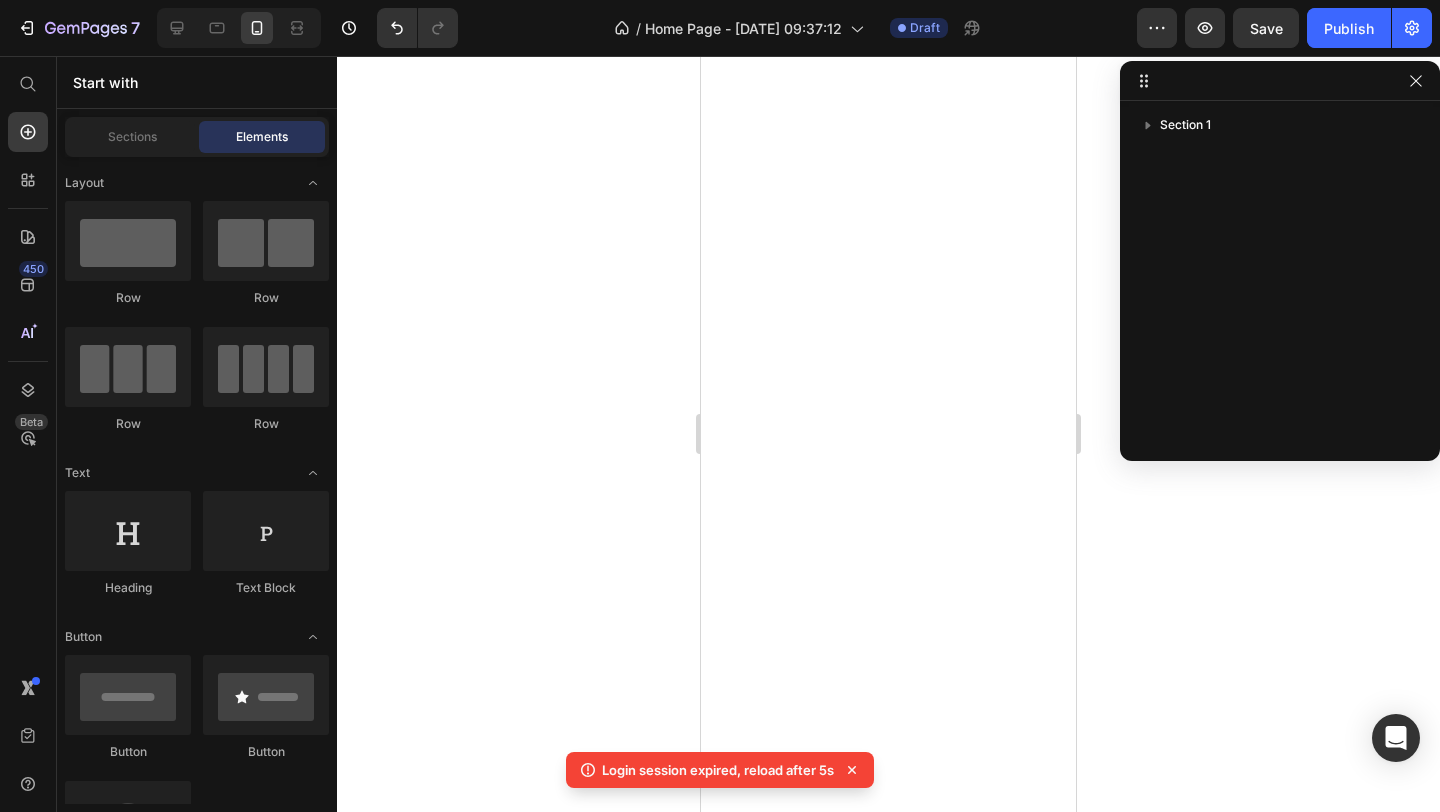 scroll, scrollTop: 0, scrollLeft: 0, axis: both 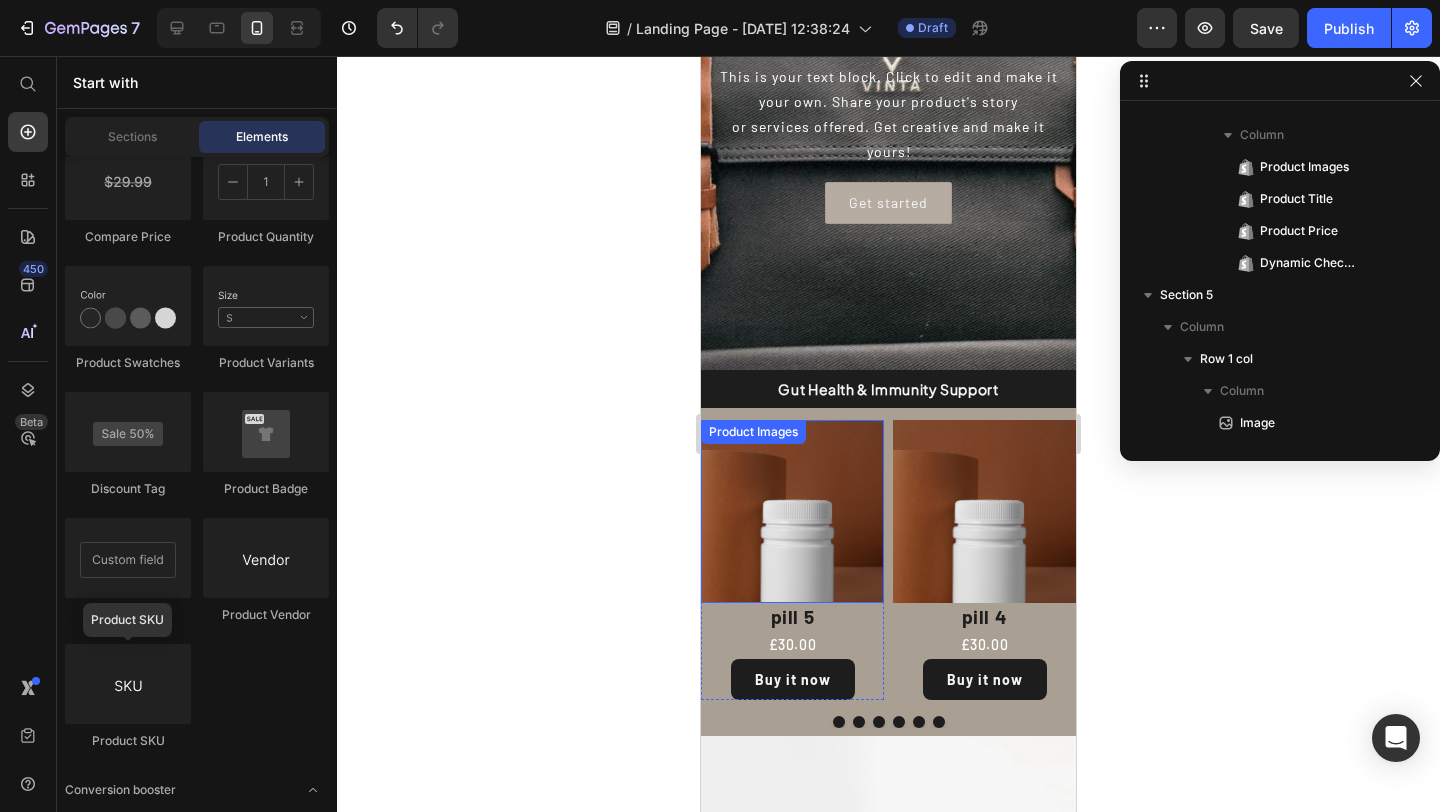 click on "Product Images" at bounding box center (753, 432) 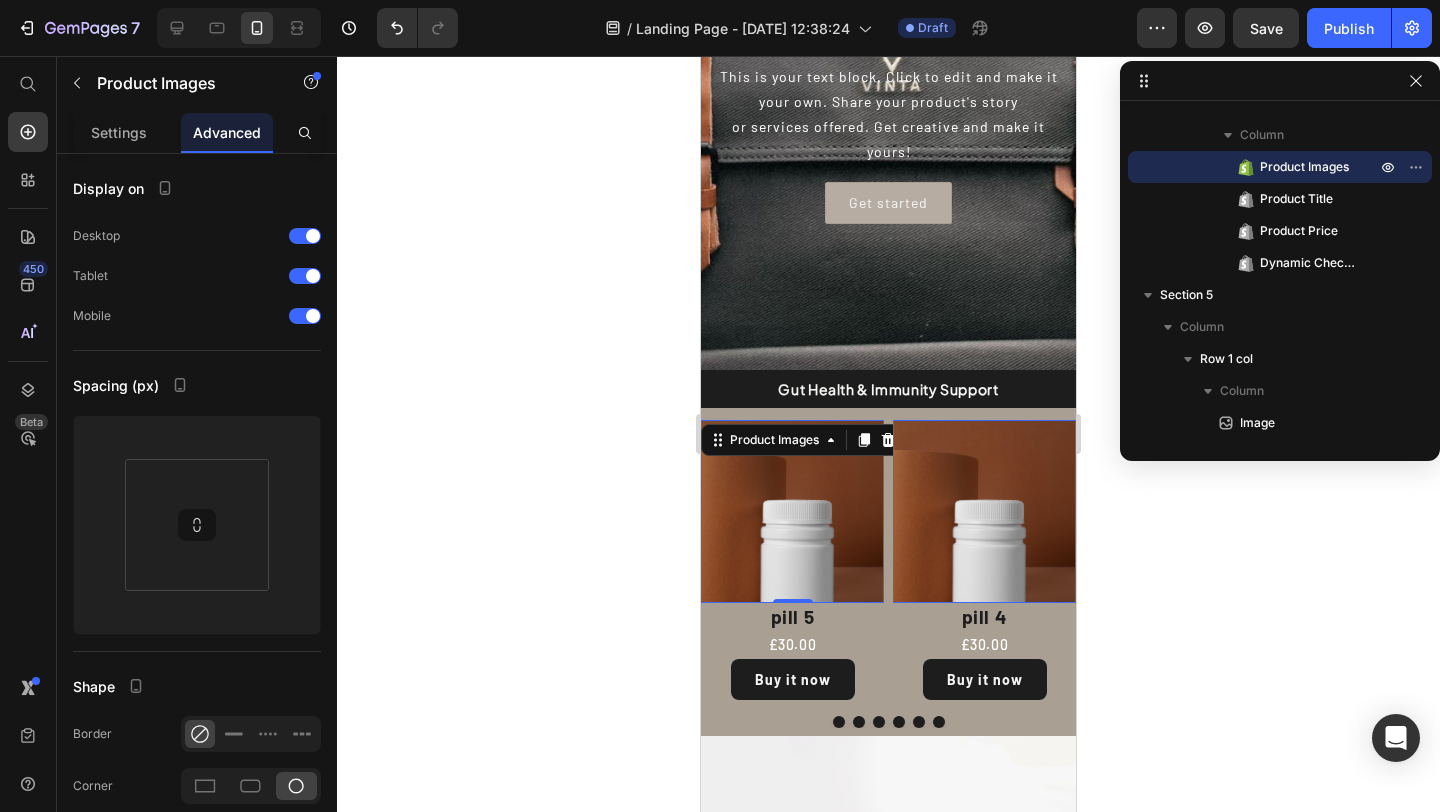 click at bounding box center (792, 511) 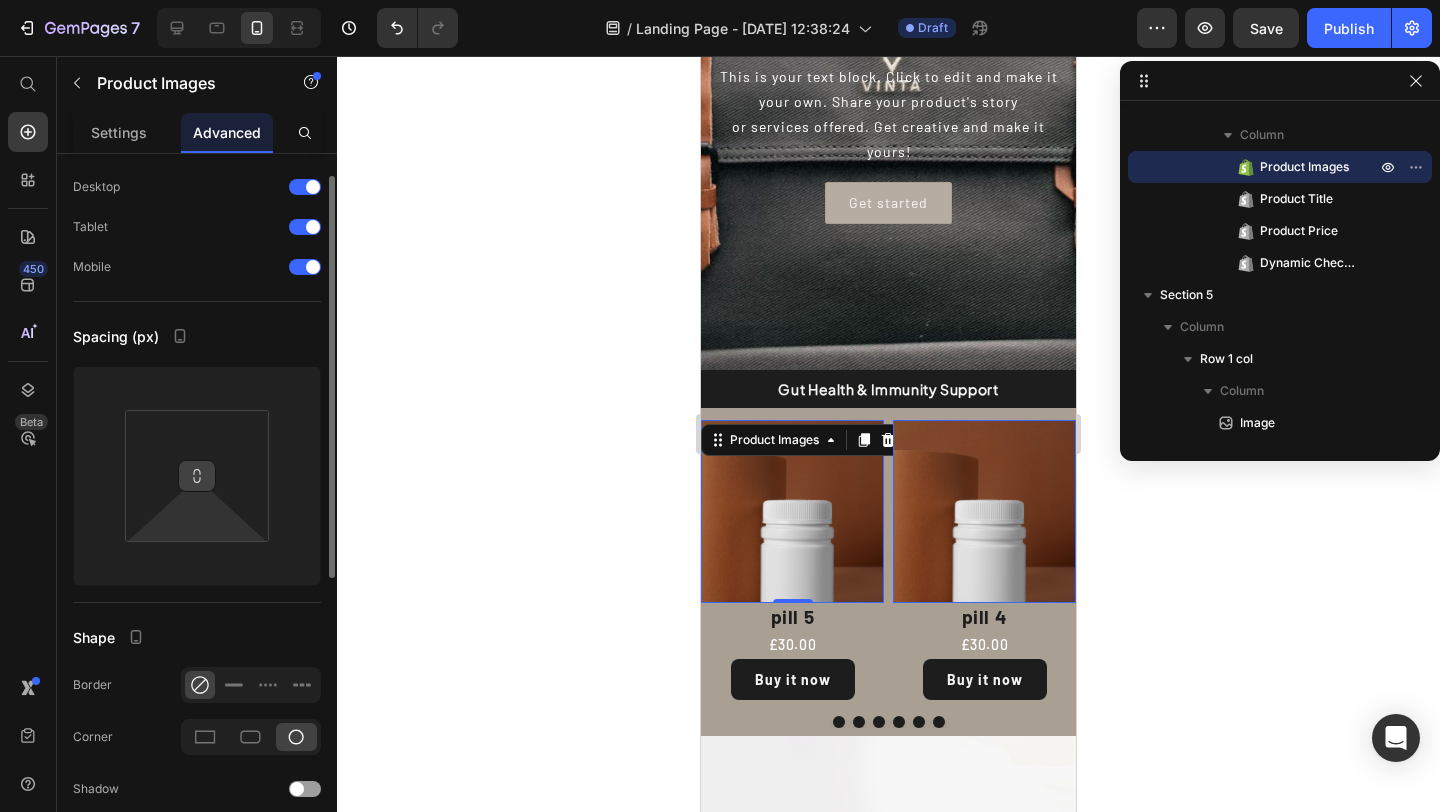 scroll, scrollTop: 67, scrollLeft: 0, axis: vertical 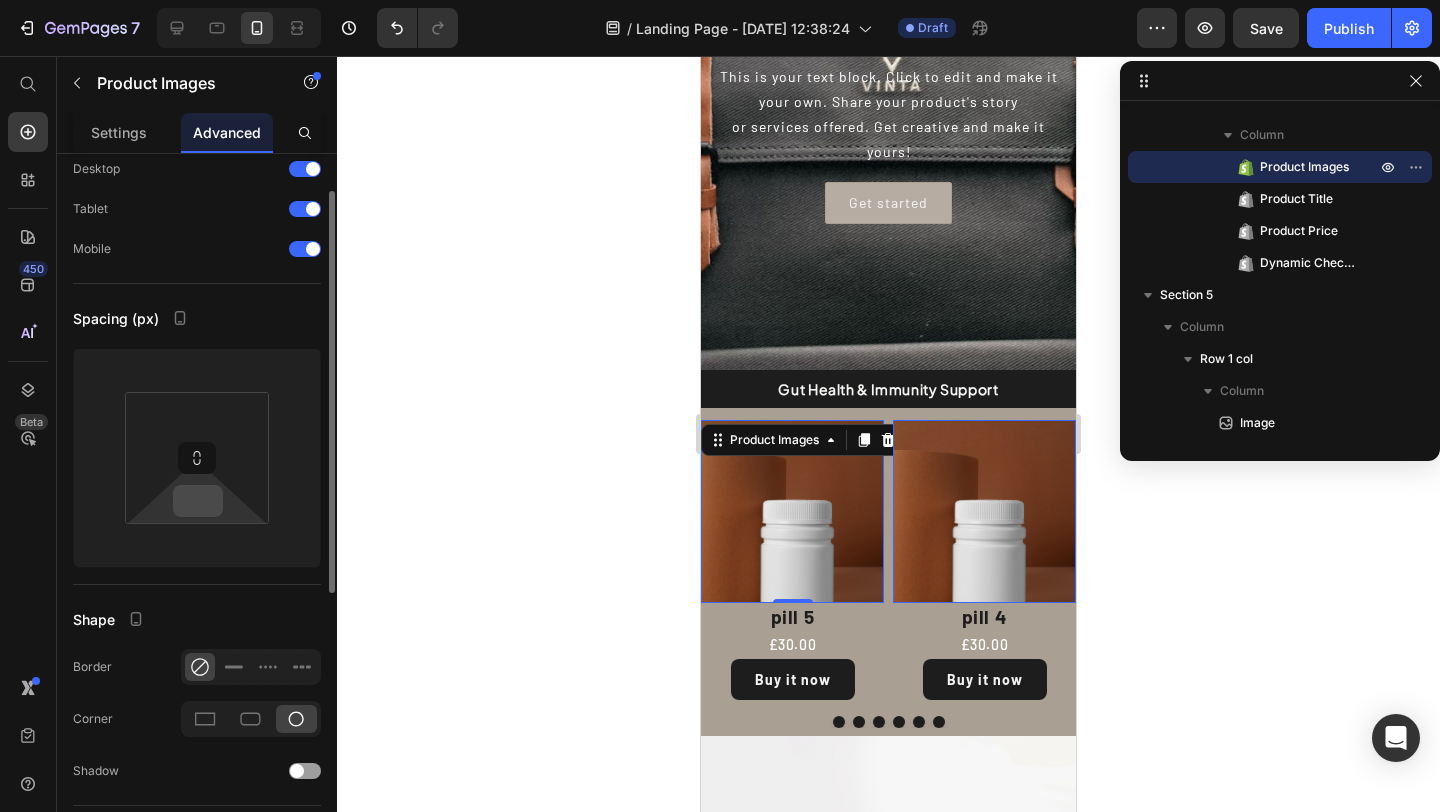 type 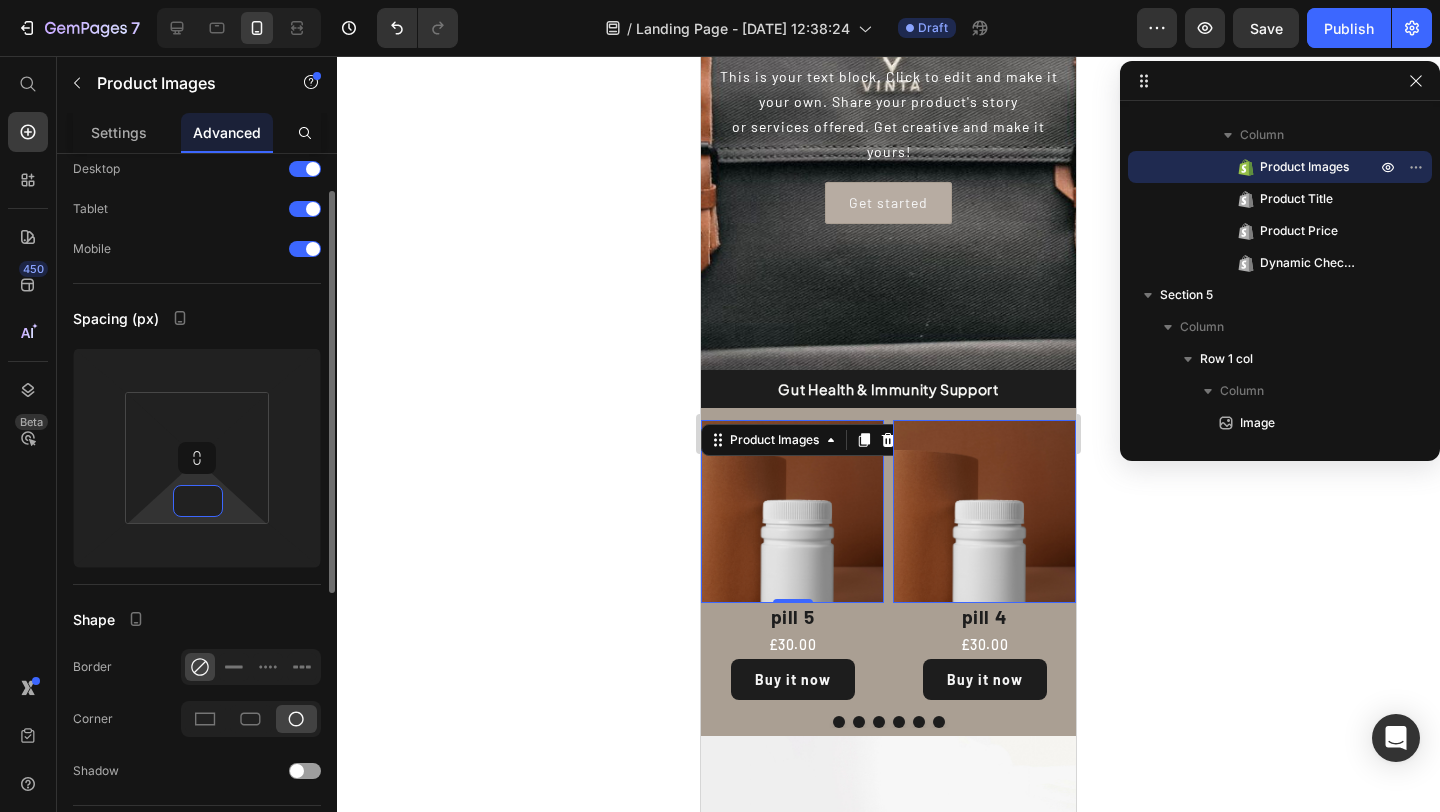 click at bounding box center [198, 501] 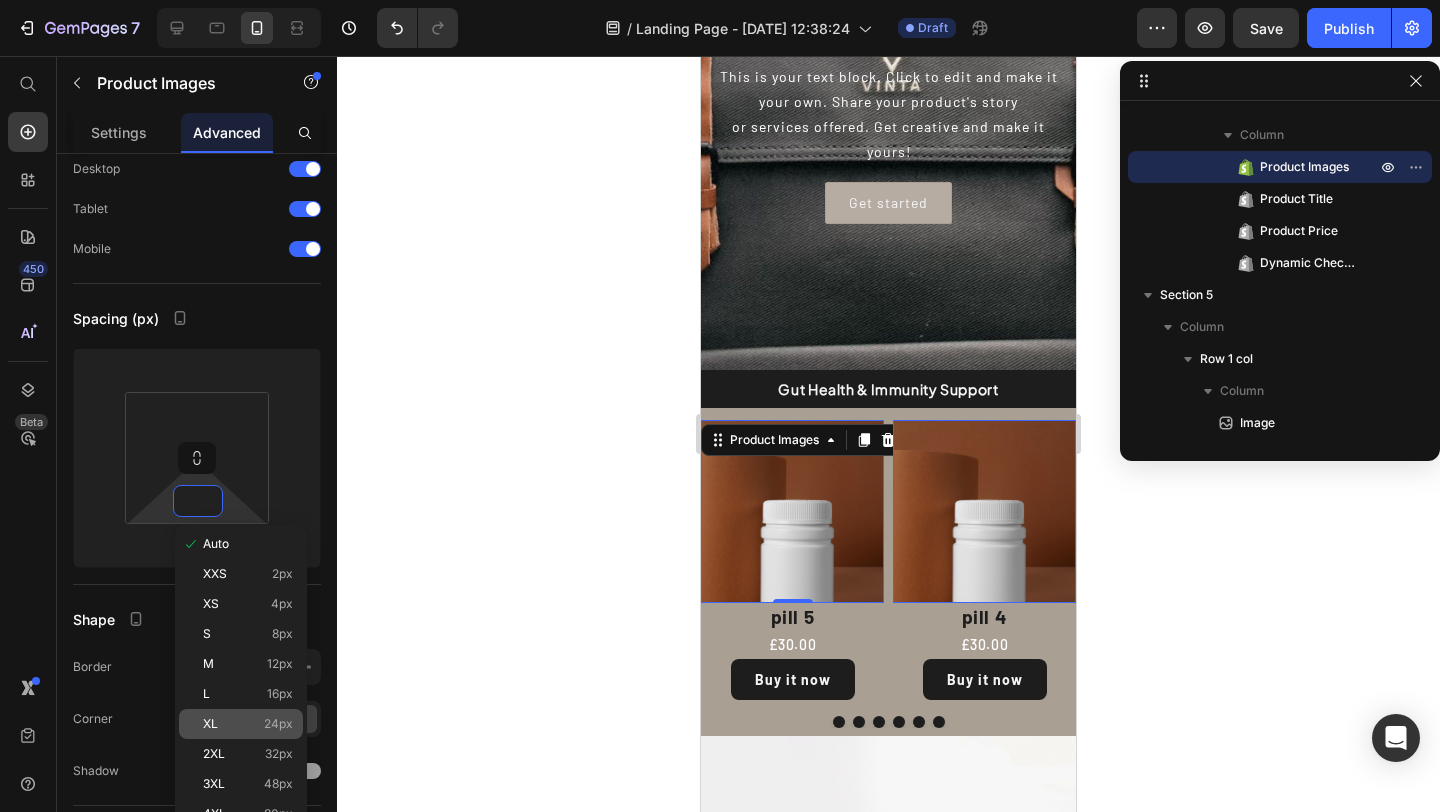 click on "XL" at bounding box center (210, 724) 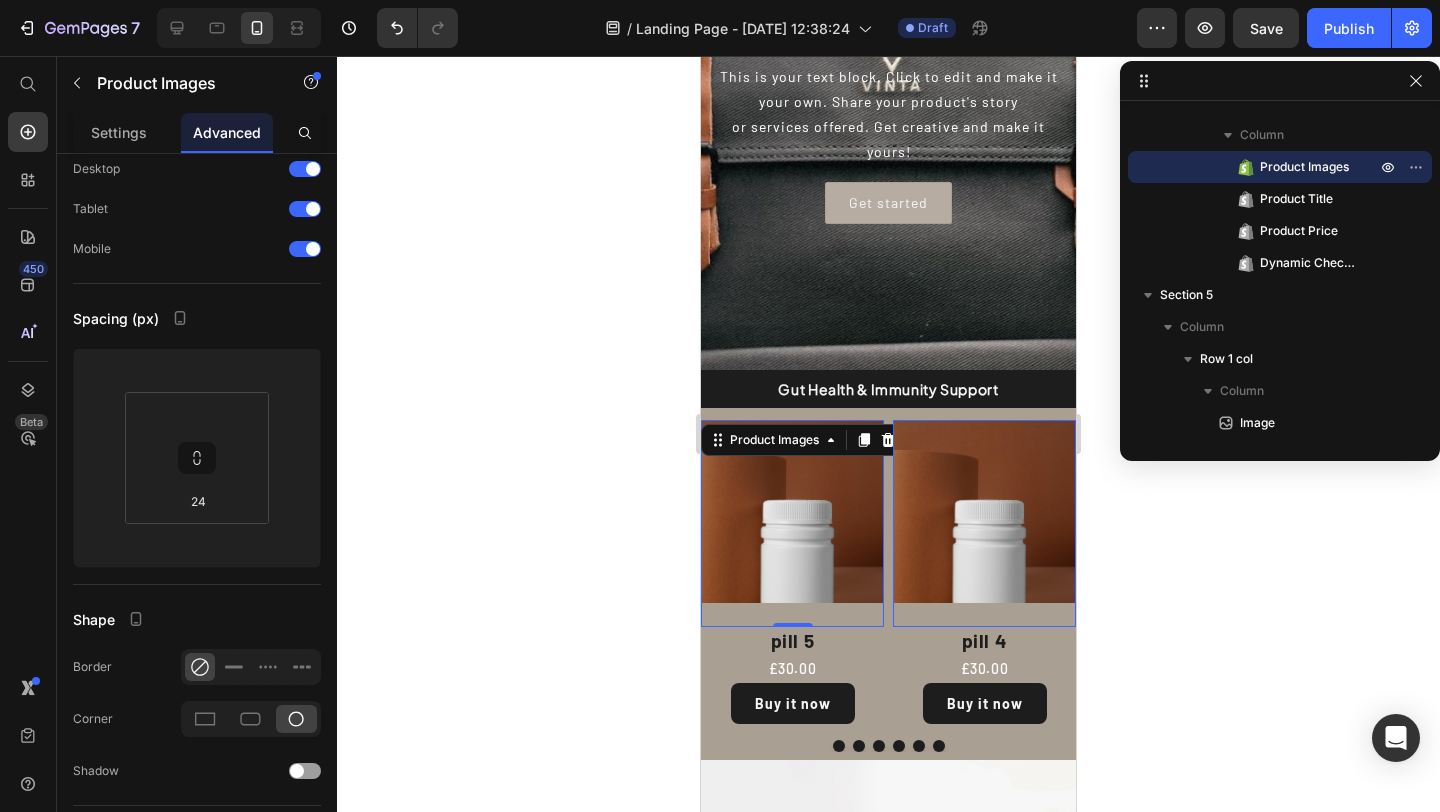 type 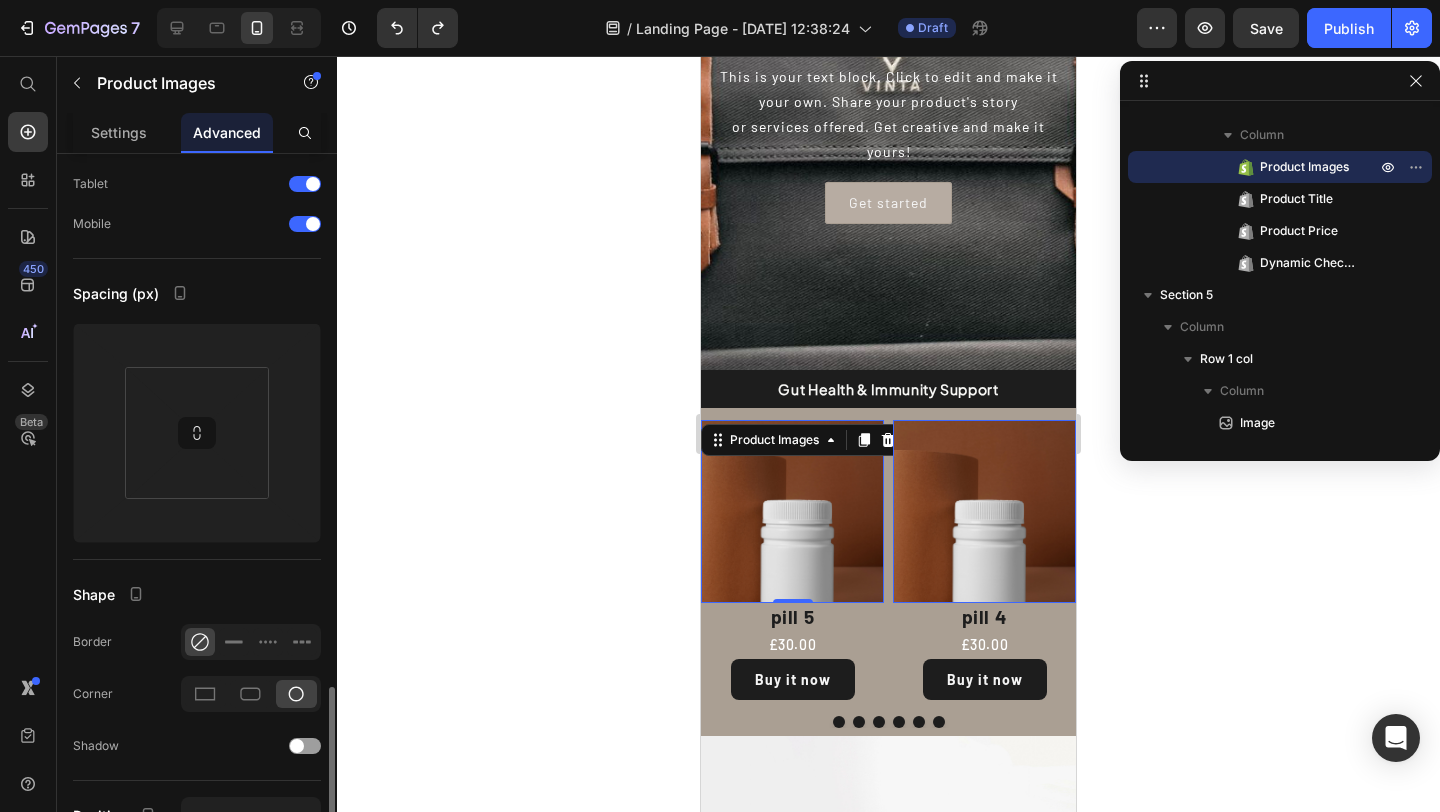 scroll, scrollTop: 0, scrollLeft: 0, axis: both 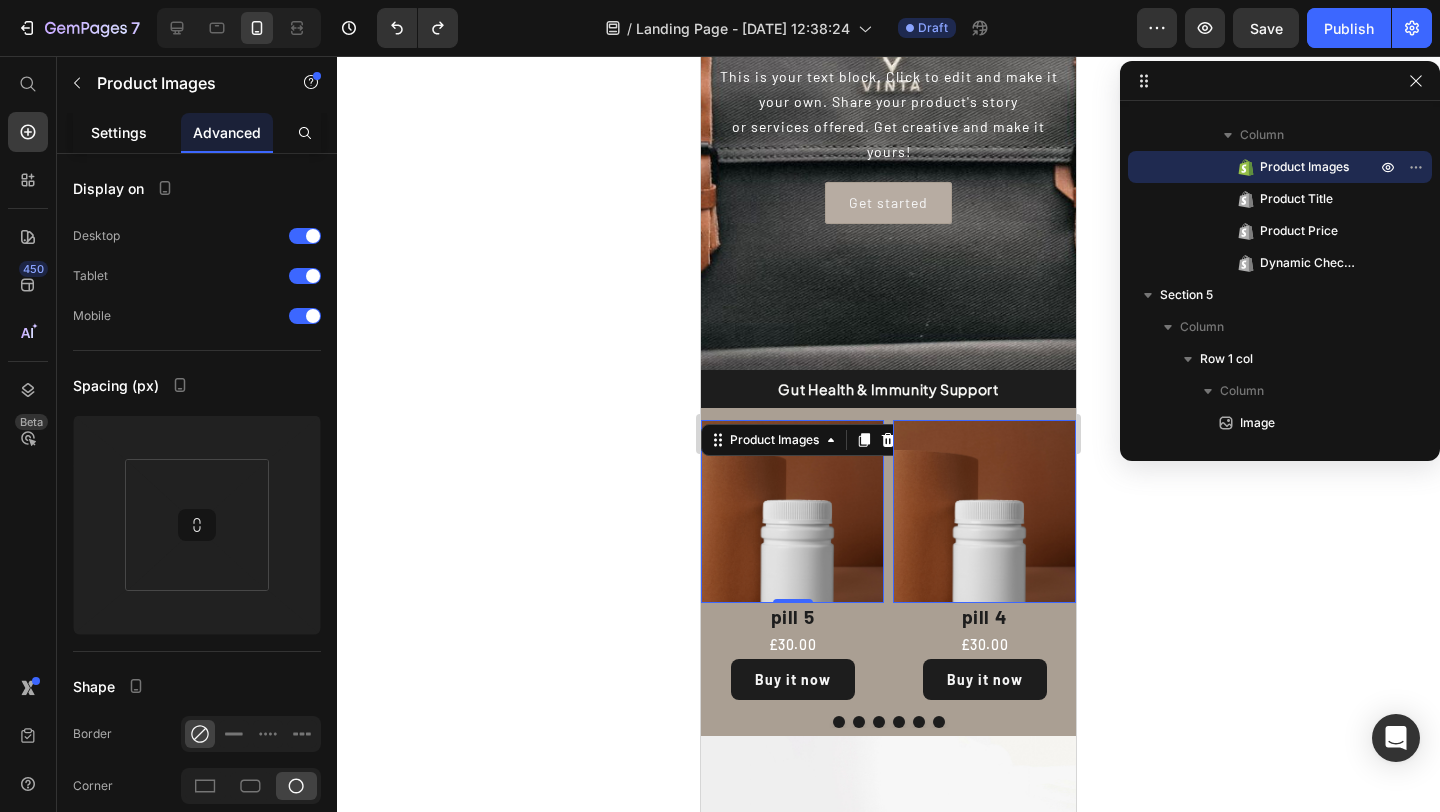 click on "Settings" at bounding box center [119, 132] 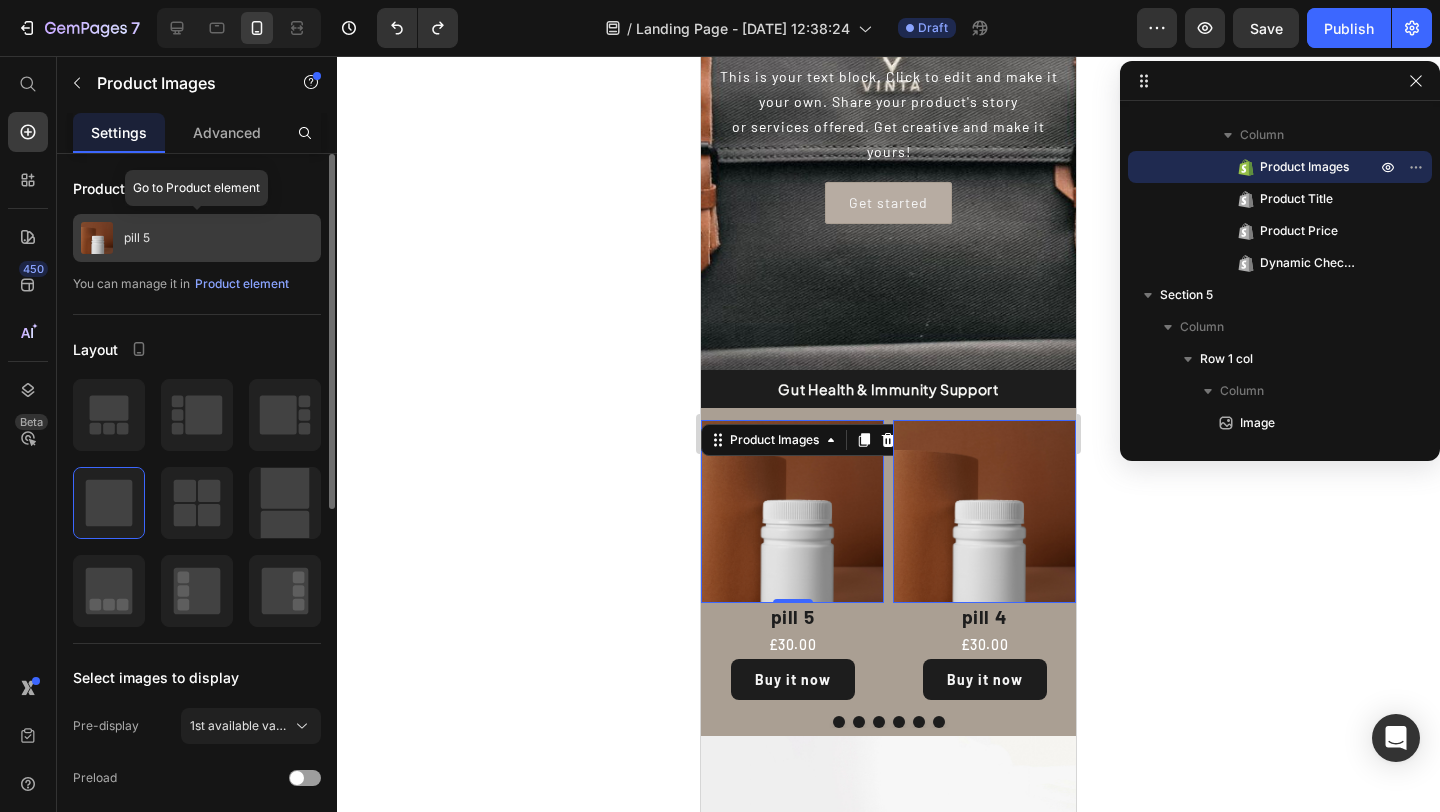 click at bounding box center [97, 238] 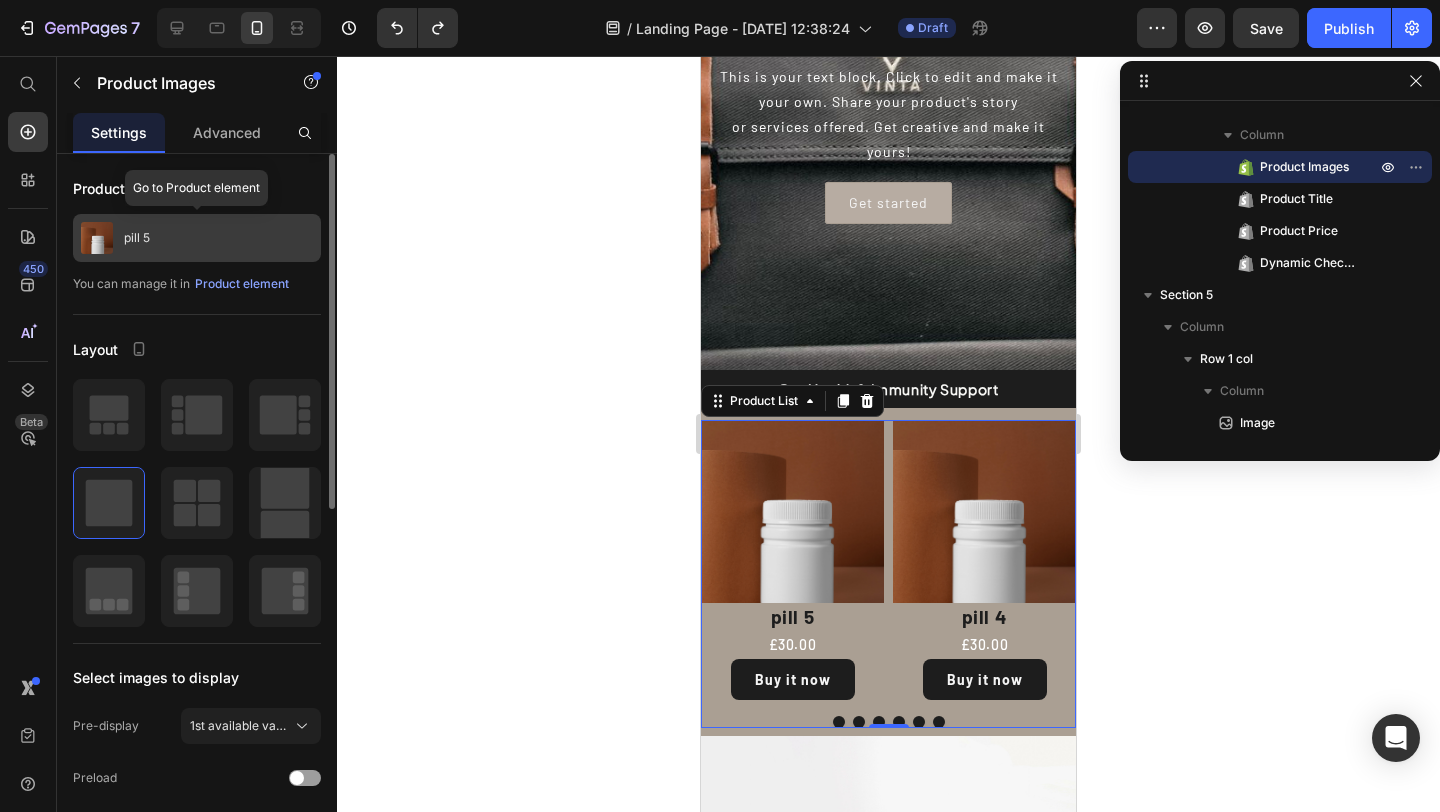 scroll, scrollTop: 26, scrollLeft: 0, axis: vertical 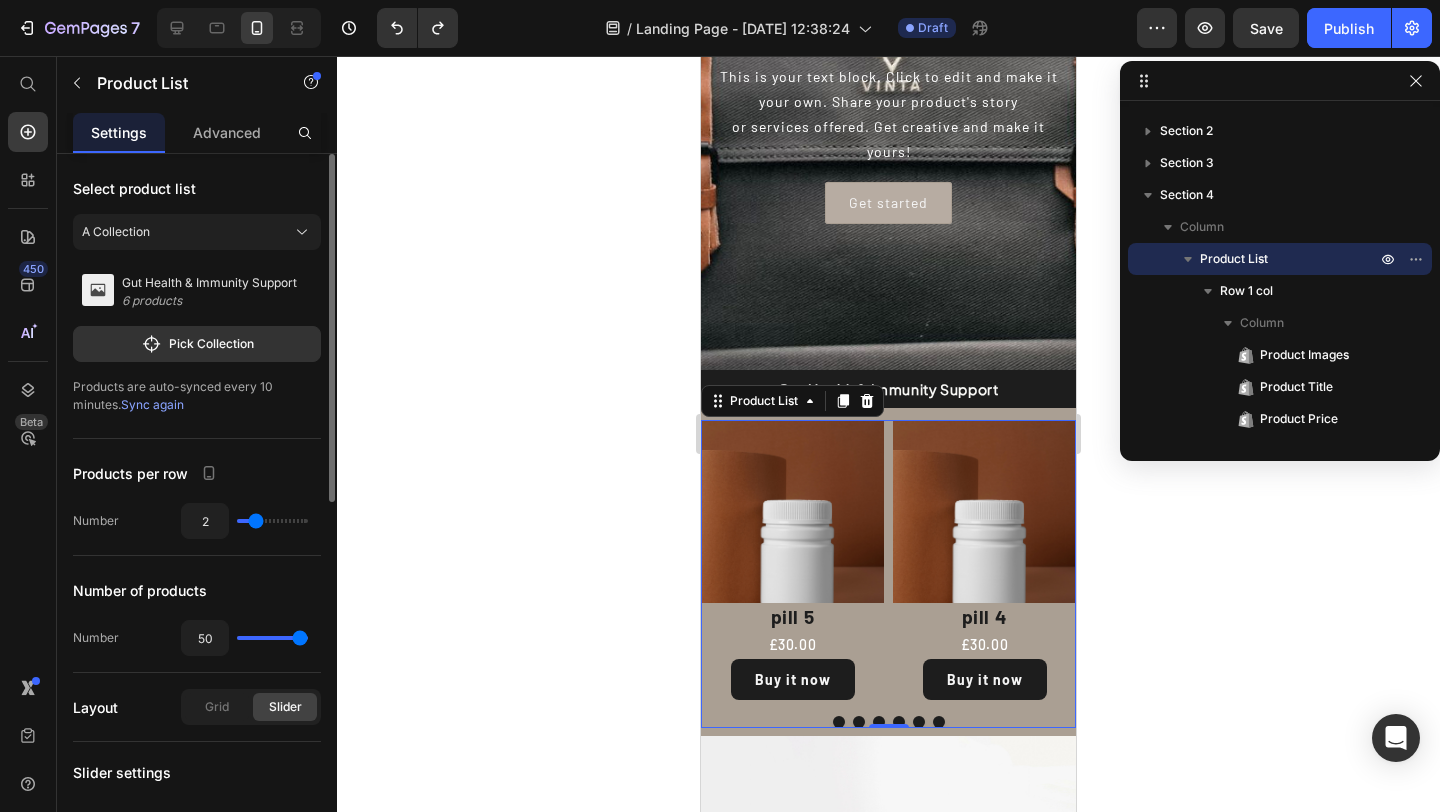 click 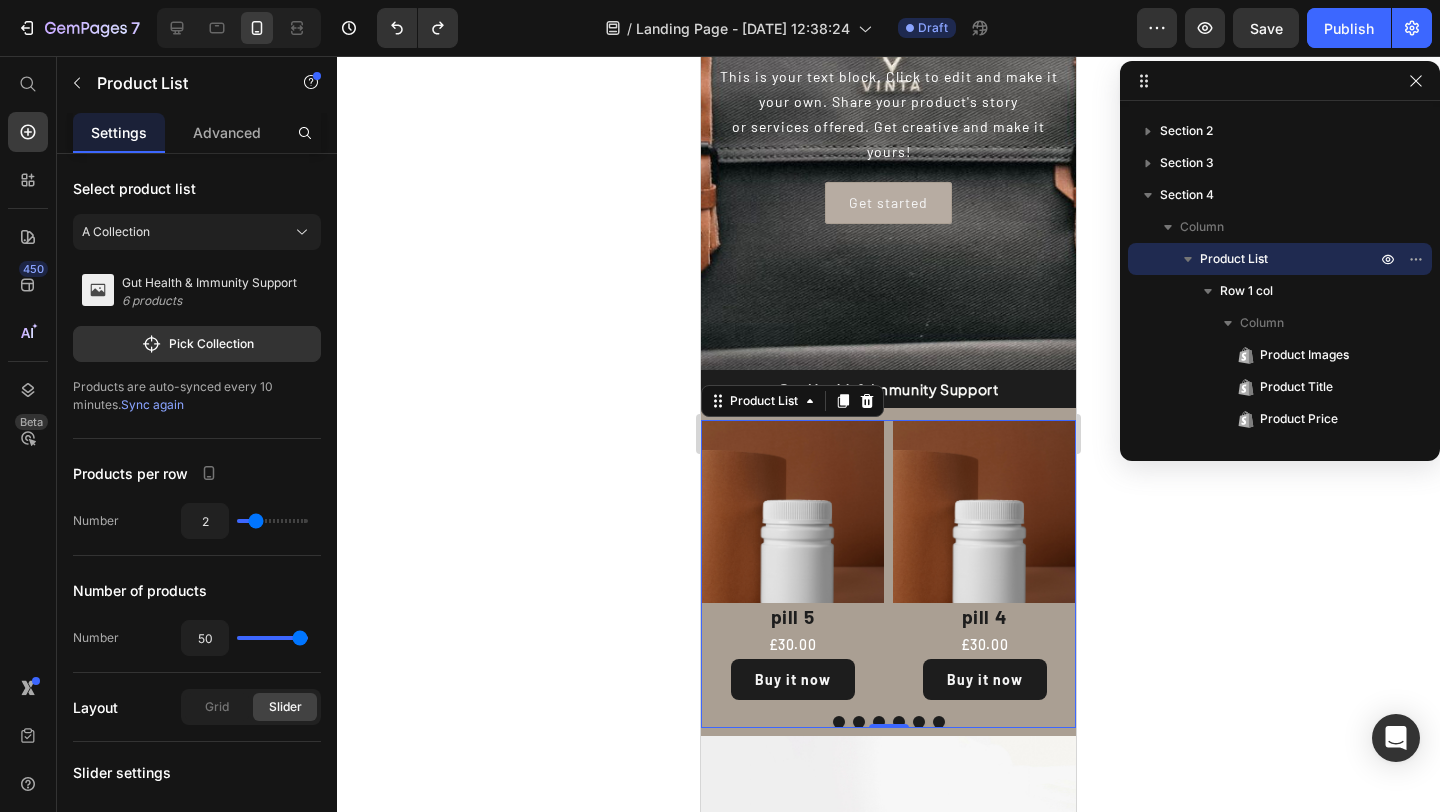 click on "Product Images pill 6 Product Title £30.00 Product Price Buy it now Dynamic Checkout Row Product Images pill 5 Product Title £30.00 Product Price Buy it now Dynamic Checkout Row Product Images pill 4 Product Title £30.00 Product Price Buy it now Dynamic Checkout Row Product Images pill 3 Product Title £30.00 Product Price Buy it now Dynamic Checkout Row Product Images pill 2 Product Title £30.00 Product Price Buy it now Dynamic Checkout Row Product Images pill 1 Product Title £30.00 Product Price Buy it now Dynamic Checkout Row" at bounding box center [888, 573] 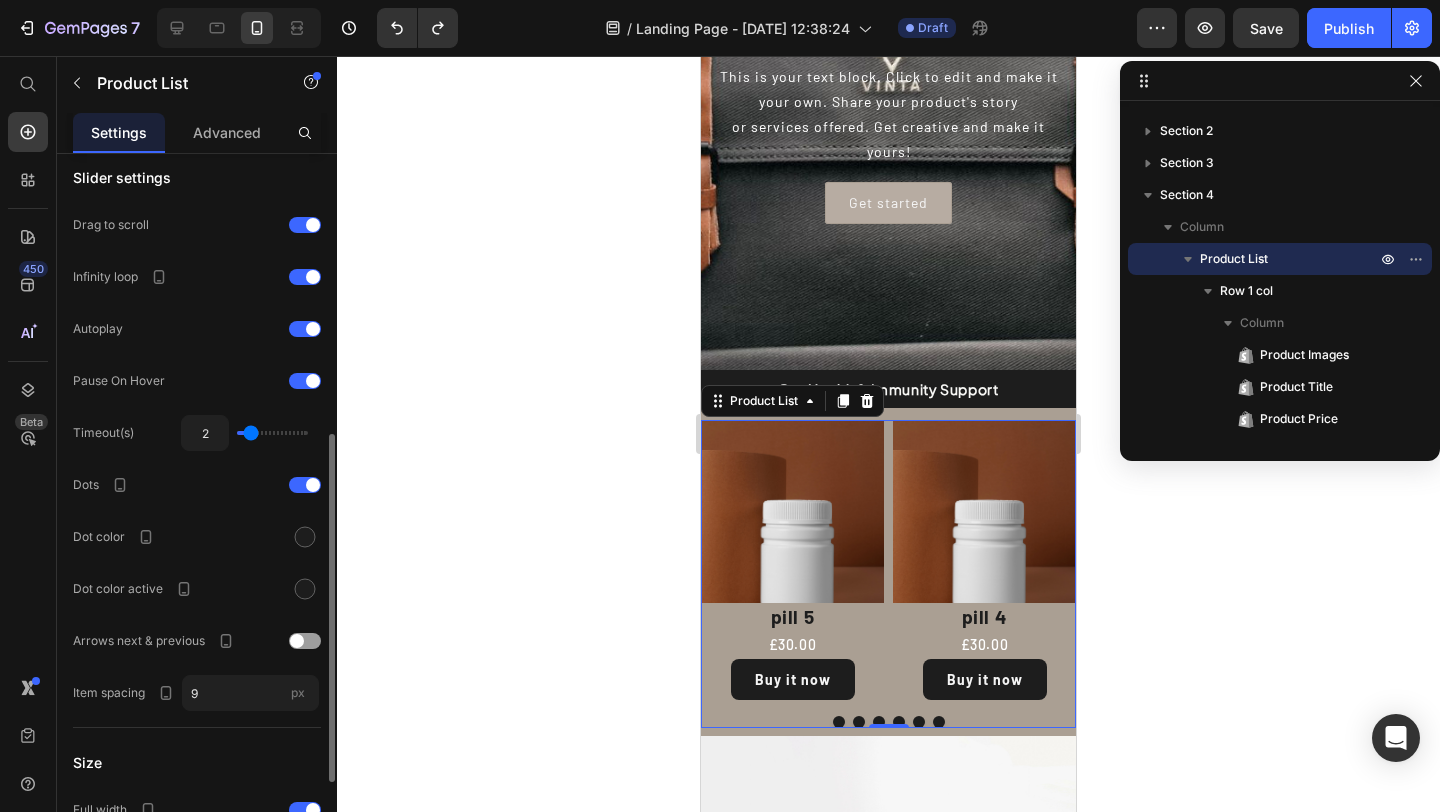 scroll, scrollTop: 597, scrollLeft: 0, axis: vertical 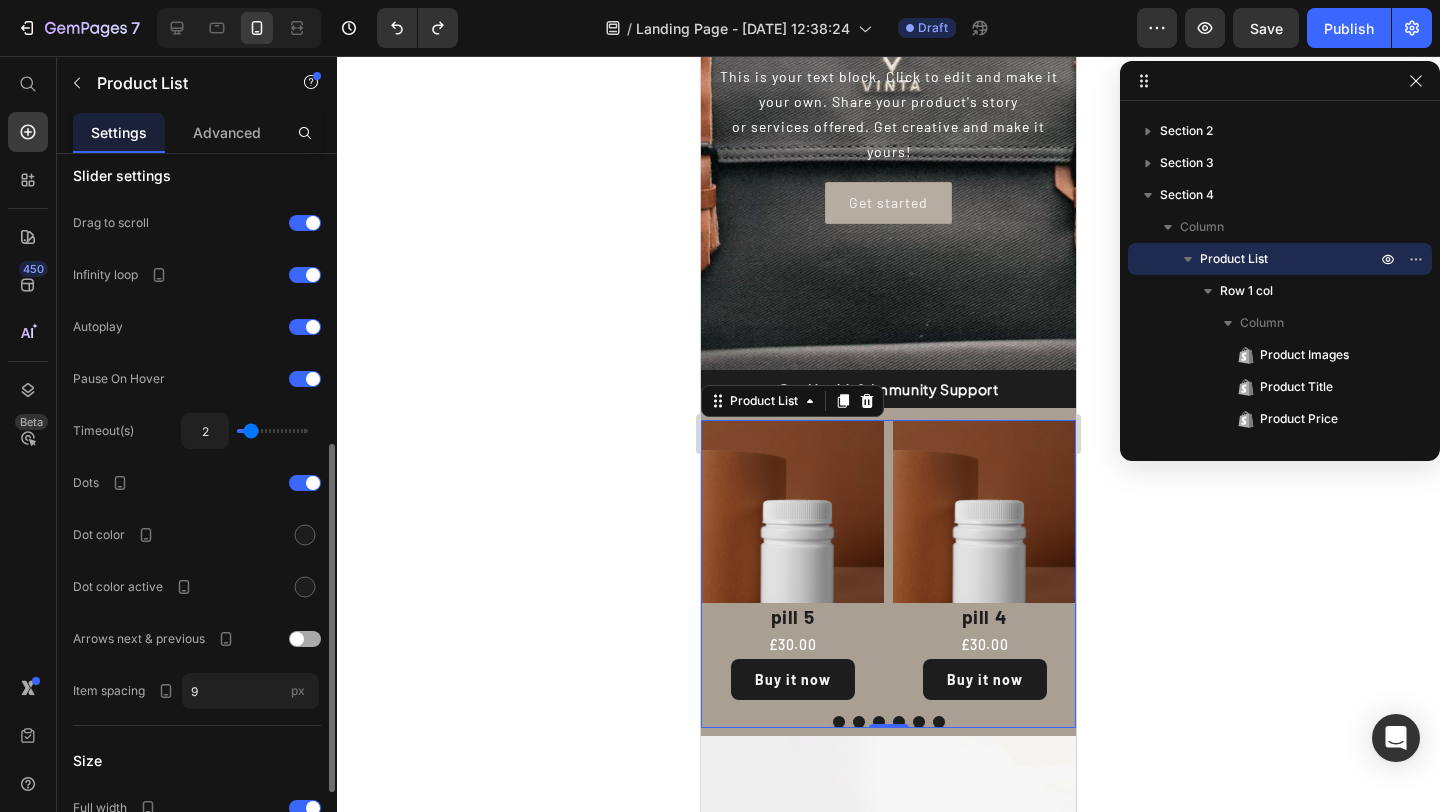 click at bounding box center [305, 639] 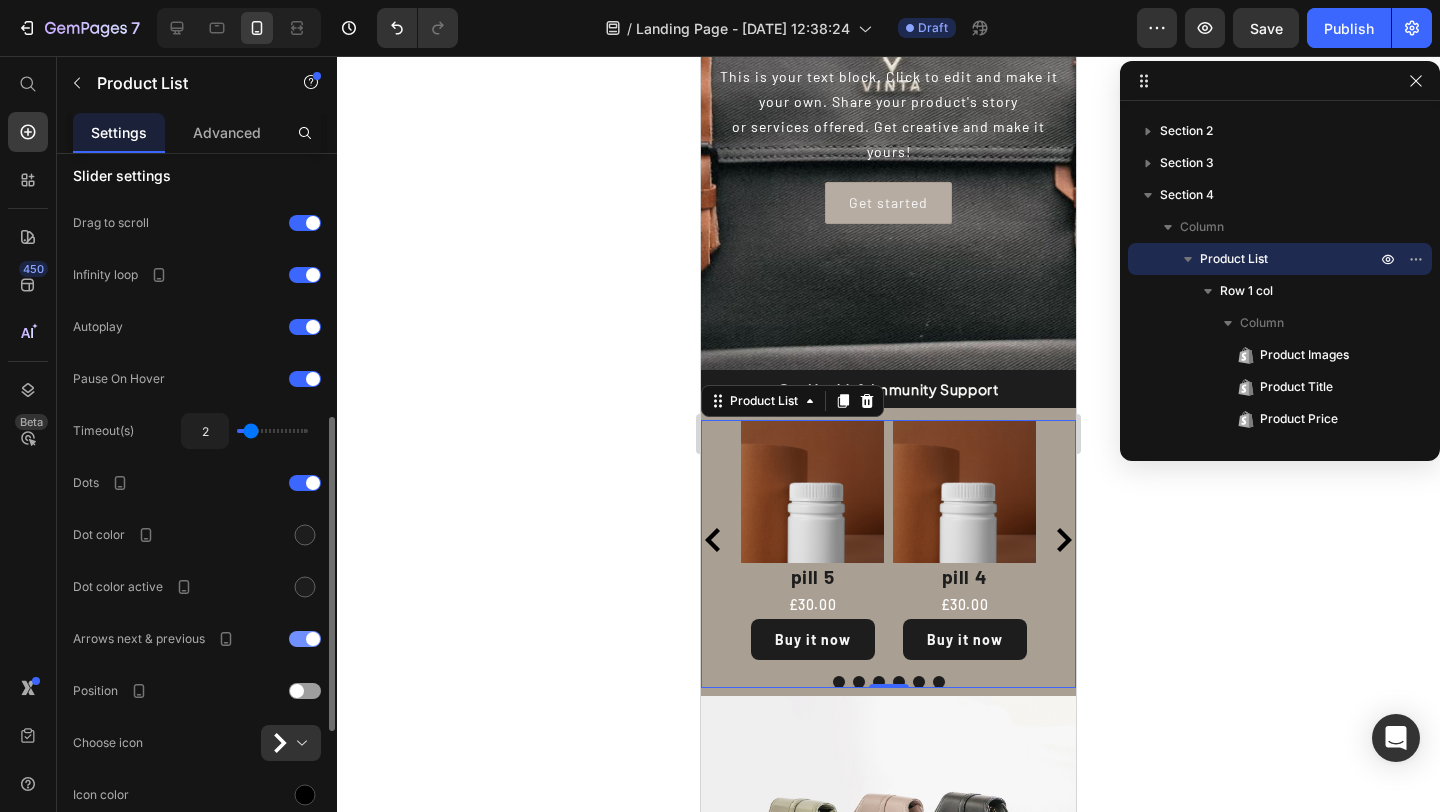 click at bounding box center [305, 639] 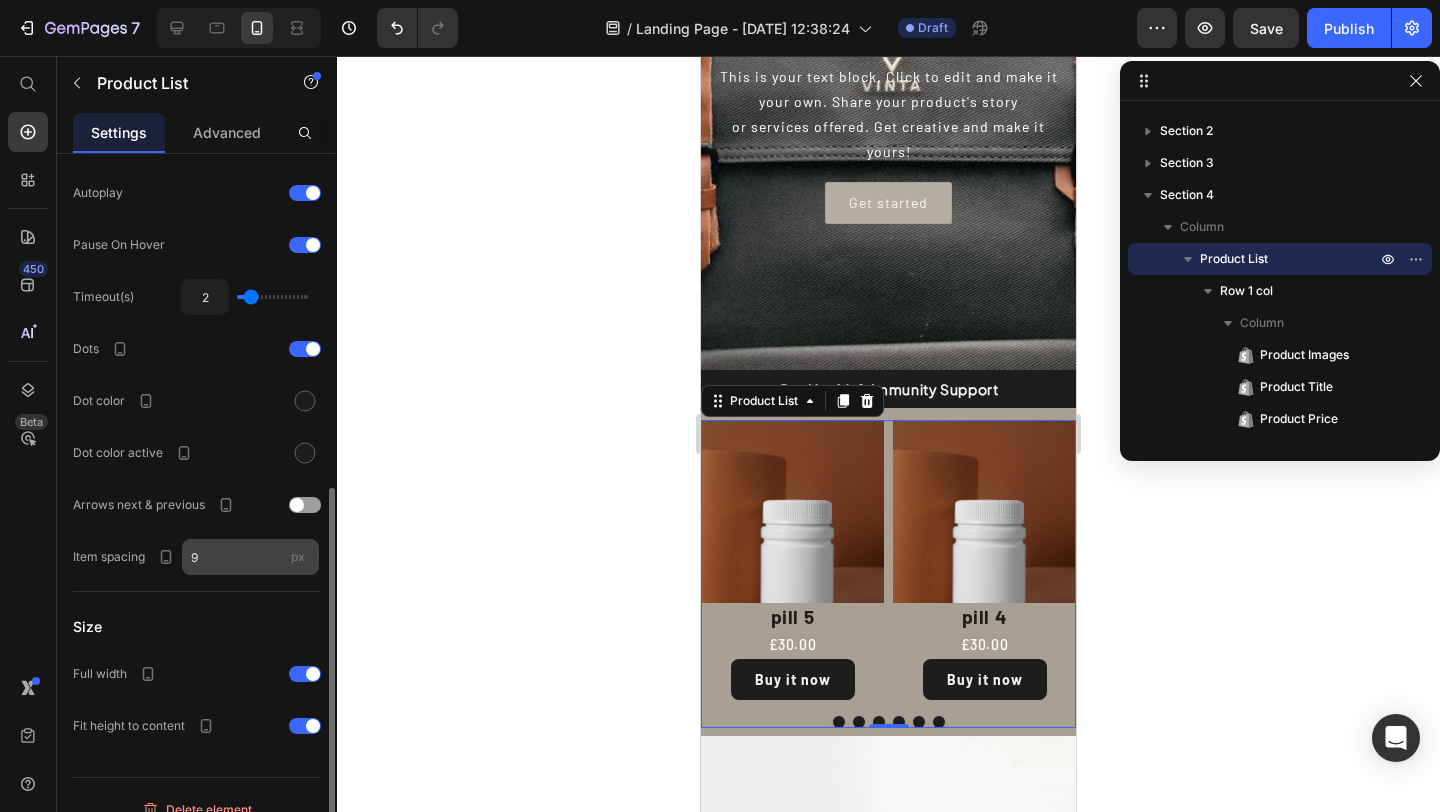 scroll, scrollTop: 754, scrollLeft: 0, axis: vertical 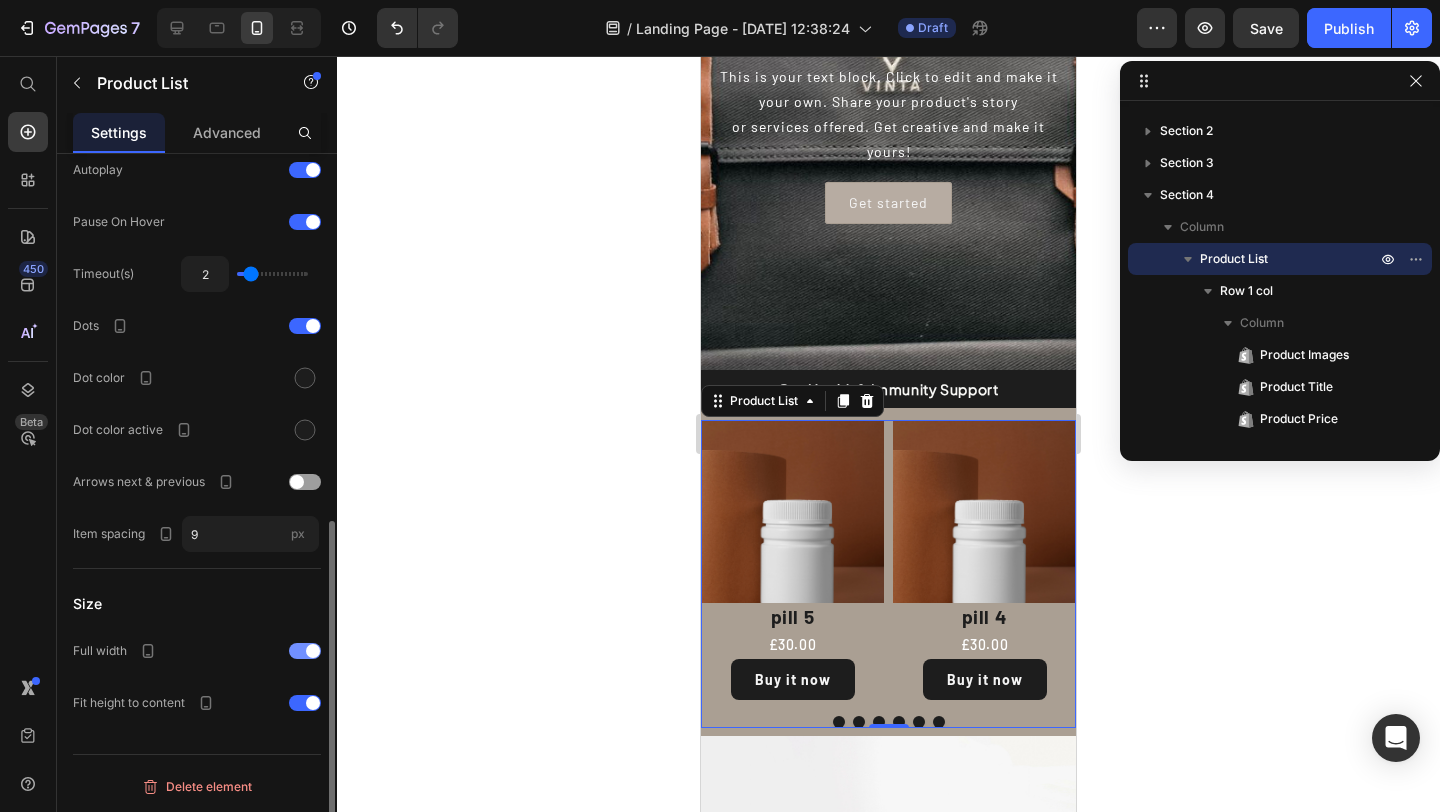 click at bounding box center (305, 651) 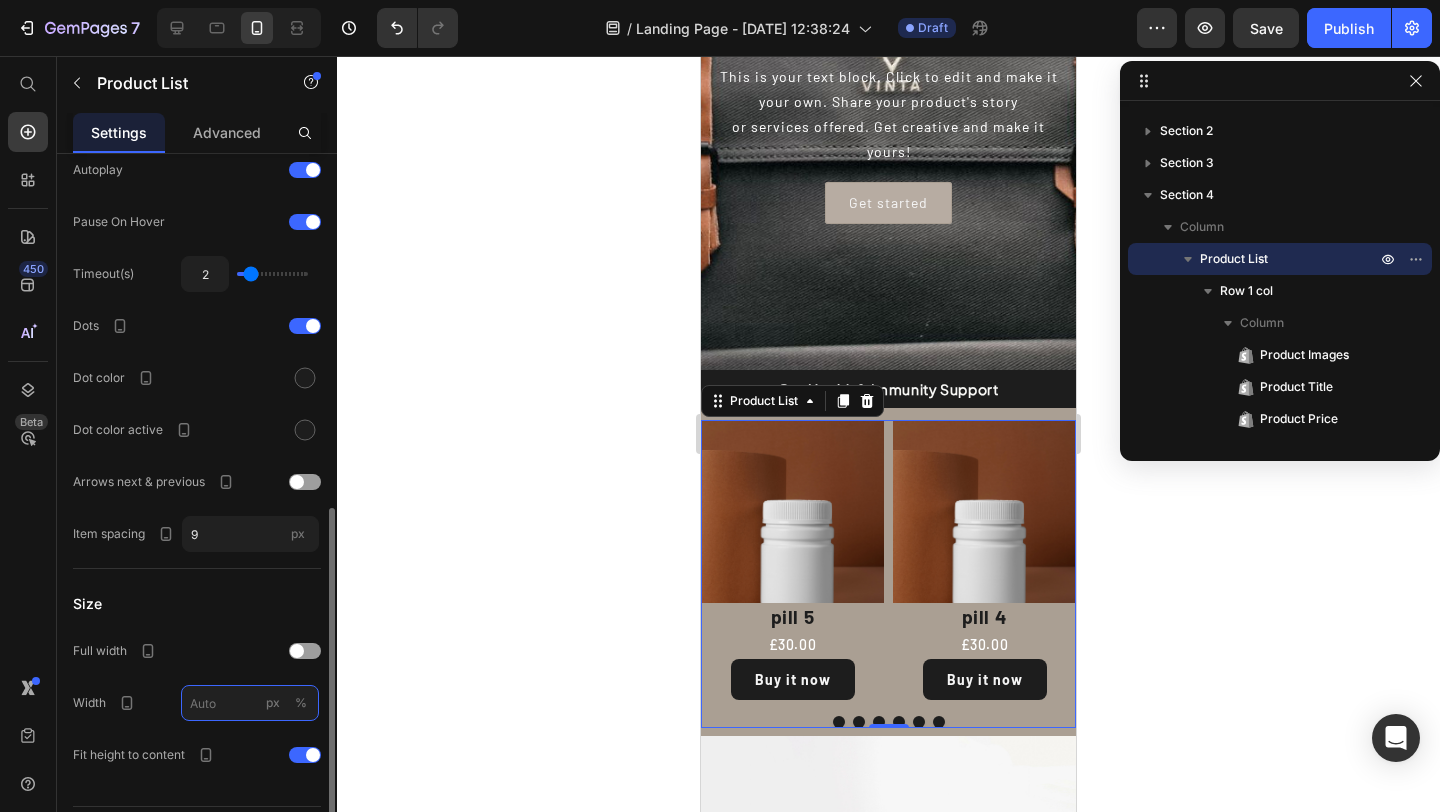 click on "px %" at bounding box center [250, 703] 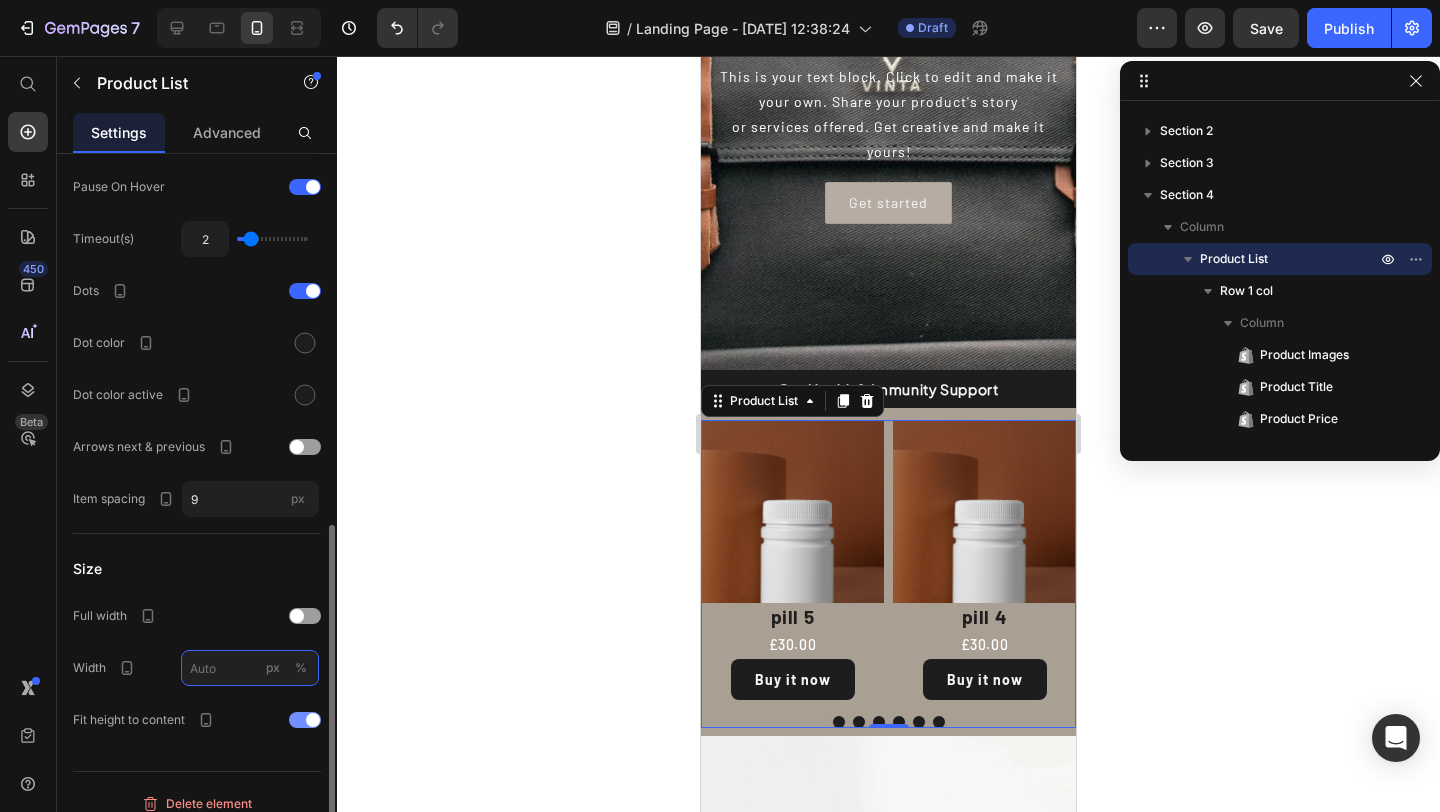 scroll, scrollTop: 806, scrollLeft: 0, axis: vertical 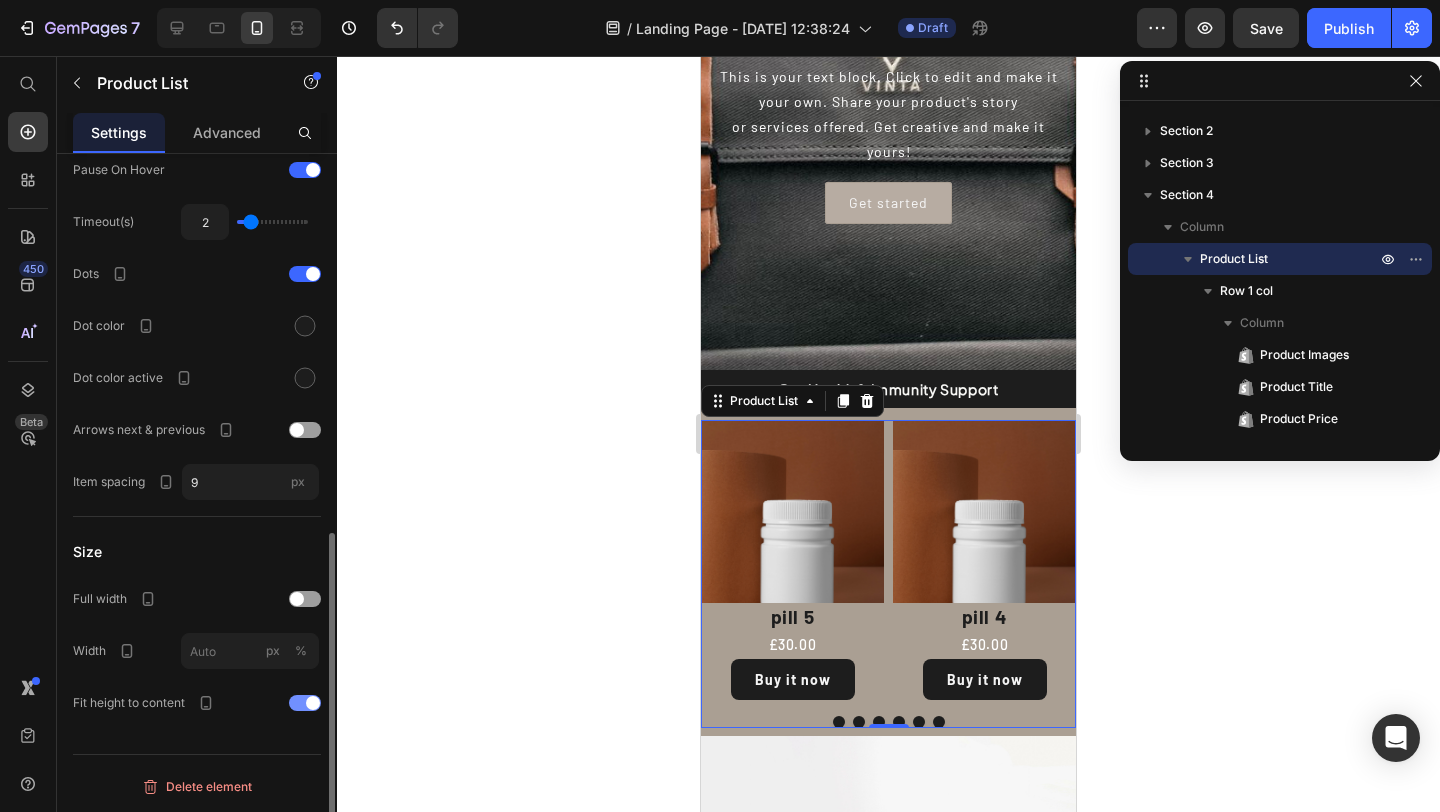 click at bounding box center [305, 703] 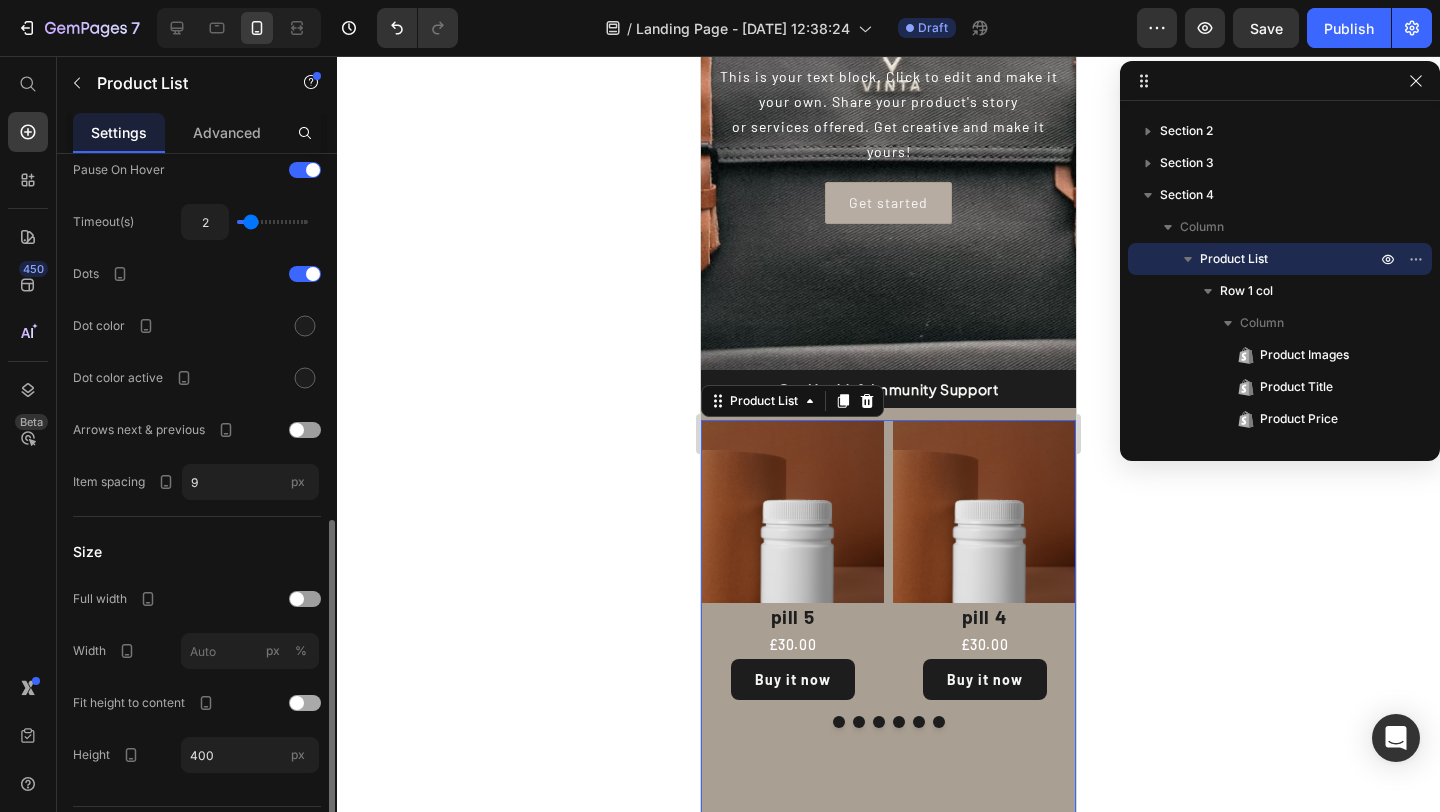 click at bounding box center (305, 703) 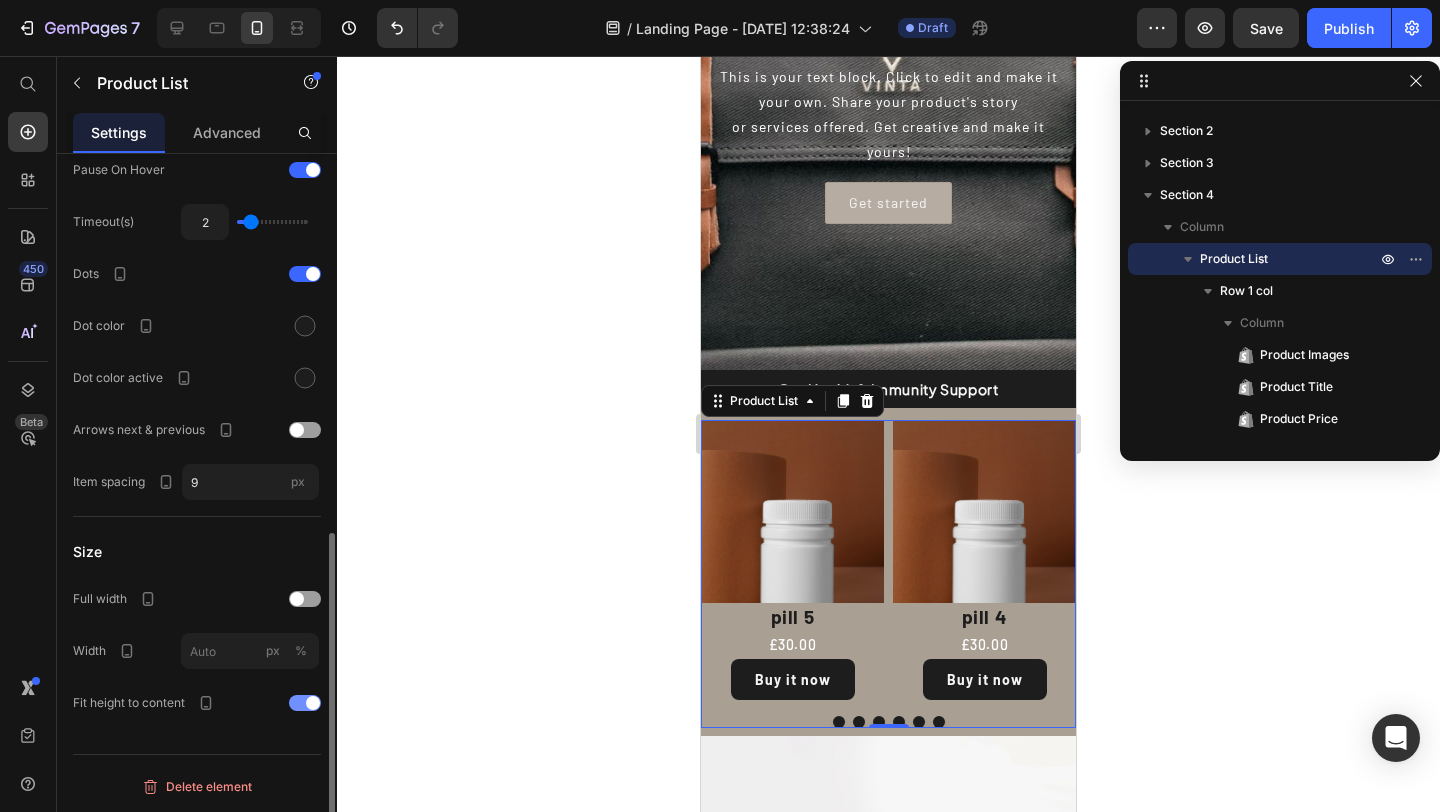 click at bounding box center (305, 703) 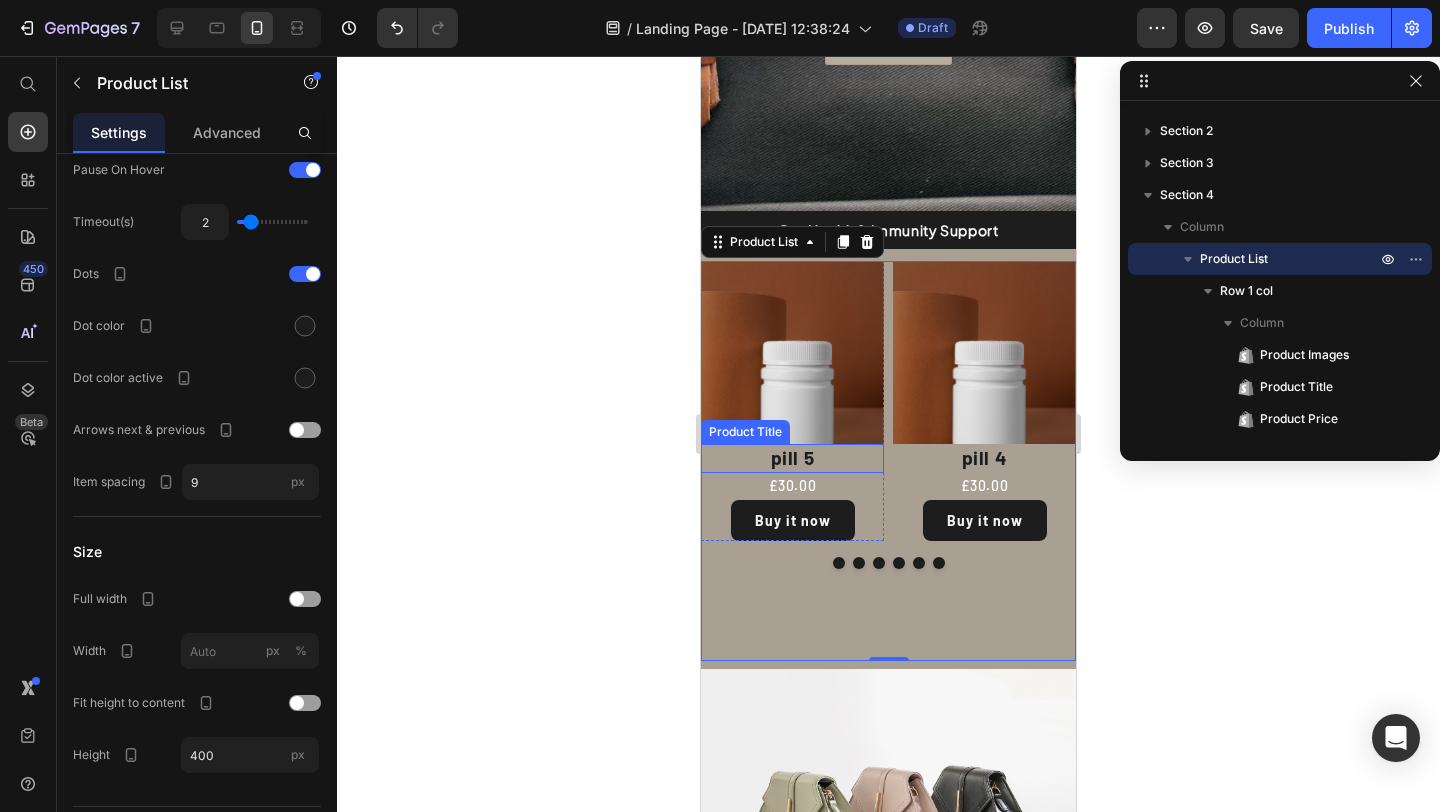 scroll, scrollTop: 444, scrollLeft: 0, axis: vertical 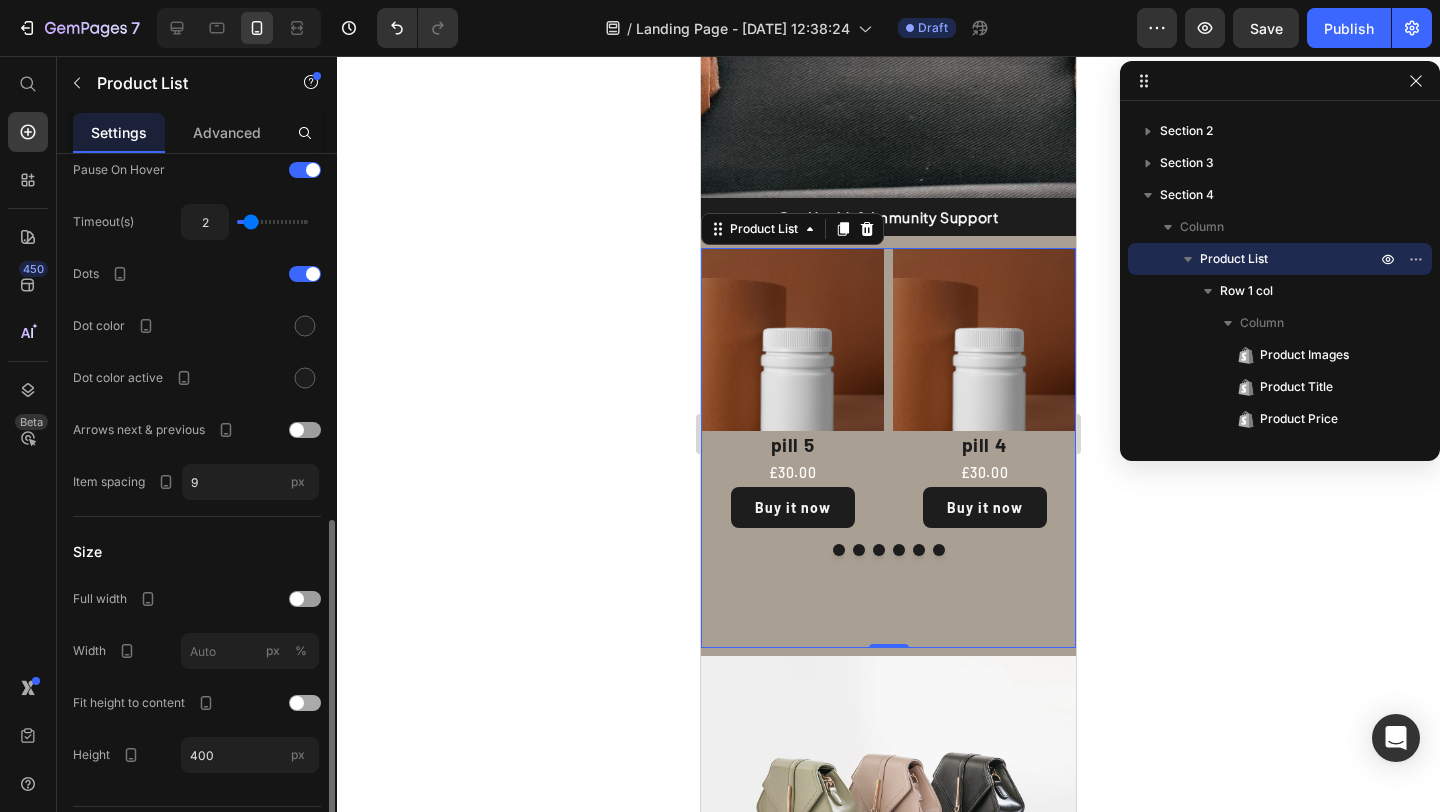click at bounding box center [305, 703] 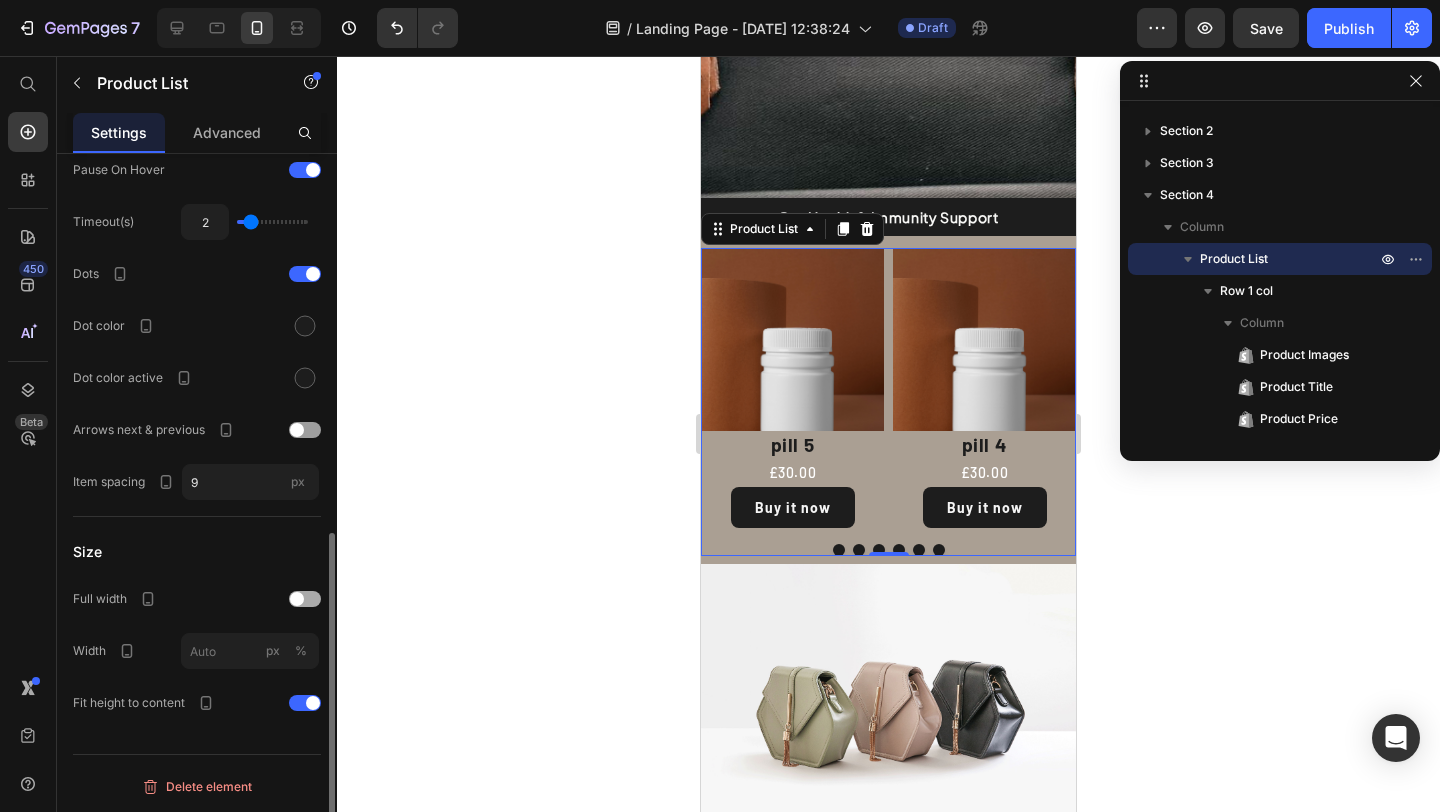 click at bounding box center [305, 599] 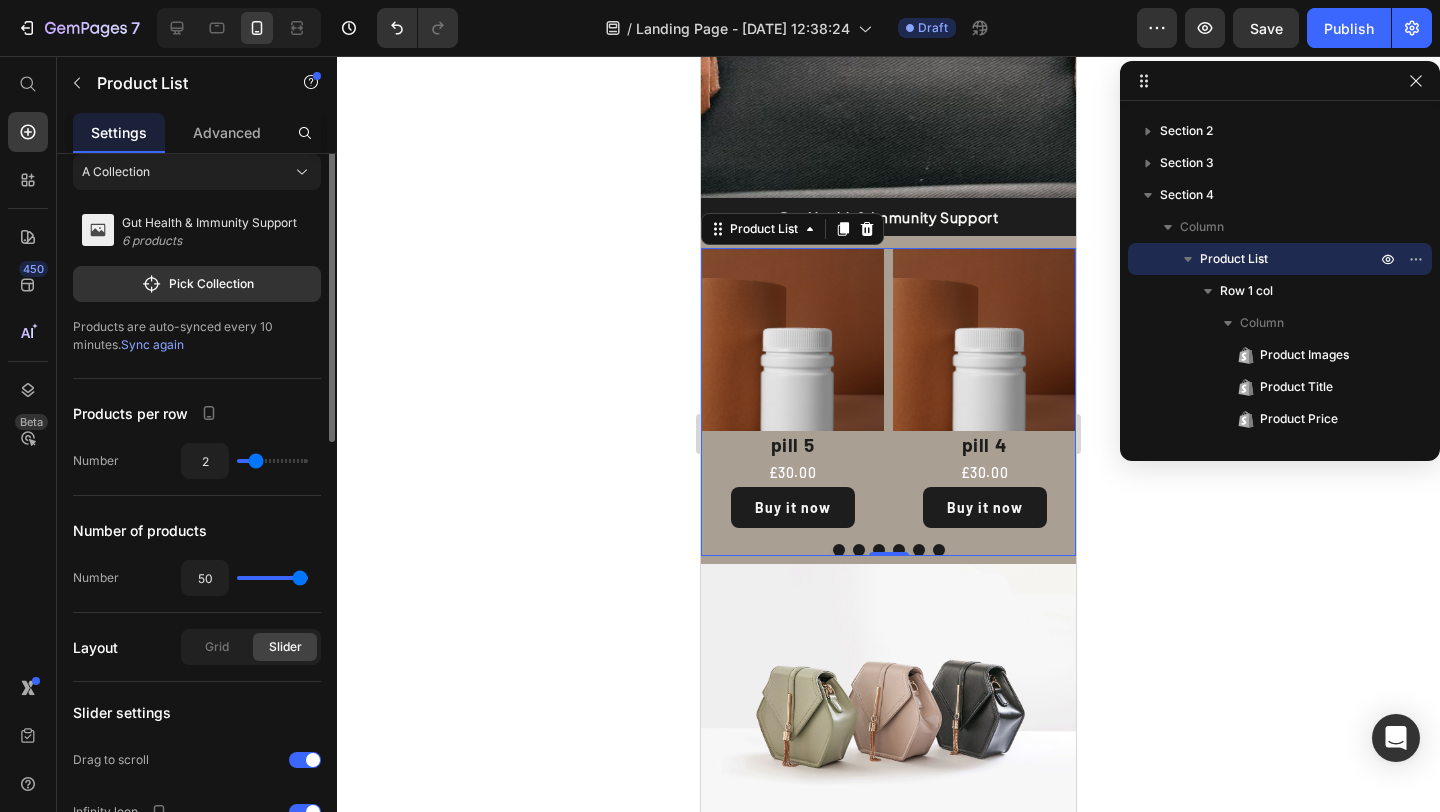 scroll, scrollTop: 0, scrollLeft: 0, axis: both 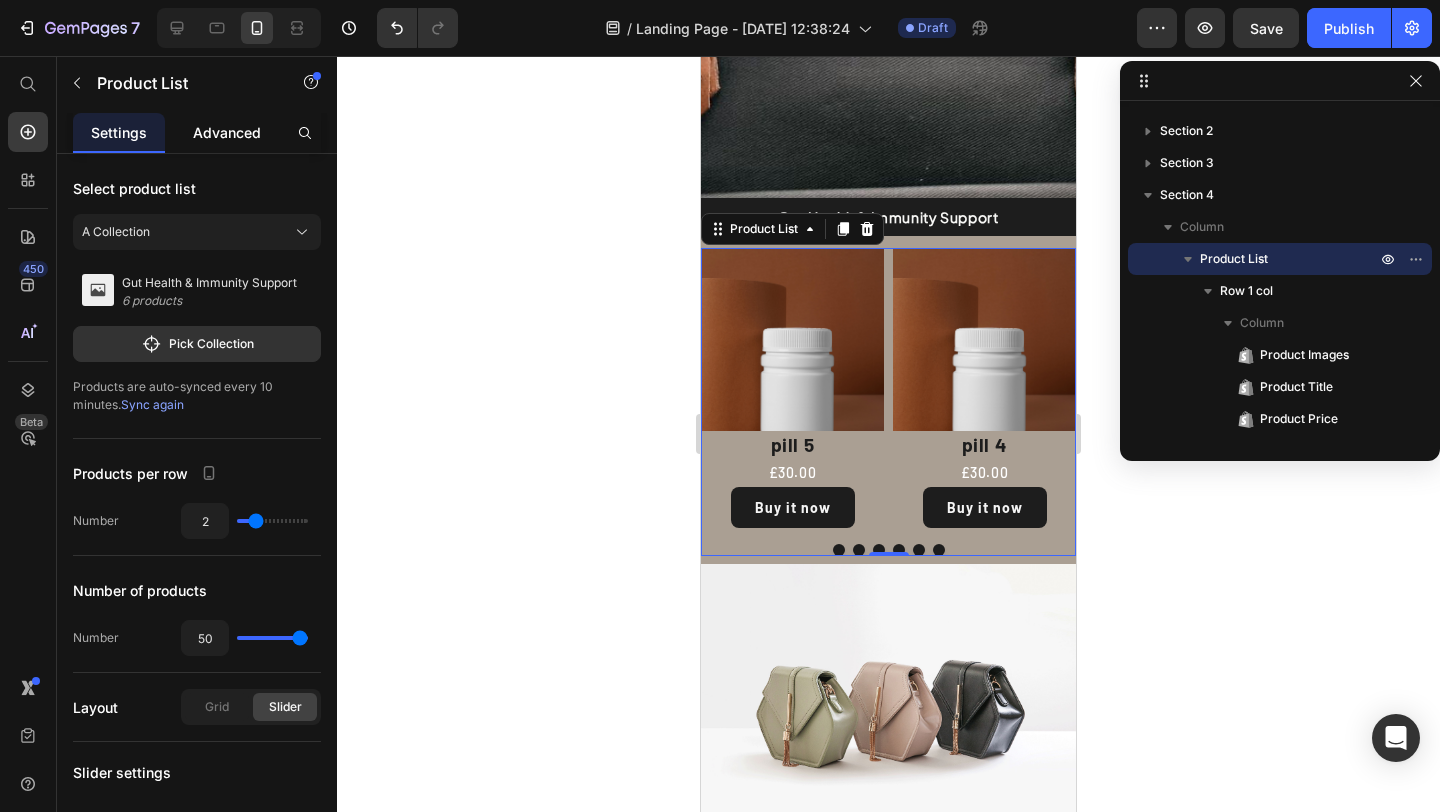 click on "Advanced" at bounding box center (227, 132) 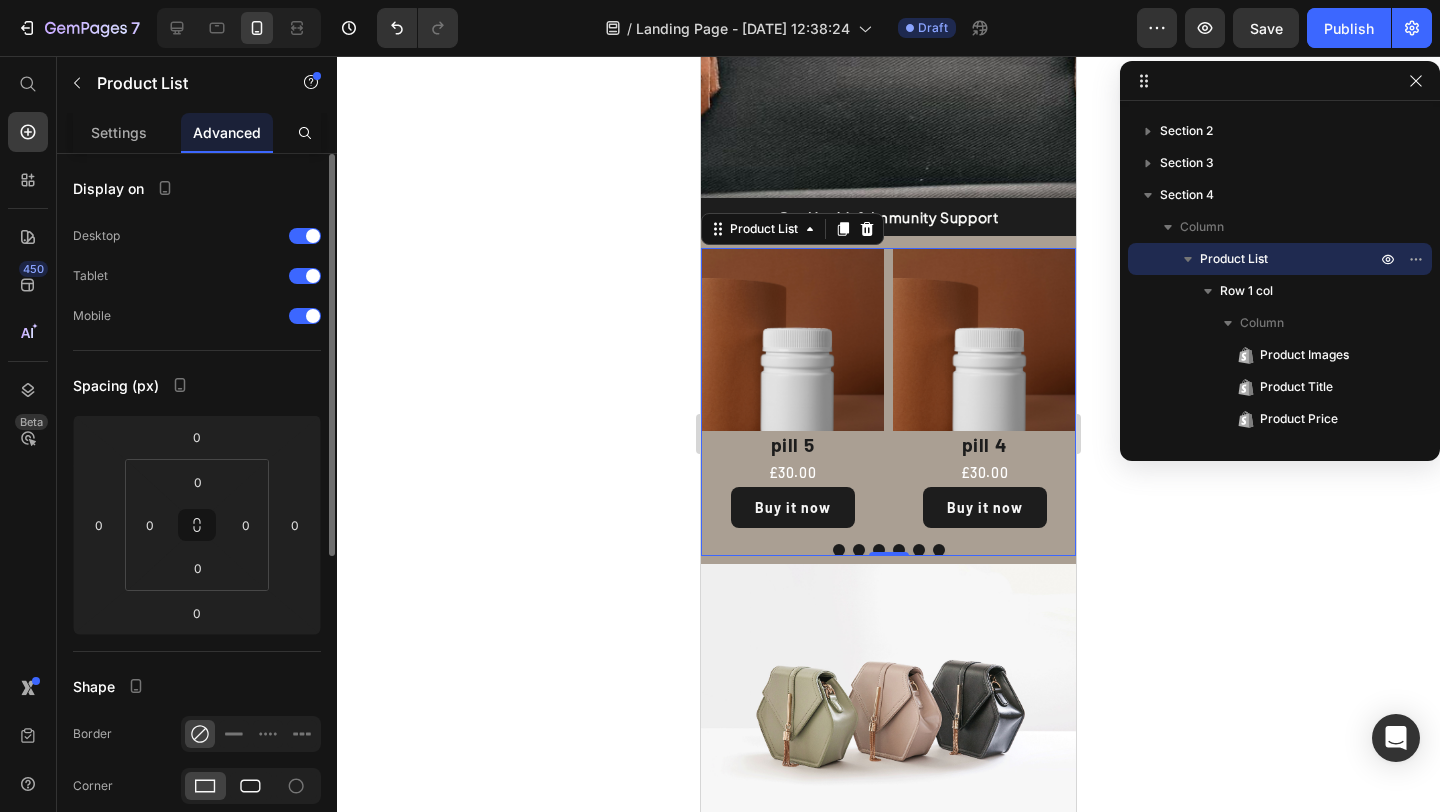 click 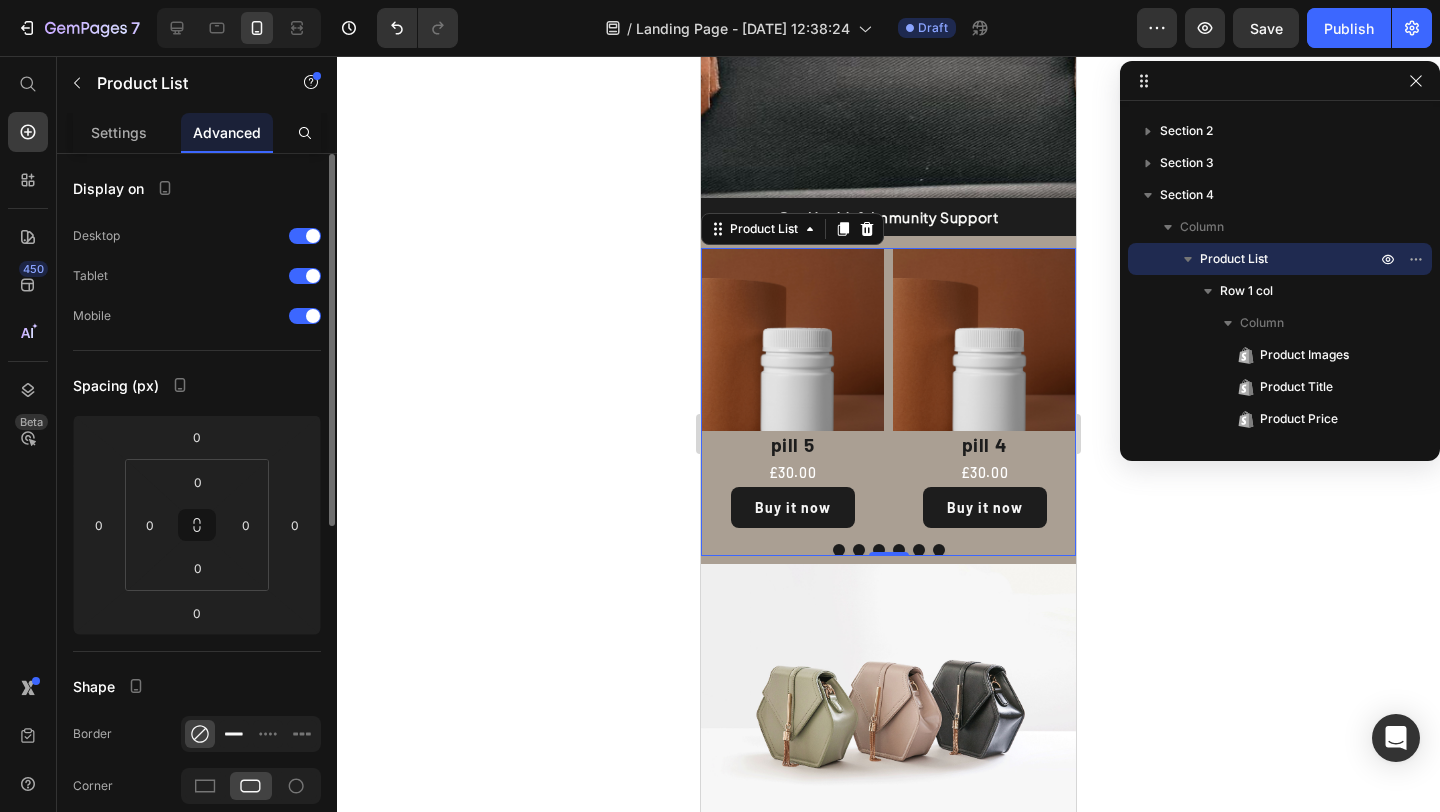 click 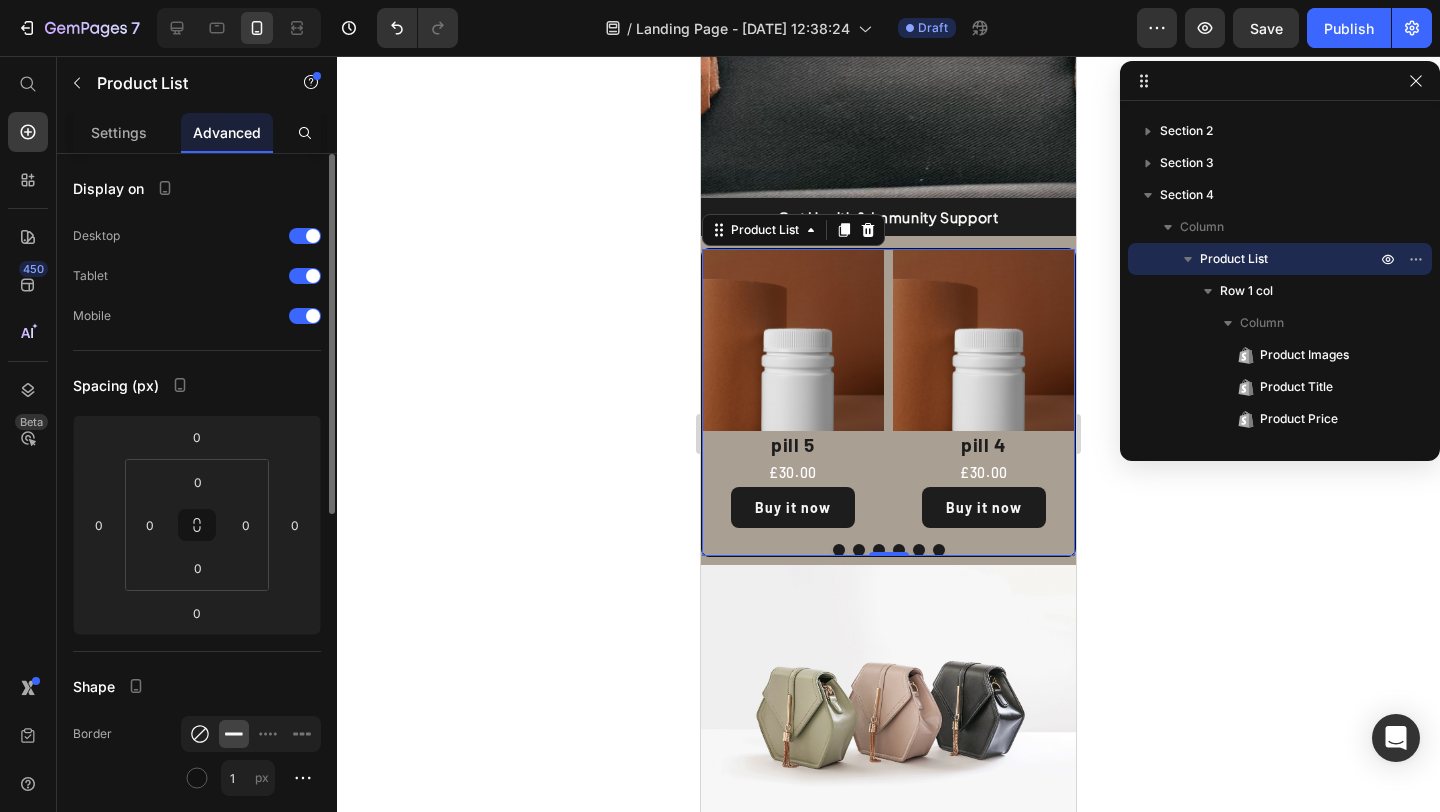 click 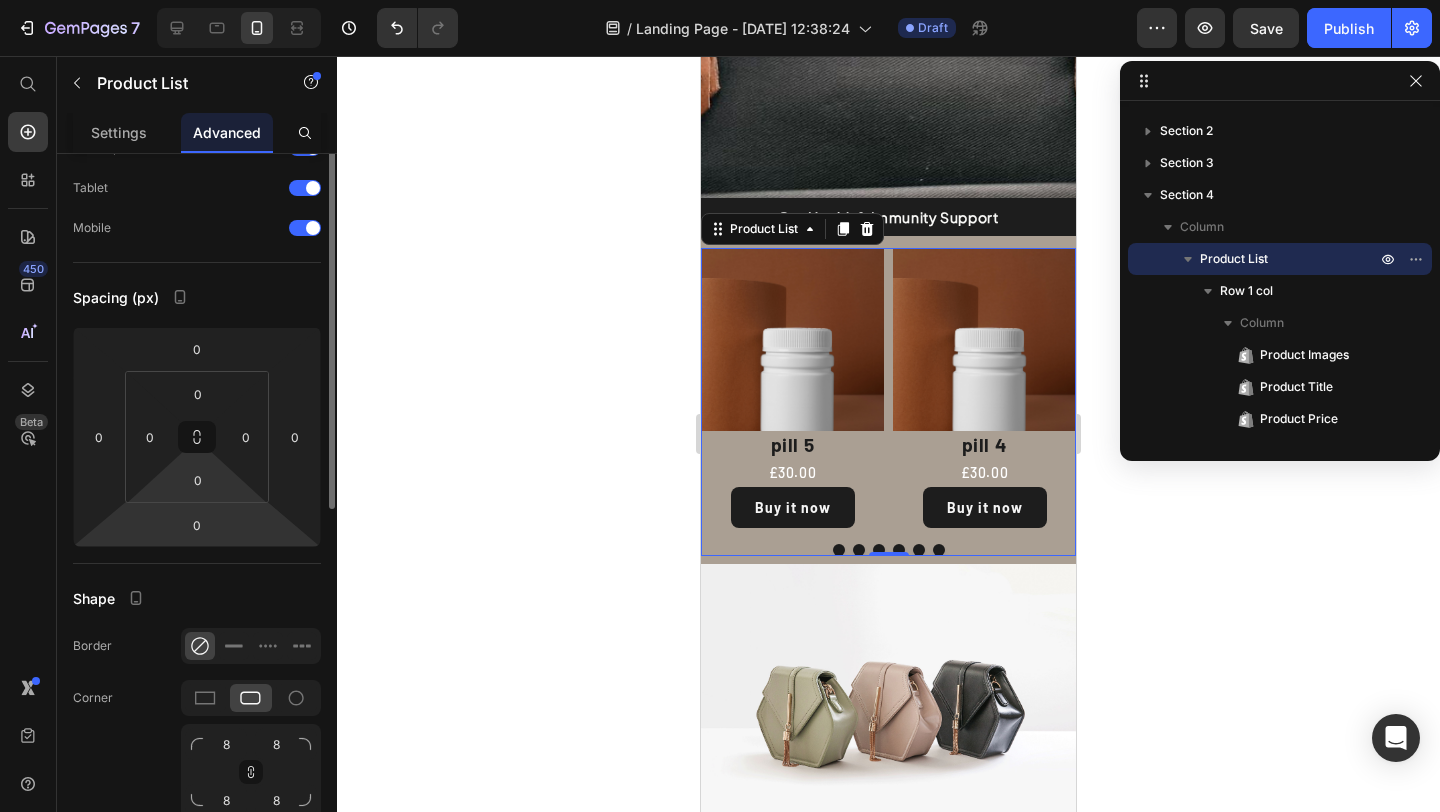 scroll, scrollTop: 95, scrollLeft: 0, axis: vertical 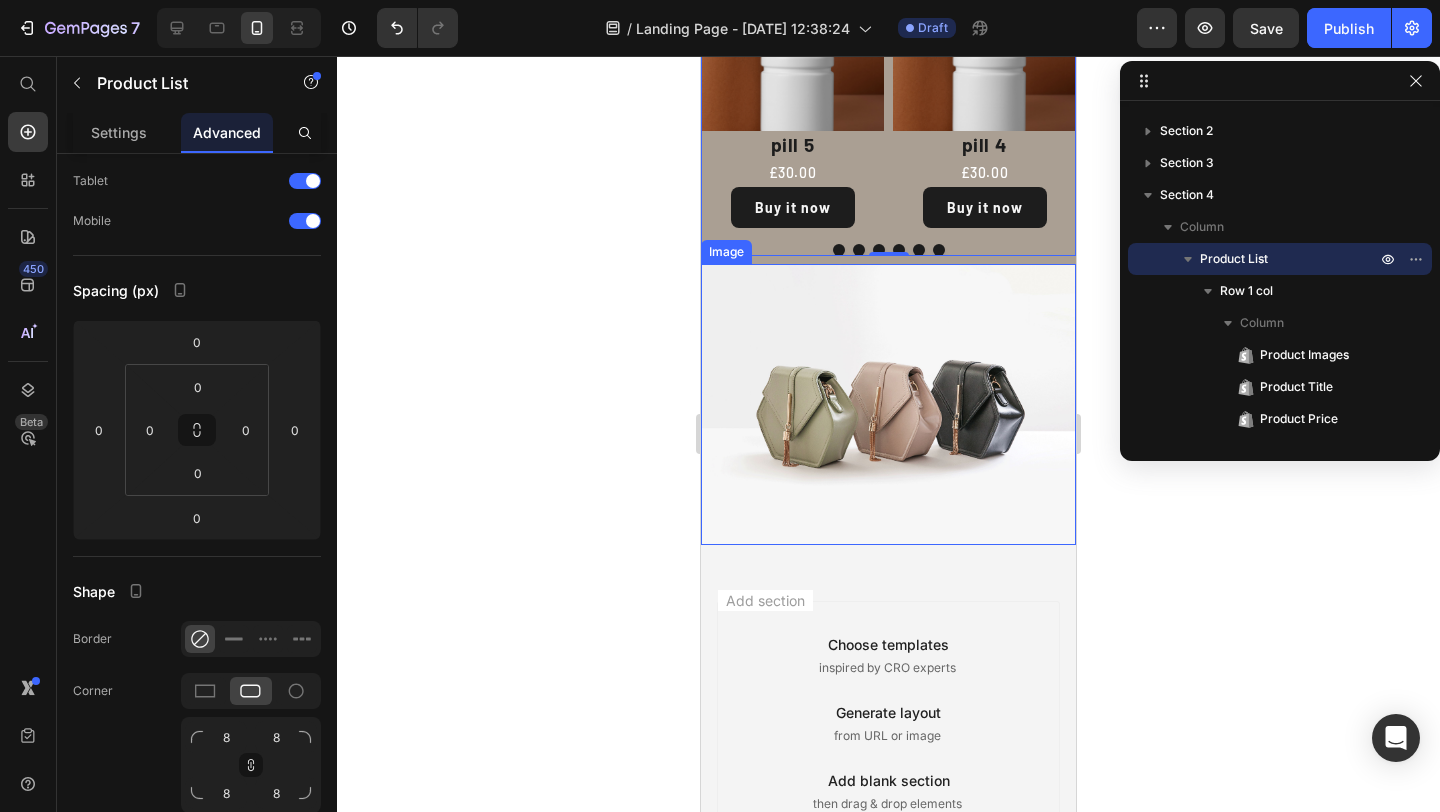 click at bounding box center (888, 404) 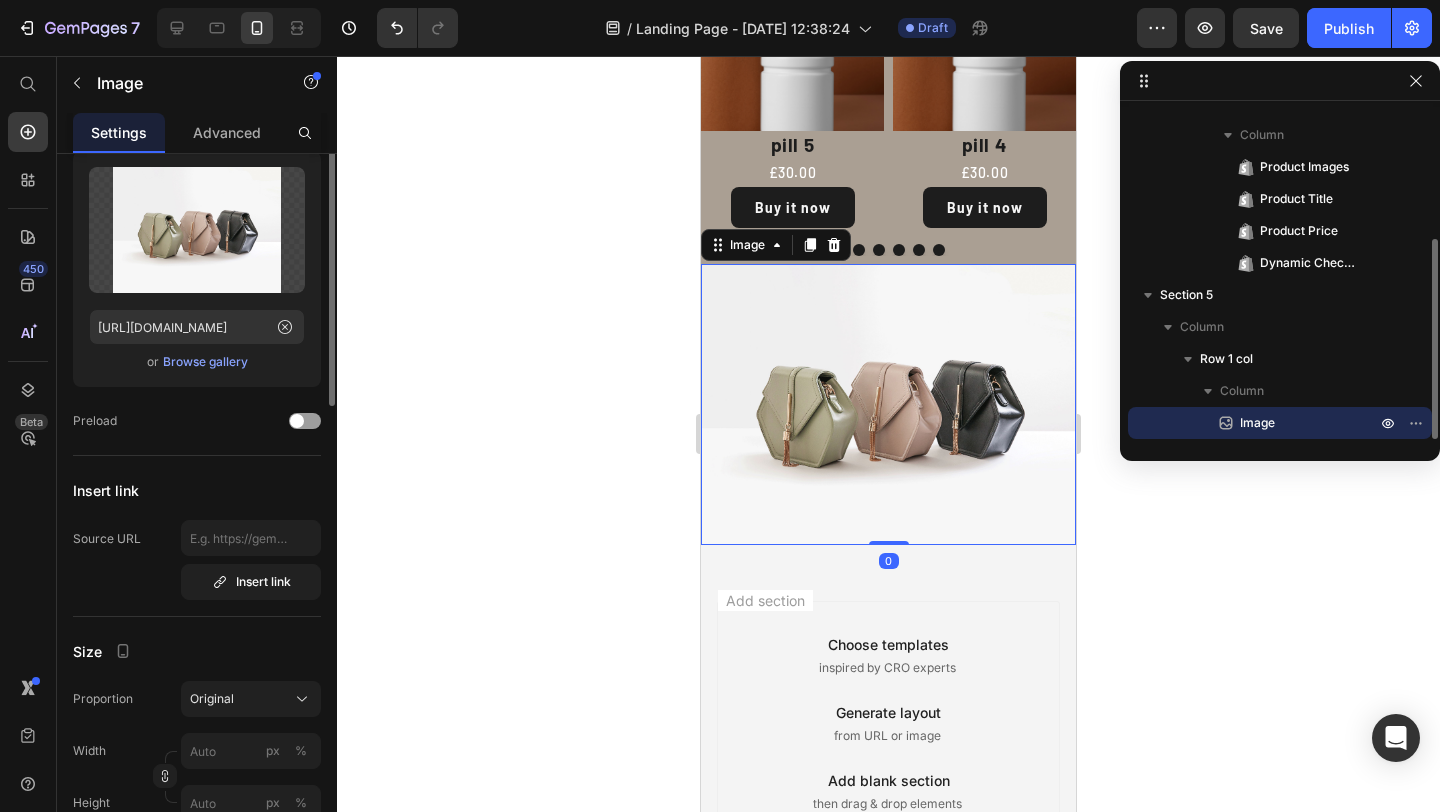 scroll, scrollTop: 0, scrollLeft: 0, axis: both 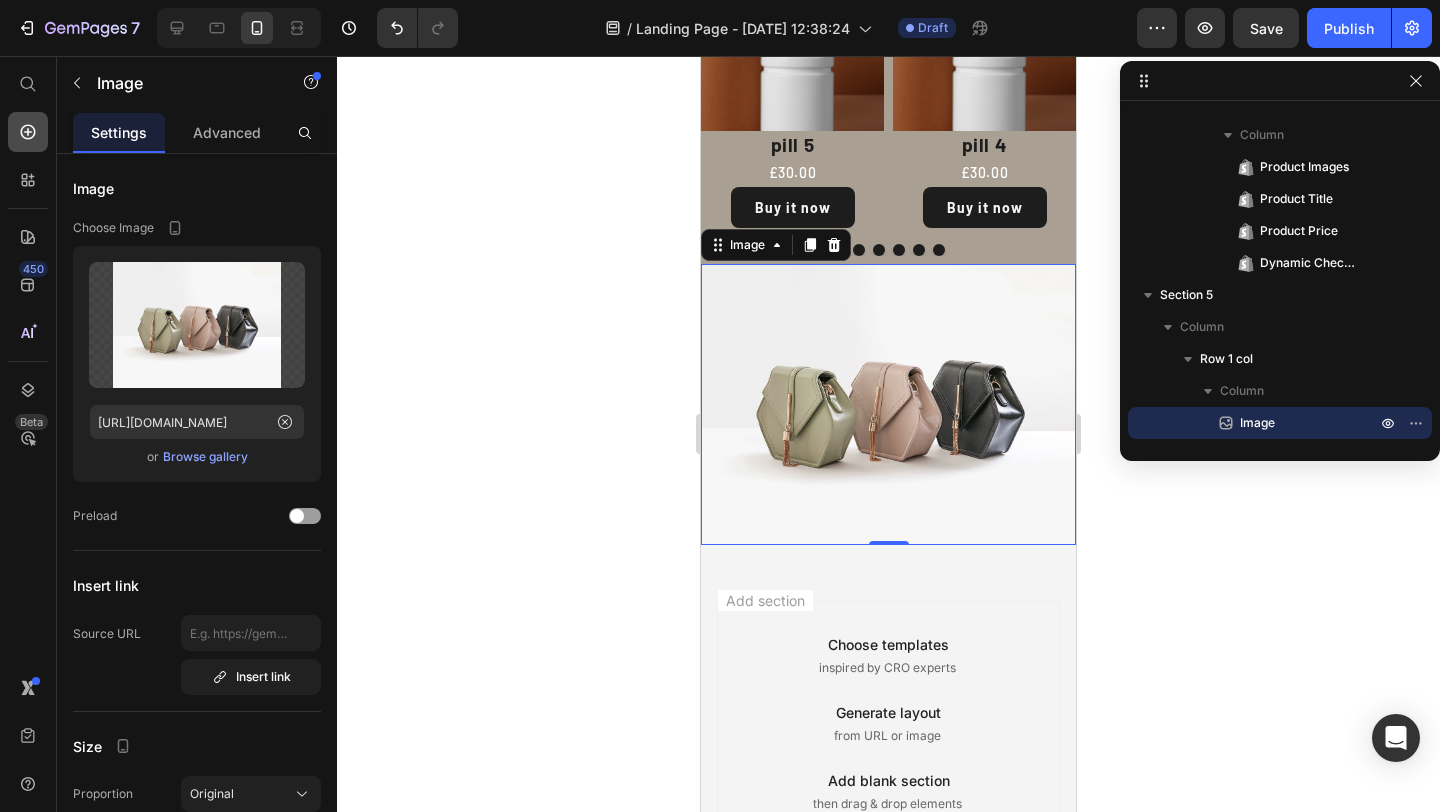 click 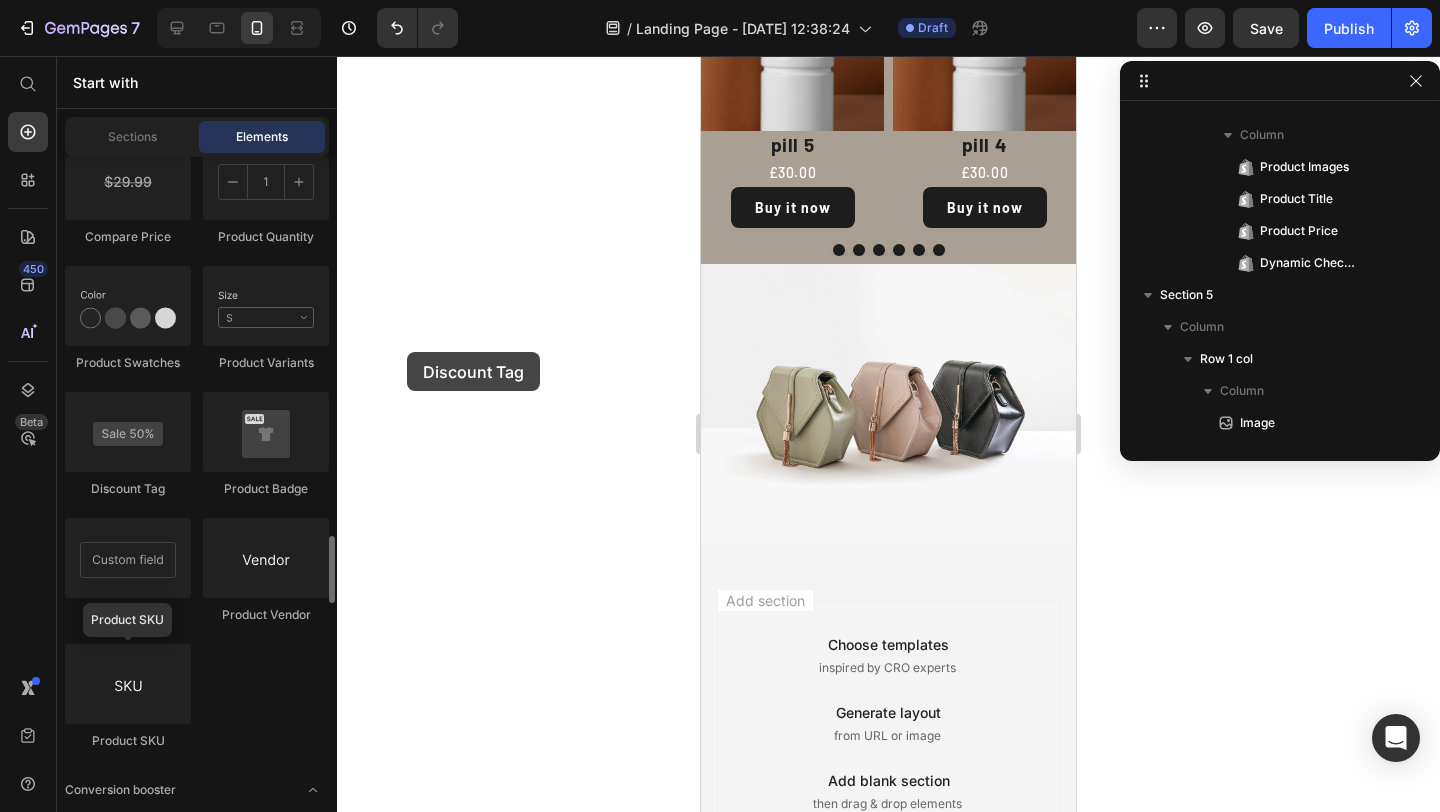 drag, startPoint x: 111, startPoint y: 444, endPoint x: 193, endPoint y: 354, distance: 121.75385 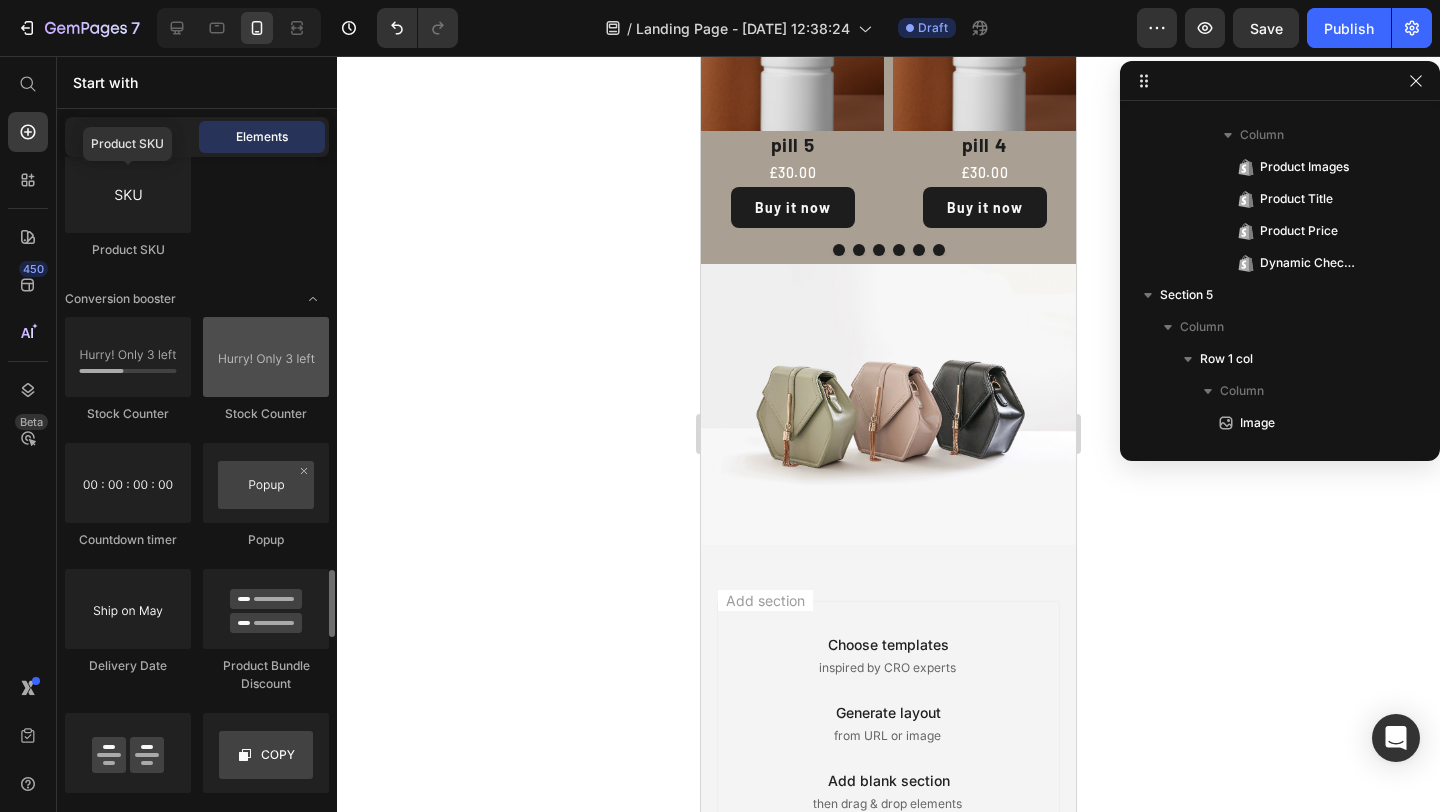 scroll, scrollTop: 4131, scrollLeft: 0, axis: vertical 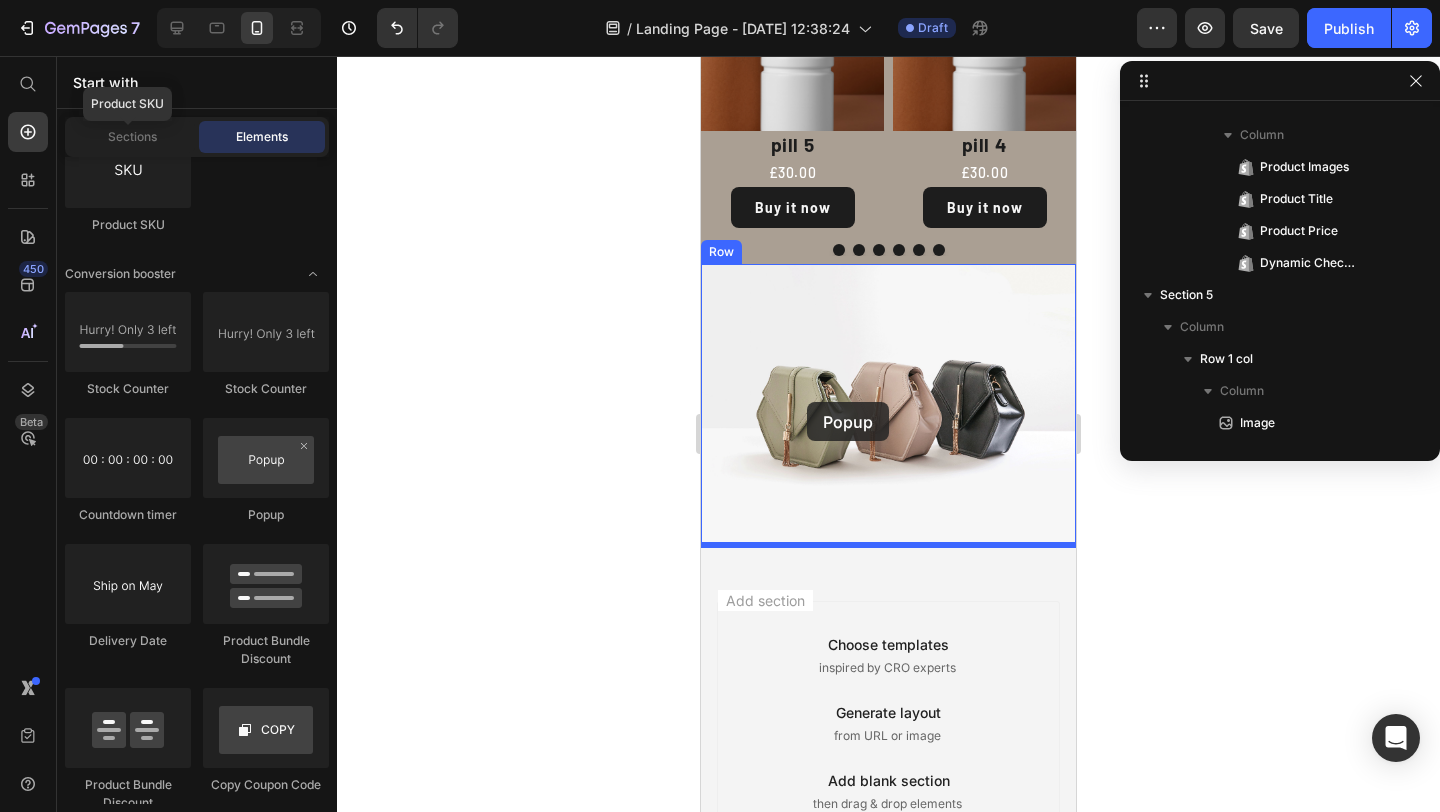 drag, startPoint x: 937, startPoint y: 528, endPoint x: 807, endPoint y: 402, distance: 181.04143 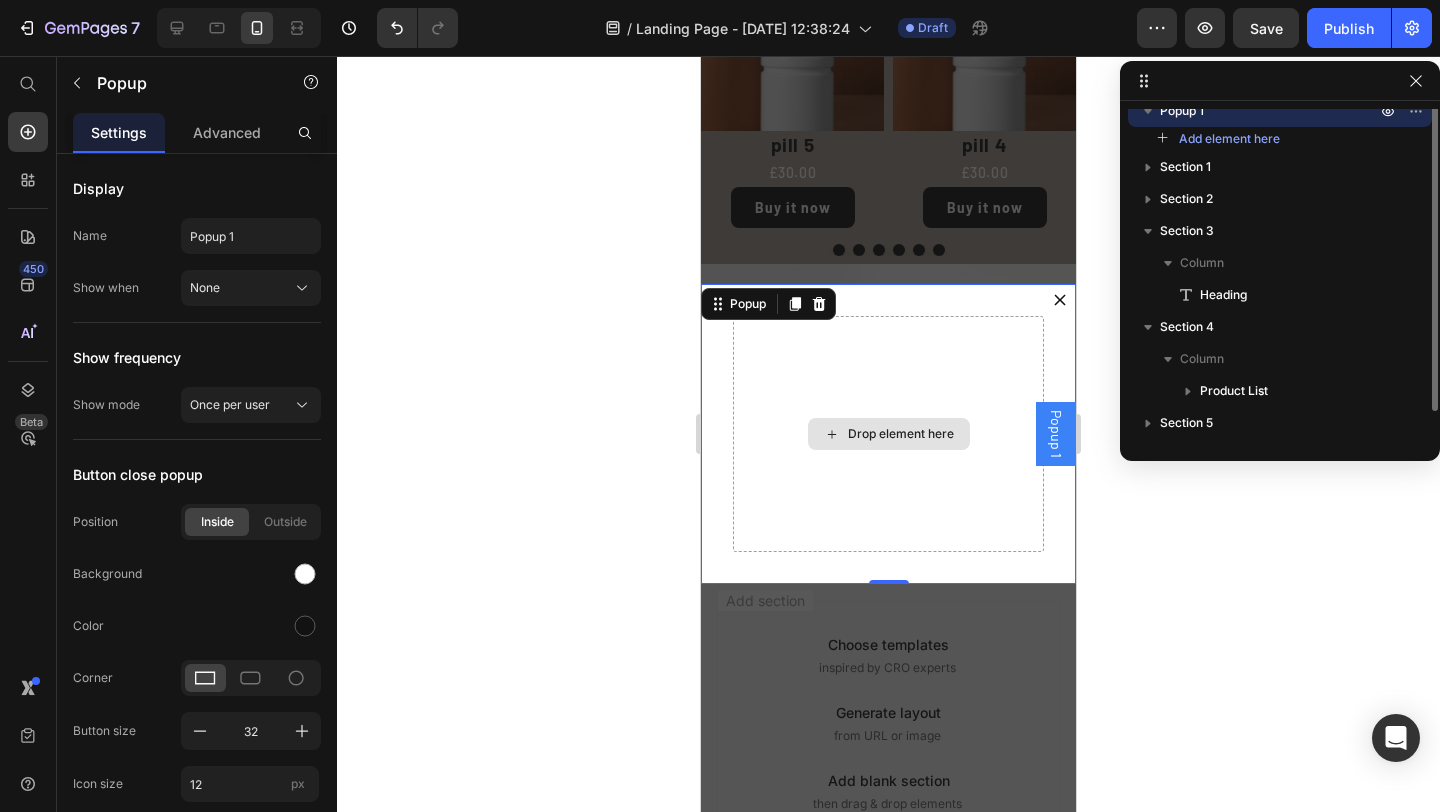 scroll, scrollTop: 0, scrollLeft: 0, axis: both 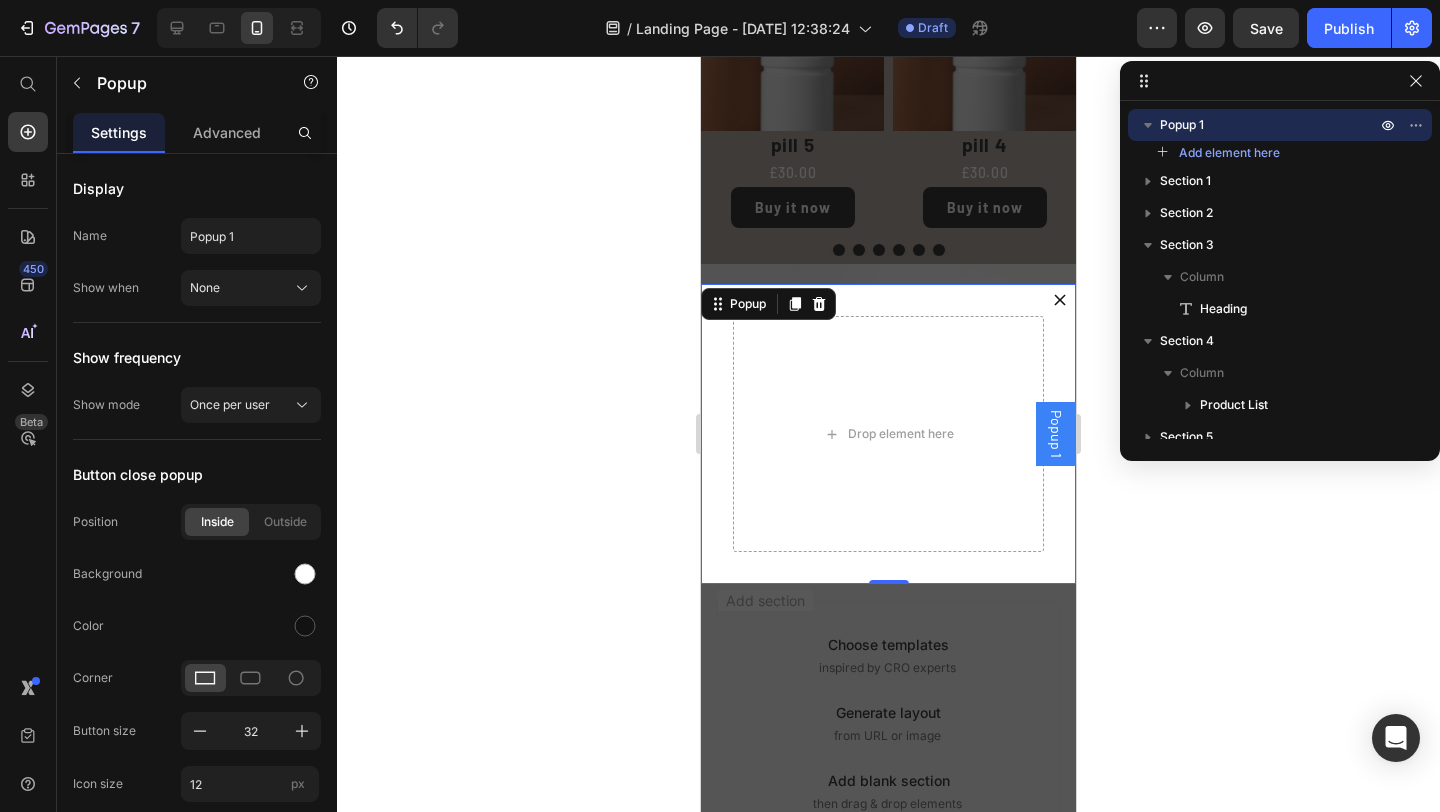 click 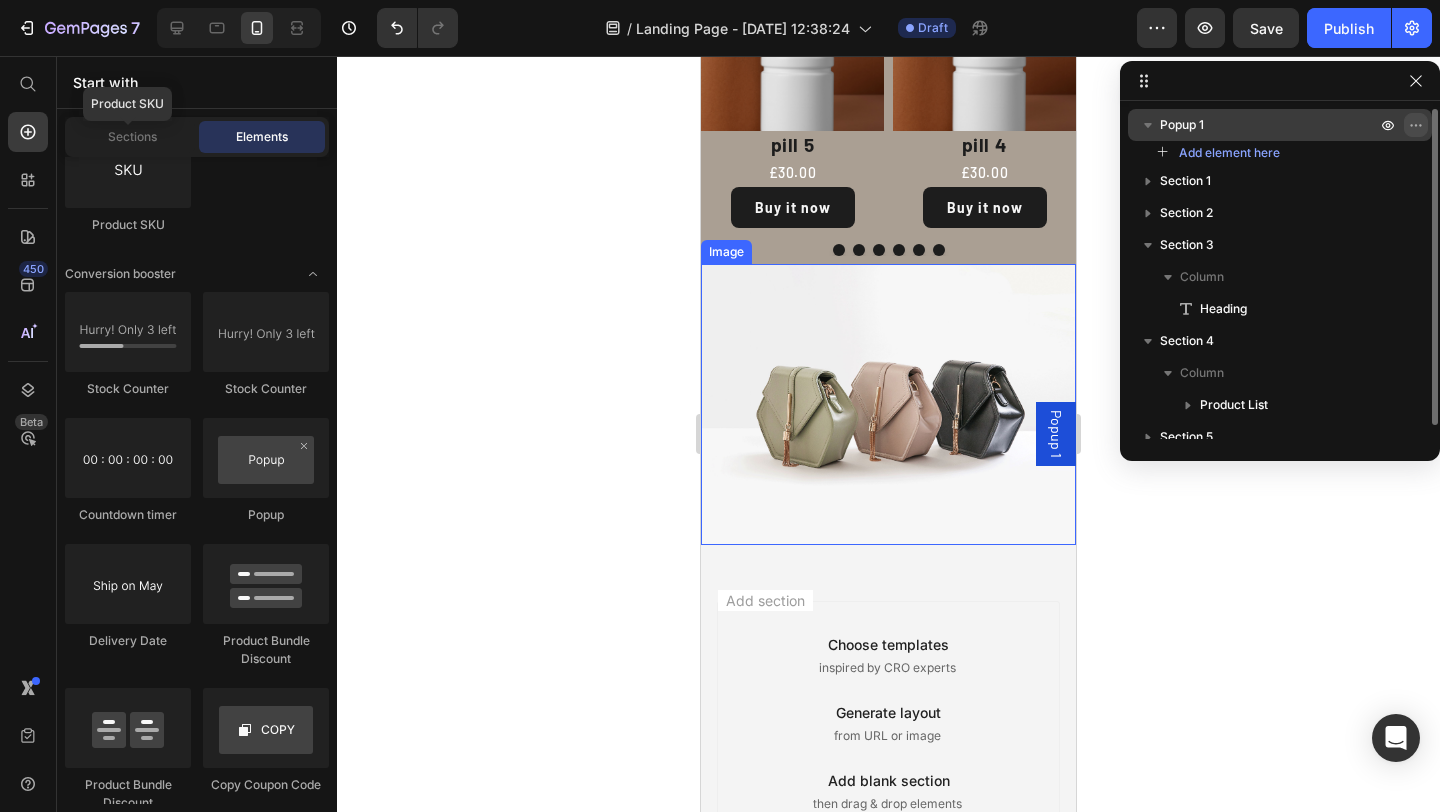 click 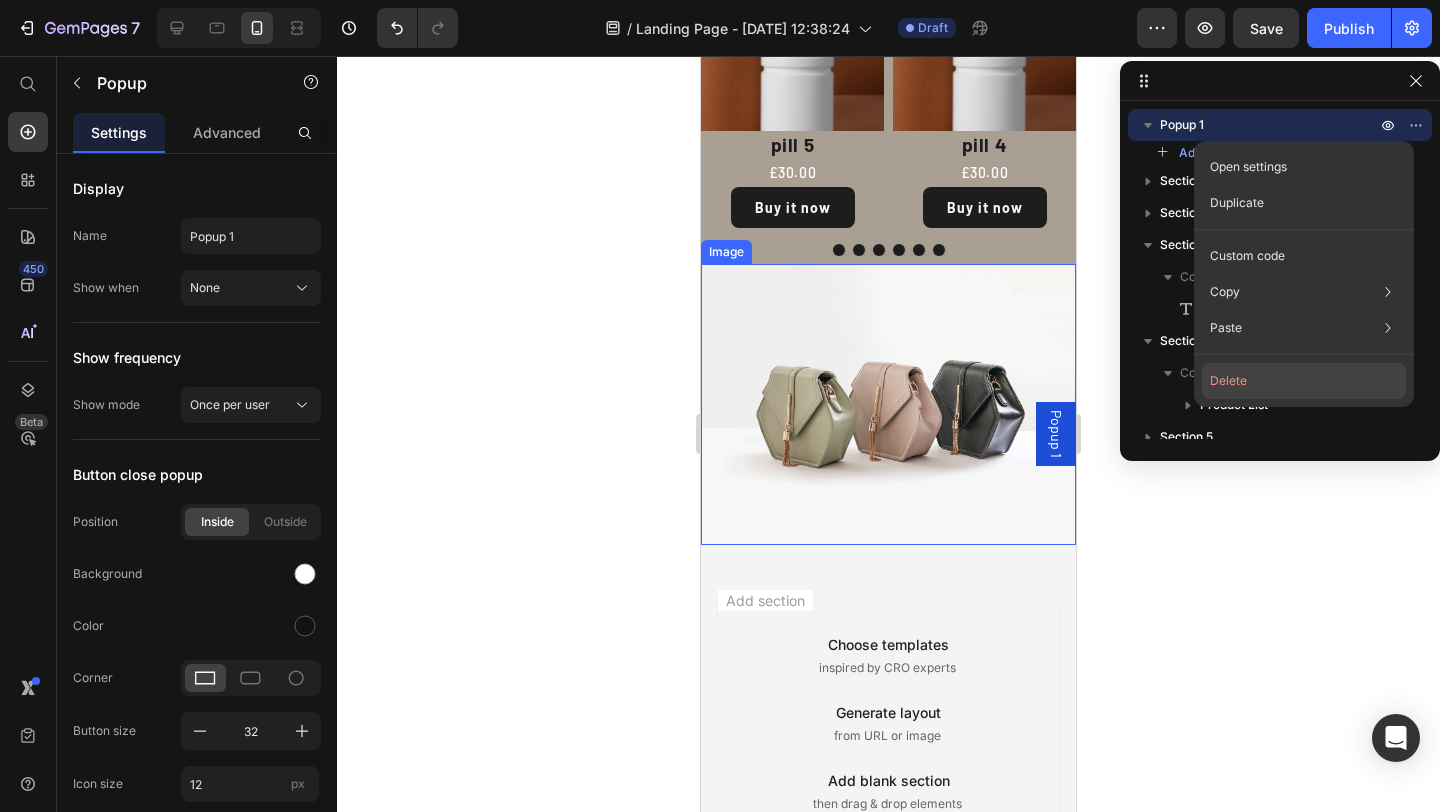 click on "Delete" 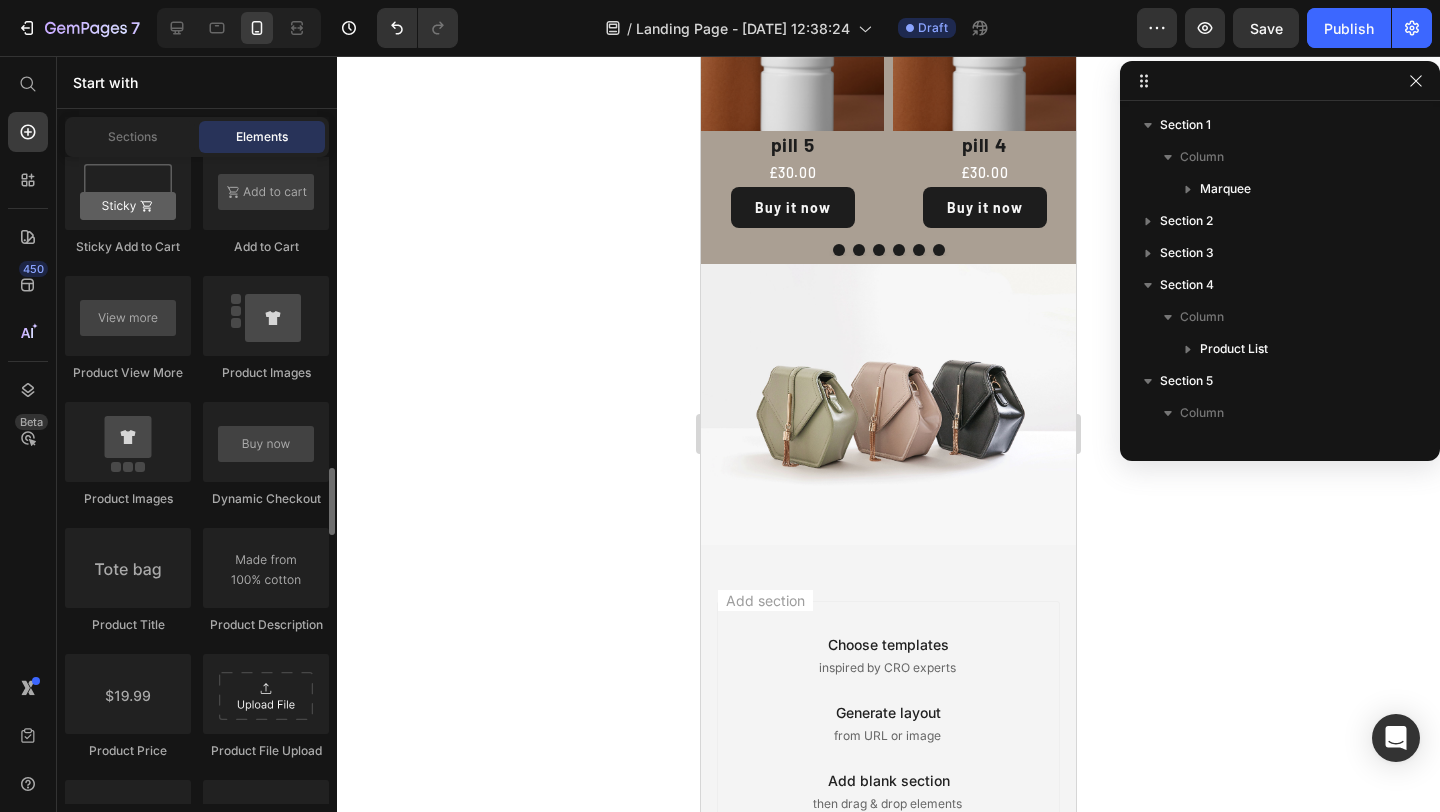 scroll, scrollTop: 2974, scrollLeft: 0, axis: vertical 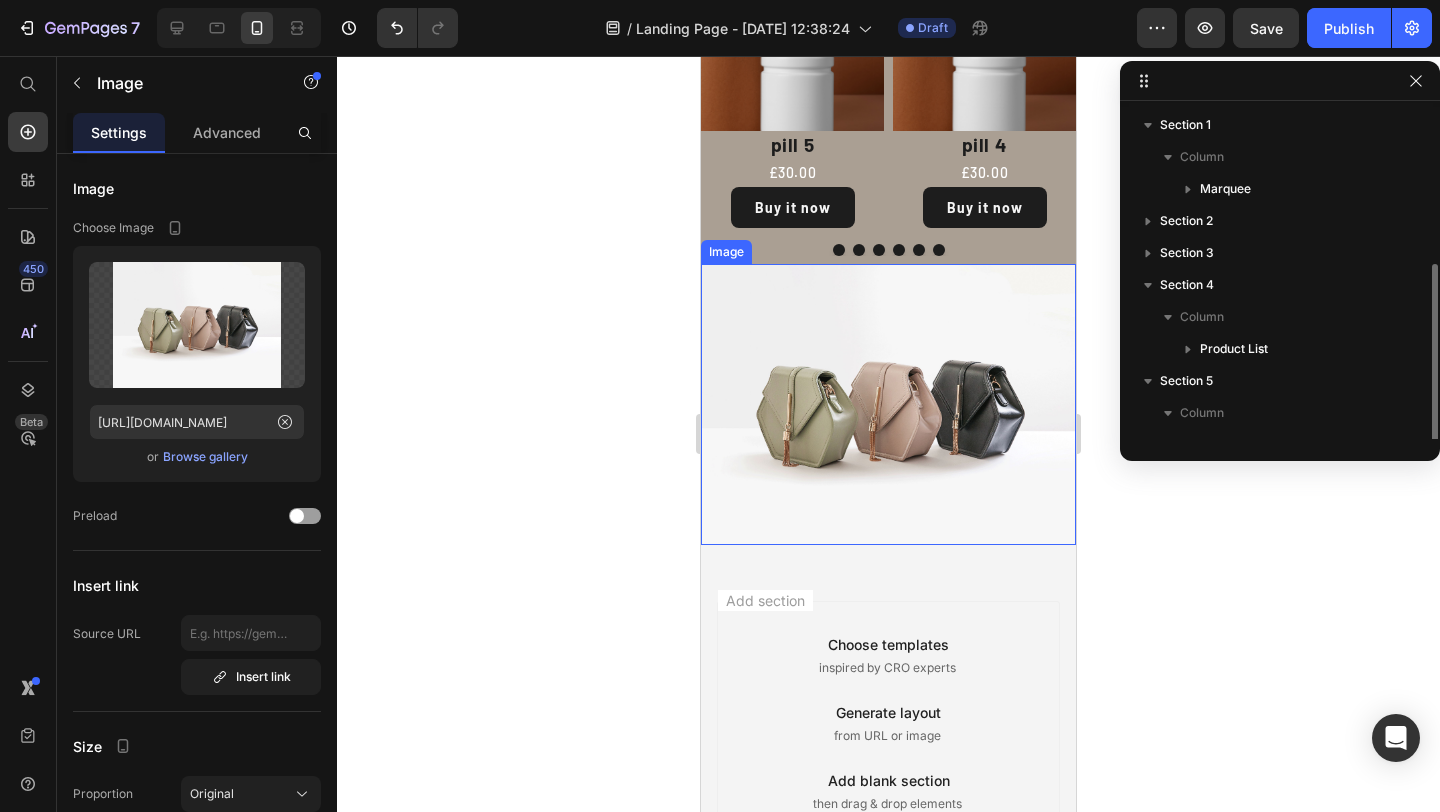 click at bounding box center [888, 404] 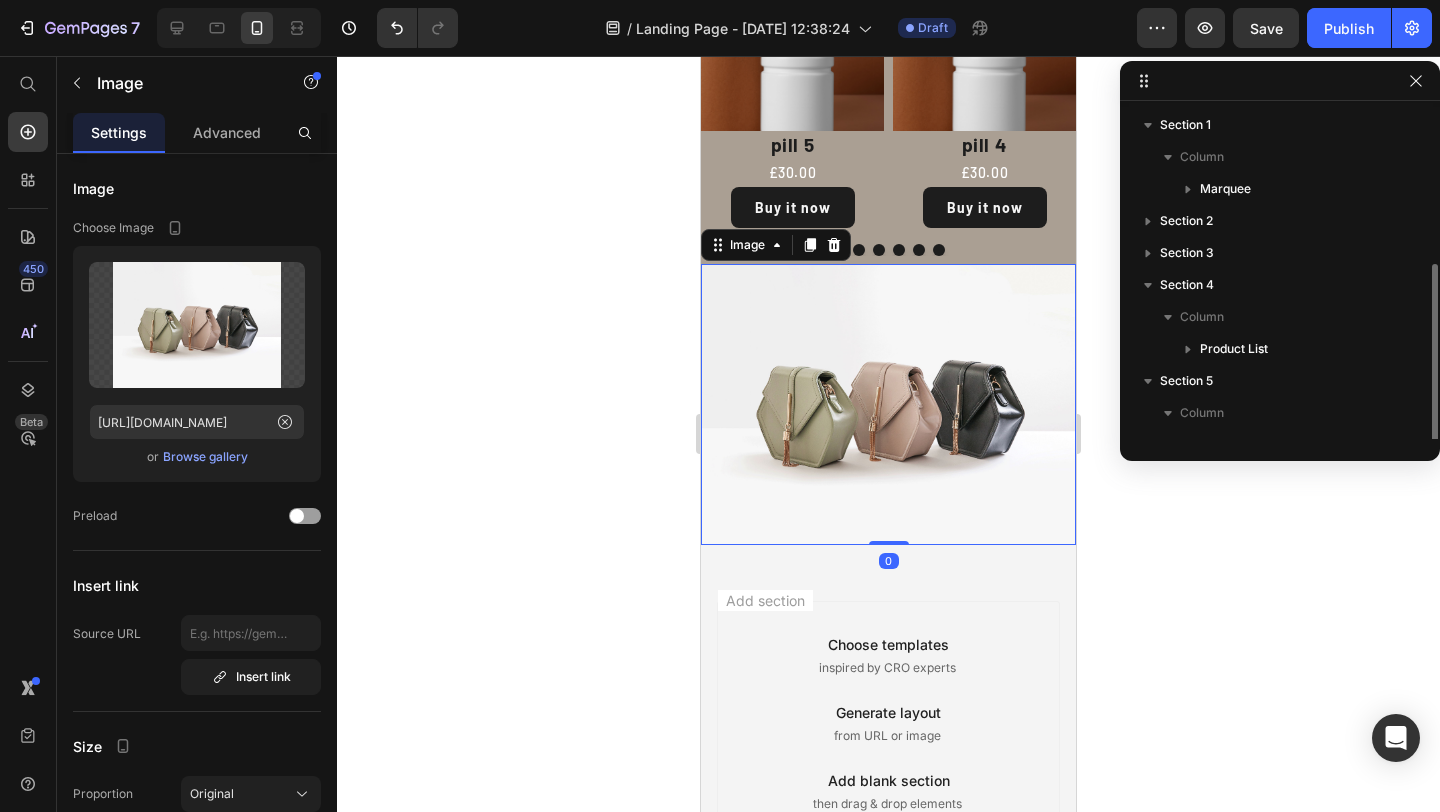 scroll, scrollTop: 86, scrollLeft: 0, axis: vertical 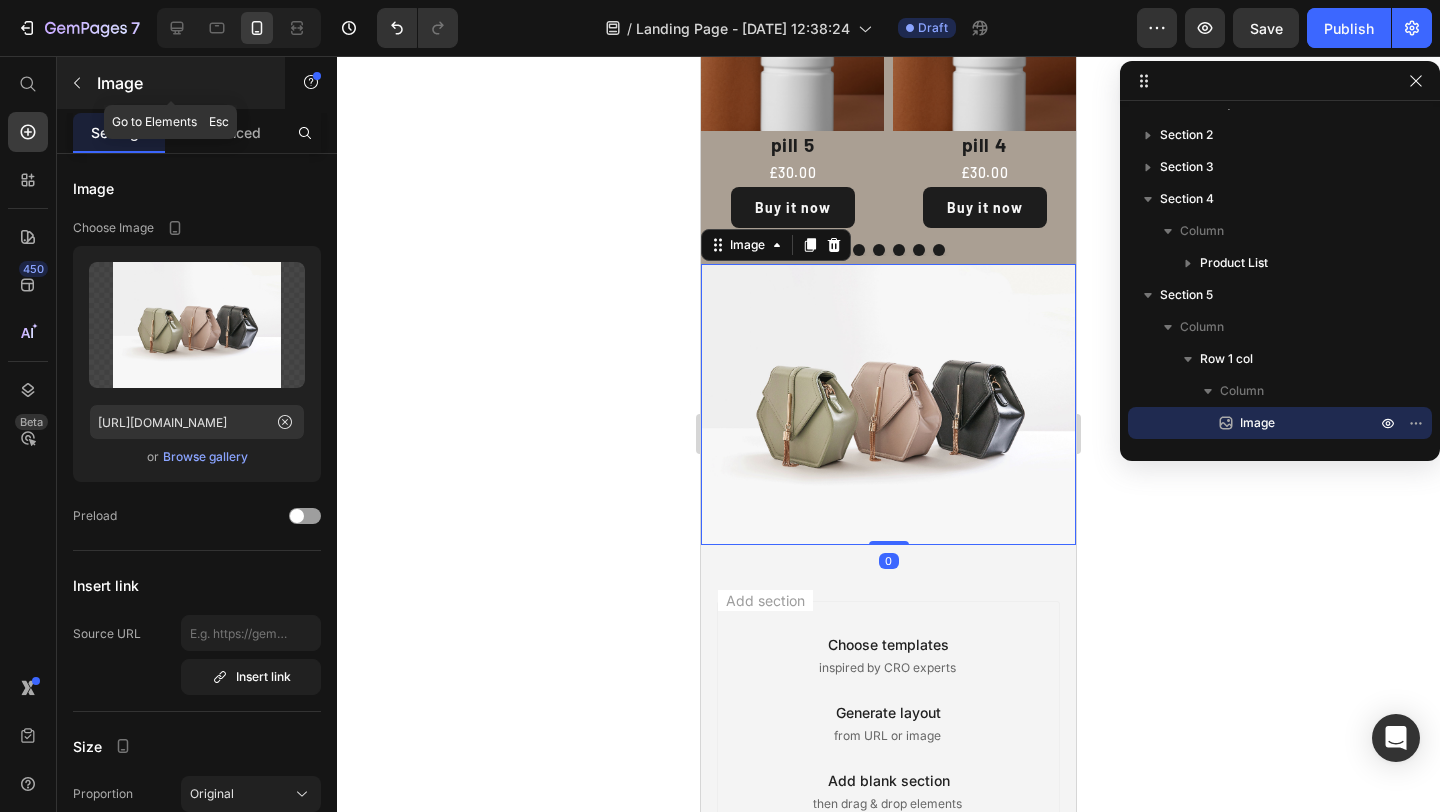 click 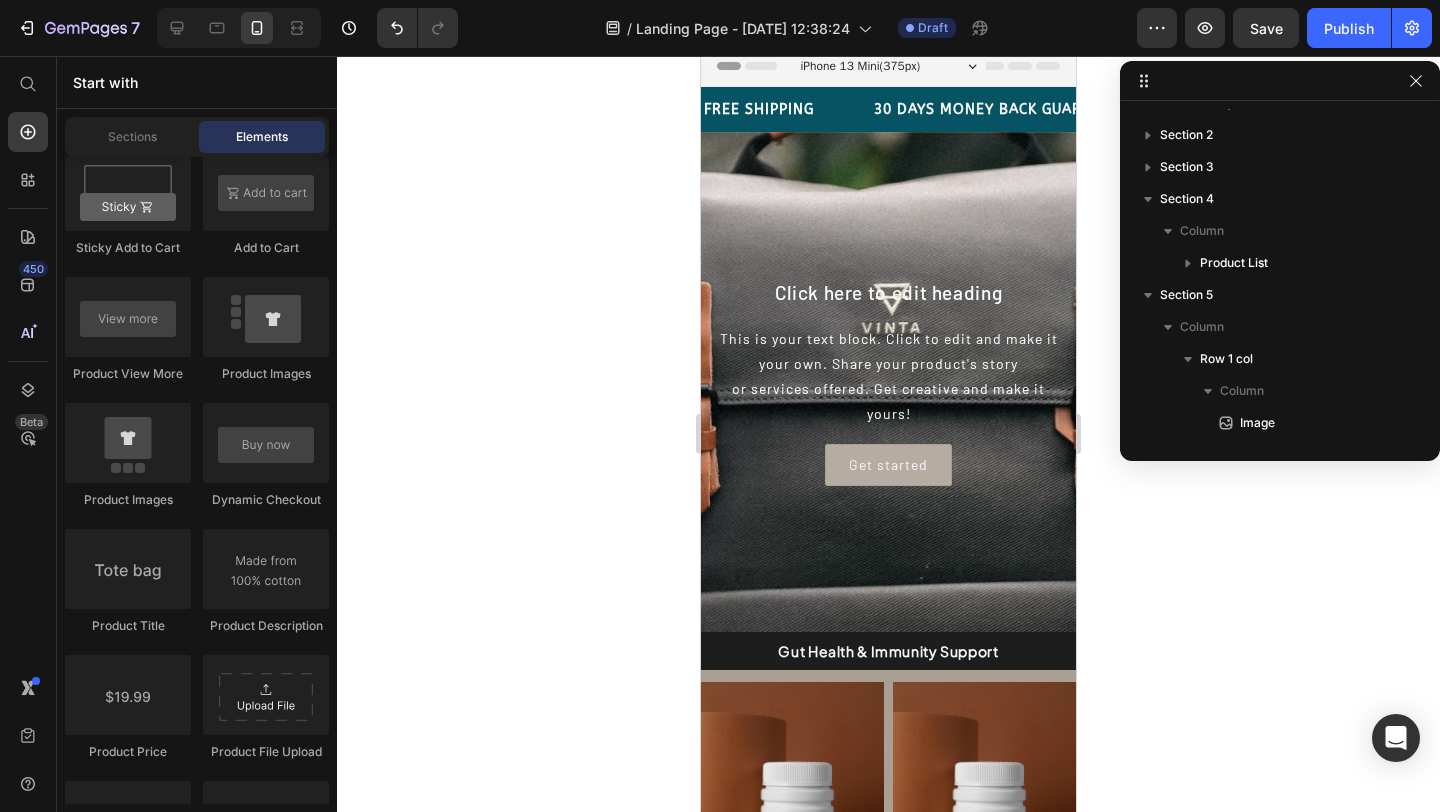 scroll, scrollTop: 0, scrollLeft: 0, axis: both 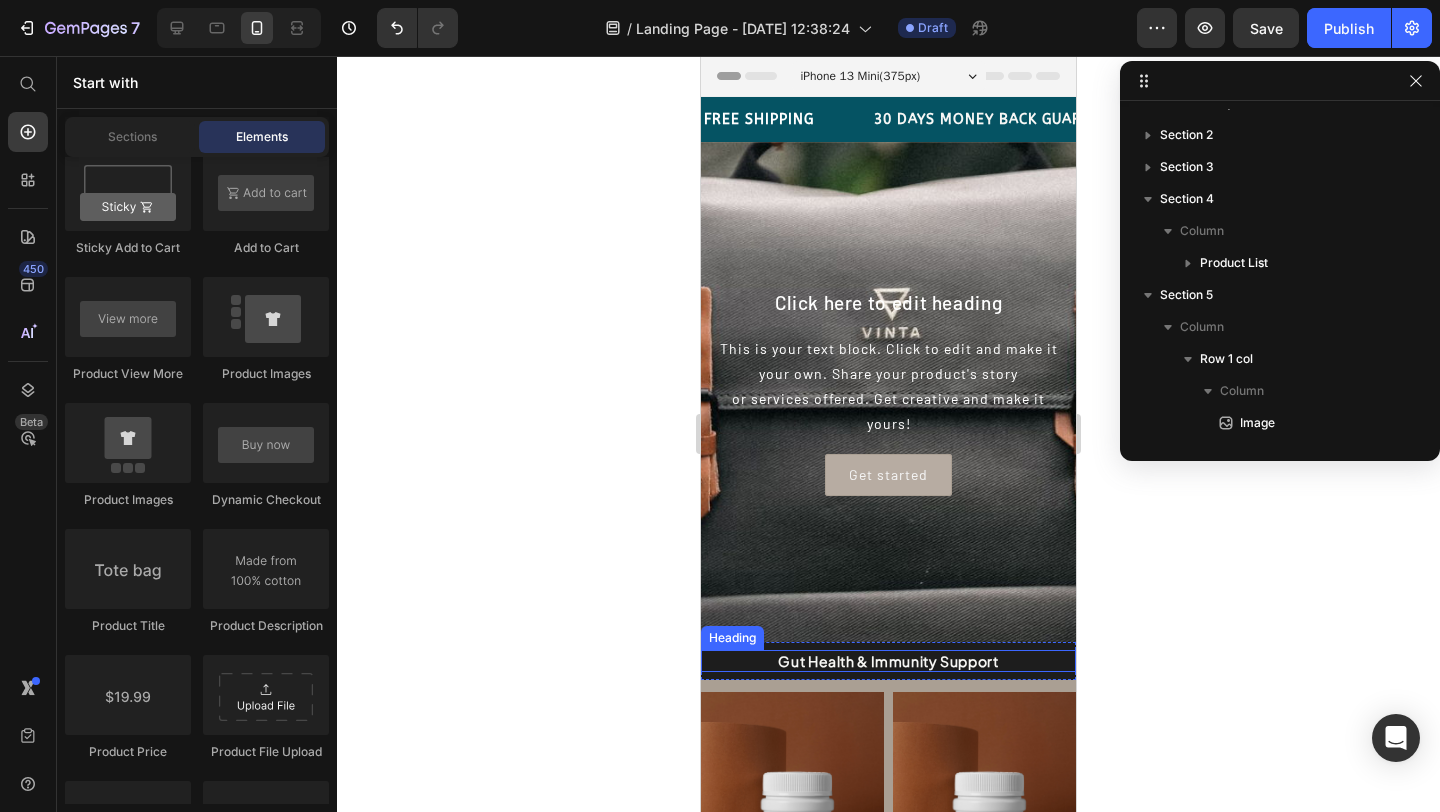 click on "Gut Health & Immunity Support" at bounding box center (888, 661) 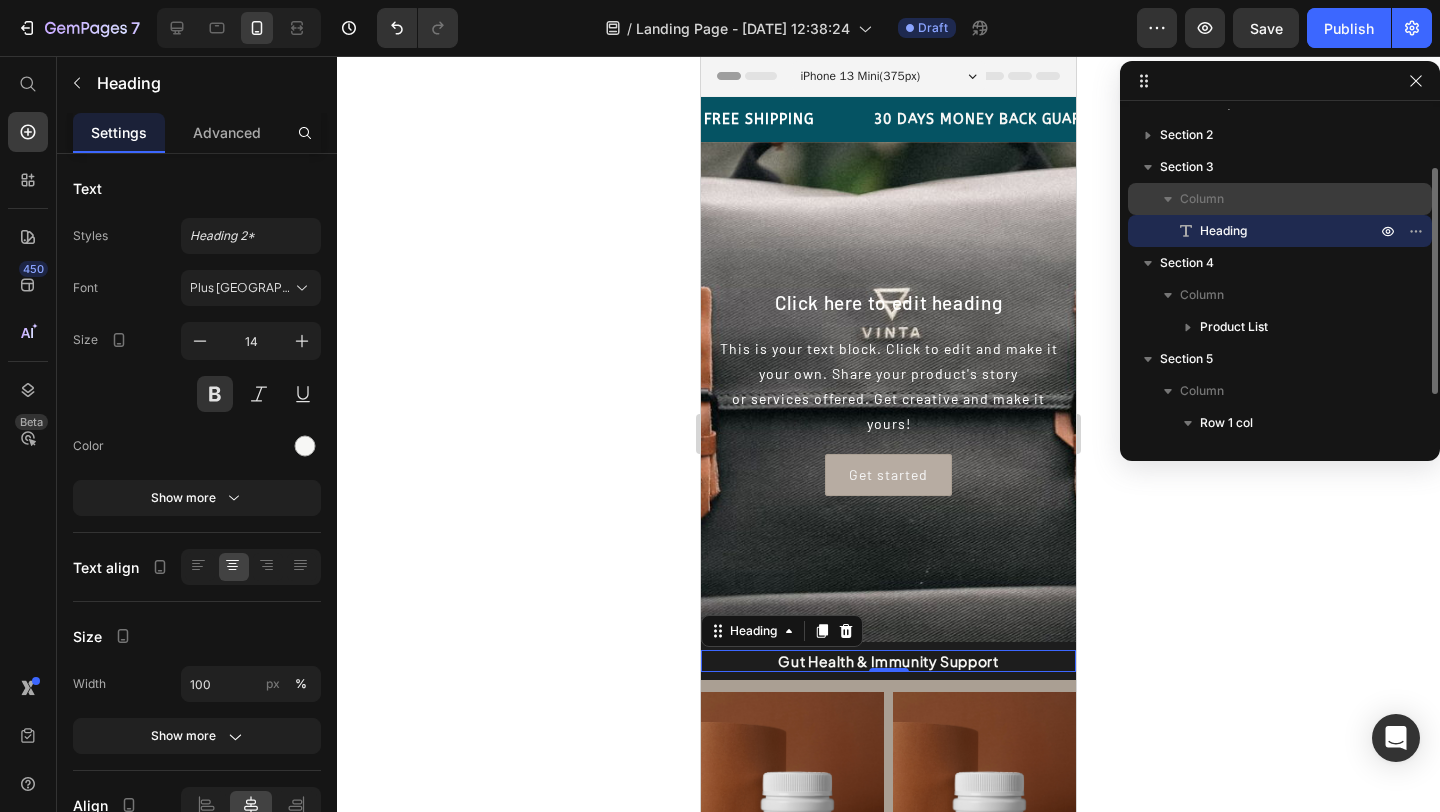 click on "Column" at bounding box center (1280, 199) 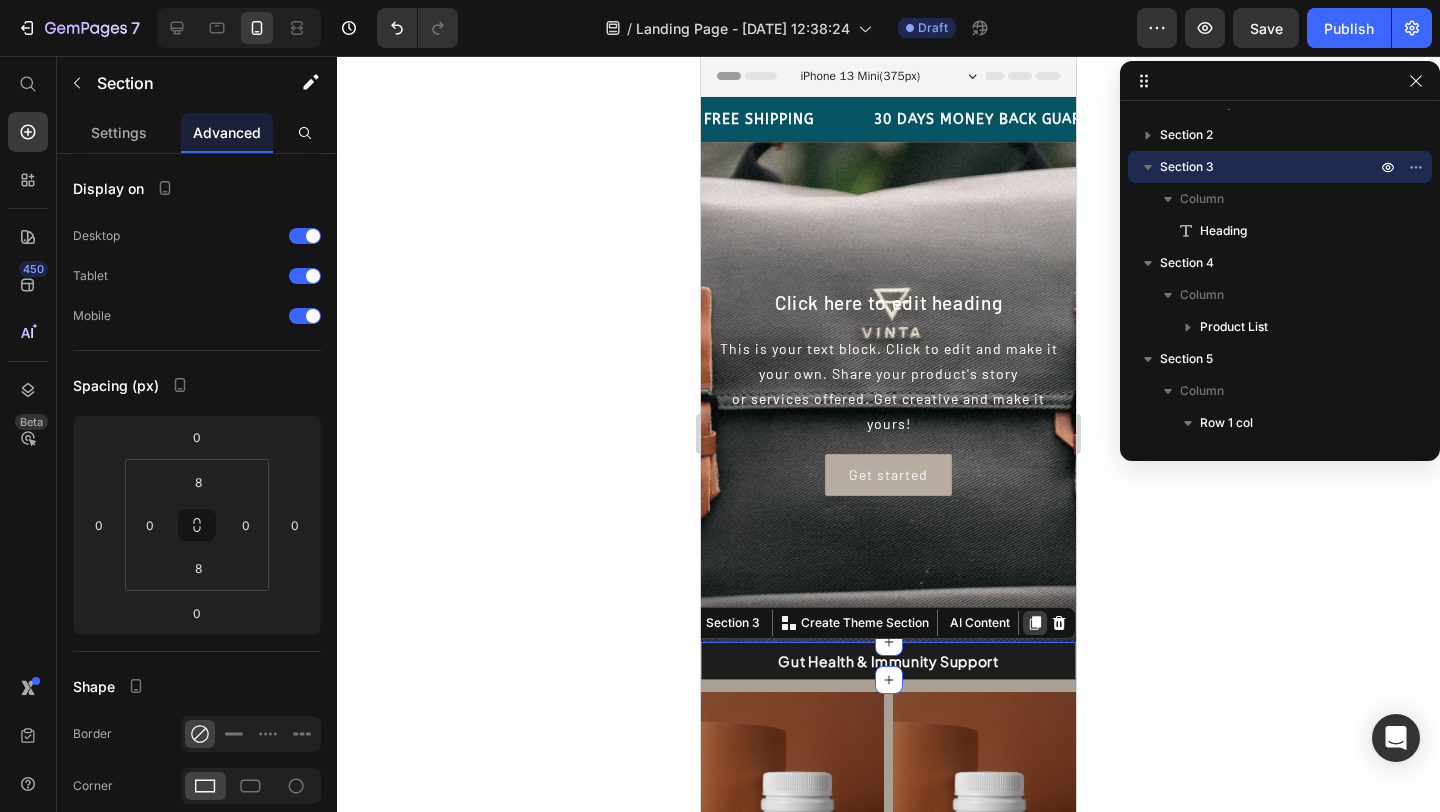 click 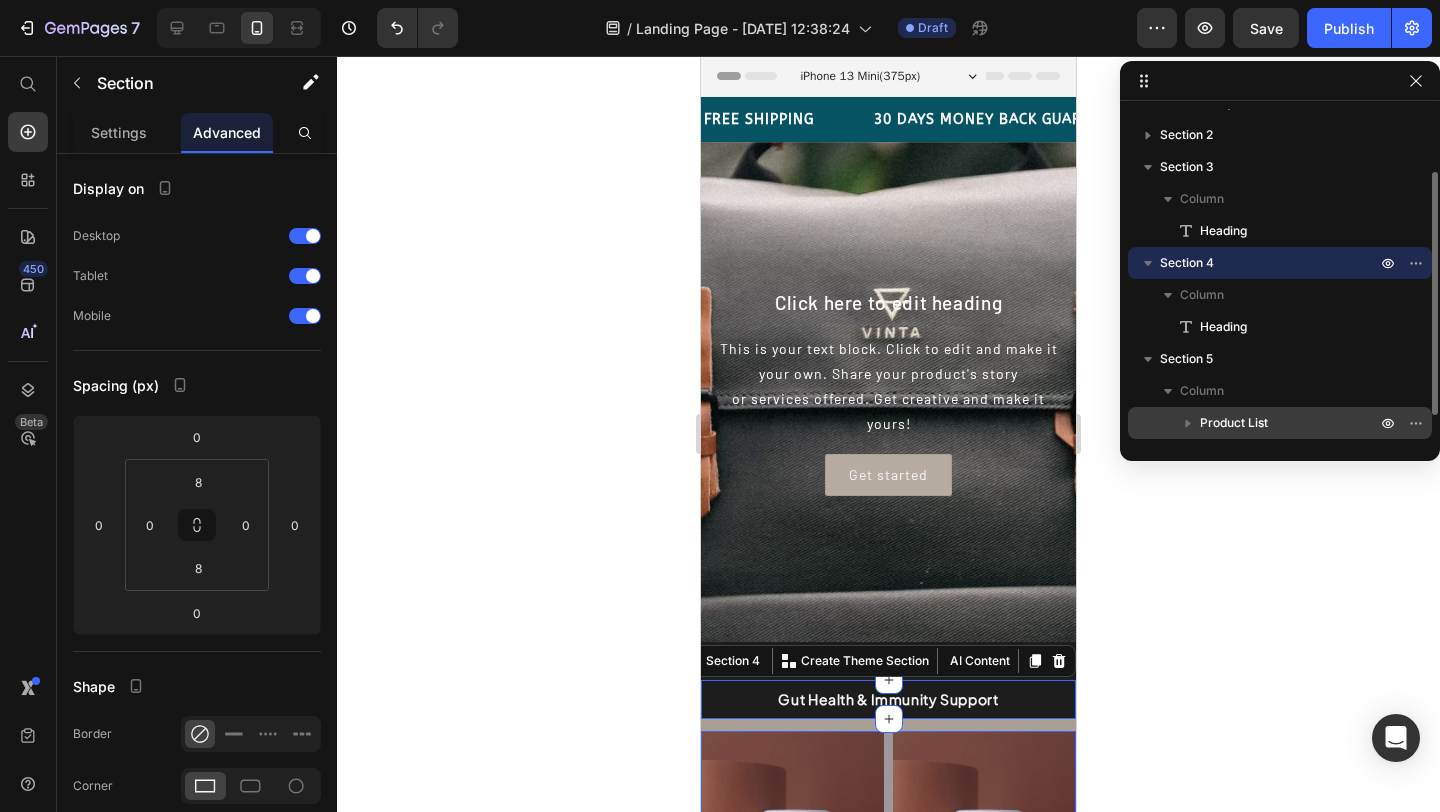drag, startPoint x: 1188, startPoint y: 258, endPoint x: 1178, endPoint y: 427, distance: 169.2956 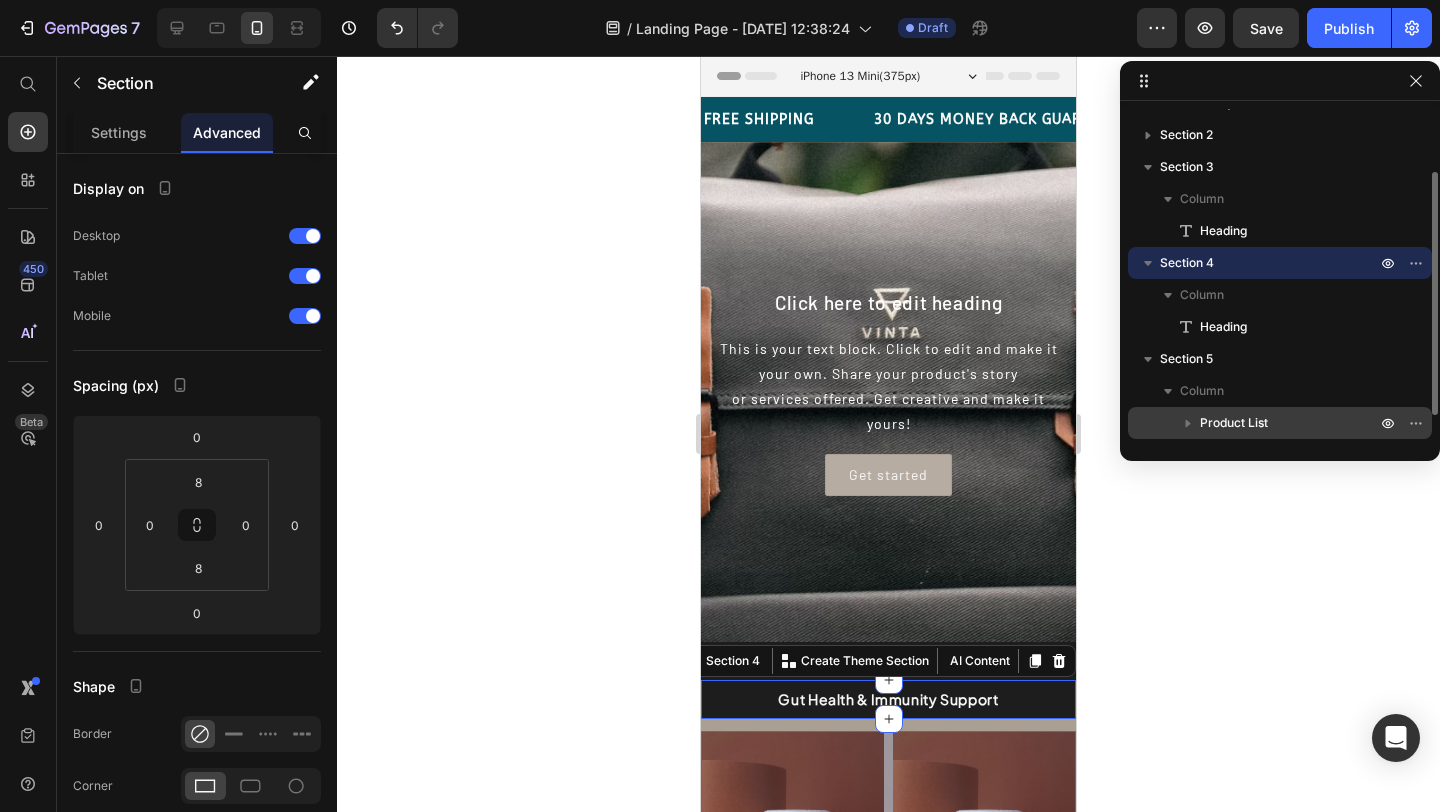click on "Section 1 Column  Marquee Section 2 Section 3 Column  Heading Section 4 Column  Heading Section 5 Column  Product List Section 6" at bounding box center [1280, 274] 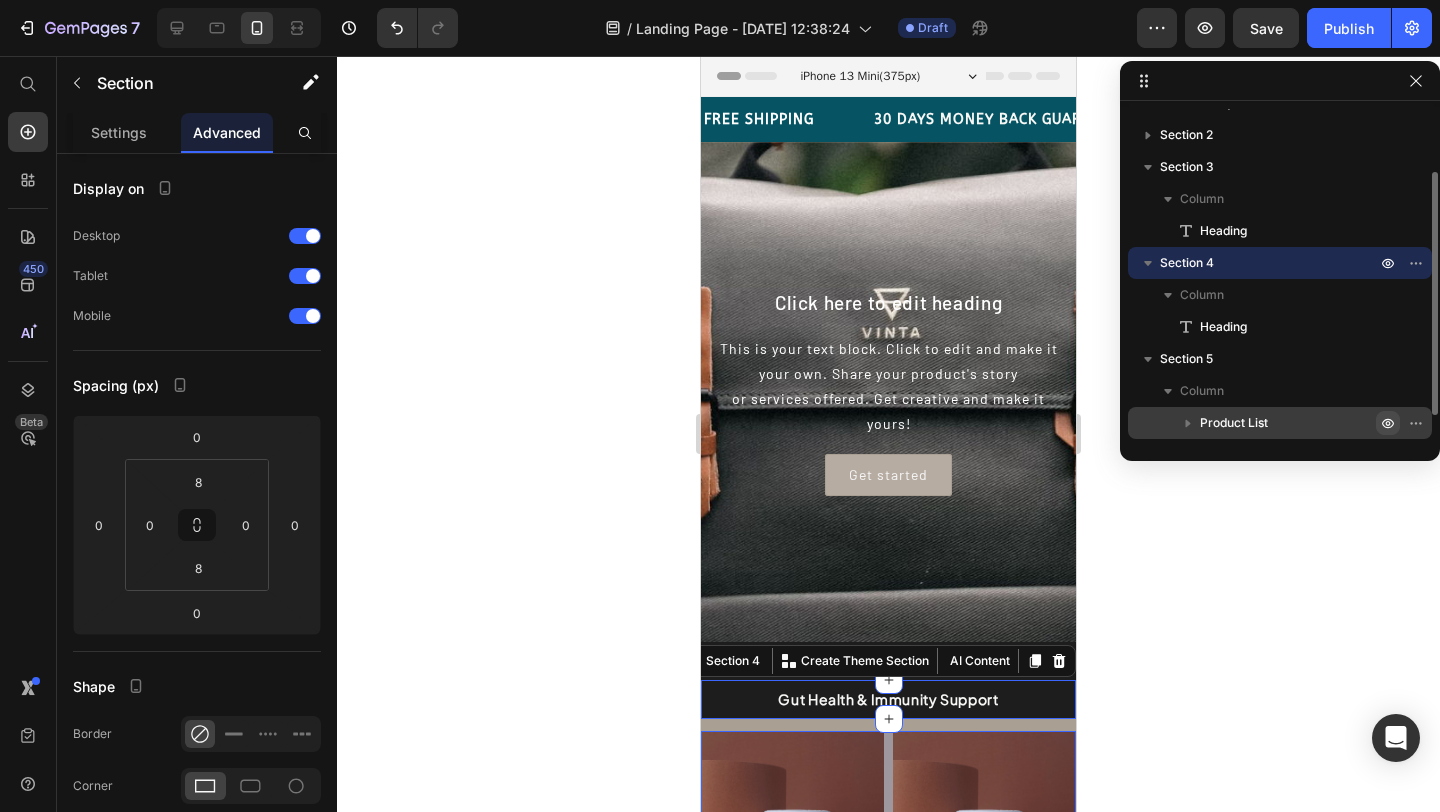 drag, startPoint x: 1418, startPoint y: 261, endPoint x: 1397, endPoint y: 433, distance: 173.27724 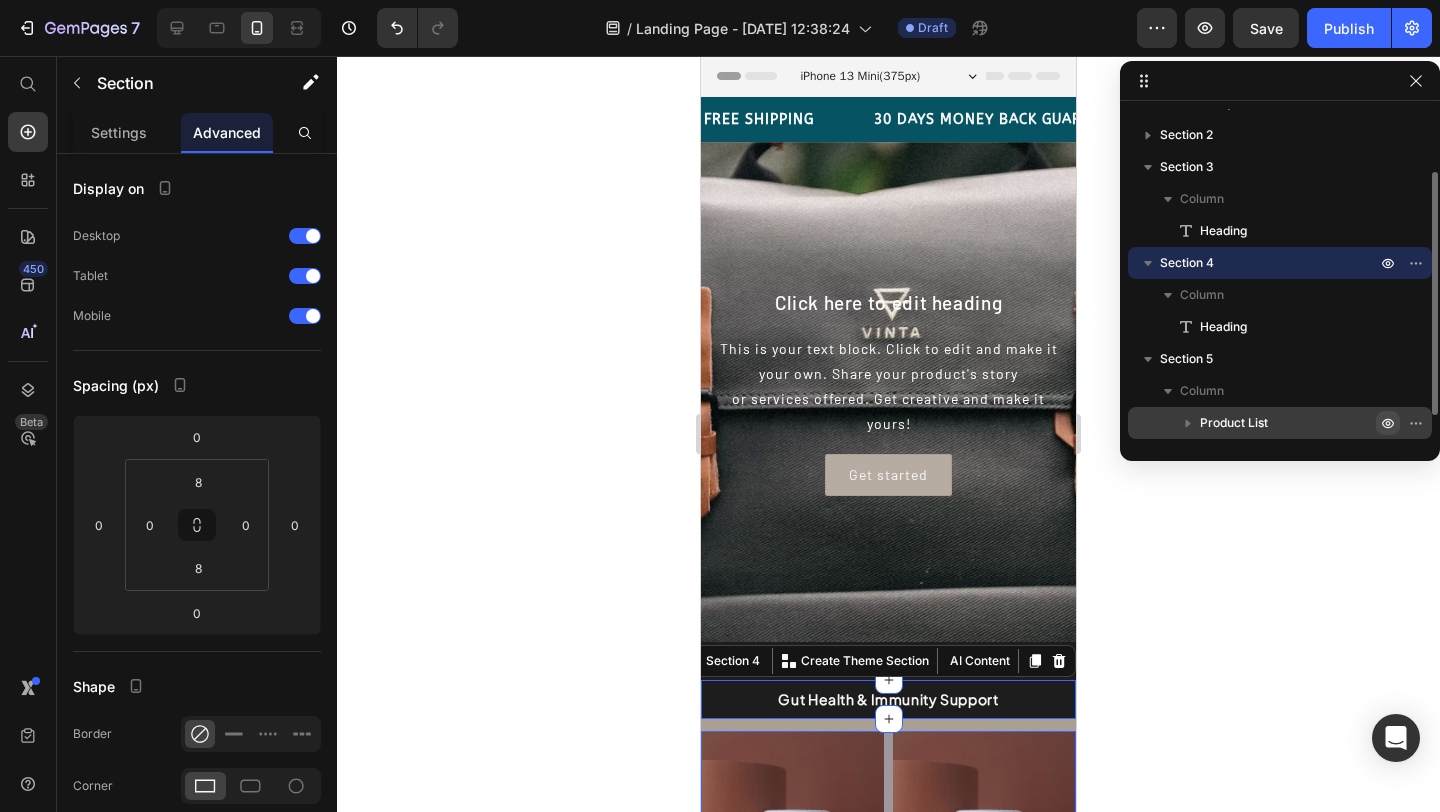 click on "Section 1 Column  Marquee Section 2 Section 3 Column  Heading Section 4 Column  Heading Section 5 Column  Product List Section 6" at bounding box center (1280, 274) 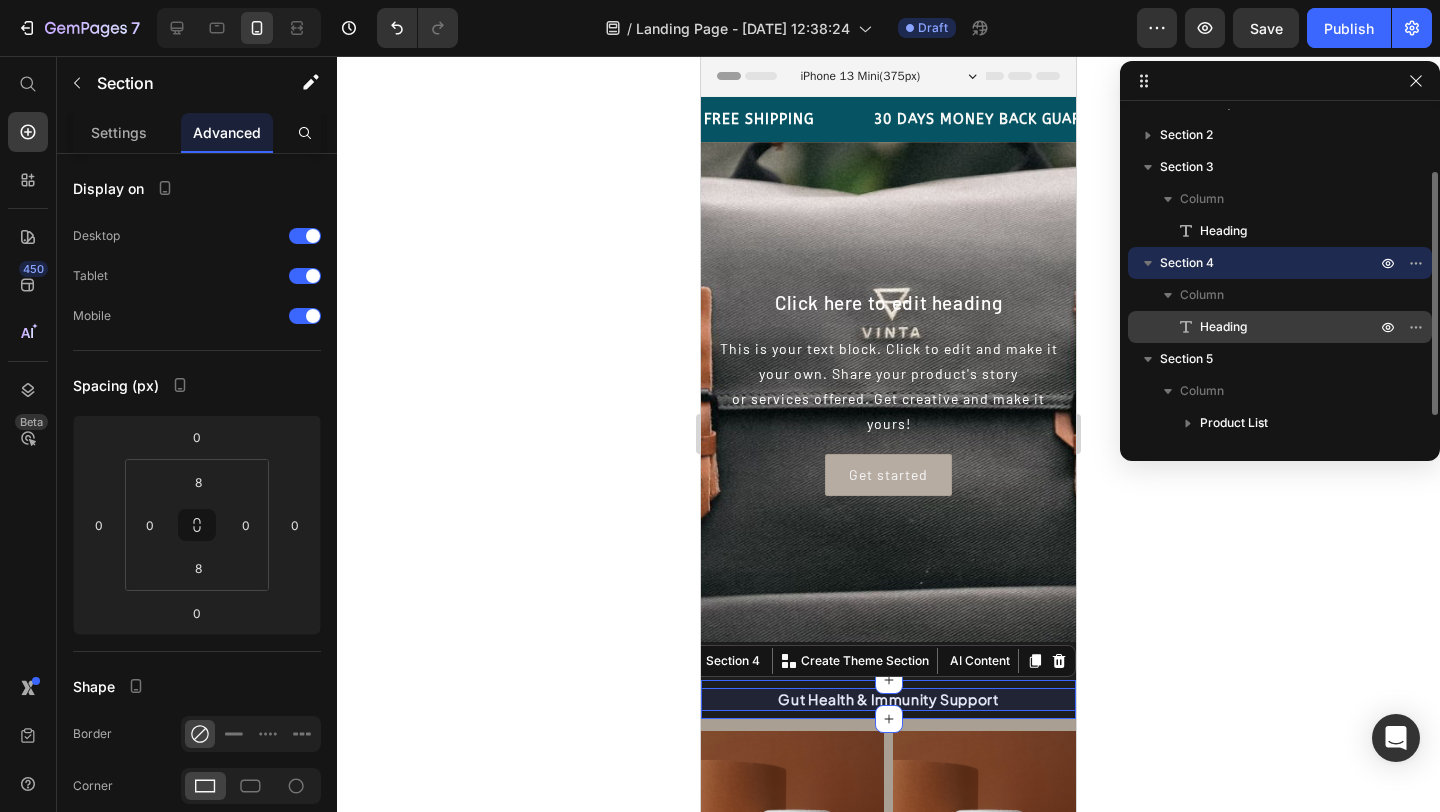 drag, startPoint x: 1150, startPoint y: 260, endPoint x: 1131, endPoint y: 339, distance: 81.25269 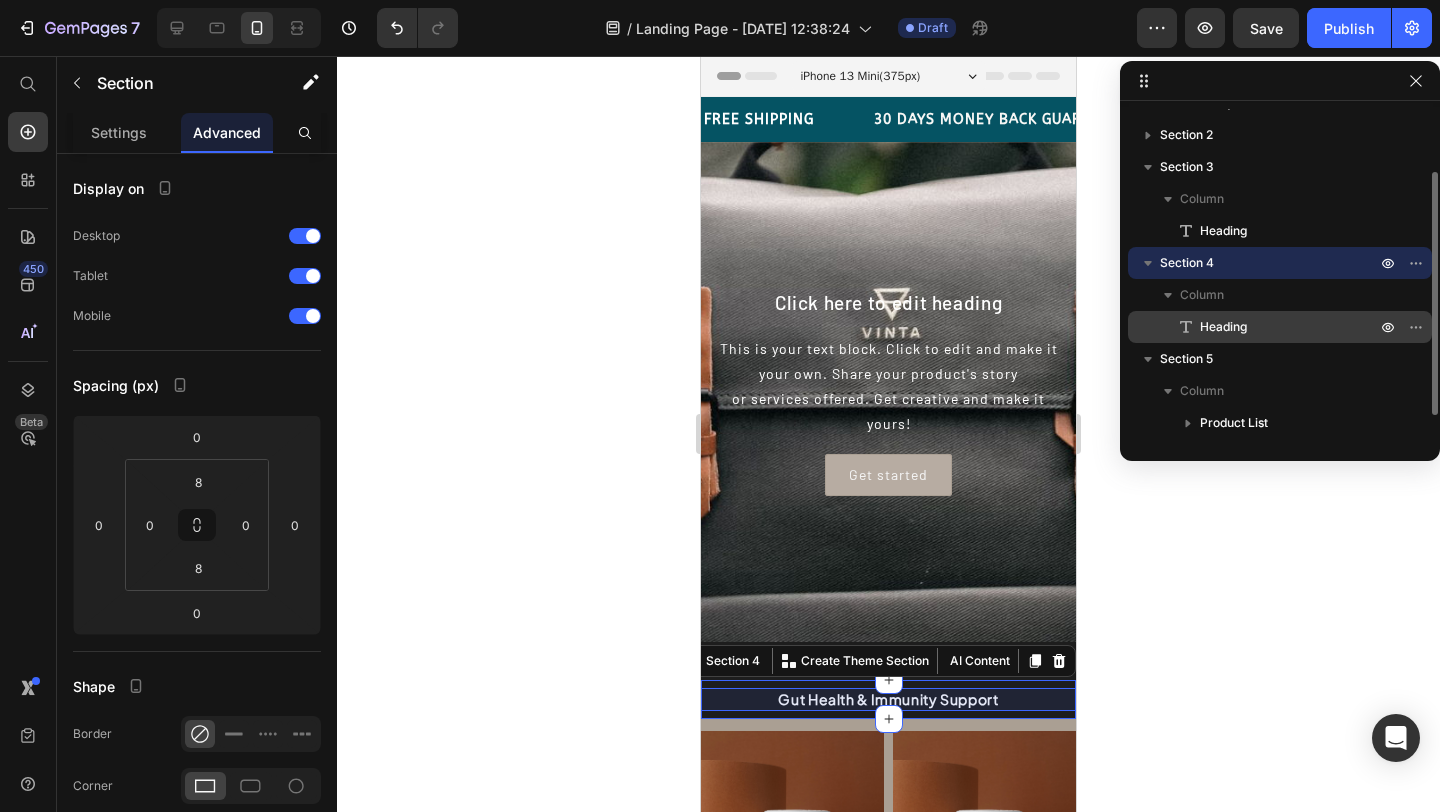 click on "Section 4 Column  Heading" 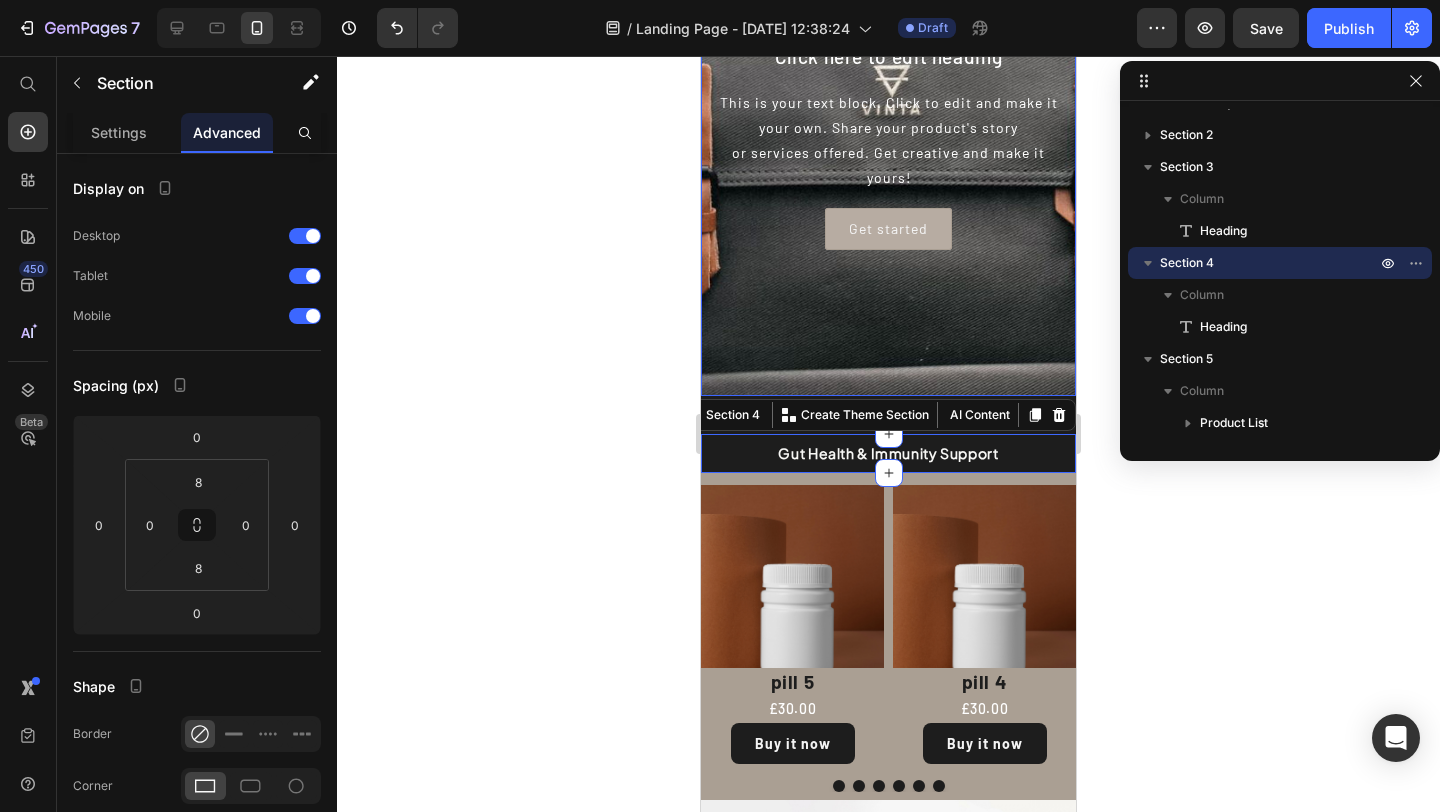 scroll, scrollTop: 247, scrollLeft: 0, axis: vertical 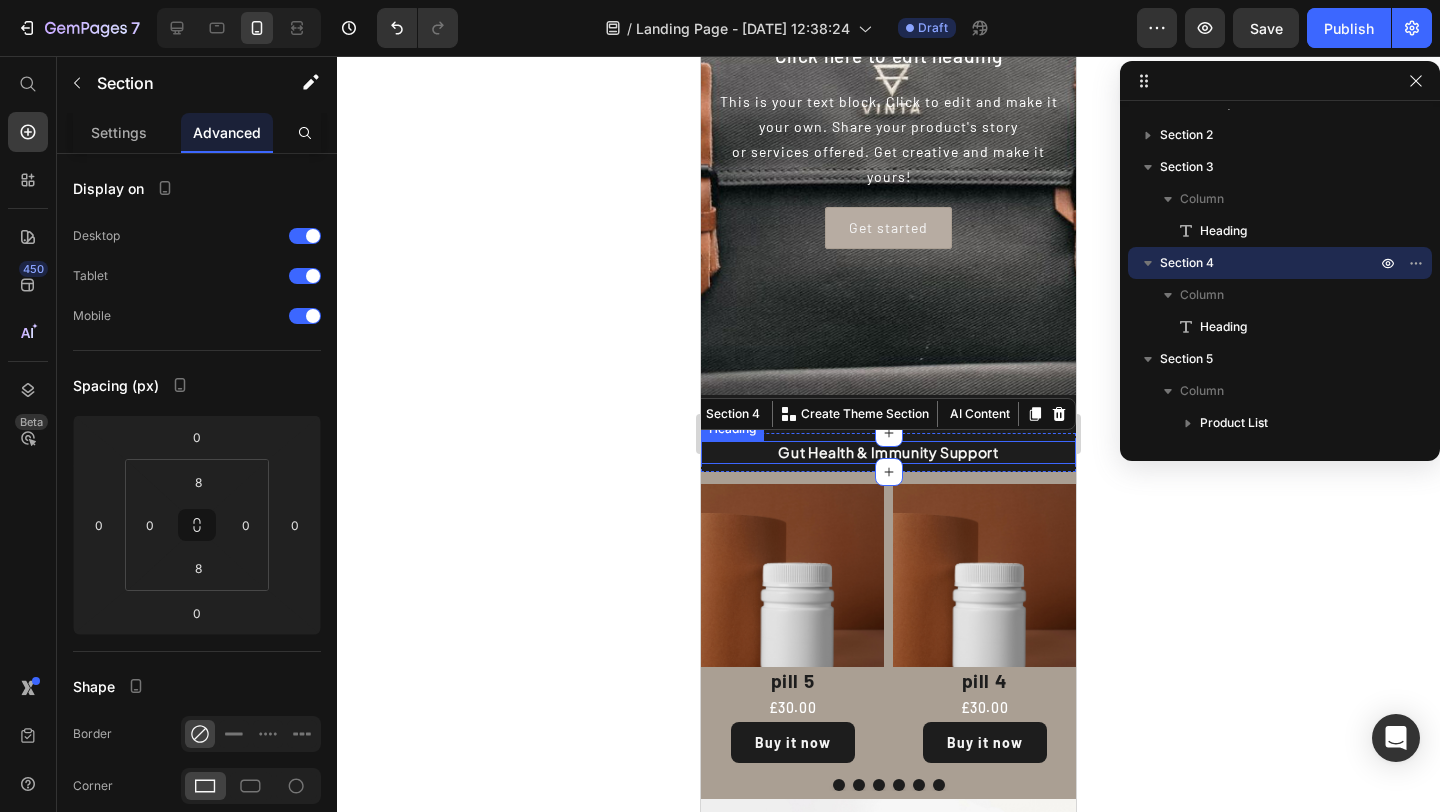 click 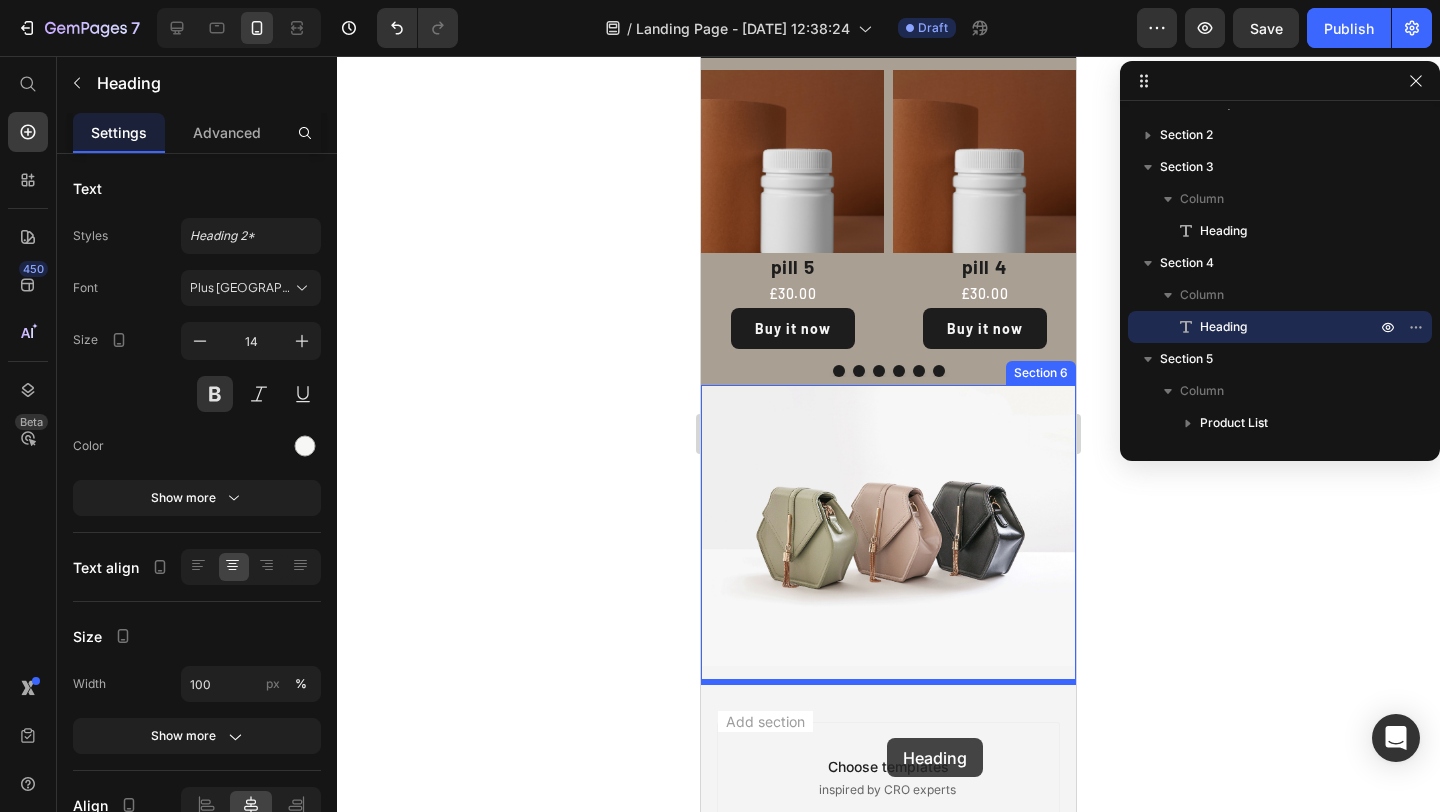 drag, startPoint x: 972, startPoint y: 450, endPoint x: 887, endPoint y: 739, distance: 301.24075 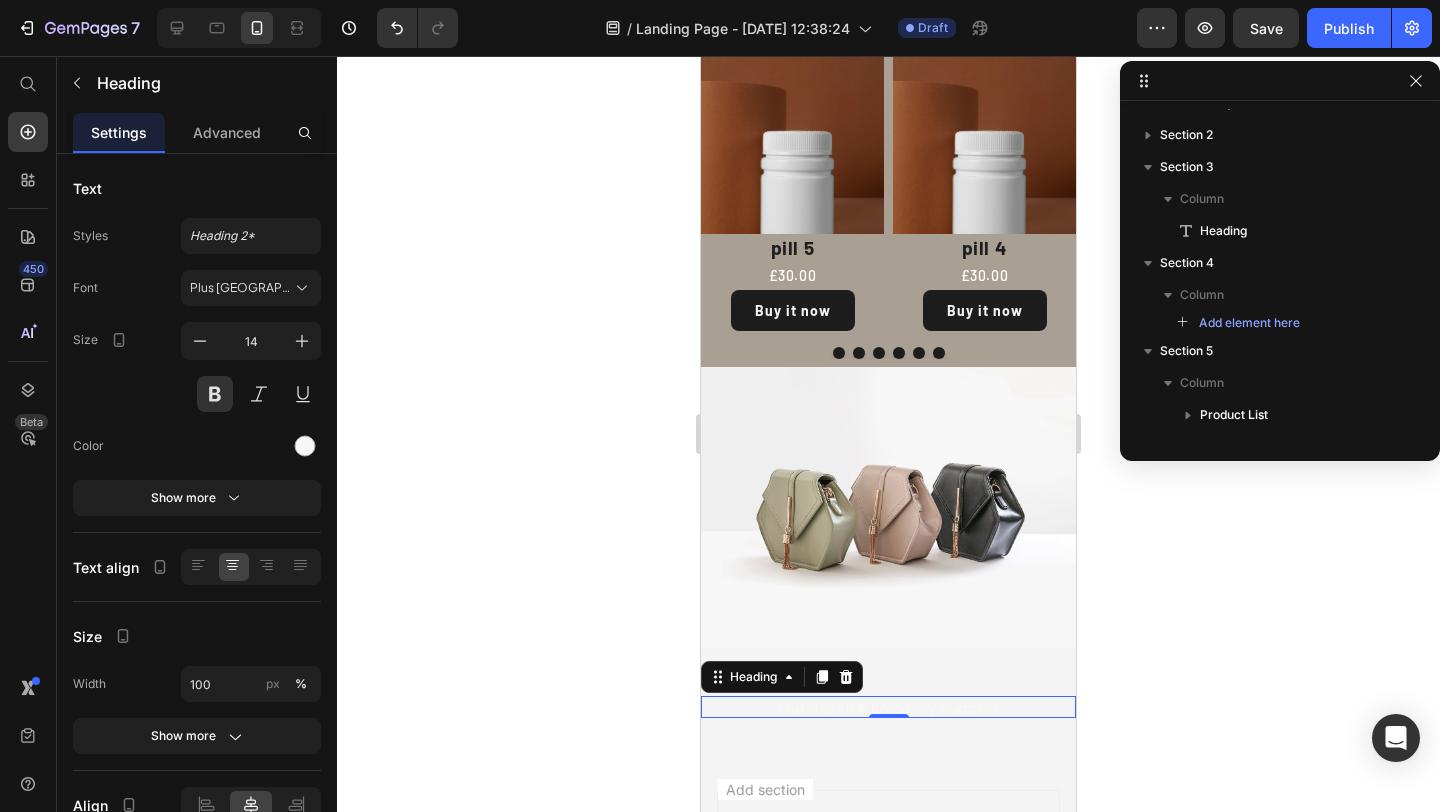 click on "Gut Health & Immunity Support" at bounding box center (888, 707) 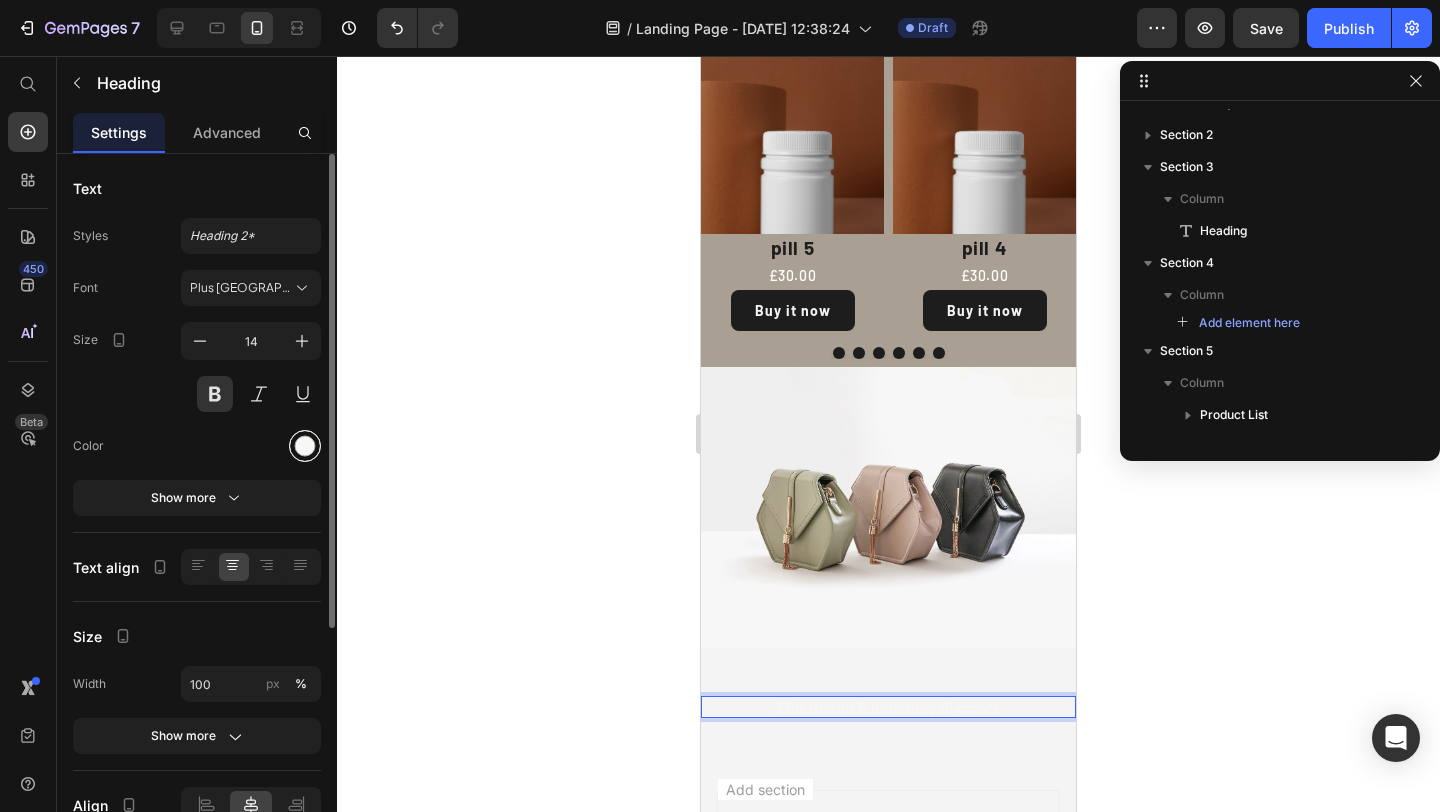 click at bounding box center (305, 446) 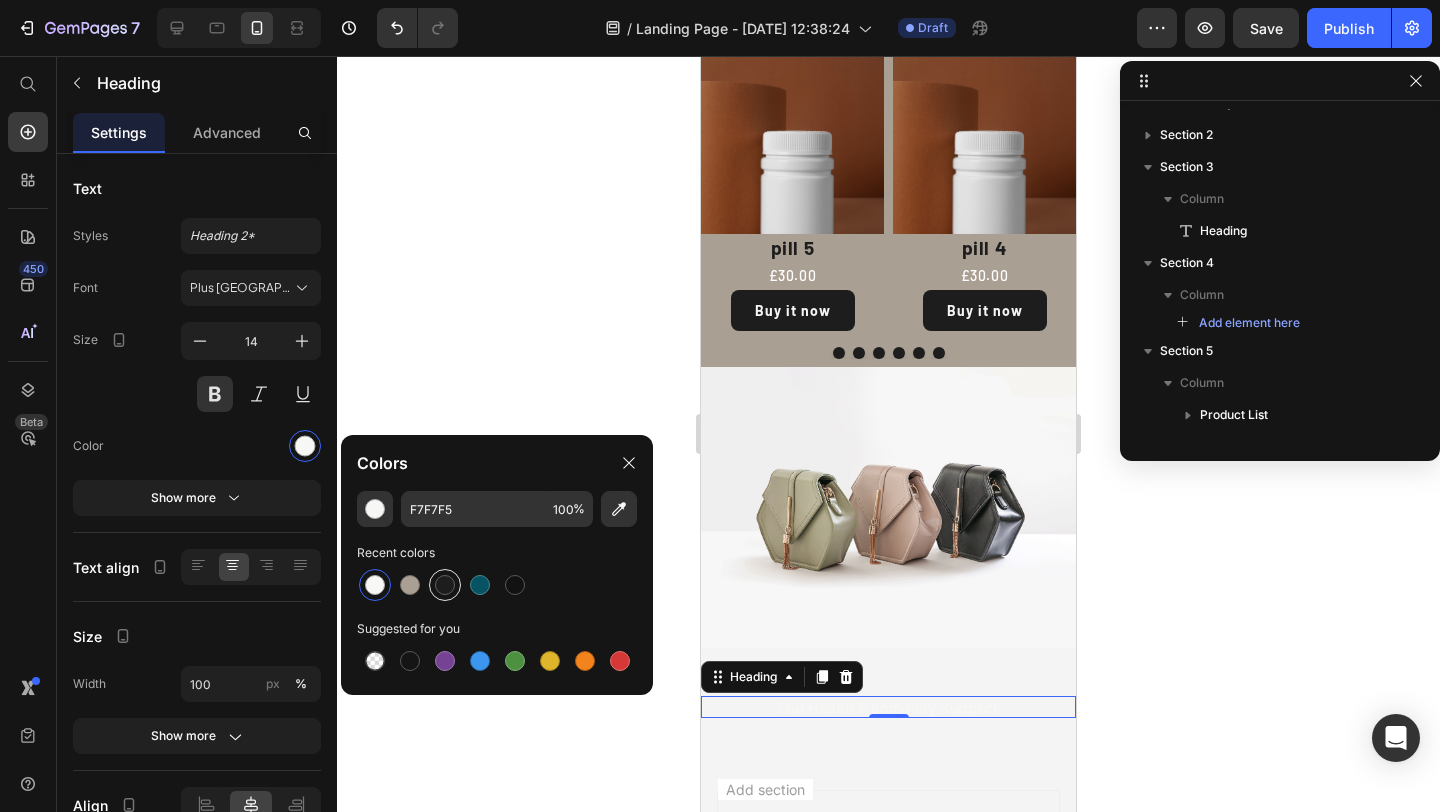 click at bounding box center (445, 585) 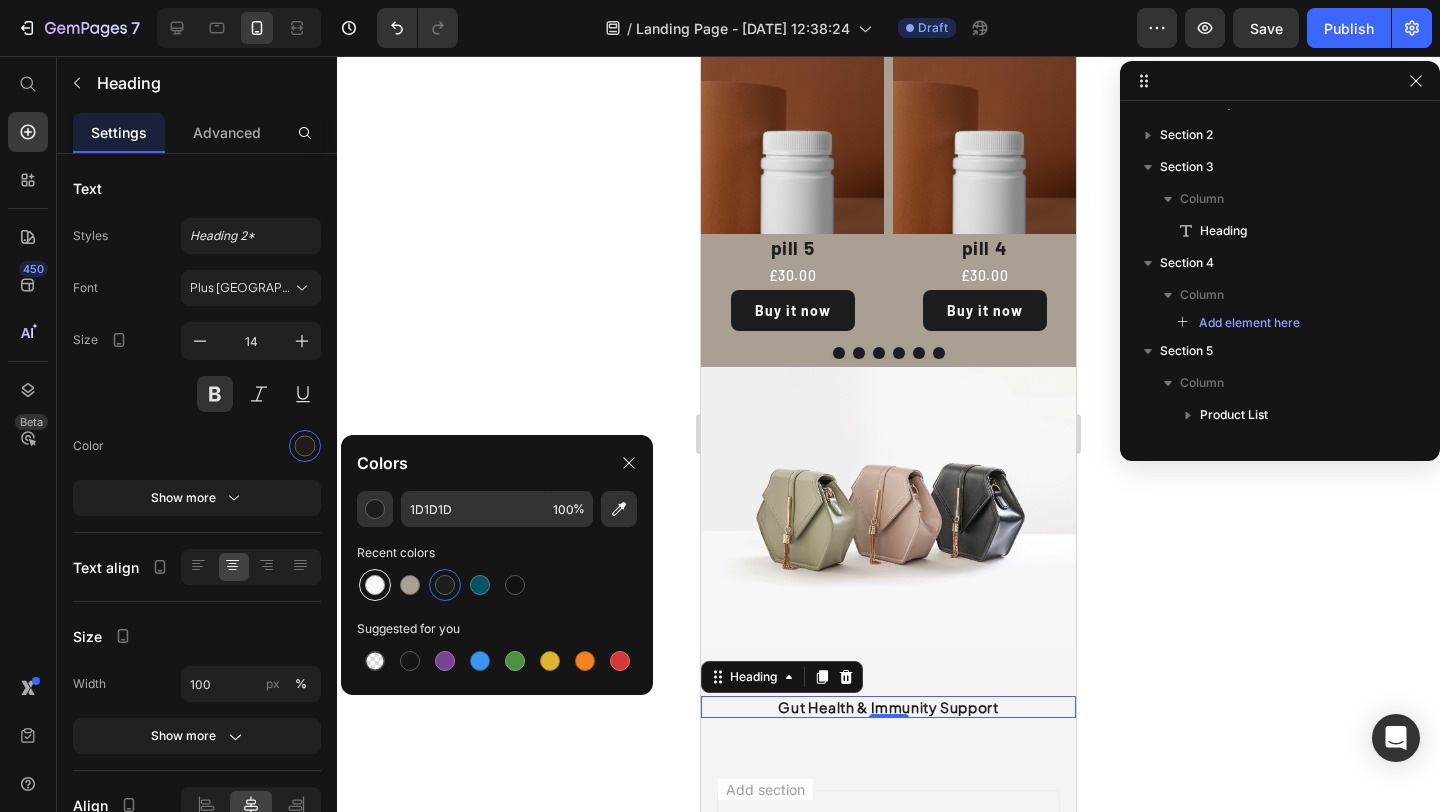 click at bounding box center (375, 585) 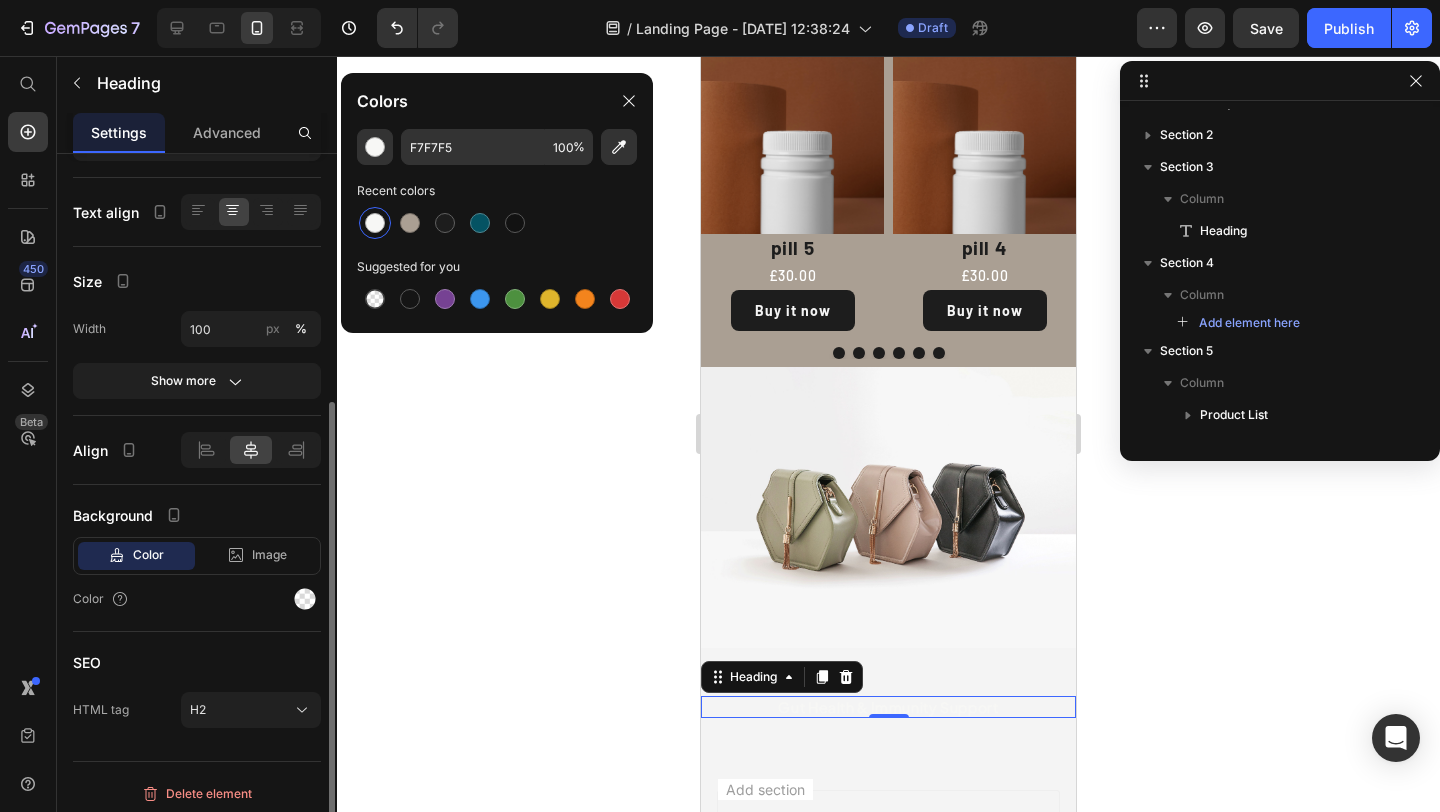 scroll, scrollTop: 362, scrollLeft: 0, axis: vertical 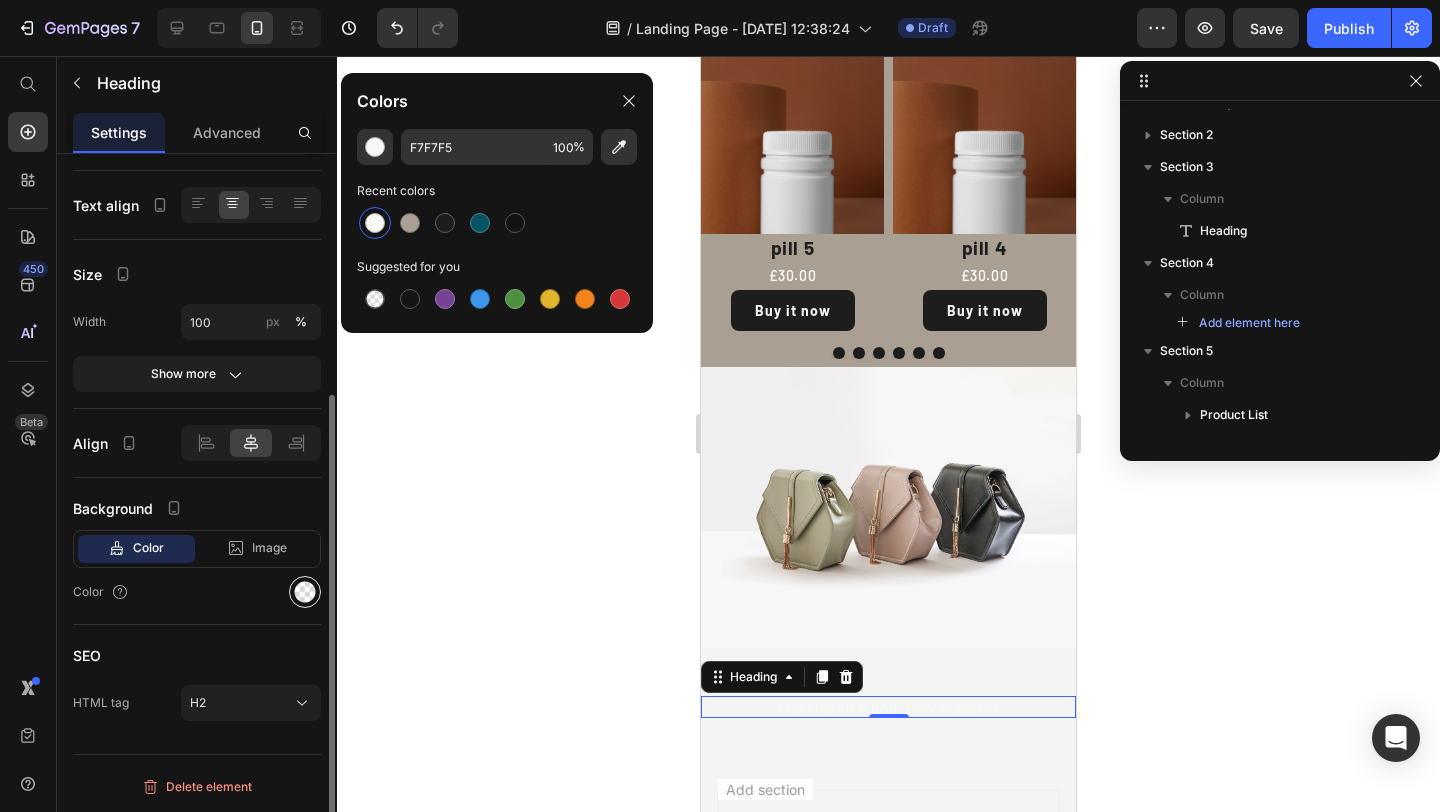 click at bounding box center (305, 592) 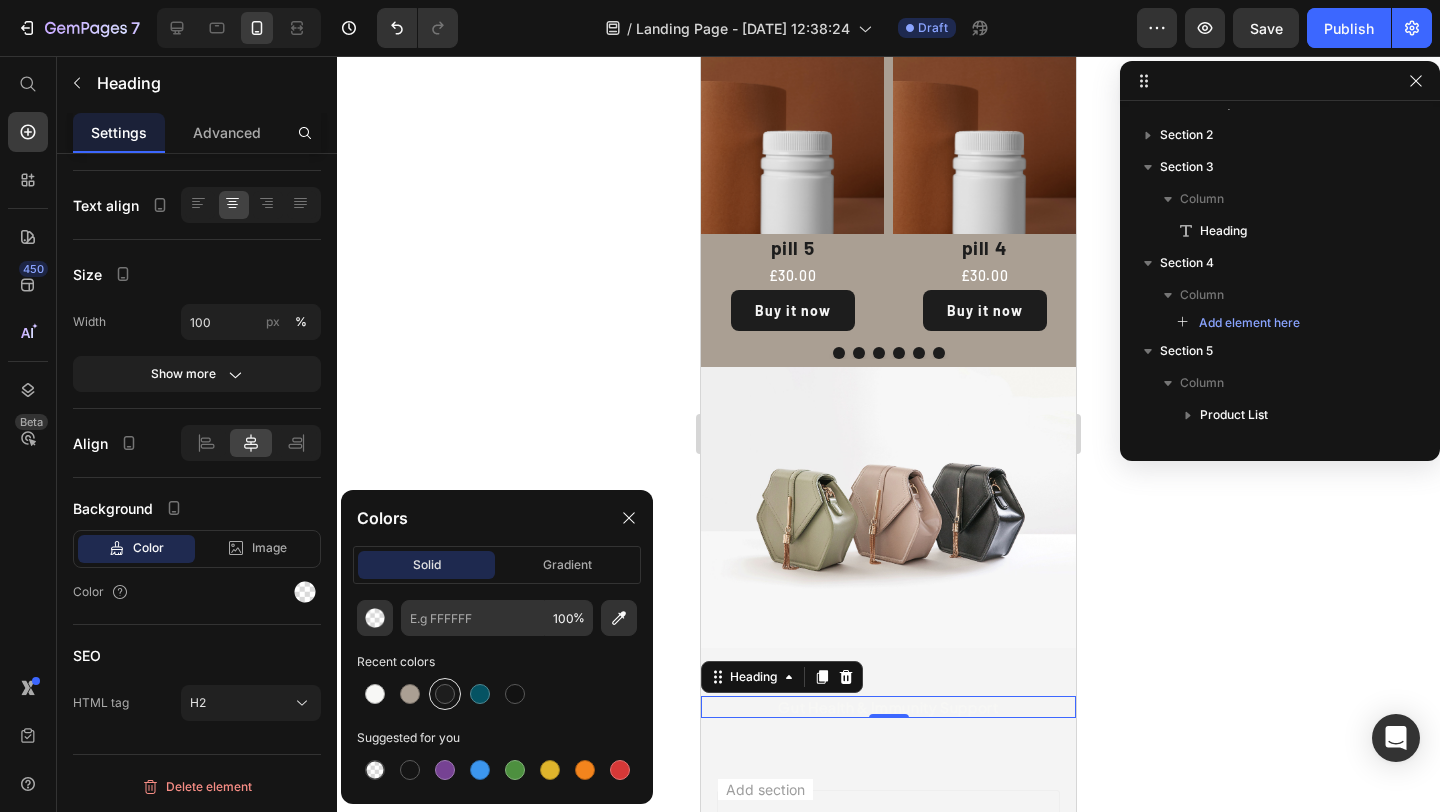 click at bounding box center (445, 694) 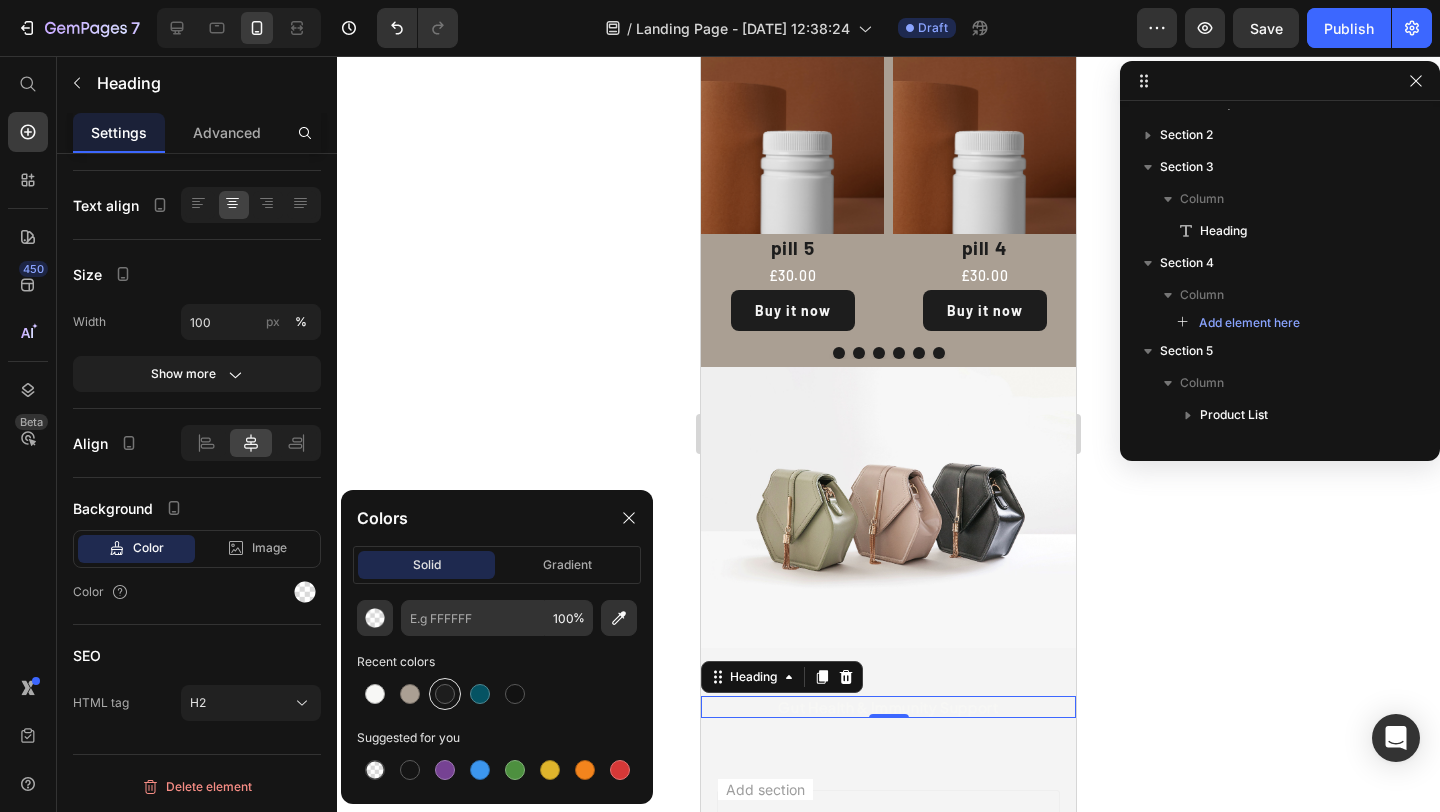 type on "1D1D1D" 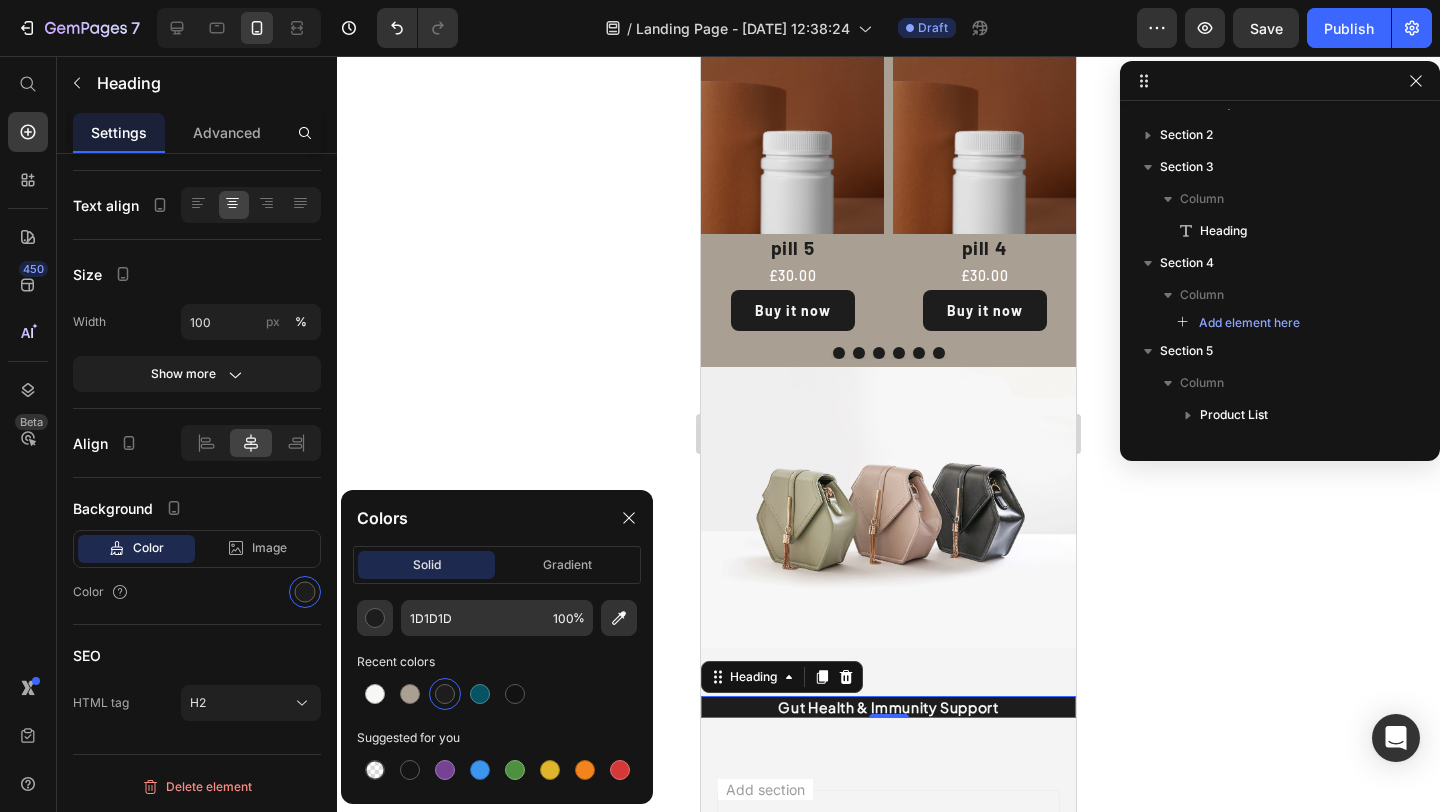 click 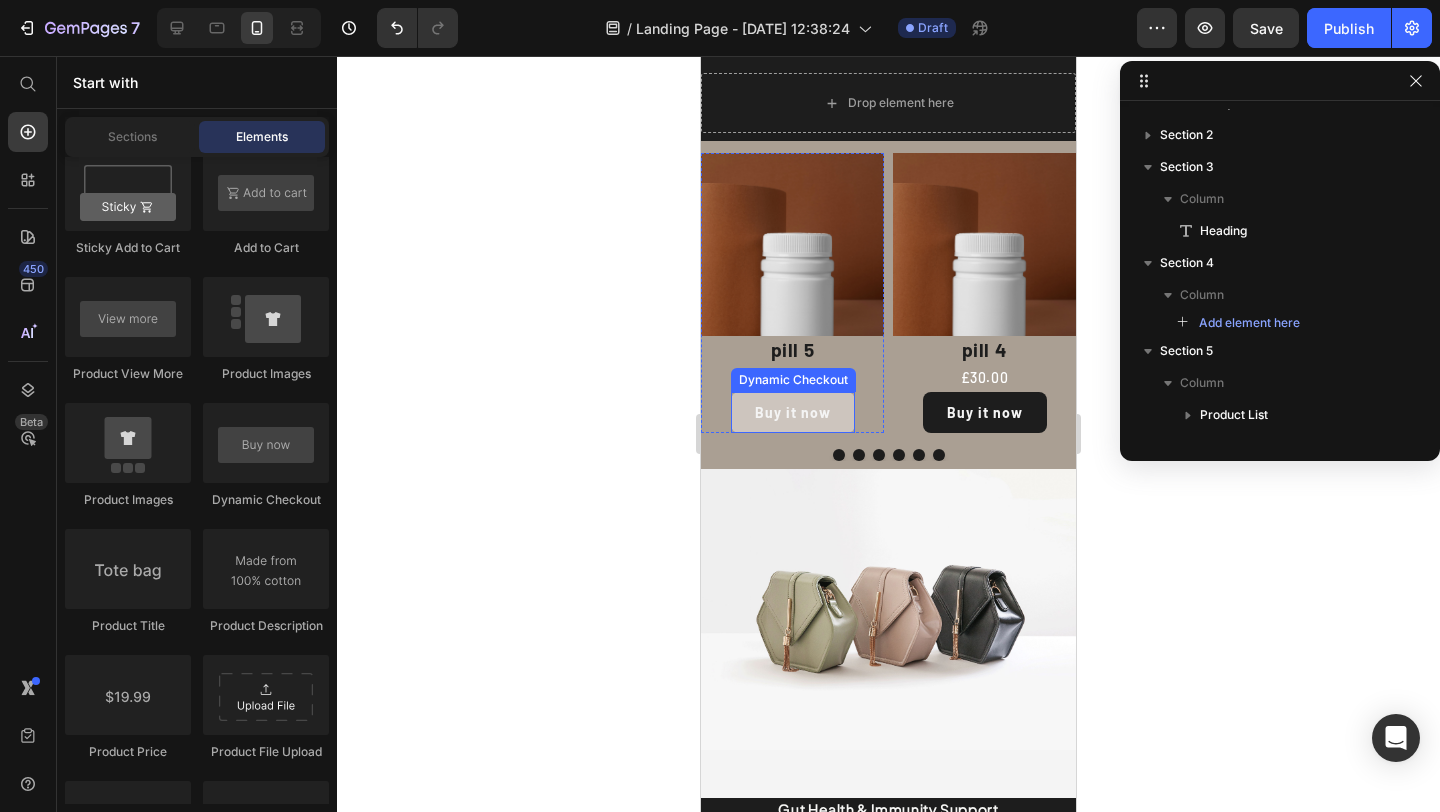 scroll, scrollTop: 206, scrollLeft: 0, axis: vertical 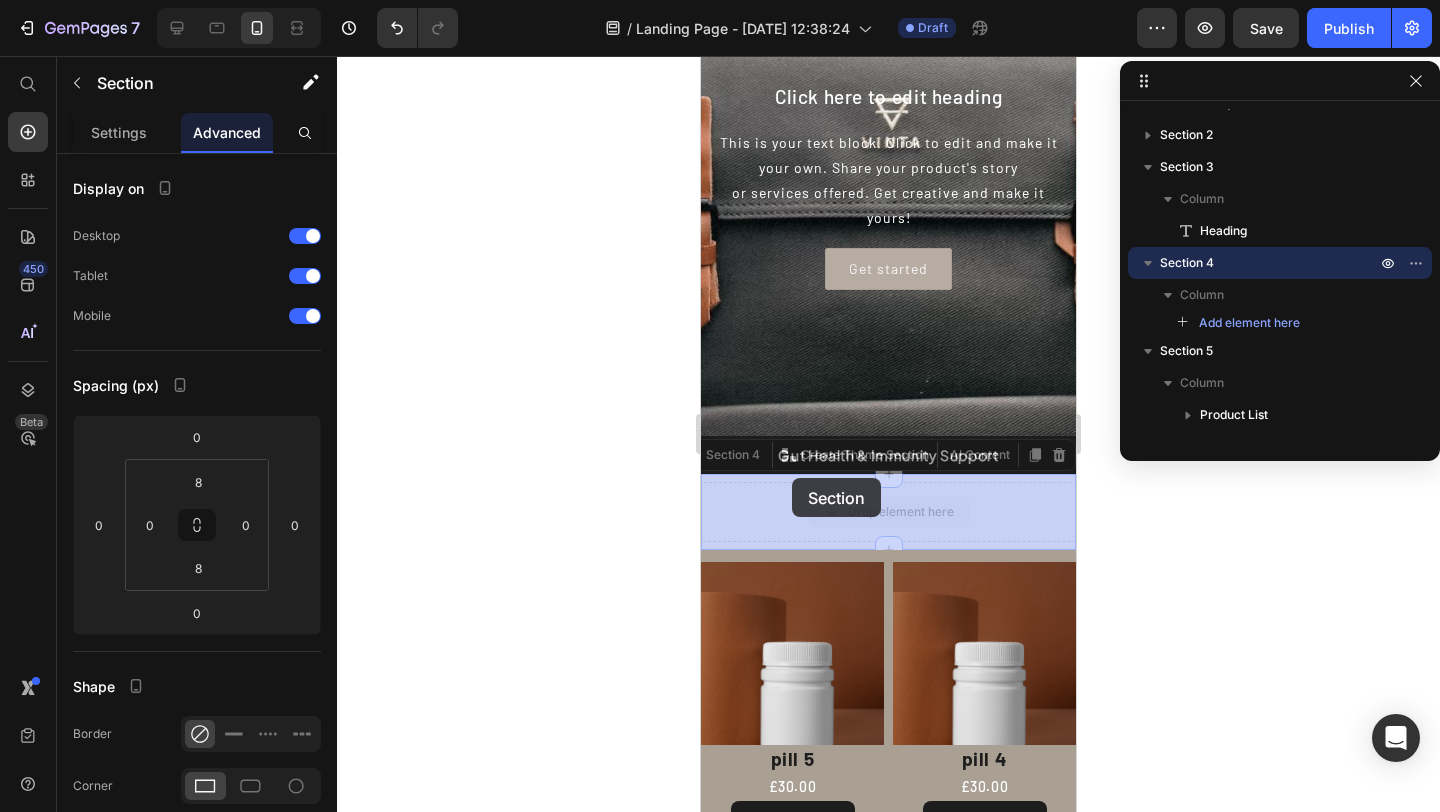drag, startPoint x: 766, startPoint y: 511, endPoint x: 792, endPoint y: 478, distance: 42.0119 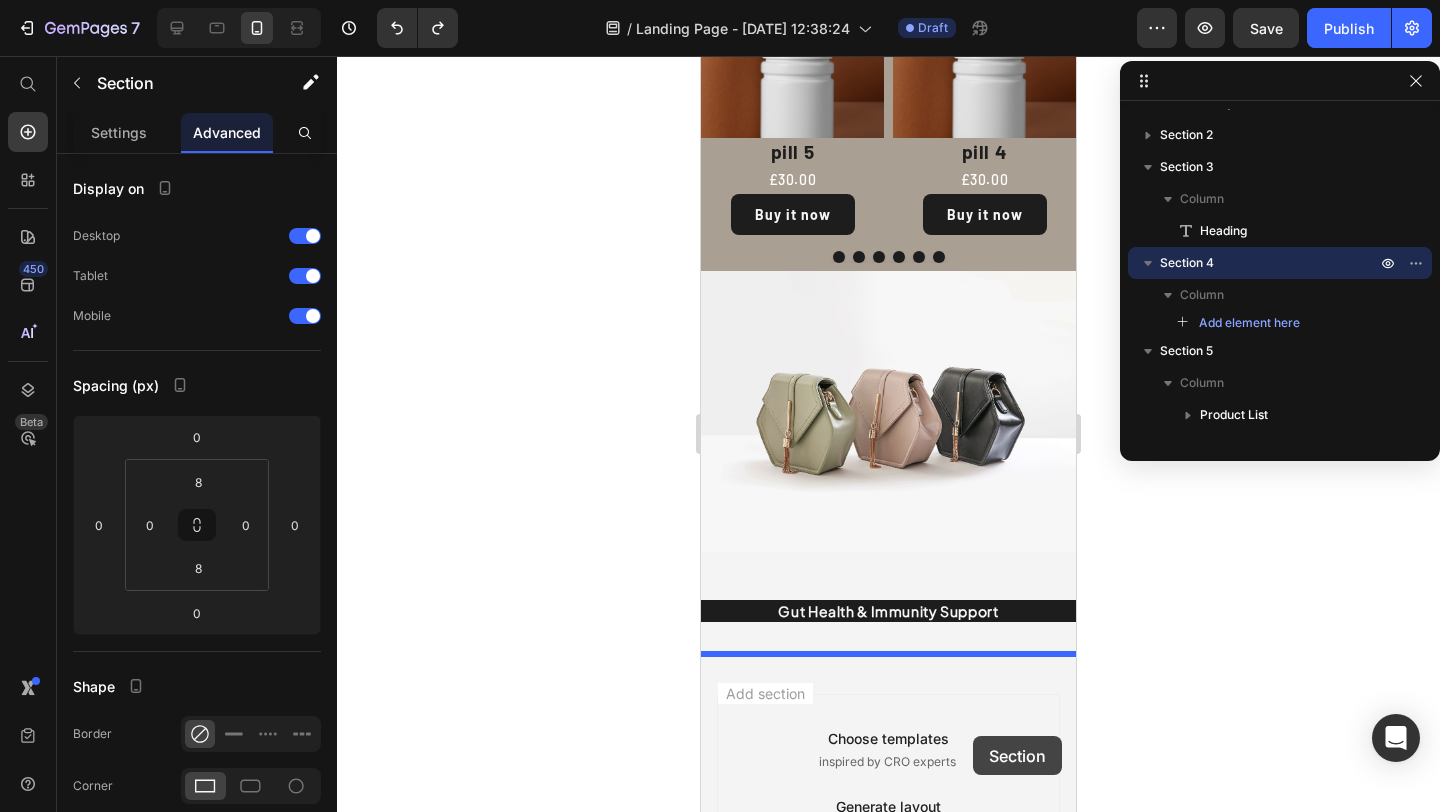 scroll, scrollTop: 828, scrollLeft: 0, axis: vertical 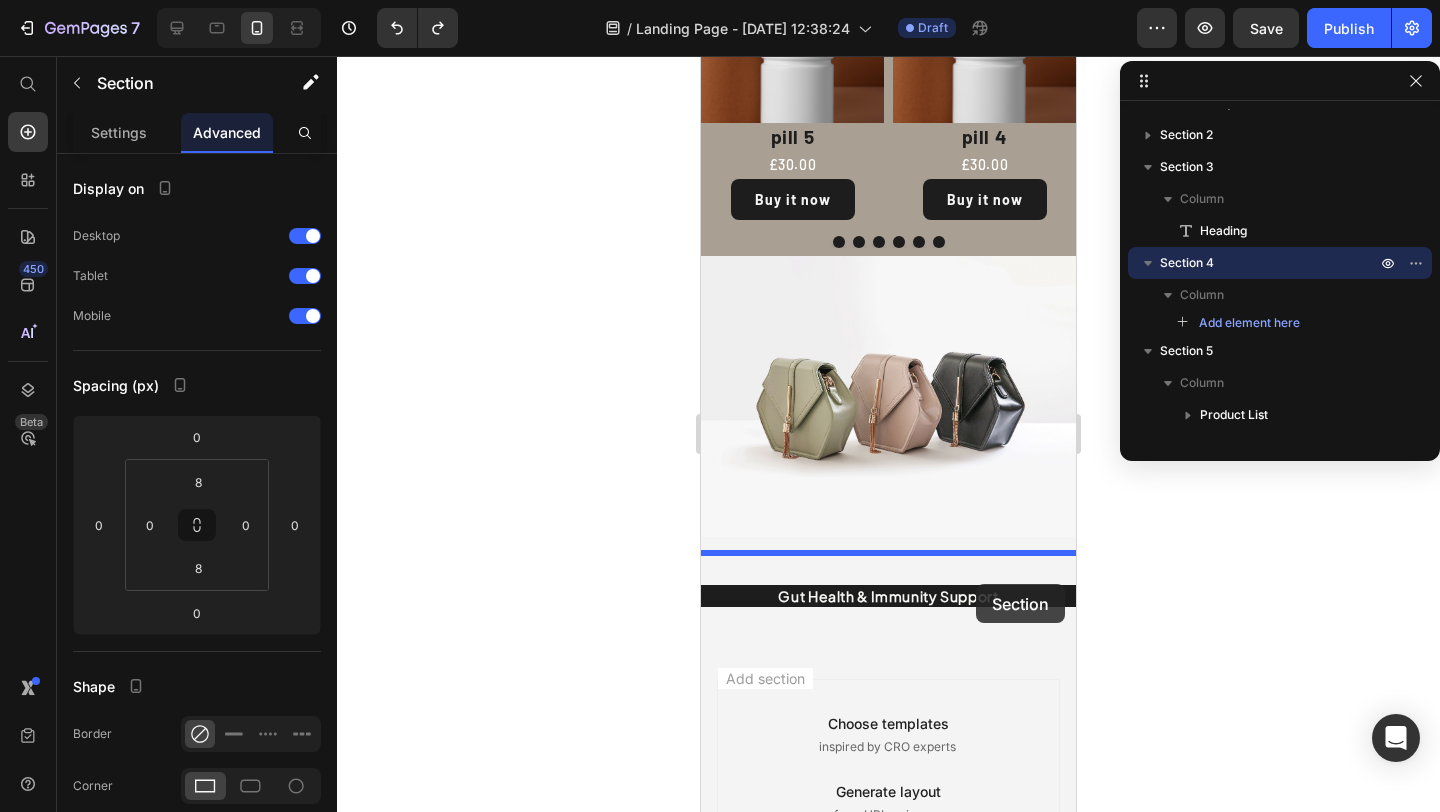 drag, startPoint x: 1008, startPoint y: 508, endPoint x: 976, endPoint y: 585, distance: 83.38465 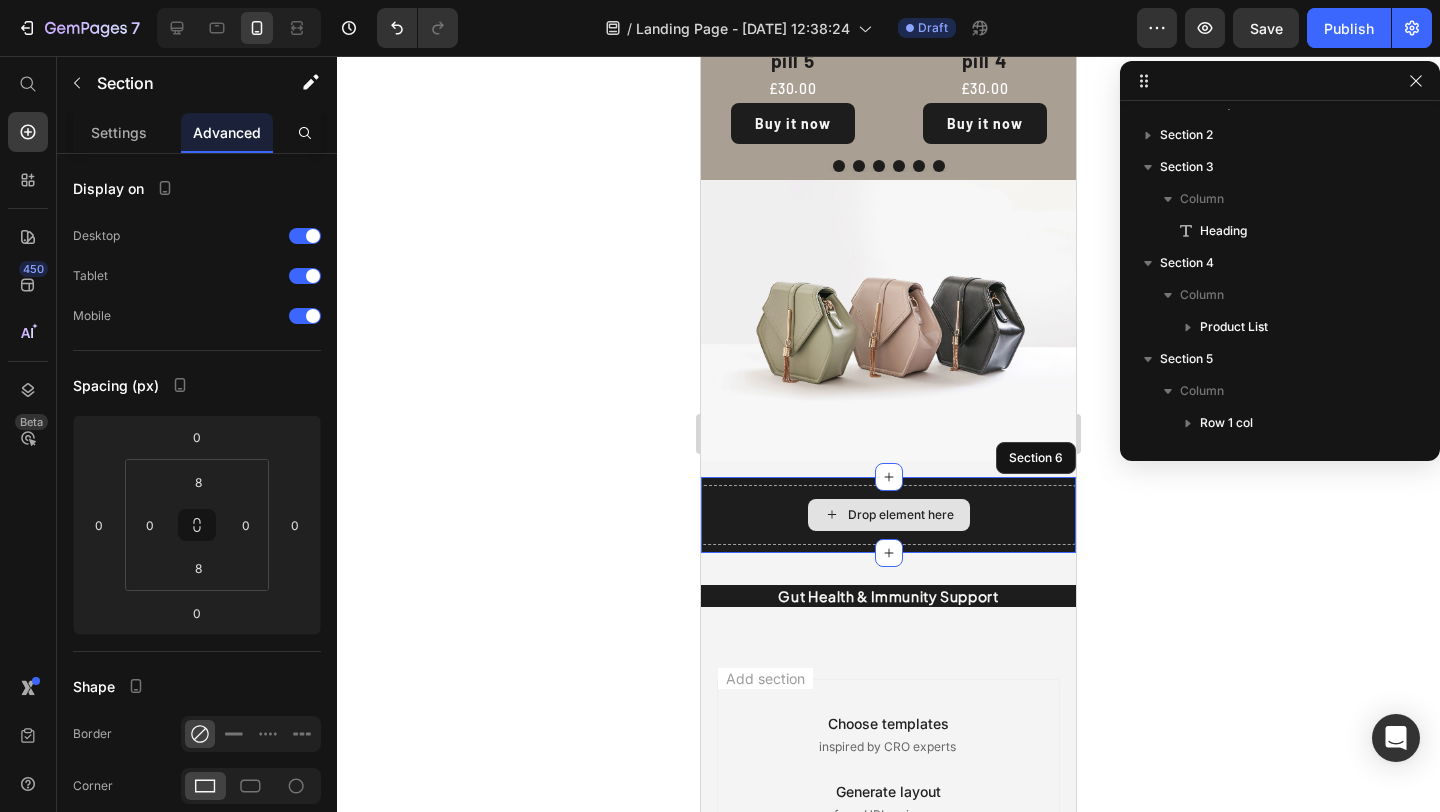 scroll, scrollTop: 752, scrollLeft: 0, axis: vertical 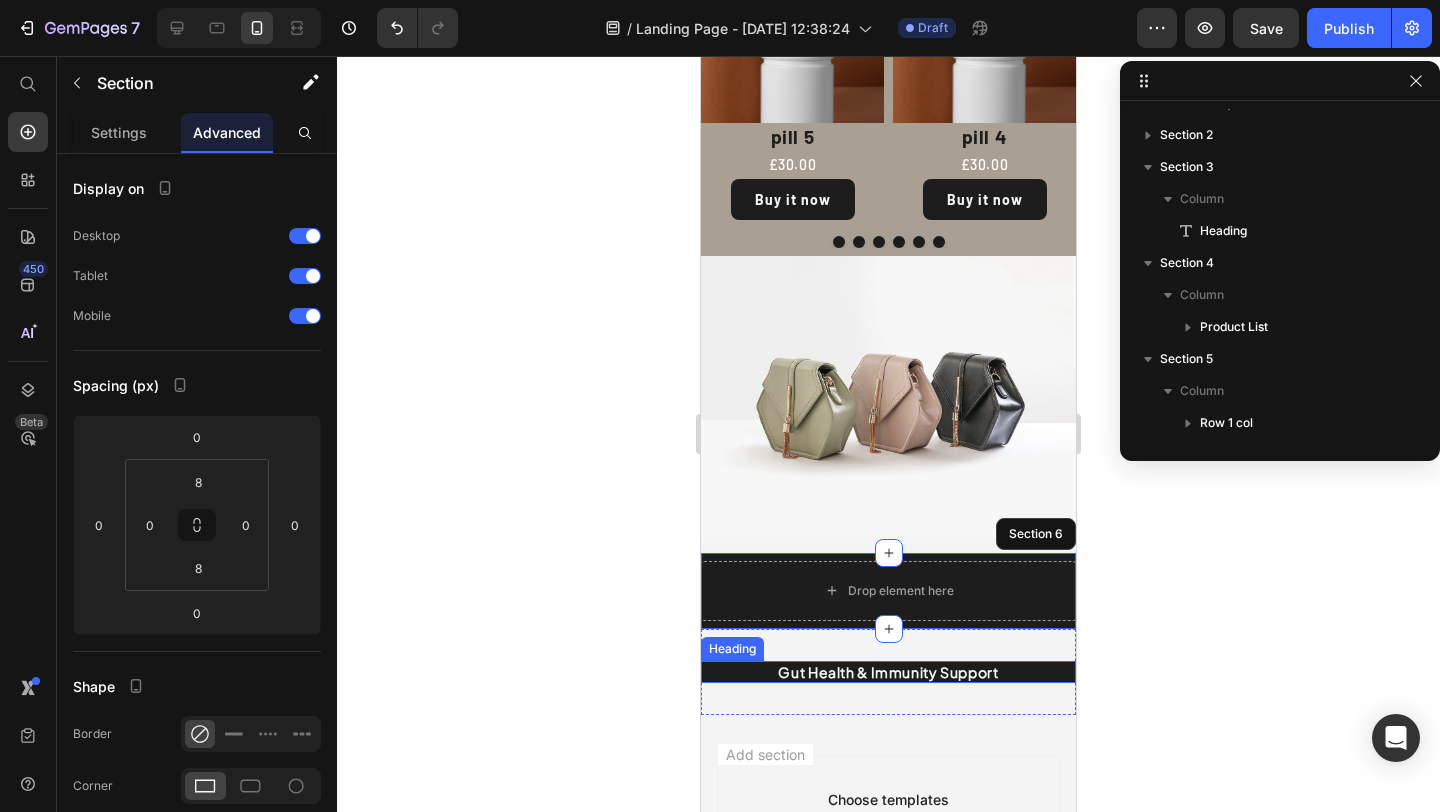 click on "Gut Health & Immunity Support" at bounding box center (888, 672) 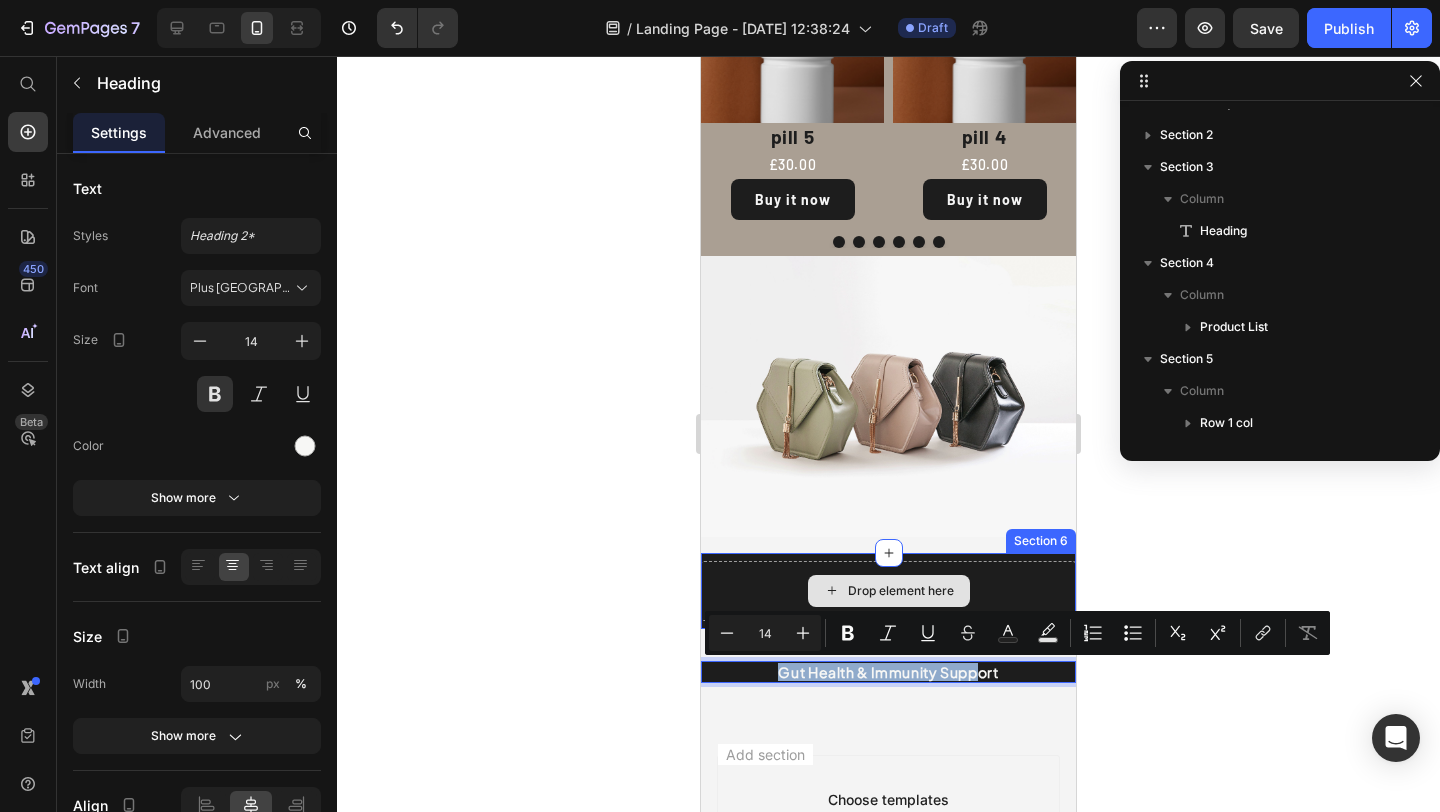 drag, startPoint x: 974, startPoint y: 672, endPoint x: 970, endPoint y: 594, distance: 78.10249 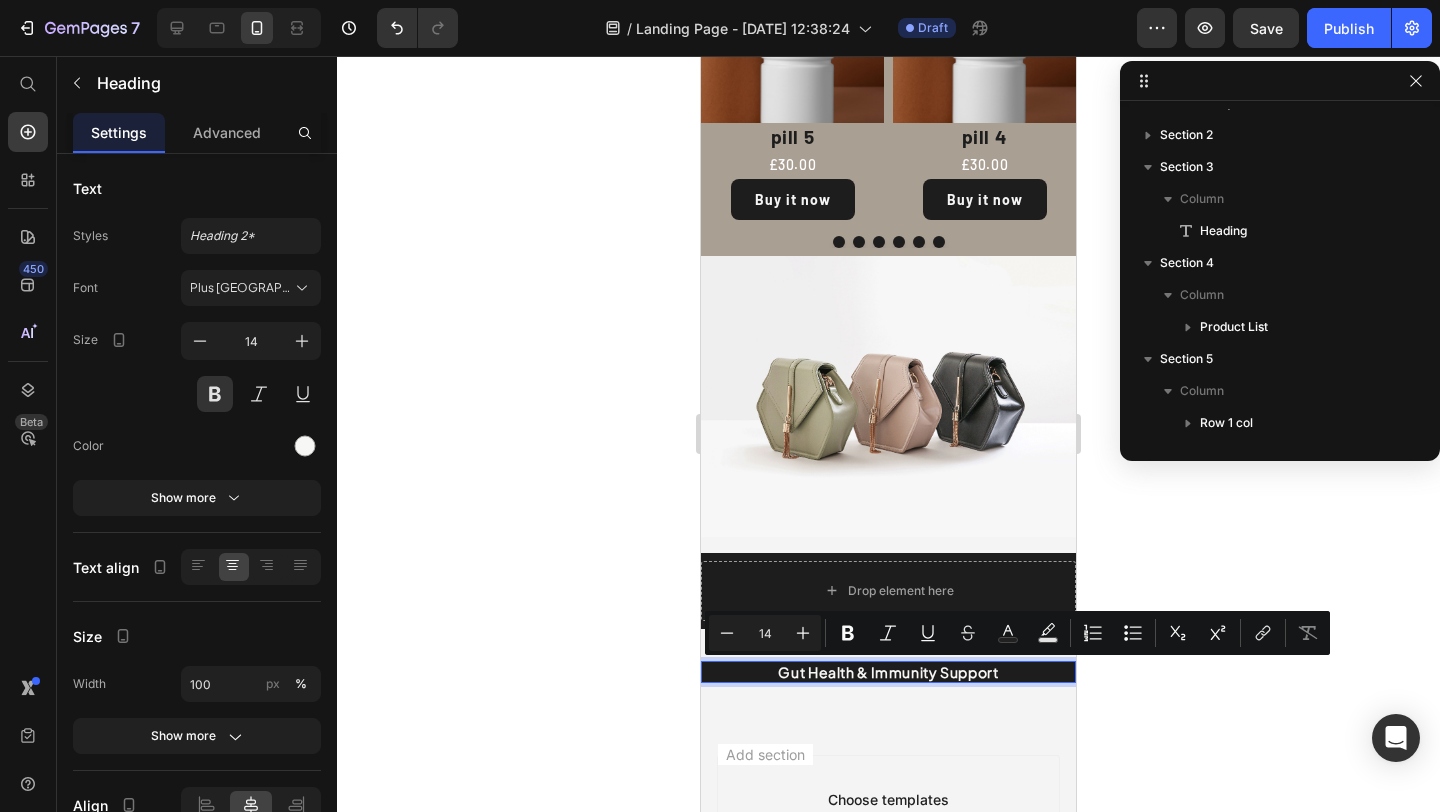 click on "Gut Health & Immunity Support" at bounding box center (888, 672) 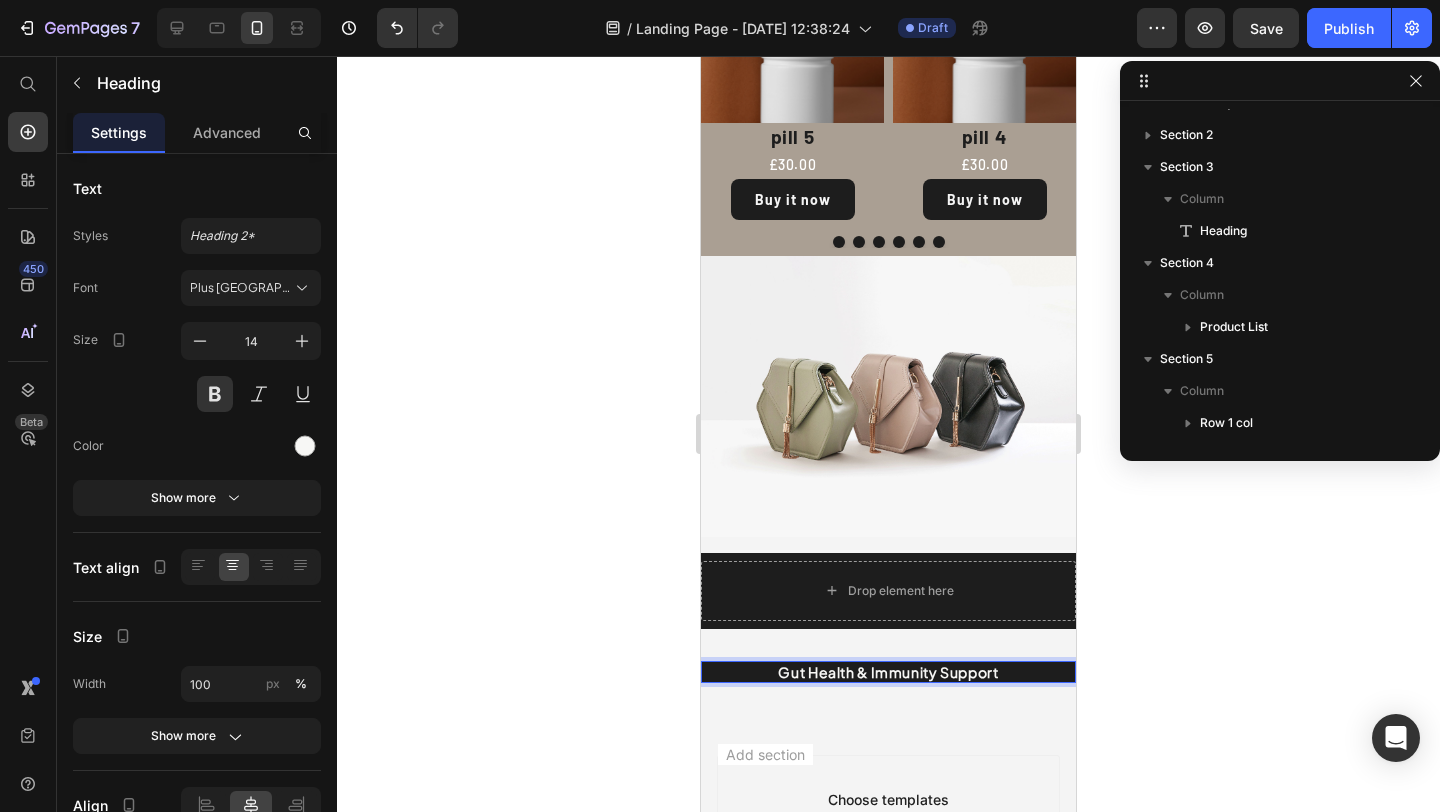 click on "Gut Health & Immunity Support" at bounding box center [888, 672] 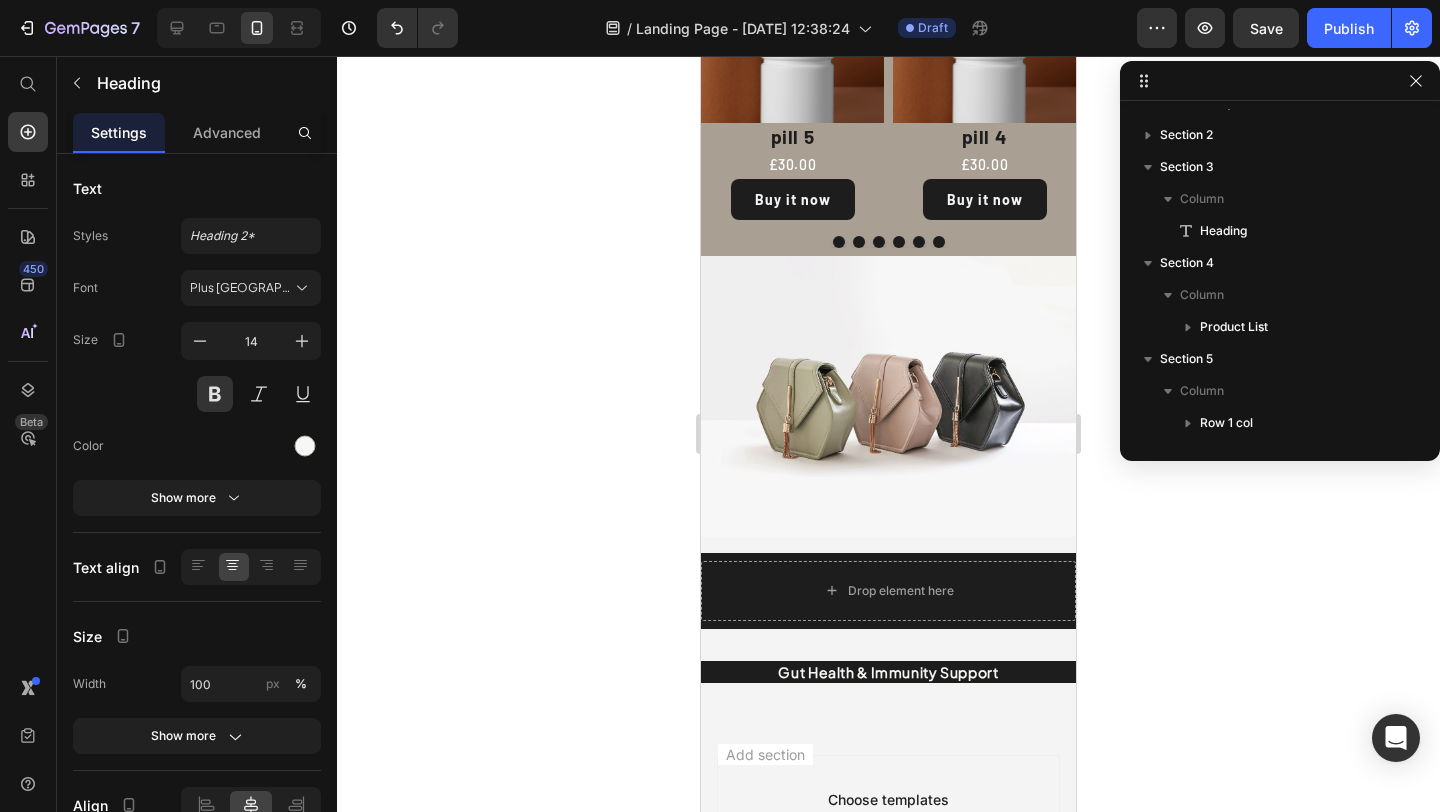 click on "Add section Choose templates inspired by CRO experts Generate layout from URL or image Add blank section then drag & drop elements" at bounding box center (888, 906) 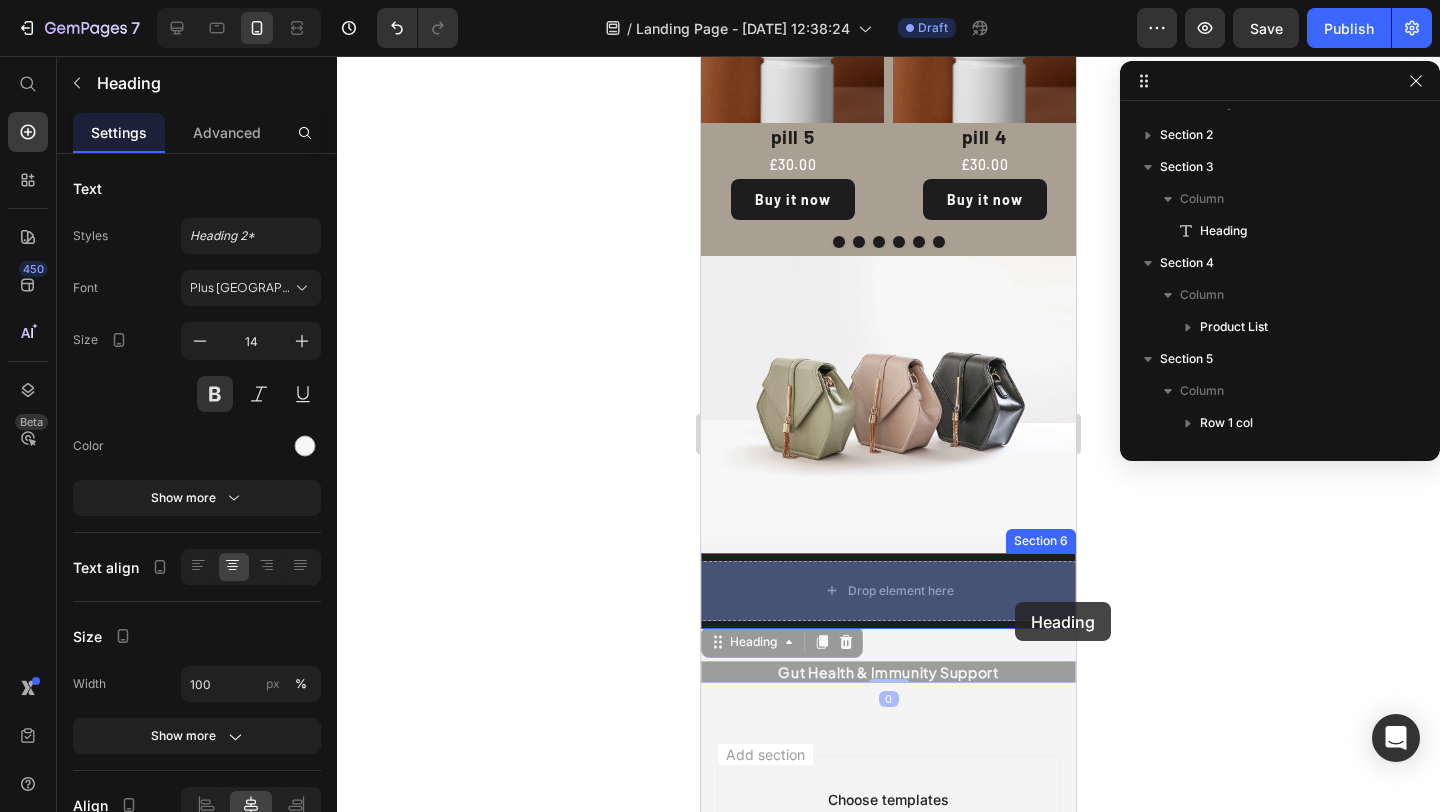 drag, startPoint x: 1022, startPoint y: 626, endPoint x: 1015, endPoint y: 602, distance: 25 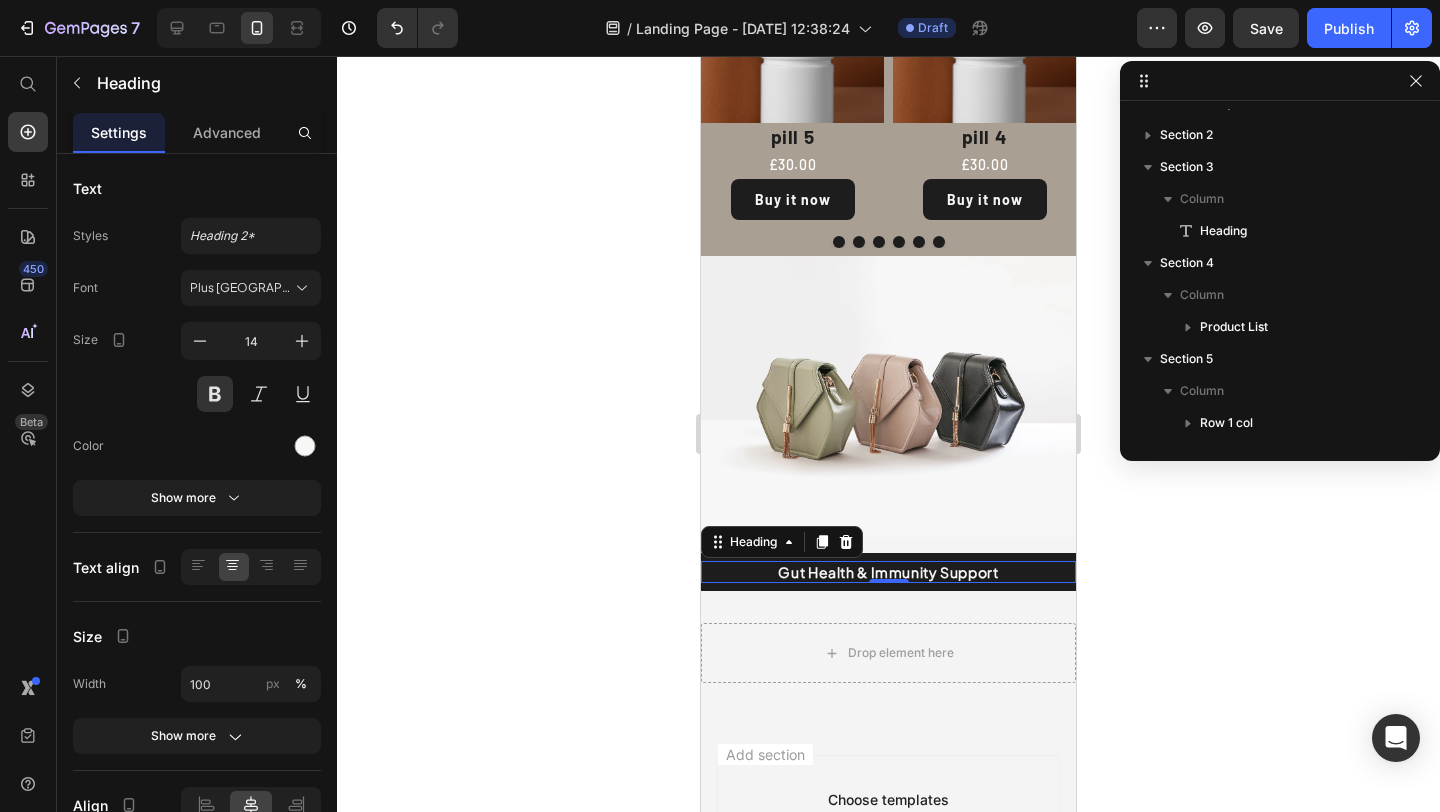 click 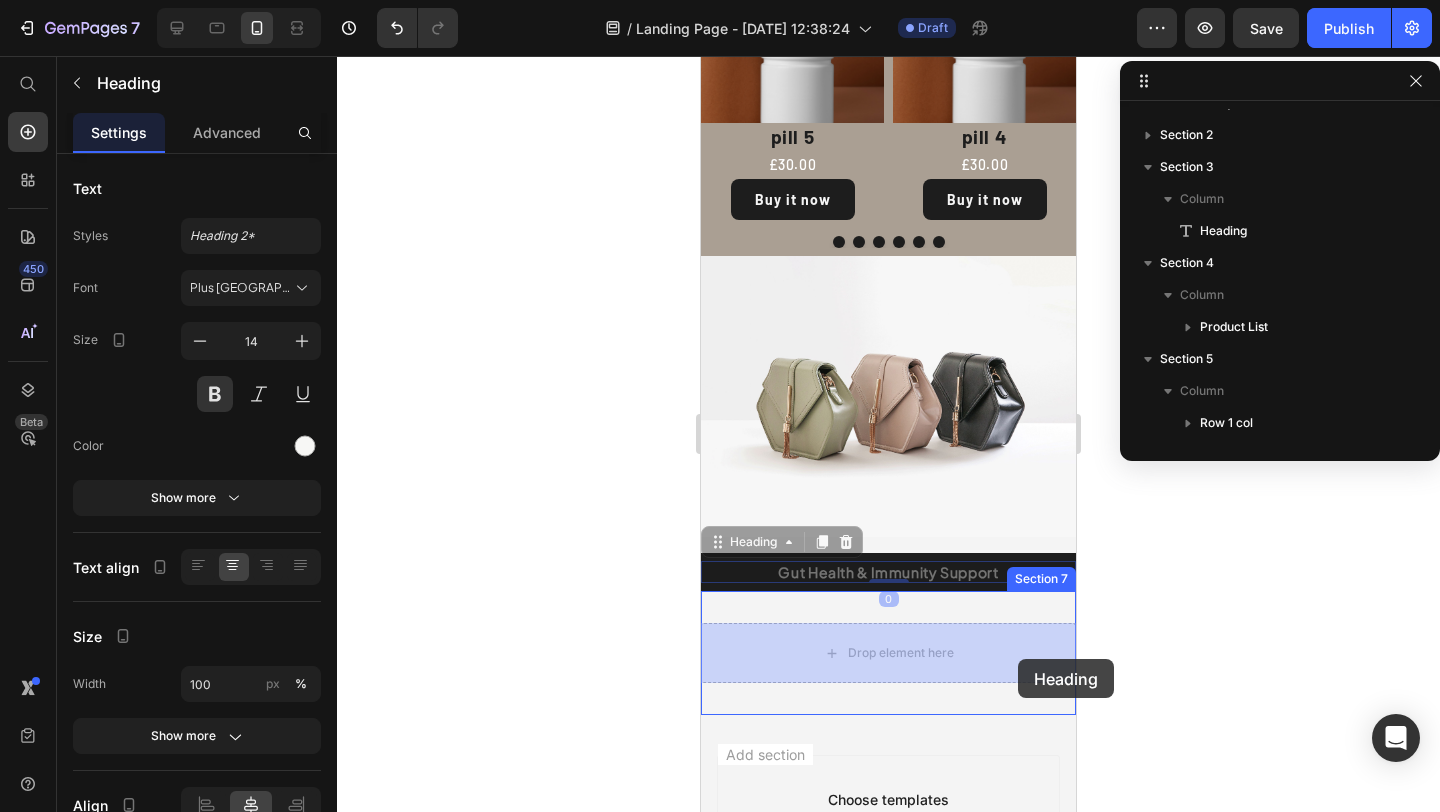 drag, startPoint x: 1023, startPoint y: 570, endPoint x: 1018, endPoint y: 659, distance: 89.140335 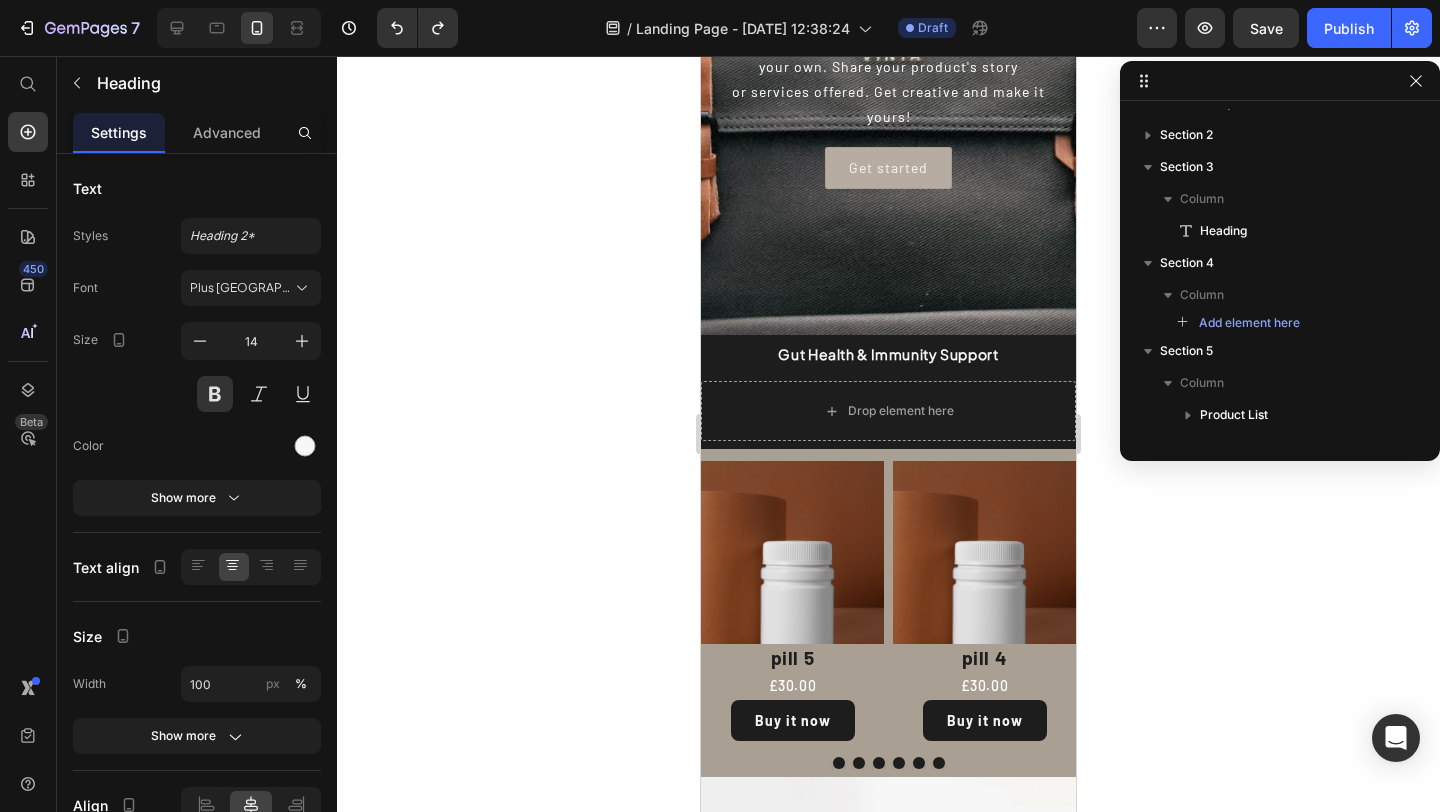 scroll, scrollTop: 73, scrollLeft: 0, axis: vertical 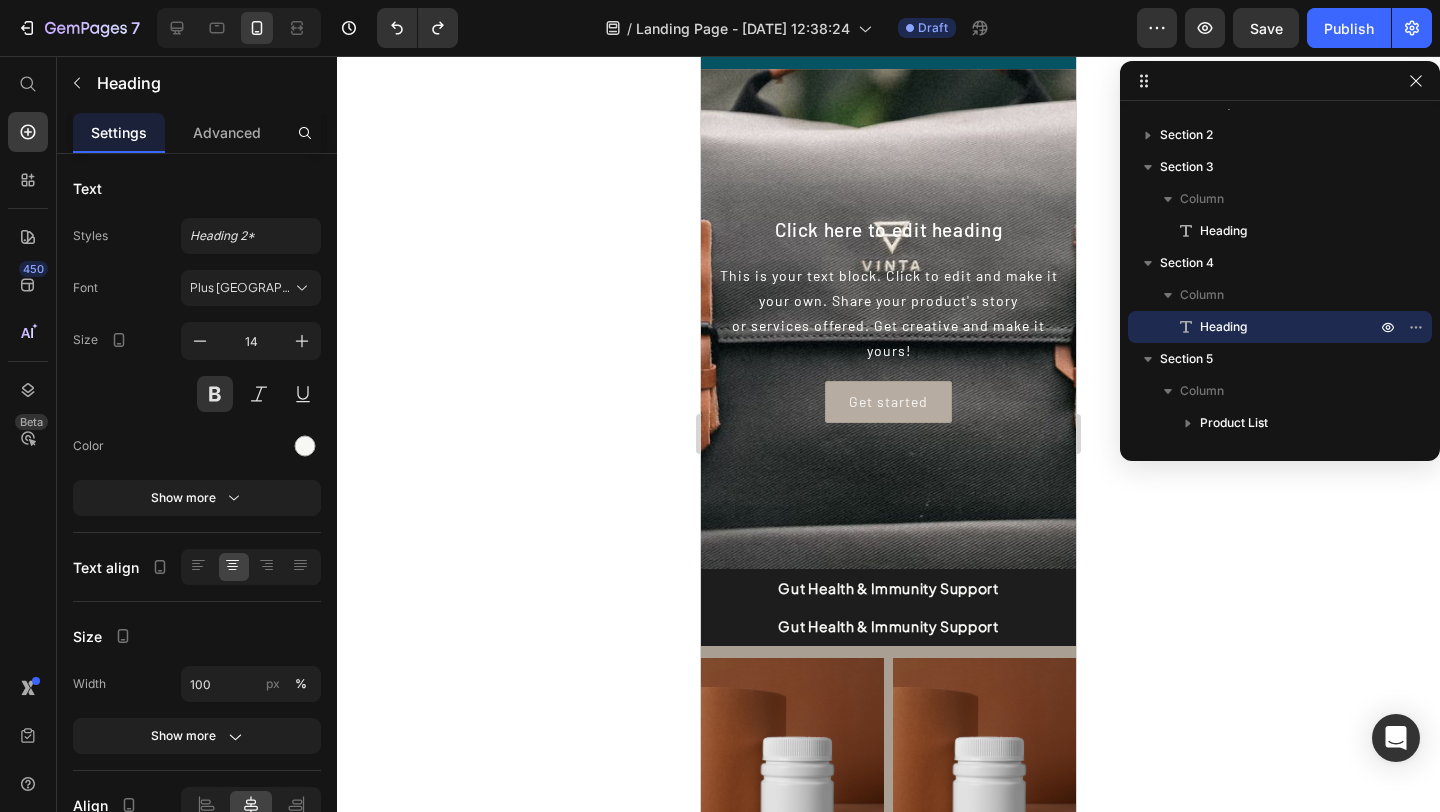 click on "Gut Health & Immunity Support" at bounding box center [888, 626] 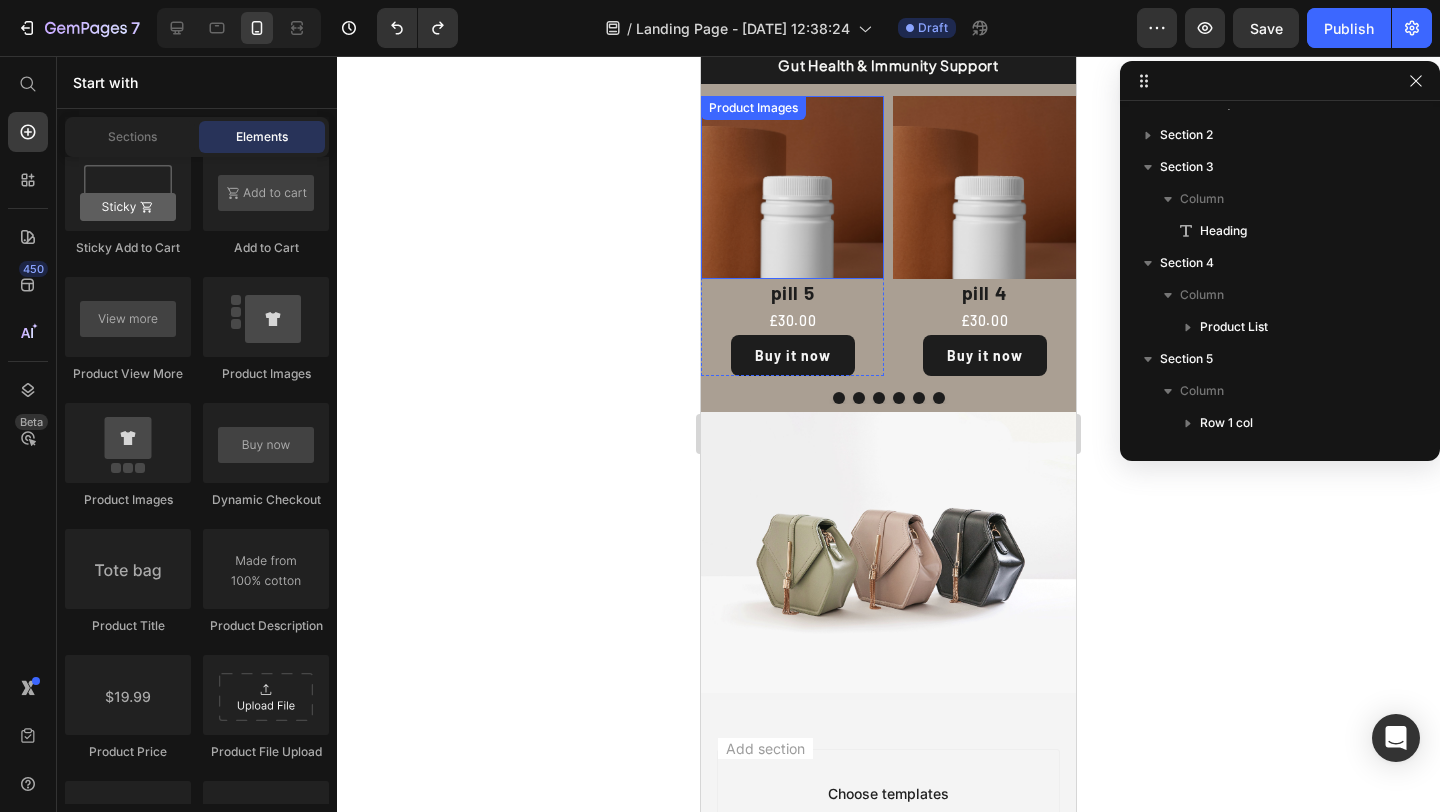 scroll, scrollTop: 861, scrollLeft: 0, axis: vertical 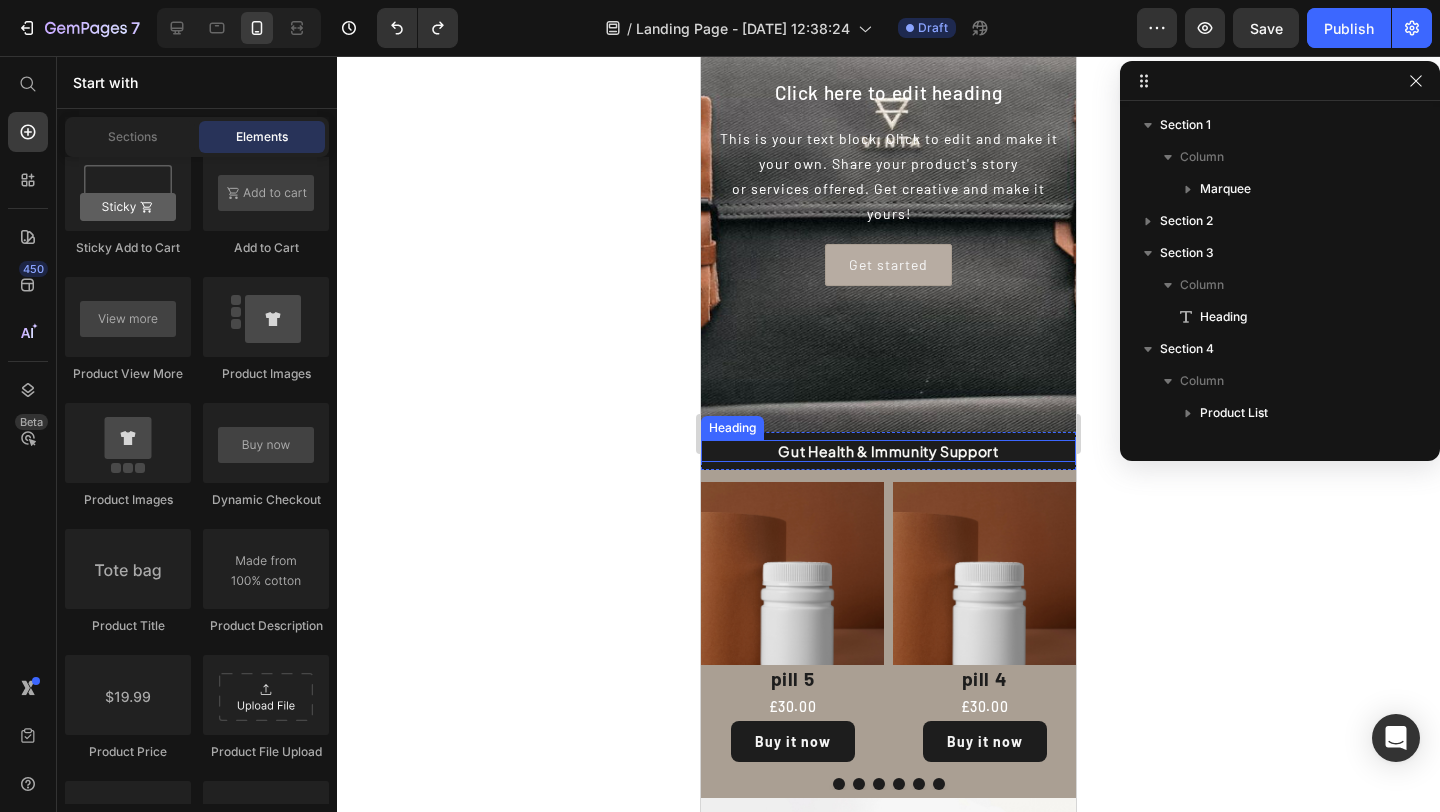 click on "Gut Health & Immunity Support" at bounding box center (888, 451) 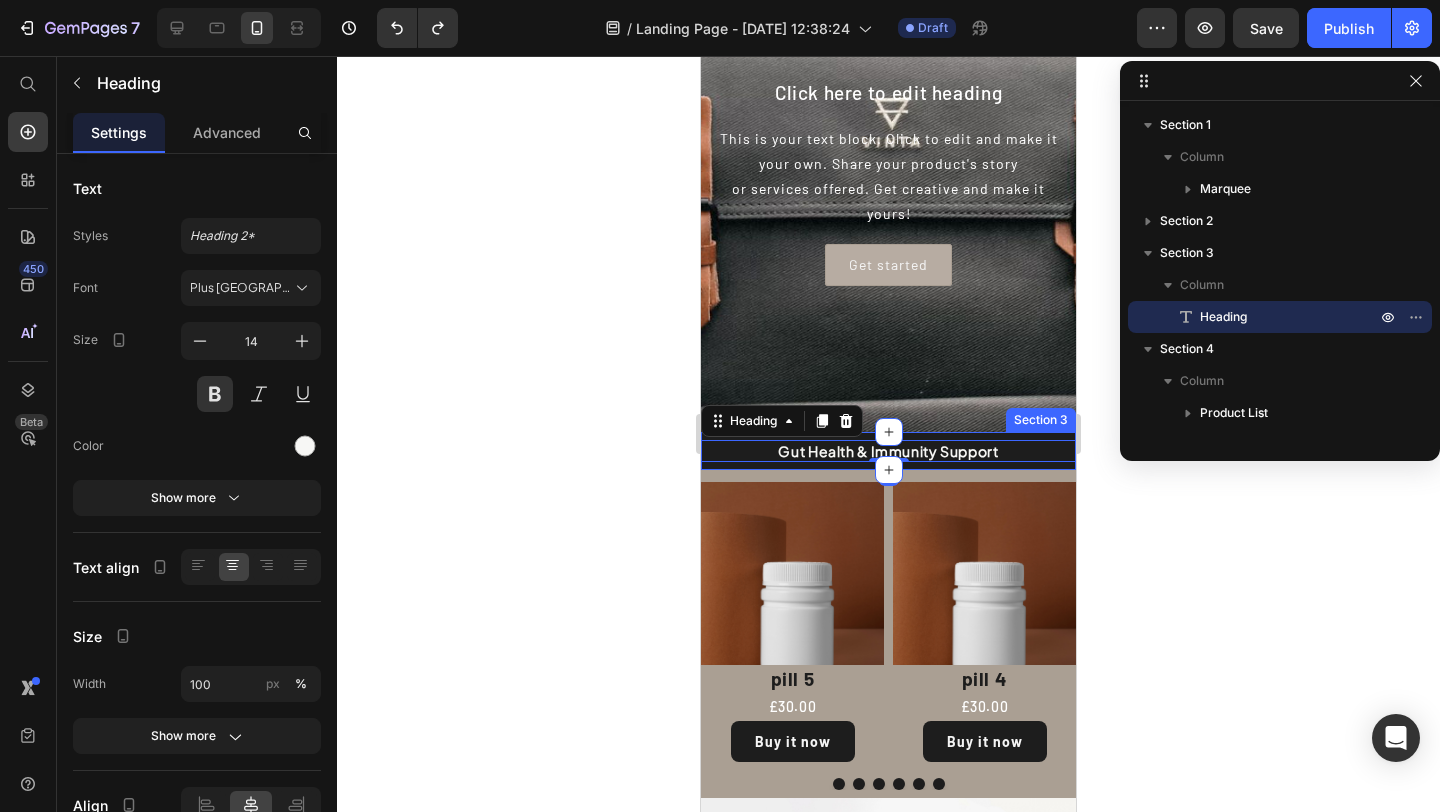 click on "Gut Health & Immunity Support Heading   0 Section 3" at bounding box center (888, 451) 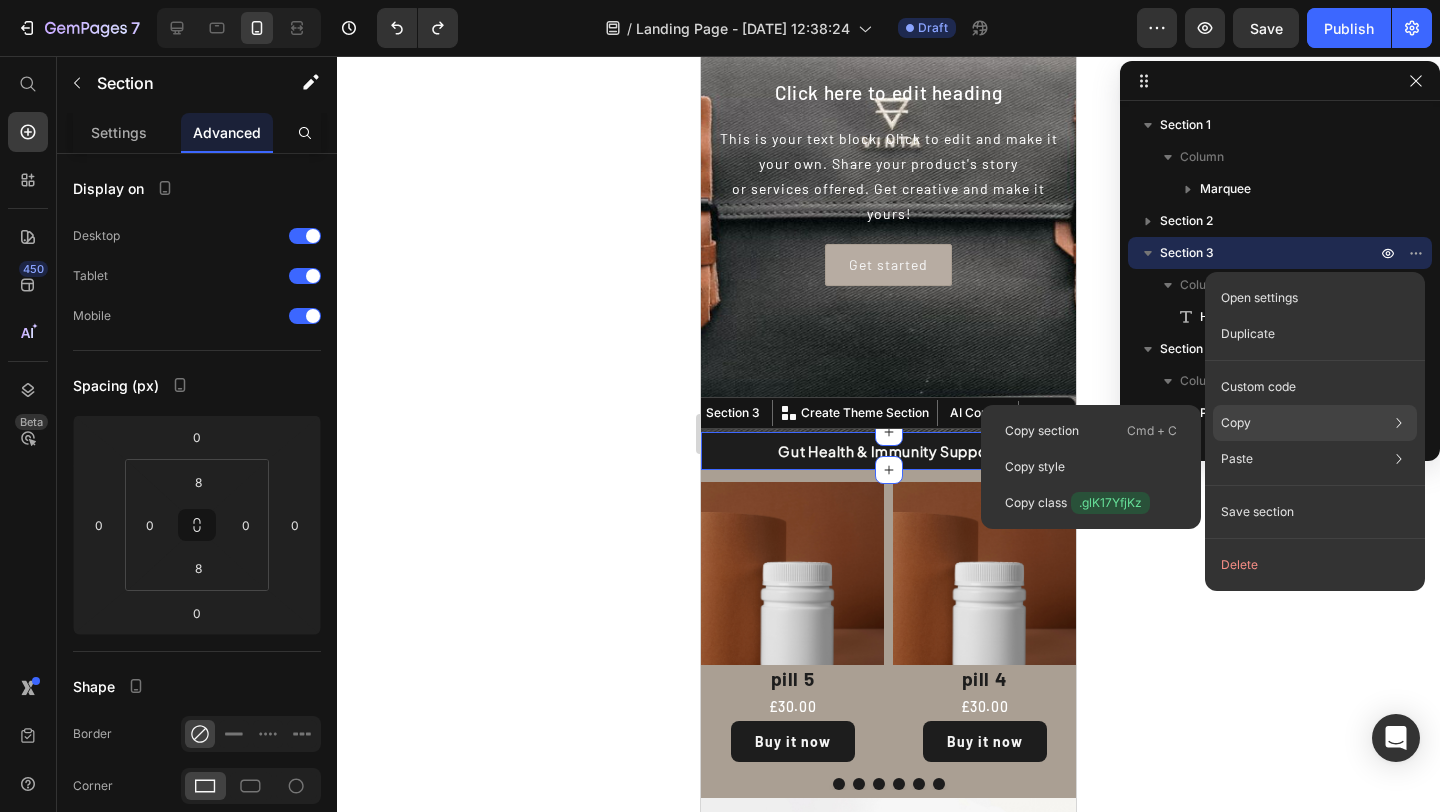 click on "Copy Copy section  Cmd + C Copy style  Copy class  .glK17YfjKz" 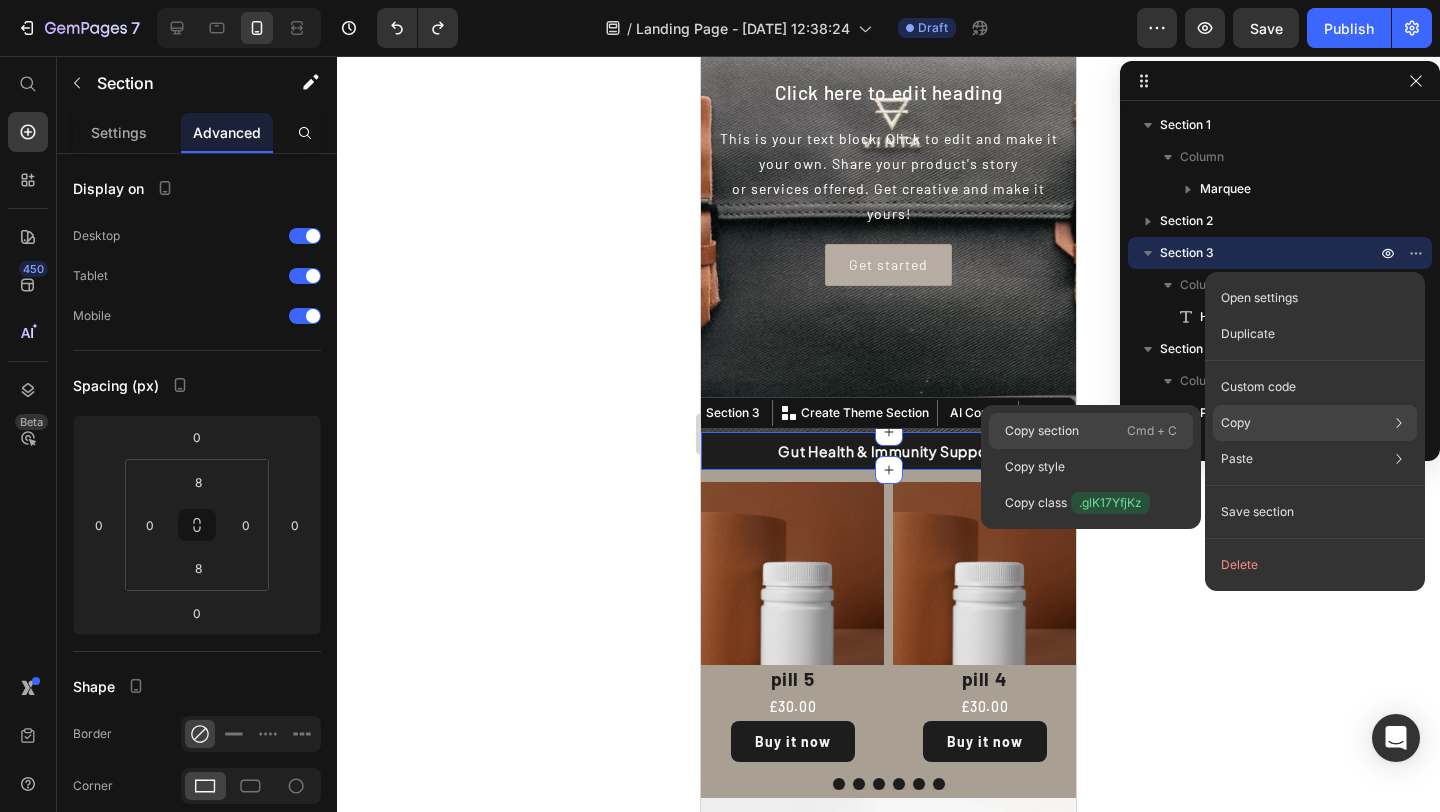 click on "Copy section  Cmd + C" 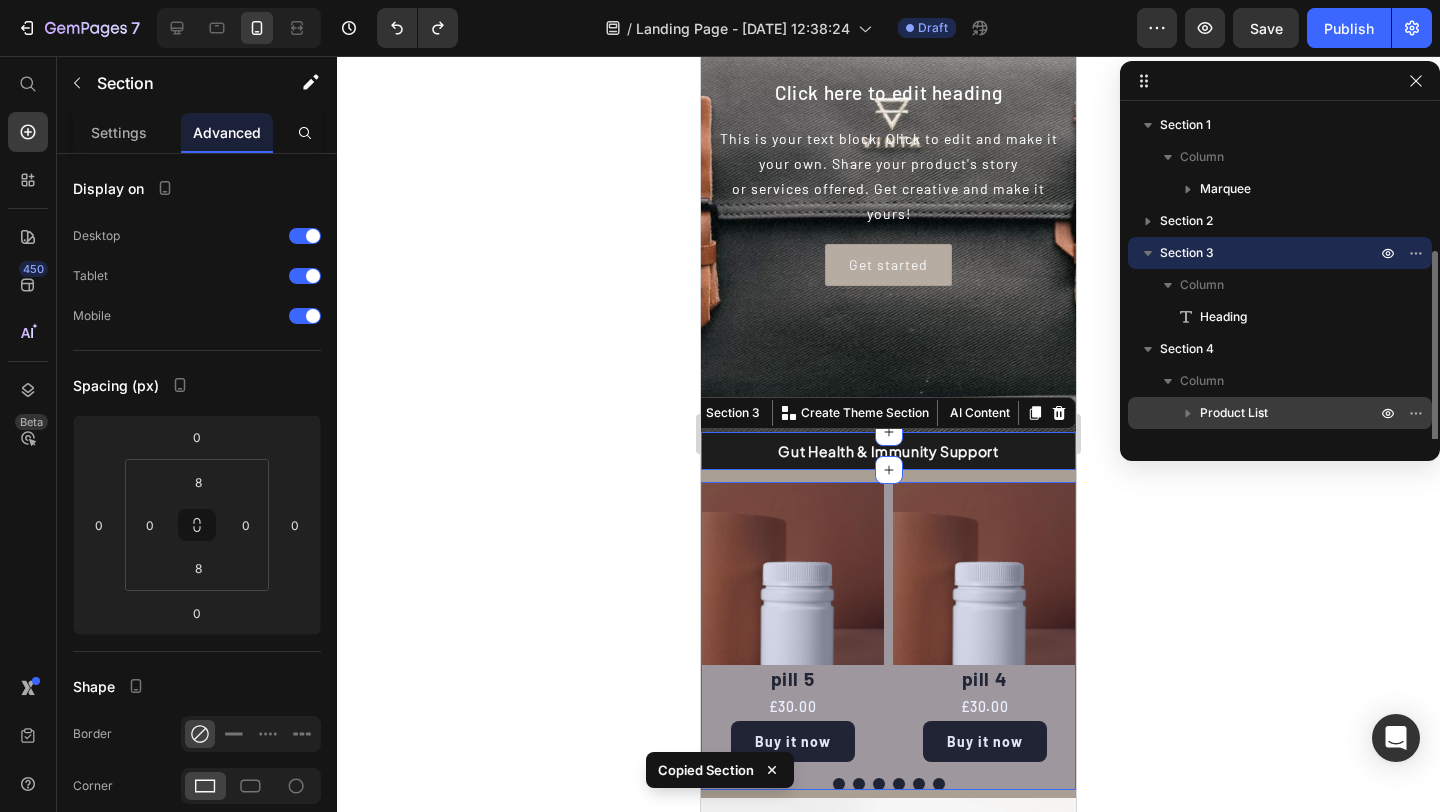 scroll, scrollTop: 86, scrollLeft: 0, axis: vertical 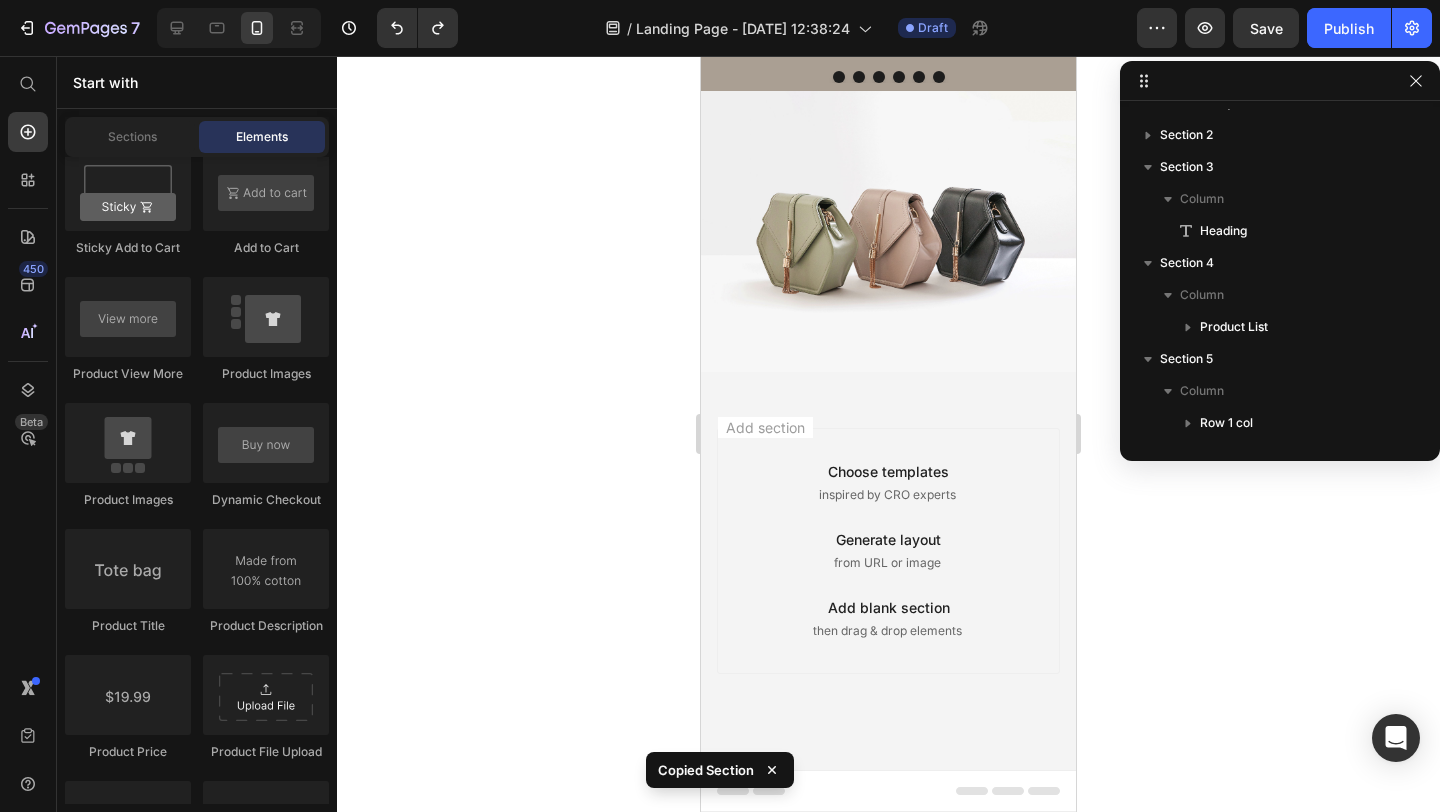 click on "Add section" at bounding box center [765, 427] 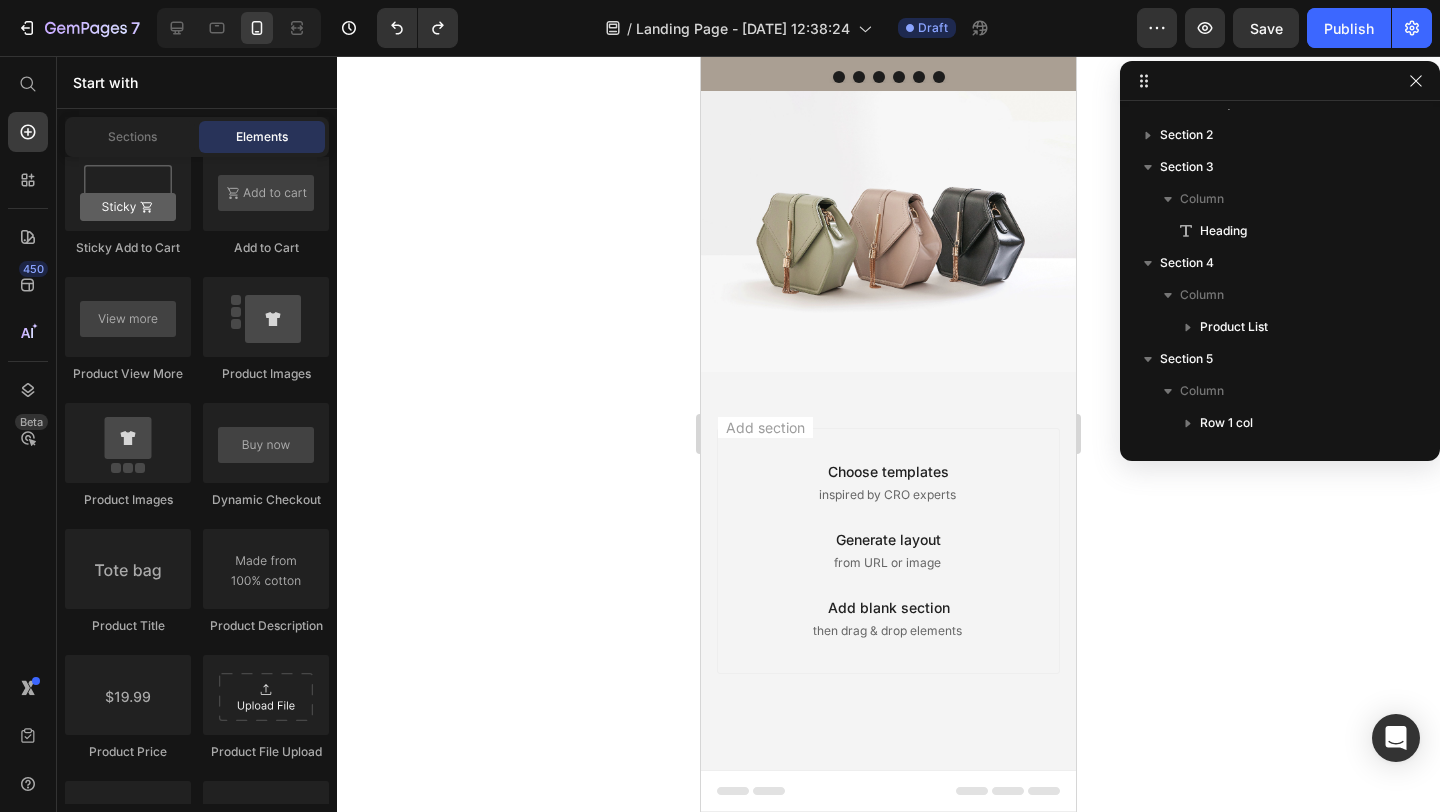 click on "Add section" at bounding box center [765, 427] 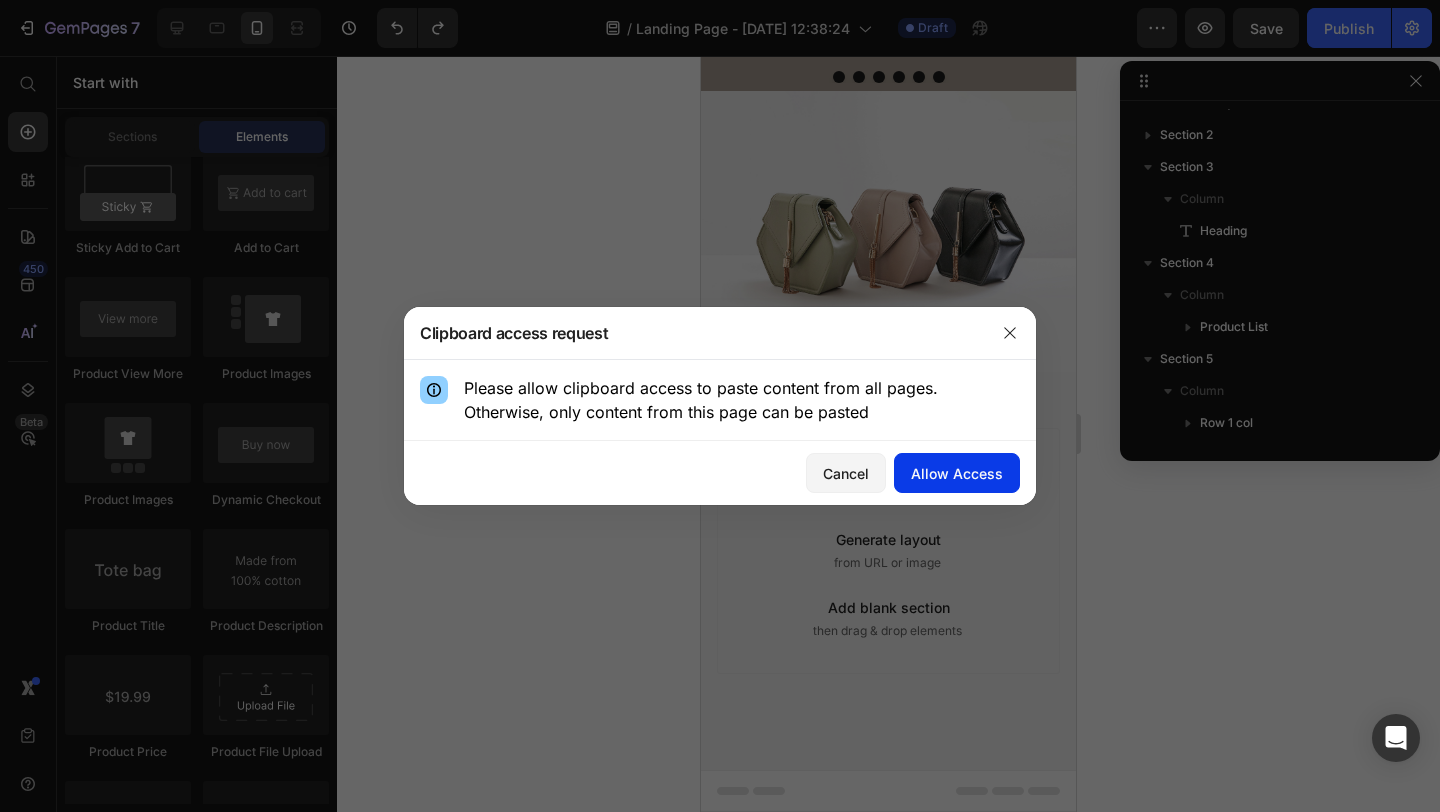click on "Allow Access" at bounding box center (957, 473) 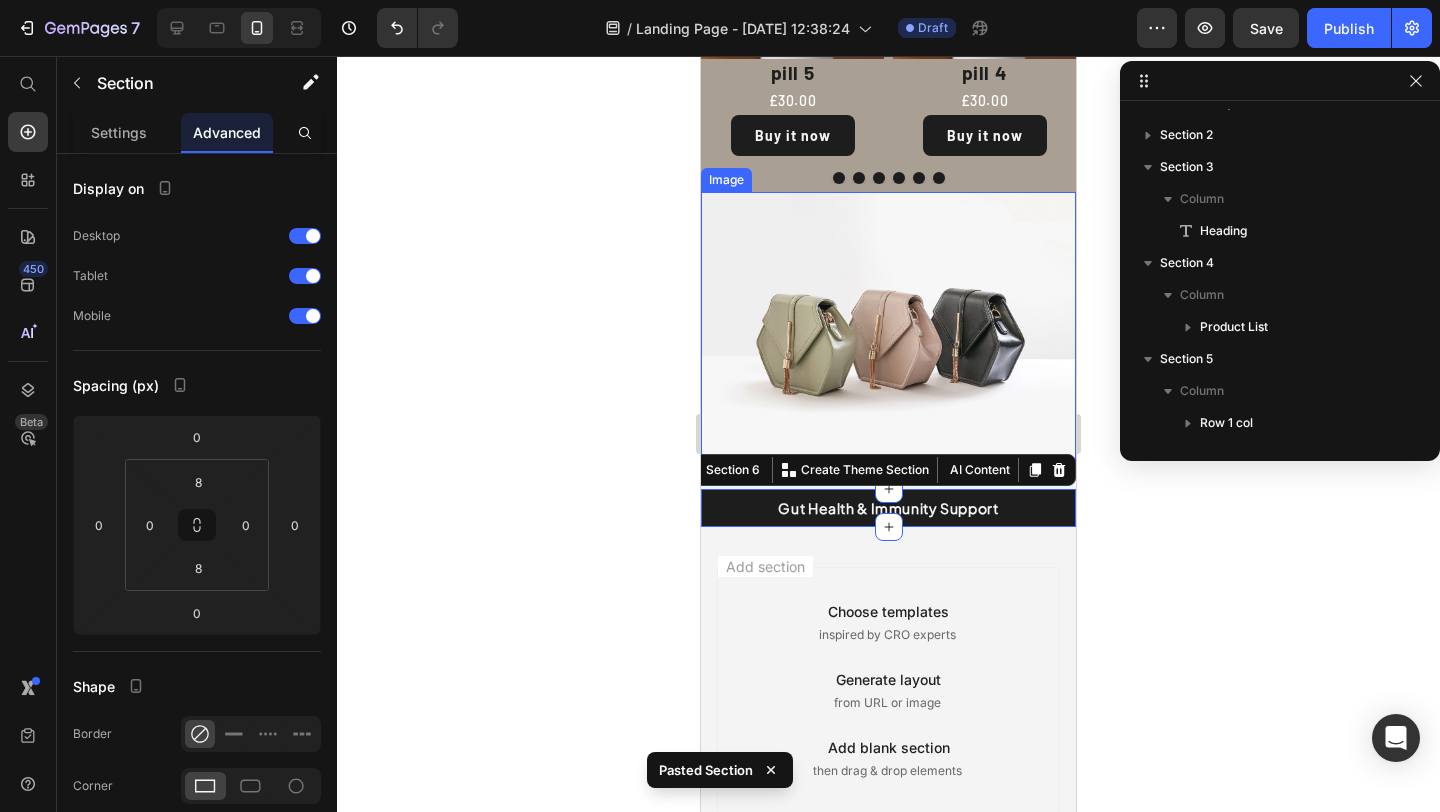 scroll, scrollTop: 932, scrollLeft: 0, axis: vertical 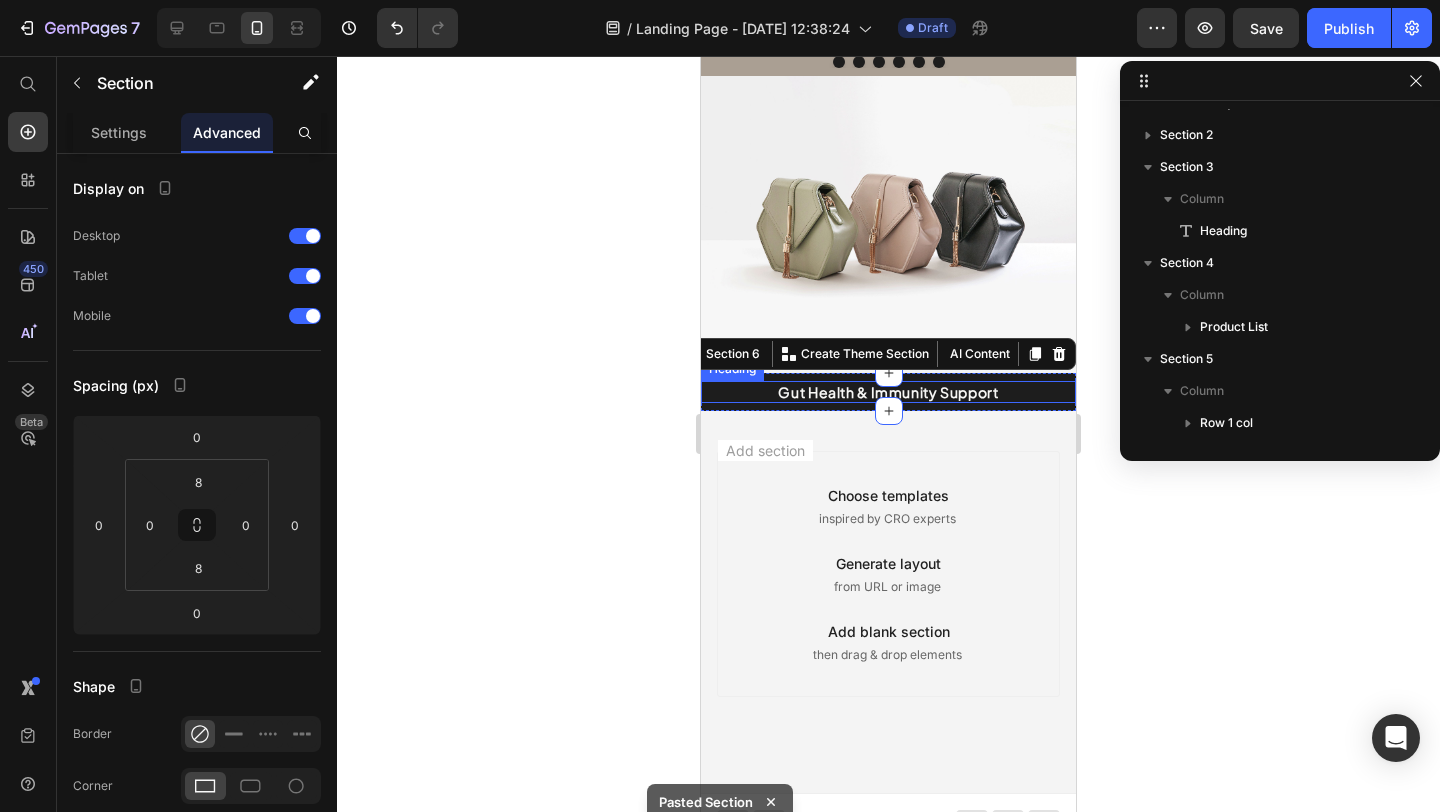 click on "Gut Health & Immunity Support" at bounding box center [888, 392] 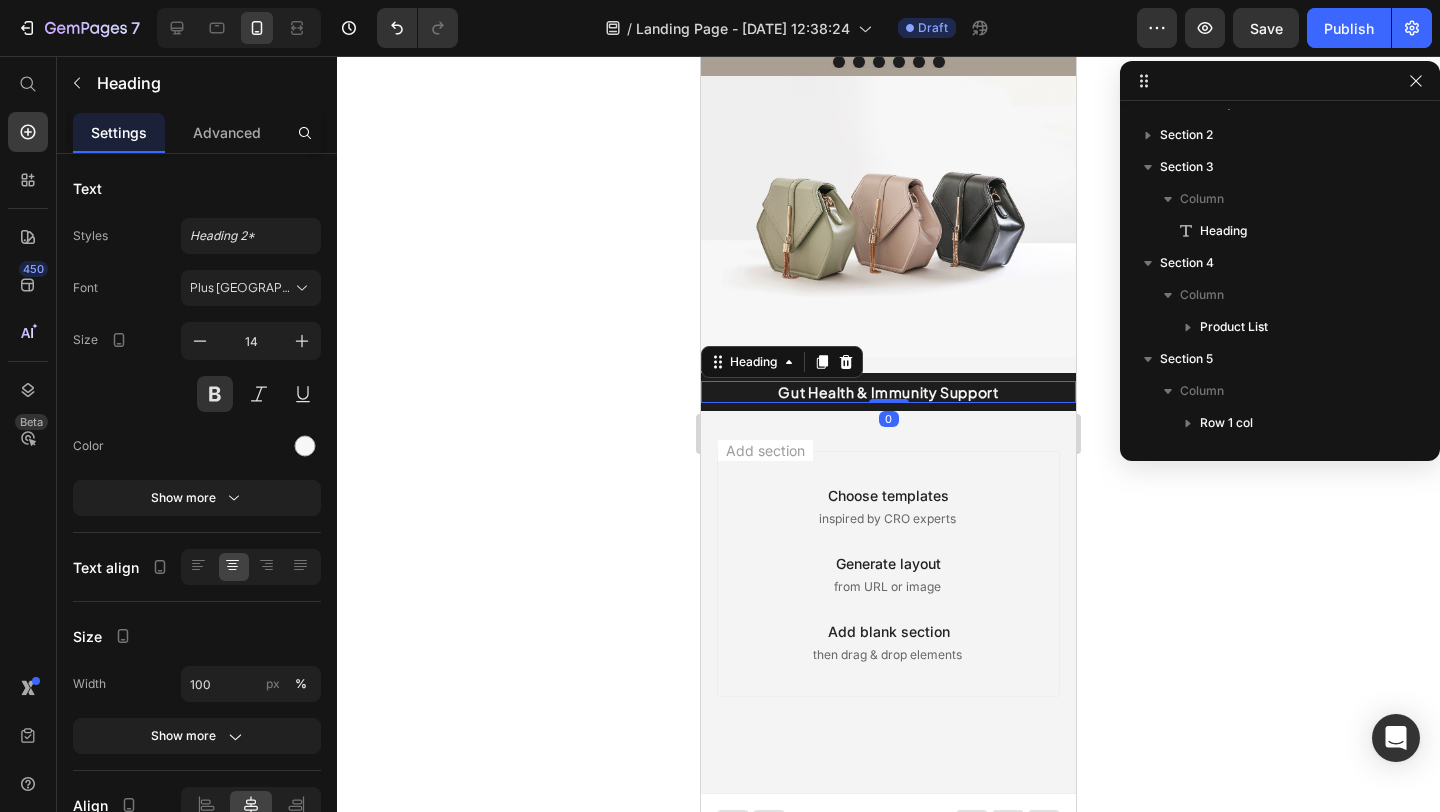 click on "Gut Health & Immunity Support" at bounding box center [888, 392] 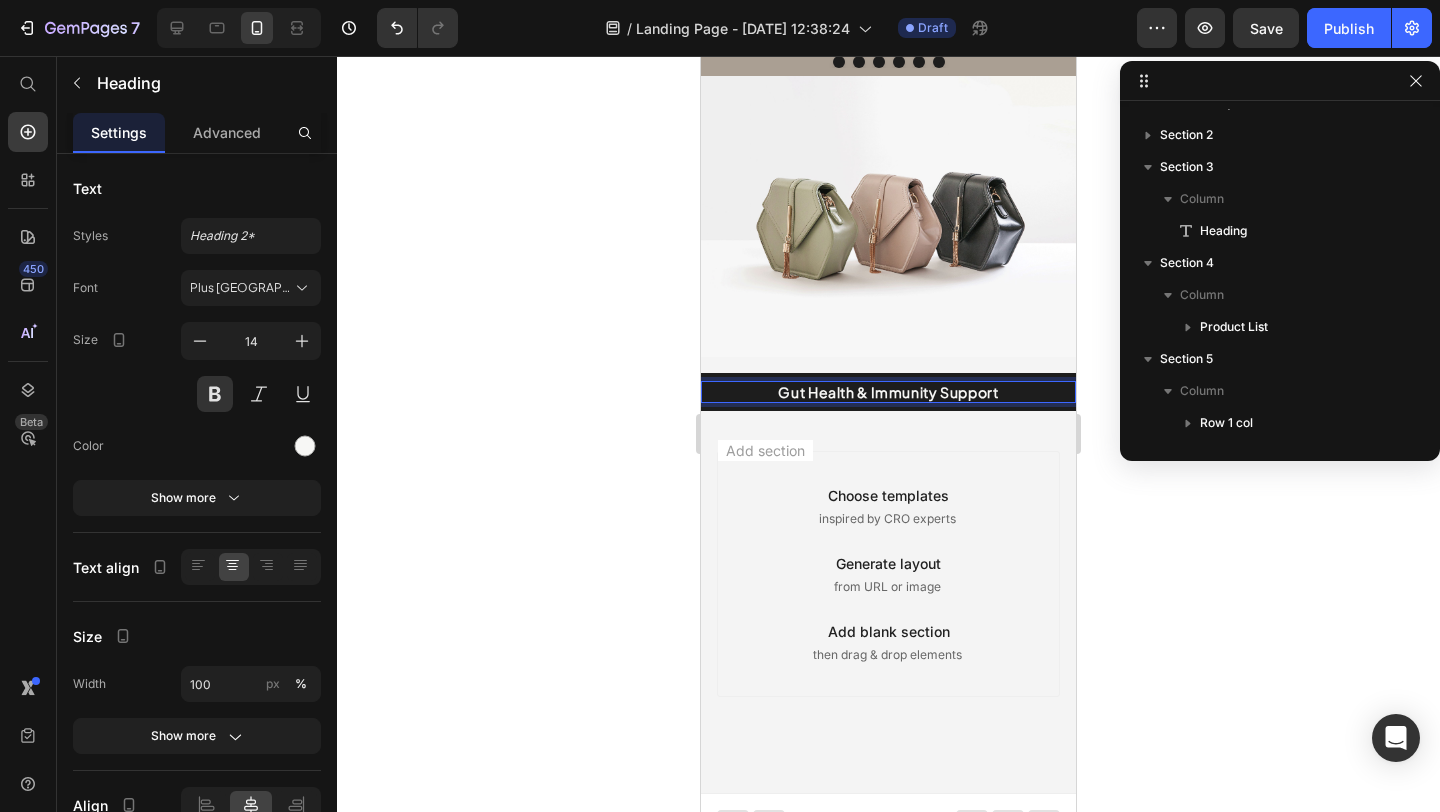click on "Gut Health & Immunity Support" at bounding box center [888, 392] 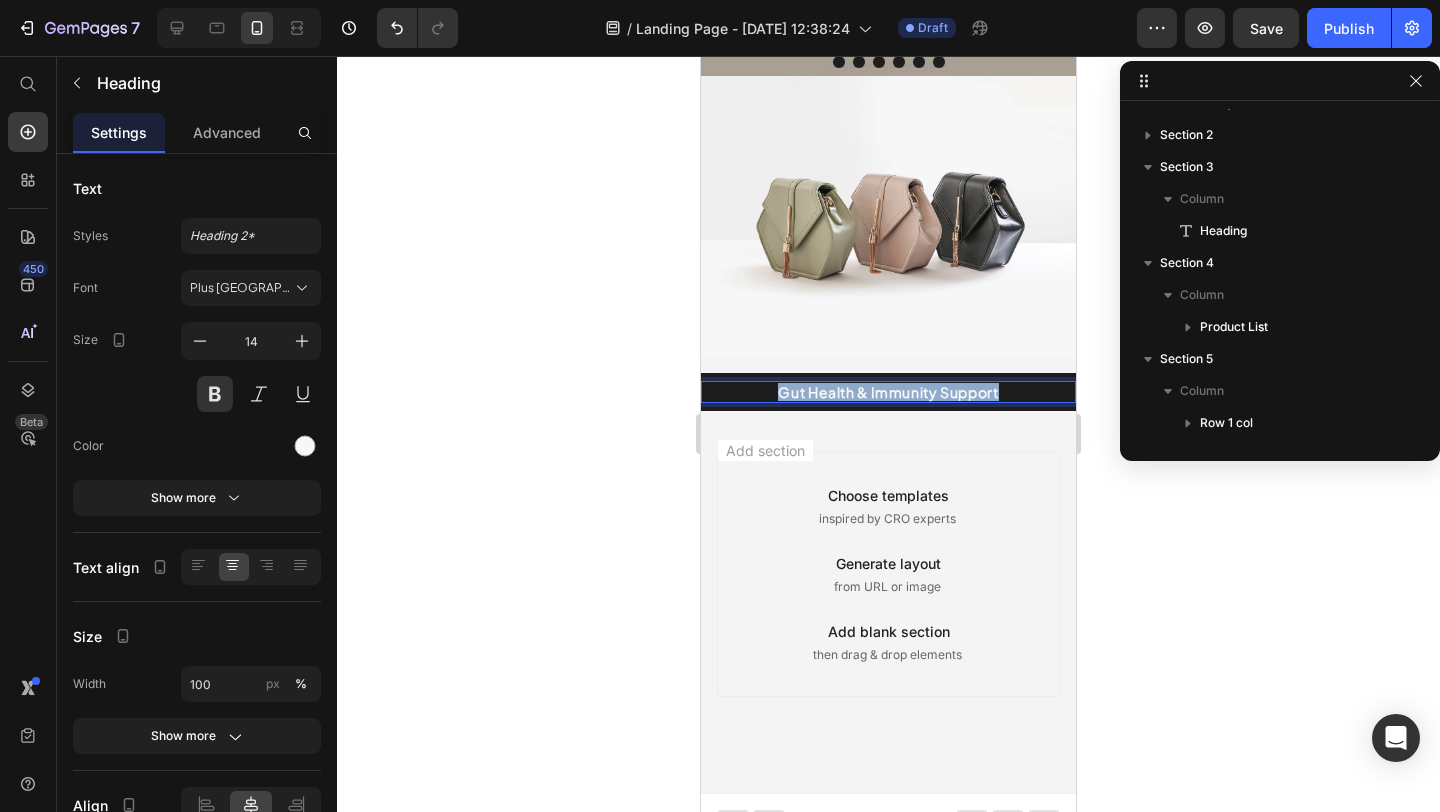 drag, startPoint x: 1003, startPoint y: 395, endPoint x: 775, endPoint y: 388, distance: 228.10744 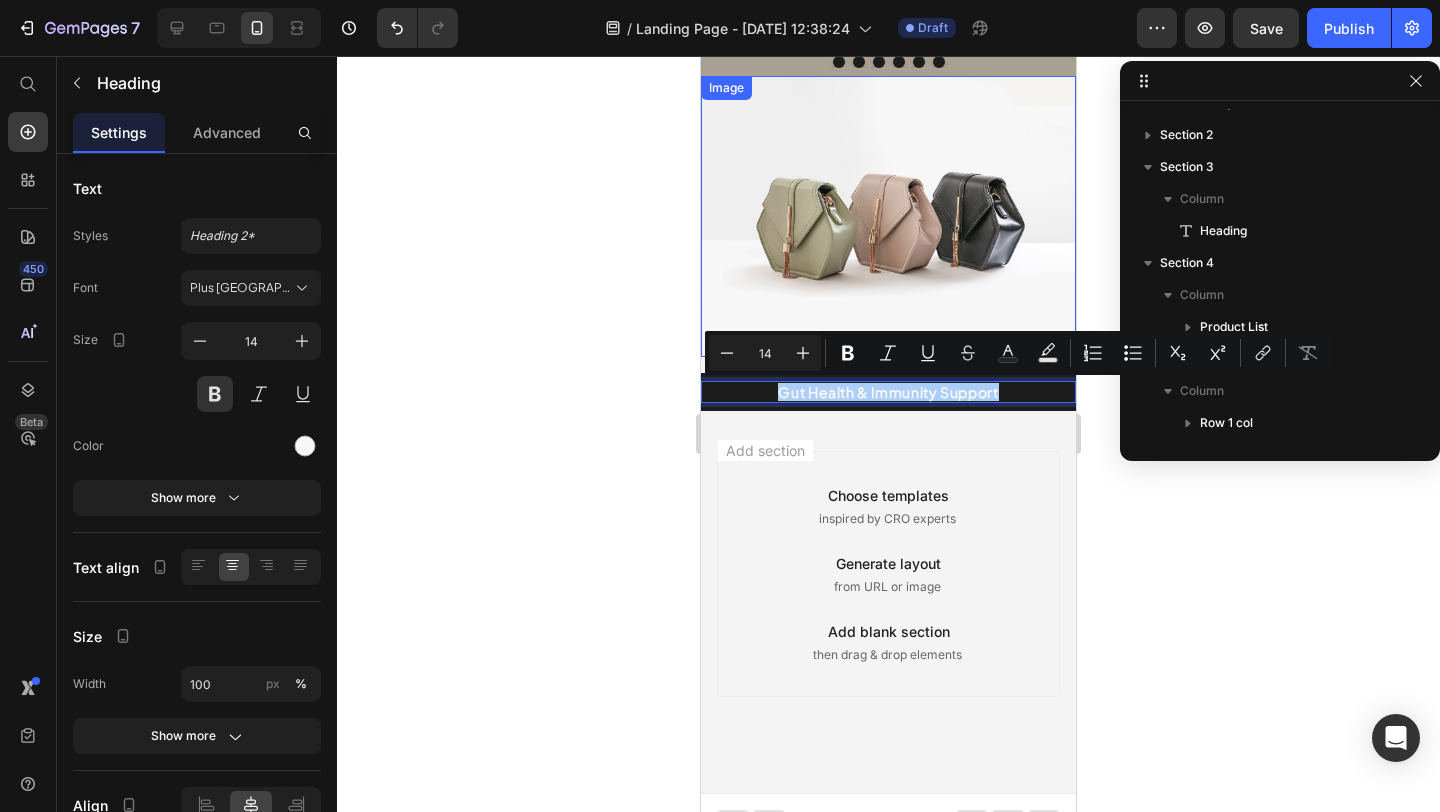 click 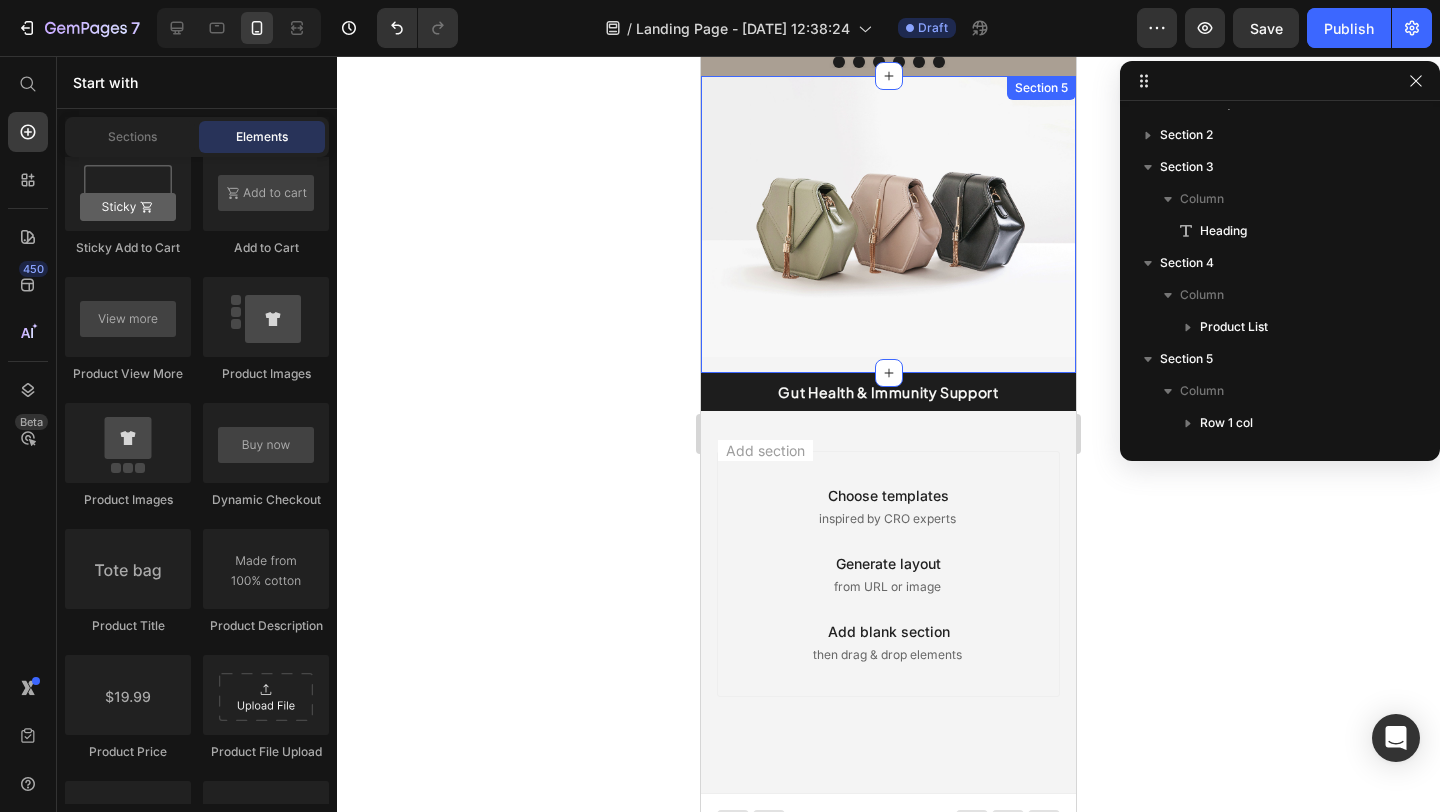 click on "Image Row" at bounding box center (888, 224) 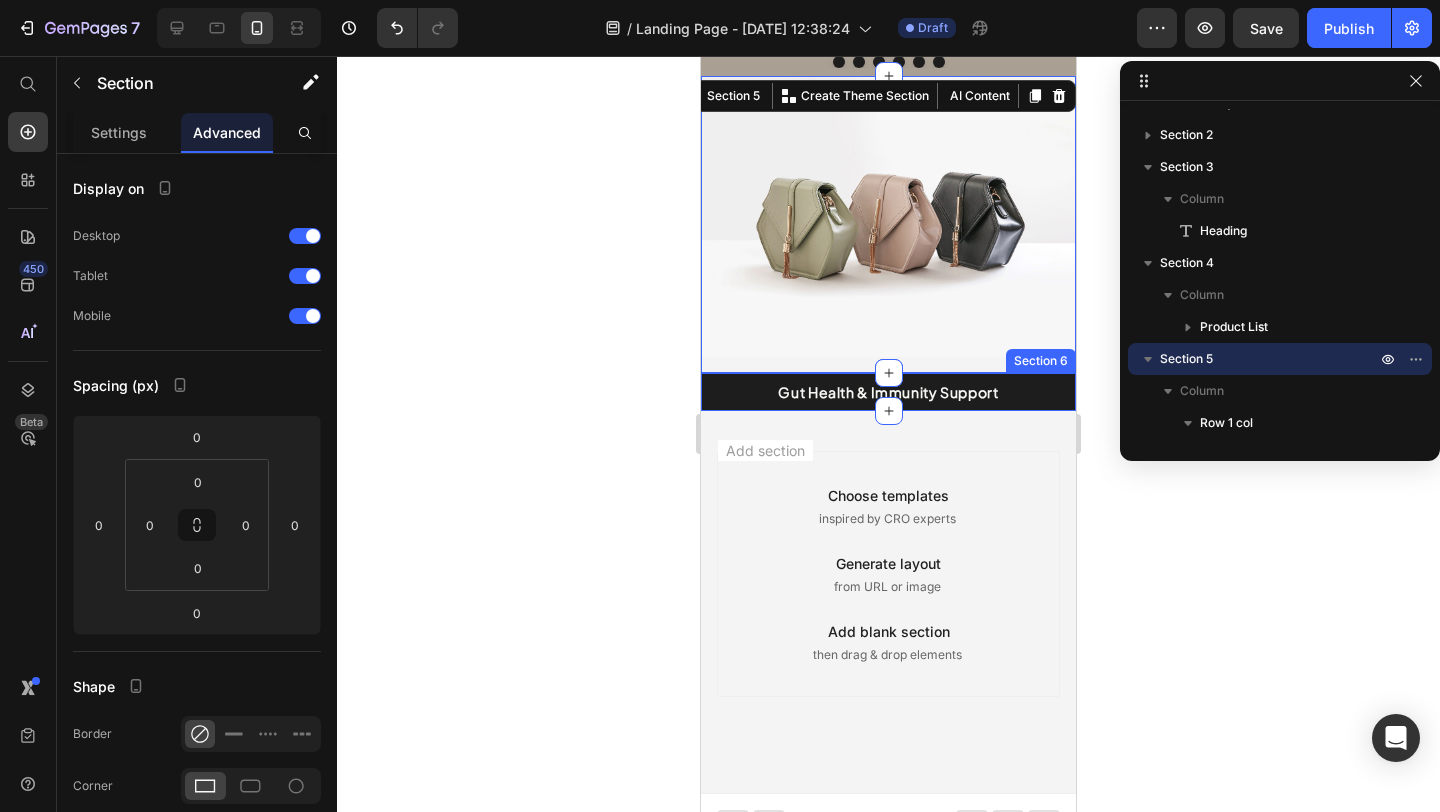click 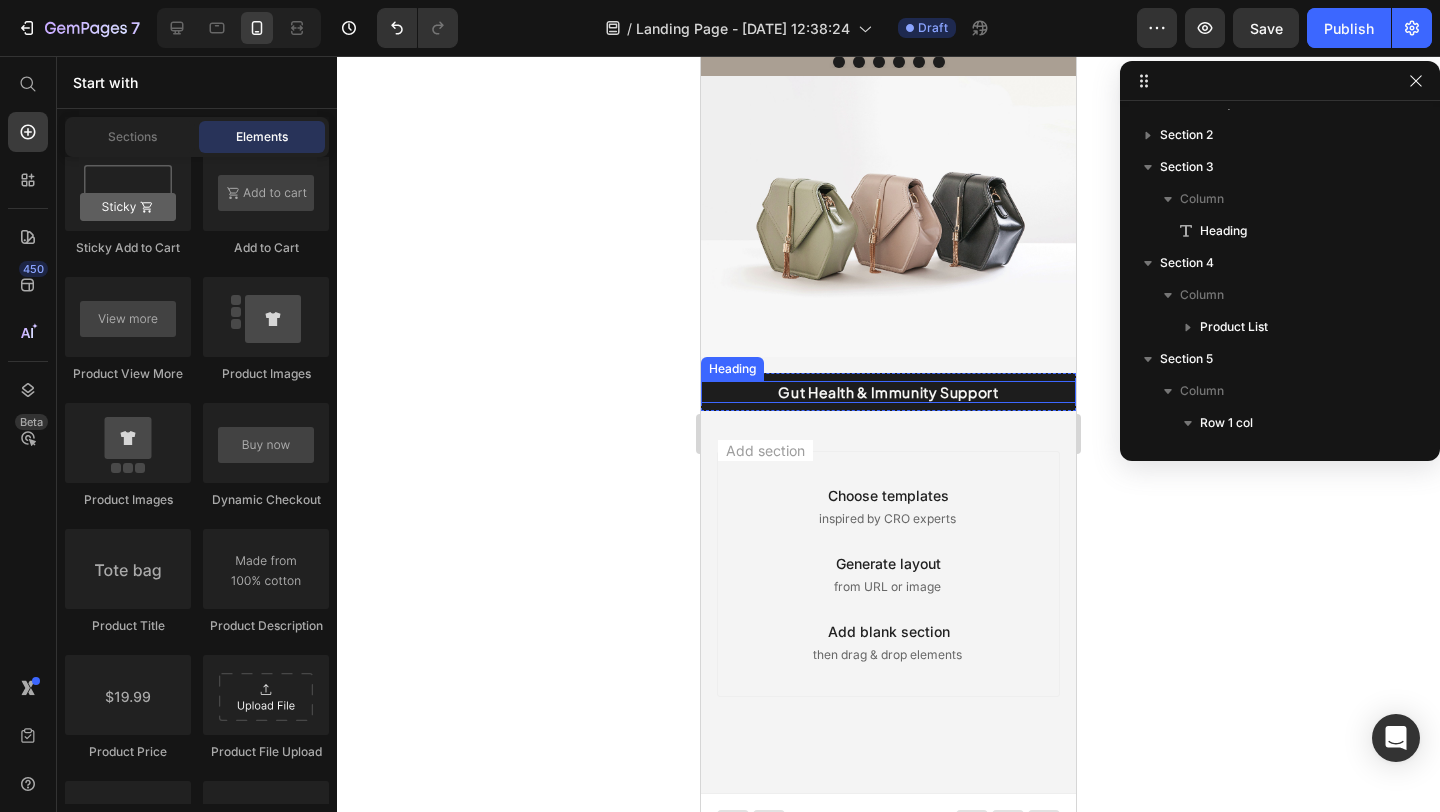click on "Gut Health & Immunity Support" at bounding box center [888, 392] 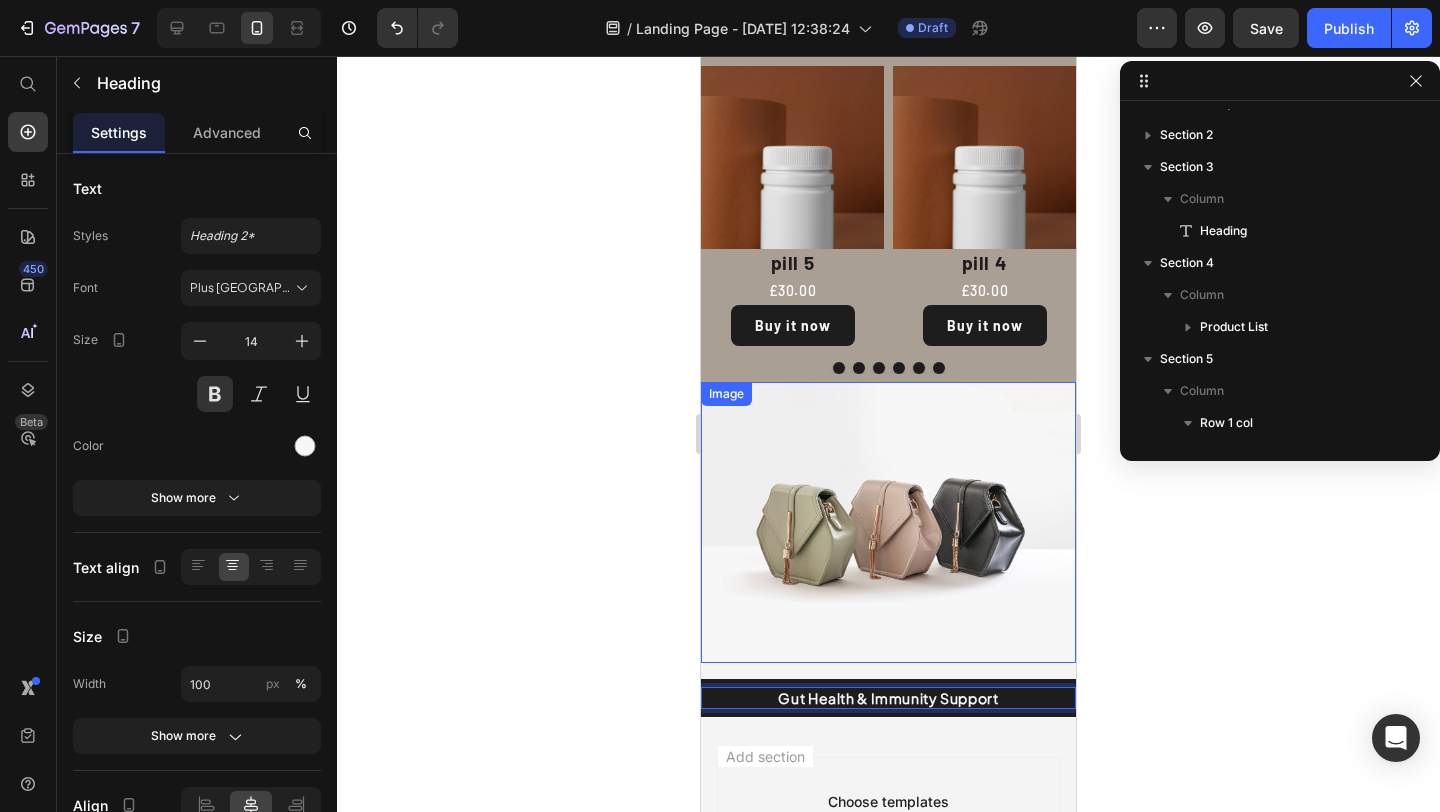 scroll, scrollTop: 517, scrollLeft: 0, axis: vertical 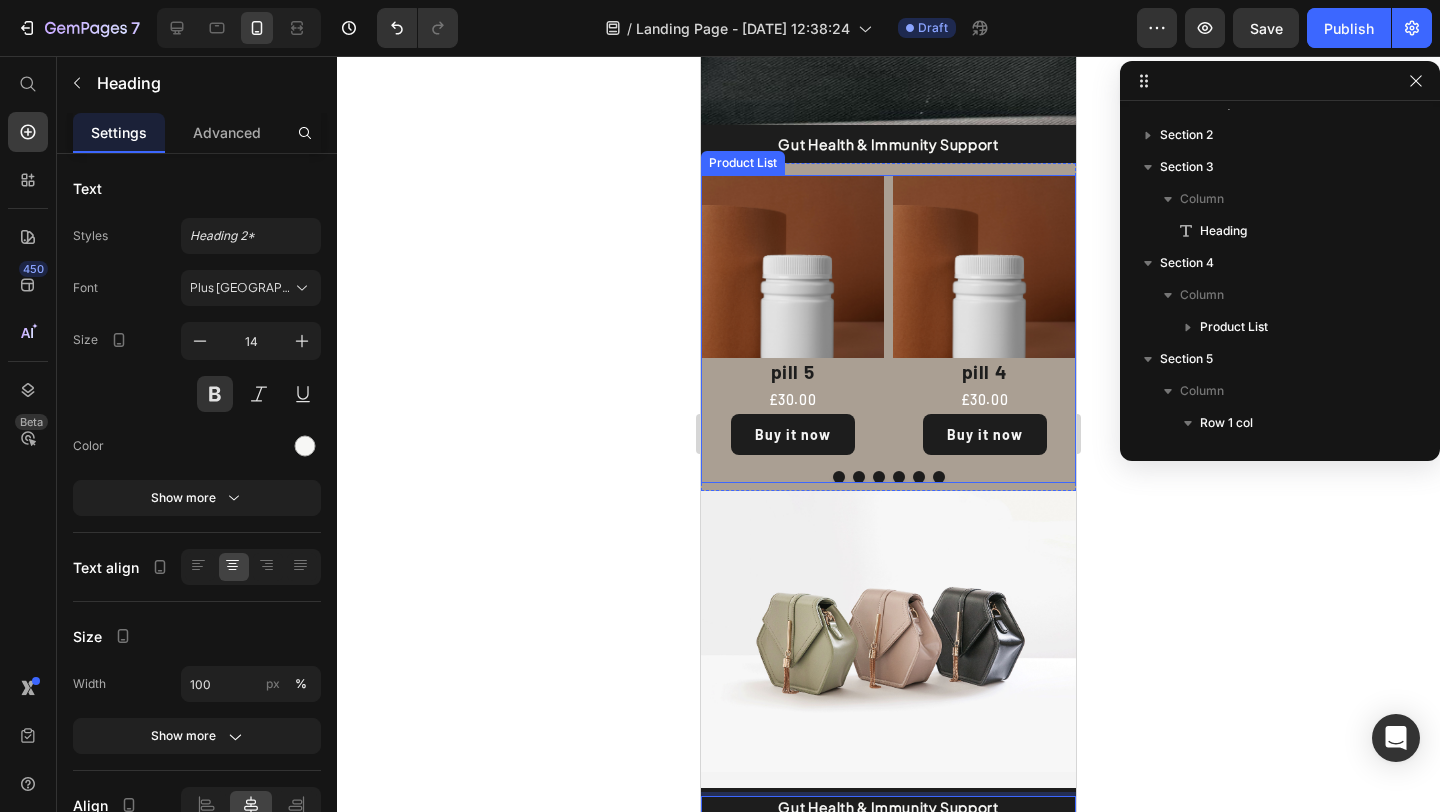 click at bounding box center [888, 477] 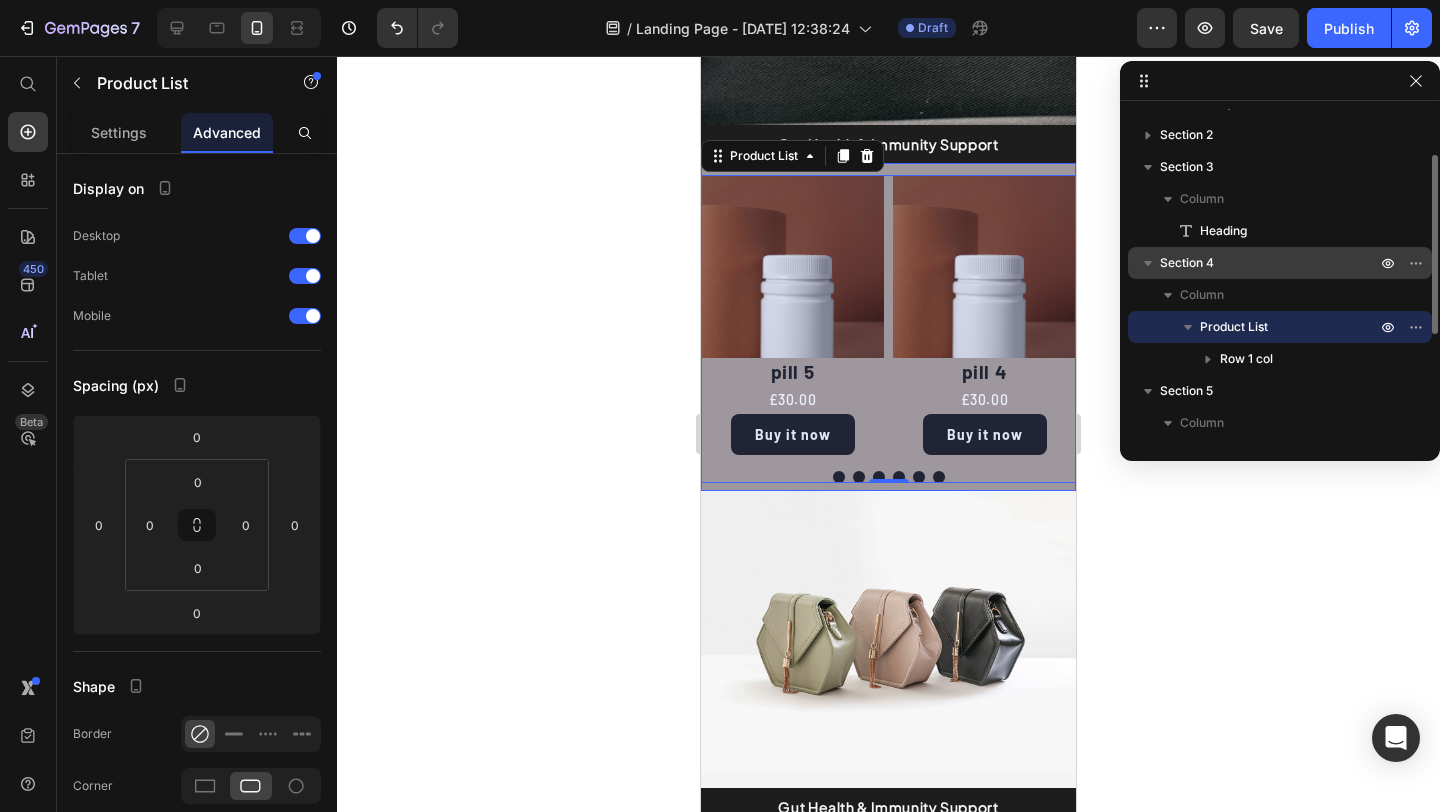 click on "Section 4" at bounding box center [1187, 263] 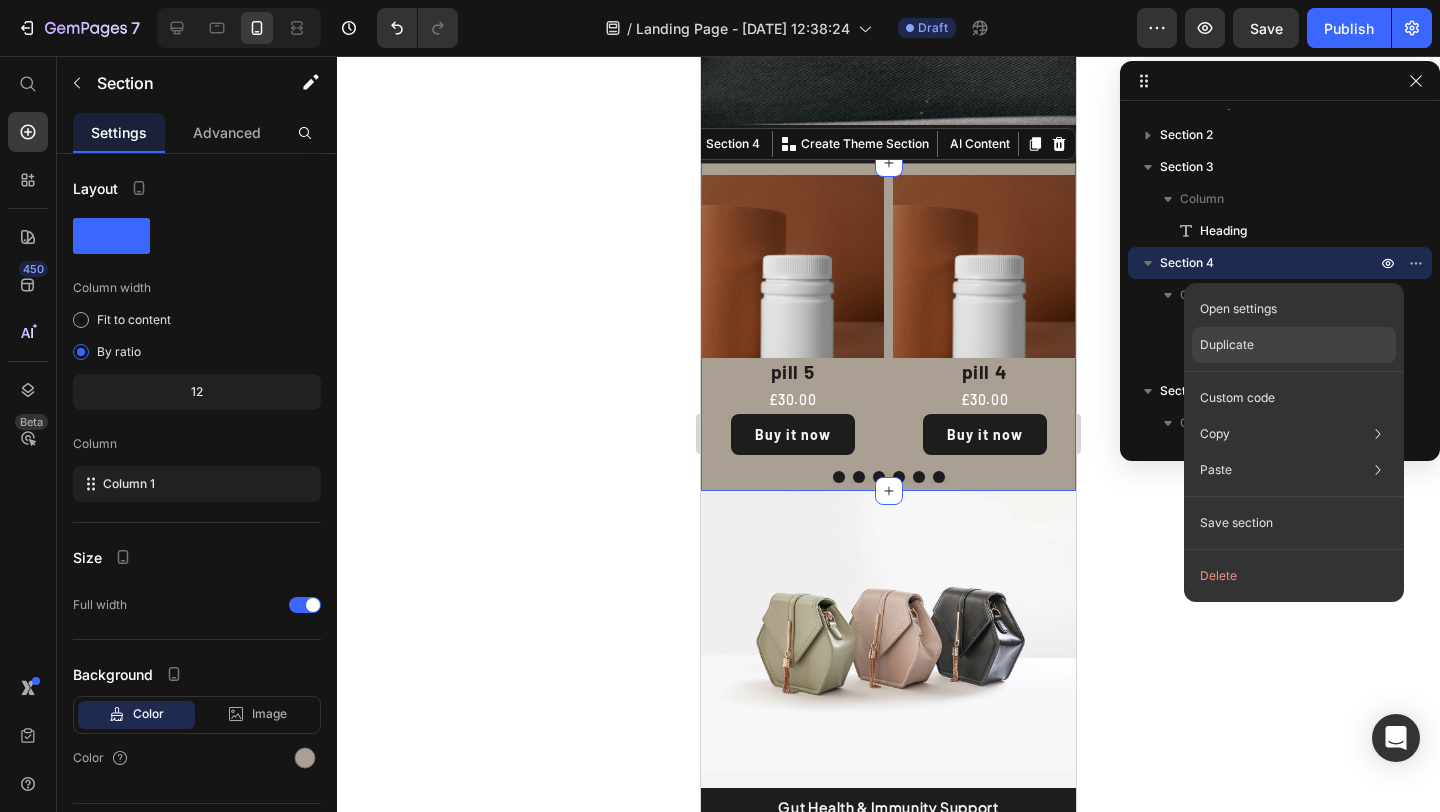 click on "Duplicate" 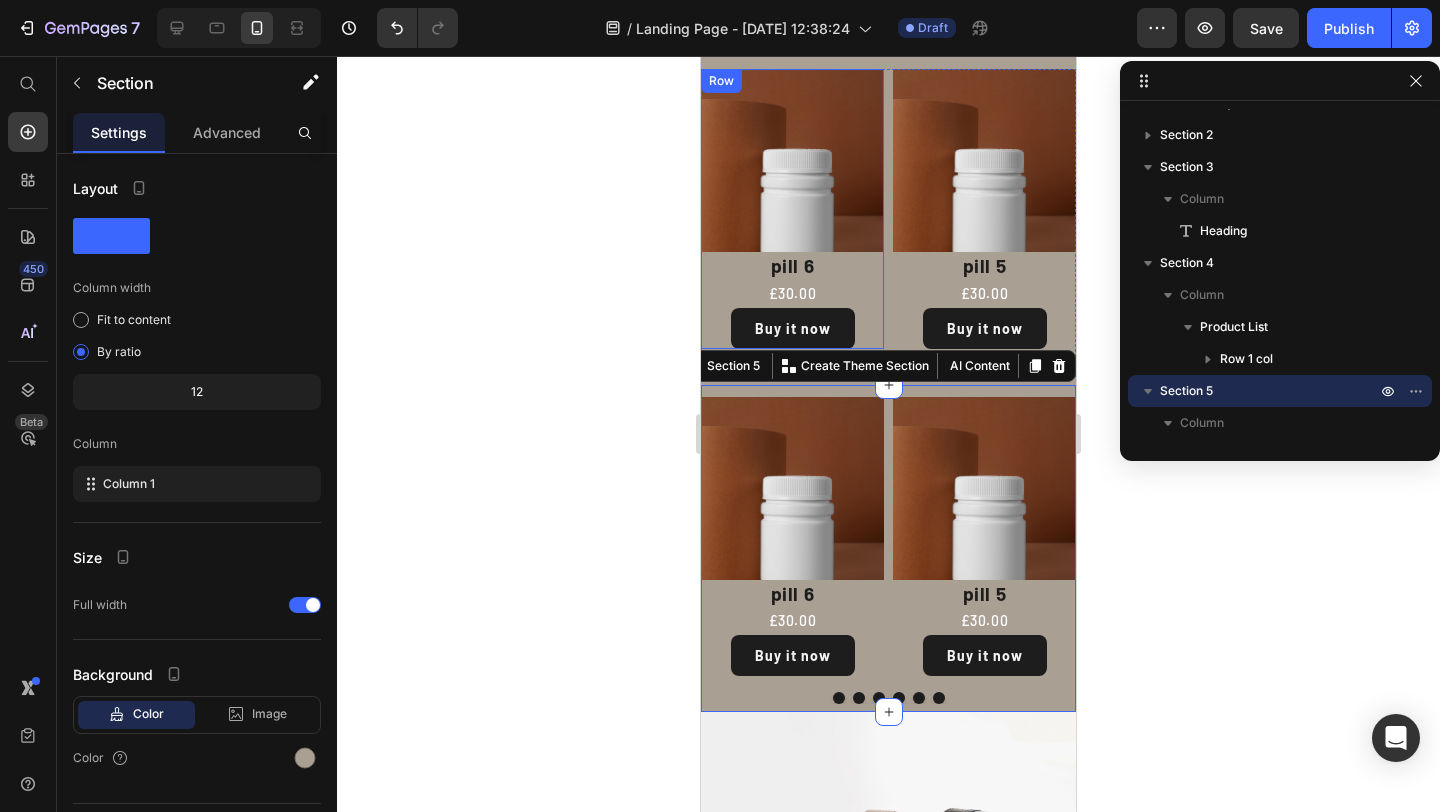 scroll, scrollTop: 446, scrollLeft: 0, axis: vertical 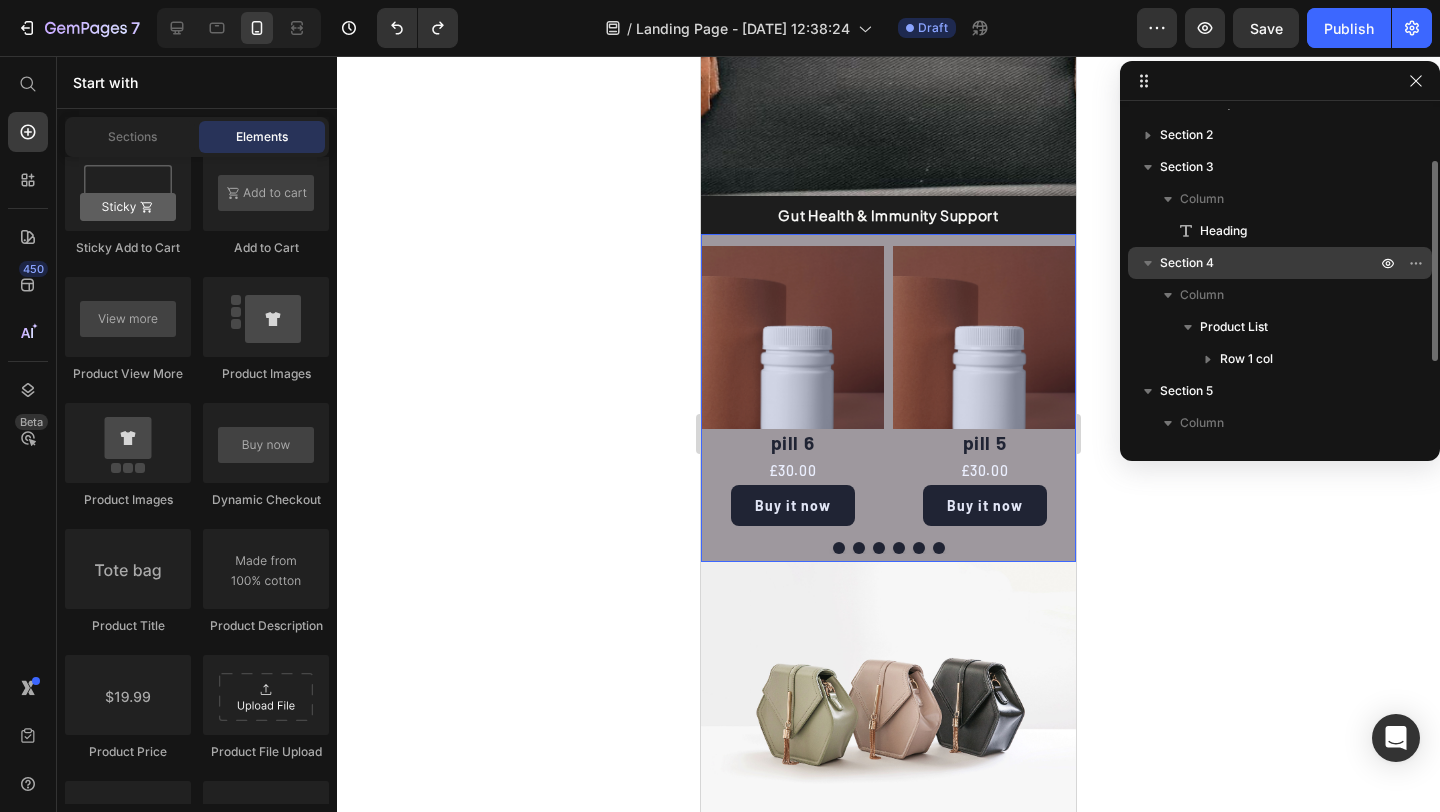 click on "Section 4" at bounding box center [1270, 263] 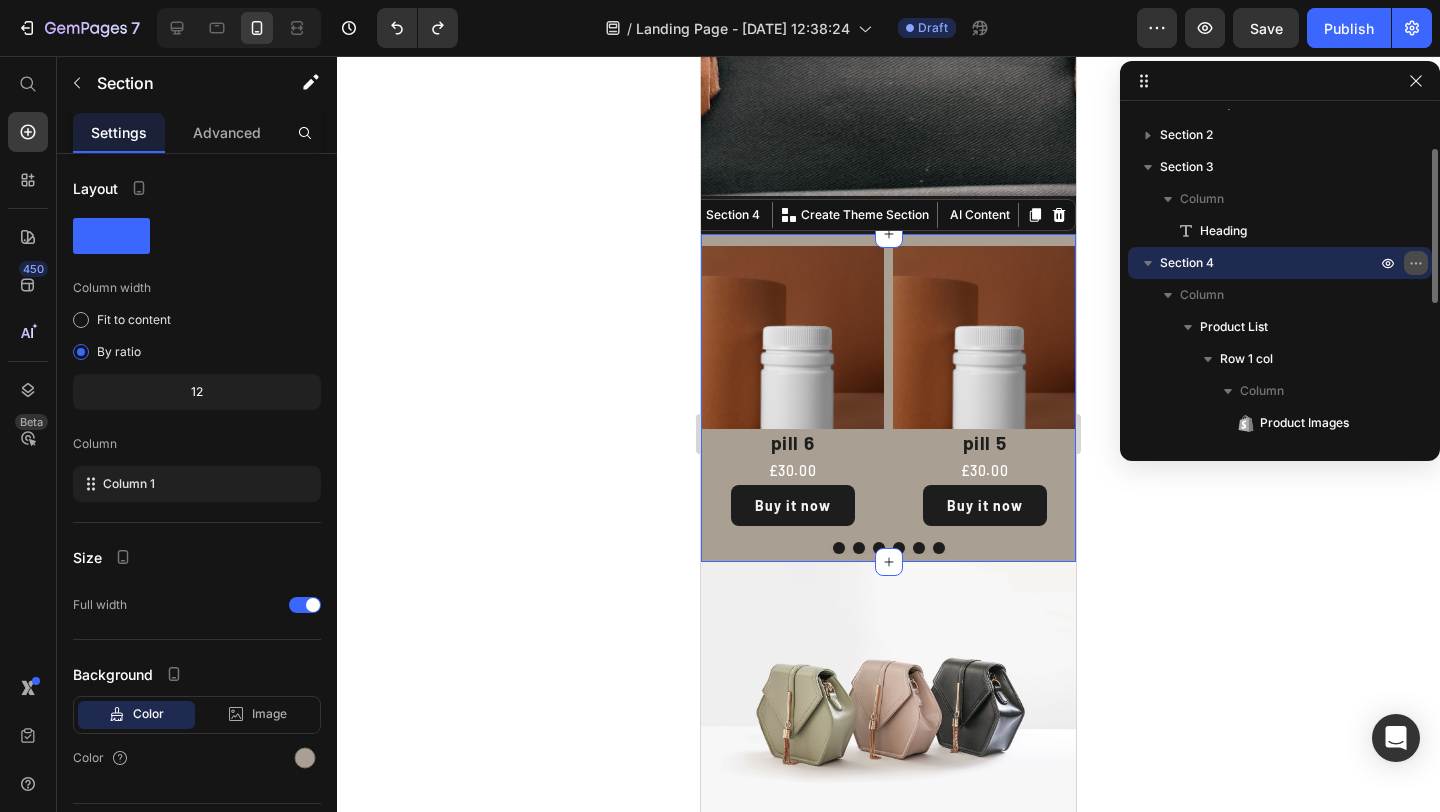 click 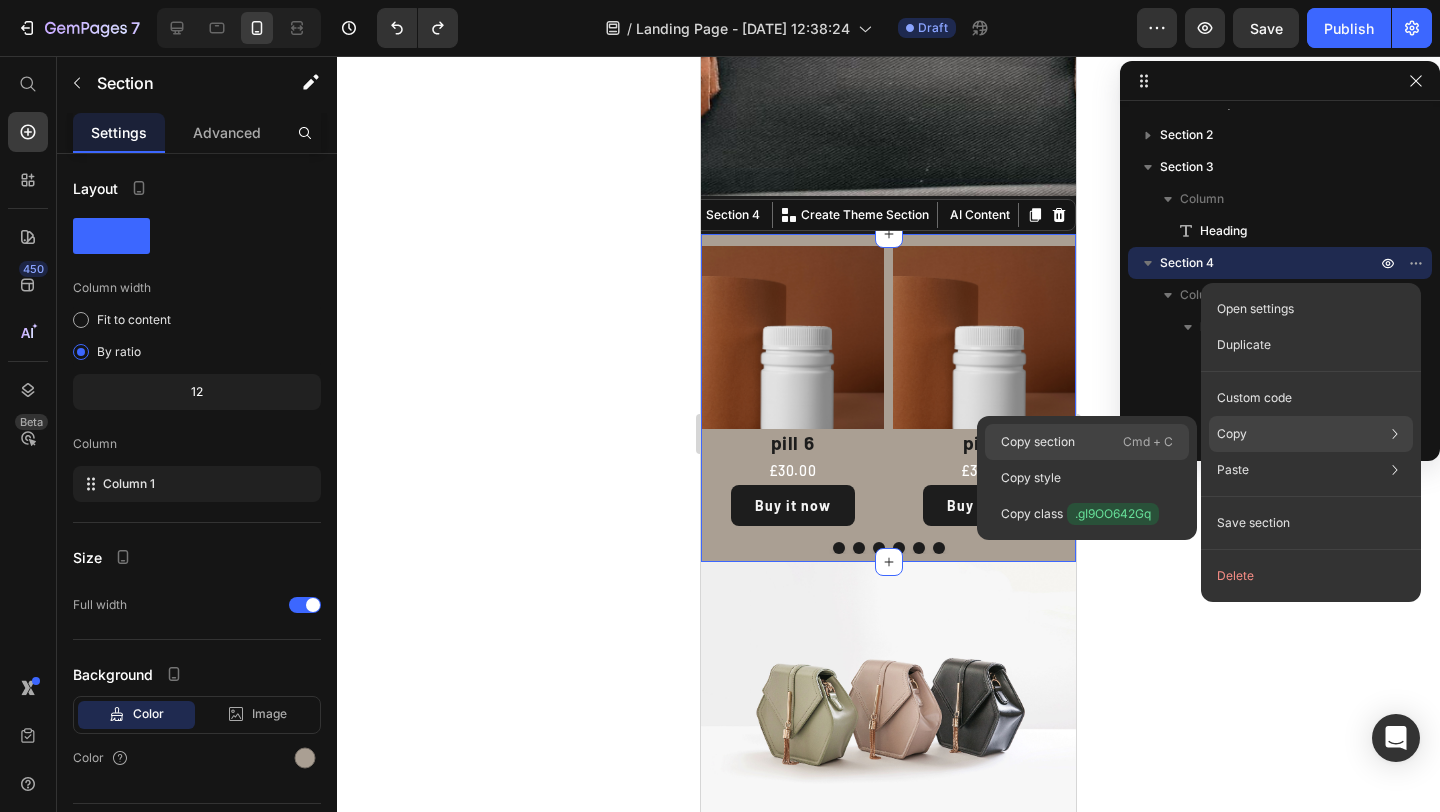 click on "Copy section  Cmd + C" 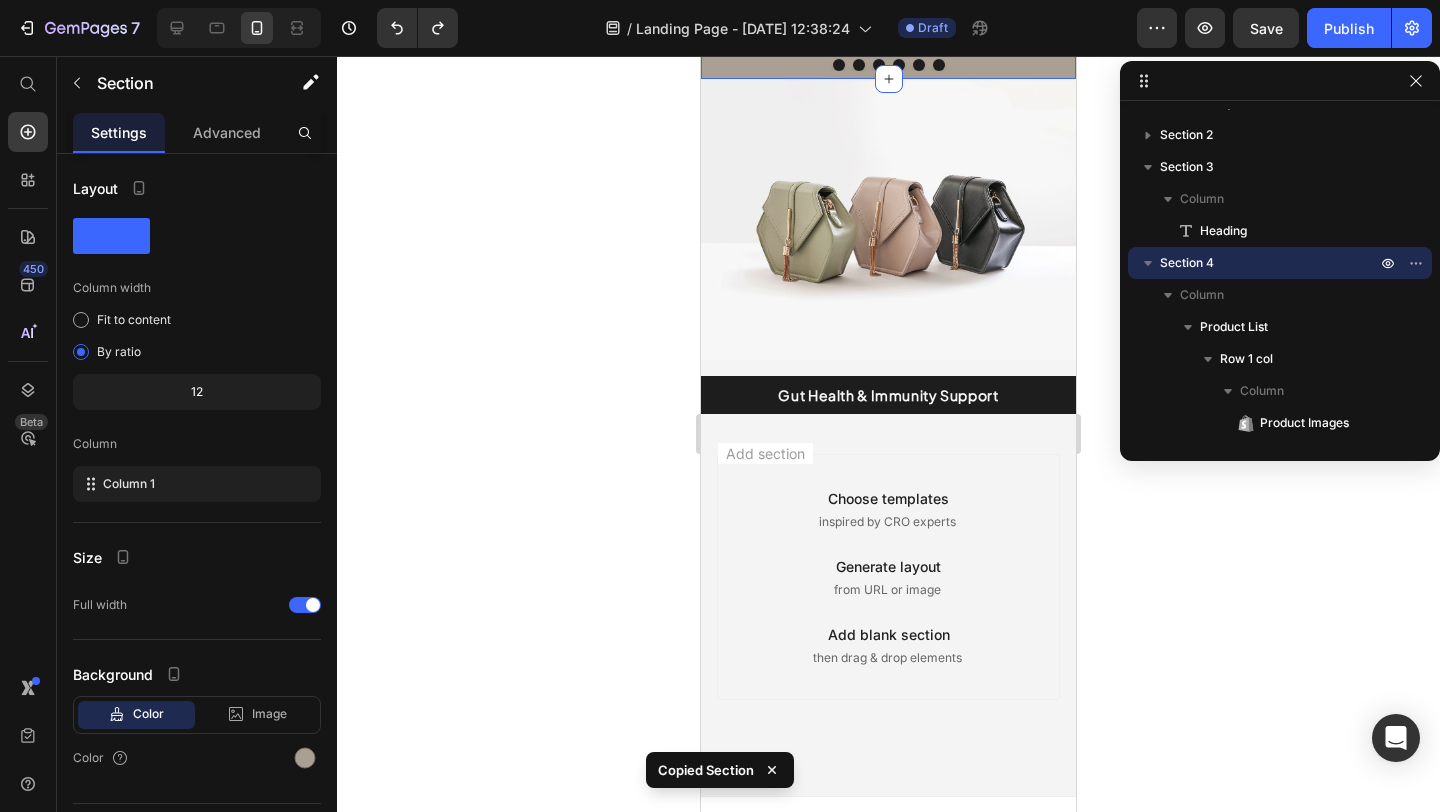 scroll, scrollTop: 955, scrollLeft: 0, axis: vertical 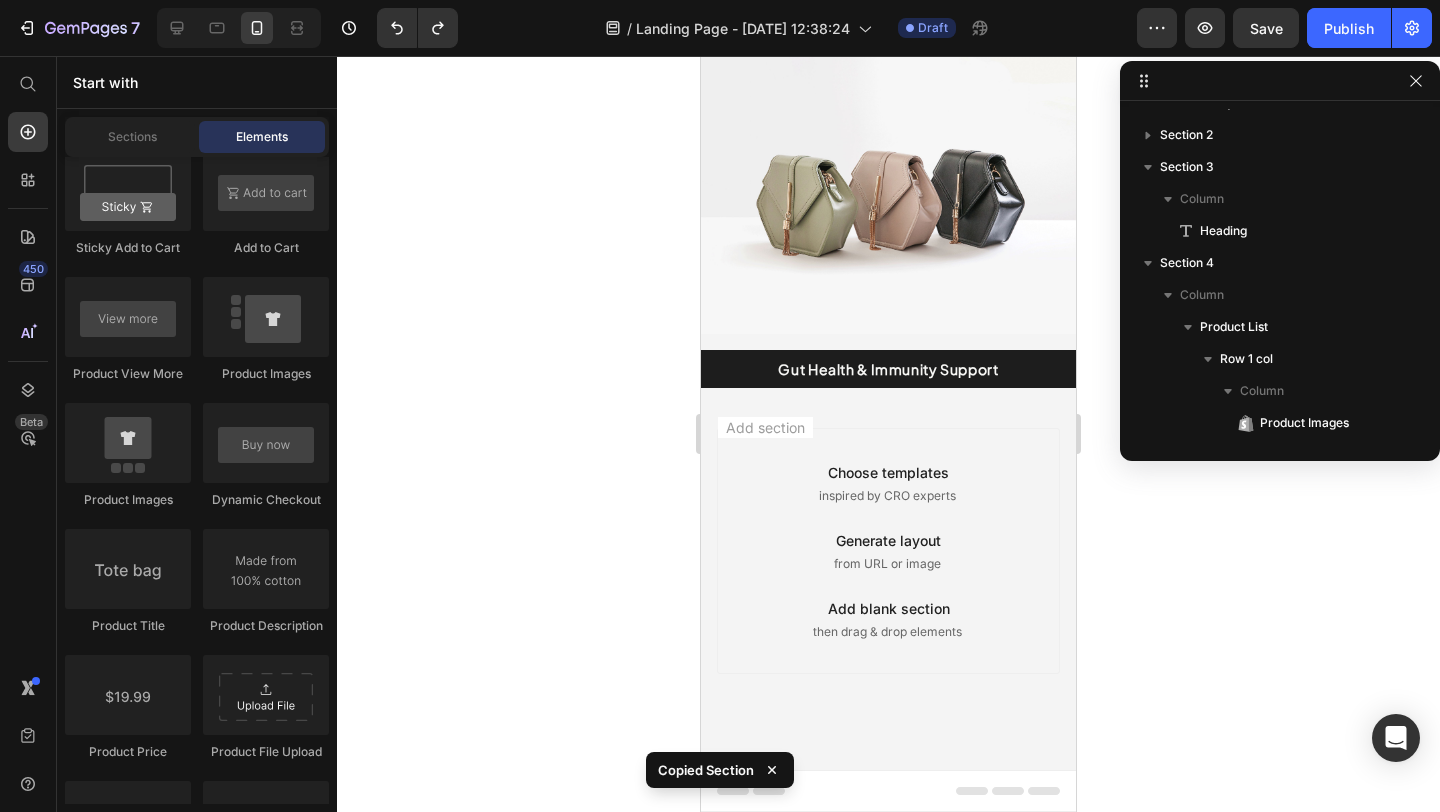 click on "Add section Choose templates inspired by CRO experts Generate layout from URL or image Add blank section then drag & drop elements" at bounding box center [888, 579] 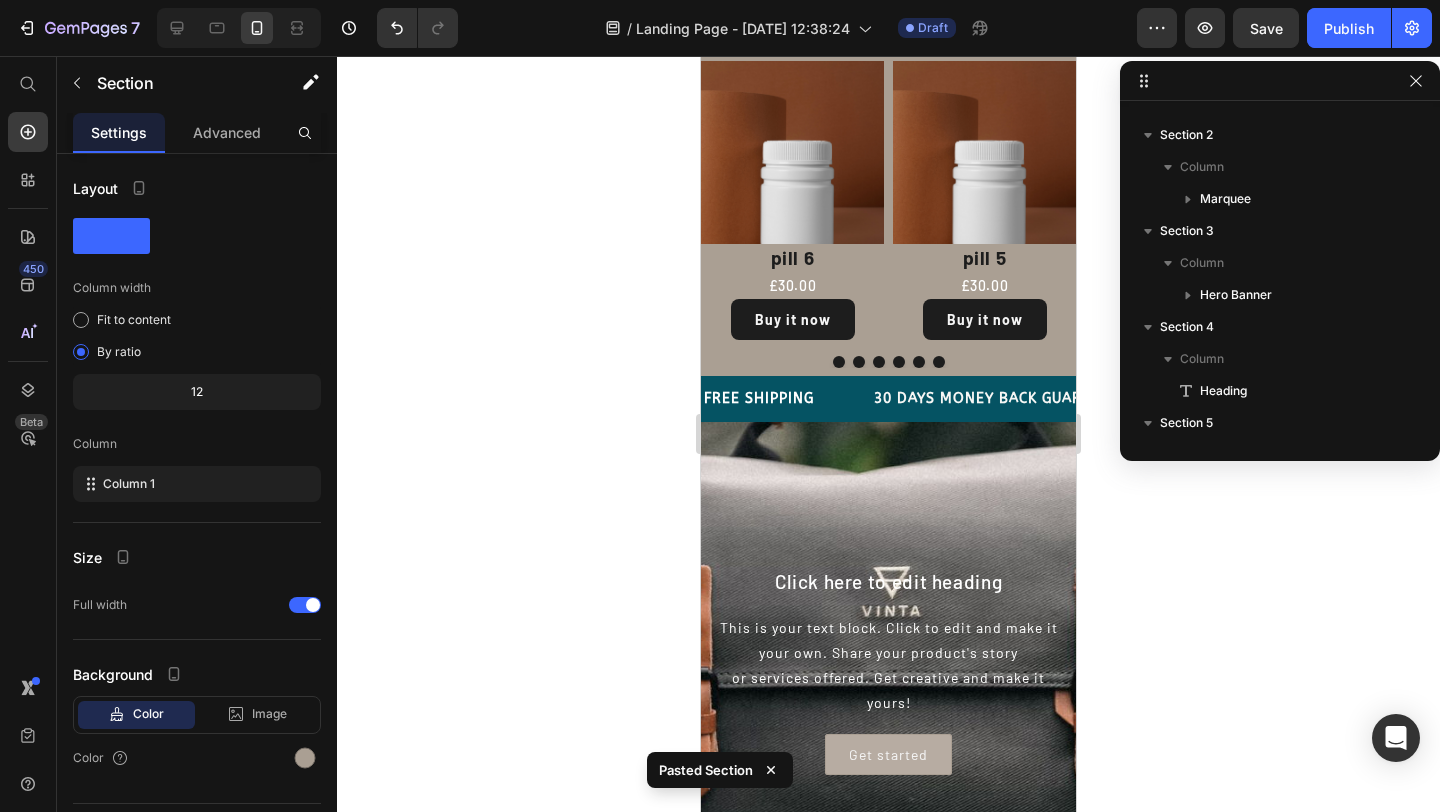 scroll, scrollTop: 0, scrollLeft: 0, axis: both 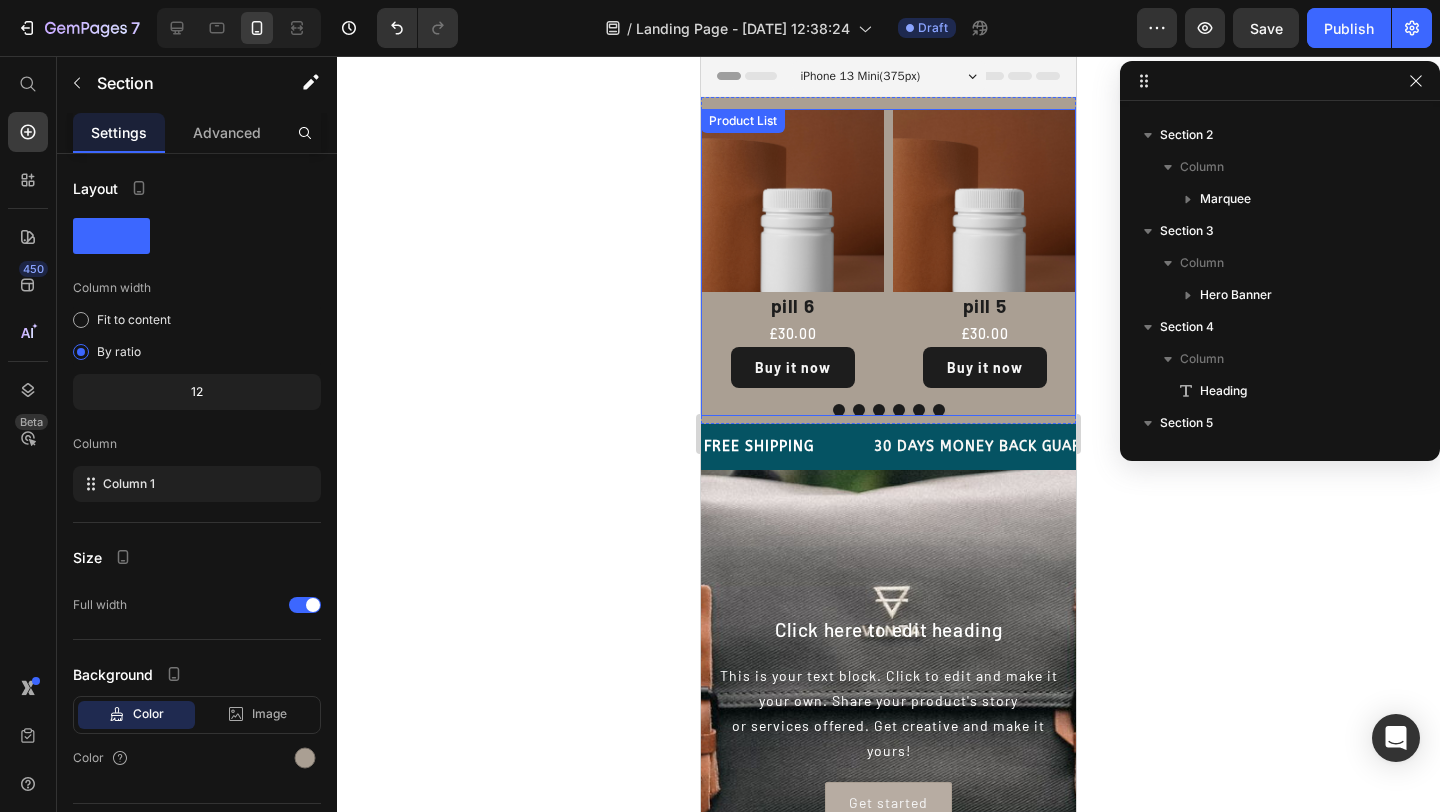 click at bounding box center (888, 410) 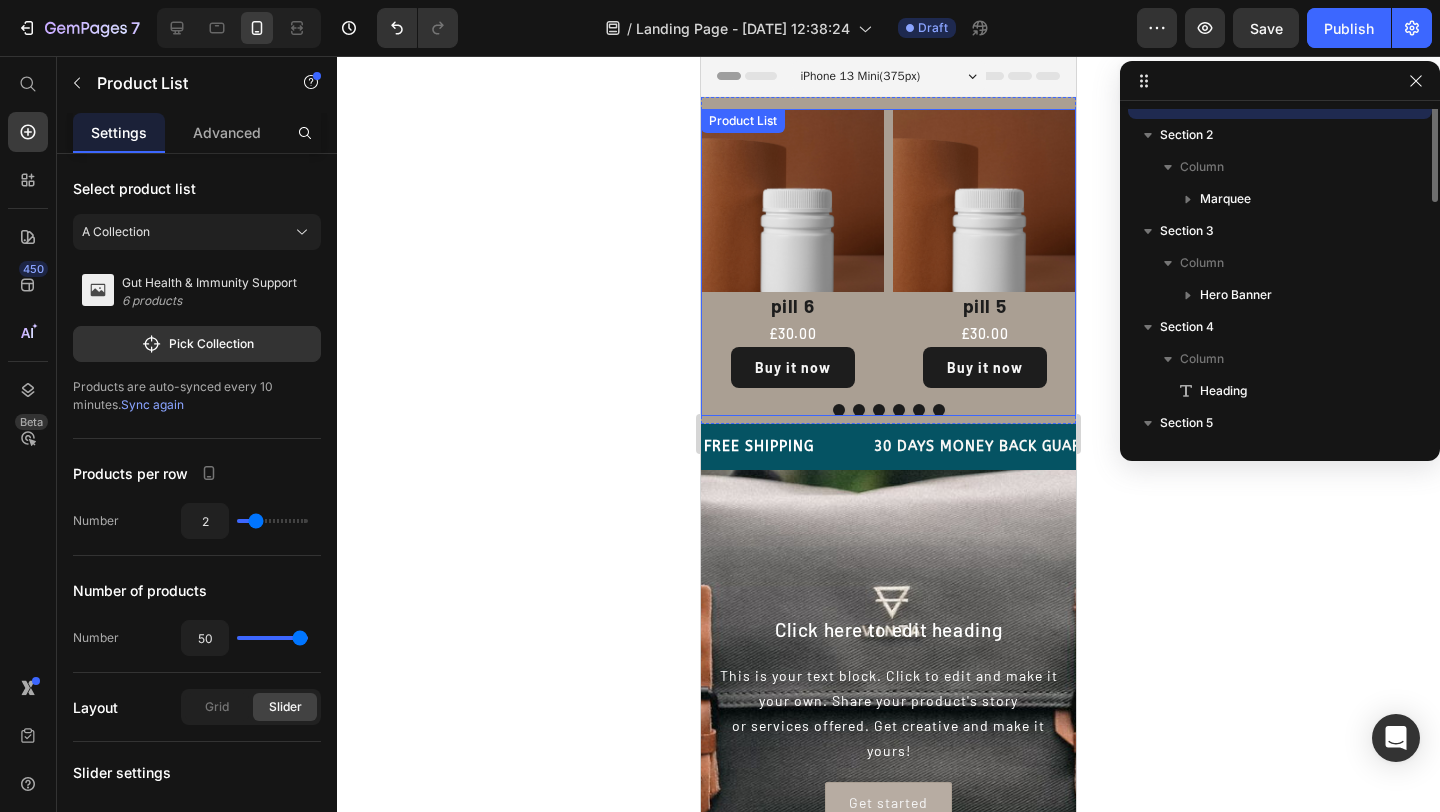 scroll, scrollTop: 0, scrollLeft: 0, axis: both 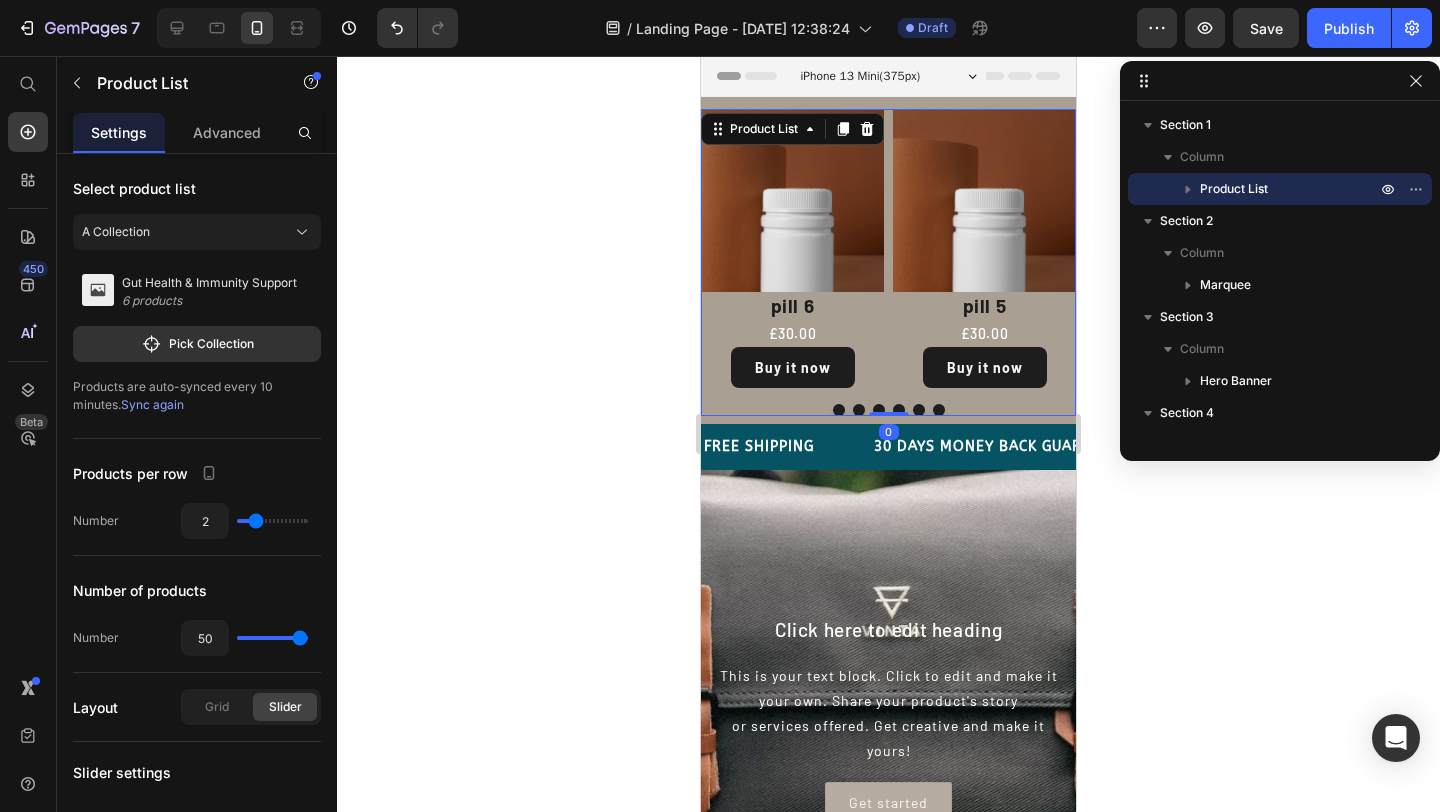 click on "Product Images pill 6 Product Title £30.00 Product Price Buy it now Dynamic Checkout Row Product Images pill 5 Product Title £30.00 Product Price Buy it now Dynamic Checkout Row Product Images pill 4 Product Title £30.00 Product Price Buy it now Dynamic Checkout Row Product Images pill 3 Product Title £30.00 Product Price Buy it now Dynamic Checkout Row Product Images pill 2 Product Title £30.00 Product Price Buy it now Dynamic Checkout Row Product Images pill 1 Product Title £30.00 Product Price Buy it now Dynamic Checkout Row" at bounding box center [888, 262] 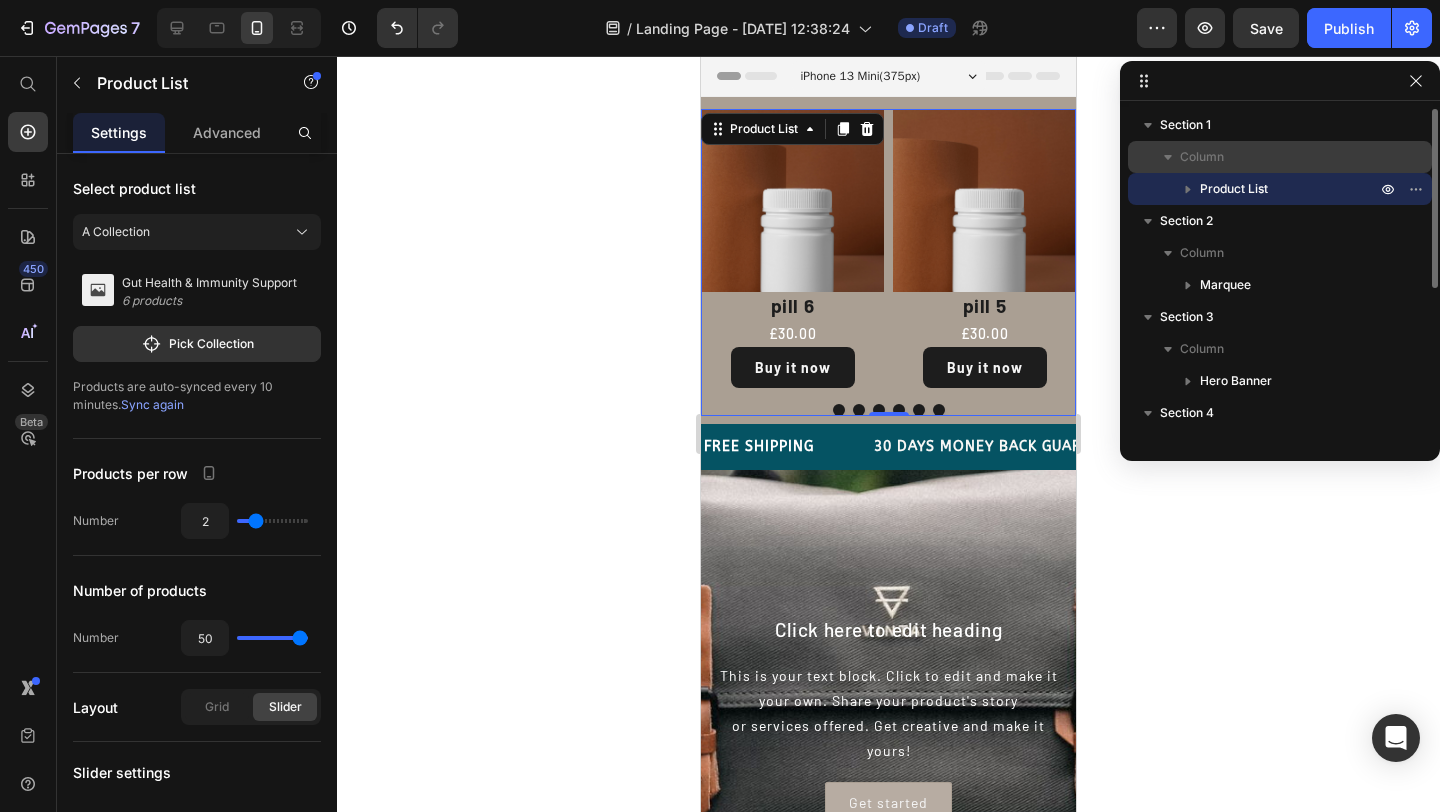 click 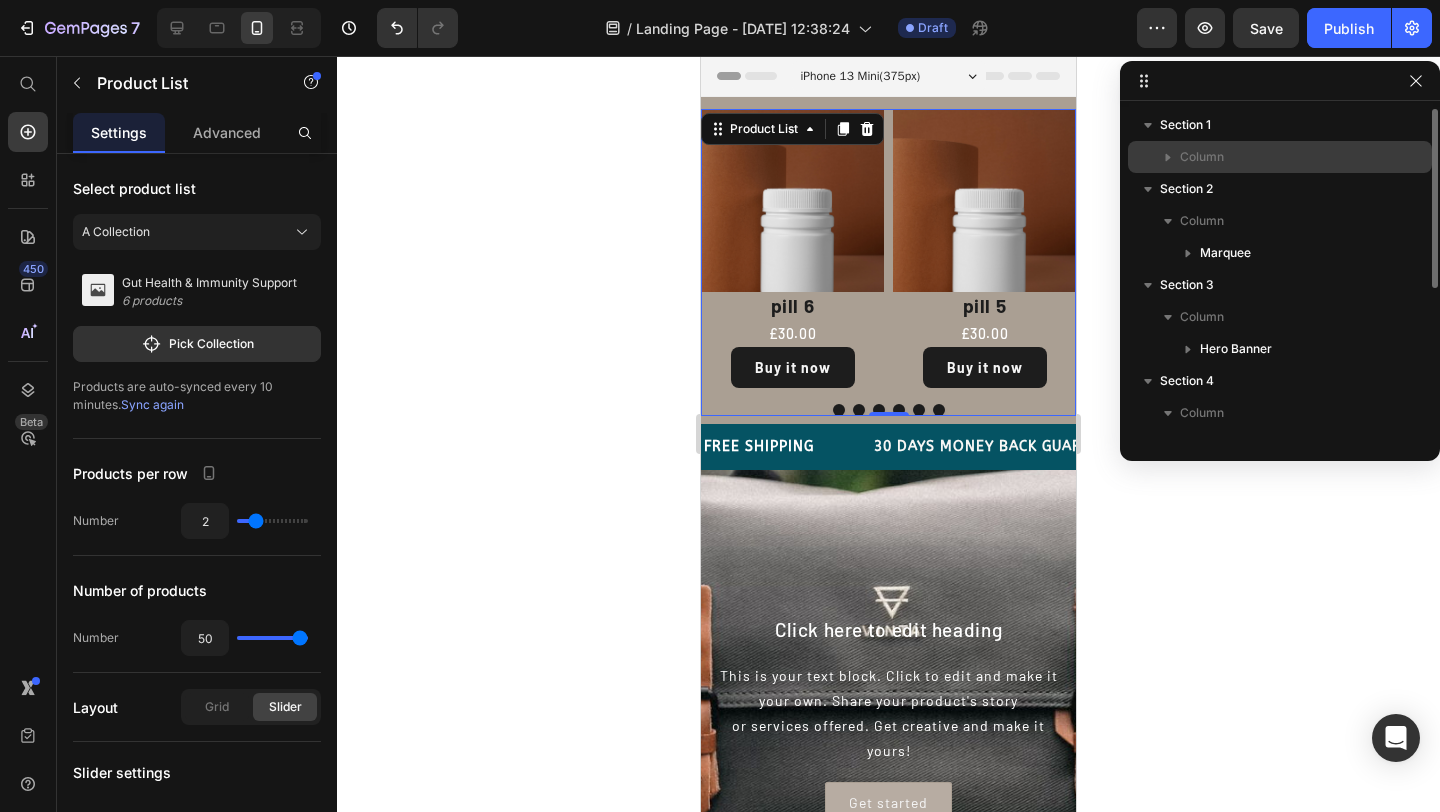 drag, startPoint x: 1306, startPoint y: 157, endPoint x: 1275, endPoint y: 152, distance: 31.400637 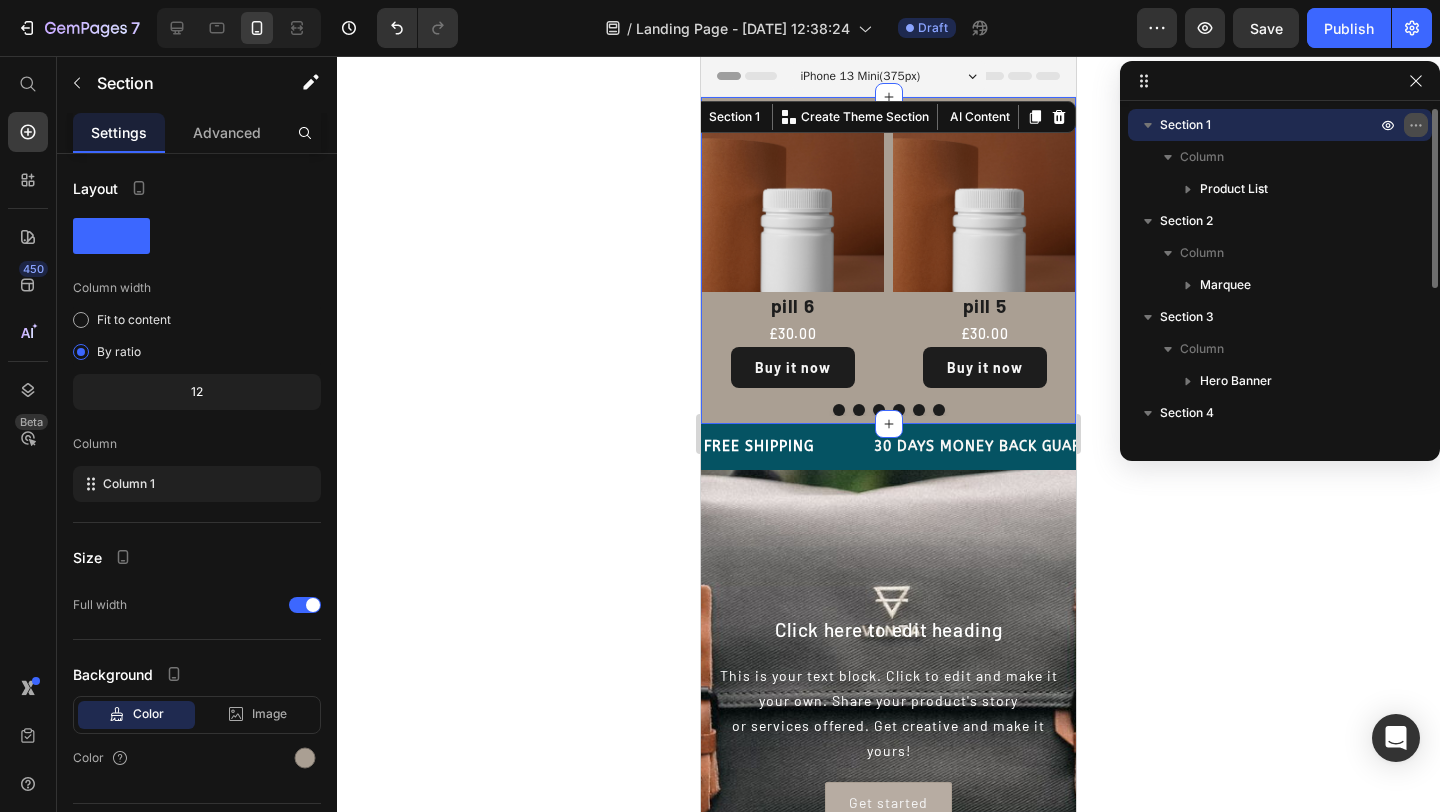 click 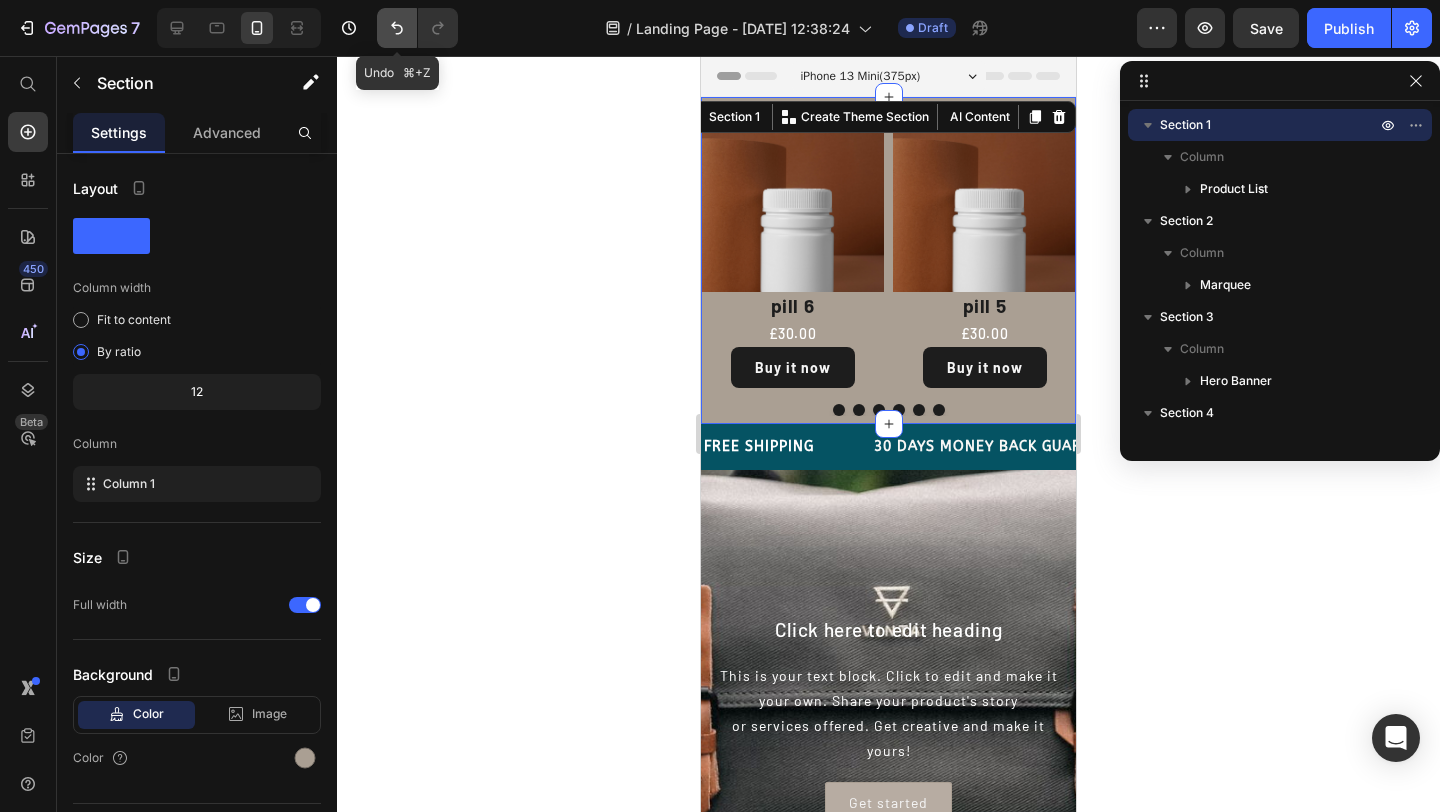 click 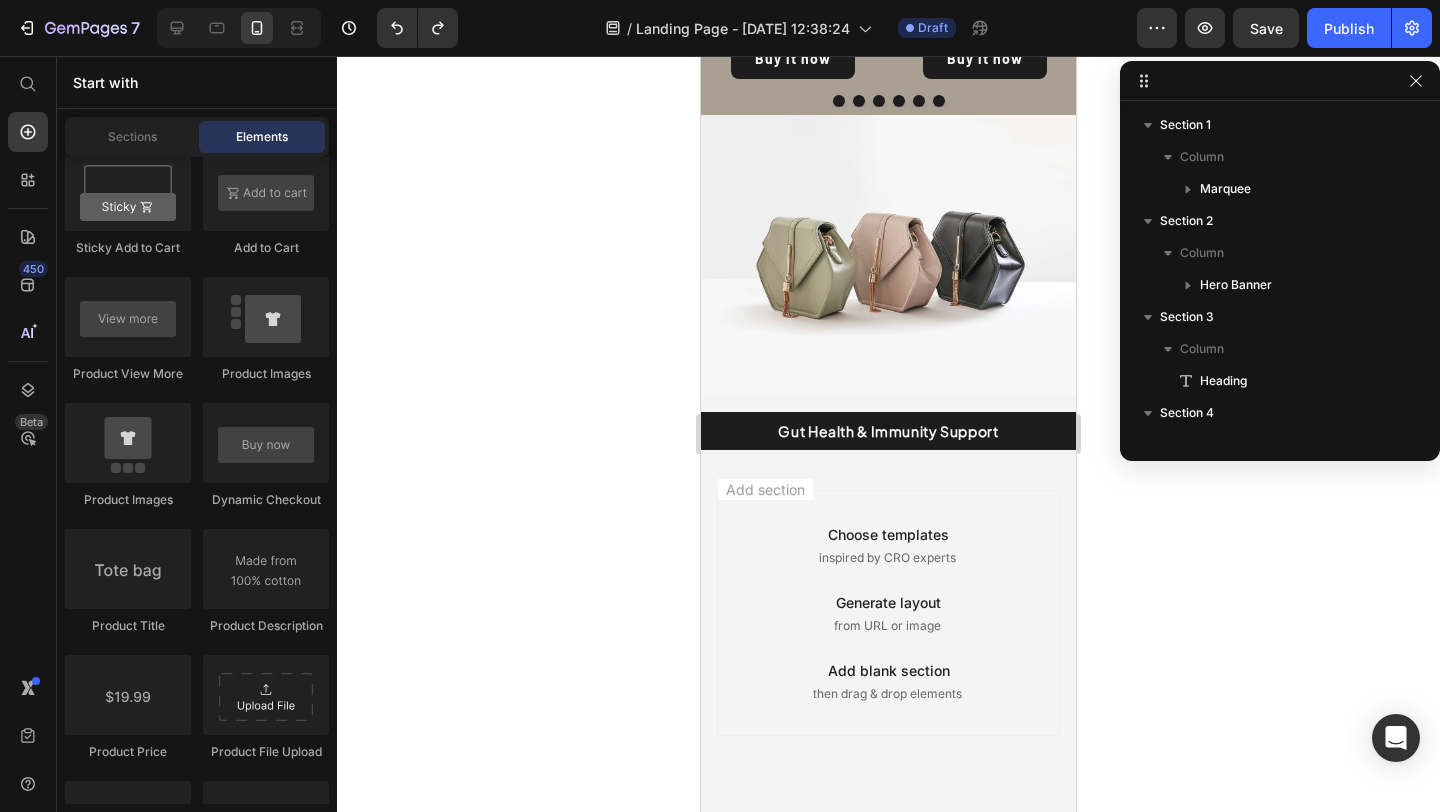 scroll, scrollTop: 955, scrollLeft: 0, axis: vertical 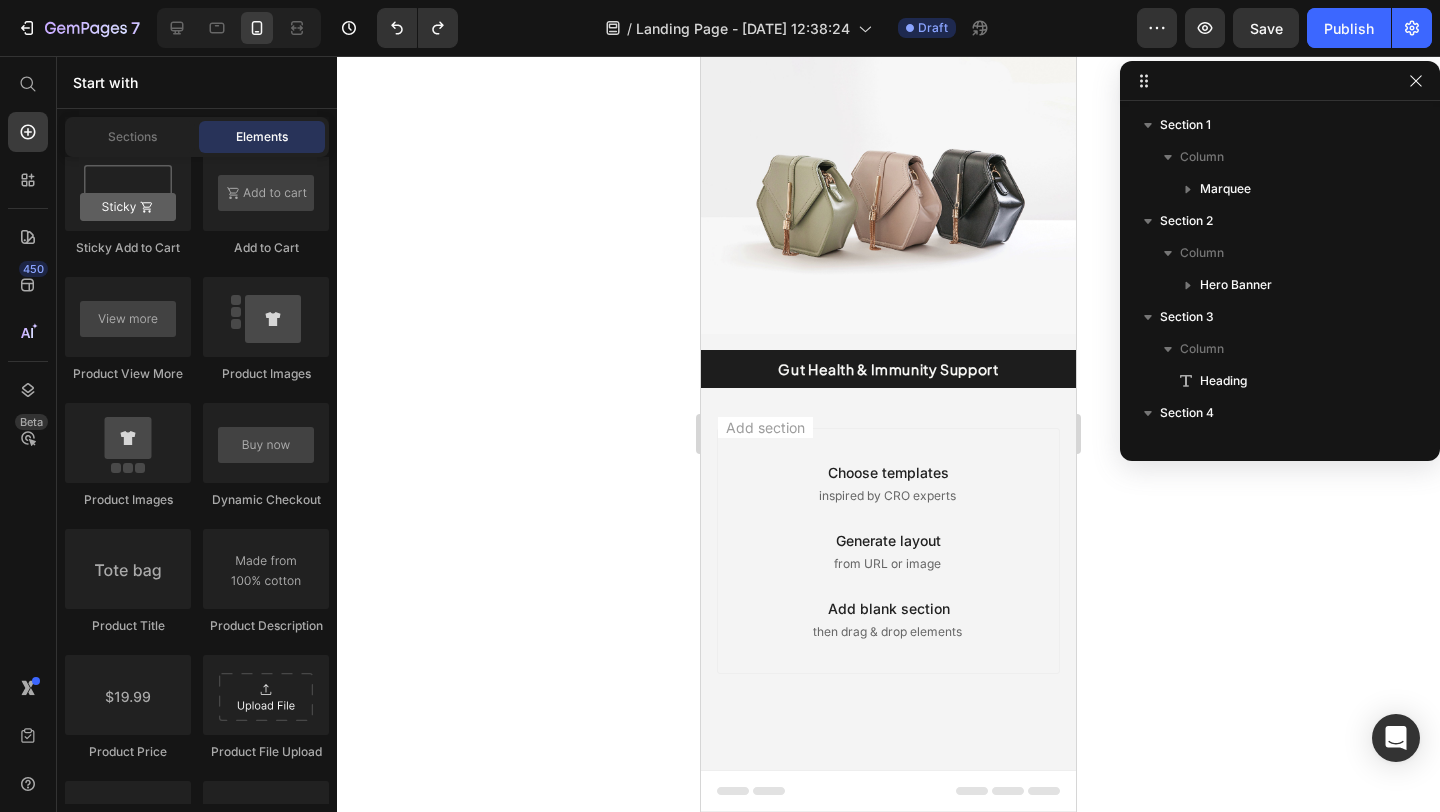 click on "Add section" at bounding box center (765, 427) 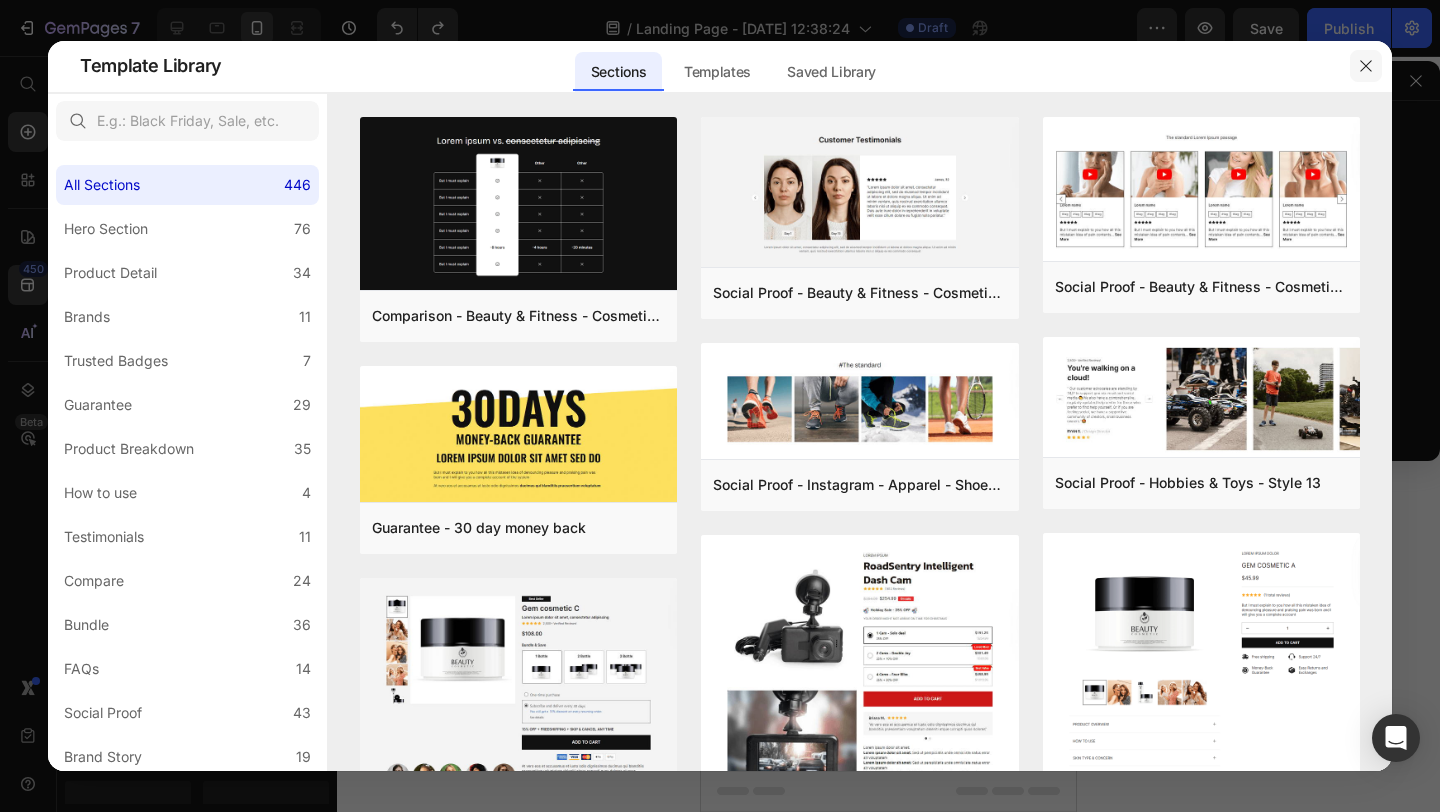 click 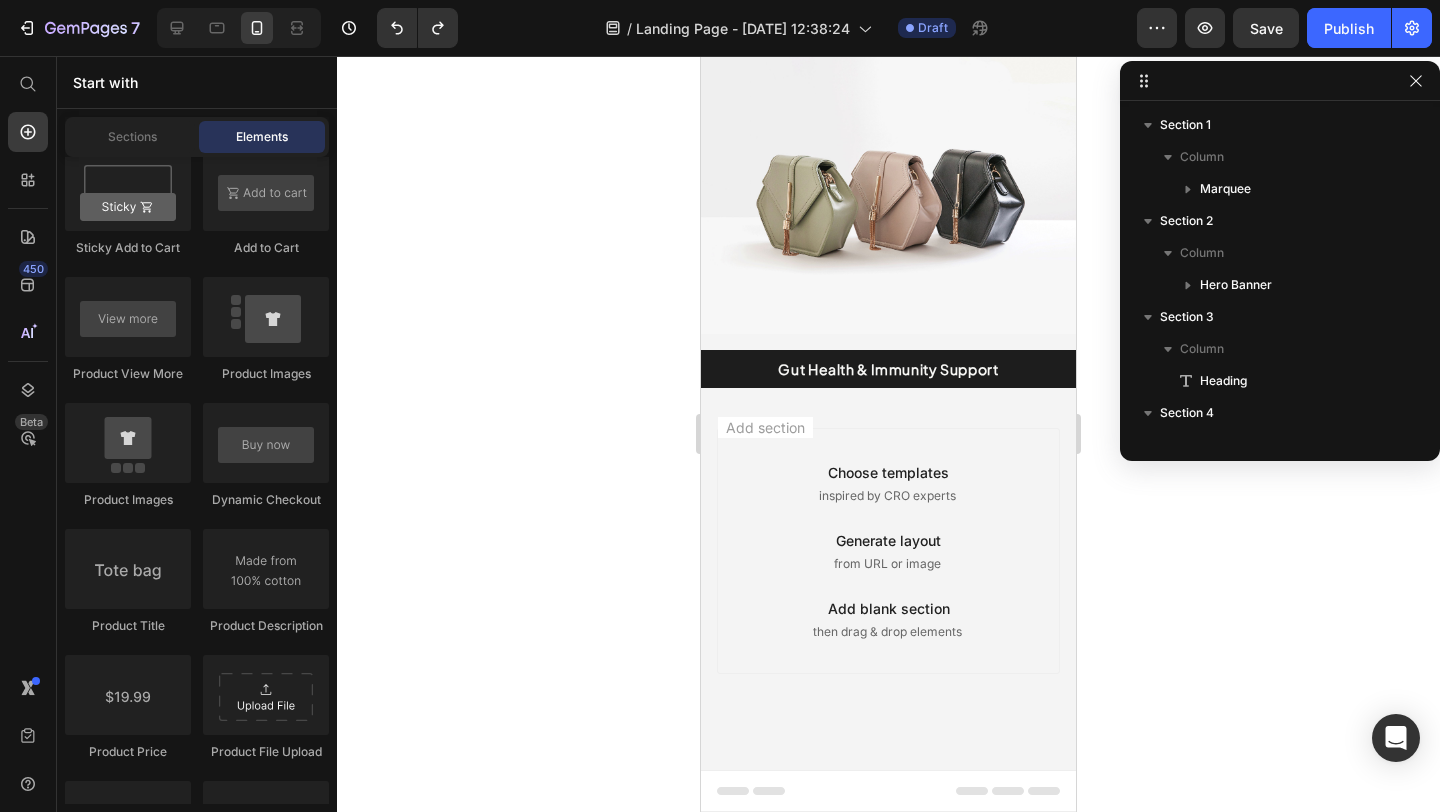 click on "then drag & drop elements" at bounding box center (887, 632) 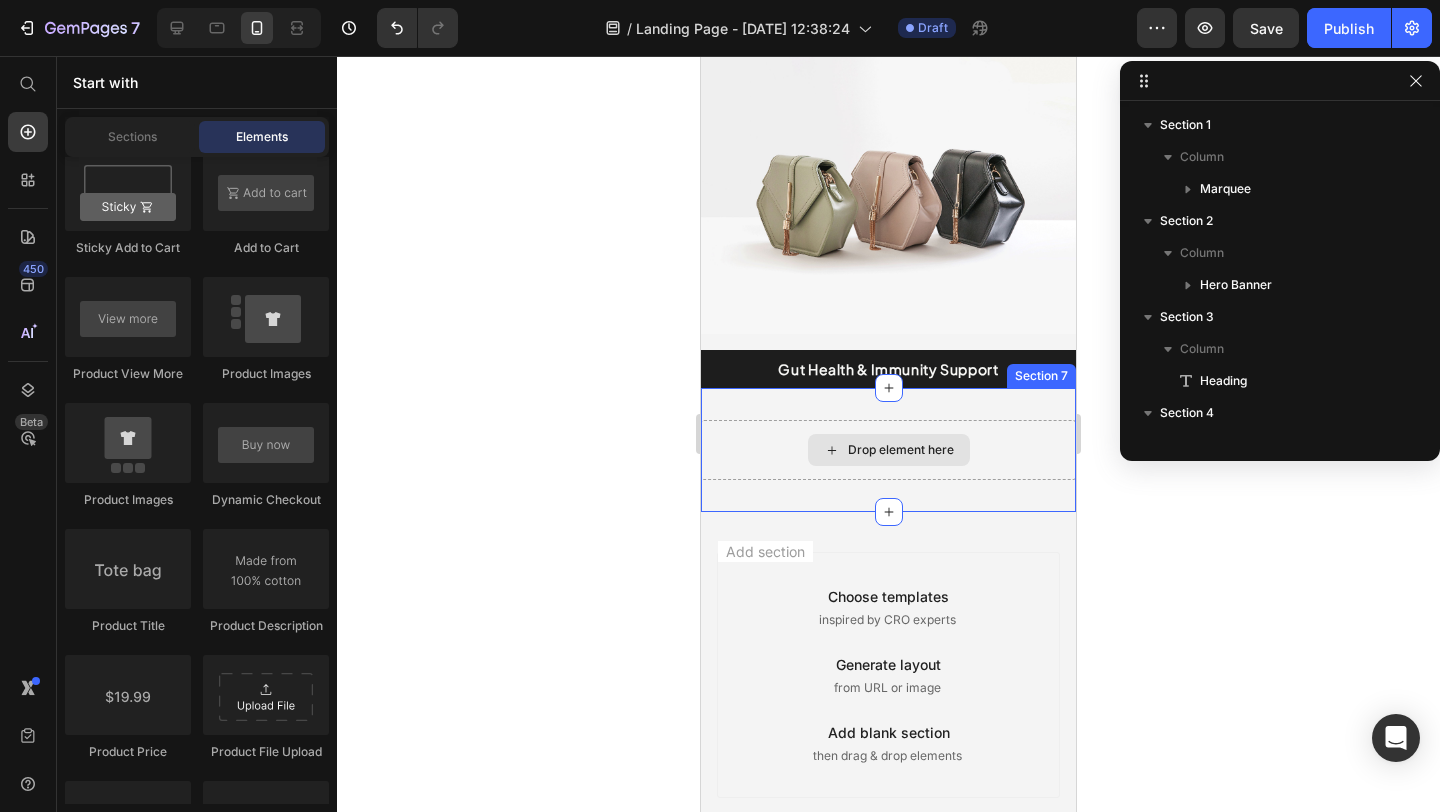 click on "Drop element here" at bounding box center (901, 450) 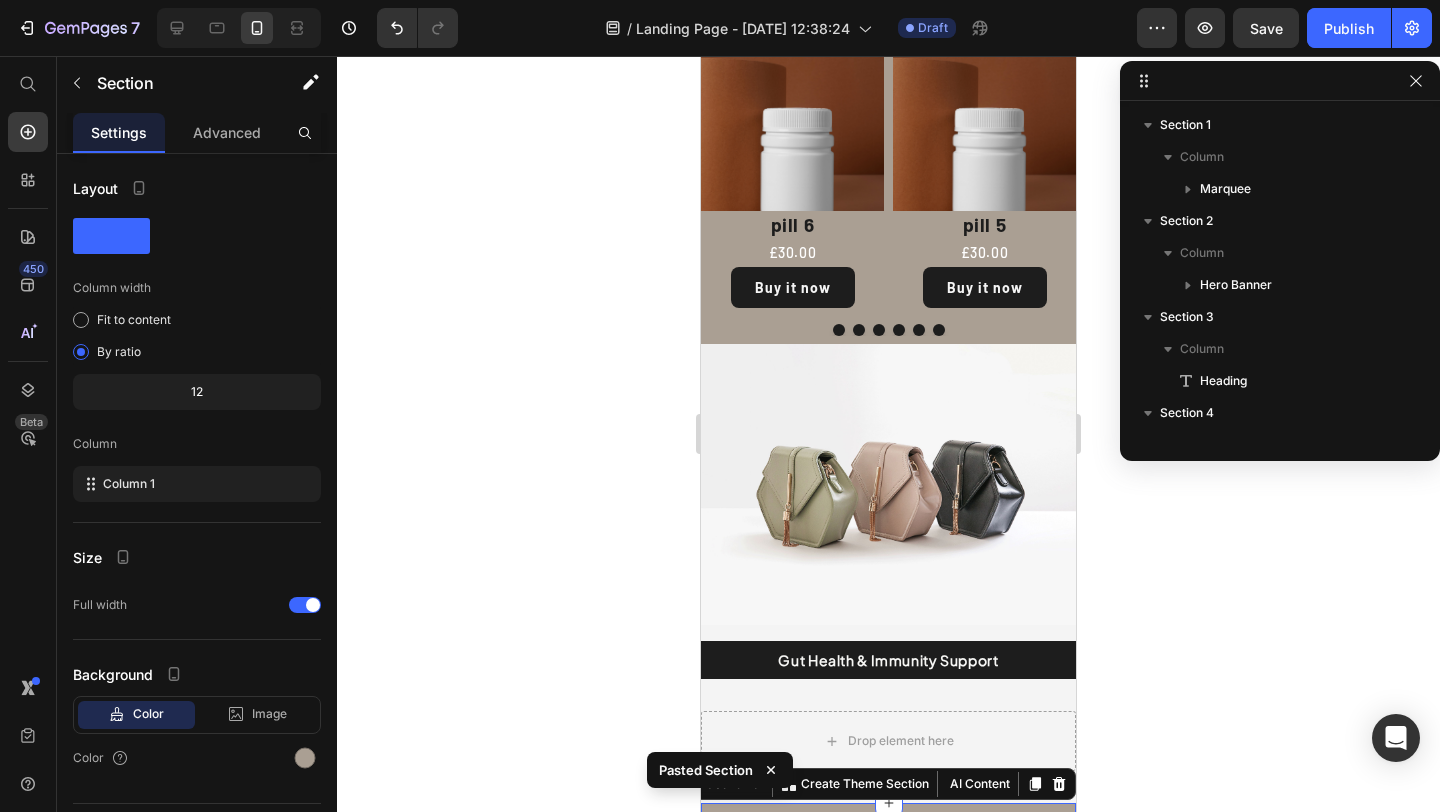 scroll, scrollTop: 955, scrollLeft: 0, axis: vertical 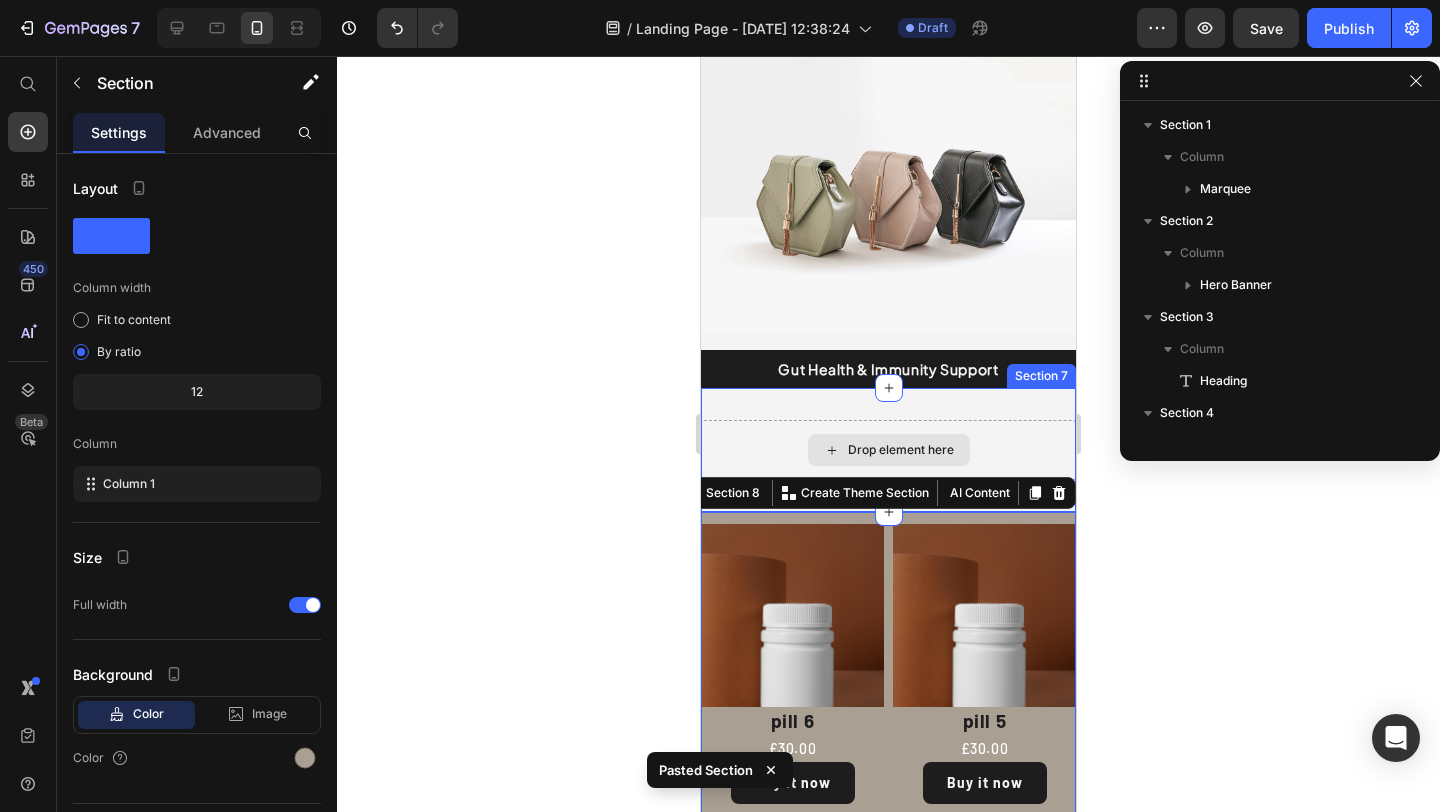 click on "Drop element here" at bounding box center (889, 450) 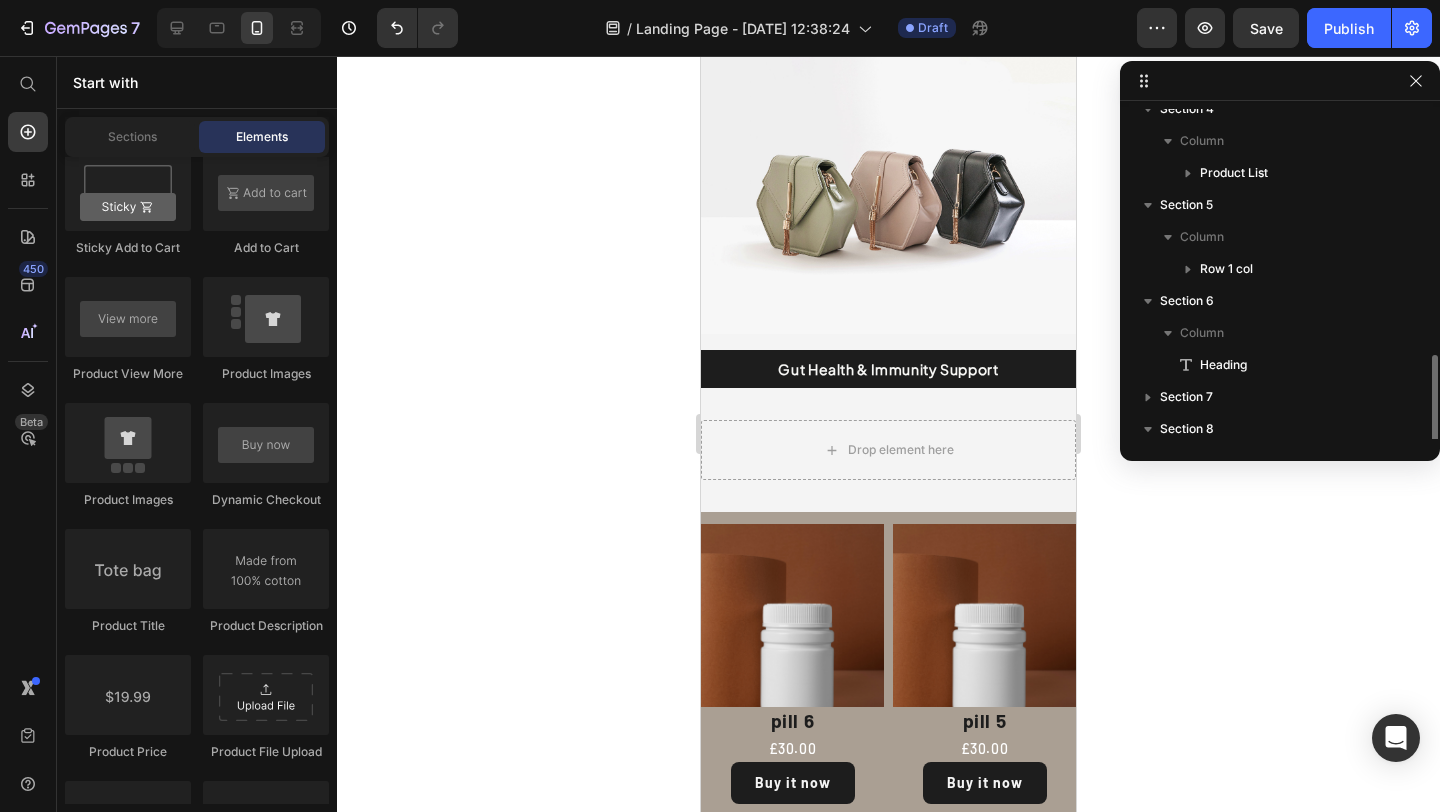 scroll, scrollTop: 374, scrollLeft: 0, axis: vertical 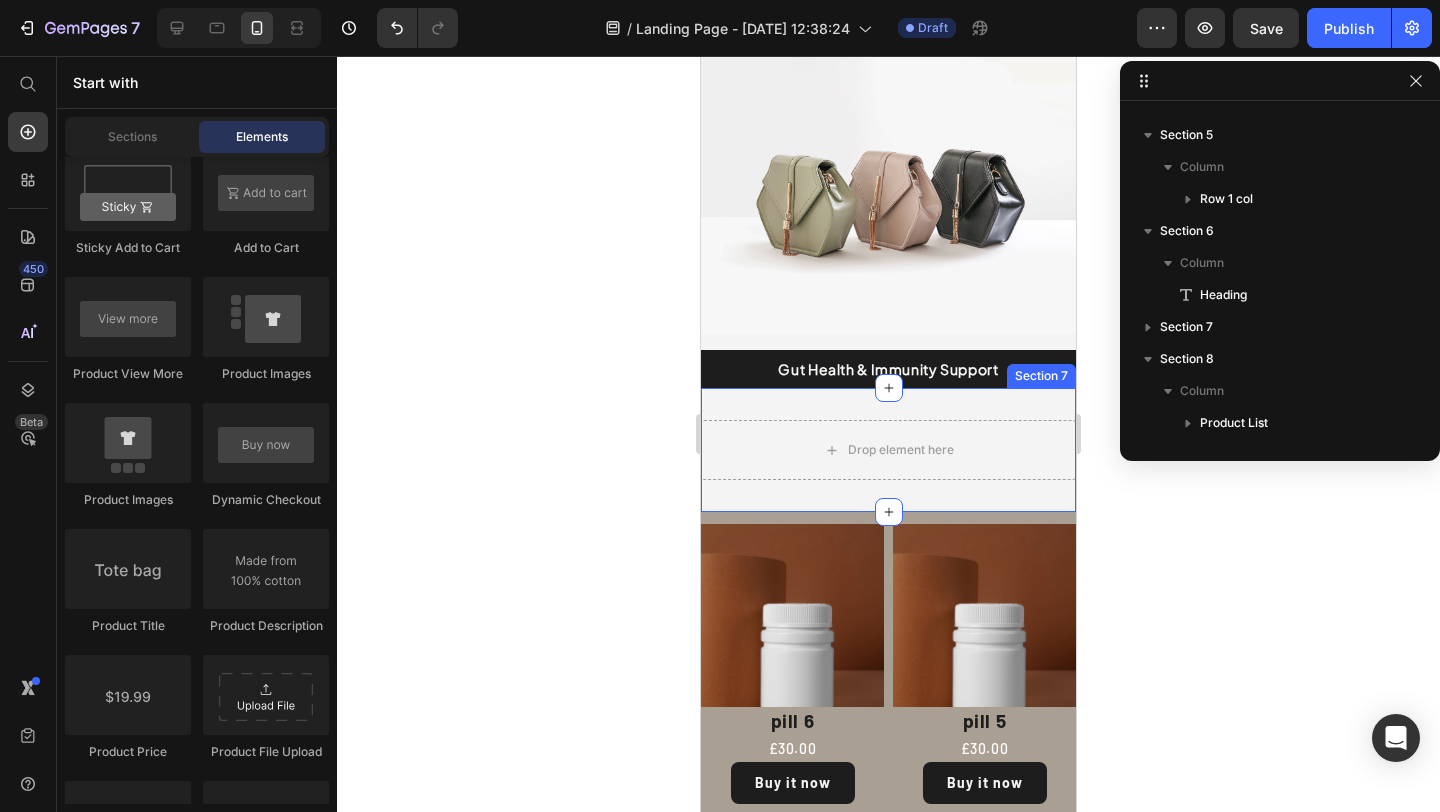 click on "Drop element here Section 7" at bounding box center [888, 450] 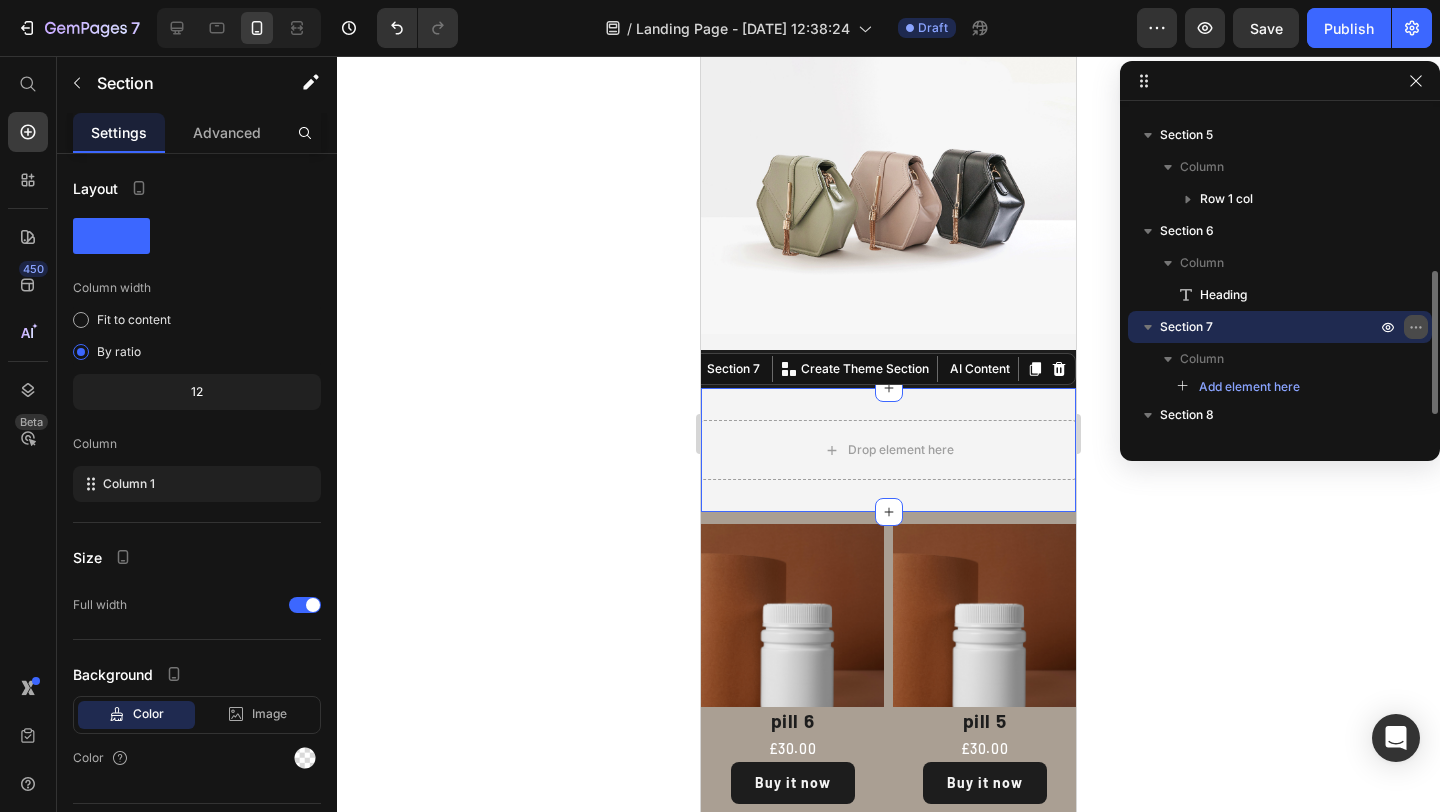 click 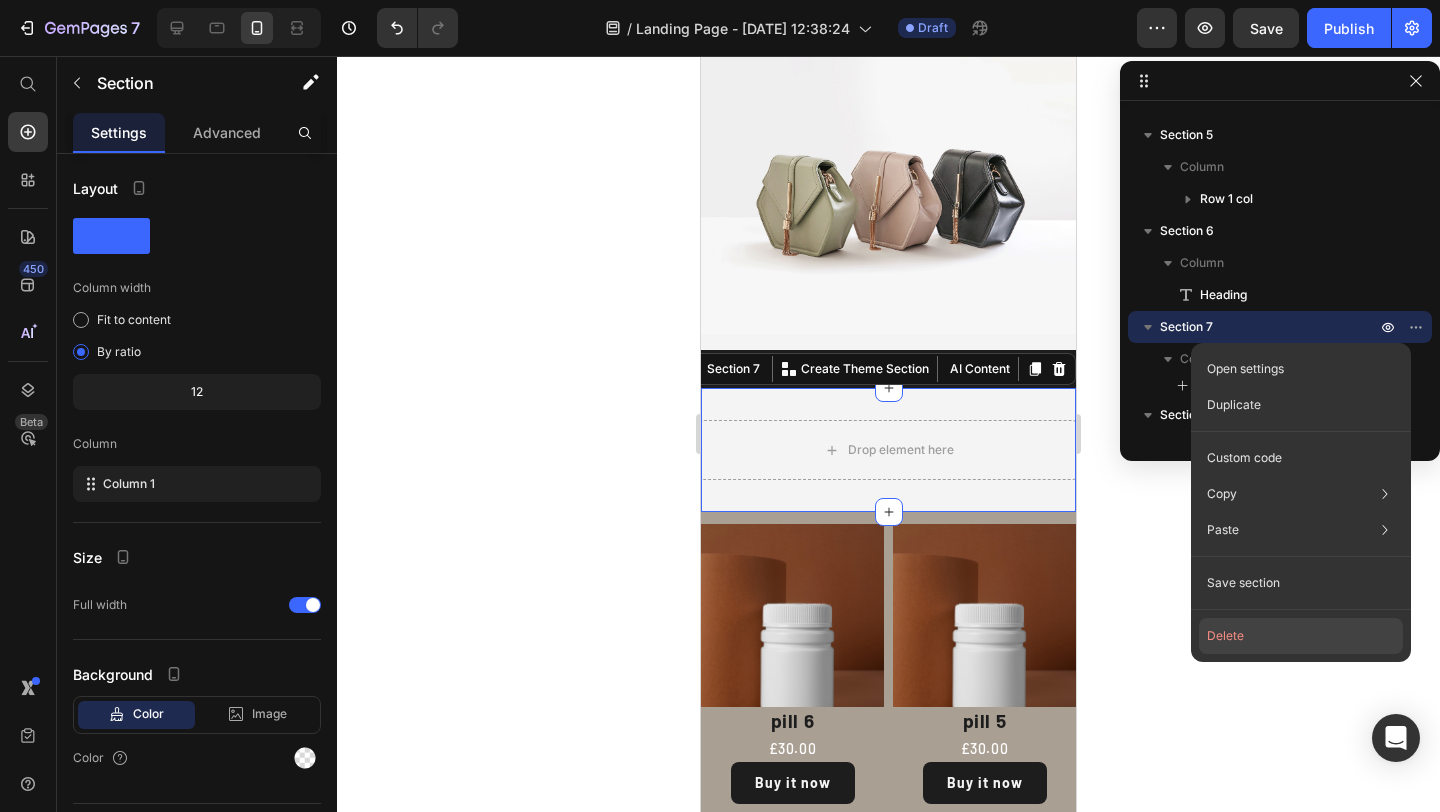 click on "Delete" 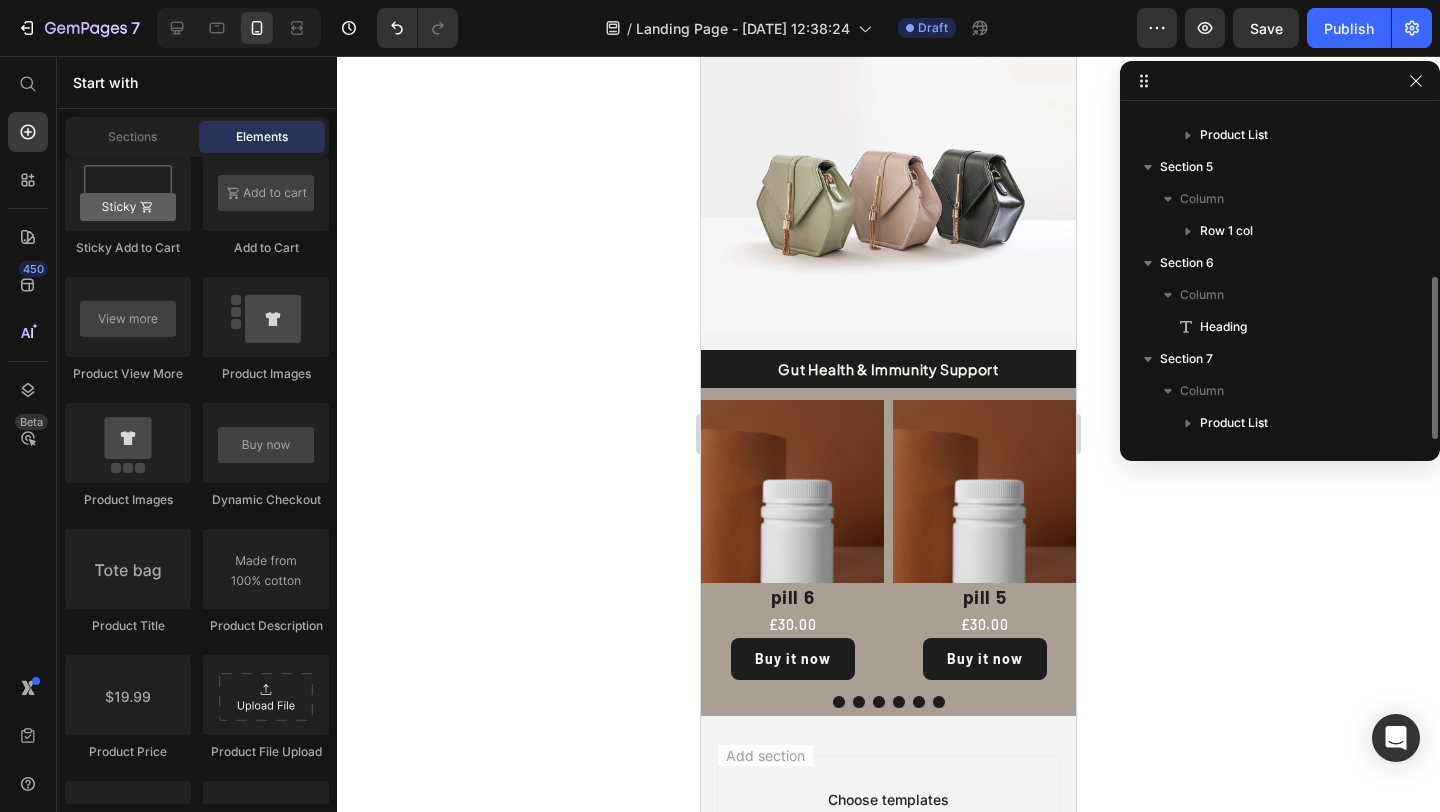 scroll, scrollTop: 342, scrollLeft: 0, axis: vertical 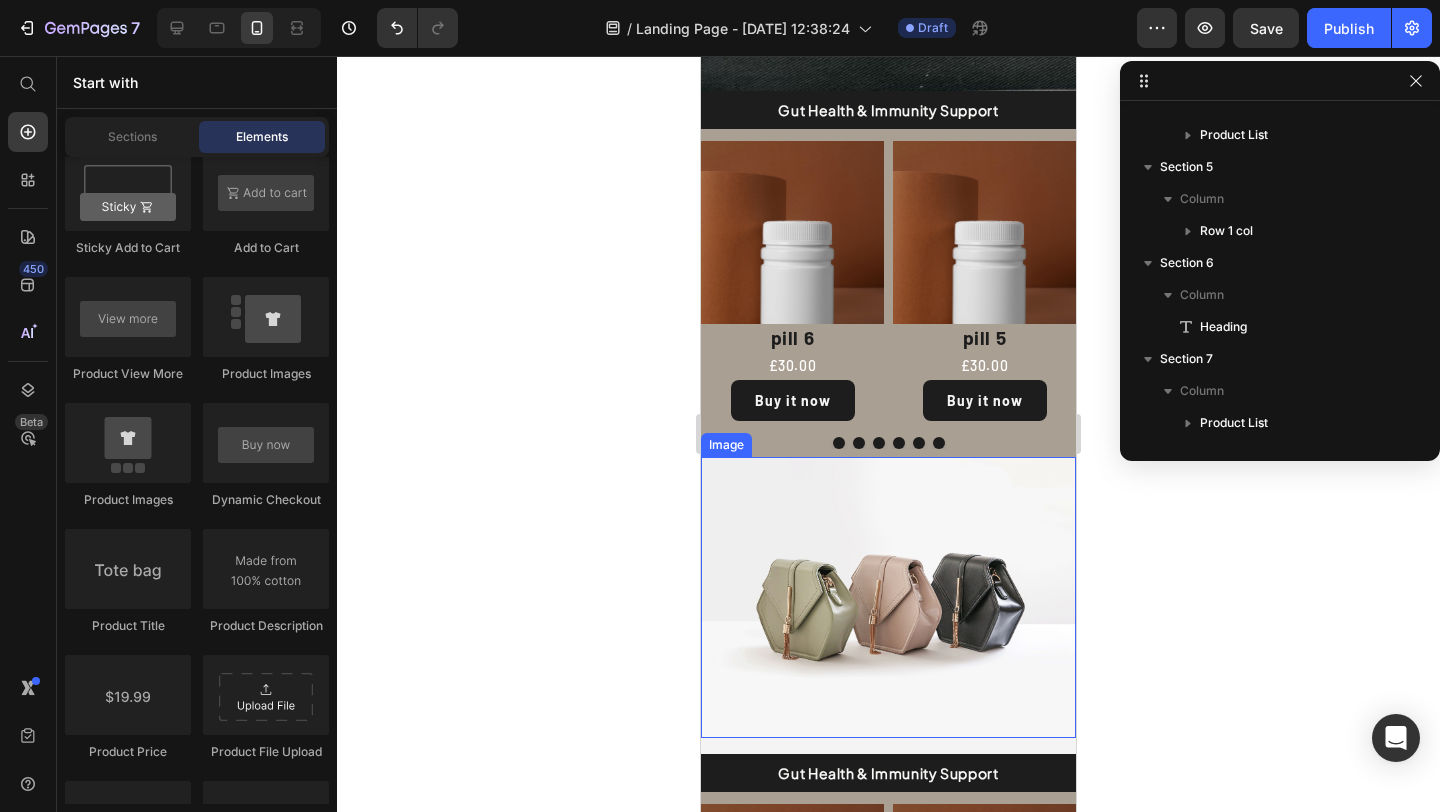 click at bounding box center (888, 597) 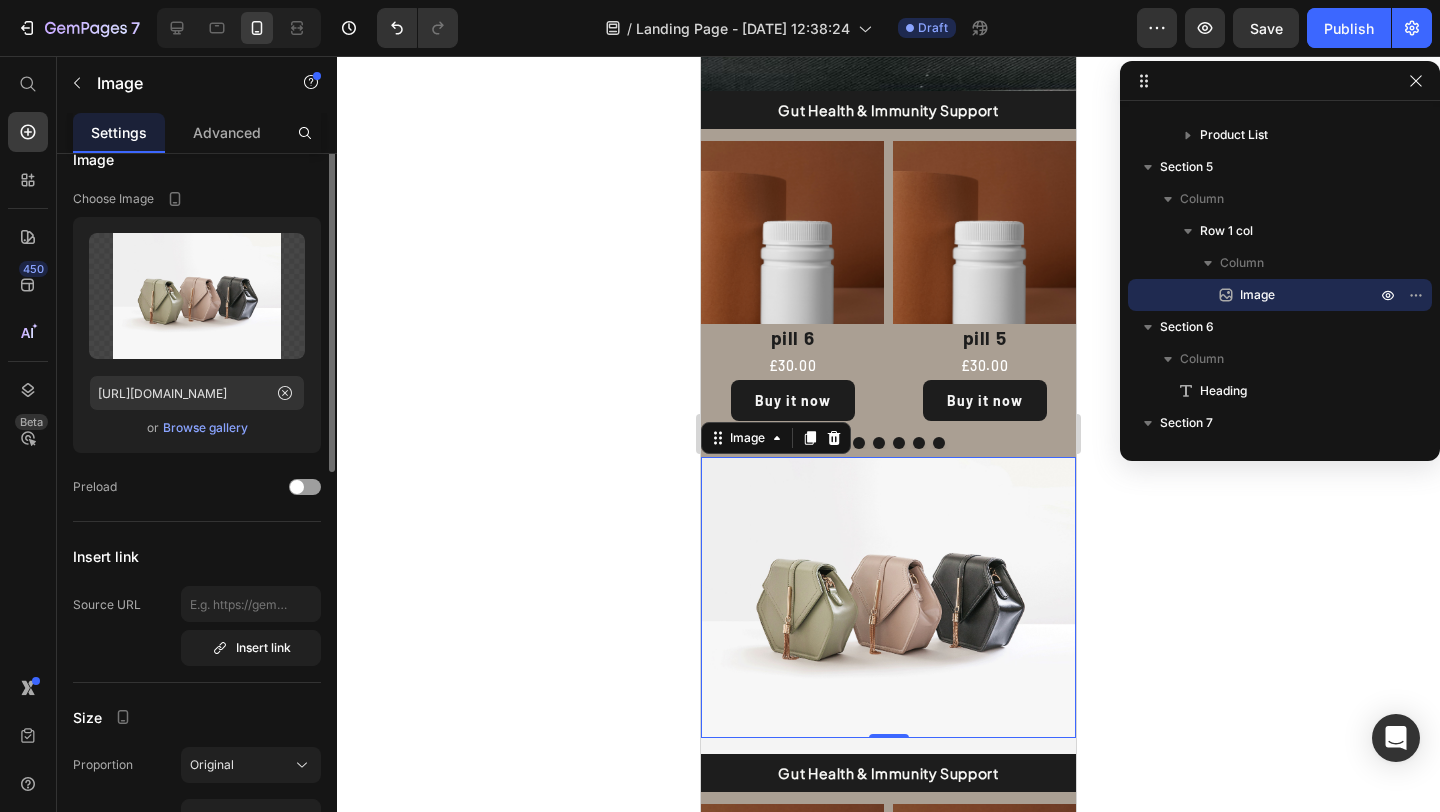 scroll, scrollTop: 0, scrollLeft: 0, axis: both 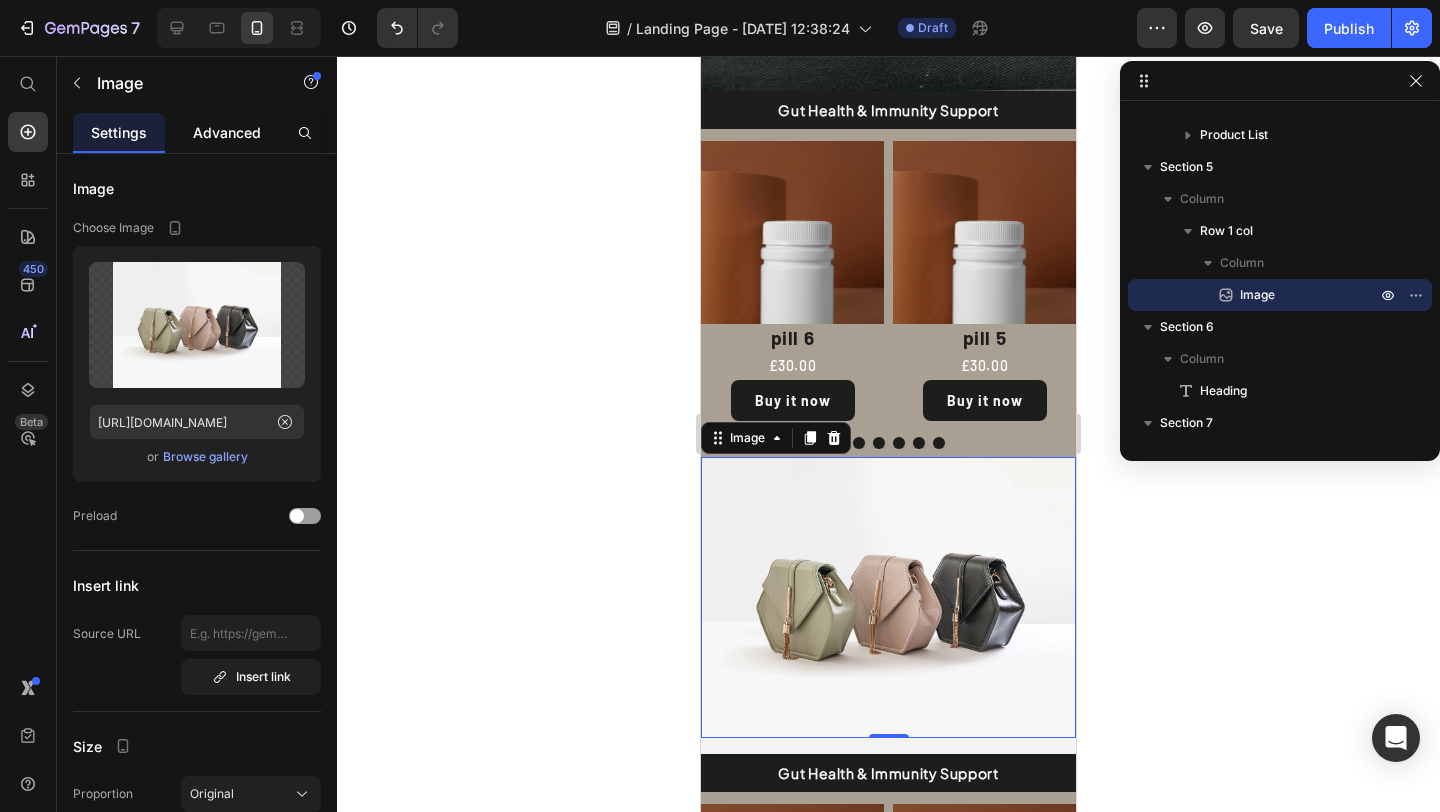 click on "Advanced" 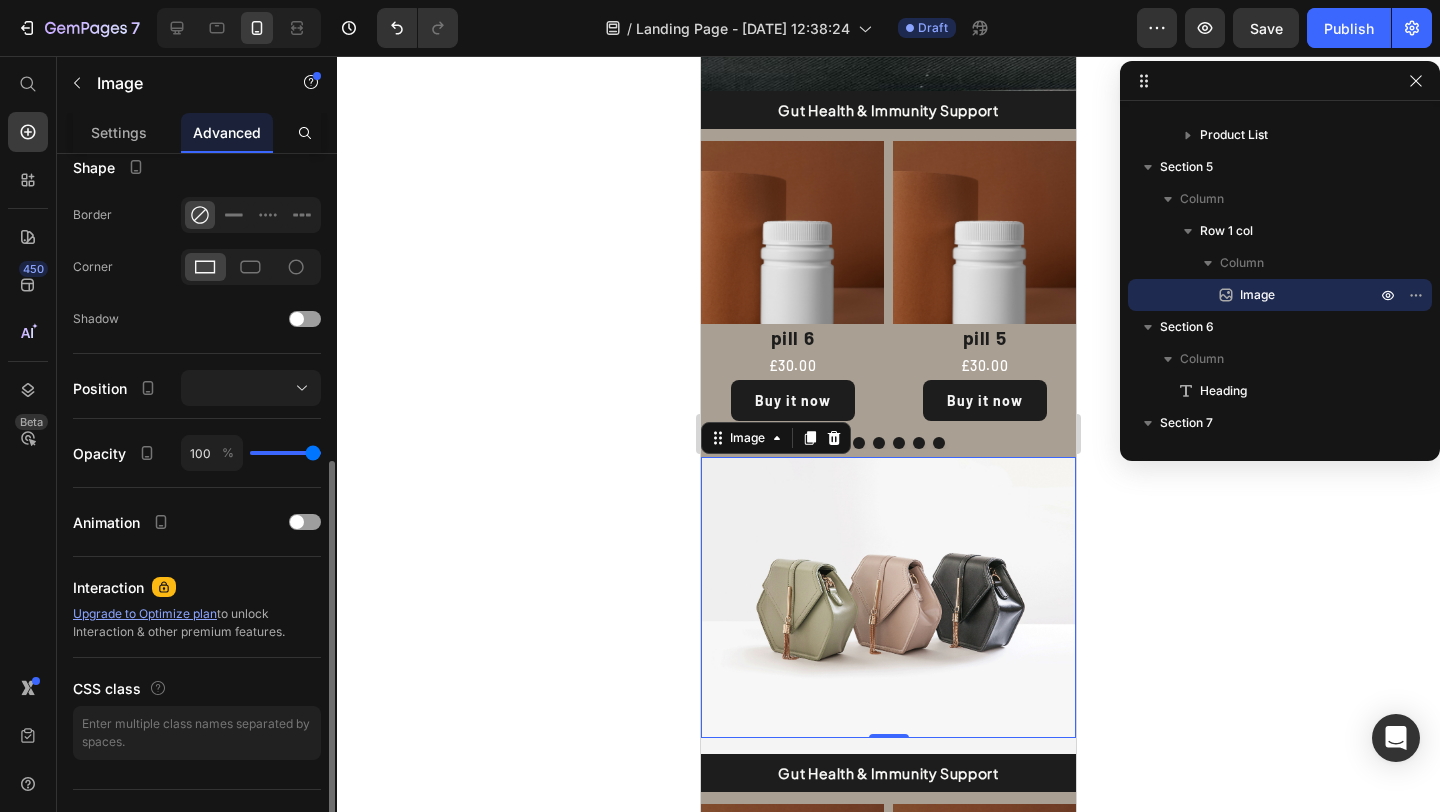 scroll, scrollTop: 554, scrollLeft: 0, axis: vertical 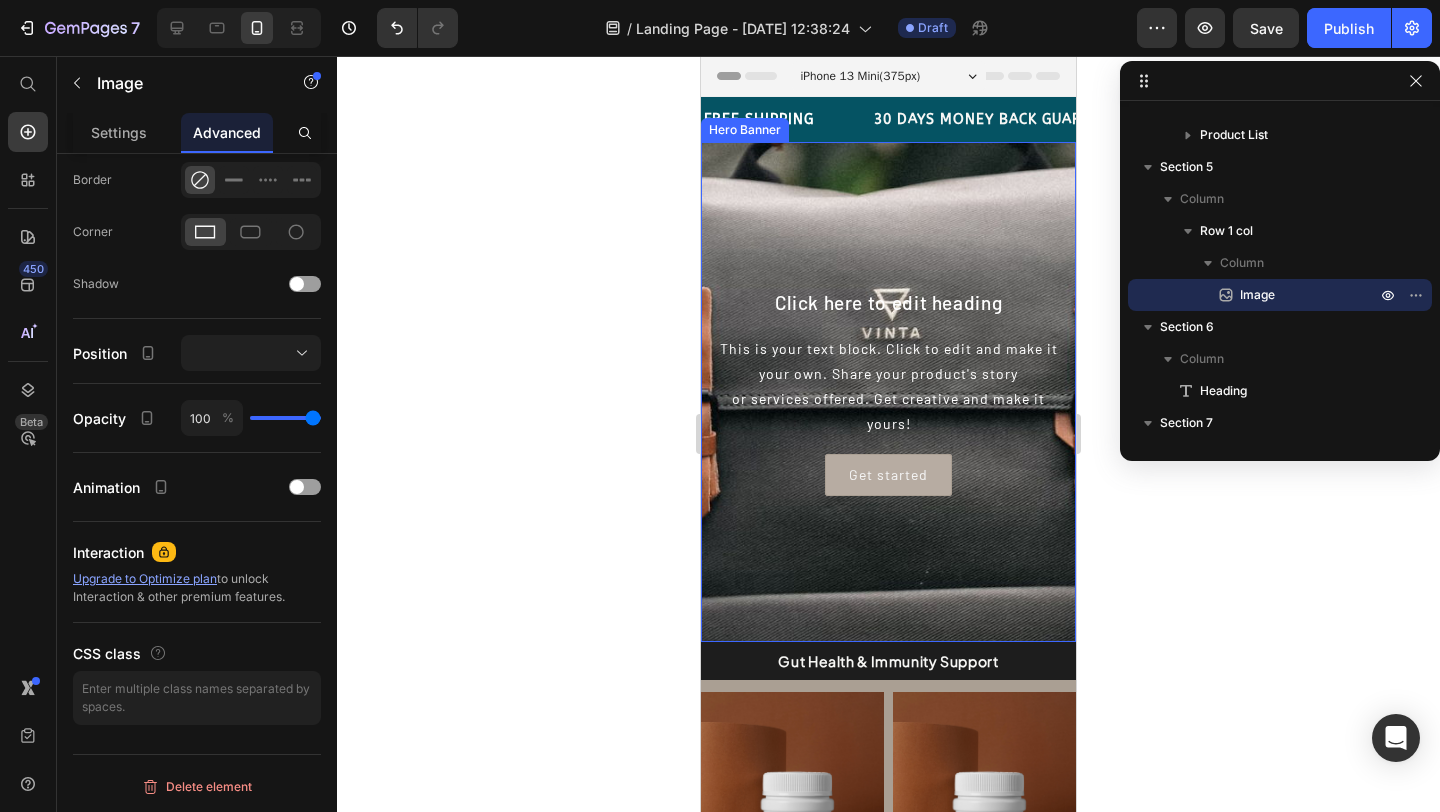 click at bounding box center [888, 510] 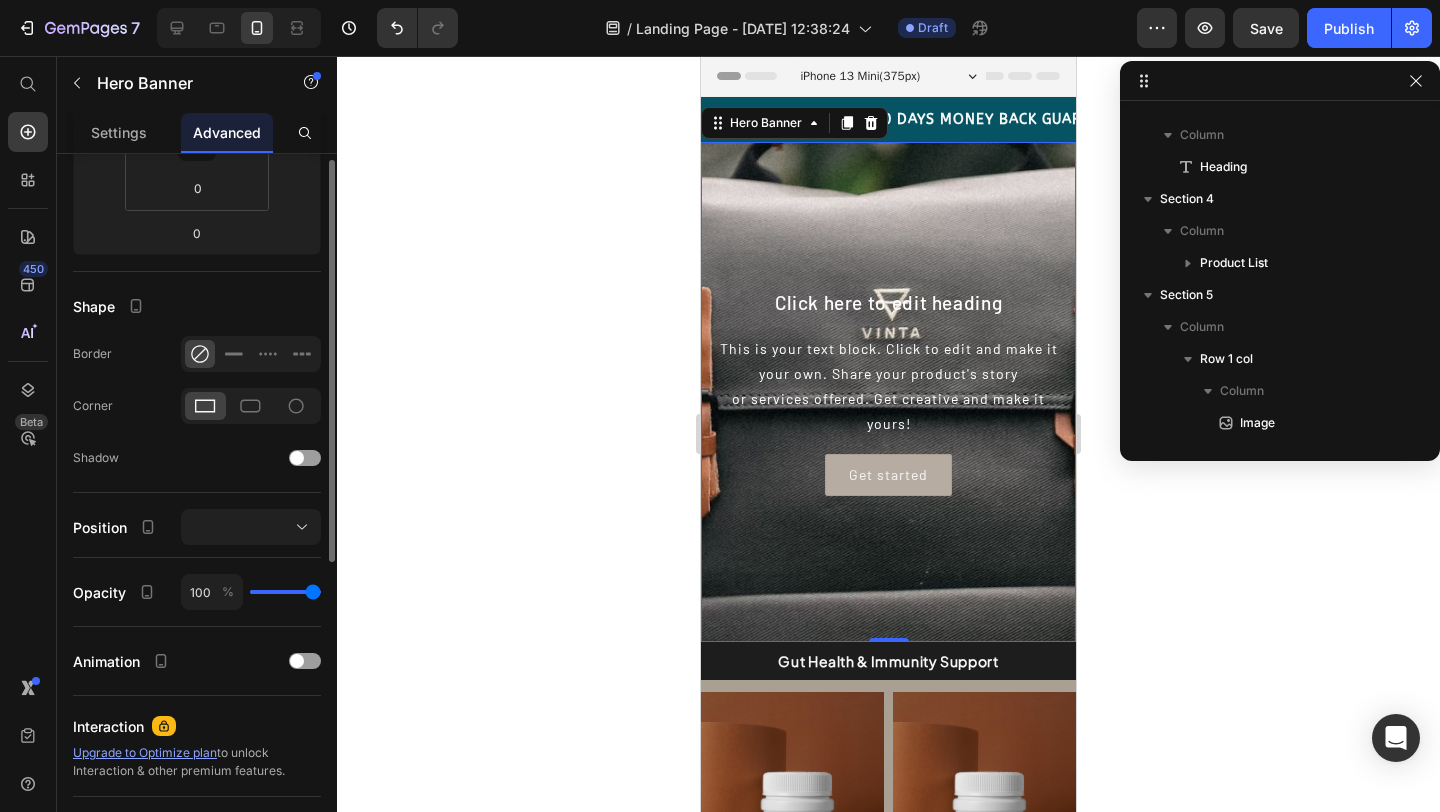 scroll, scrollTop: 554, scrollLeft: 0, axis: vertical 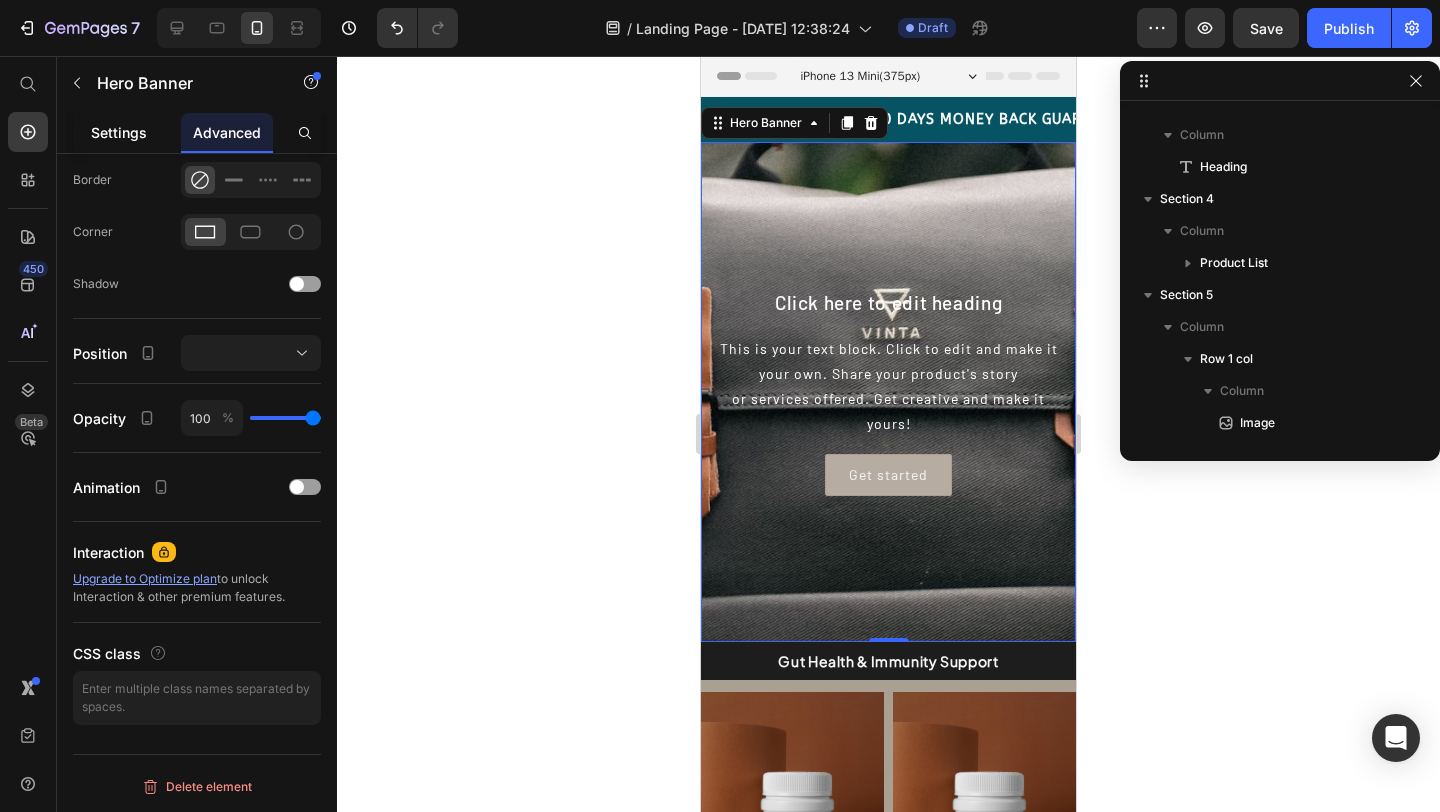 click on "Settings" at bounding box center [119, 132] 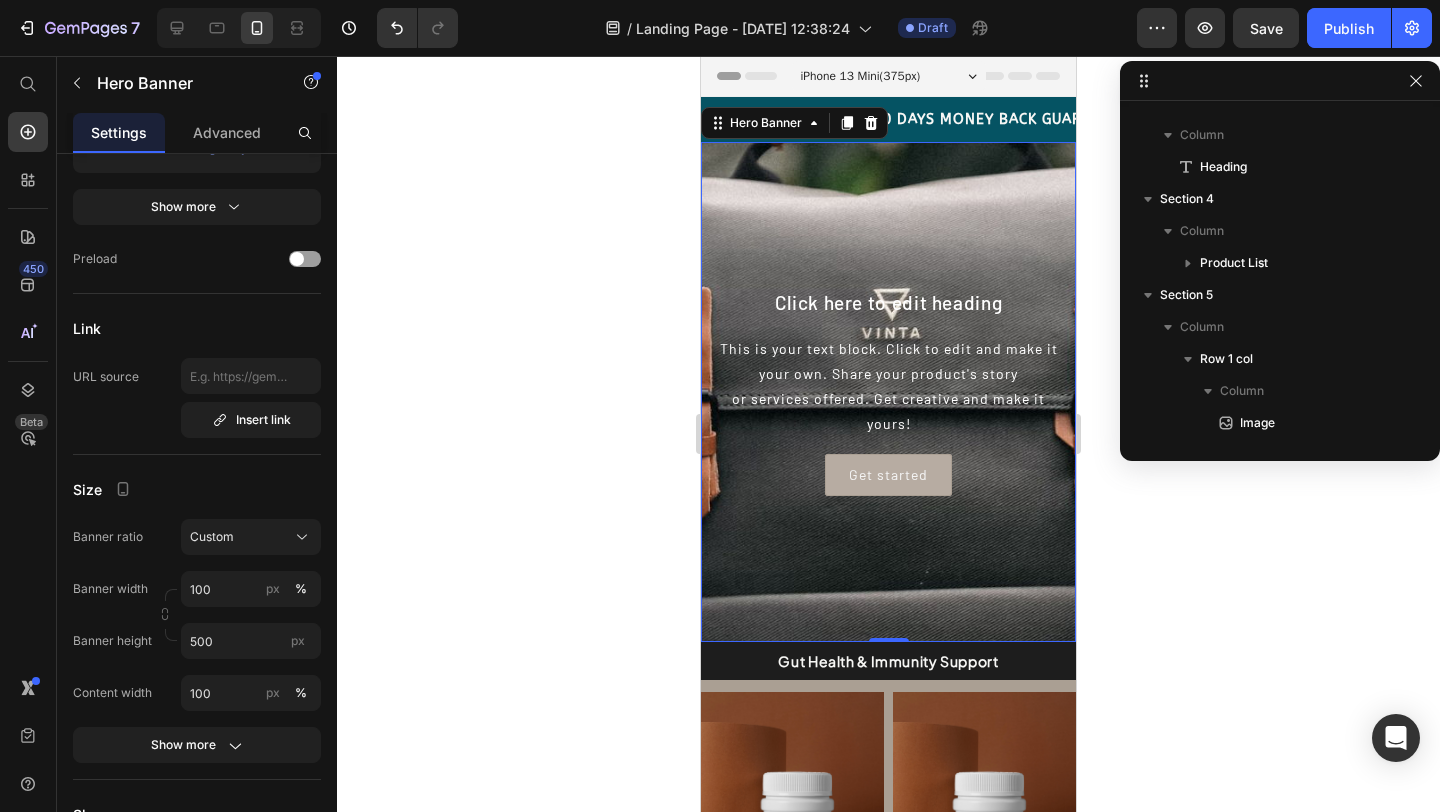scroll, scrollTop: 0, scrollLeft: 0, axis: both 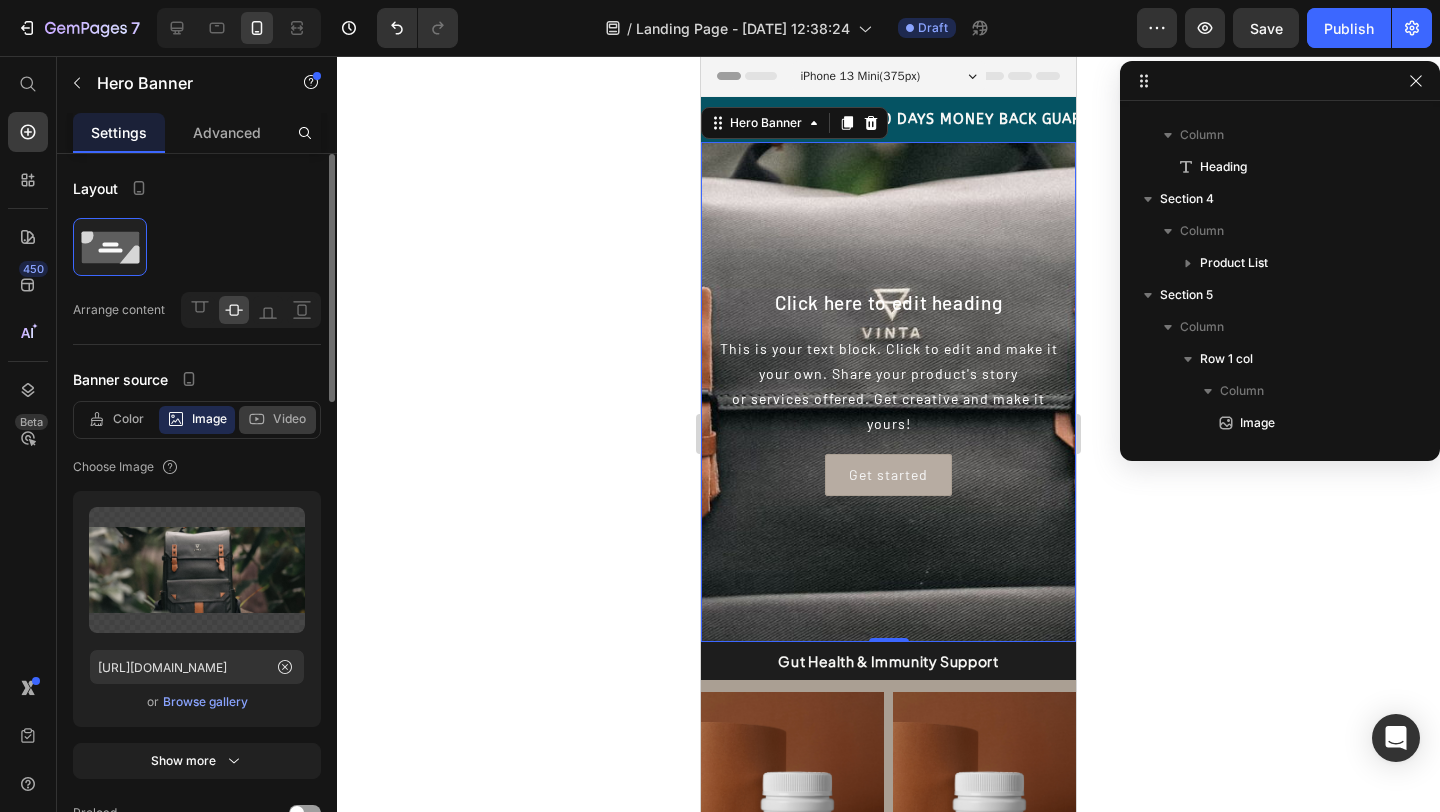 click on "Video" at bounding box center (289, 419) 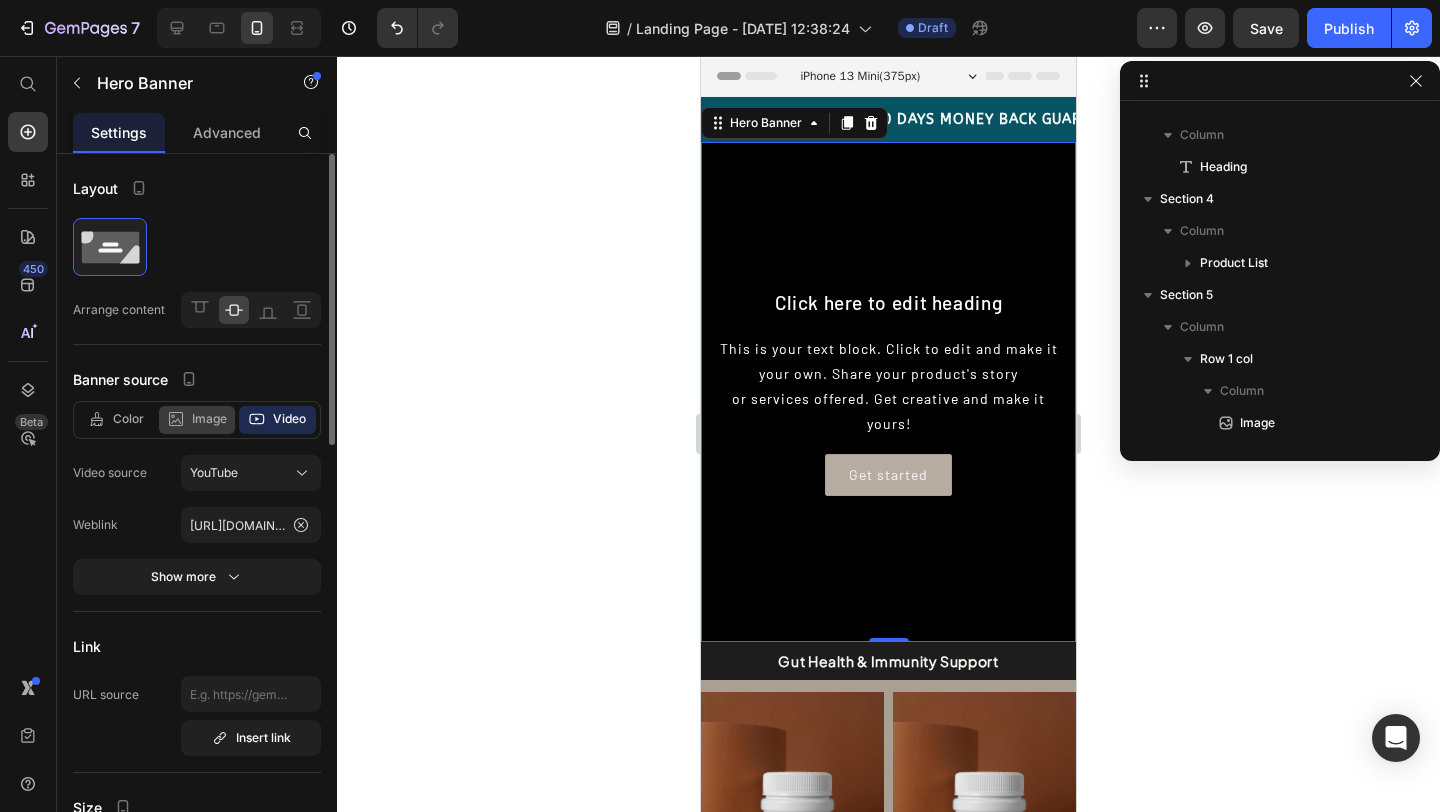 click on "Image" 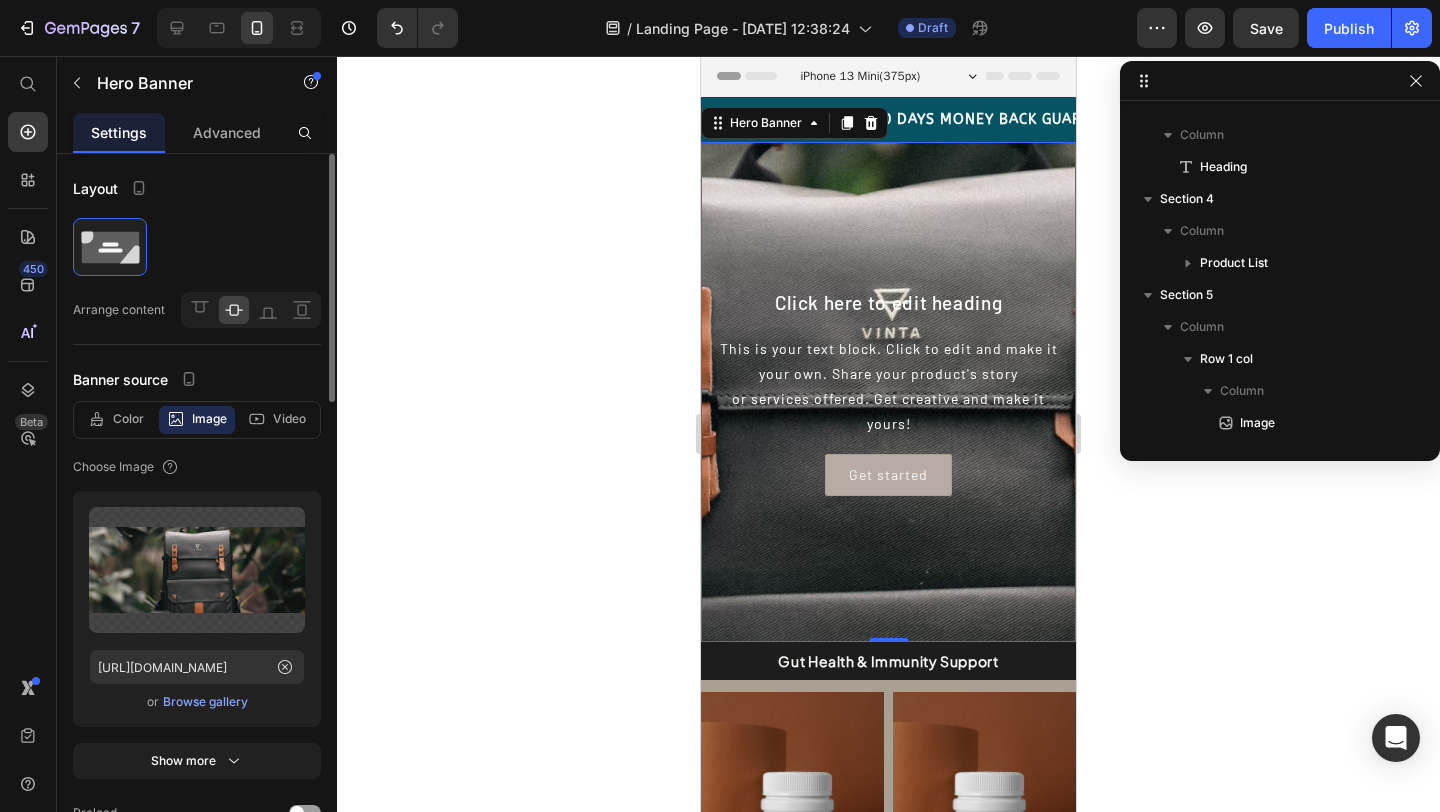 click on "Browse gallery" at bounding box center (205, 702) 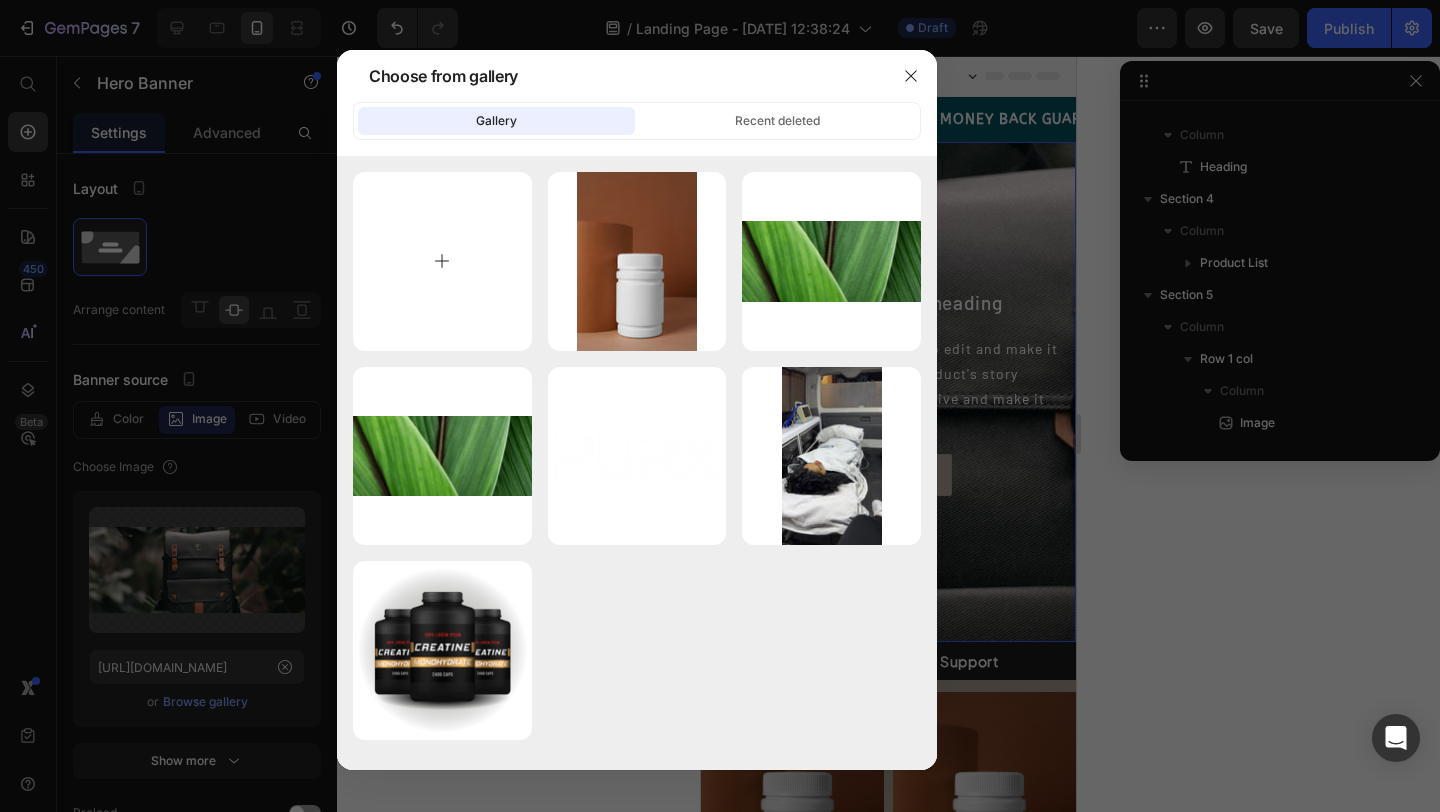 click at bounding box center (442, 261) 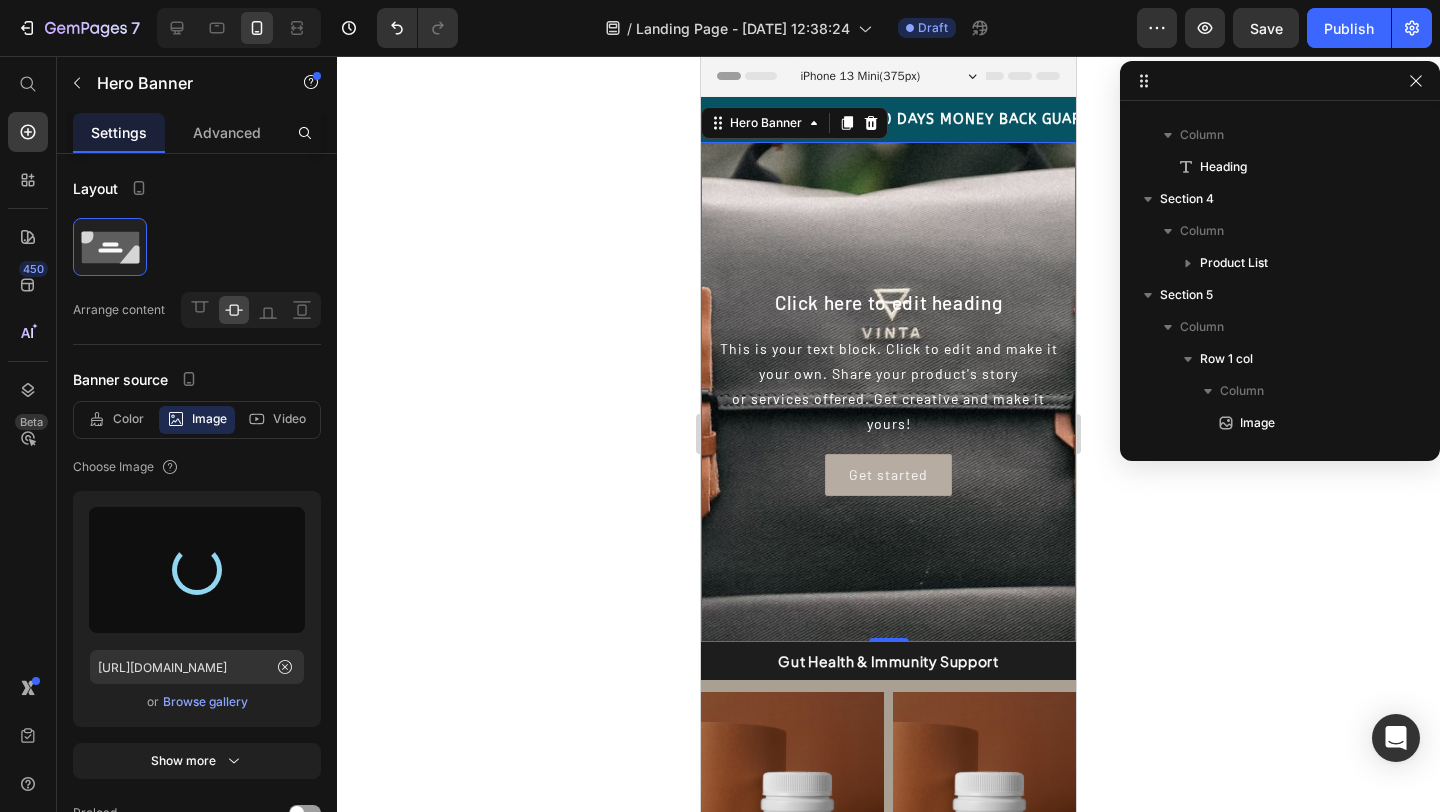 type on "https://cdn.shopify.com/s/files/1/0893/0574/3705/files/gempages_574714027976951013-674faedd-2844-44e7-815d-2f654bd23fa9.gif" 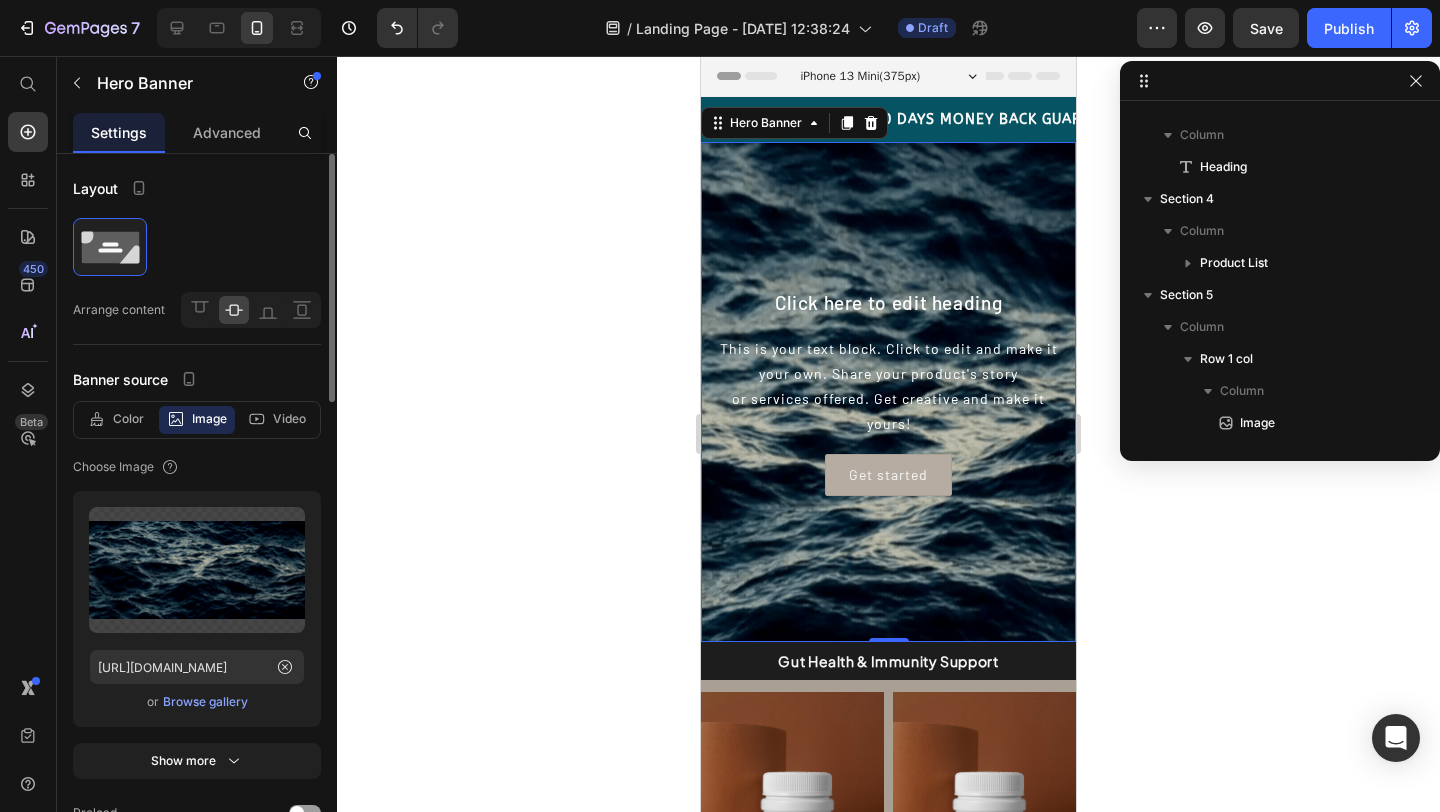 click on "Browse gallery" at bounding box center (205, 702) 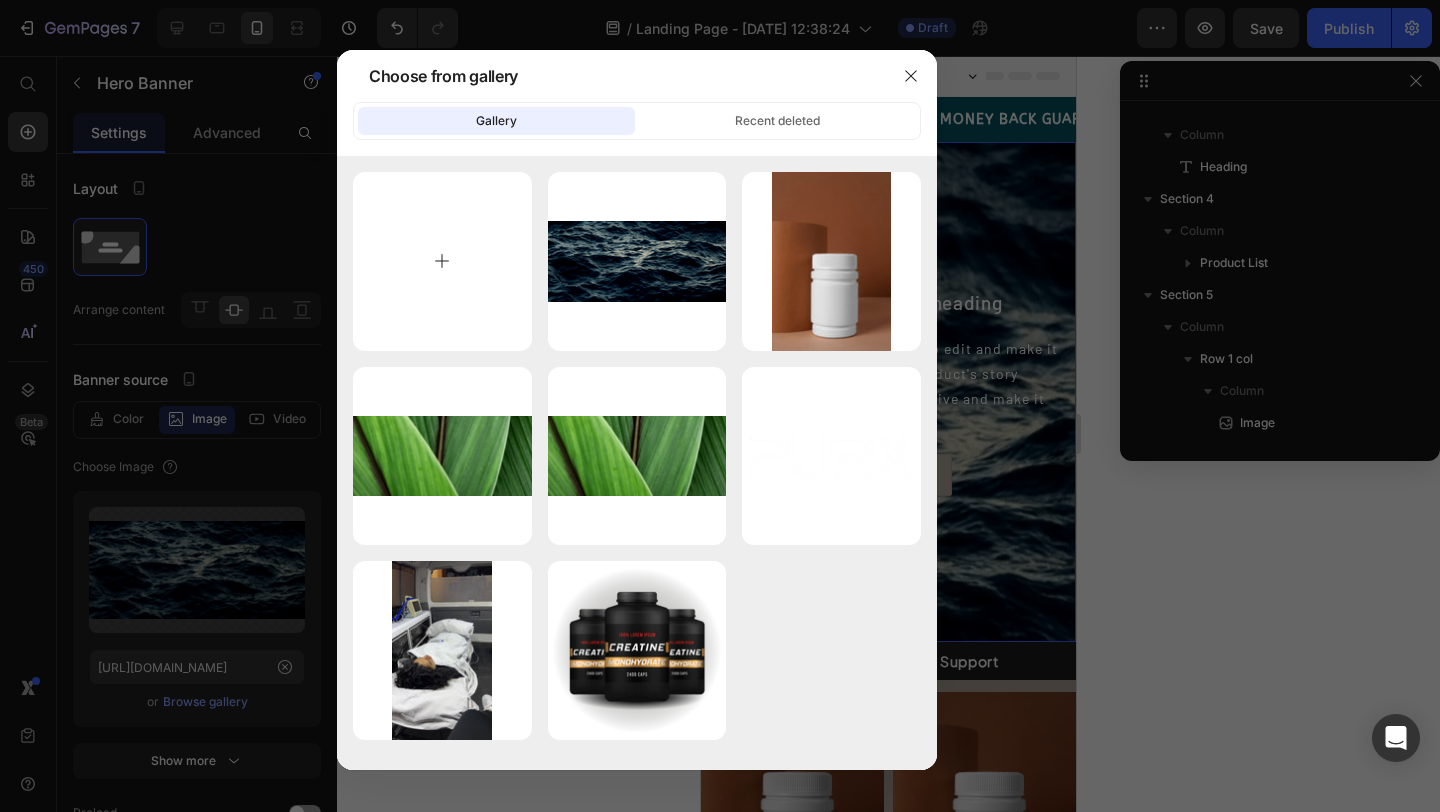 click at bounding box center (442, 261) 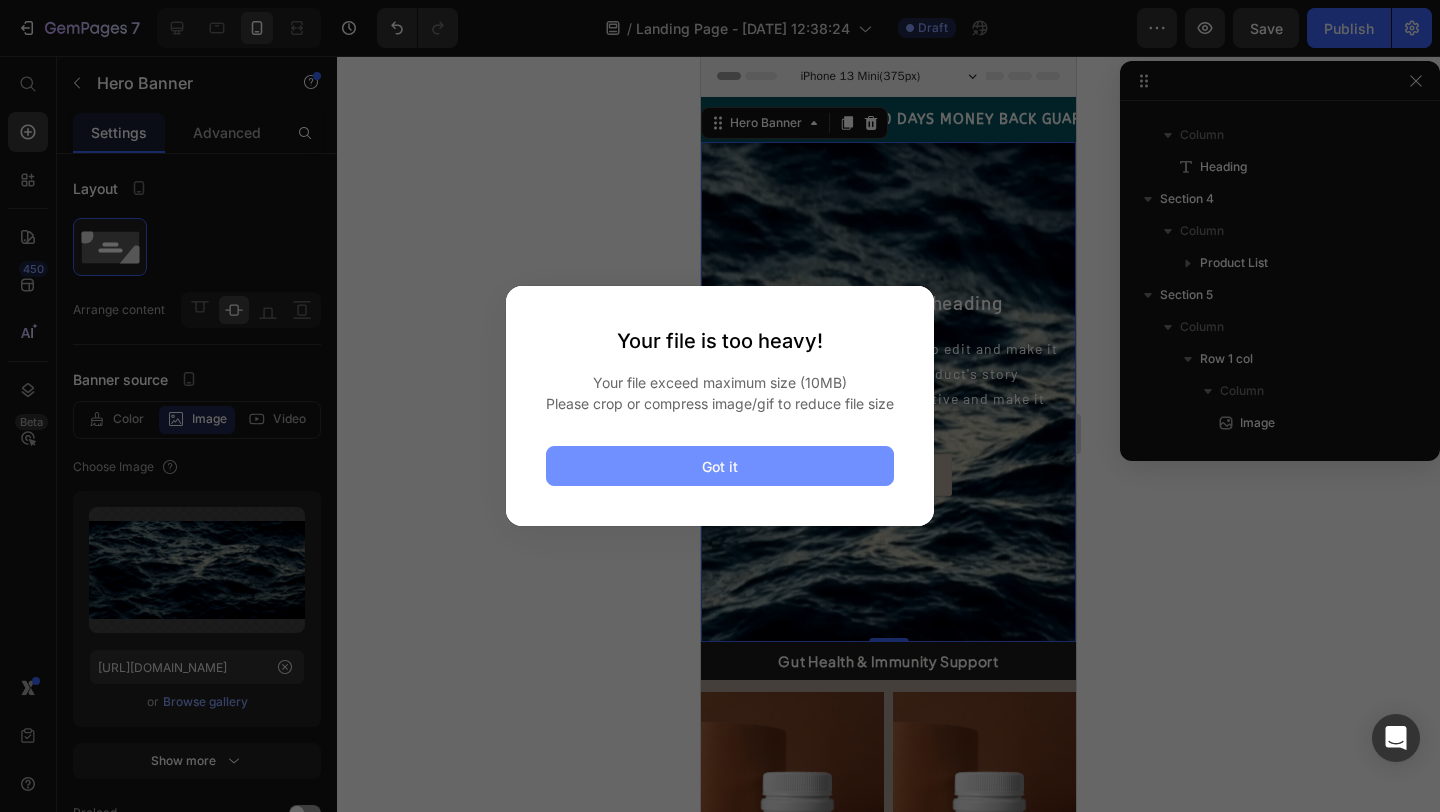 click on "Got it" at bounding box center [720, 466] 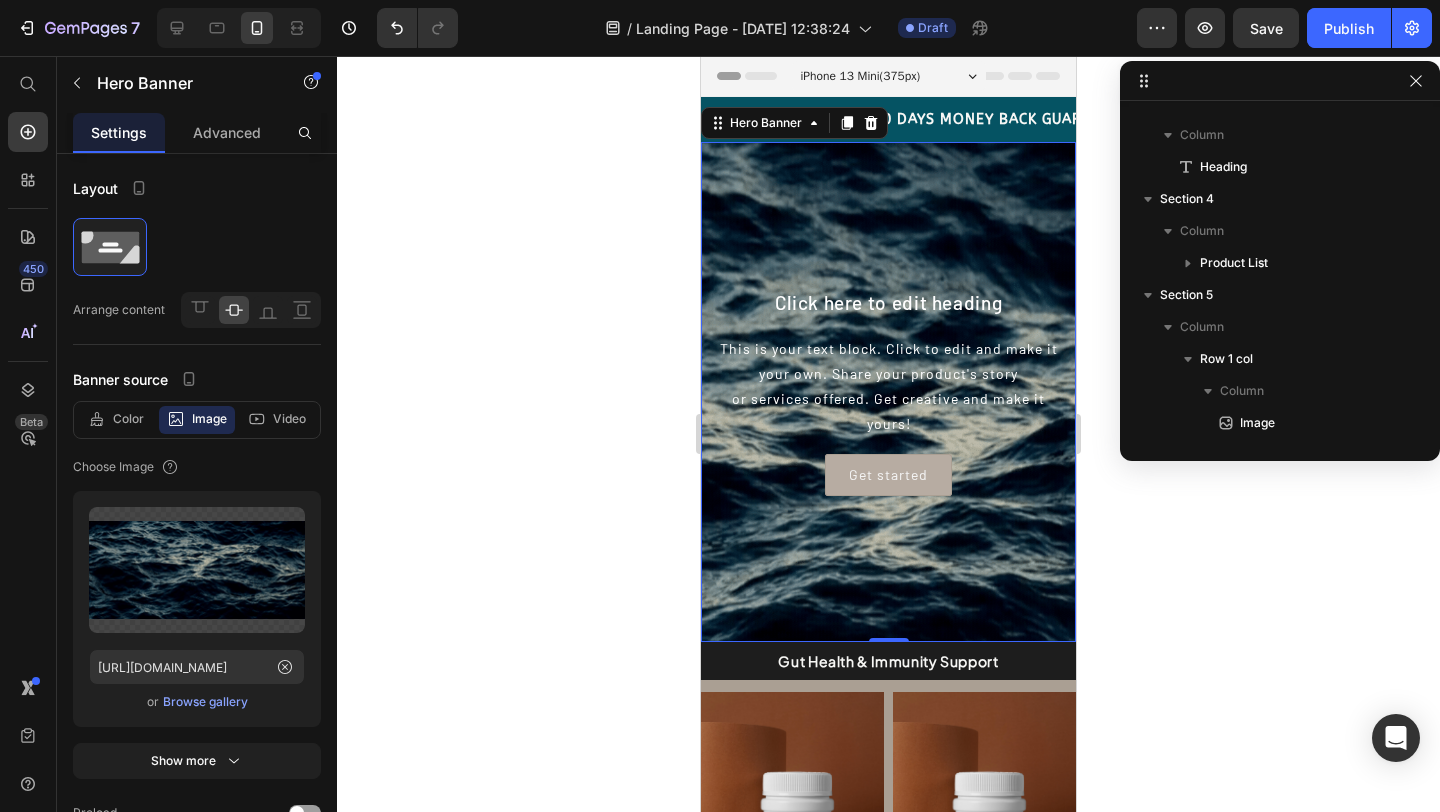 click at bounding box center [888, 510] 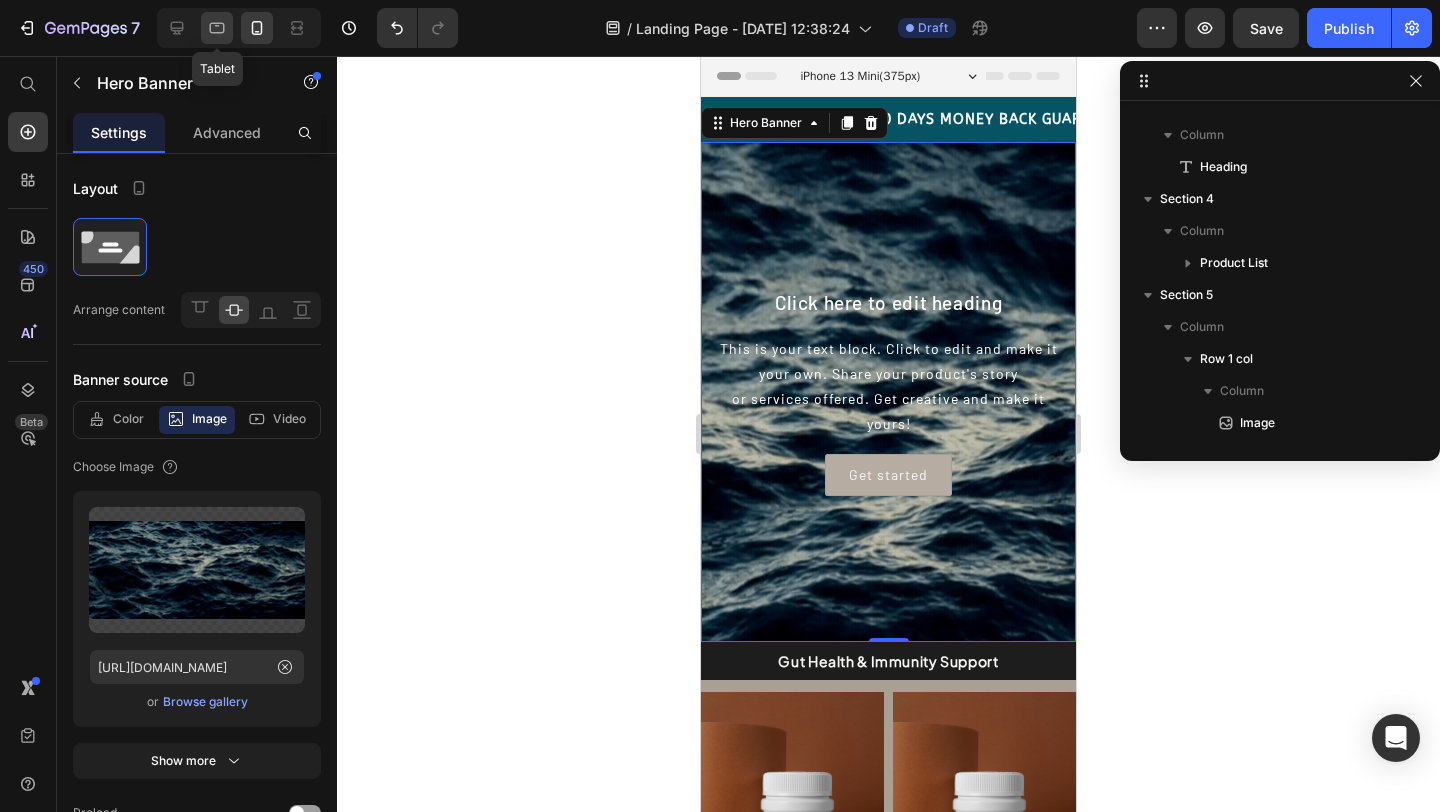 click 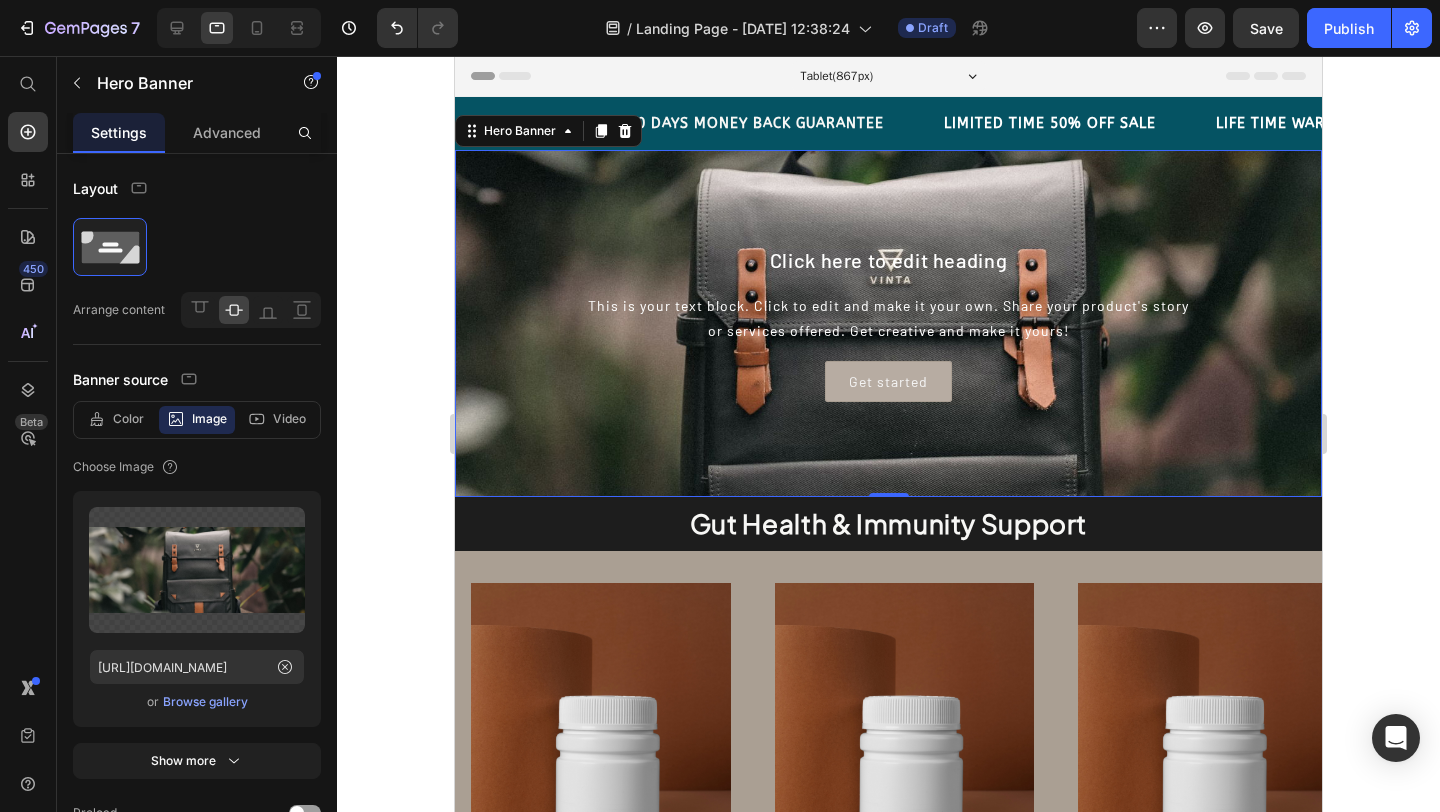 scroll, scrollTop: 24, scrollLeft: 0, axis: vertical 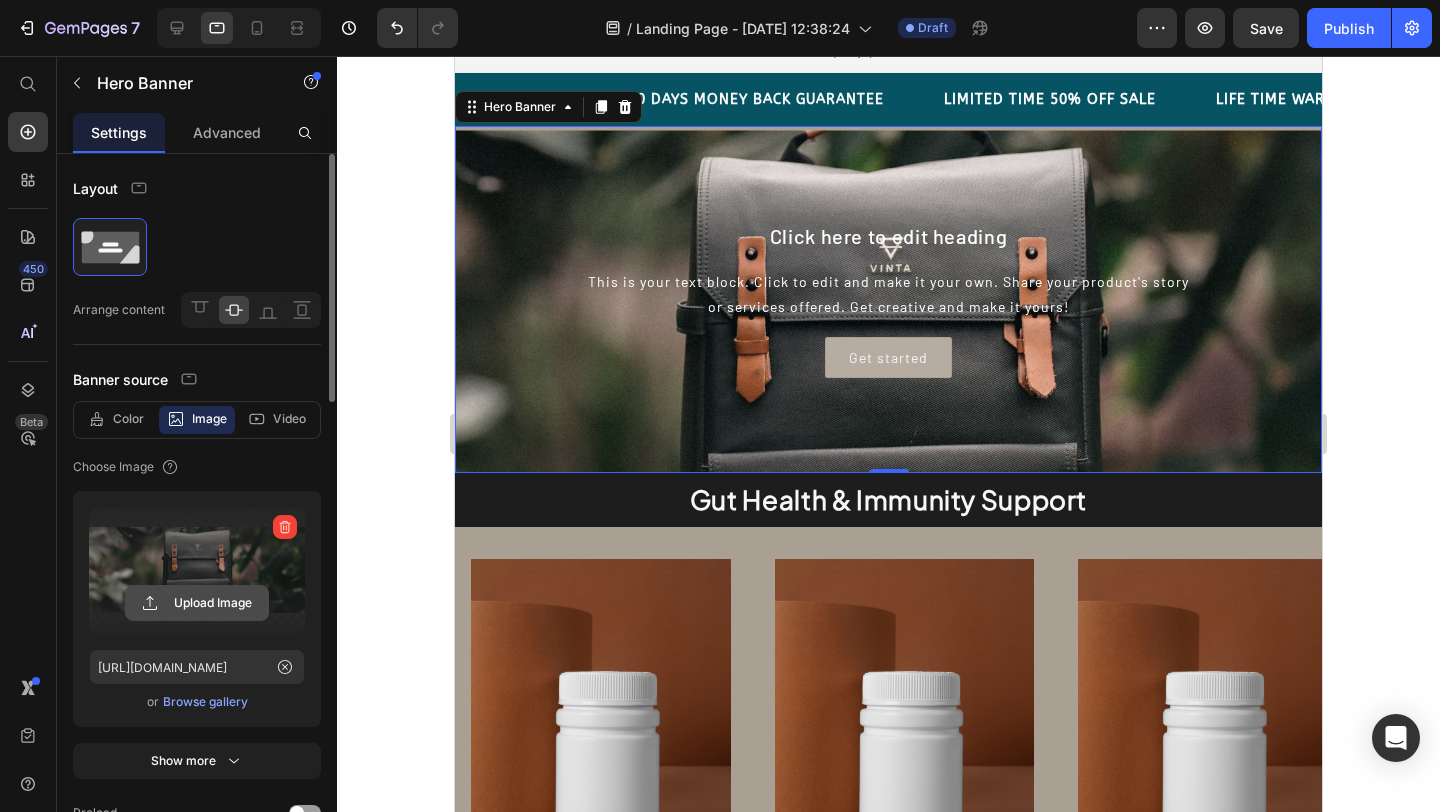 click 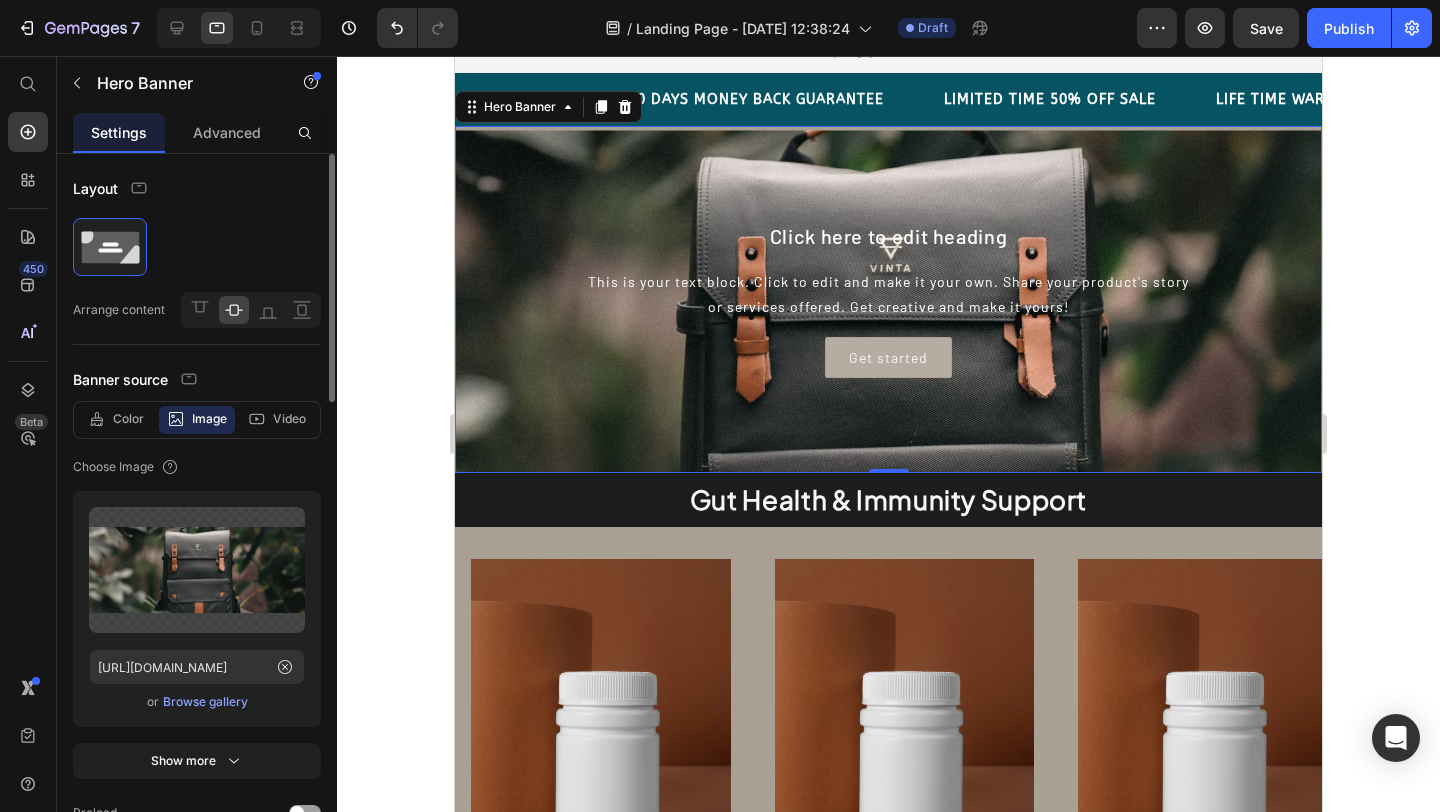 click on "Browse gallery" at bounding box center (205, 702) 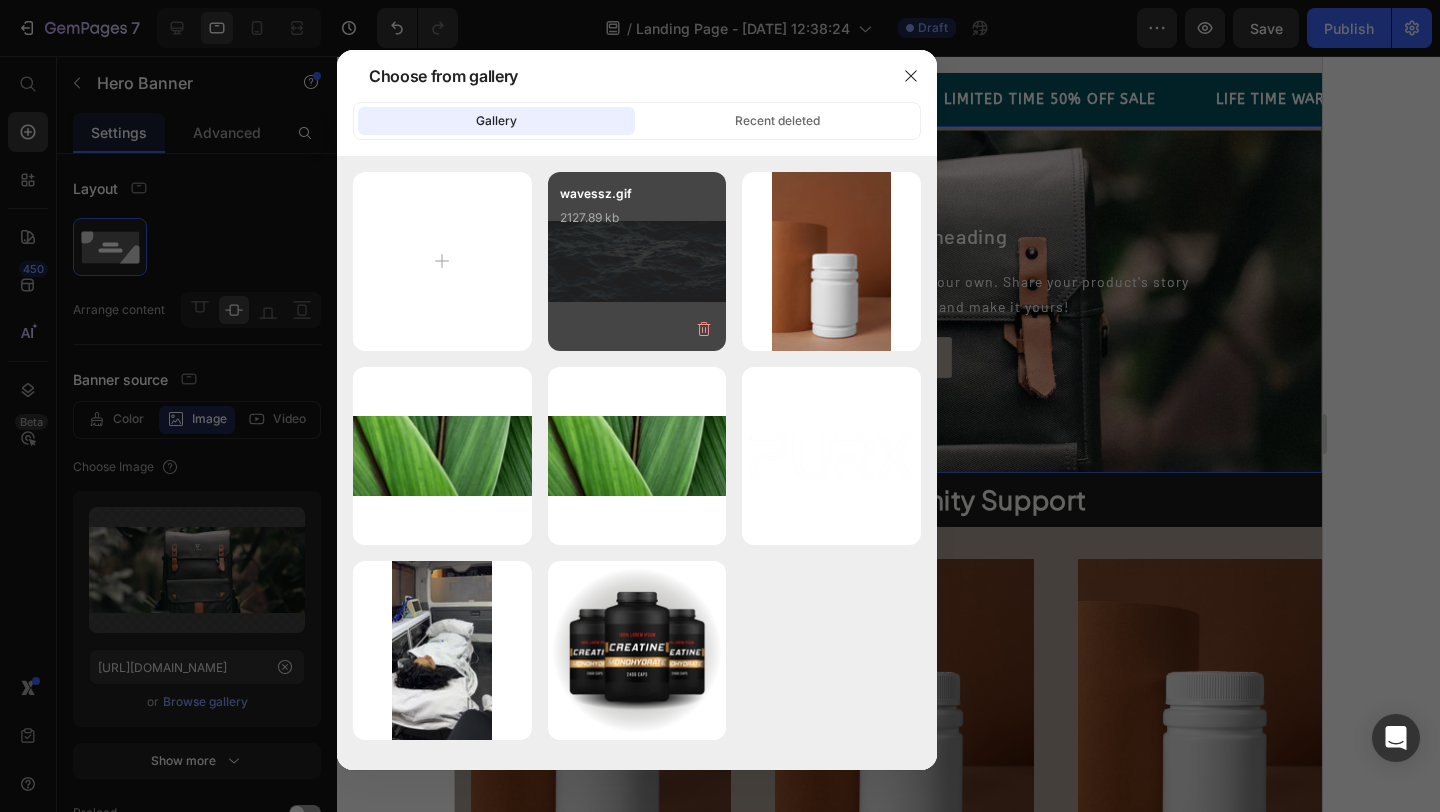 click on "wavessz.gif 2127.89 kb" at bounding box center [637, 224] 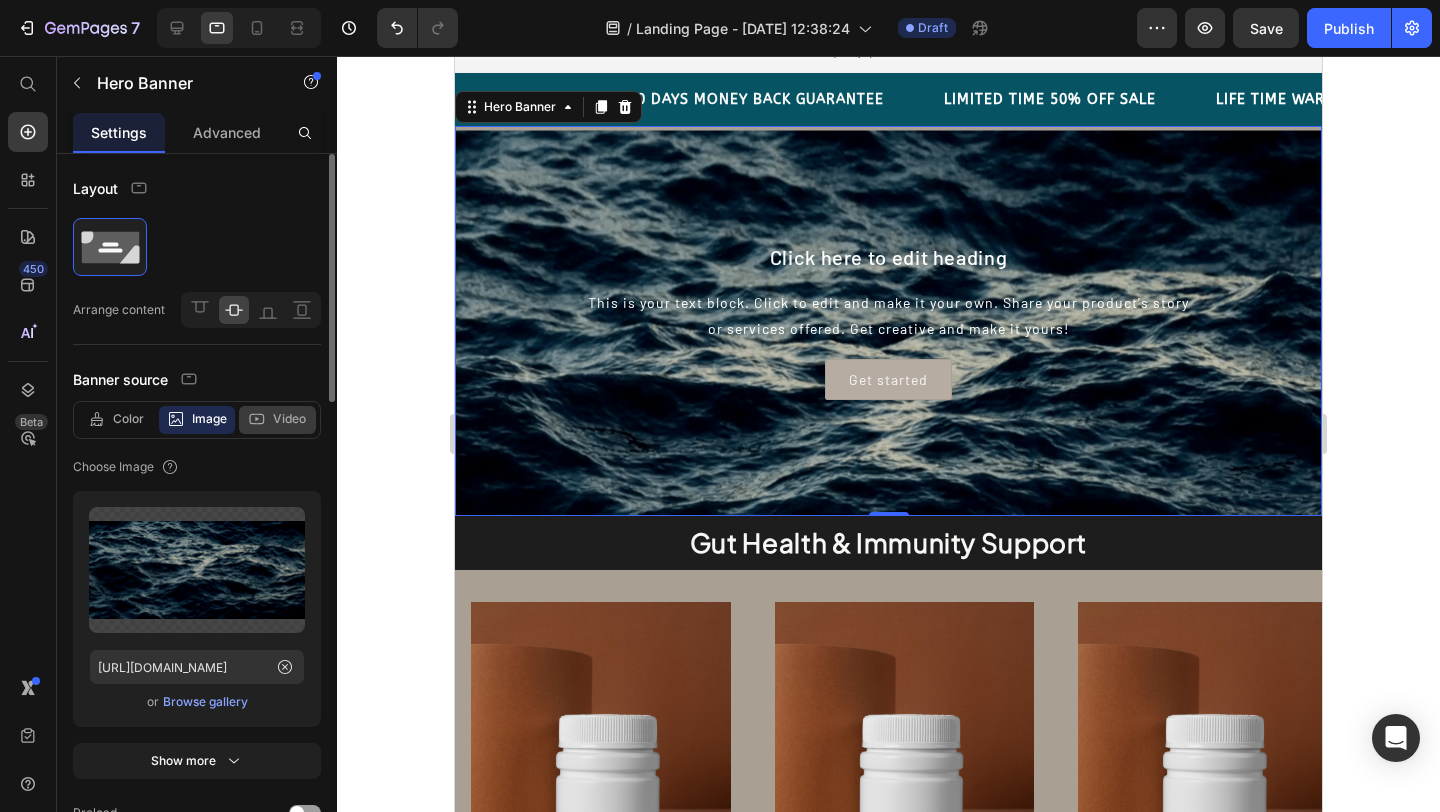 click on "Video" 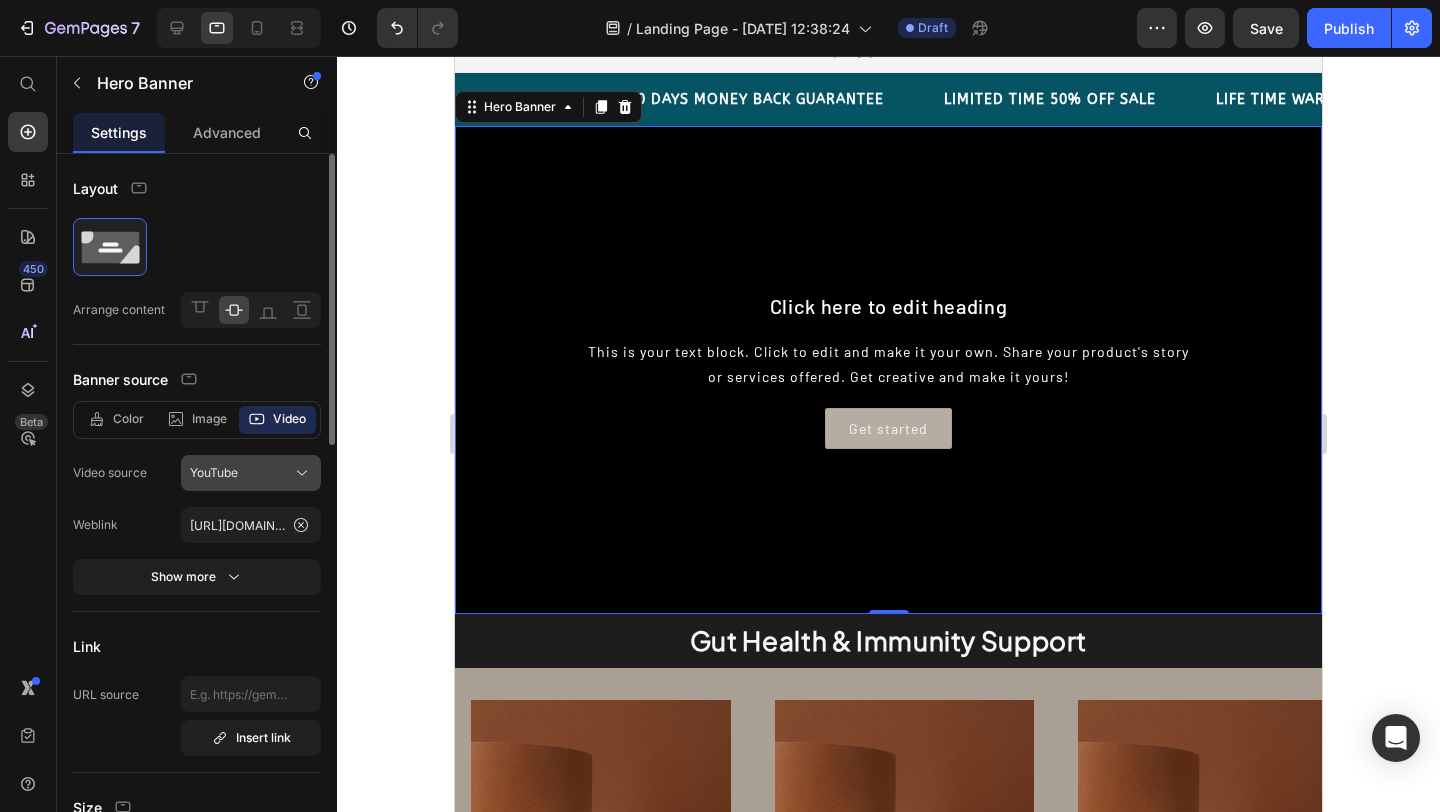 click on "YouTube" 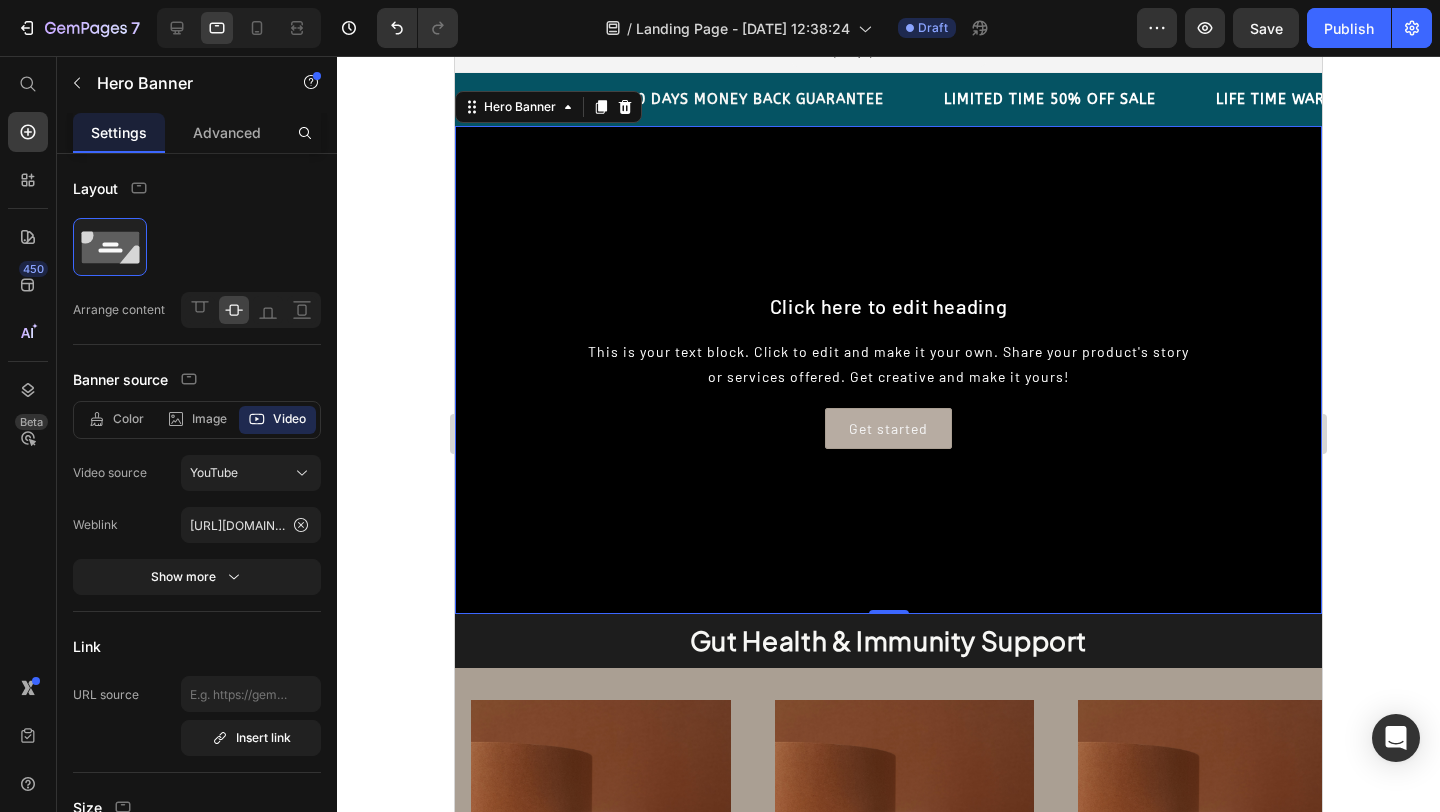 click 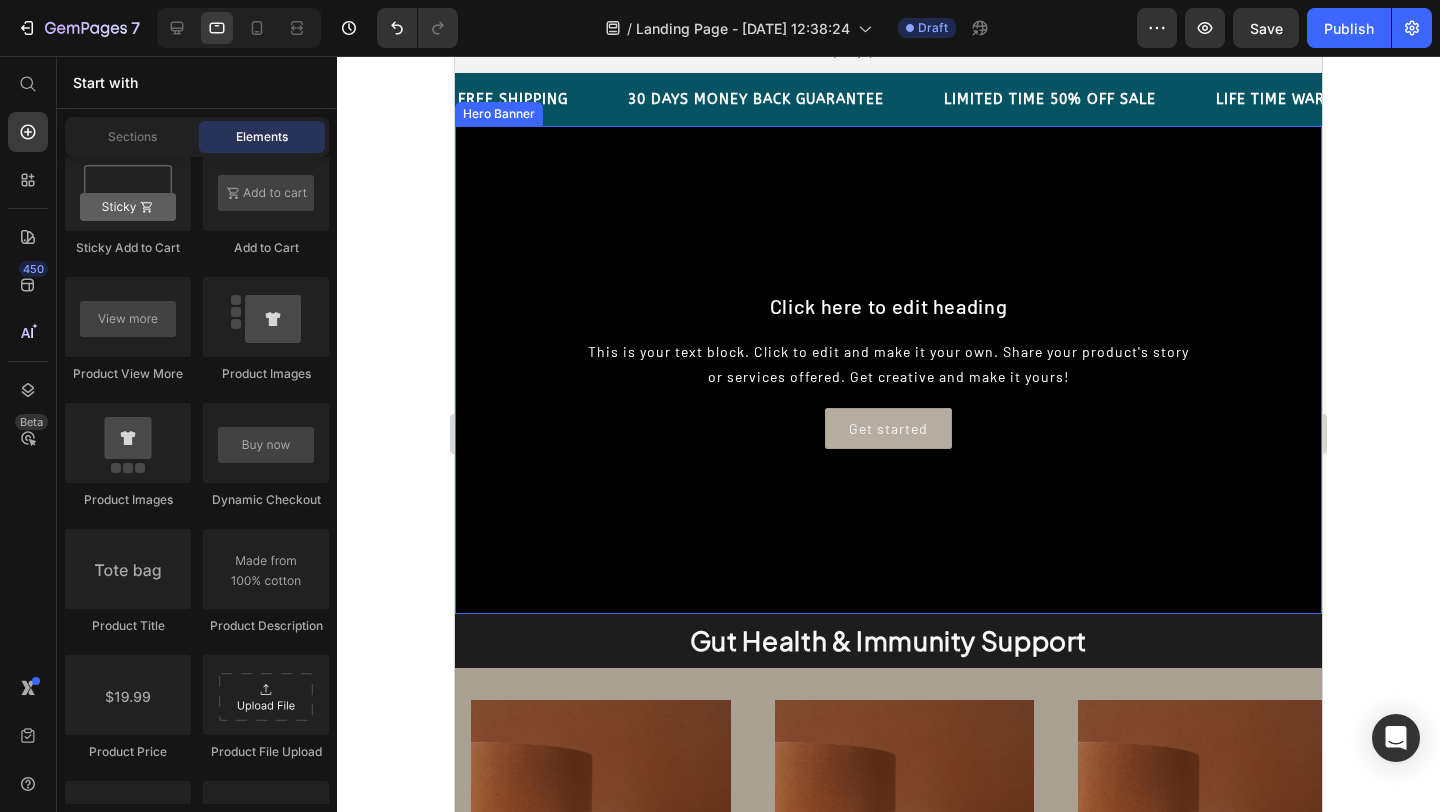 click on "Click here to edit heading Heading This is your text block. Click to edit and make it your own. Share your product's story                   or services offered. Get creative and make it yours! Text Block Get started Button" at bounding box center (888, 370) 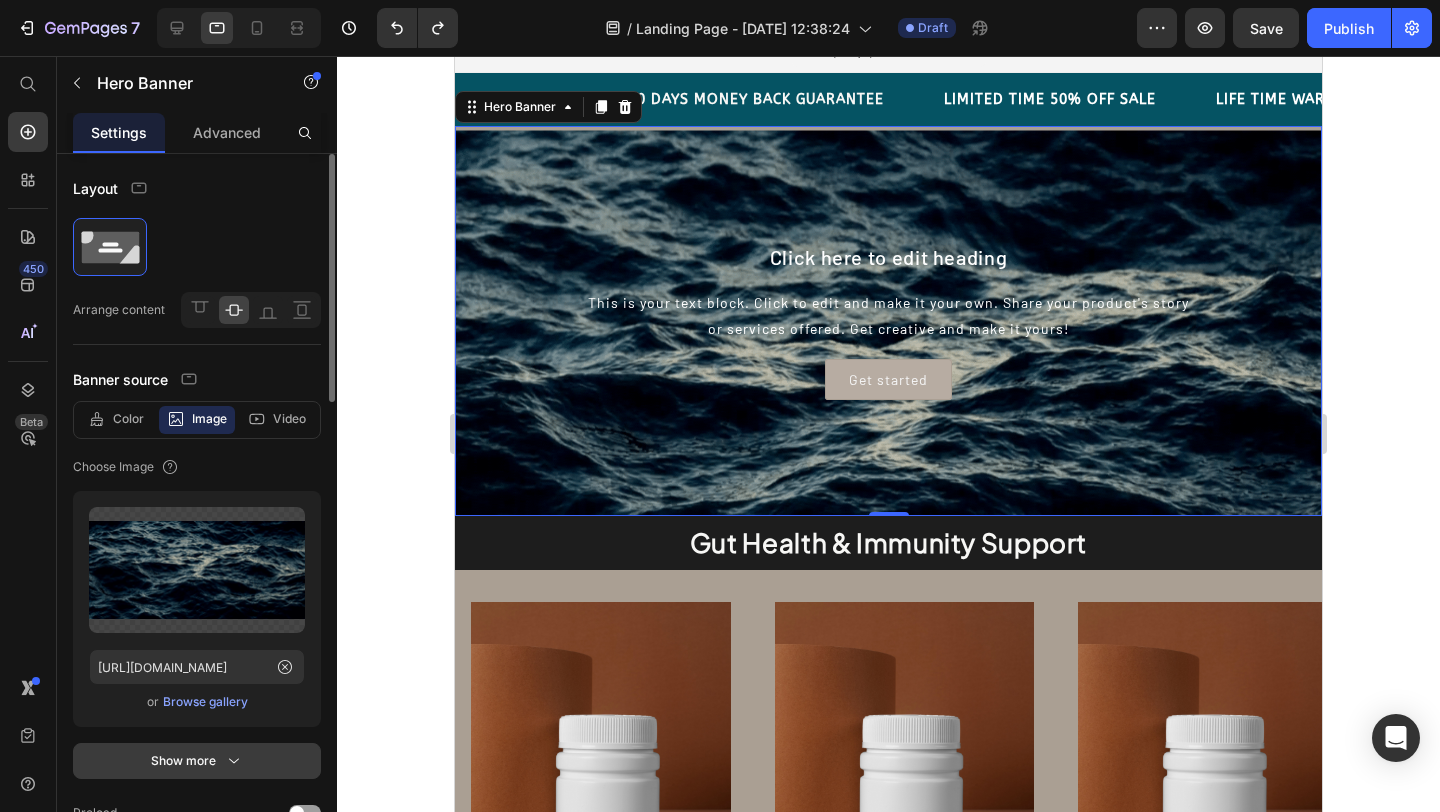 click on "Show more" at bounding box center [197, 761] 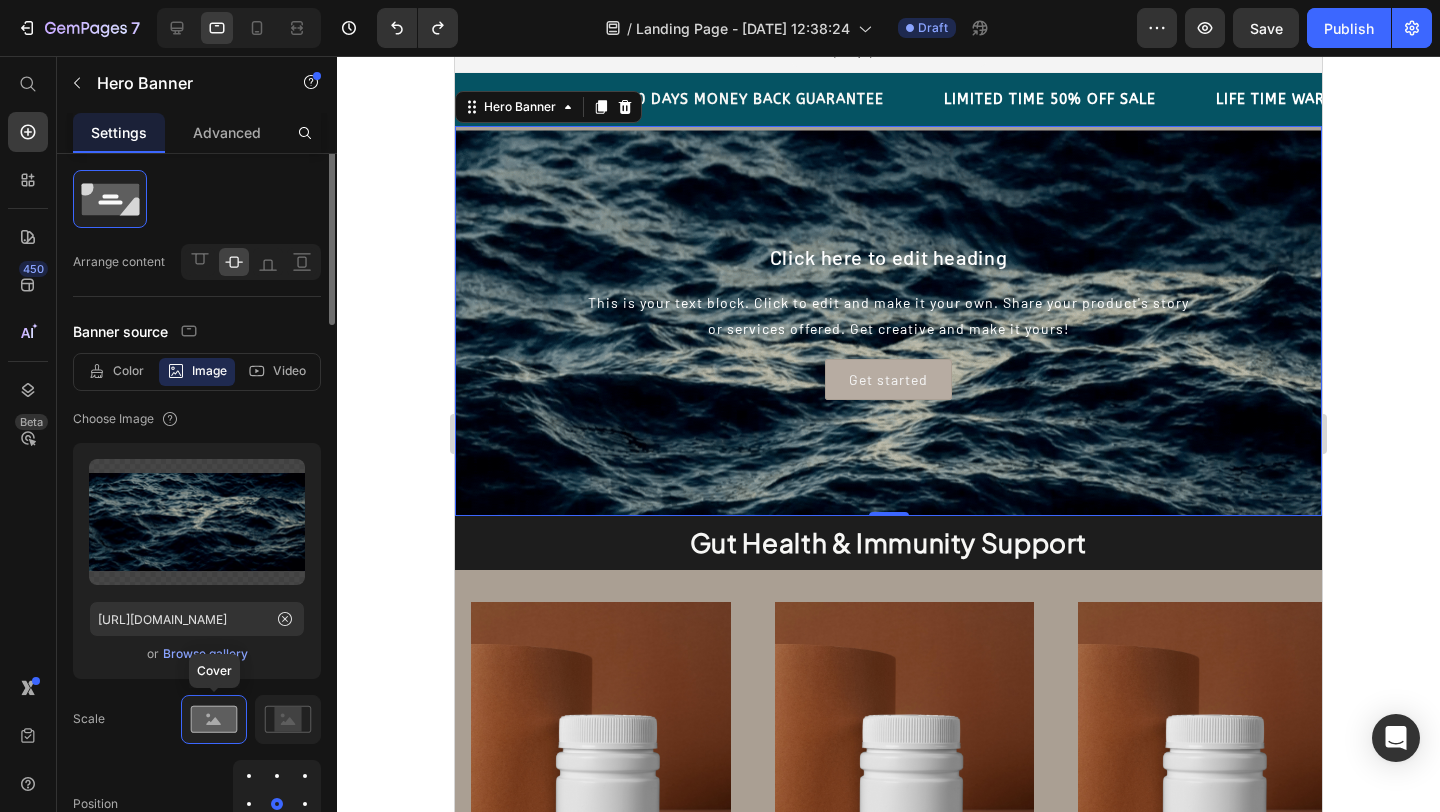 scroll, scrollTop: 0, scrollLeft: 0, axis: both 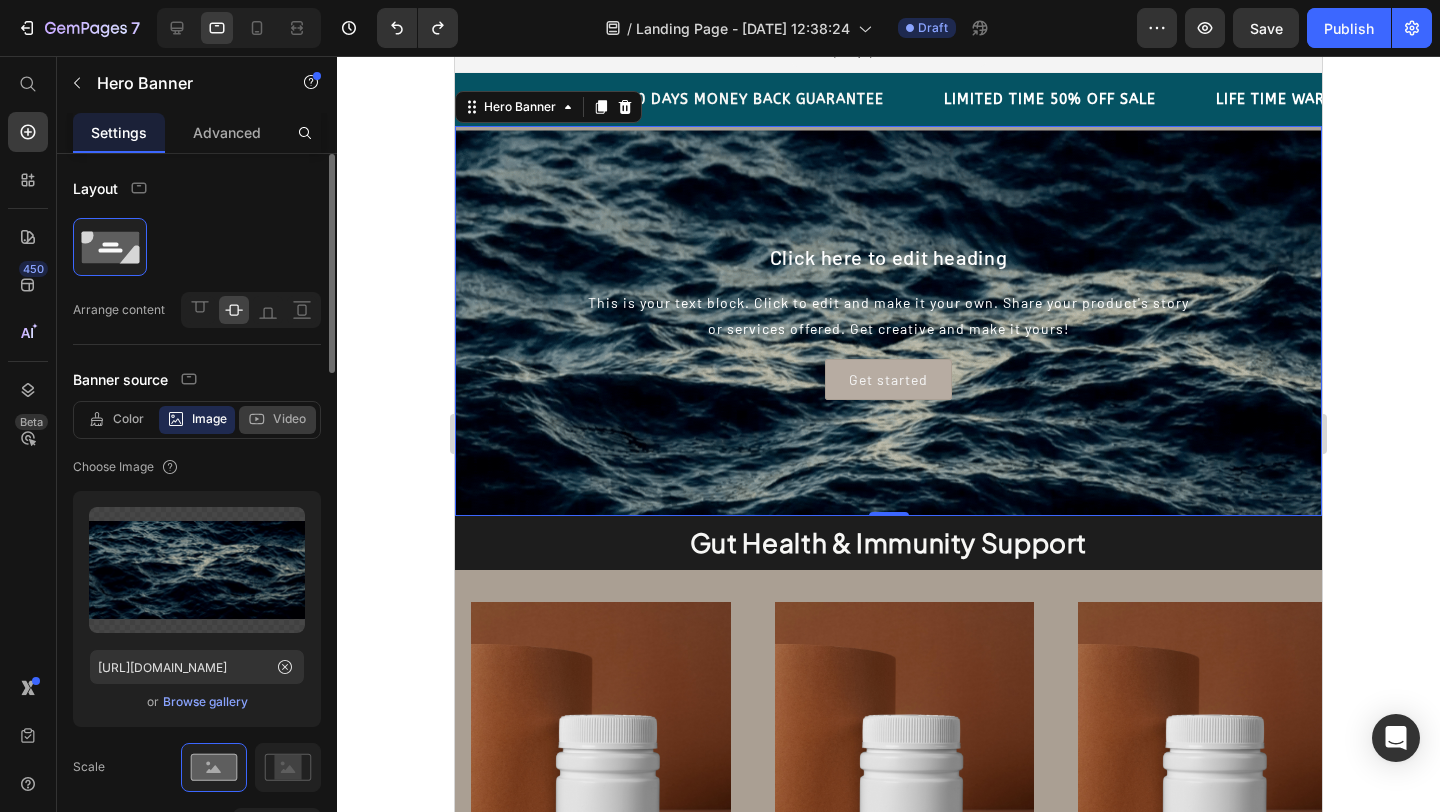 click 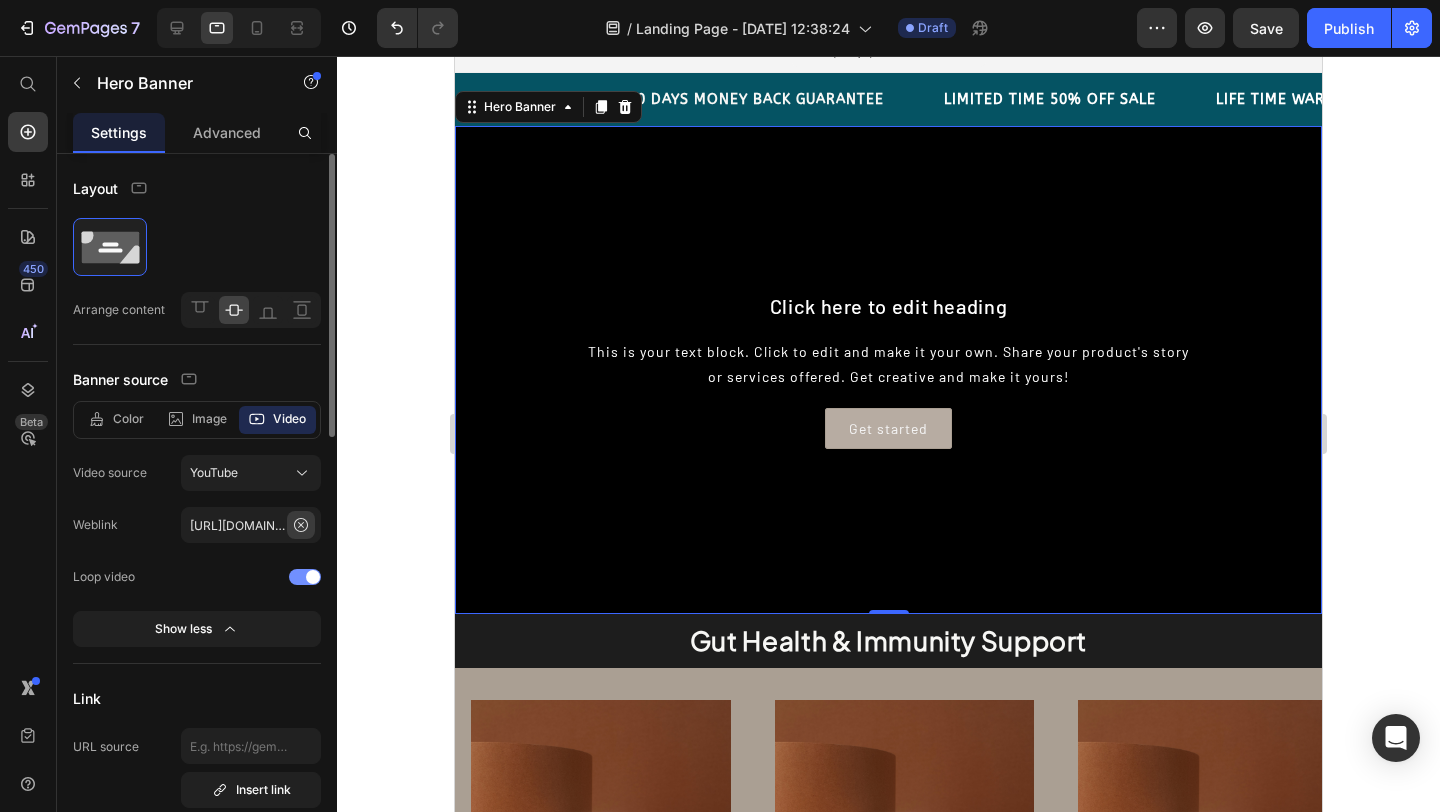 click 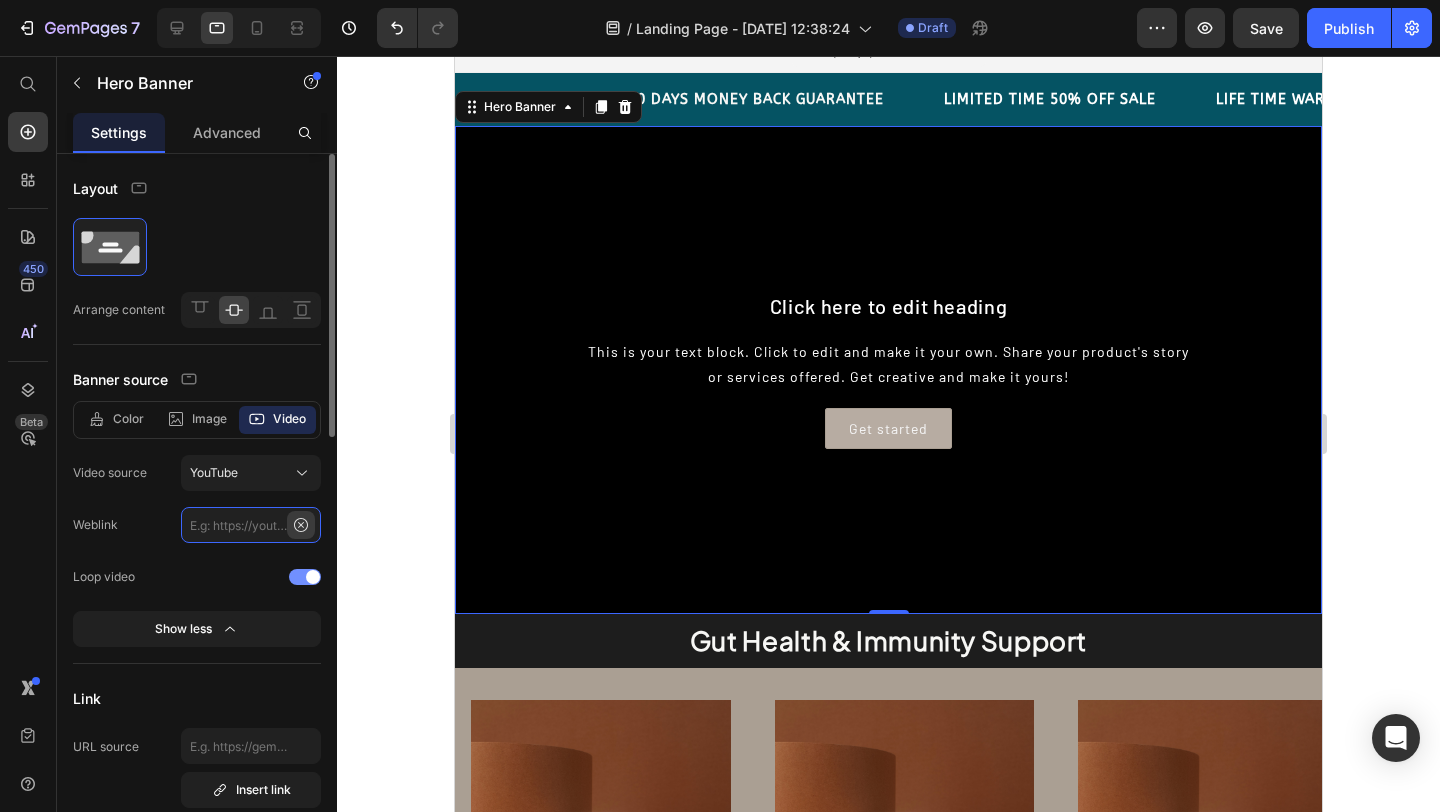 scroll, scrollTop: 0, scrollLeft: 0, axis: both 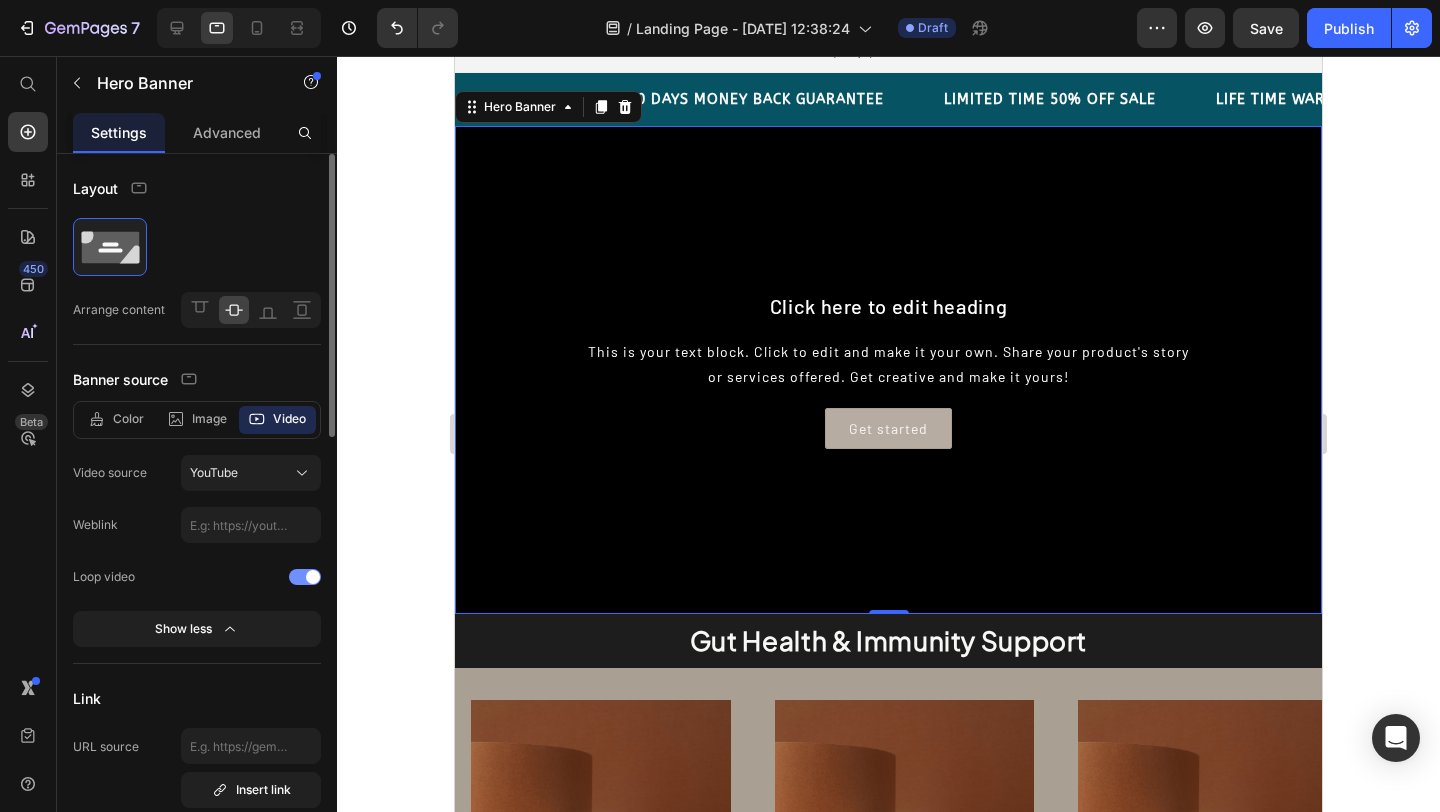 click at bounding box center [305, 577] 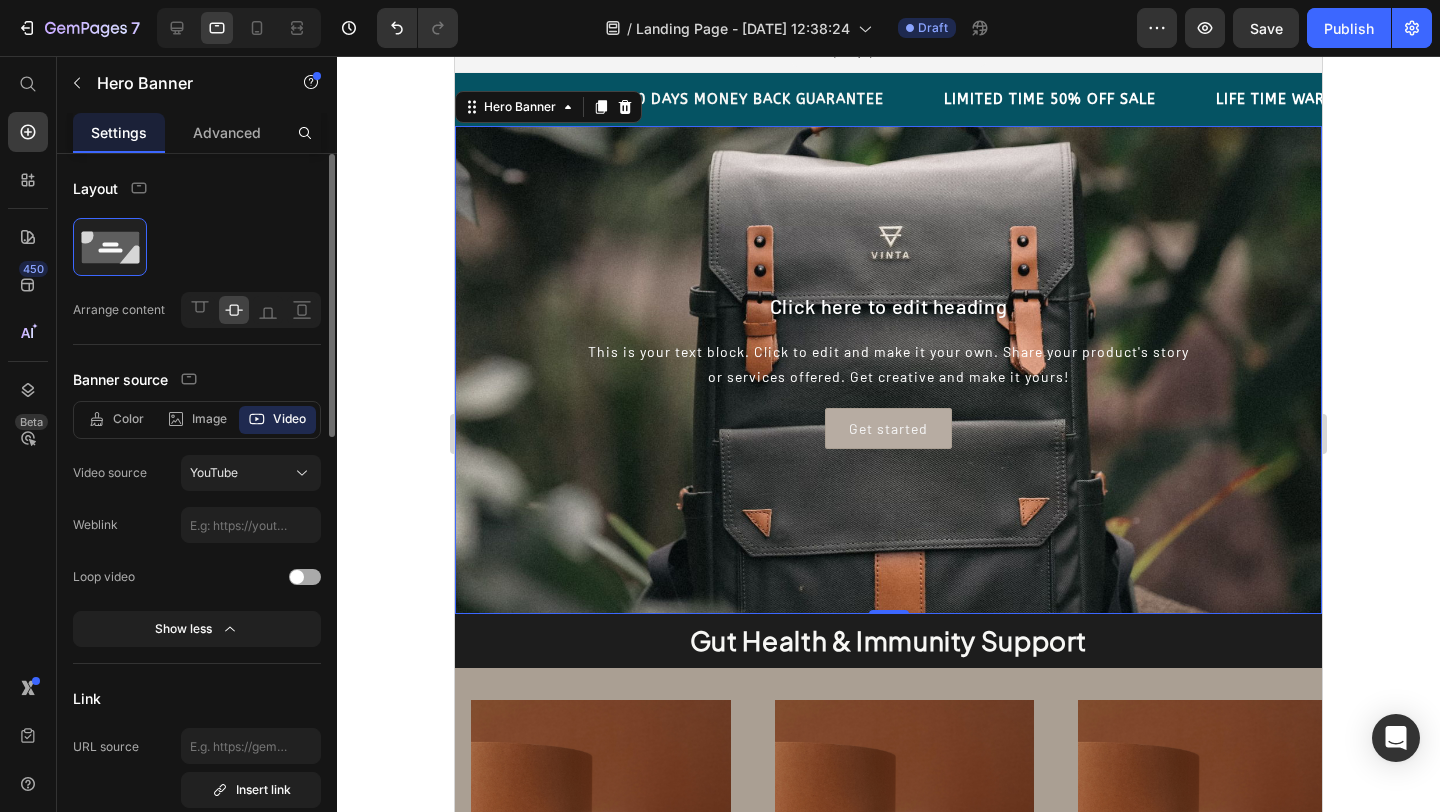 click at bounding box center [305, 577] 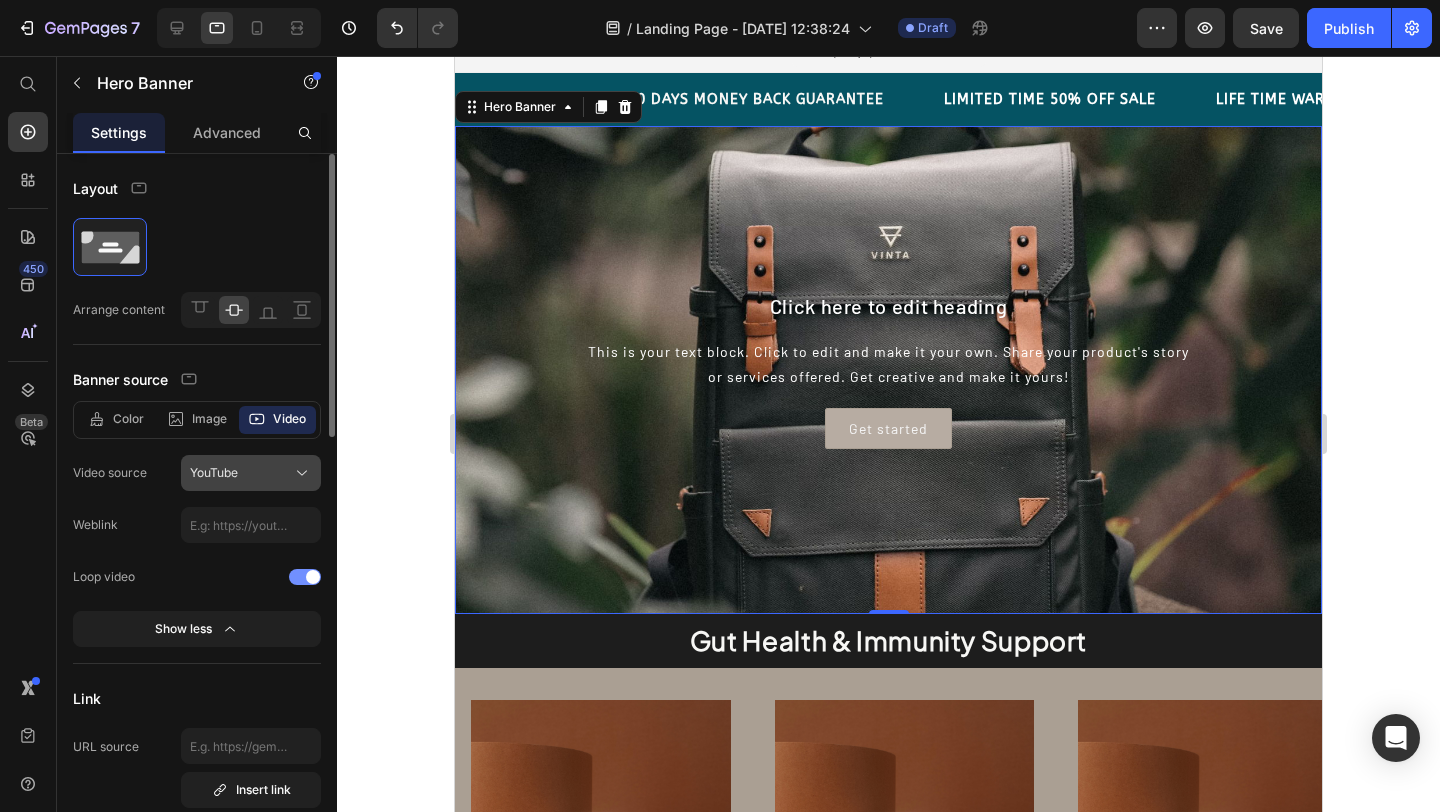 click on "YouTube" 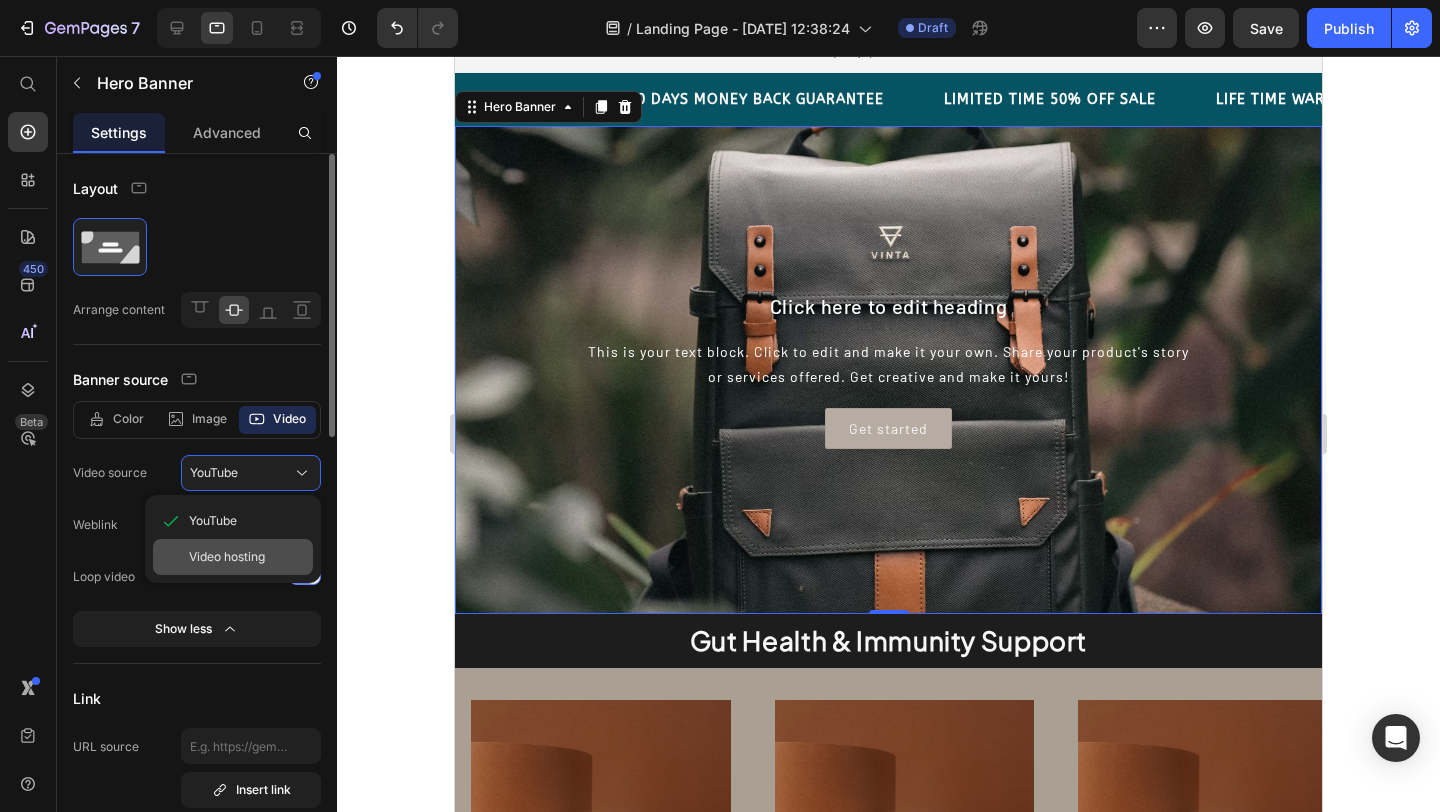 click on "Video hosting" at bounding box center [227, 557] 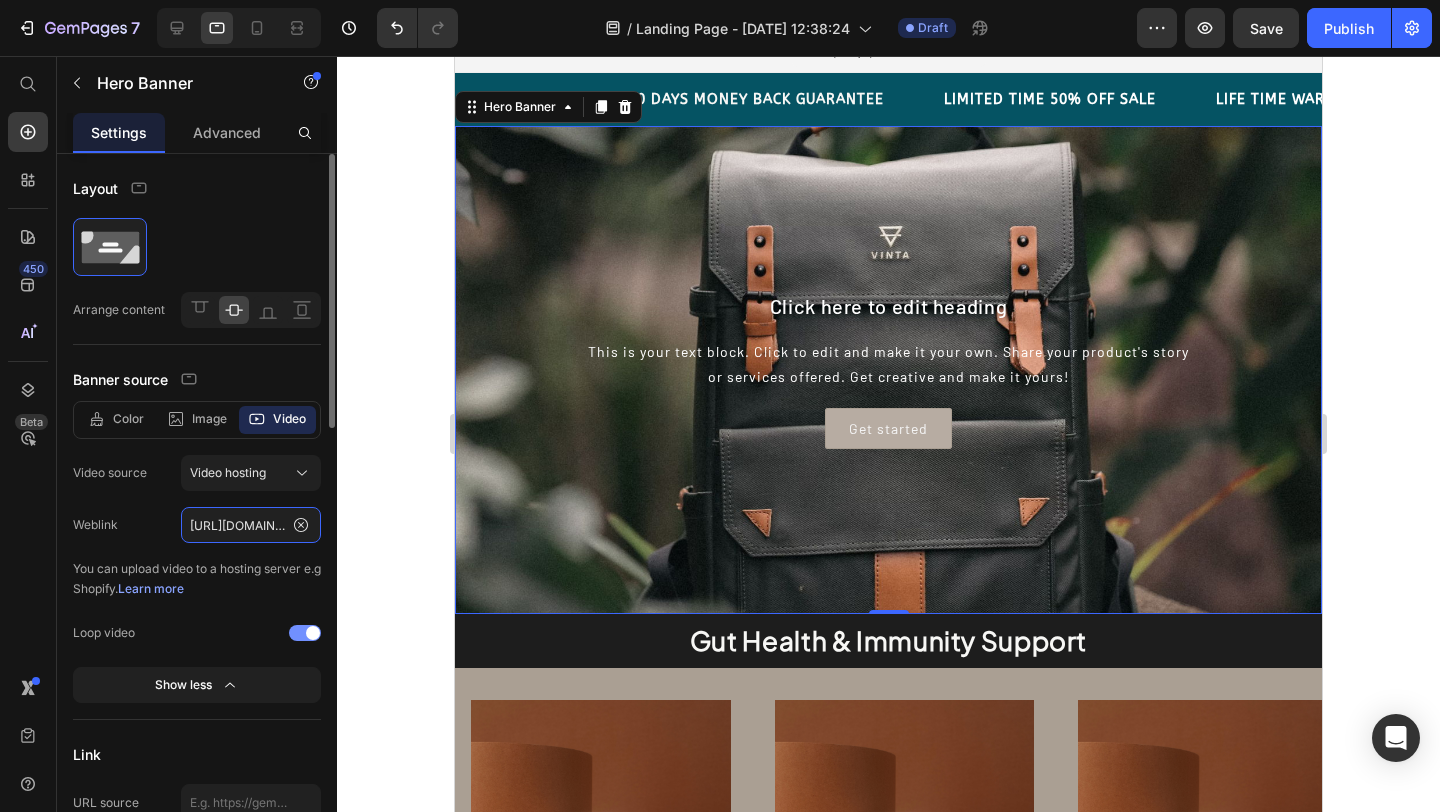 click on "https://media.w3.org/2010/05/sintel/trailer.mp4" 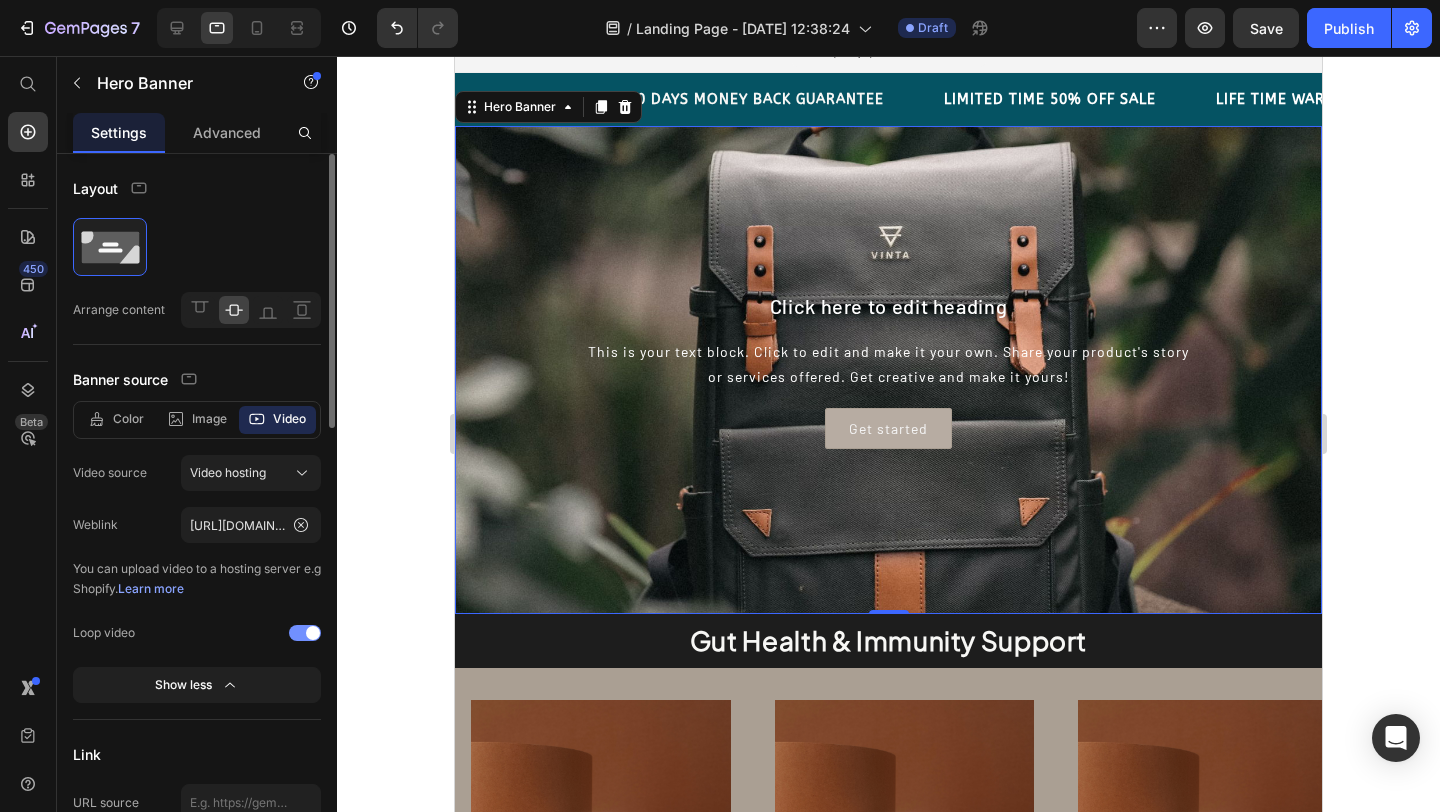 click on "Learn more" at bounding box center (151, 588) 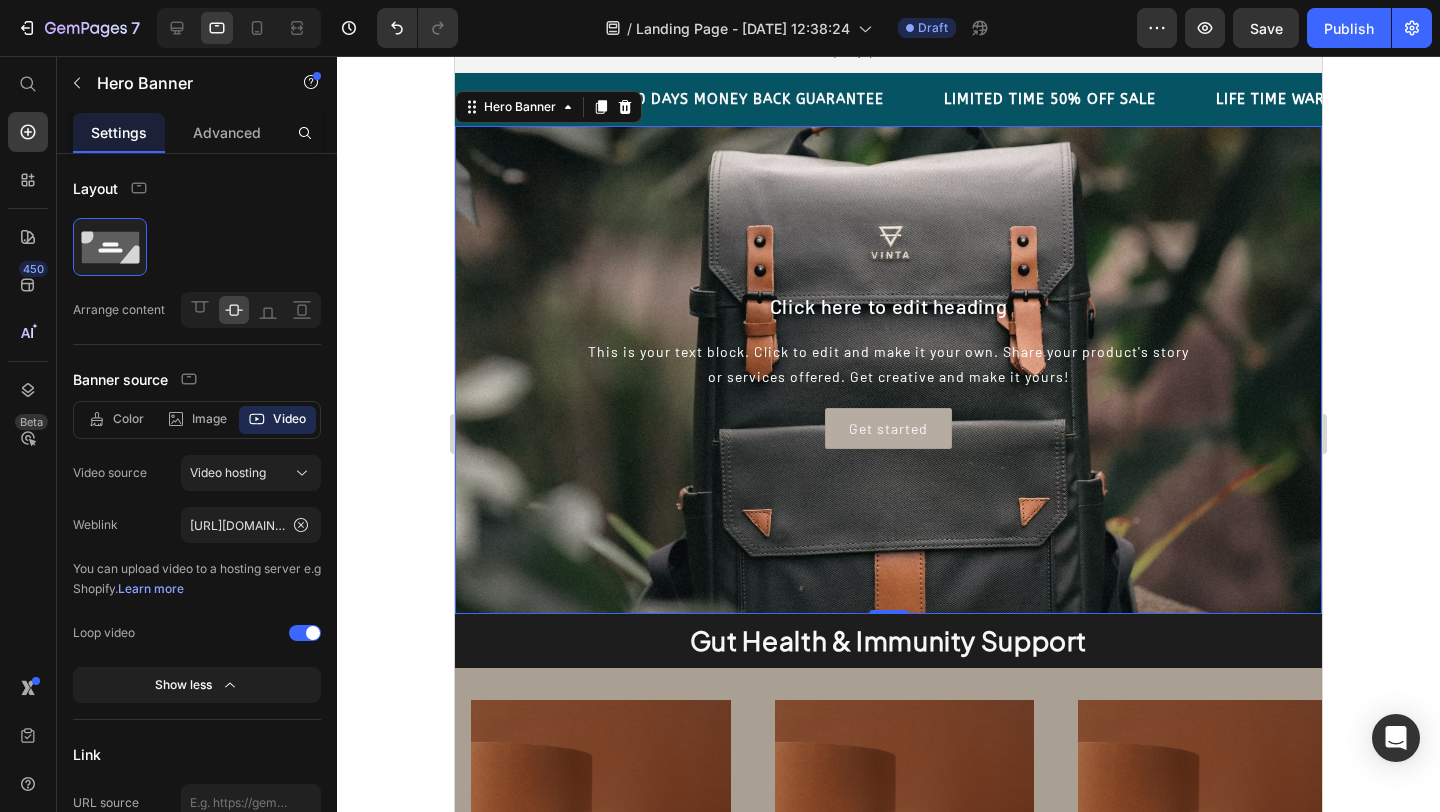 click 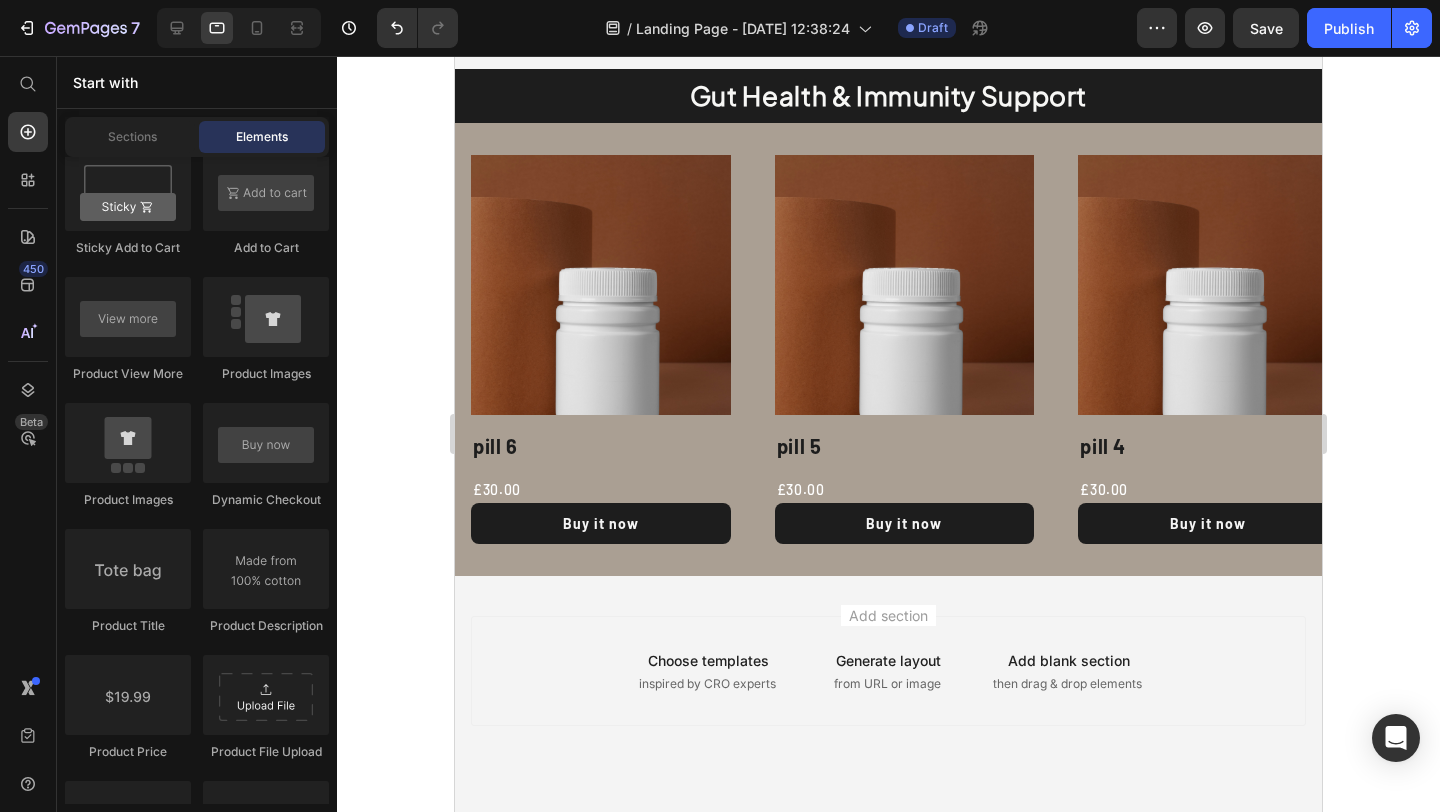 scroll, scrollTop: 1812, scrollLeft: 0, axis: vertical 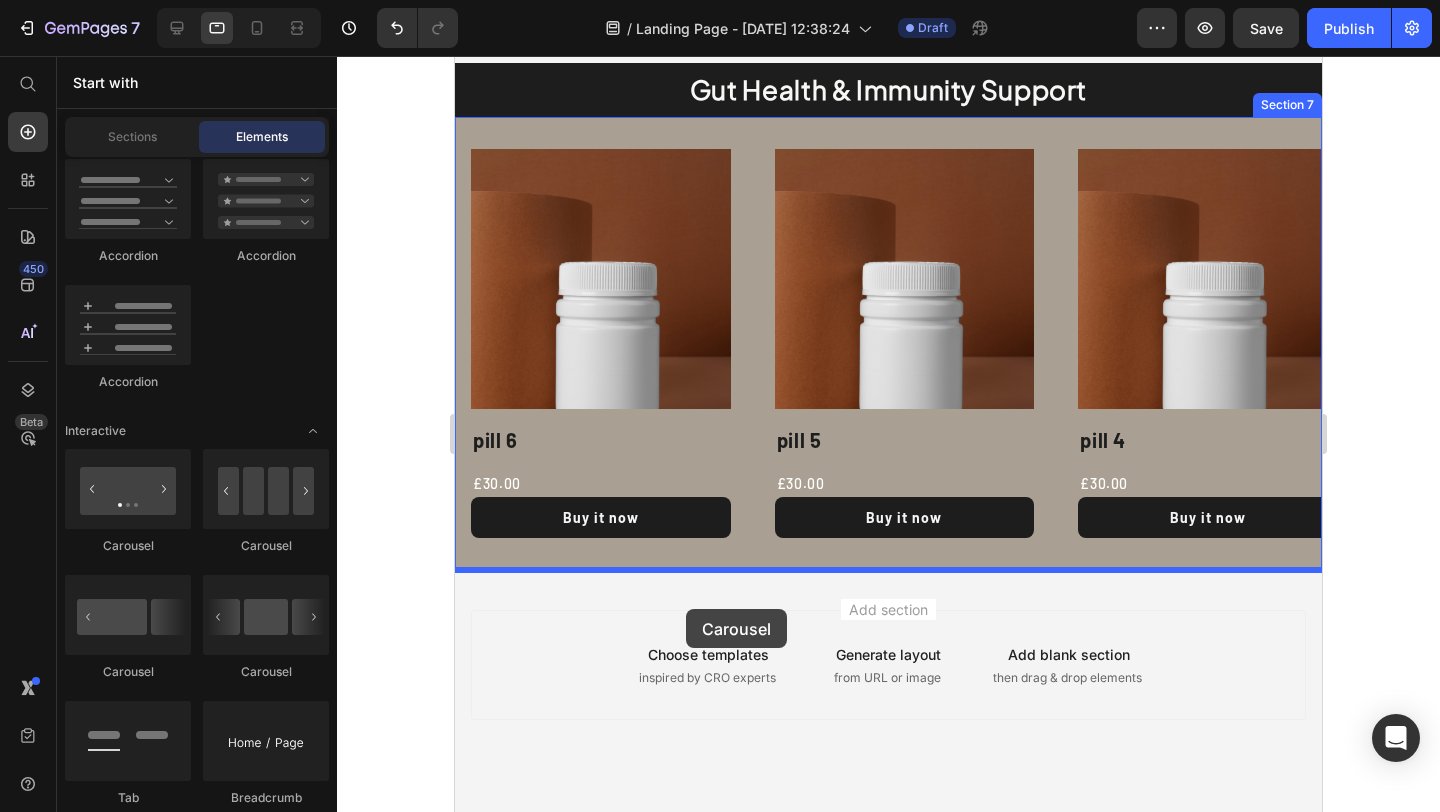 drag, startPoint x: 584, startPoint y: 541, endPoint x: 686, endPoint y: 608, distance: 122.03688 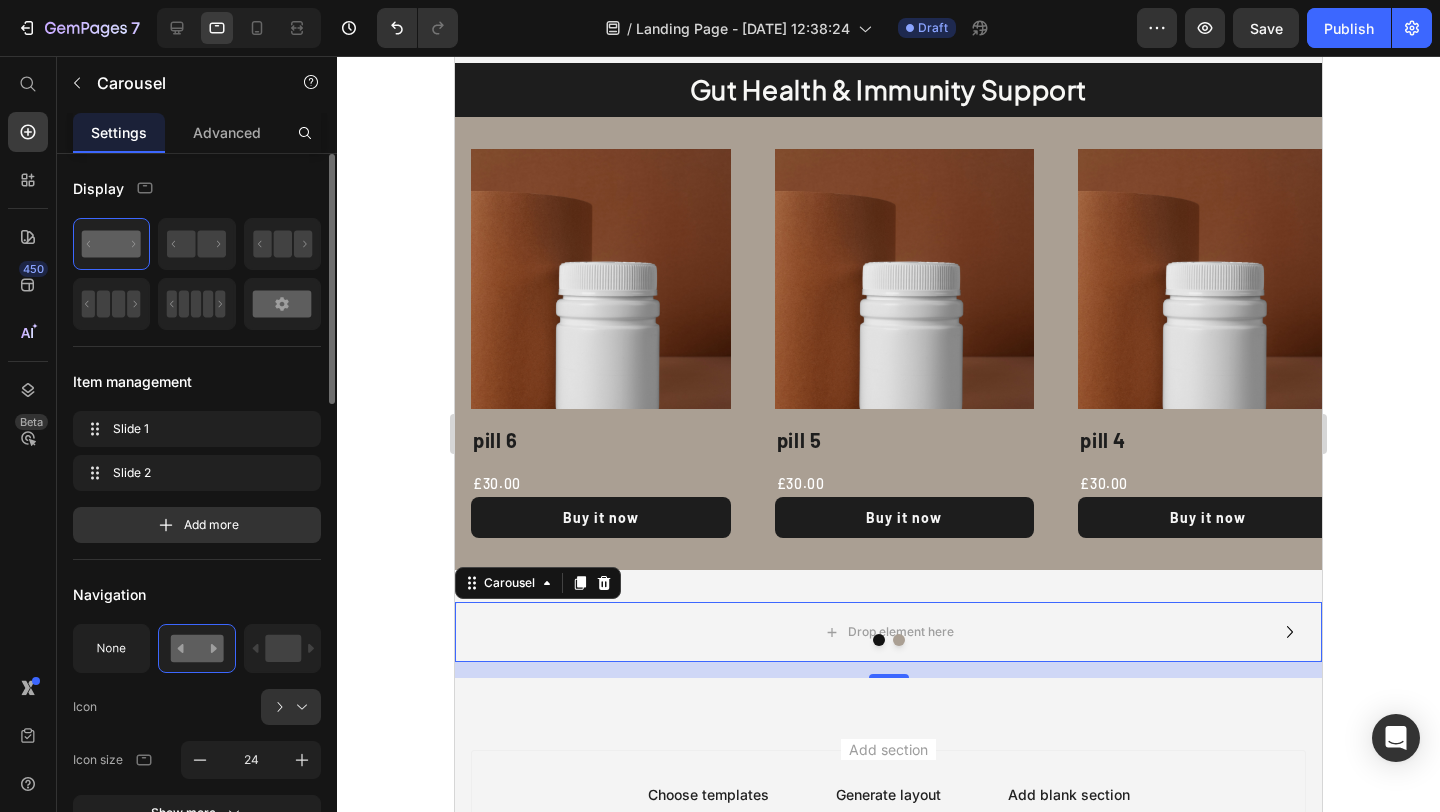 click 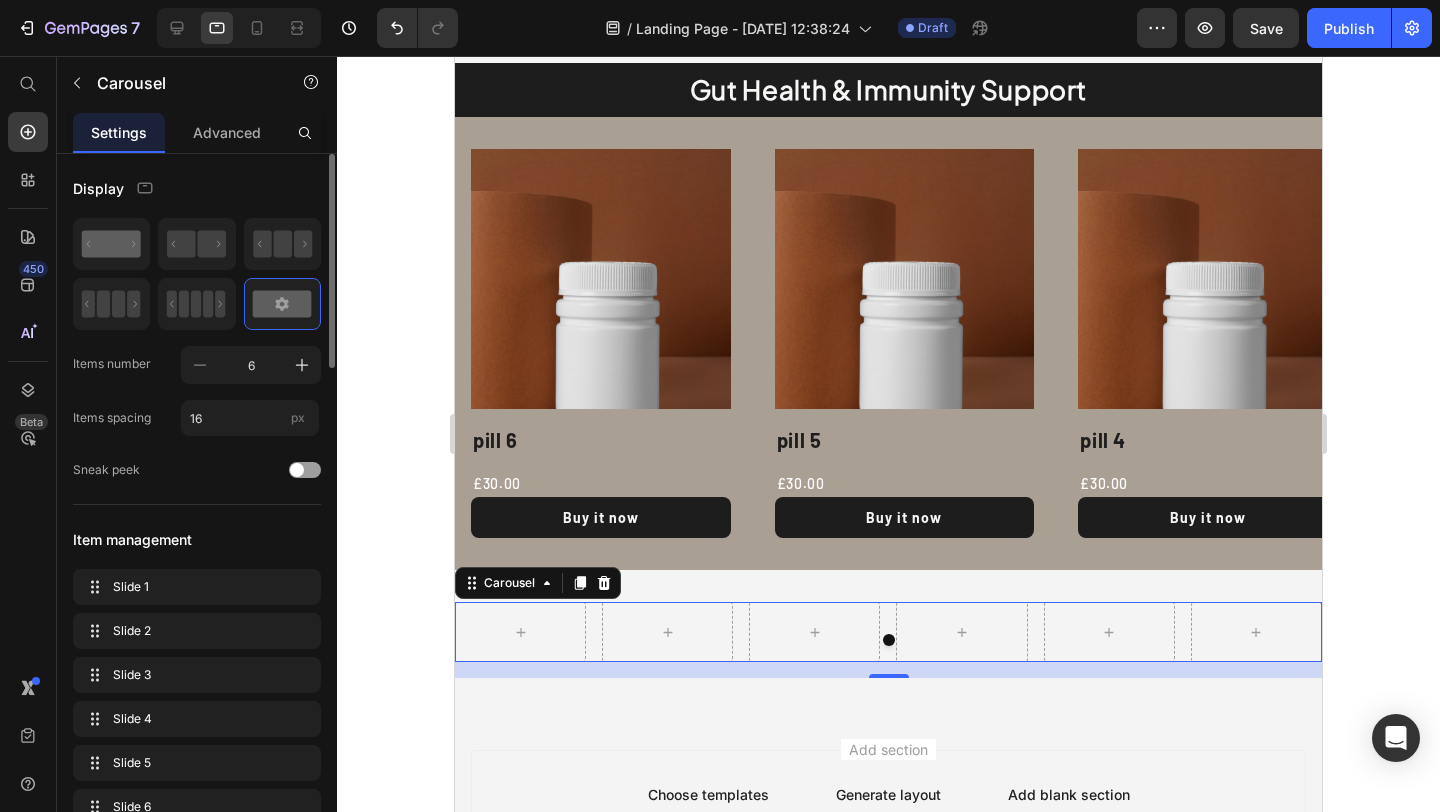 click 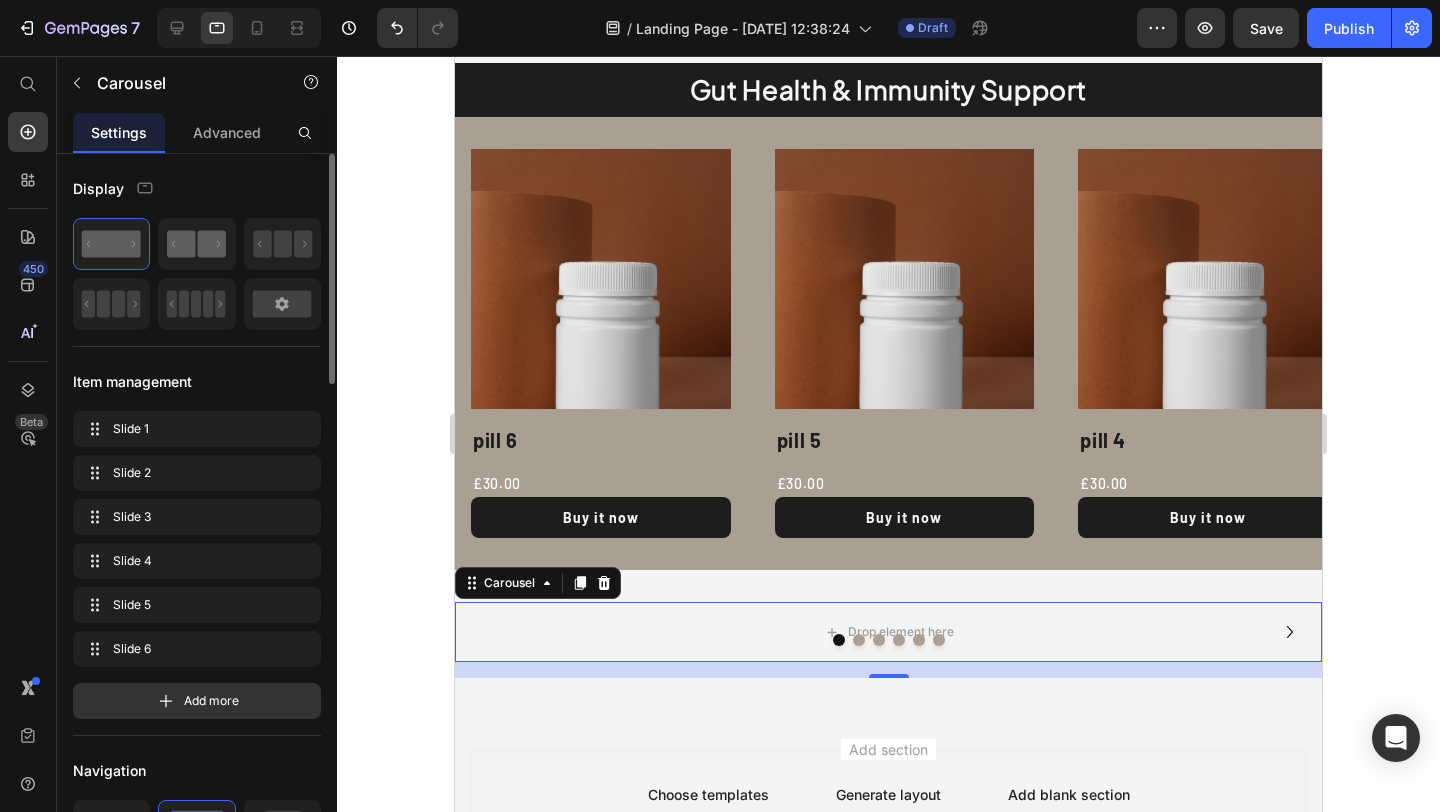 click 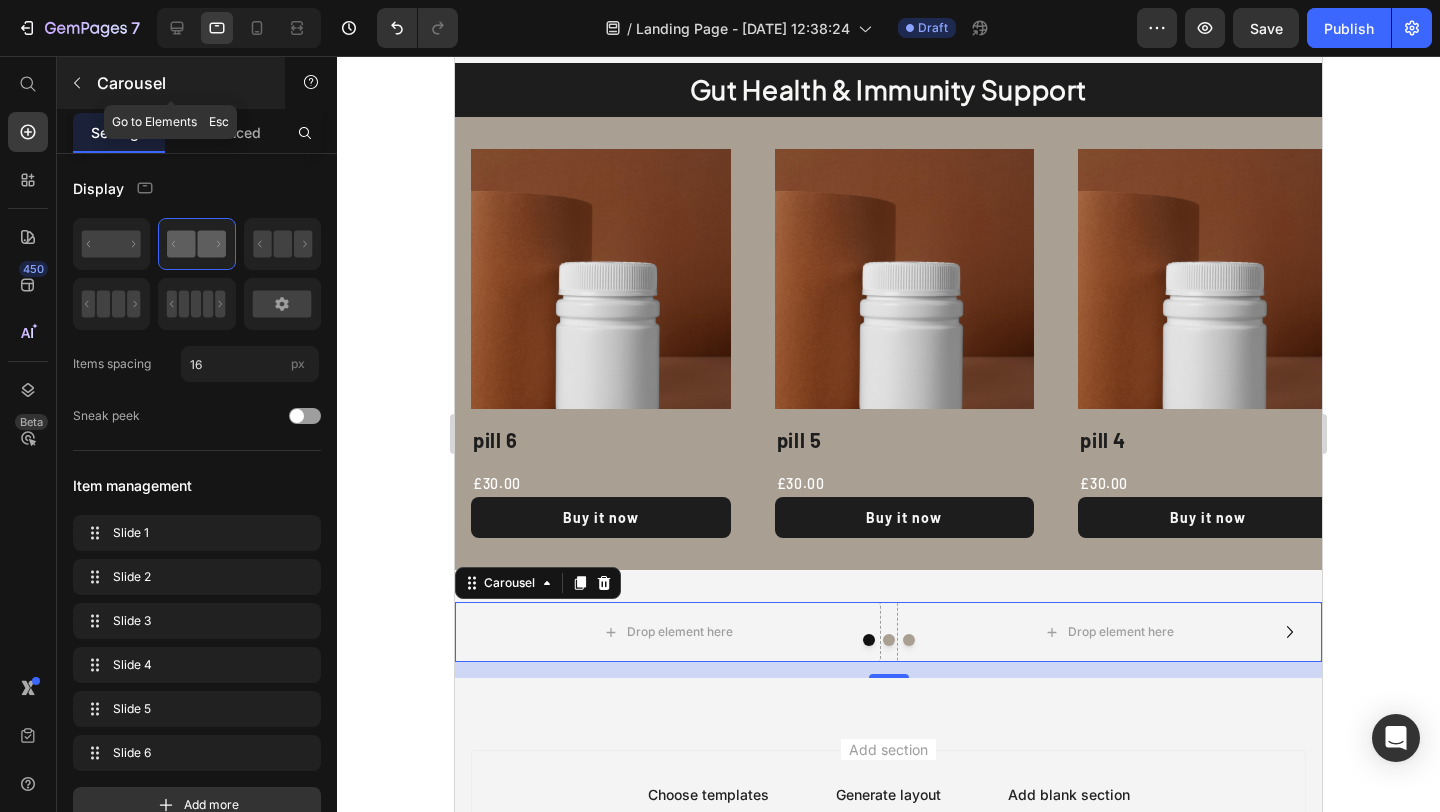 click 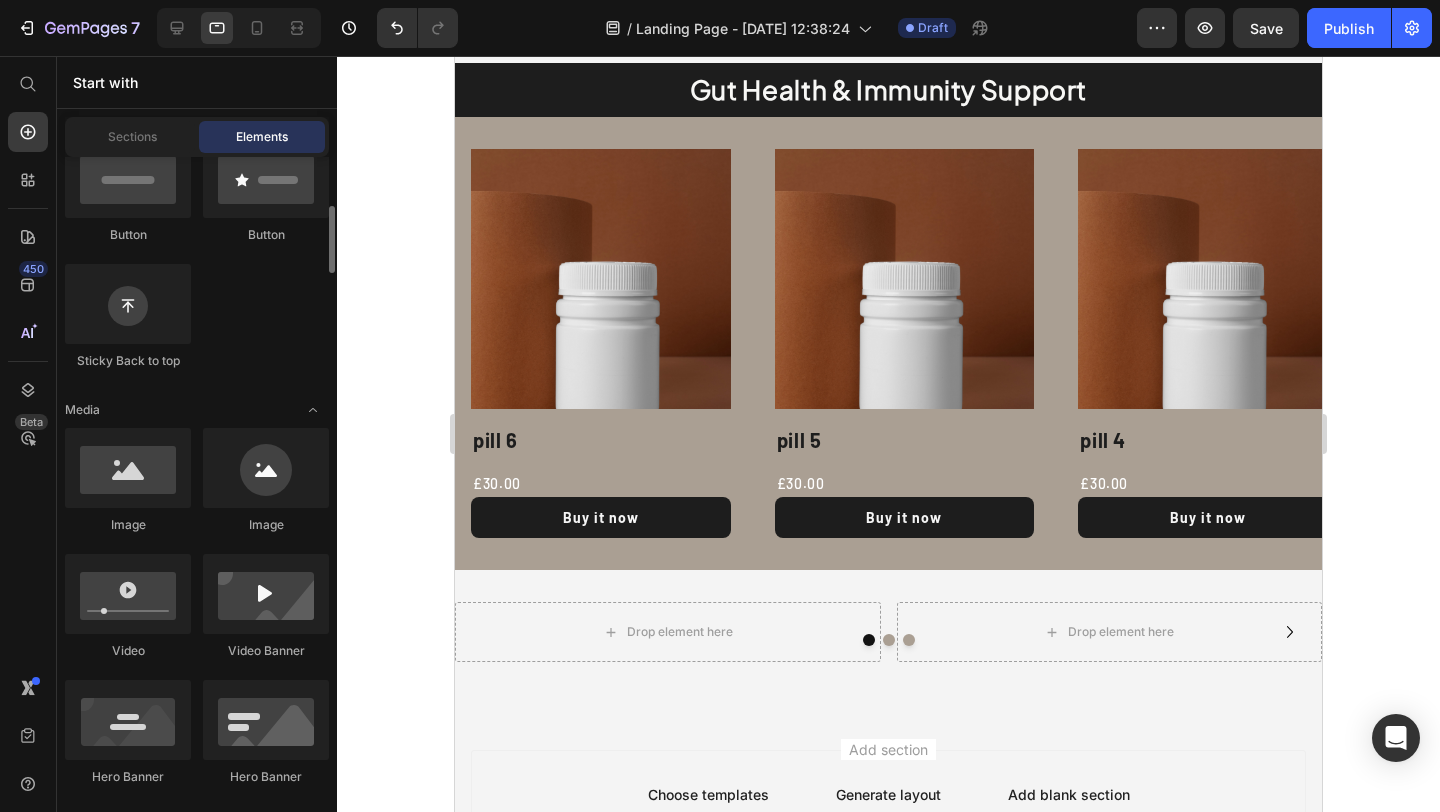 scroll, scrollTop: 513, scrollLeft: 0, axis: vertical 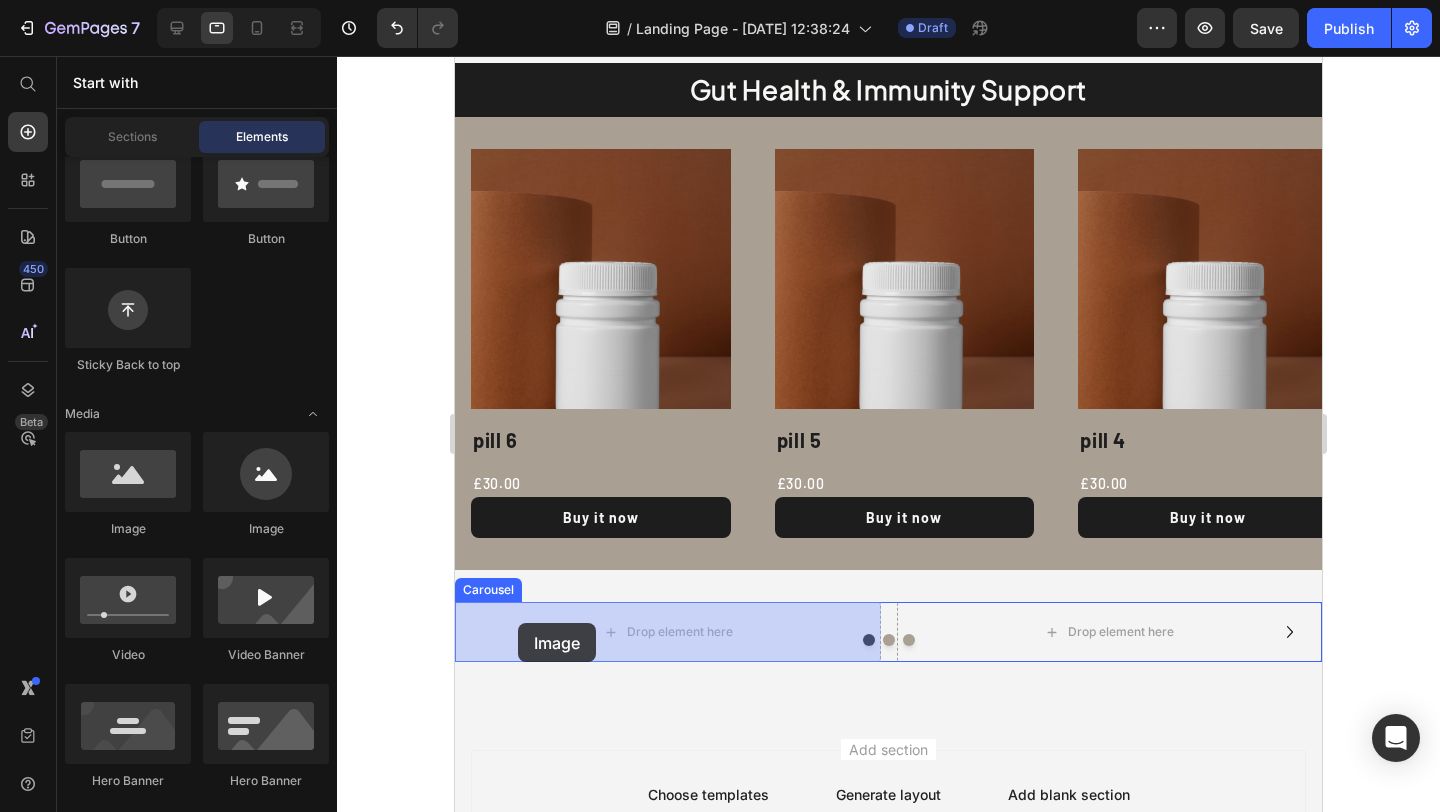 drag, startPoint x: 593, startPoint y: 541, endPoint x: 518, endPoint y: 623, distance: 111.12605 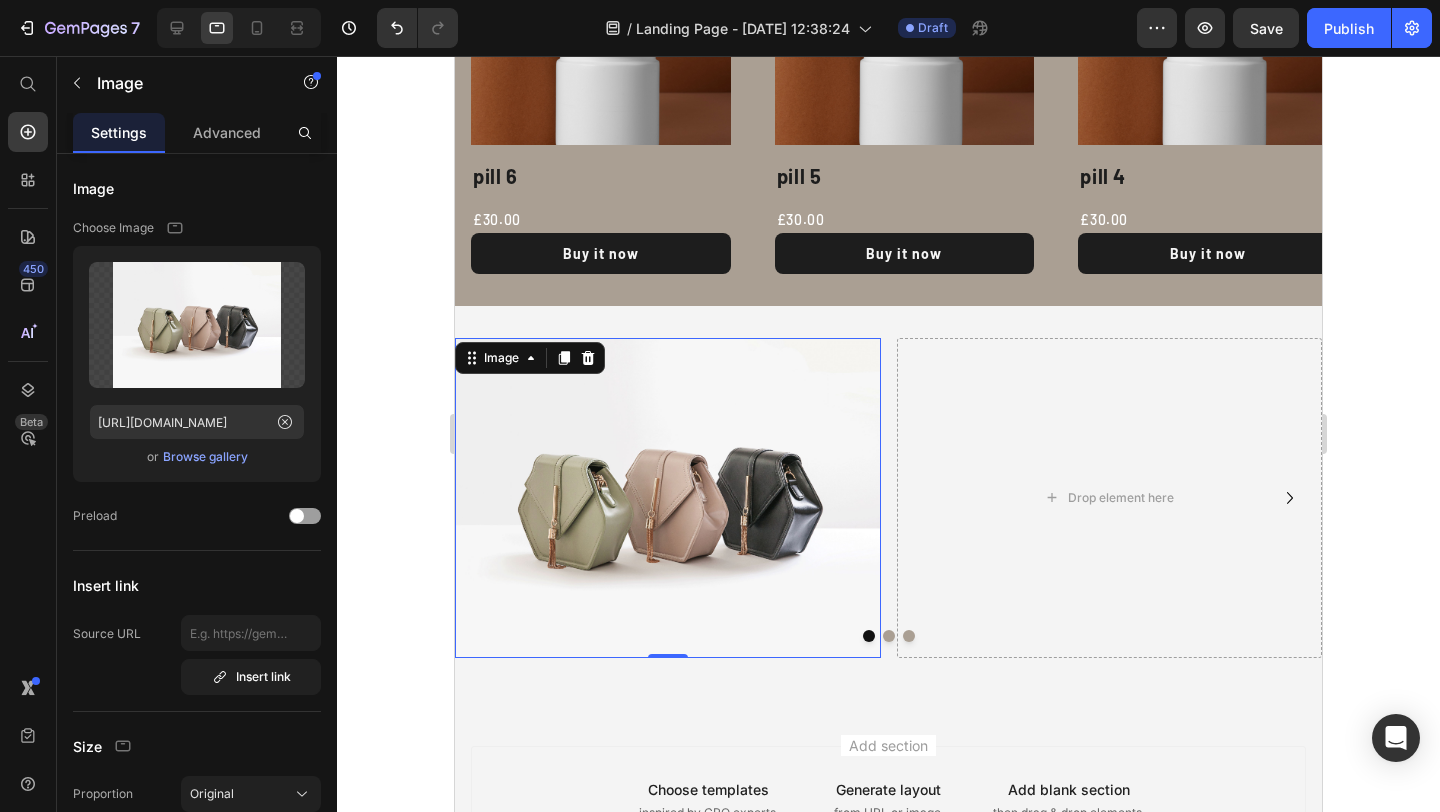 scroll, scrollTop: 2075, scrollLeft: 0, axis: vertical 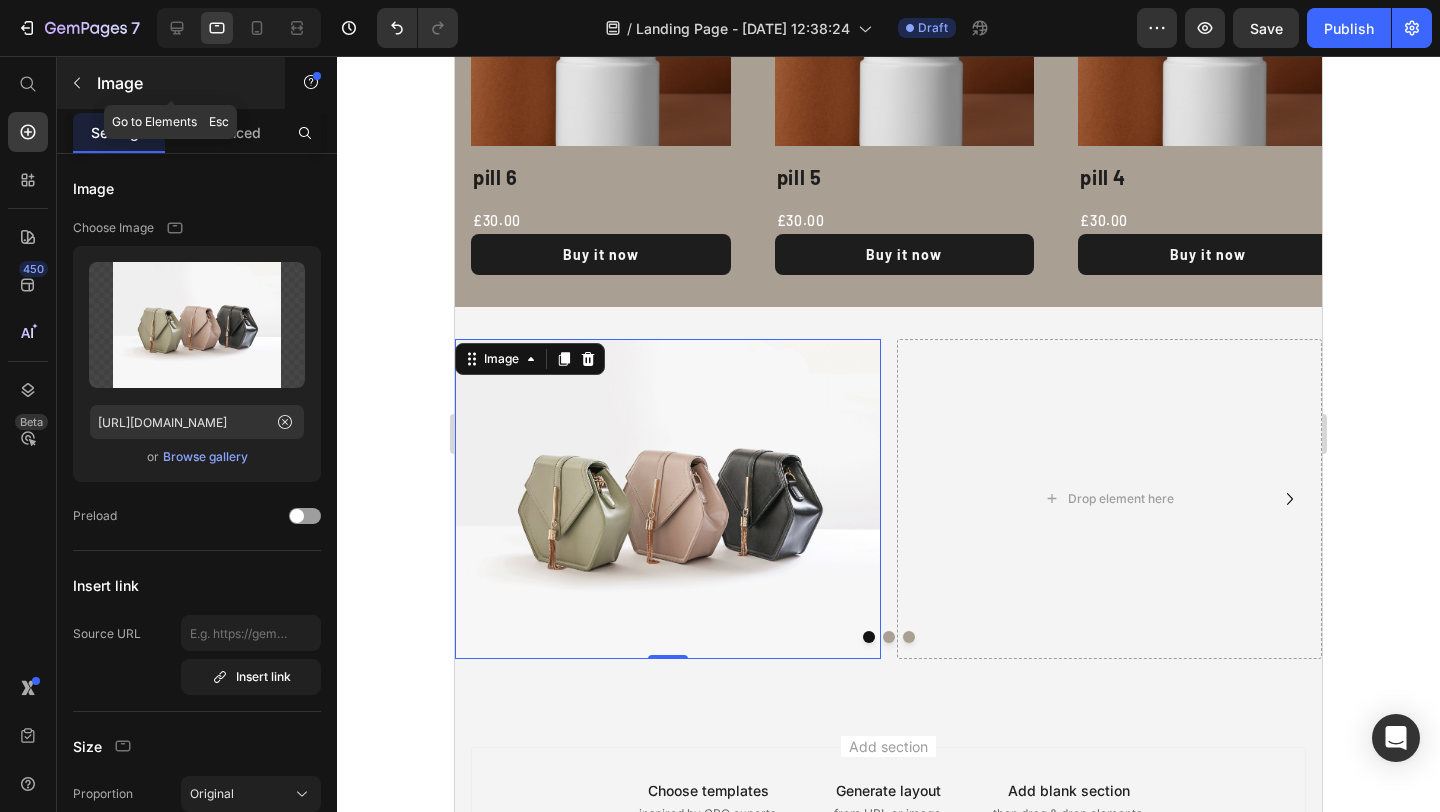 click 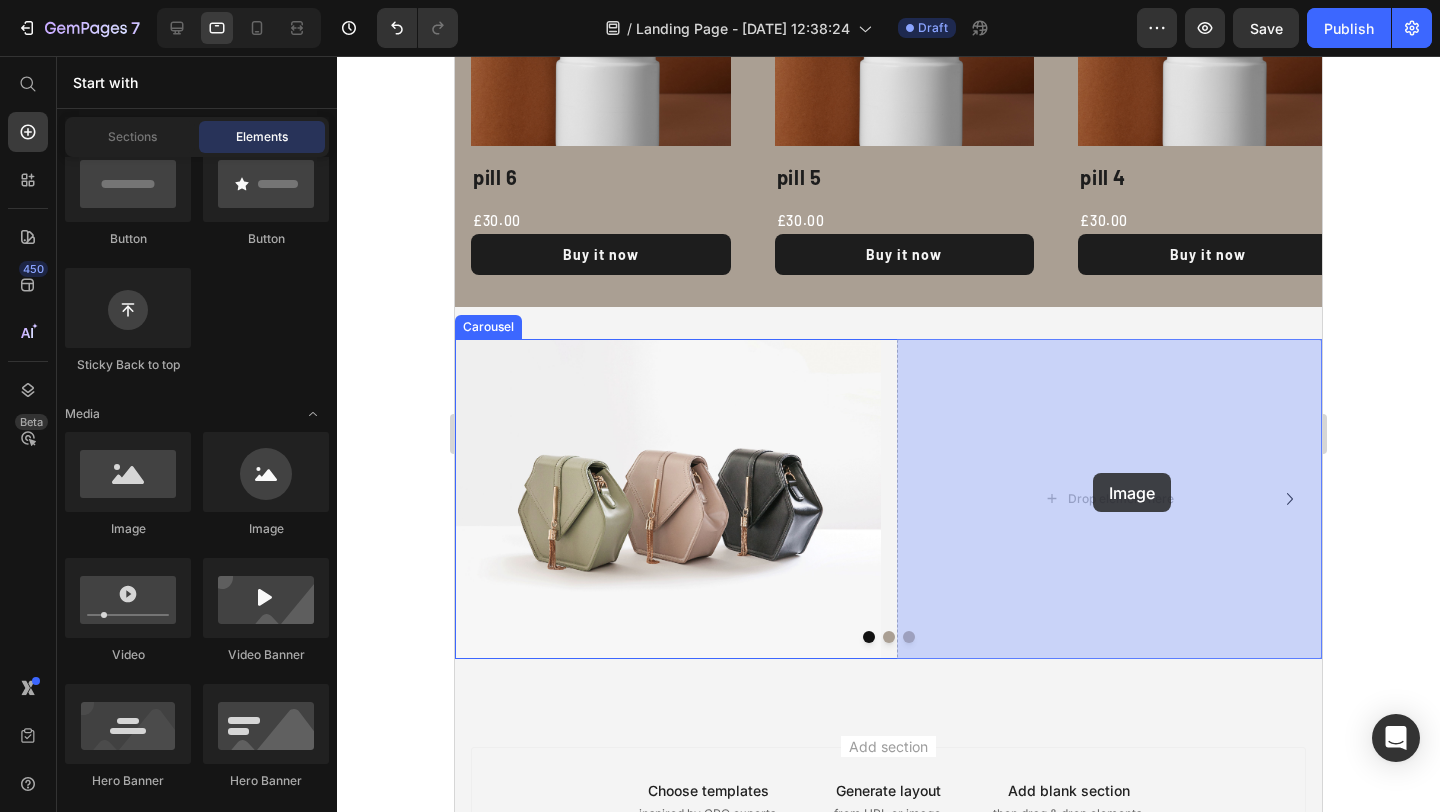 drag, startPoint x: 1528, startPoint y: 524, endPoint x: 1093, endPoint y: 473, distance: 437.97946 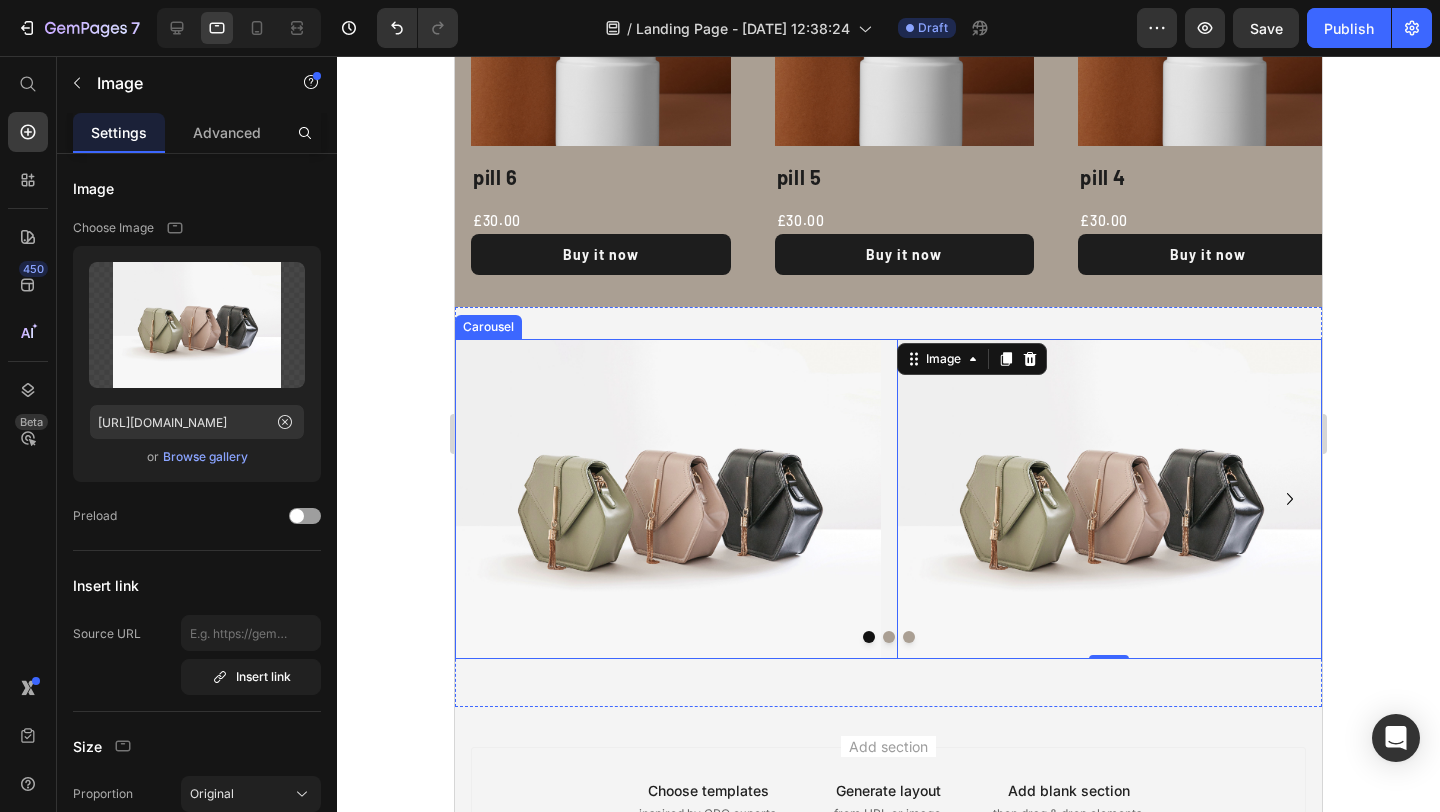 click 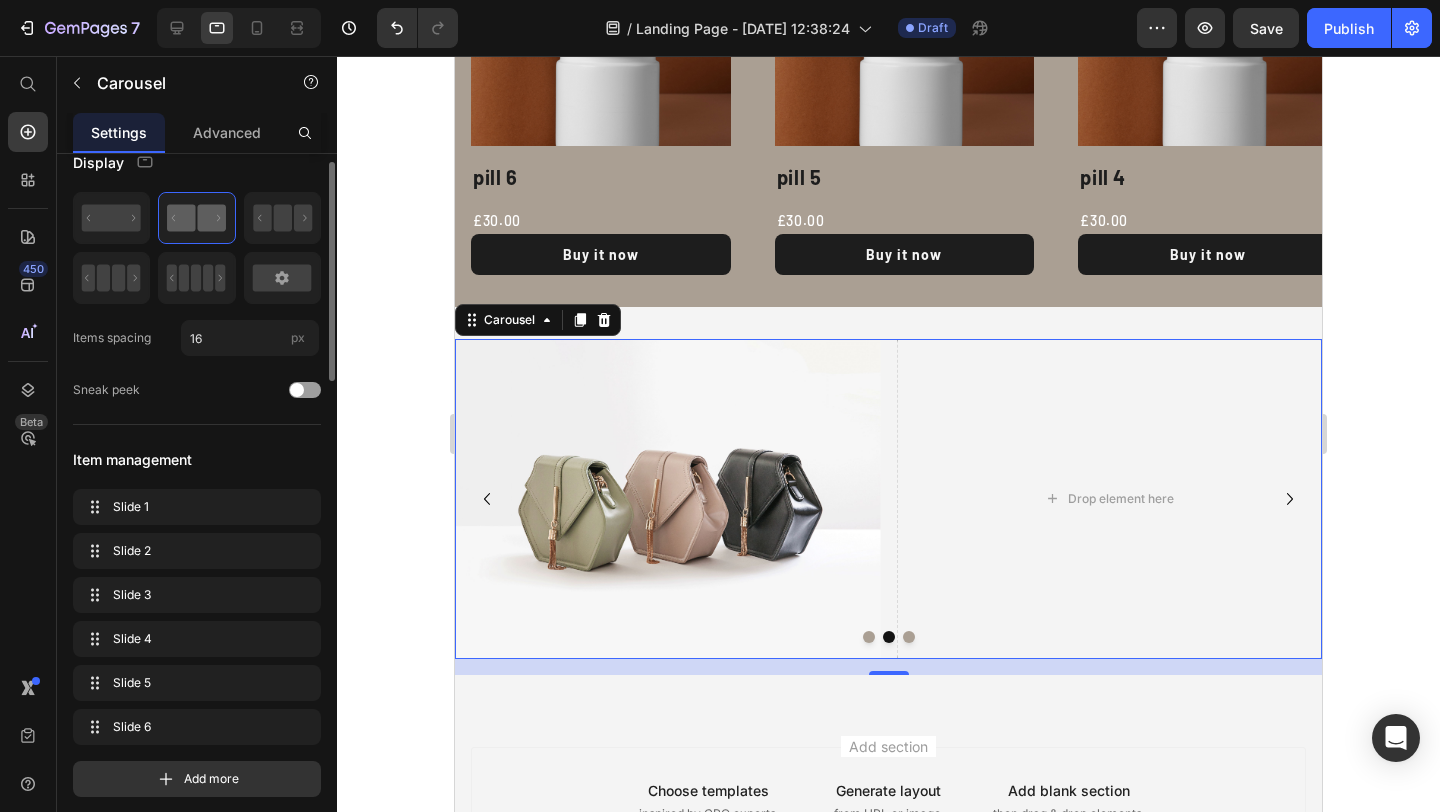 scroll, scrollTop: 0, scrollLeft: 0, axis: both 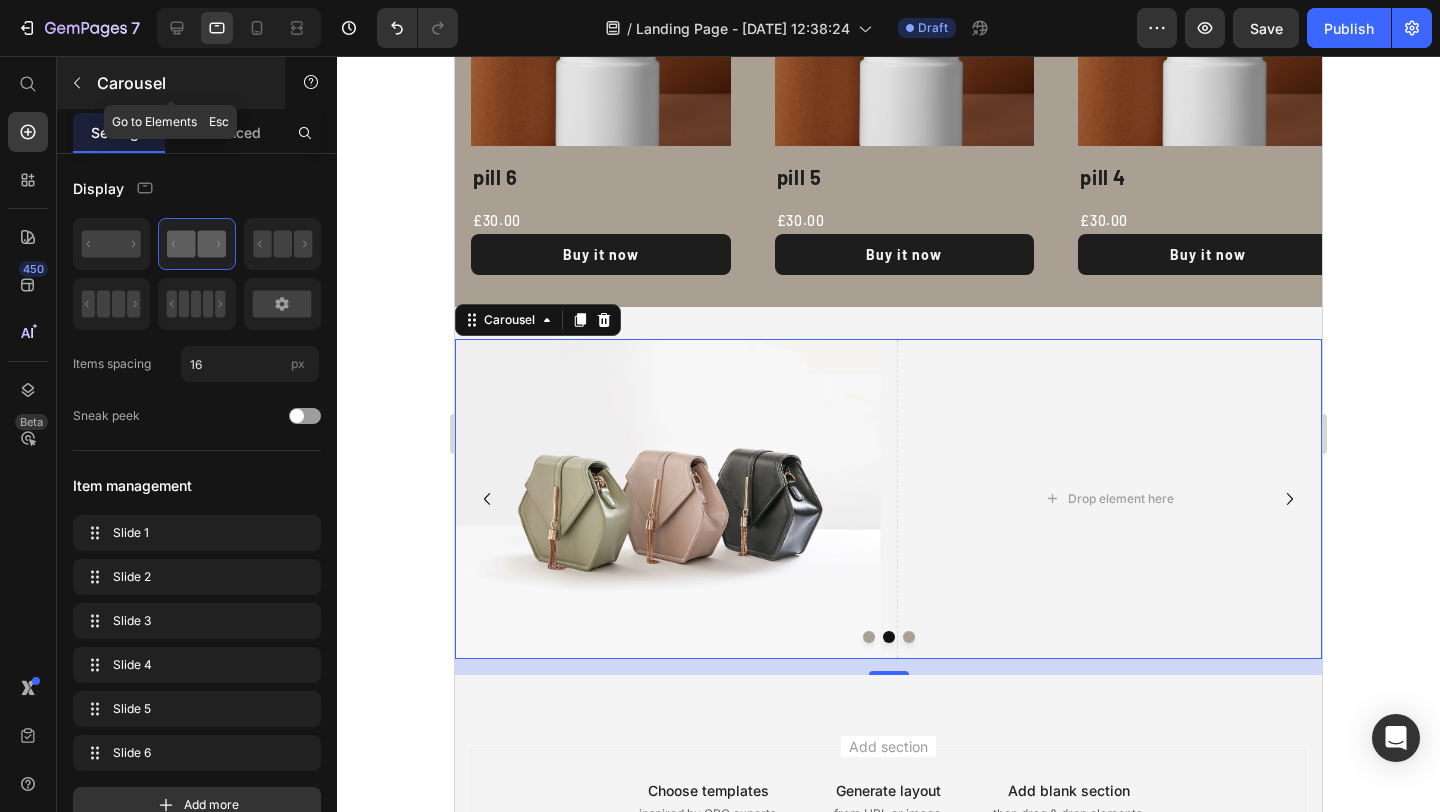 click 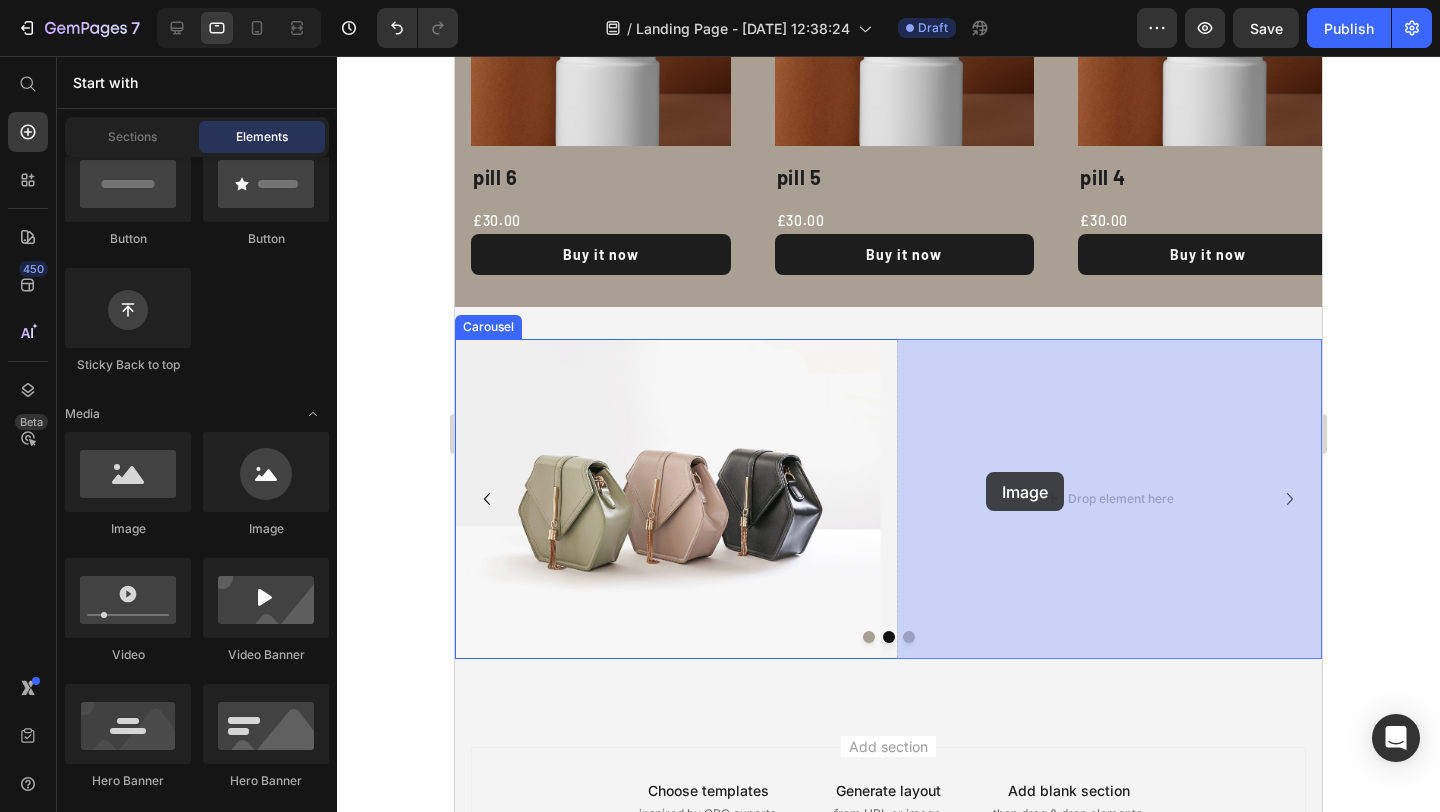drag, startPoint x: 568, startPoint y: 523, endPoint x: 986, endPoint y: 471, distance: 421.22205 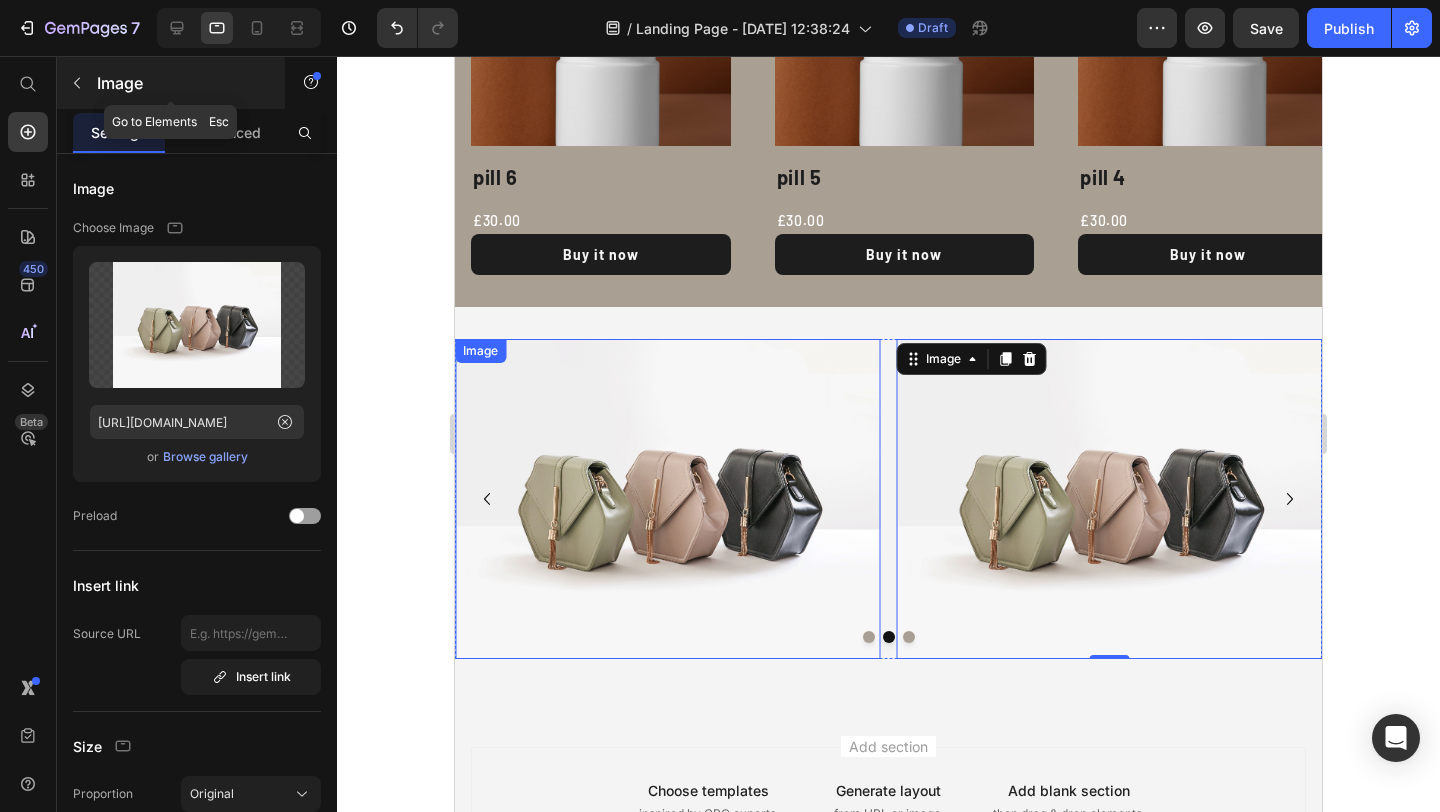 click 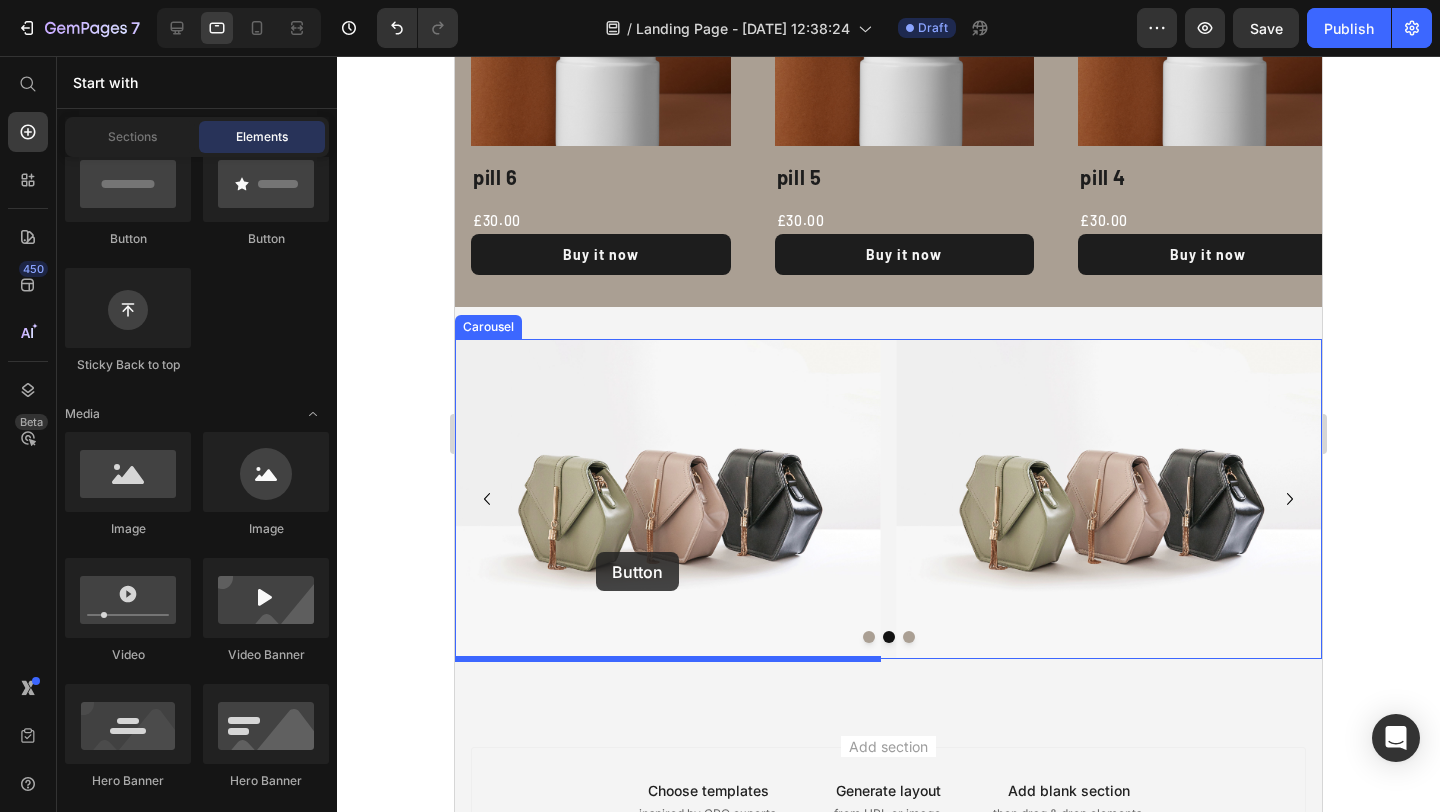 drag, startPoint x: 597, startPoint y: 250, endPoint x: 596, endPoint y: 552, distance: 302.00165 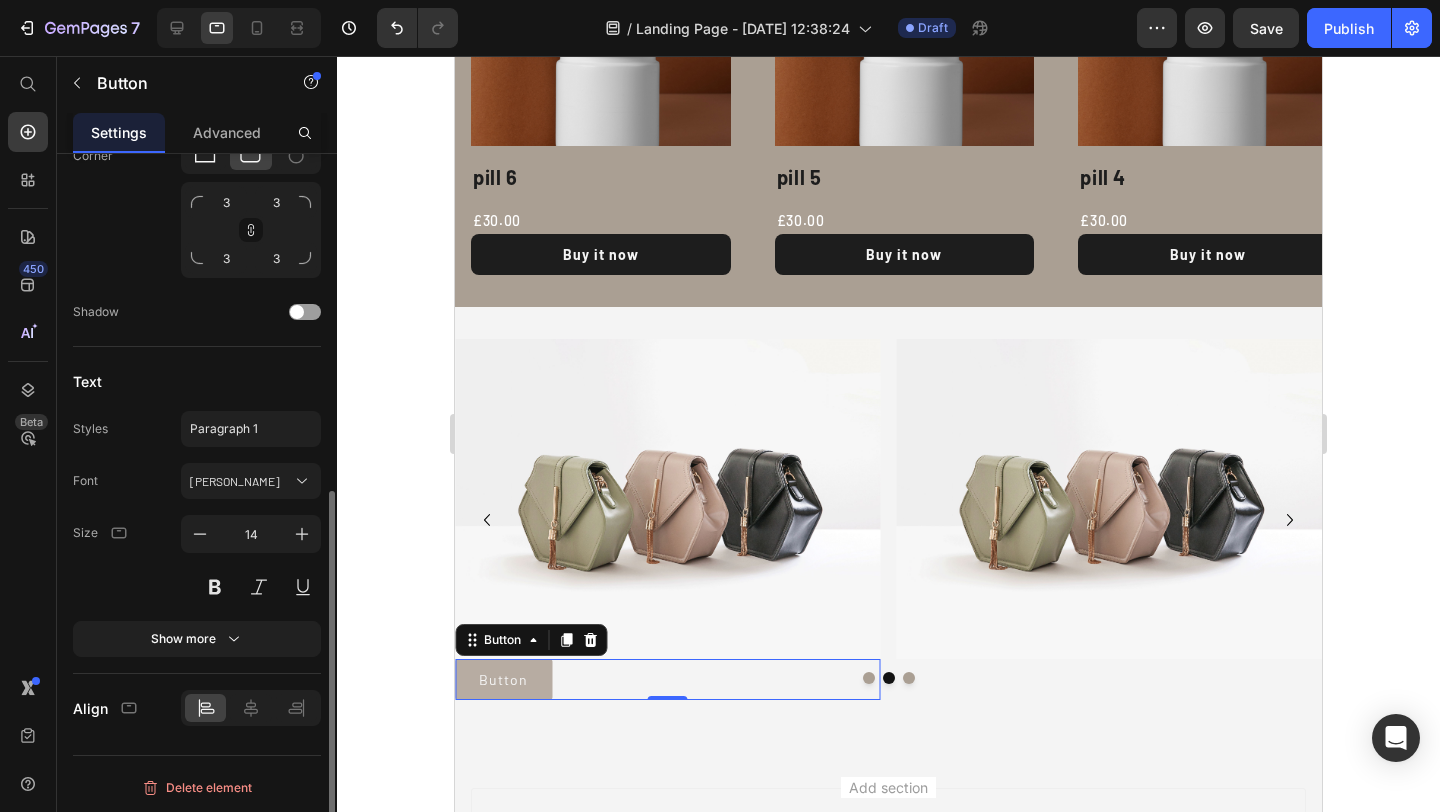 scroll, scrollTop: 730, scrollLeft: 0, axis: vertical 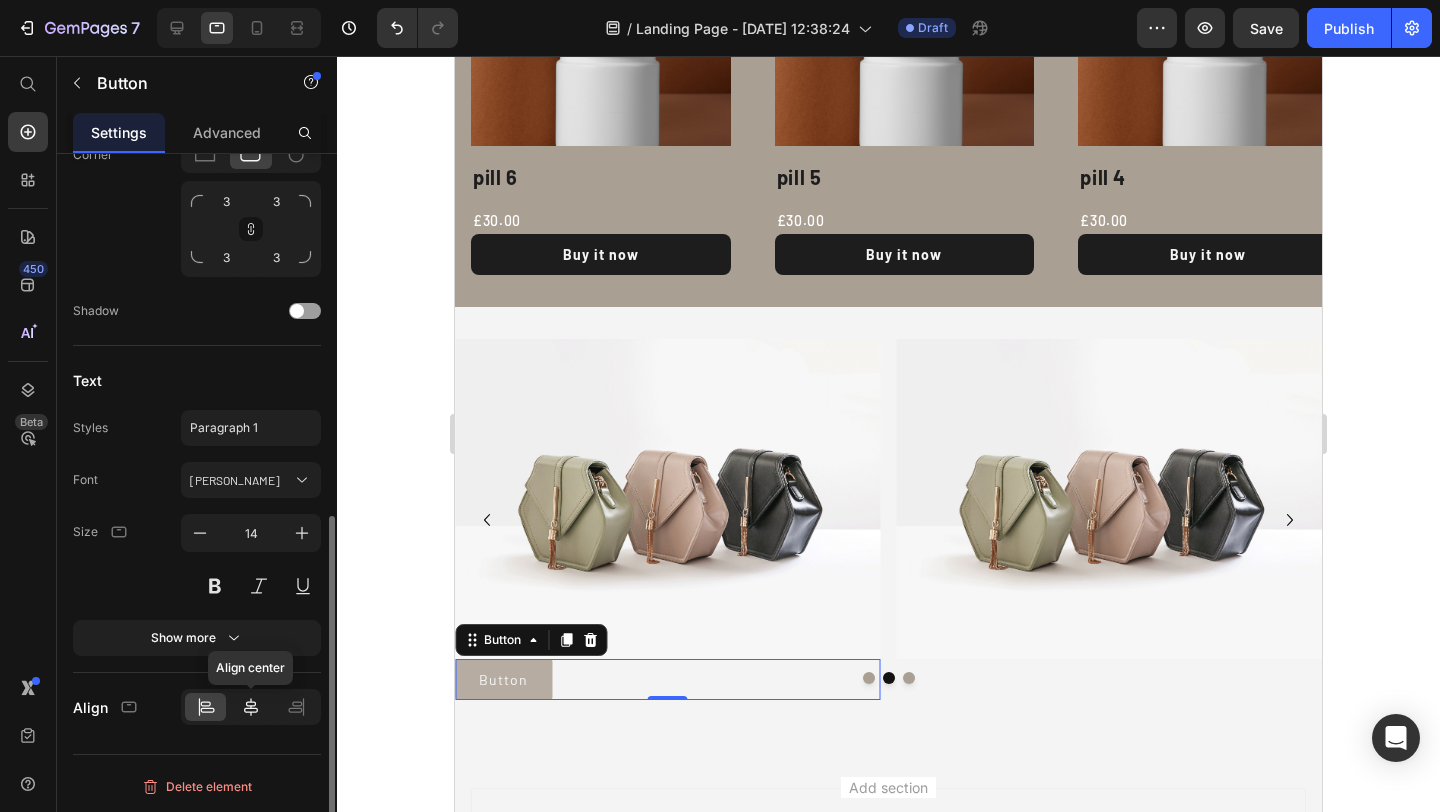 click 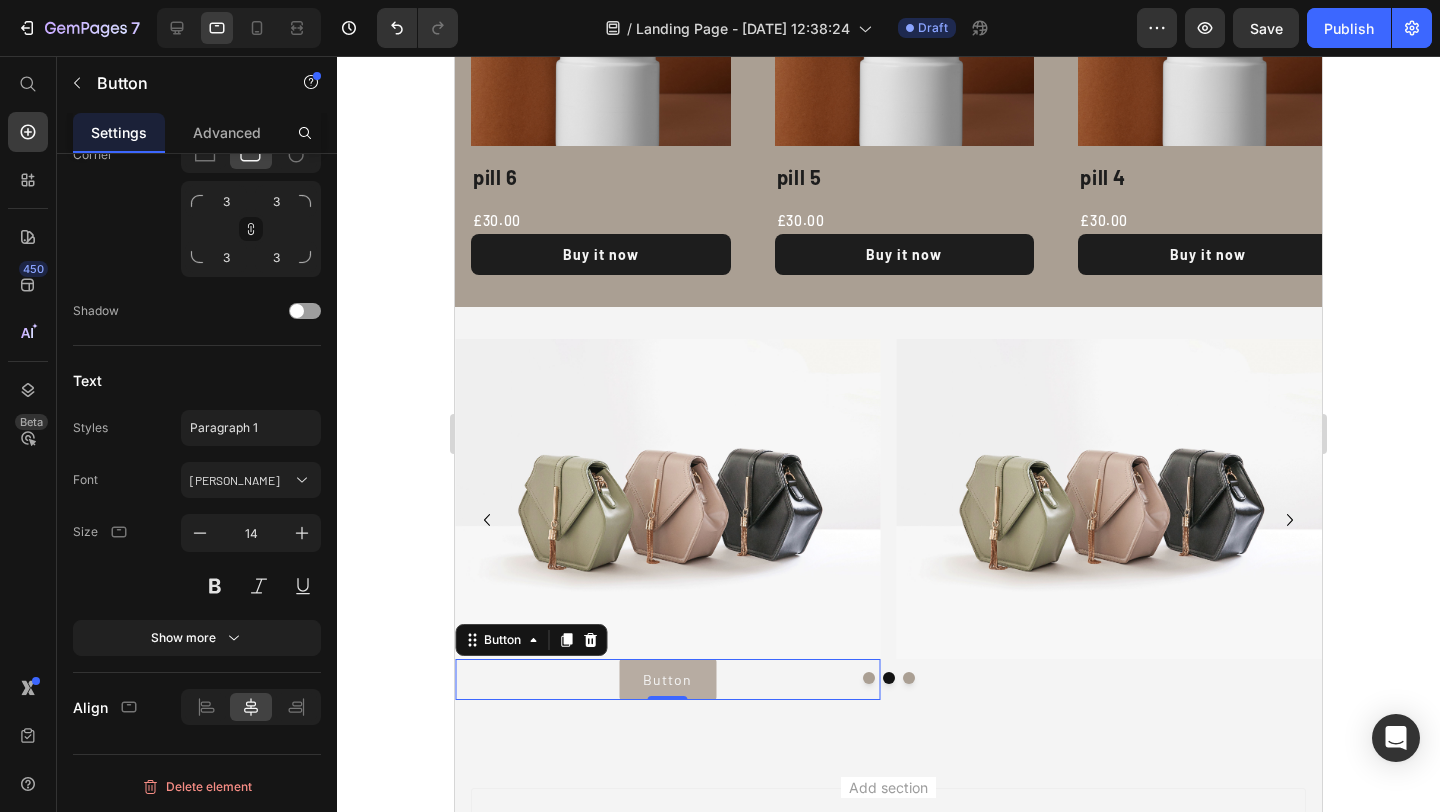 click 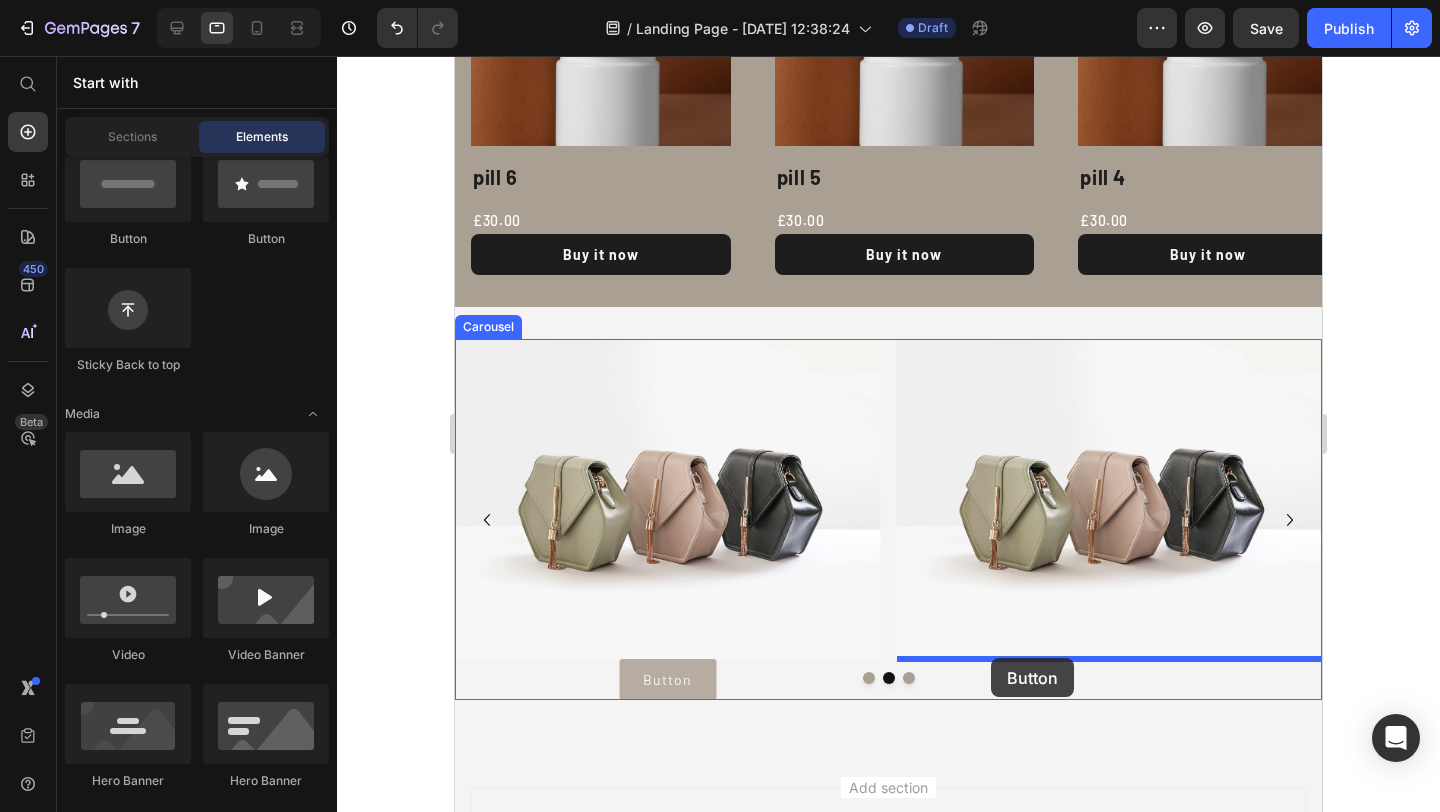 drag, startPoint x: 687, startPoint y: 251, endPoint x: 991, endPoint y: 658, distance: 508.00098 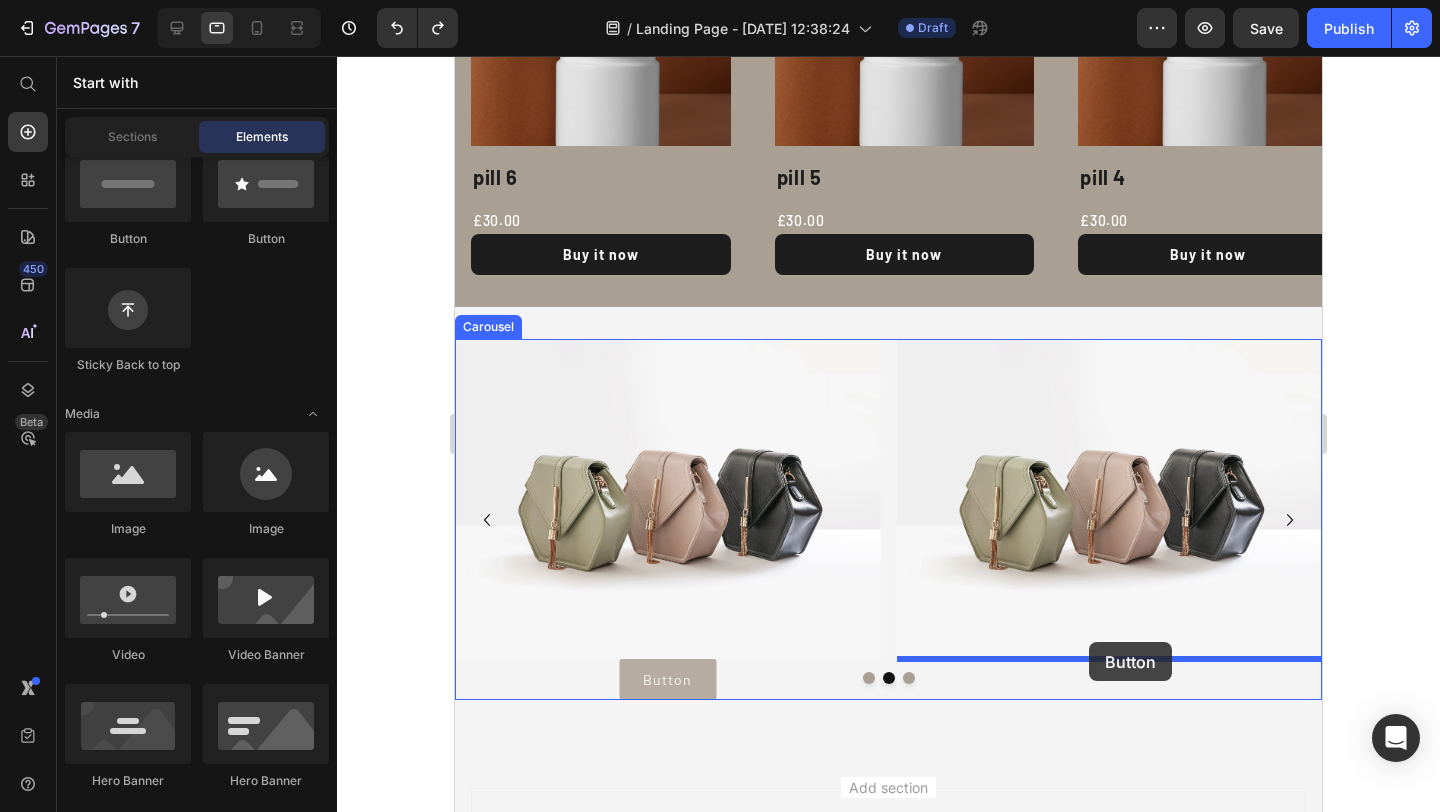drag, startPoint x: 580, startPoint y: 253, endPoint x: 1089, endPoint y: 643, distance: 641.23395 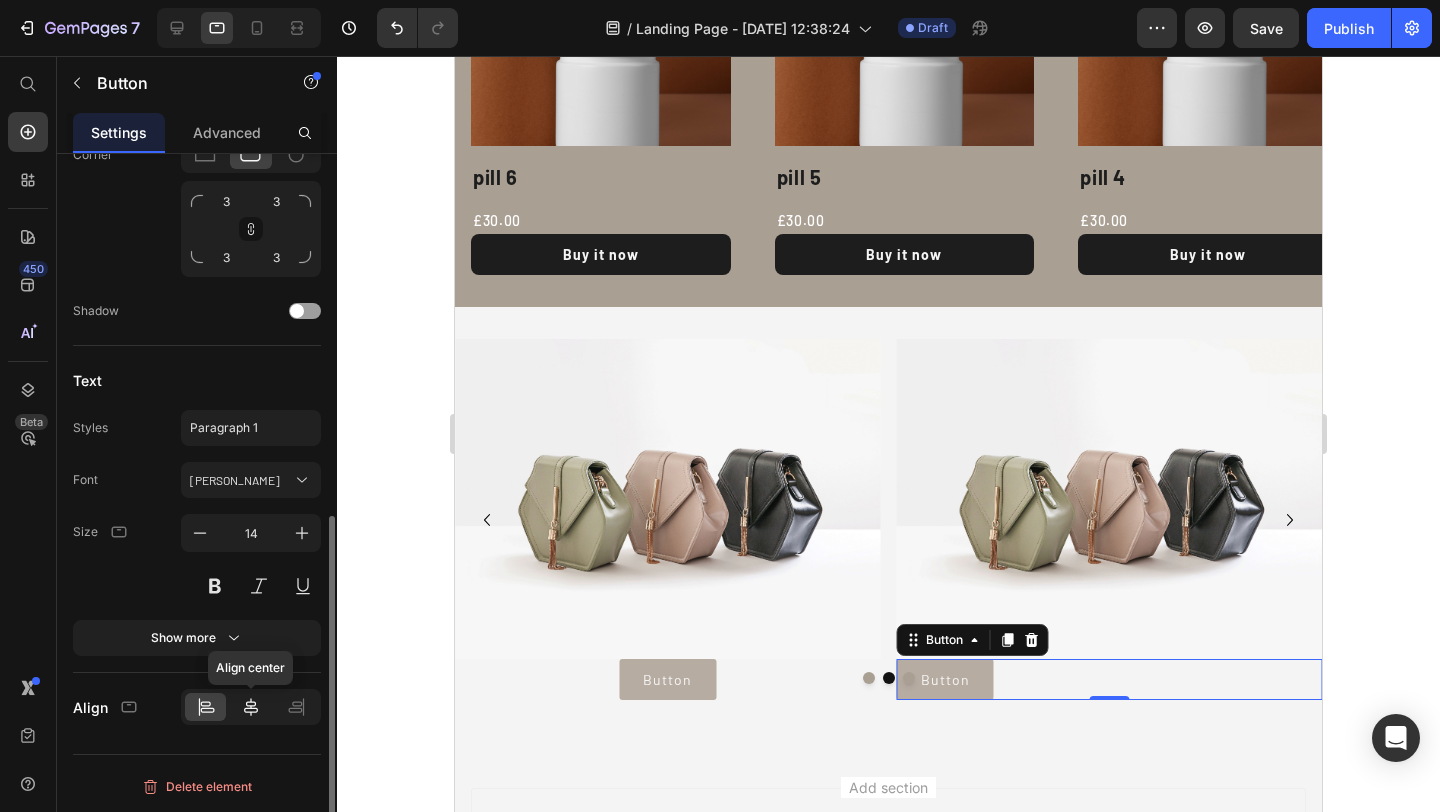 click 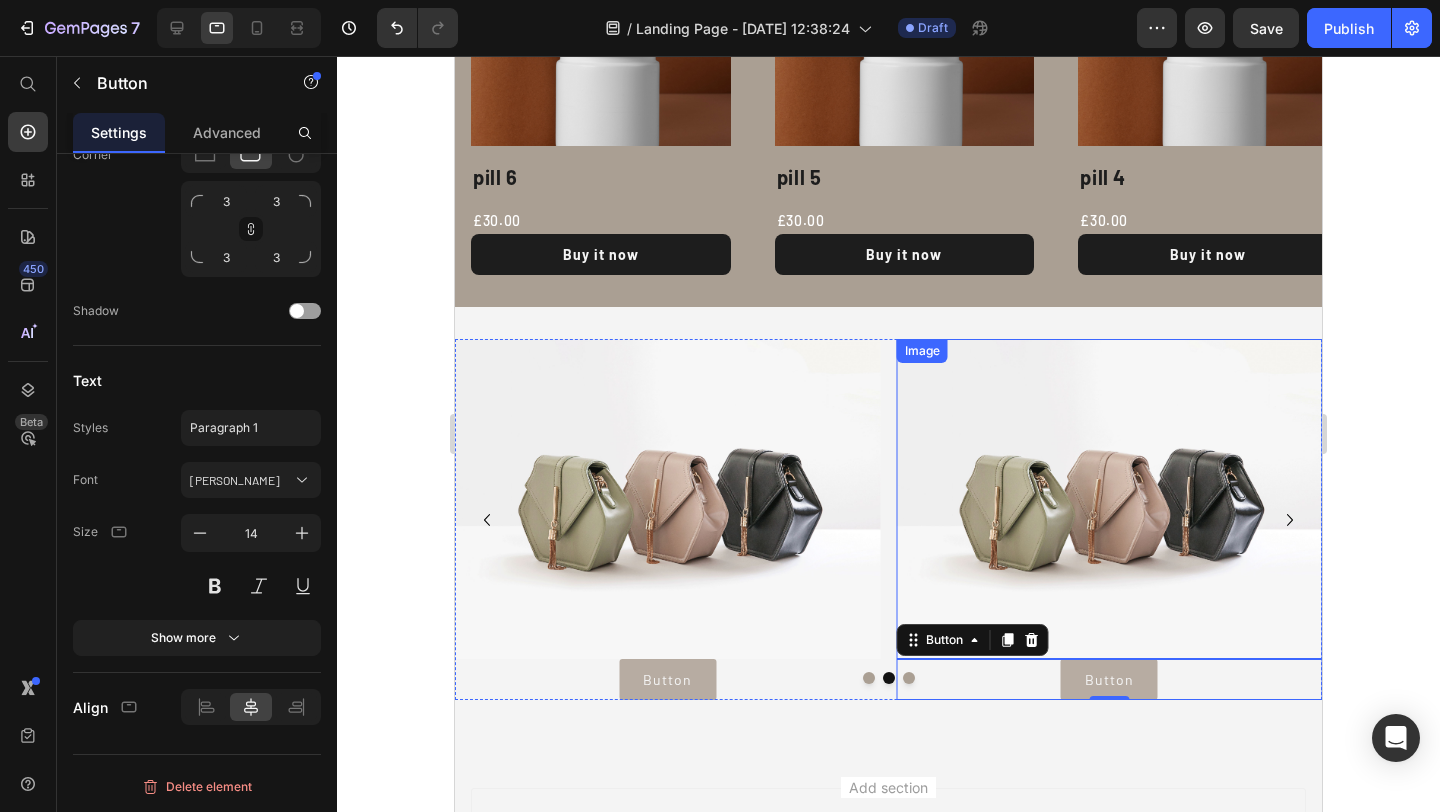 click 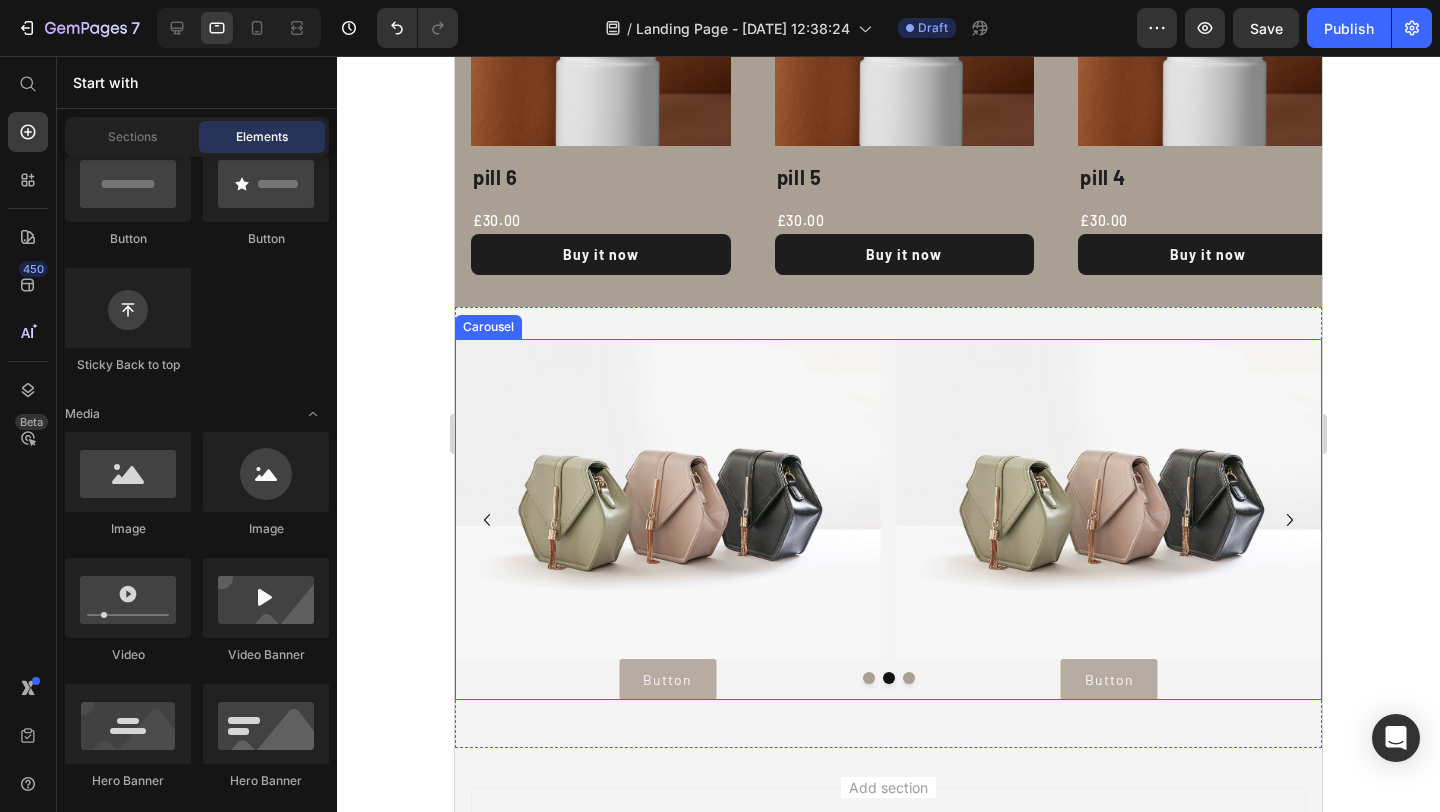 click 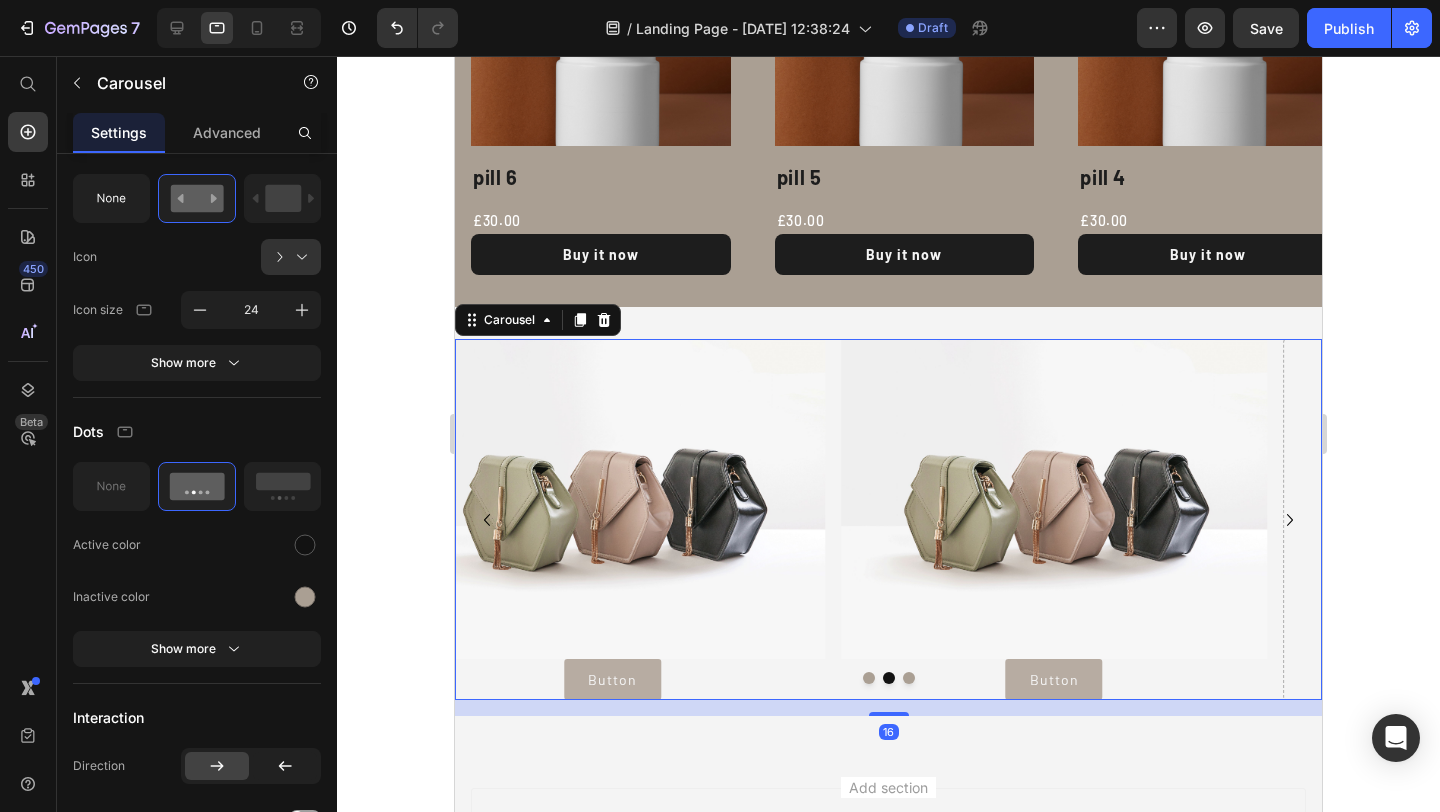scroll, scrollTop: 0, scrollLeft: 0, axis: both 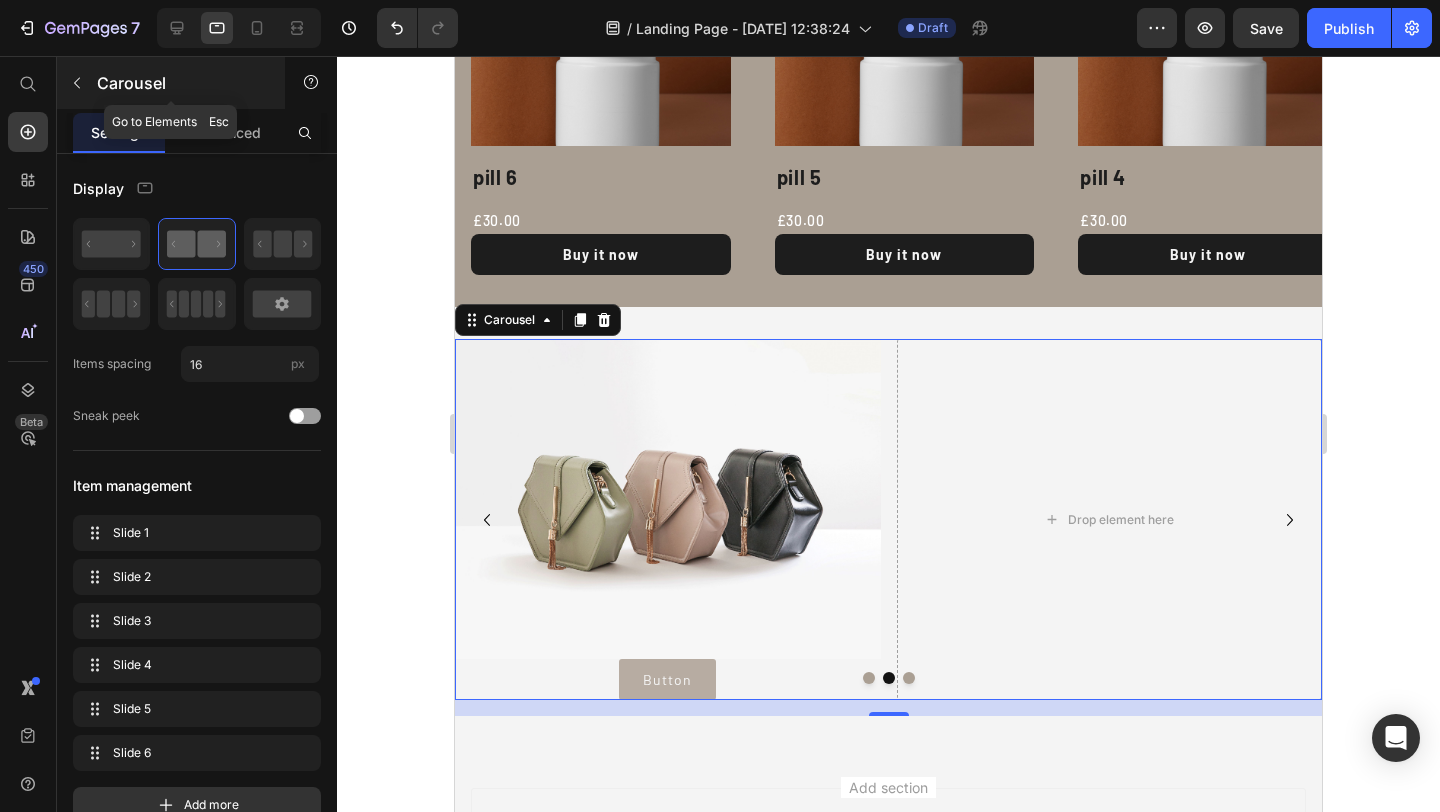 click 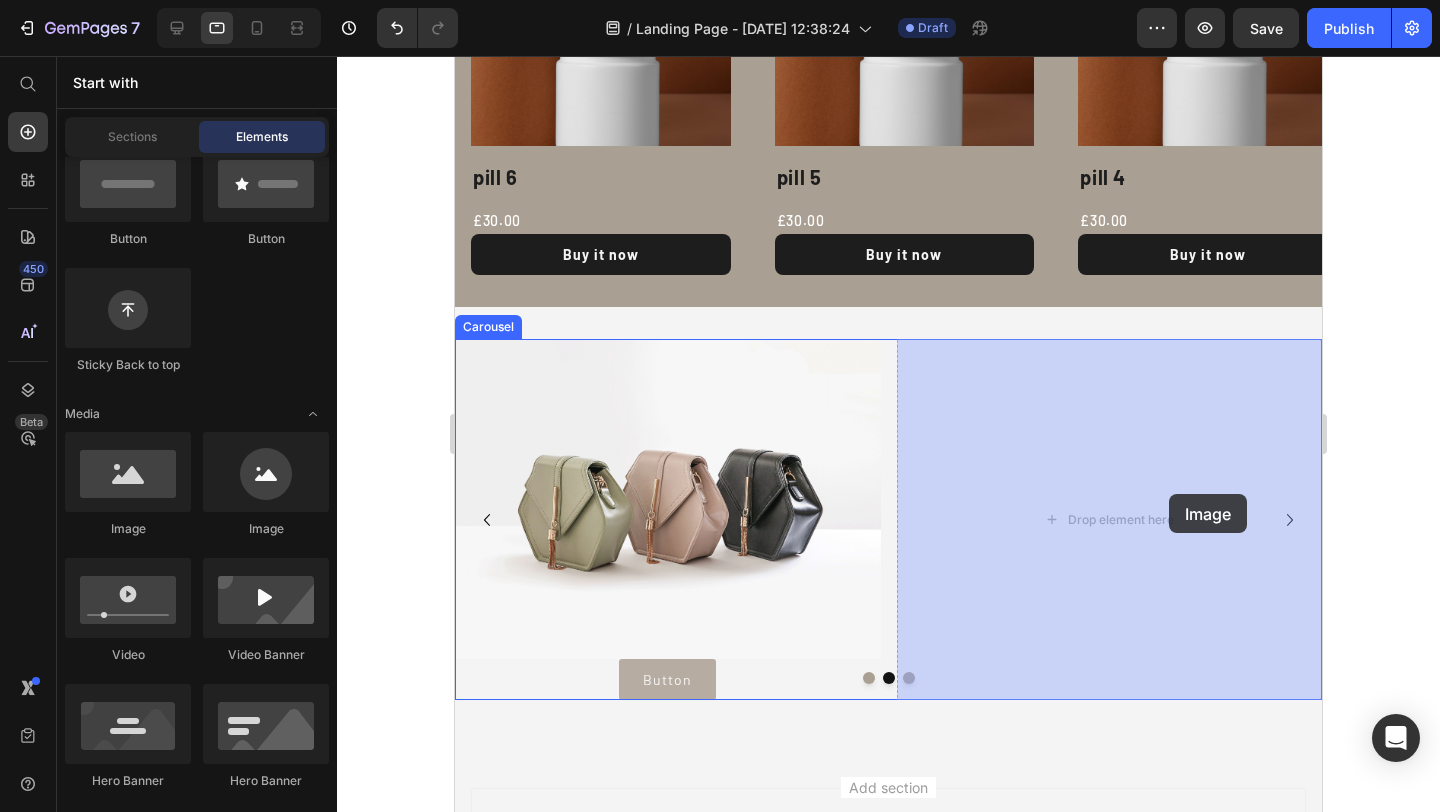 drag, startPoint x: 586, startPoint y: 533, endPoint x: 1166, endPoint y: 494, distance: 581.30975 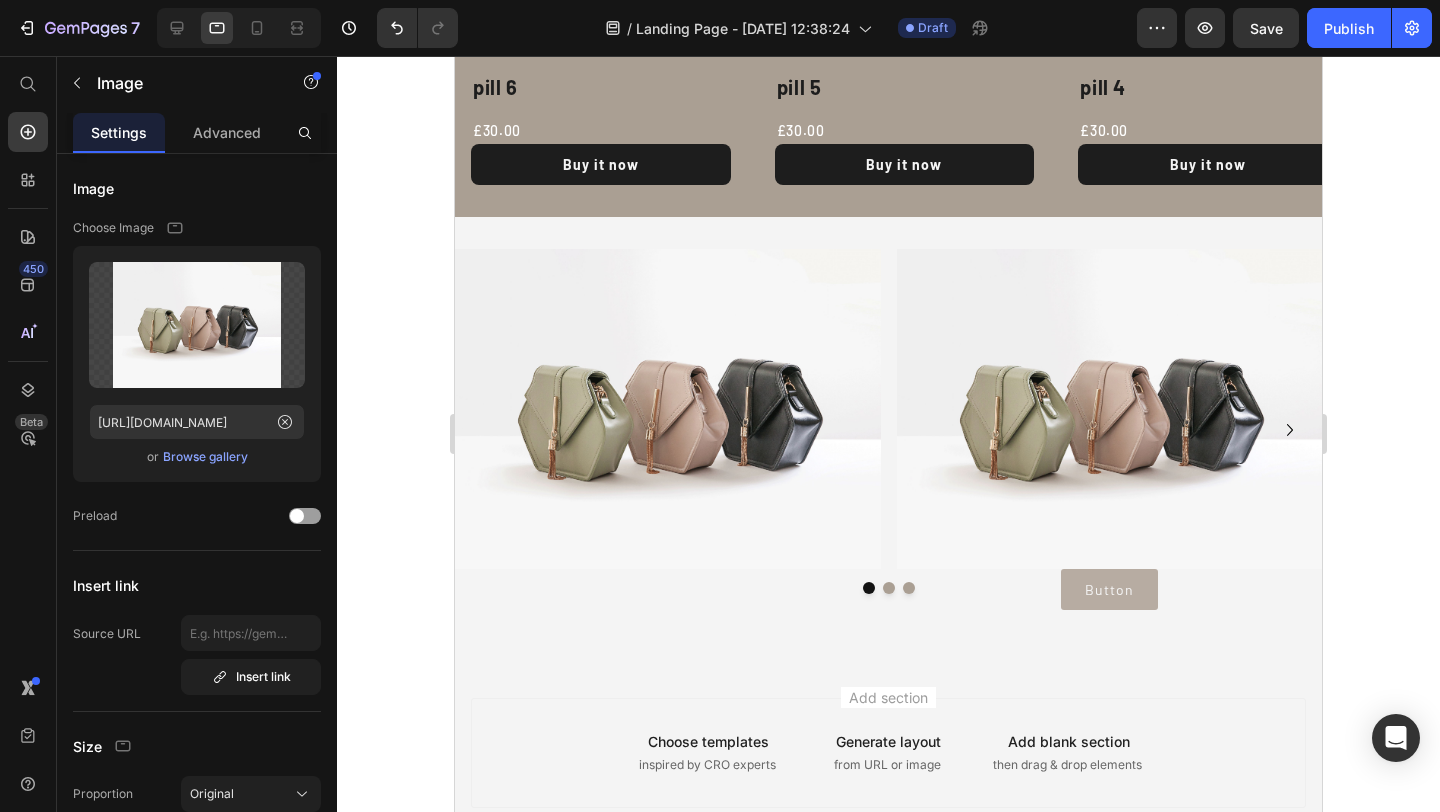 scroll, scrollTop: 2170, scrollLeft: 0, axis: vertical 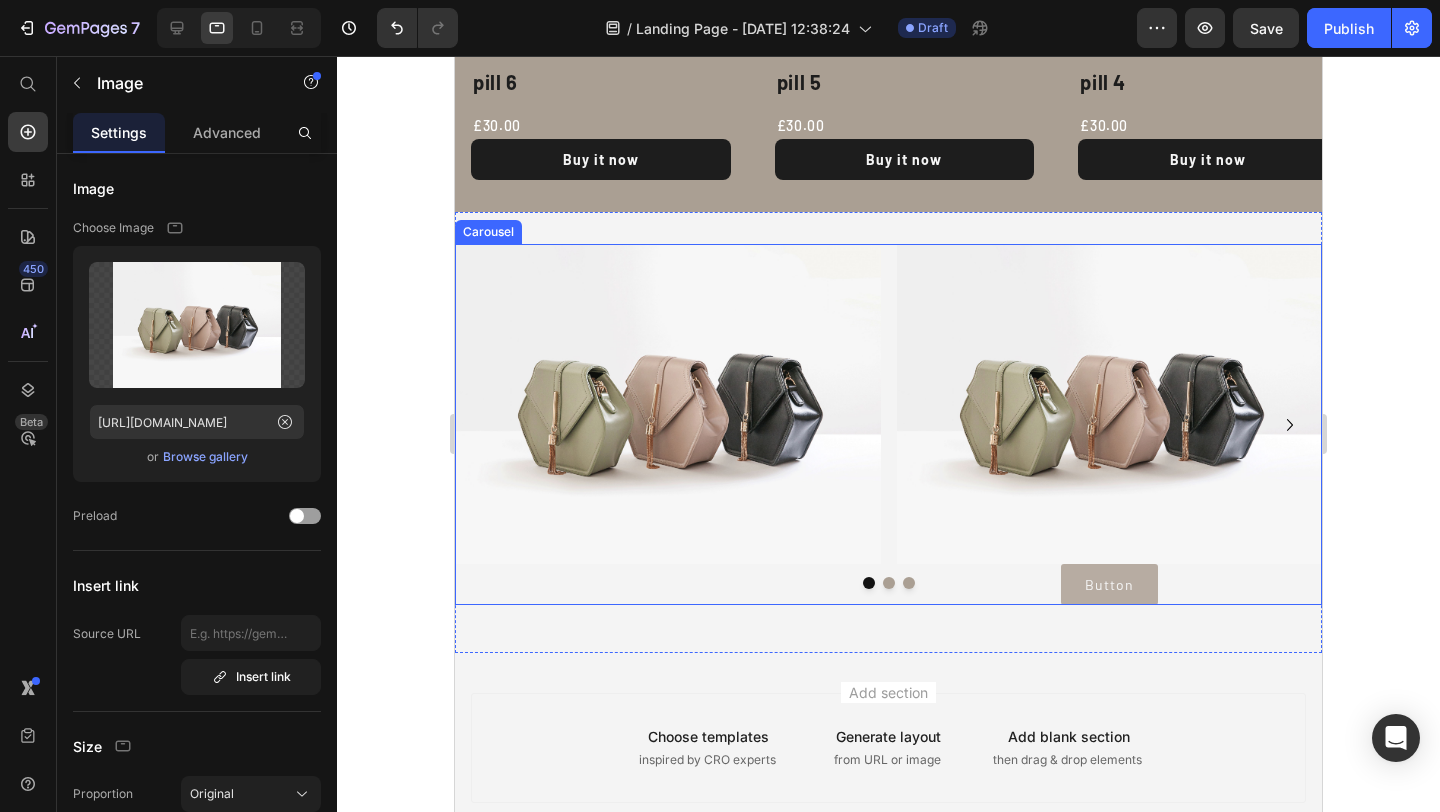 click on "Image" at bounding box center (668, 424) 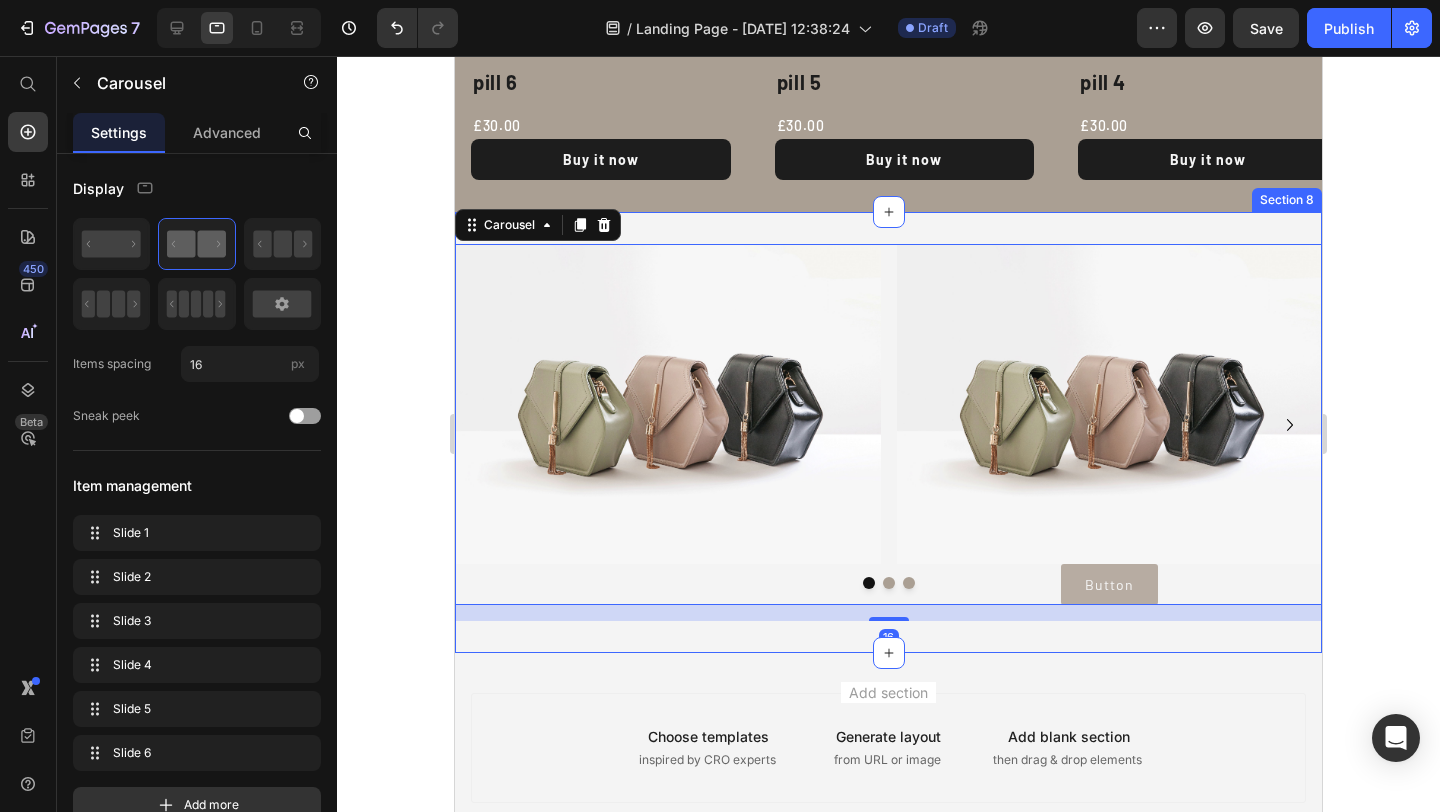 click on "Image Image Button Button Image Button Button Image
Drop element here
Drop element here
Carousel   16 Section 8" at bounding box center [888, 432] 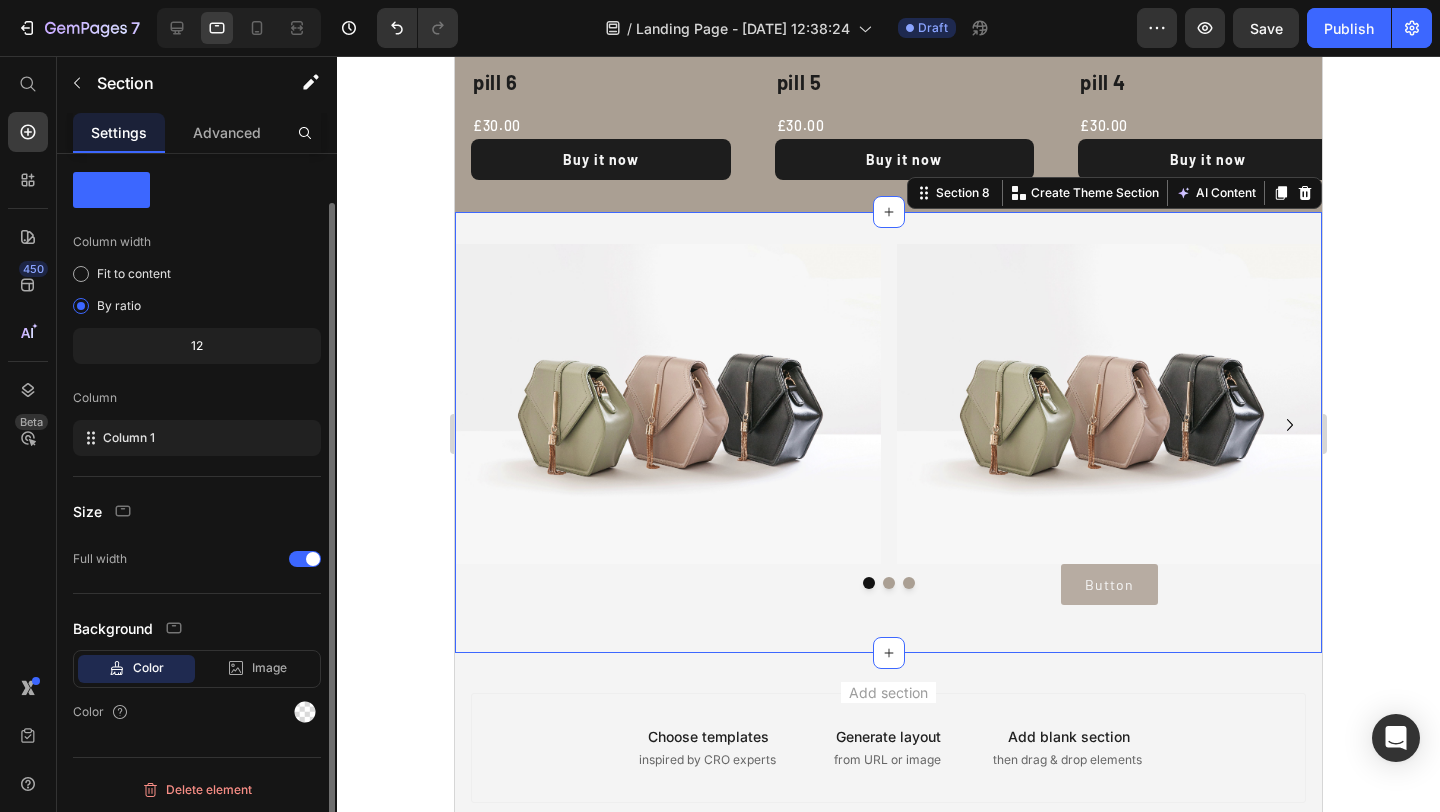 scroll, scrollTop: 49, scrollLeft: 0, axis: vertical 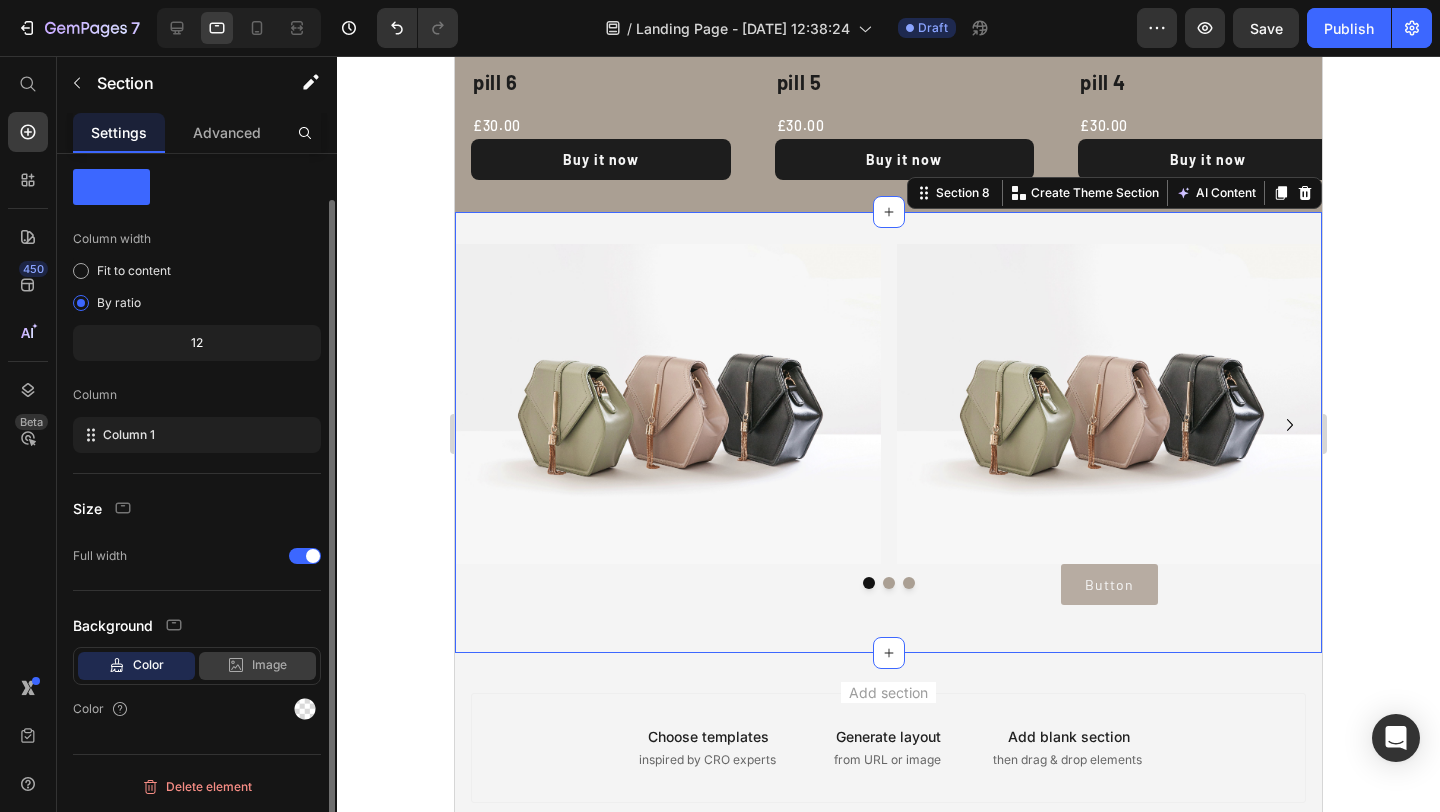 click 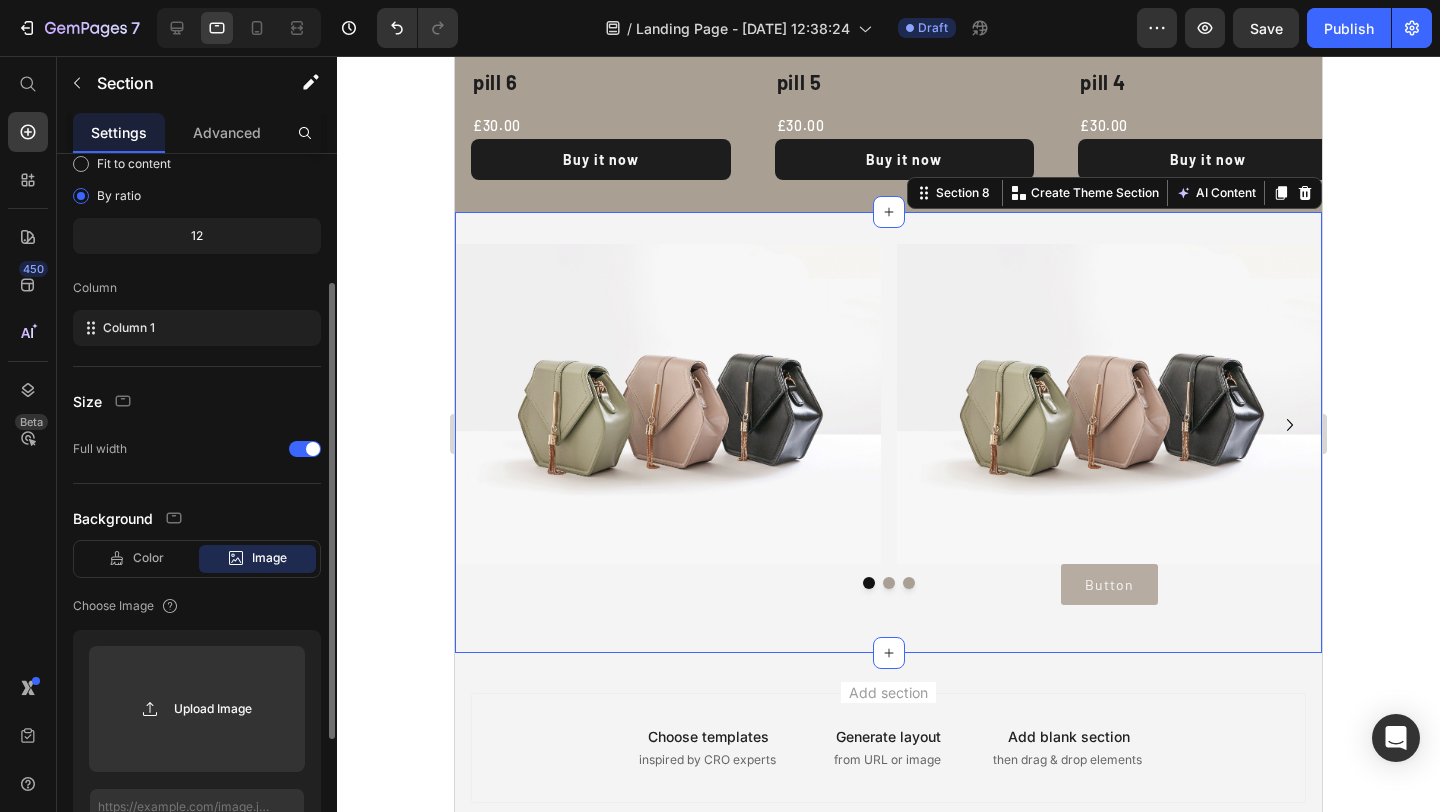 scroll, scrollTop: 200, scrollLeft: 0, axis: vertical 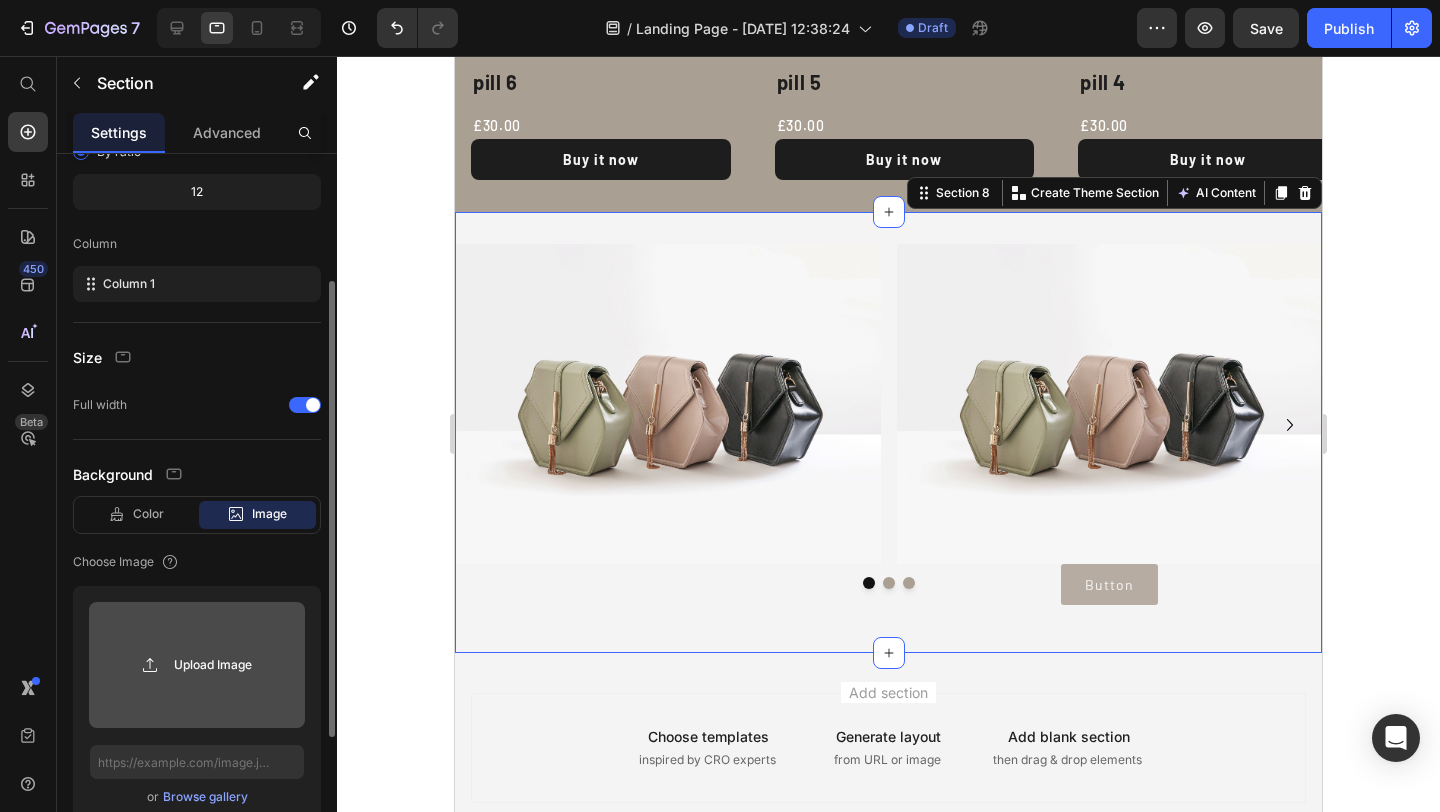 click 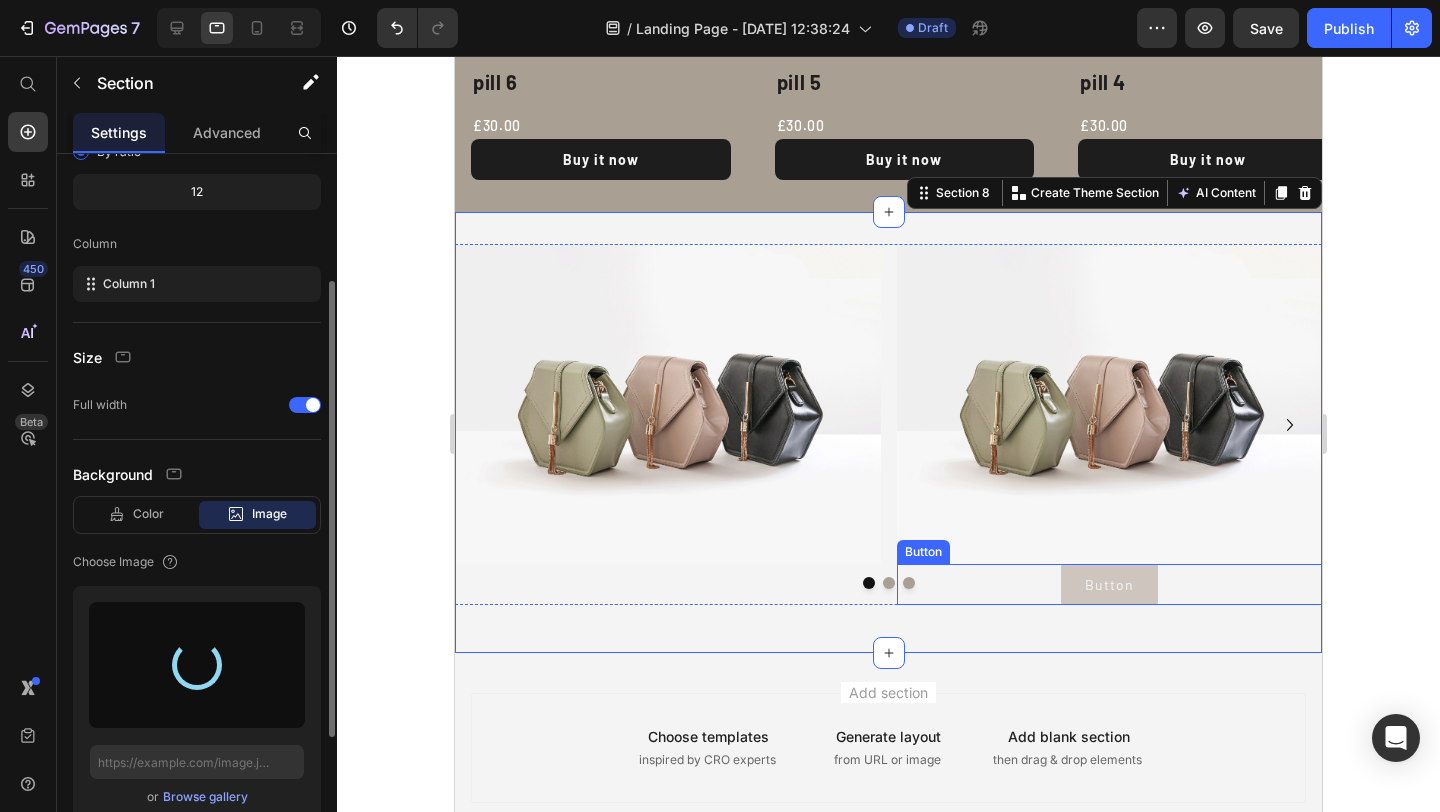 type on "[URL][DOMAIN_NAME]" 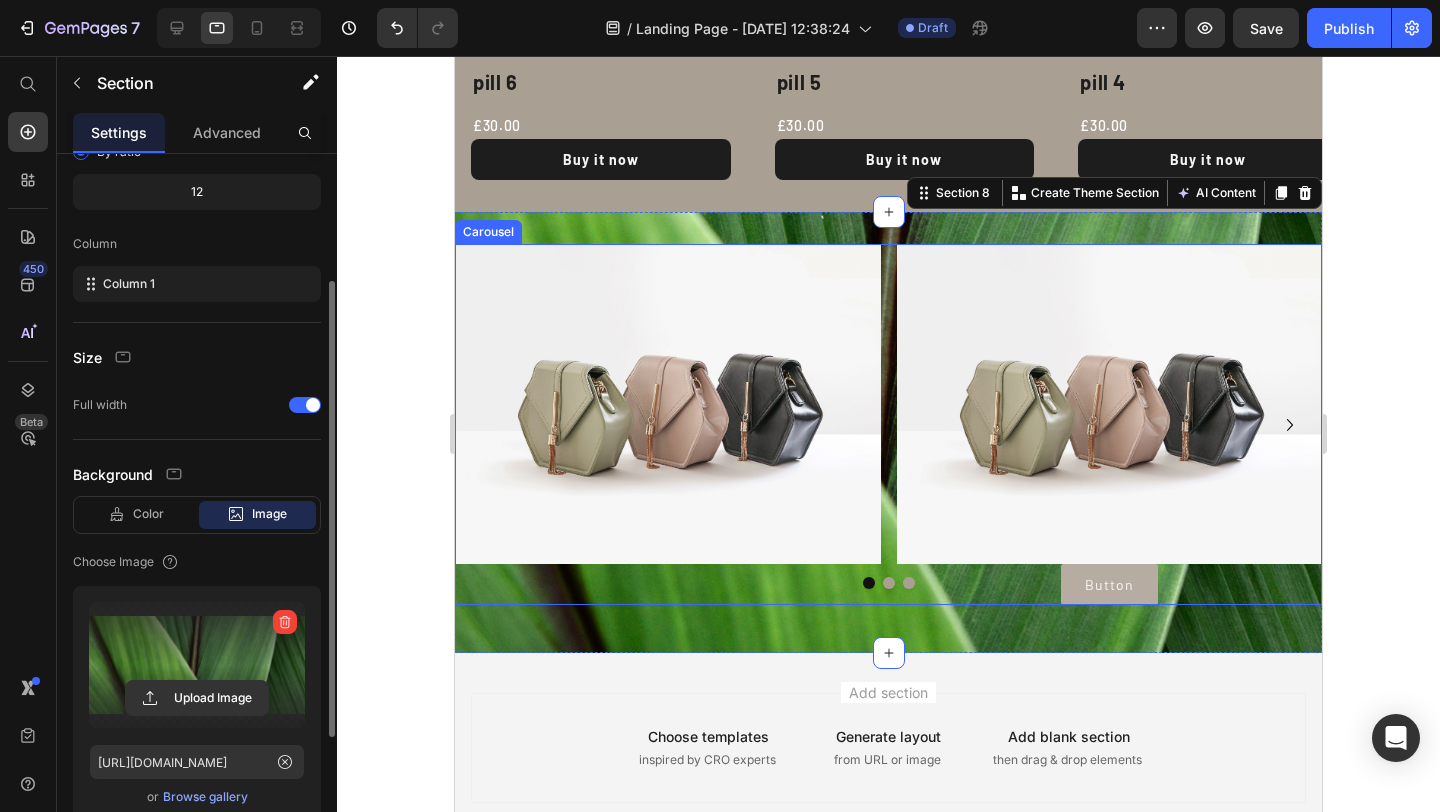 click on "Image" at bounding box center (668, 424) 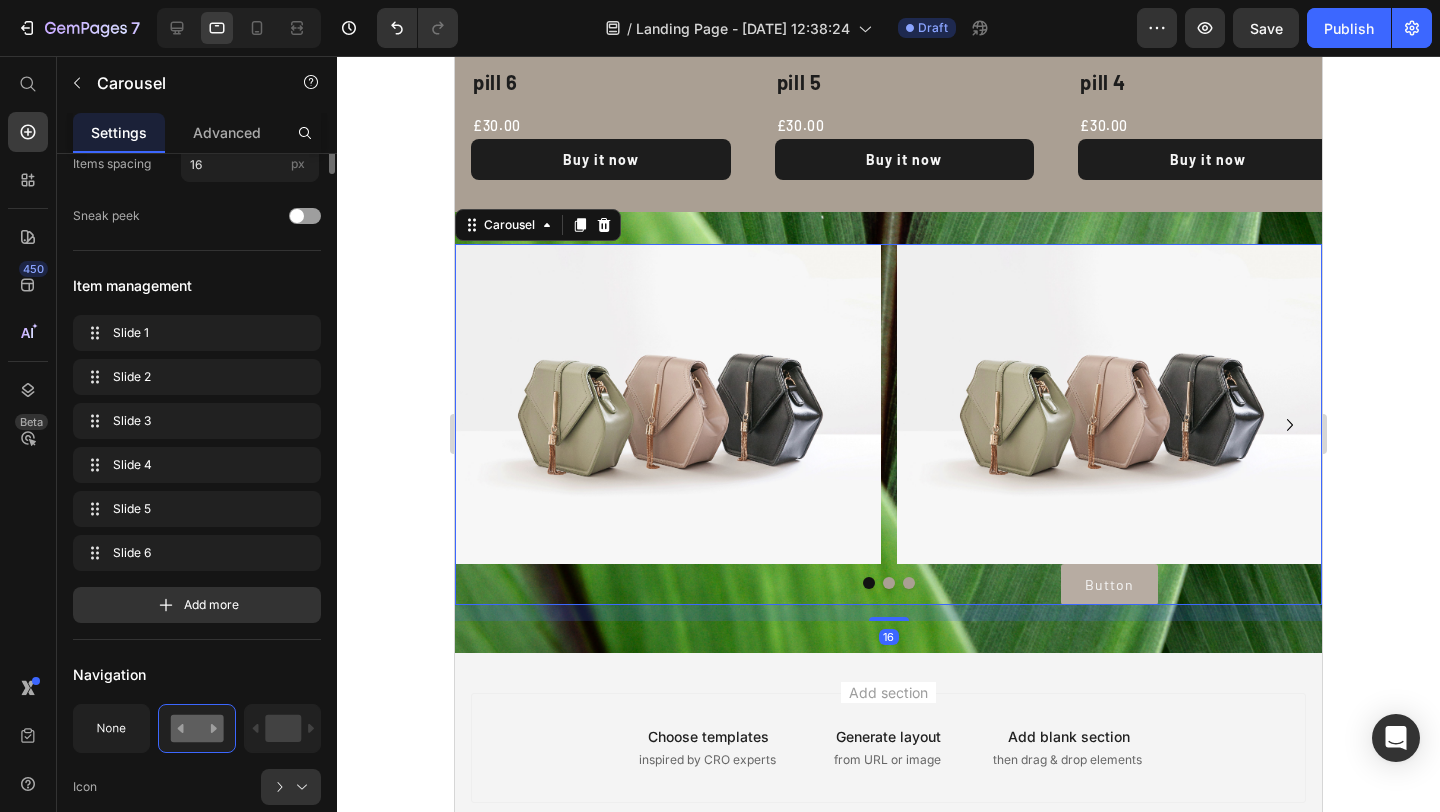 scroll, scrollTop: 0, scrollLeft: 0, axis: both 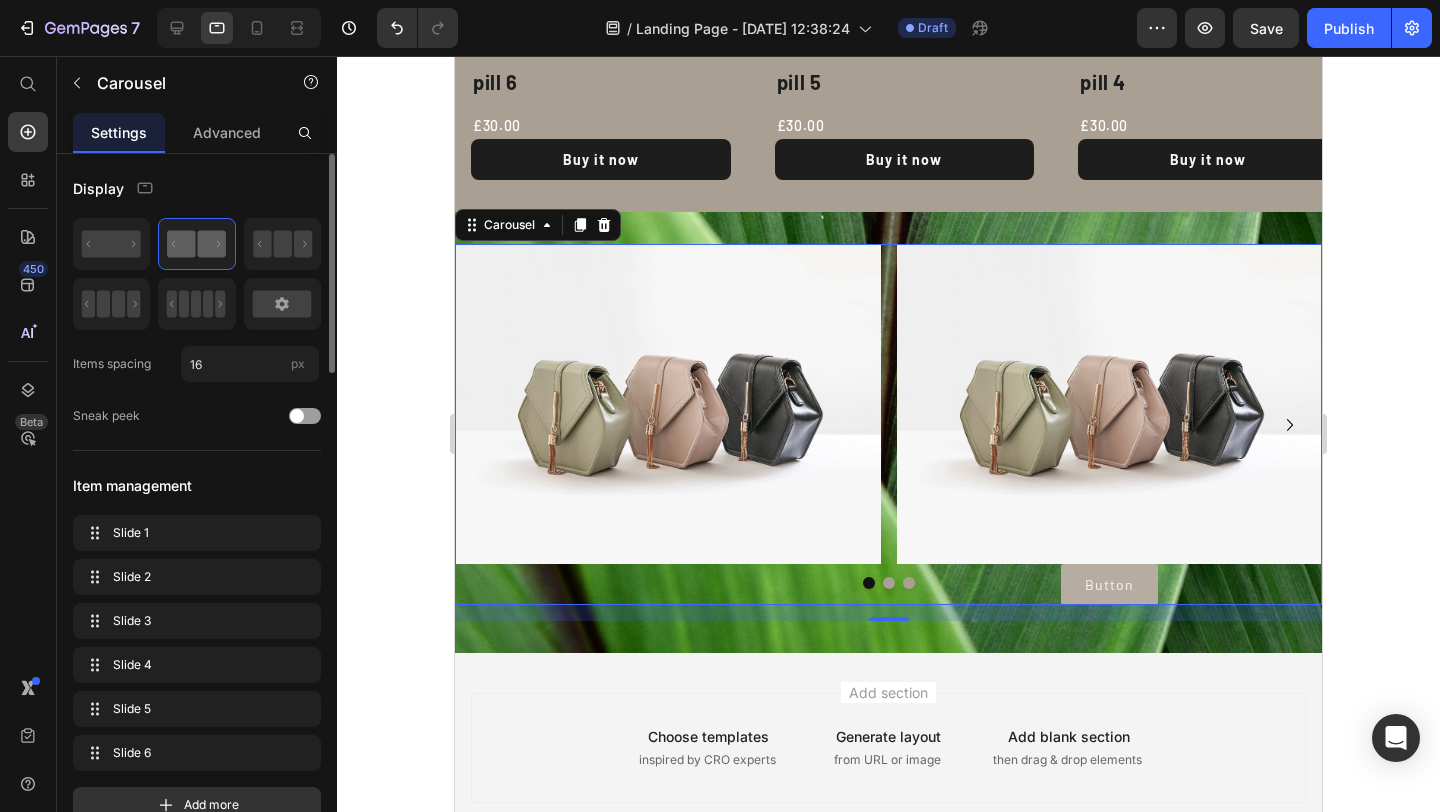 click 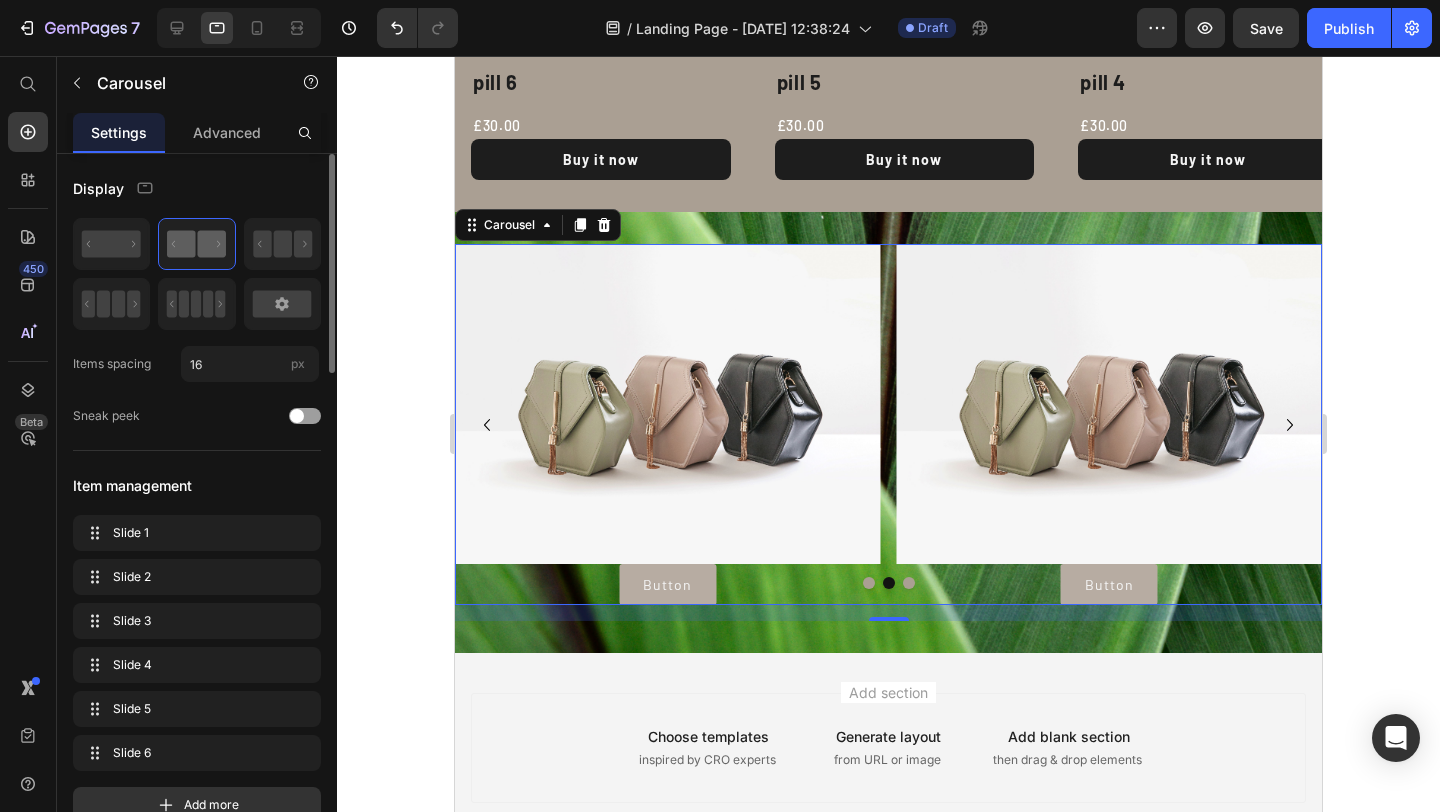click 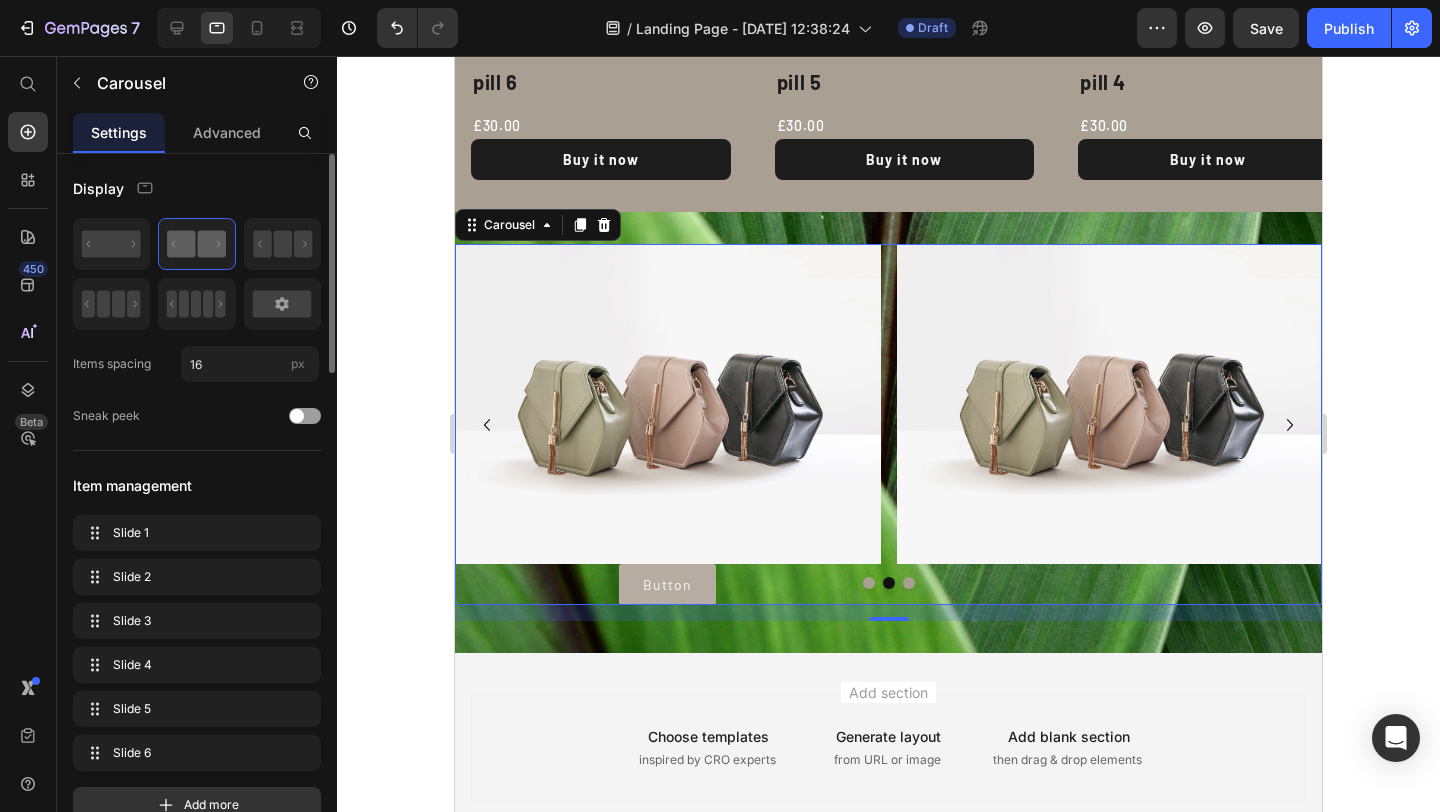 click 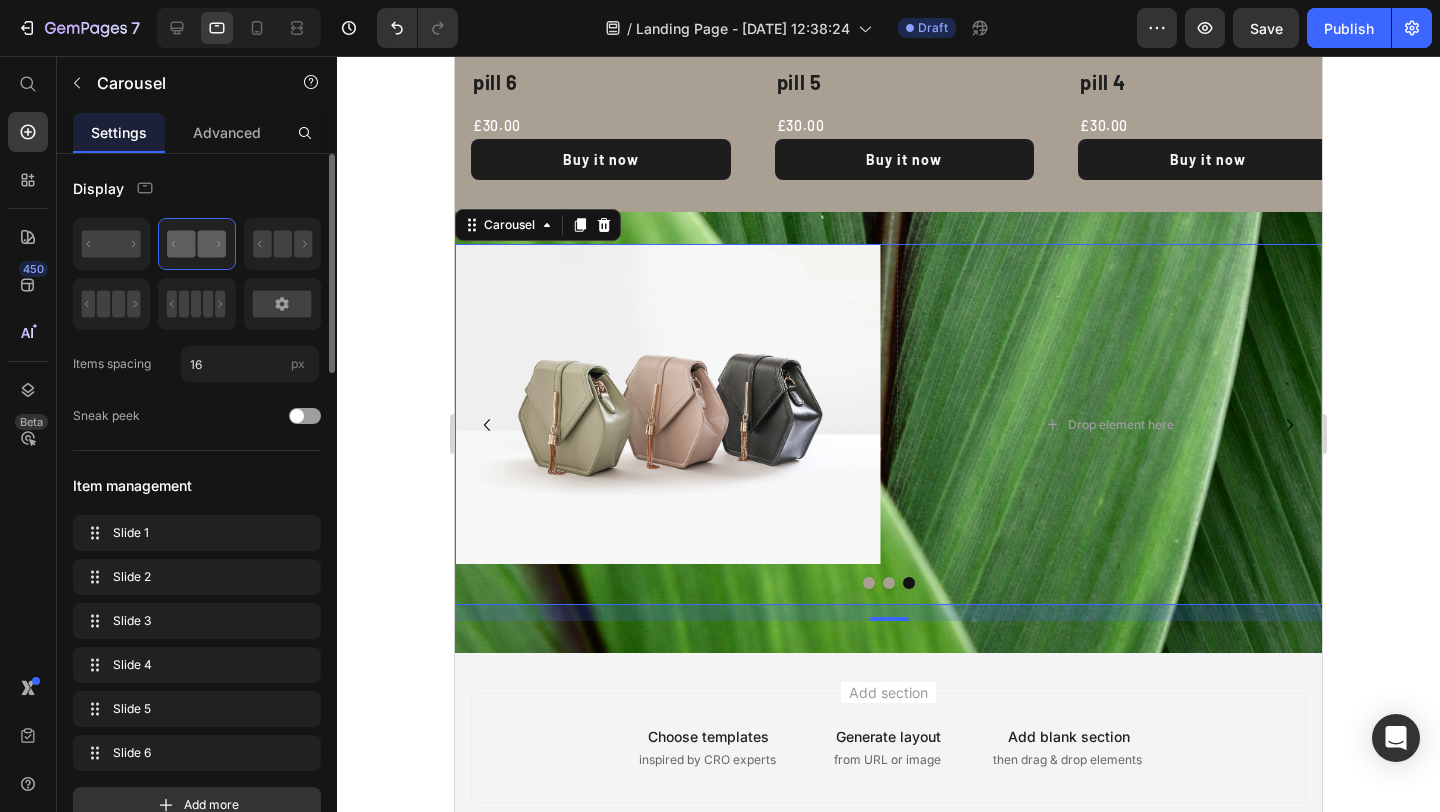 click 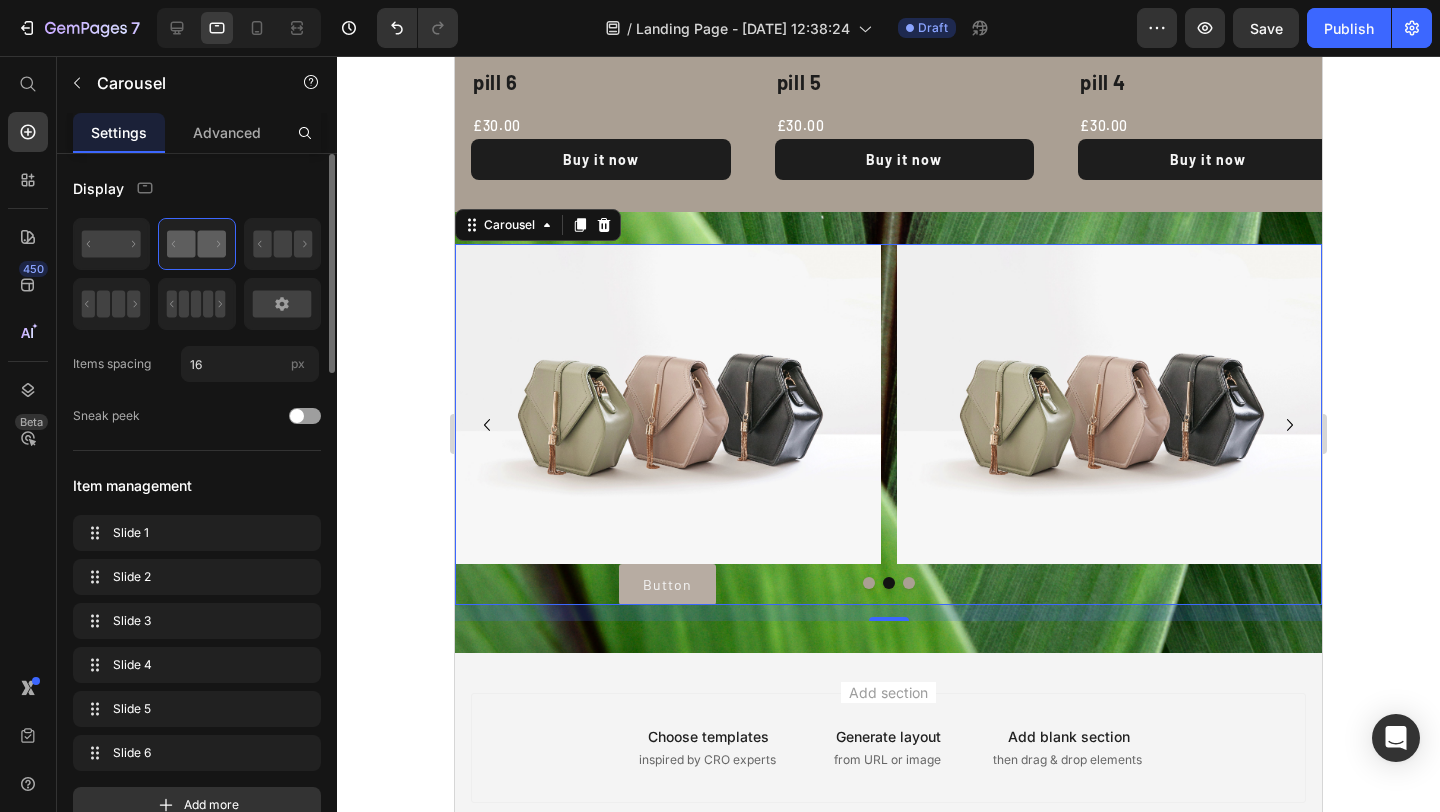 click 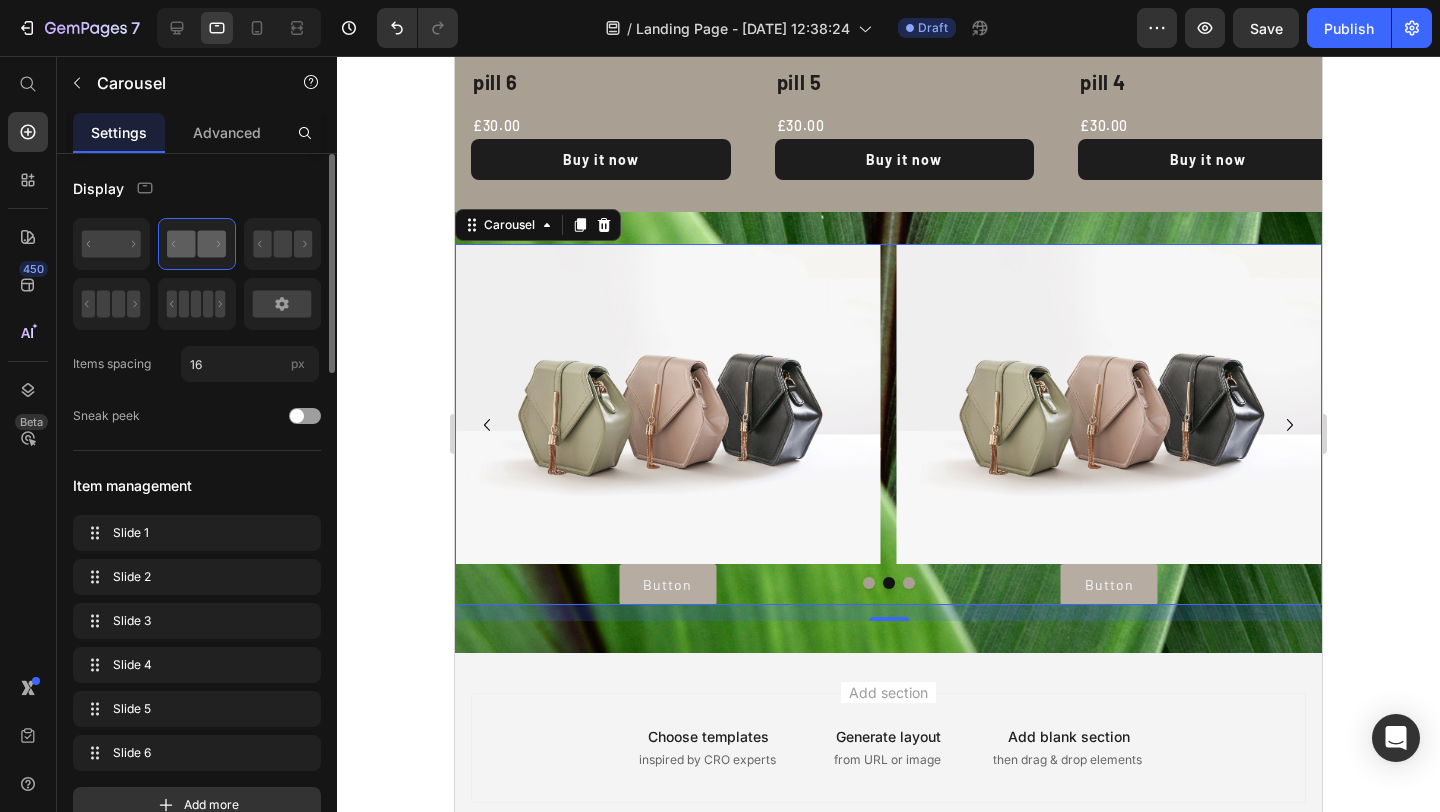 click 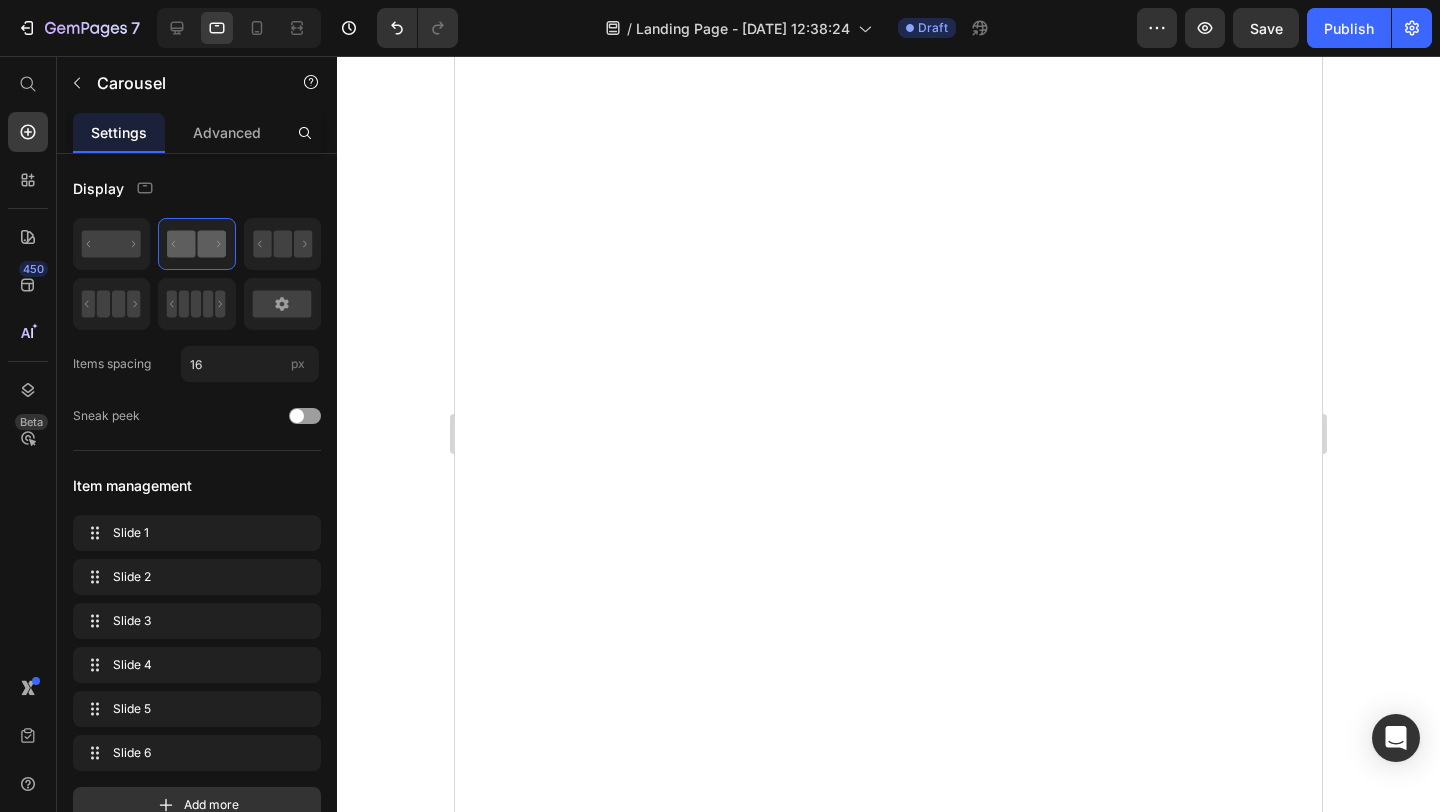 scroll, scrollTop: 0, scrollLeft: 0, axis: both 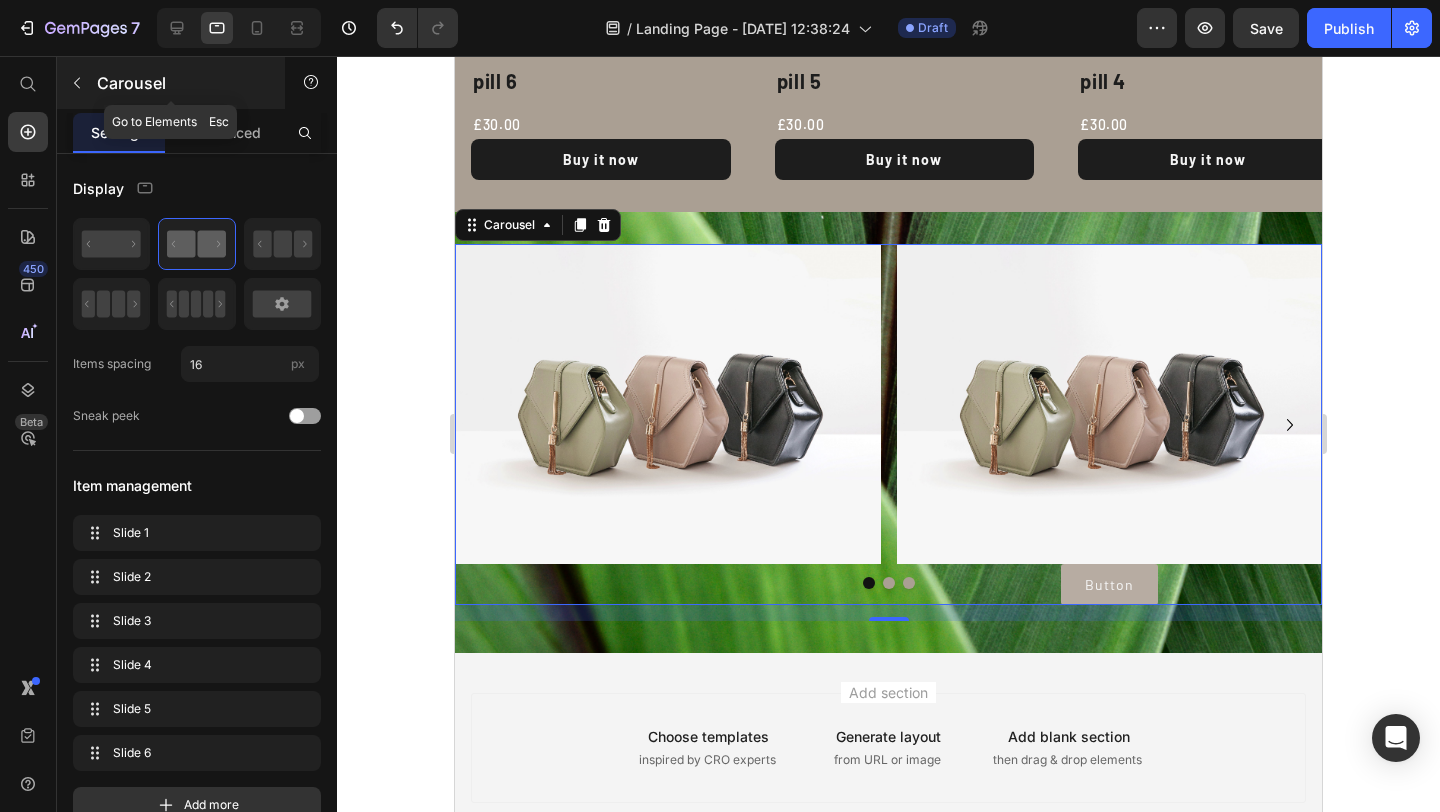 click 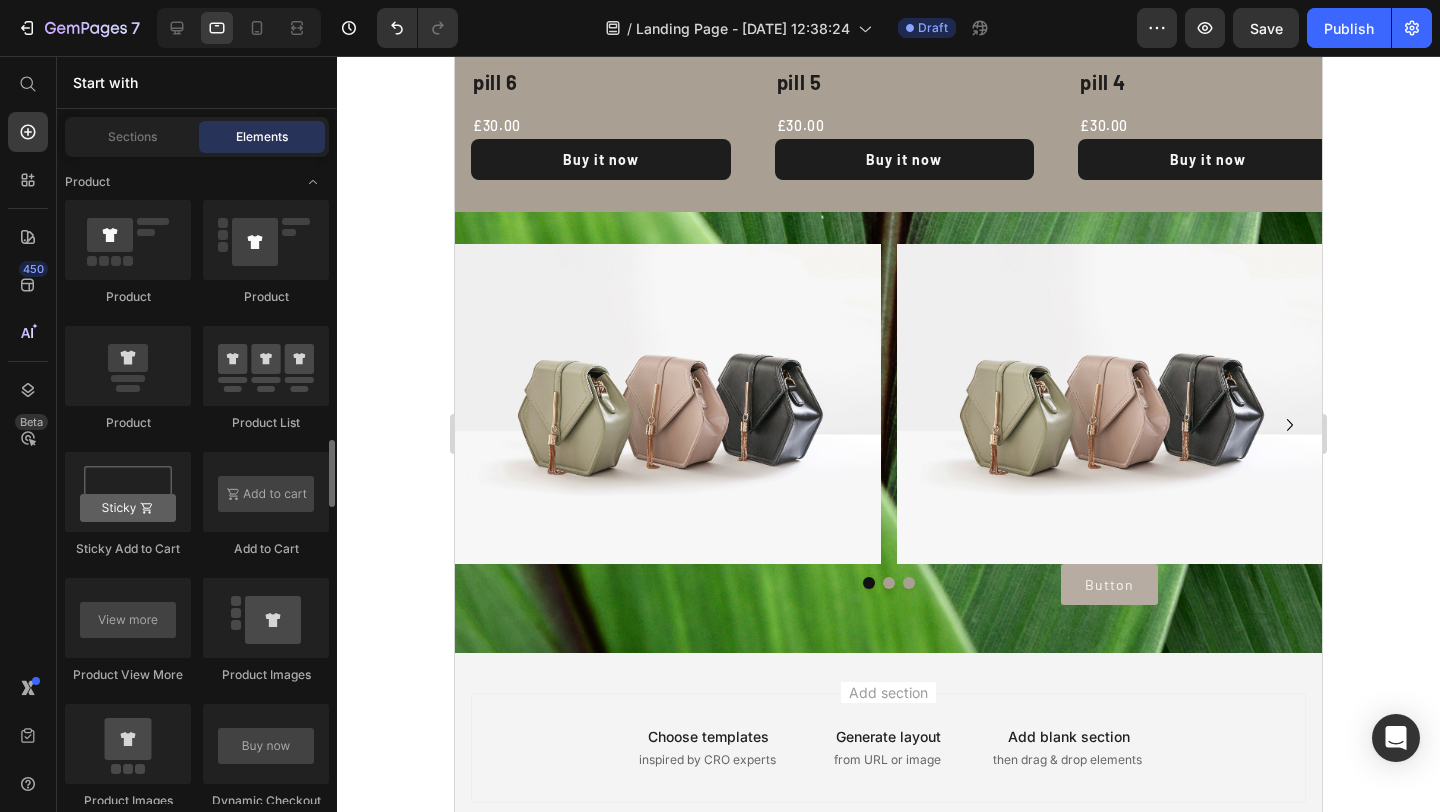 scroll, scrollTop: 2677, scrollLeft: 0, axis: vertical 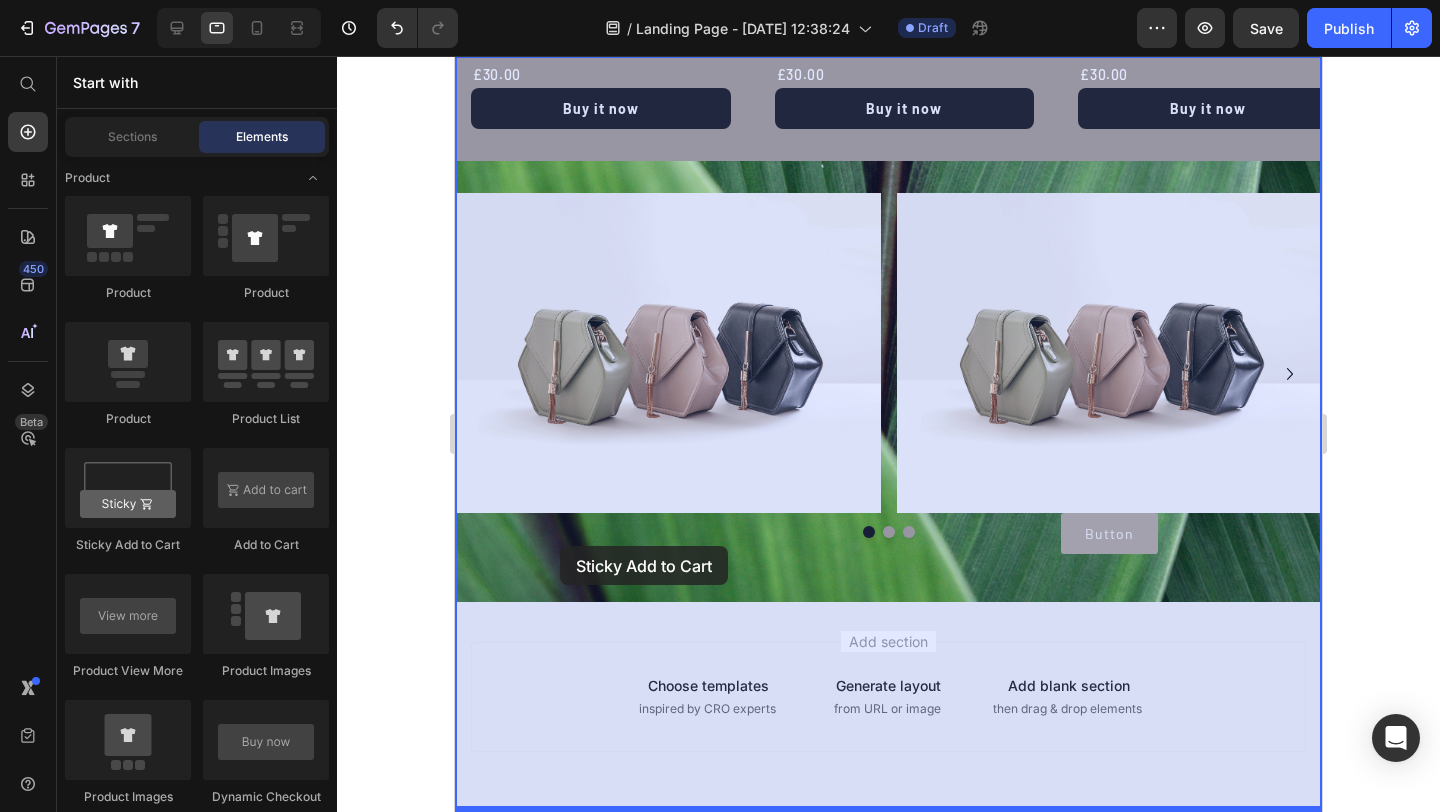 drag, startPoint x: 590, startPoint y: 552, endPoint x: 559, endPoint y: 545, distance: 31.780497 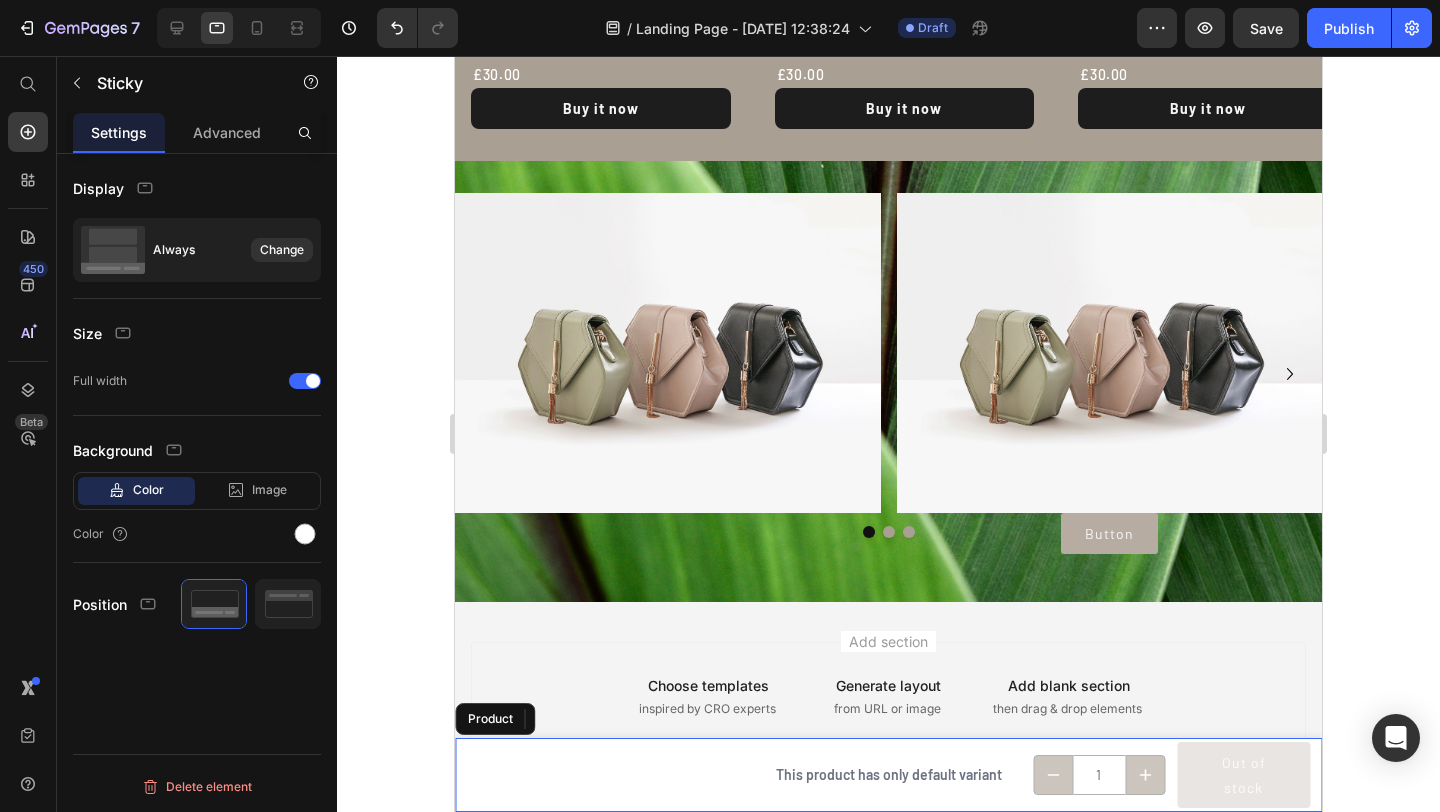 scroll, scrollTop: 2298, scrollLeft: 0, axis: vertical 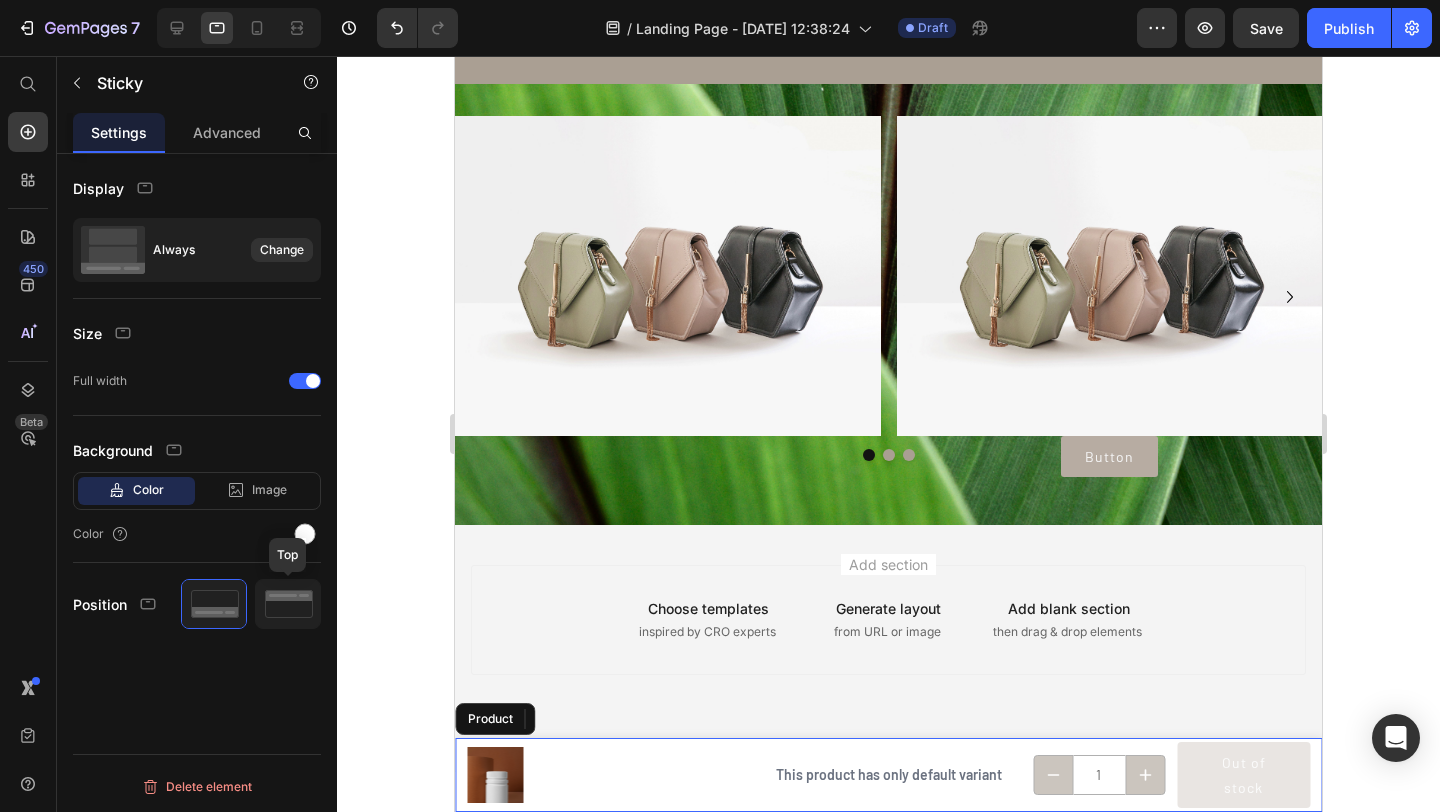 click 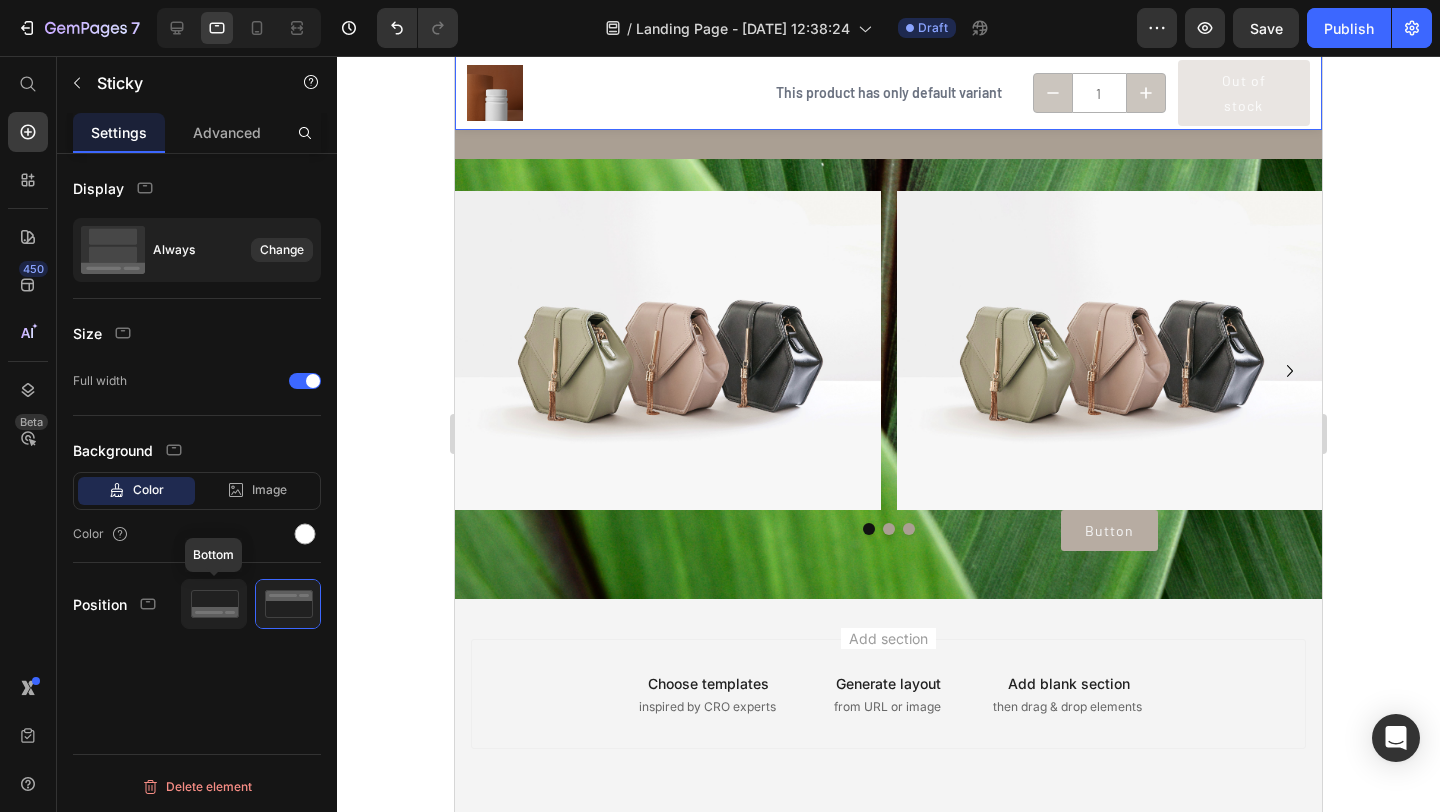 click 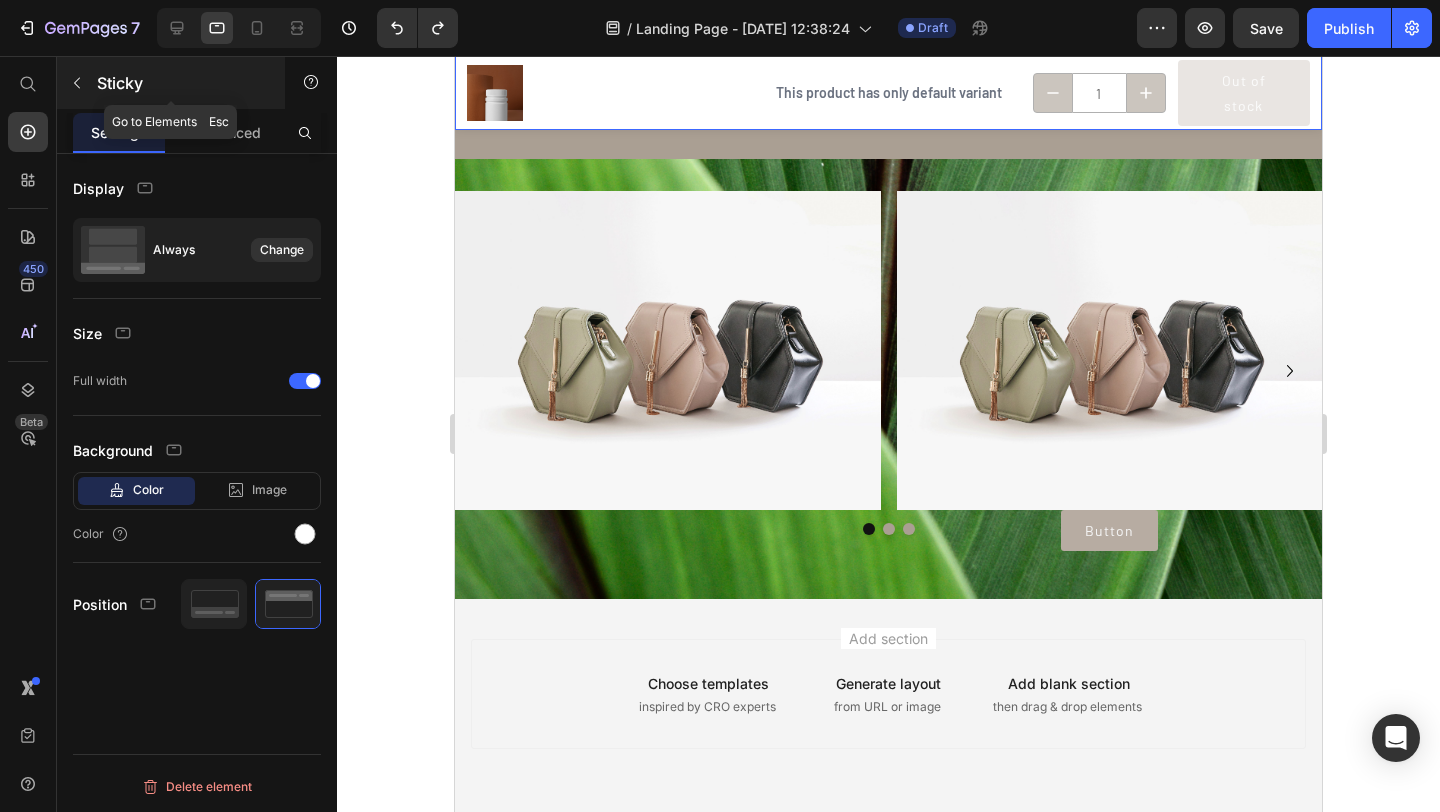 click at bounding box center (77, 83) 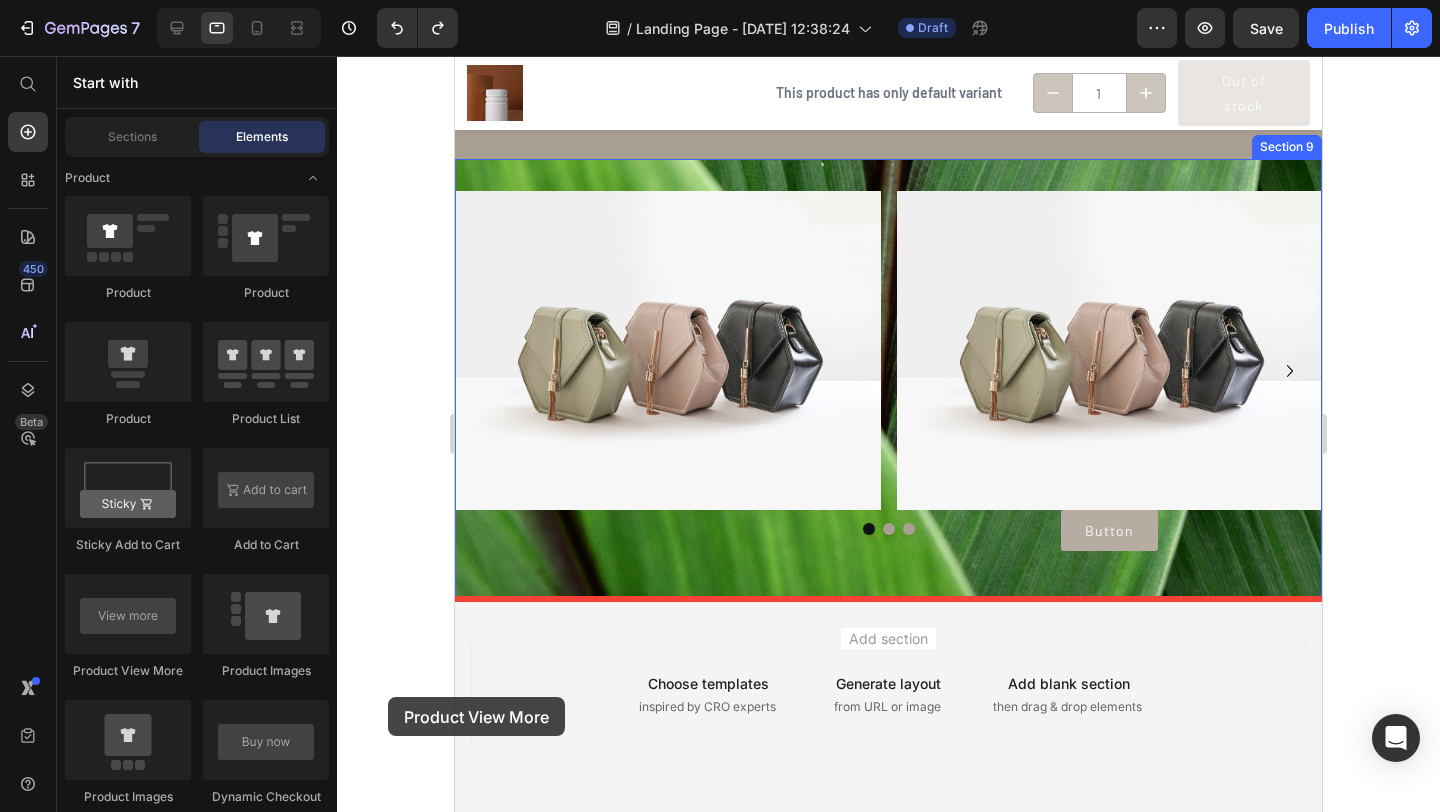 scroll, scrollTop: 2373, scrollLeft: 0, axis: vertical 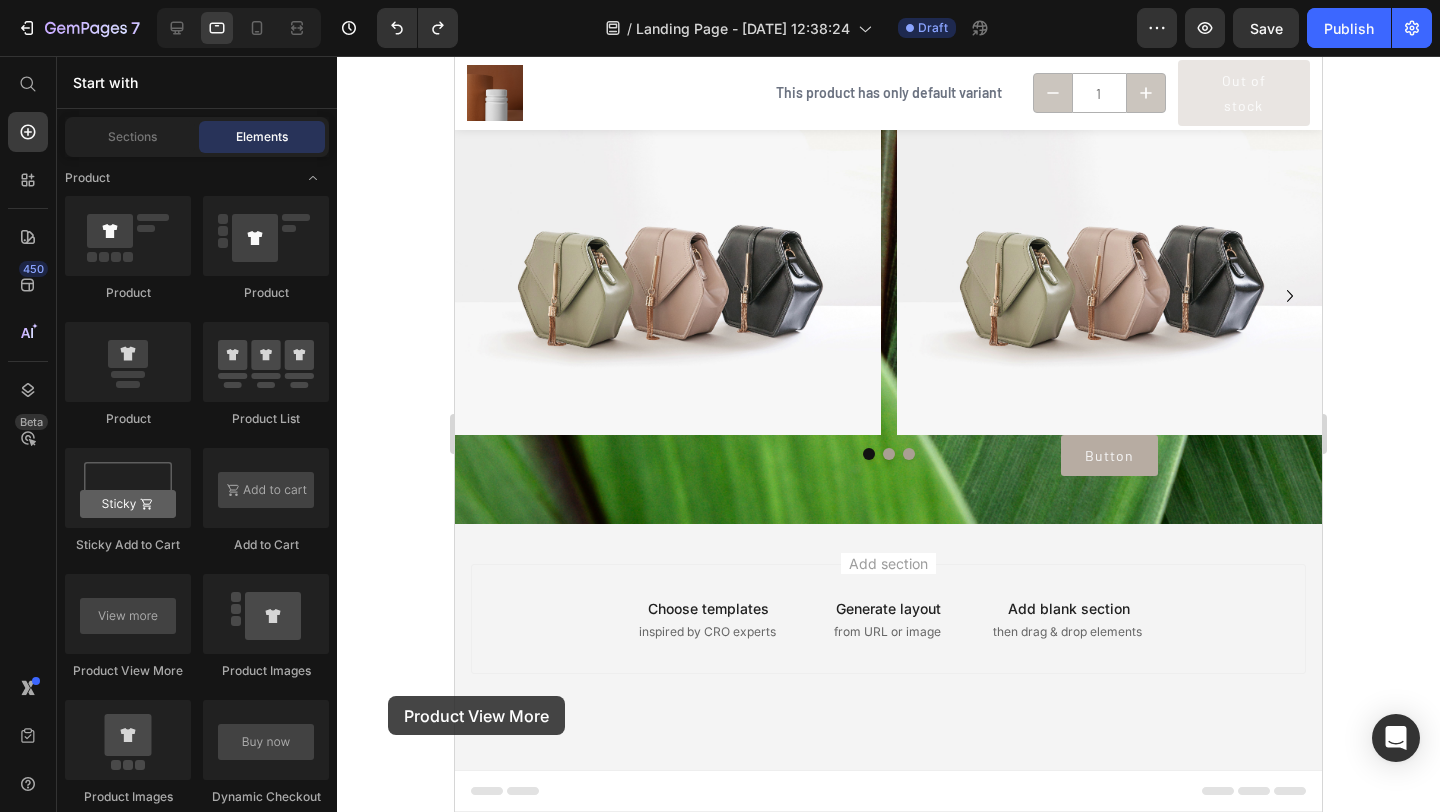 drag, startPoint x: 140, startPoint y: 618, endPoint x: 383, endPoint y: 684, distance: 251.8035 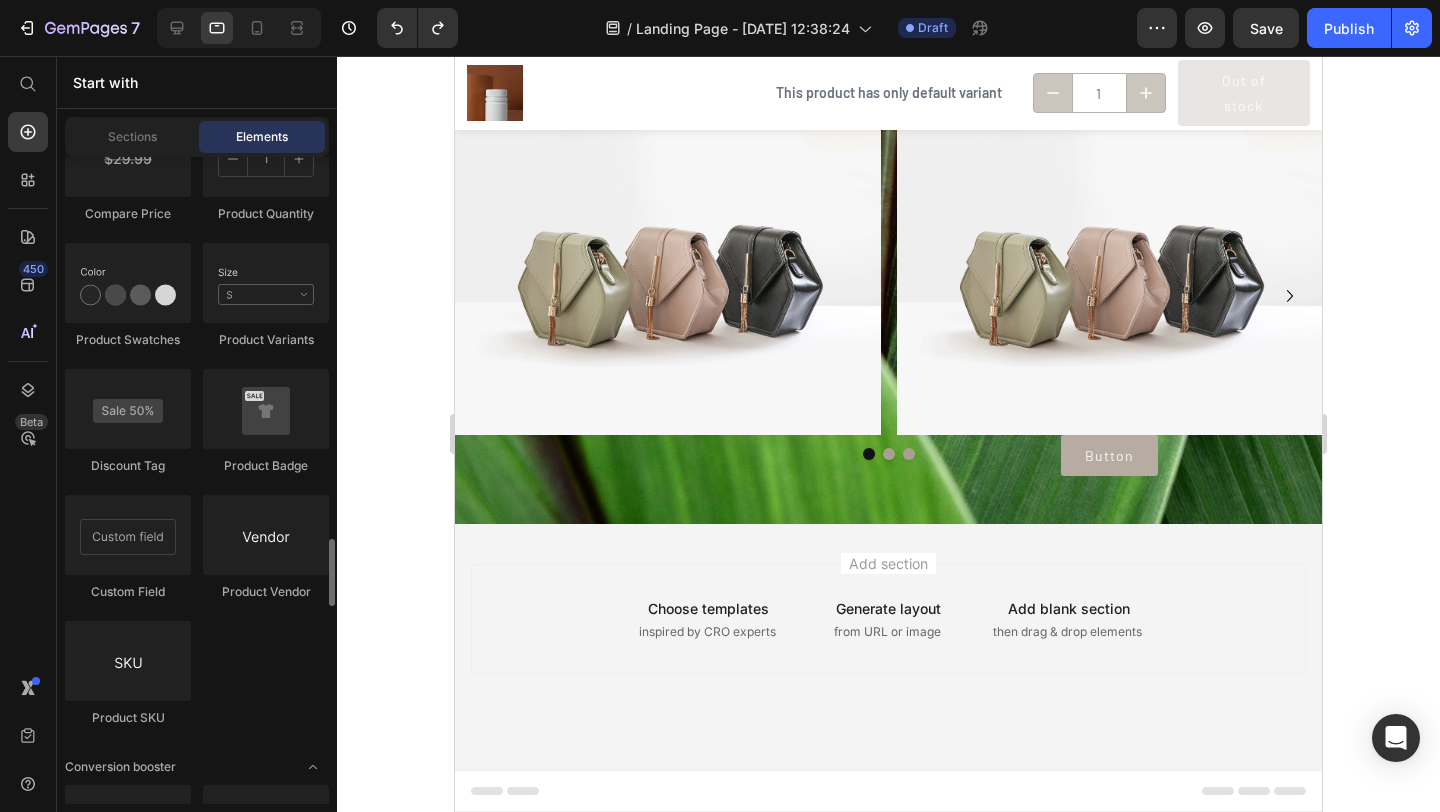 scroll, scrollTop: 3639, scrollLeft: 0, axis: vertical 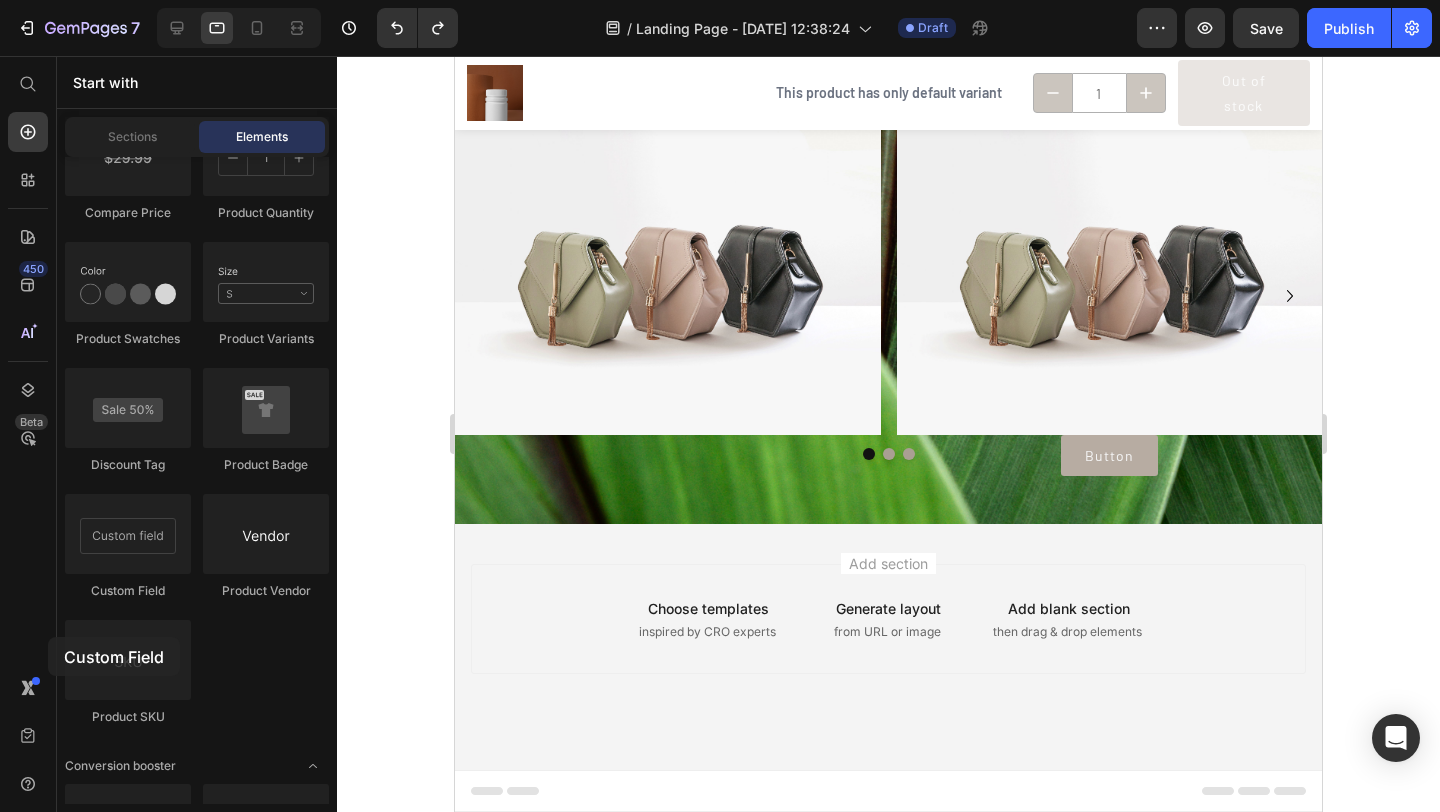 drag, startPoint x: 131, startPoint y: 531, endPoint x: 50, endPoint y: 637, distance: 133.4054 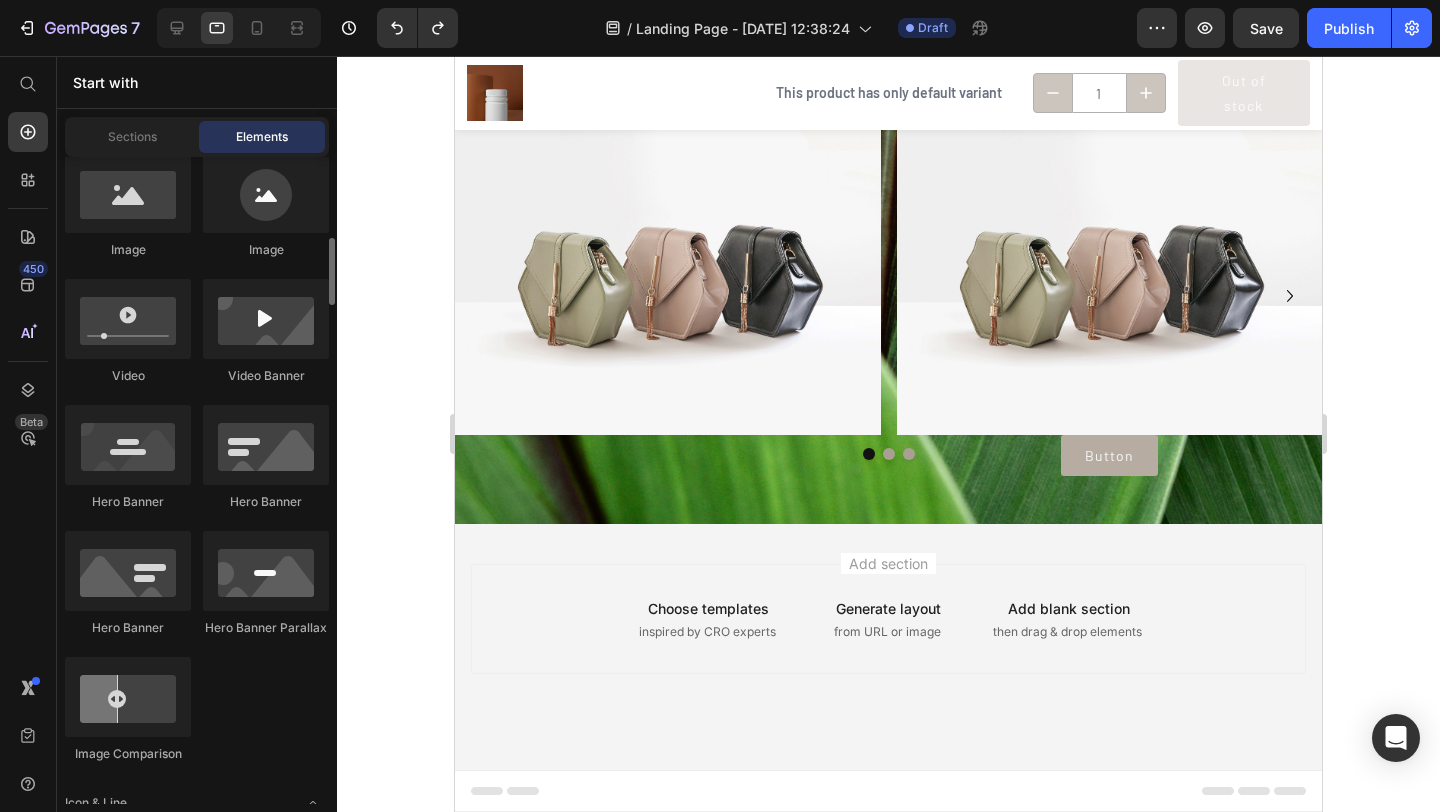 scroll, scrollTop: 788, scrollLeft: 0, axis: vertical 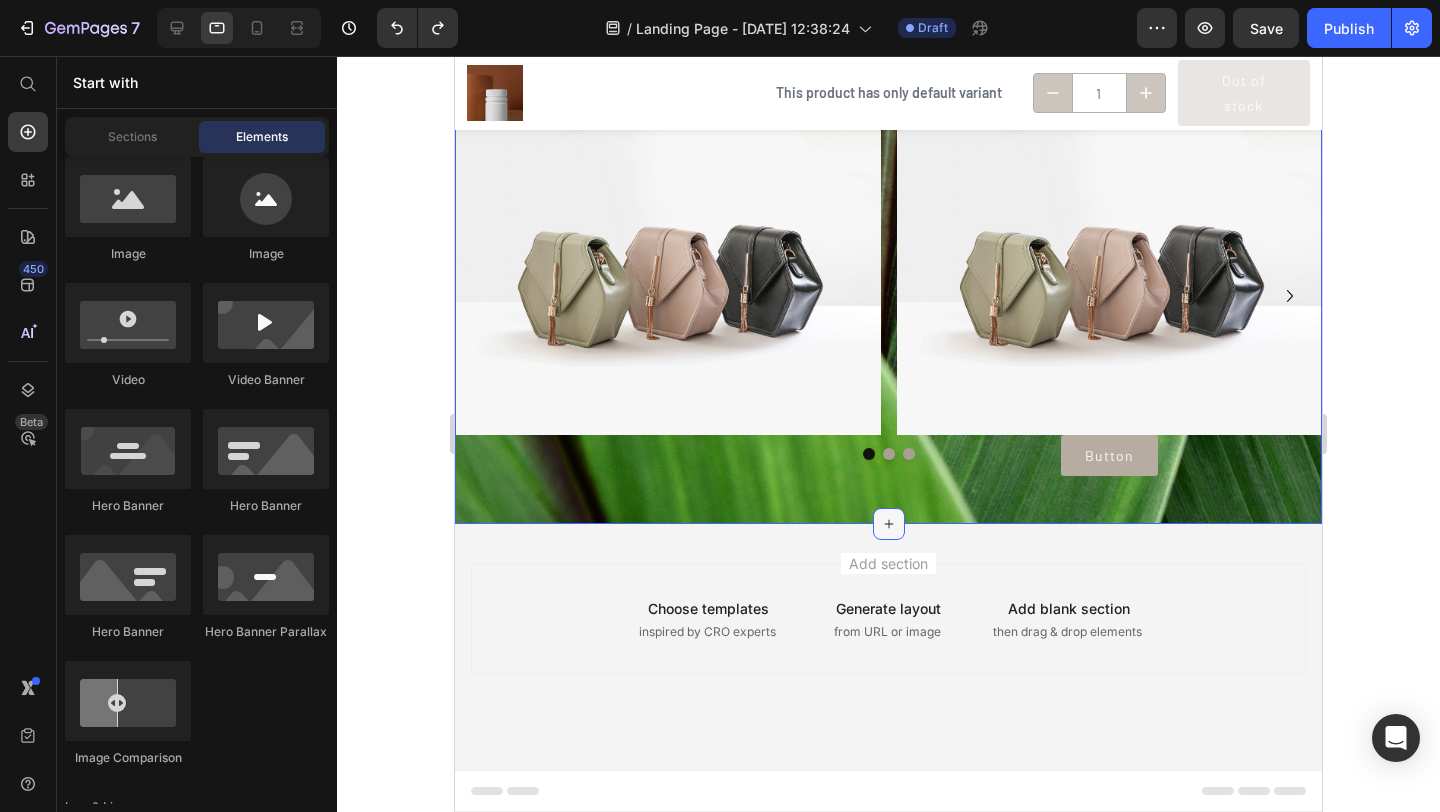 click 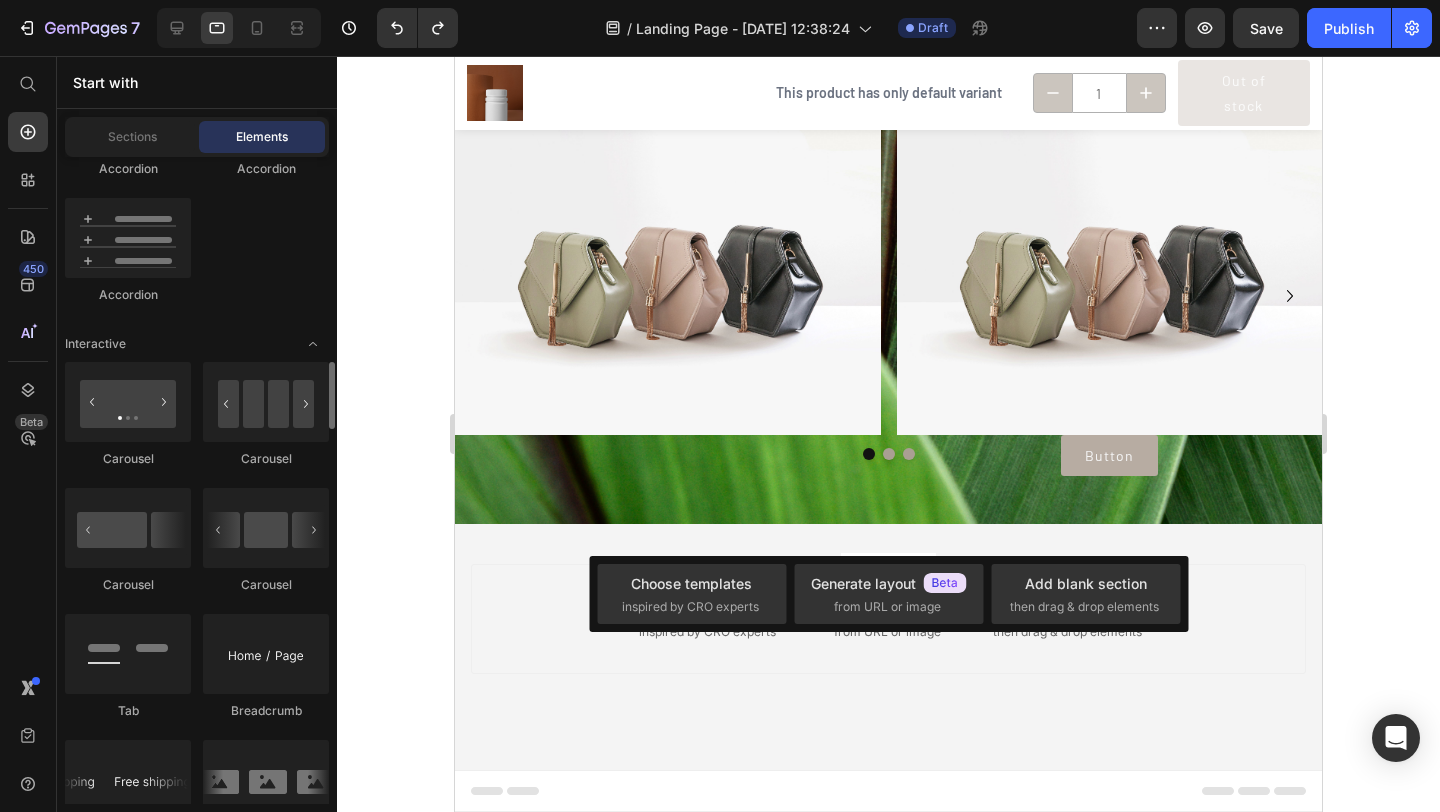 scroll, scrollTop: 1986, scrollLeft: 0, axis: vertical 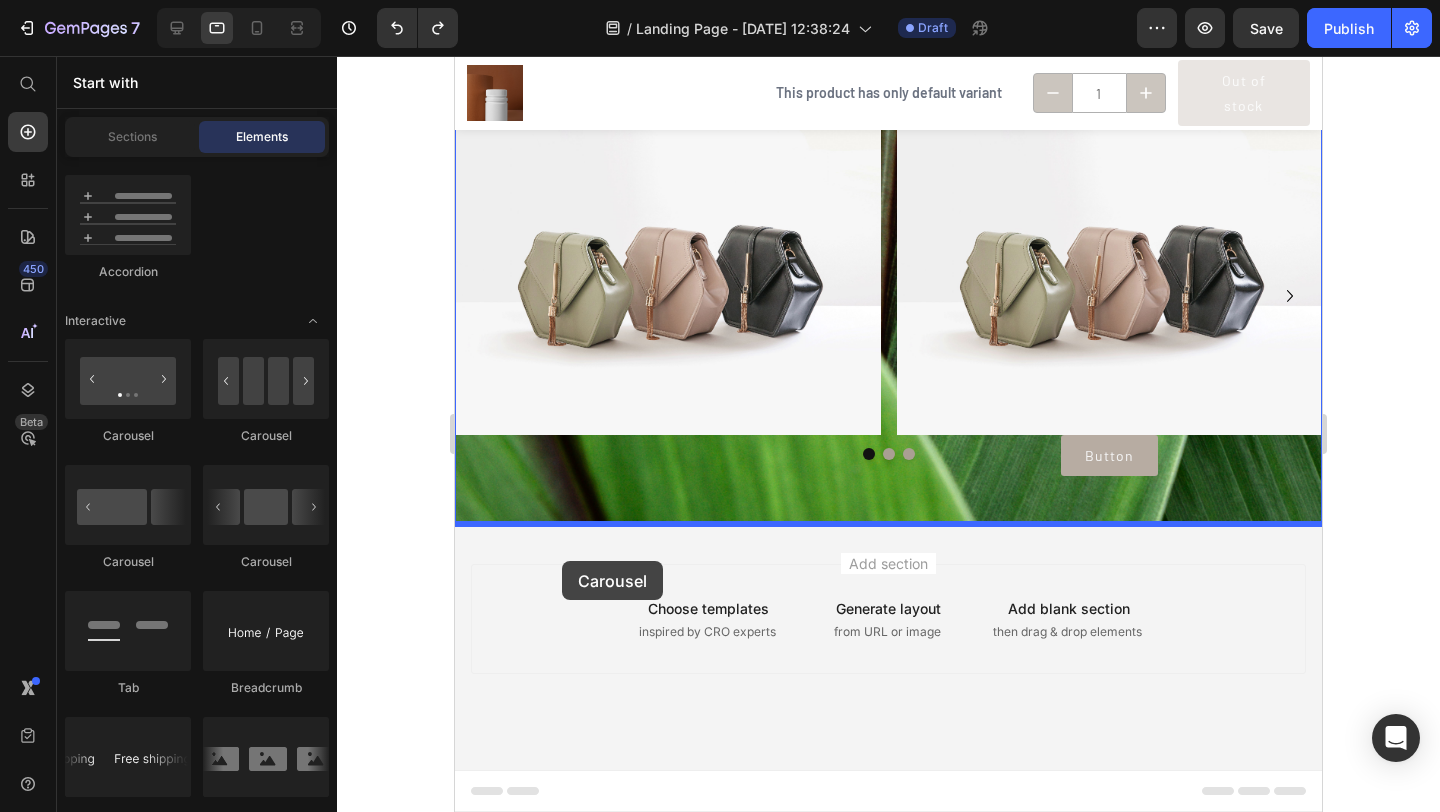 drag, startPoint x: 565, startPoint y: 450, endPoint x: 562, endPoint y: 561, distance: 111.040535 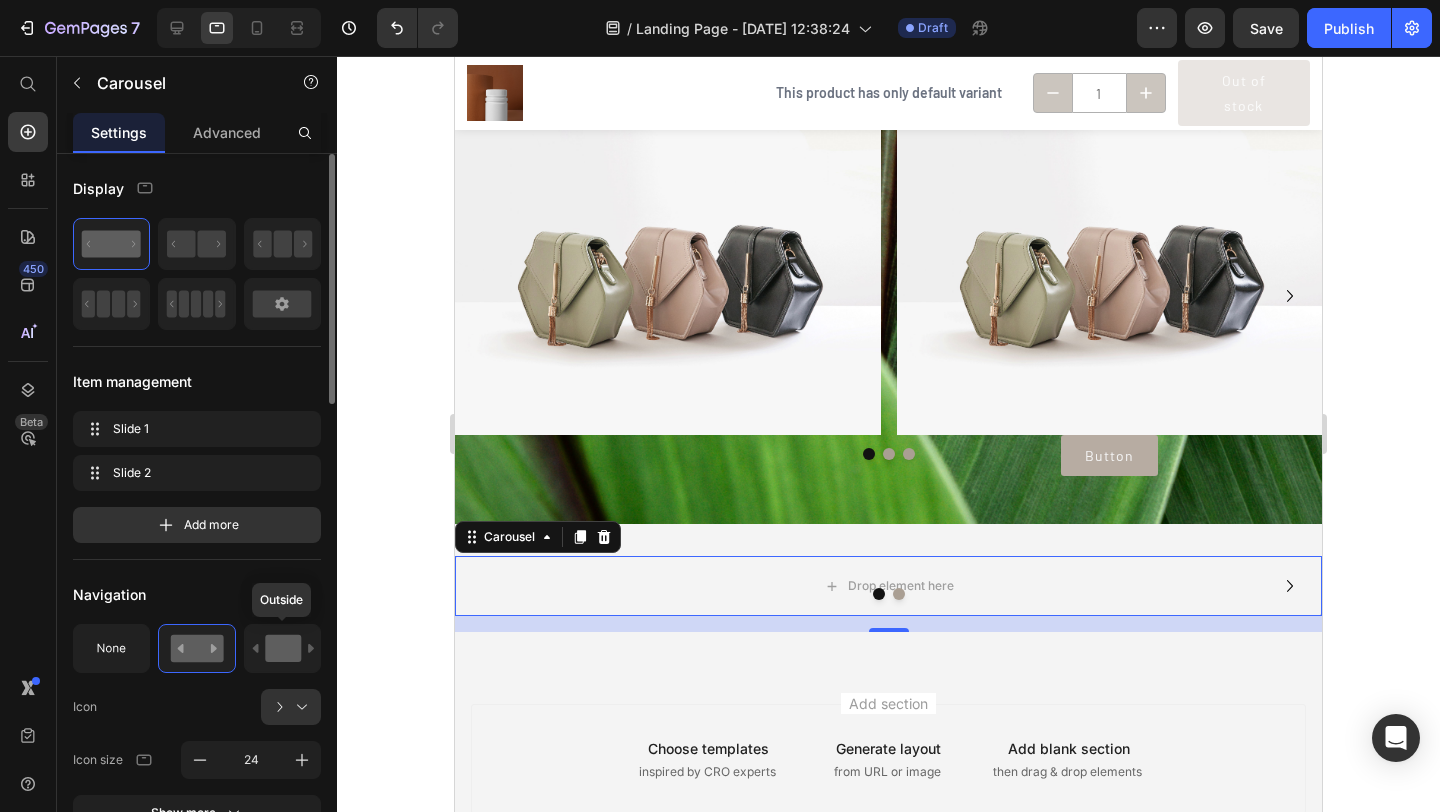 click 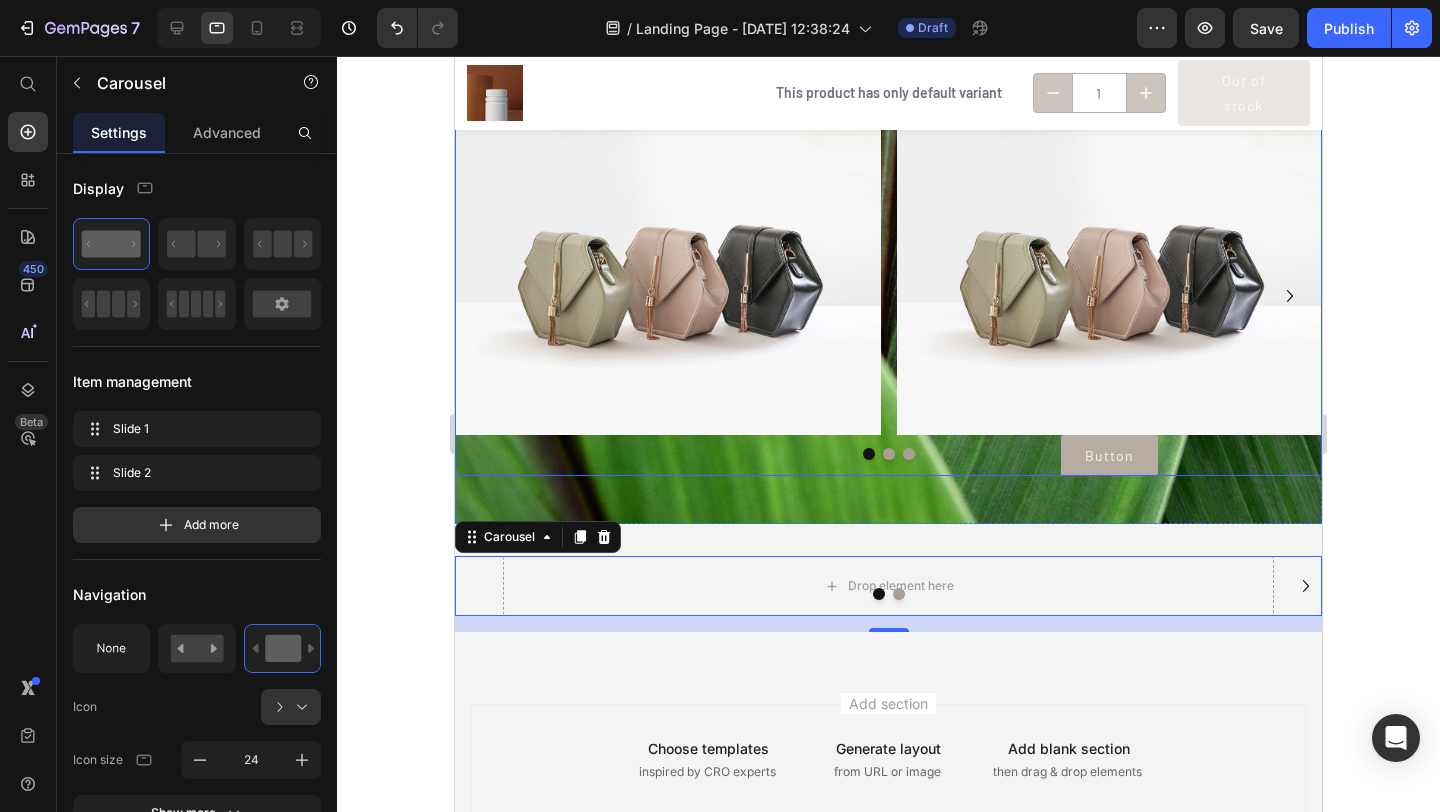 click on "Image" at bounding box center [668, 296] 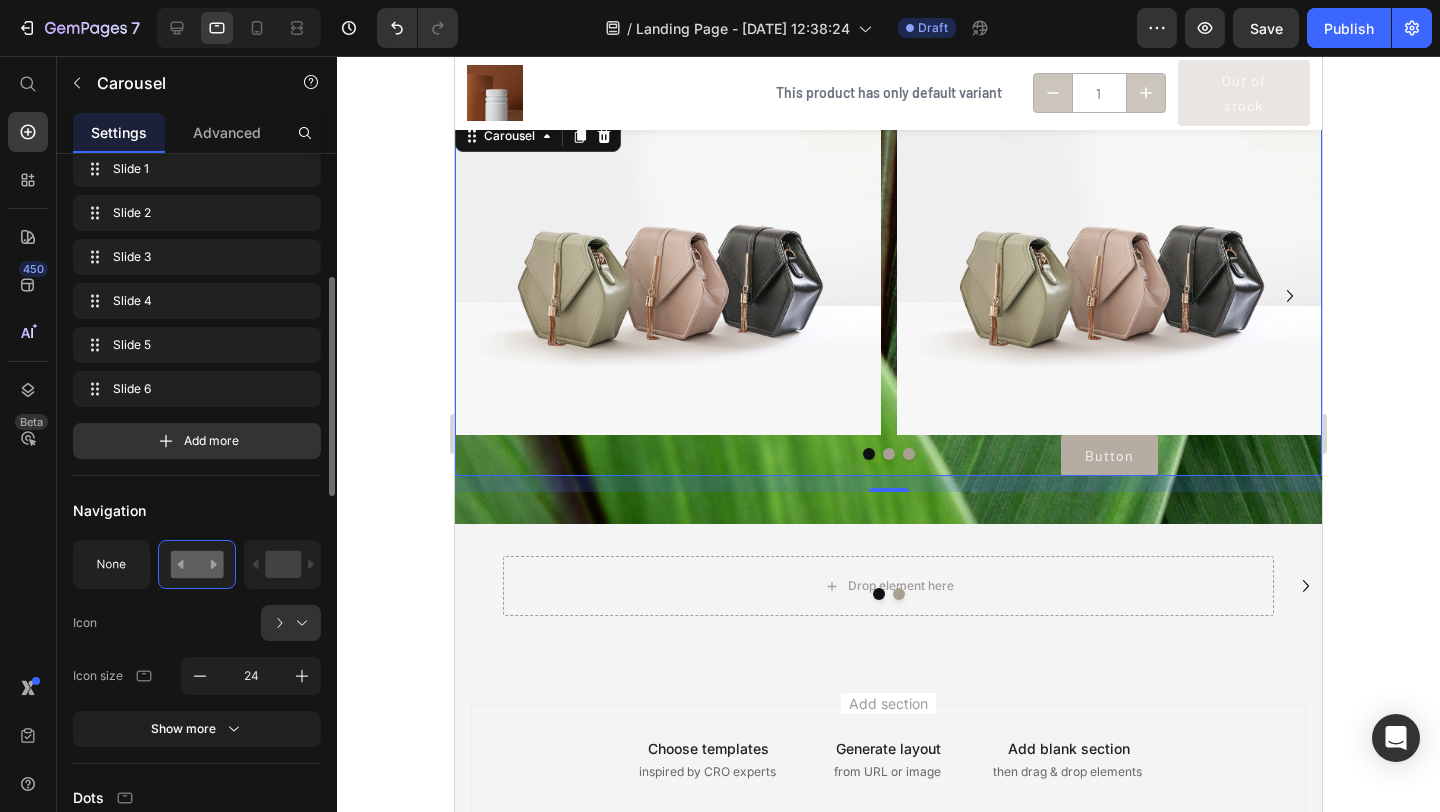 scroll, scrollTop: 373, scrollLeft: 0, axis: vertical 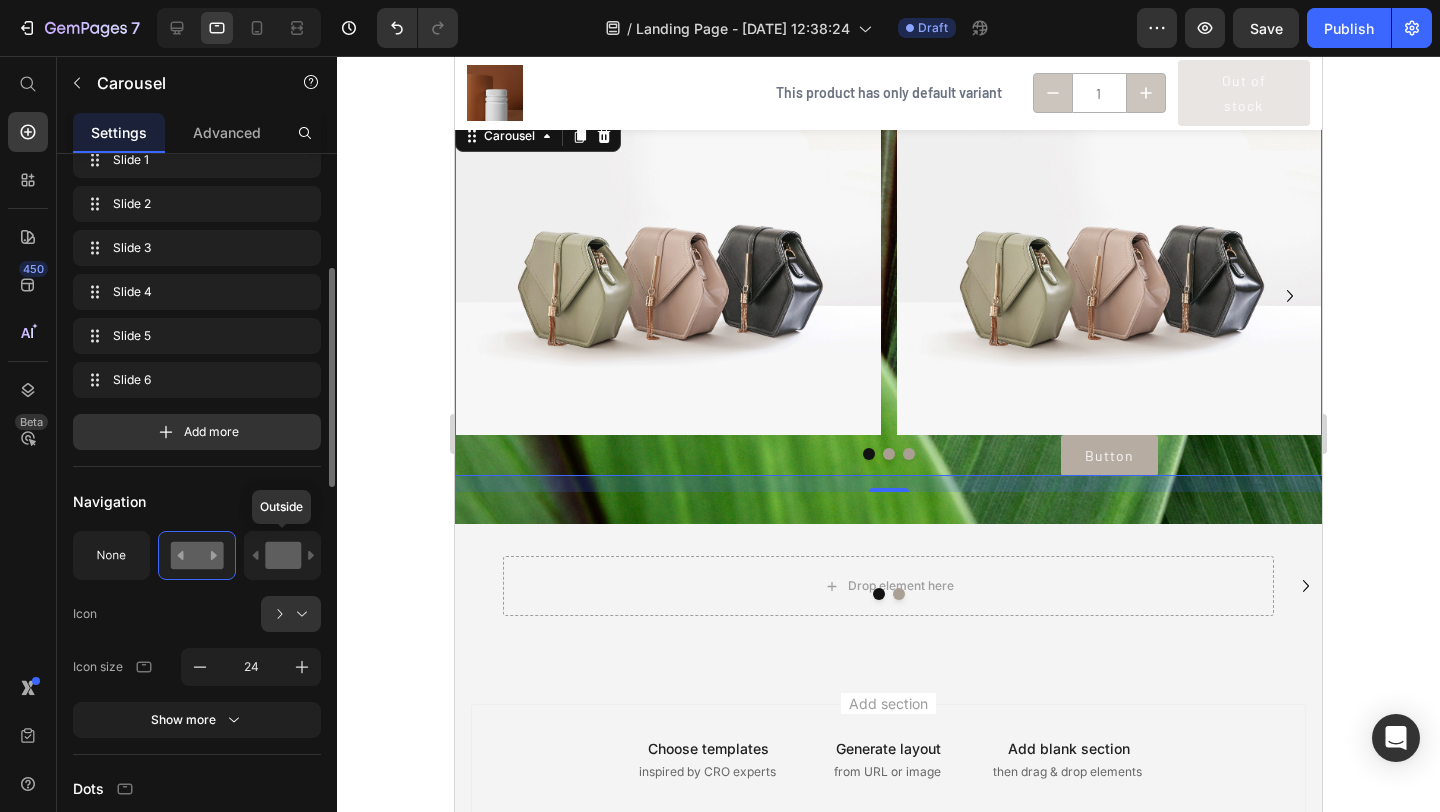 click 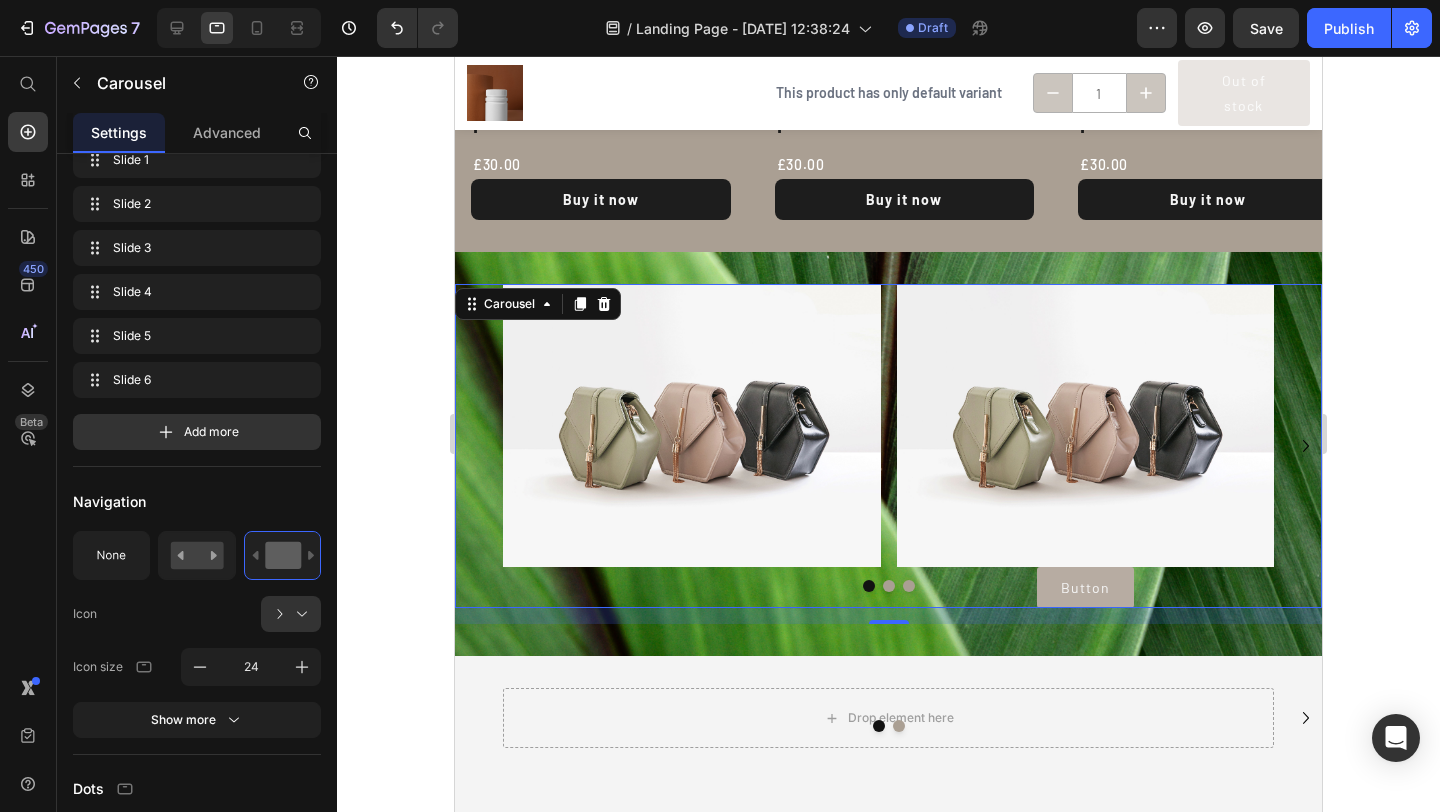 scroll, scrollTop: 2168, scrollLeft: 0, axis: vertical 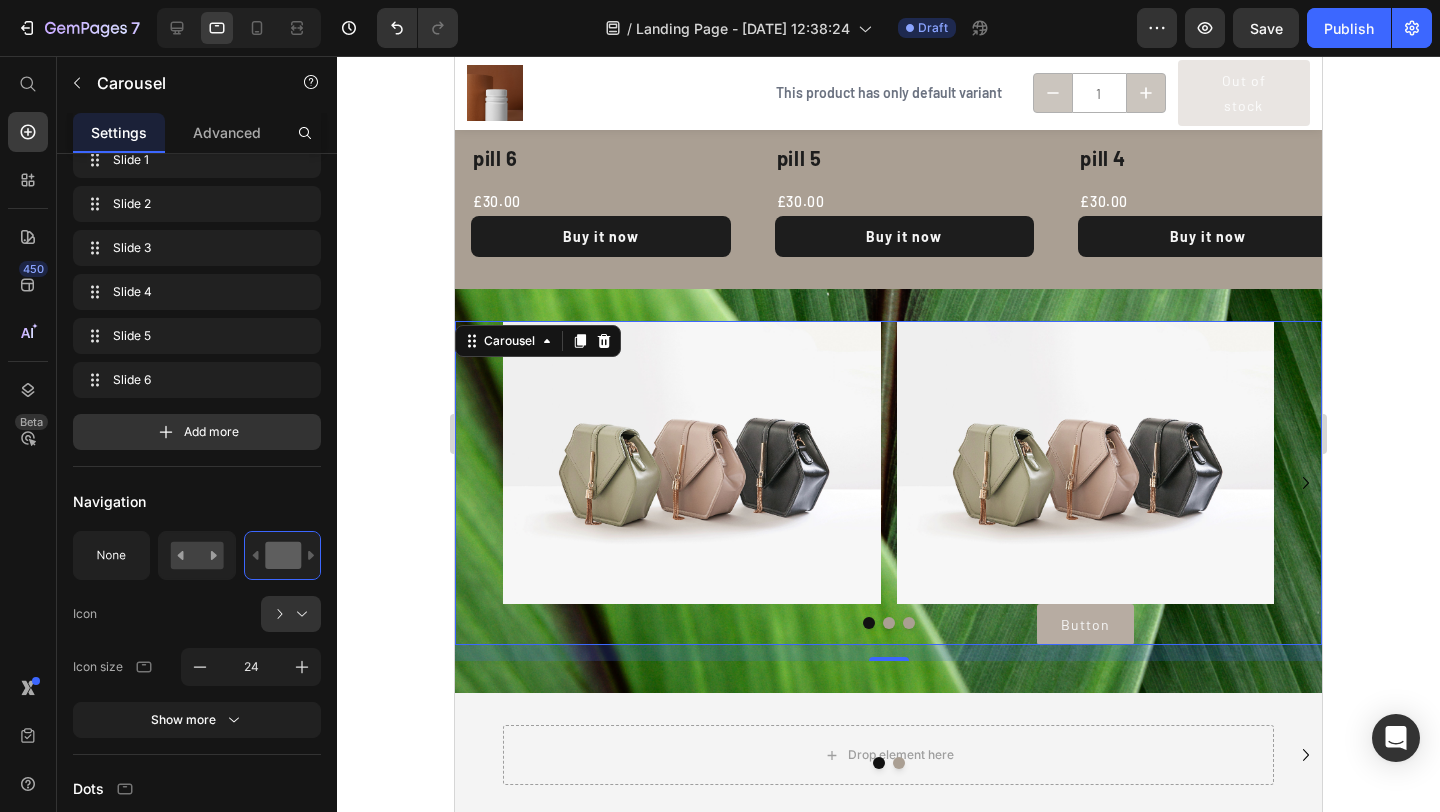 click 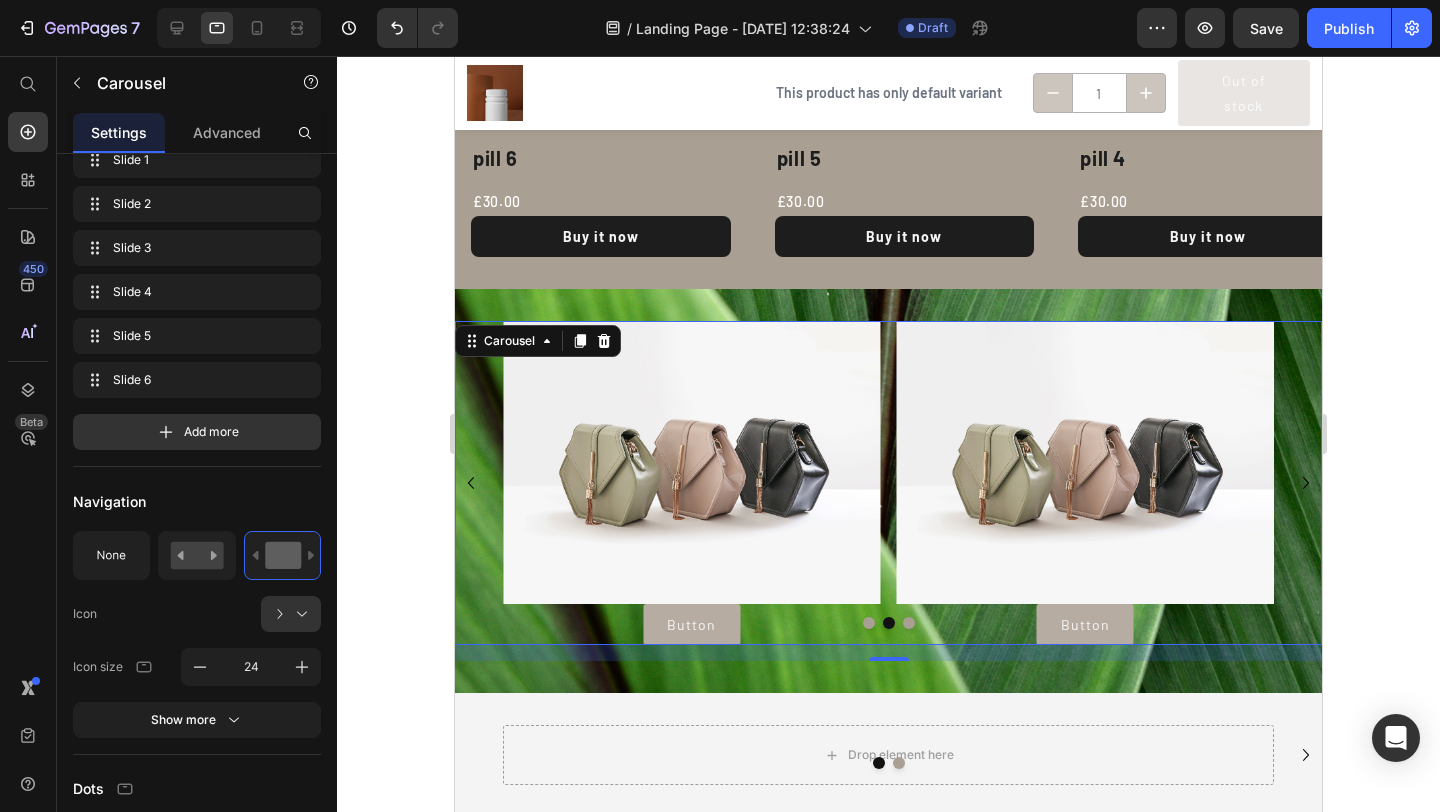 click 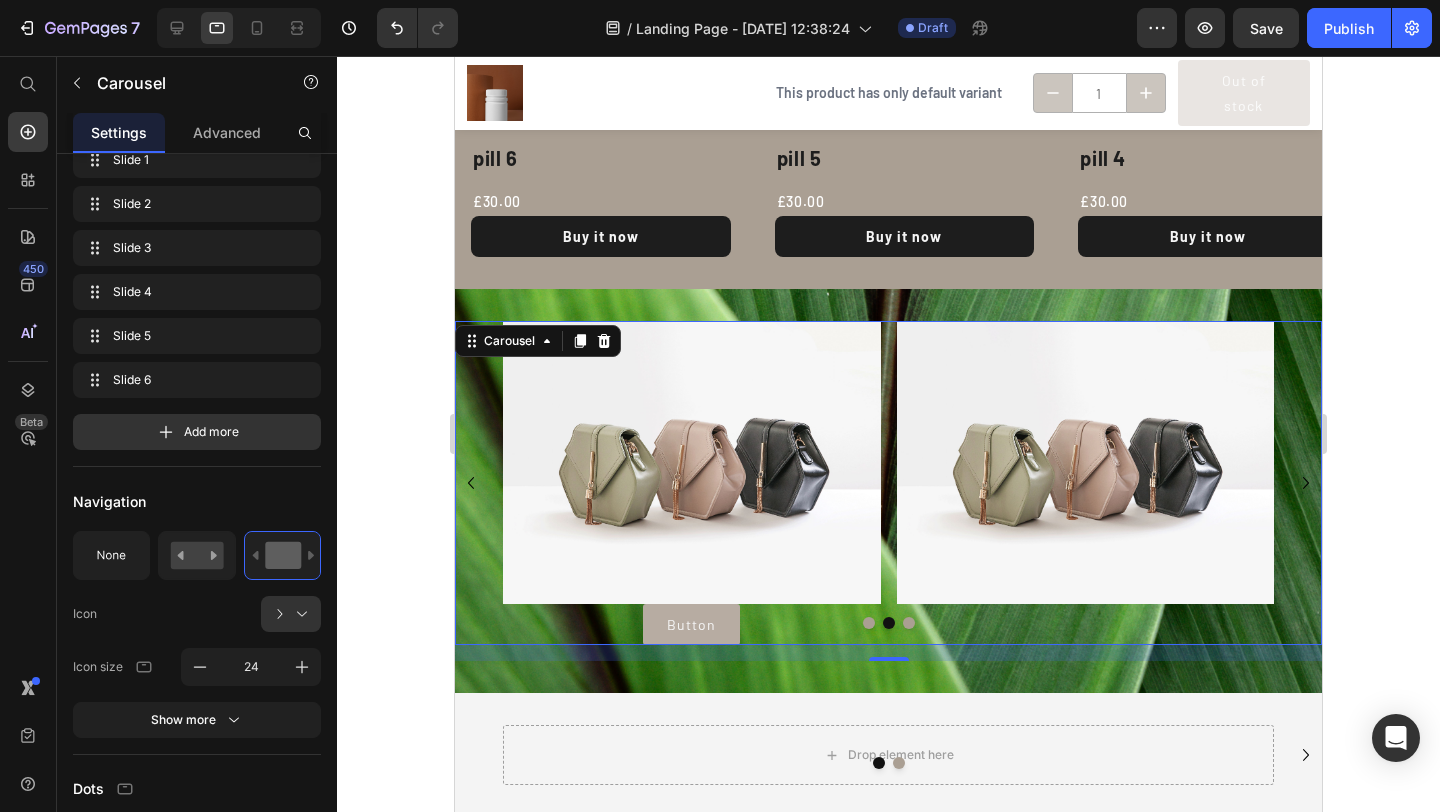 click 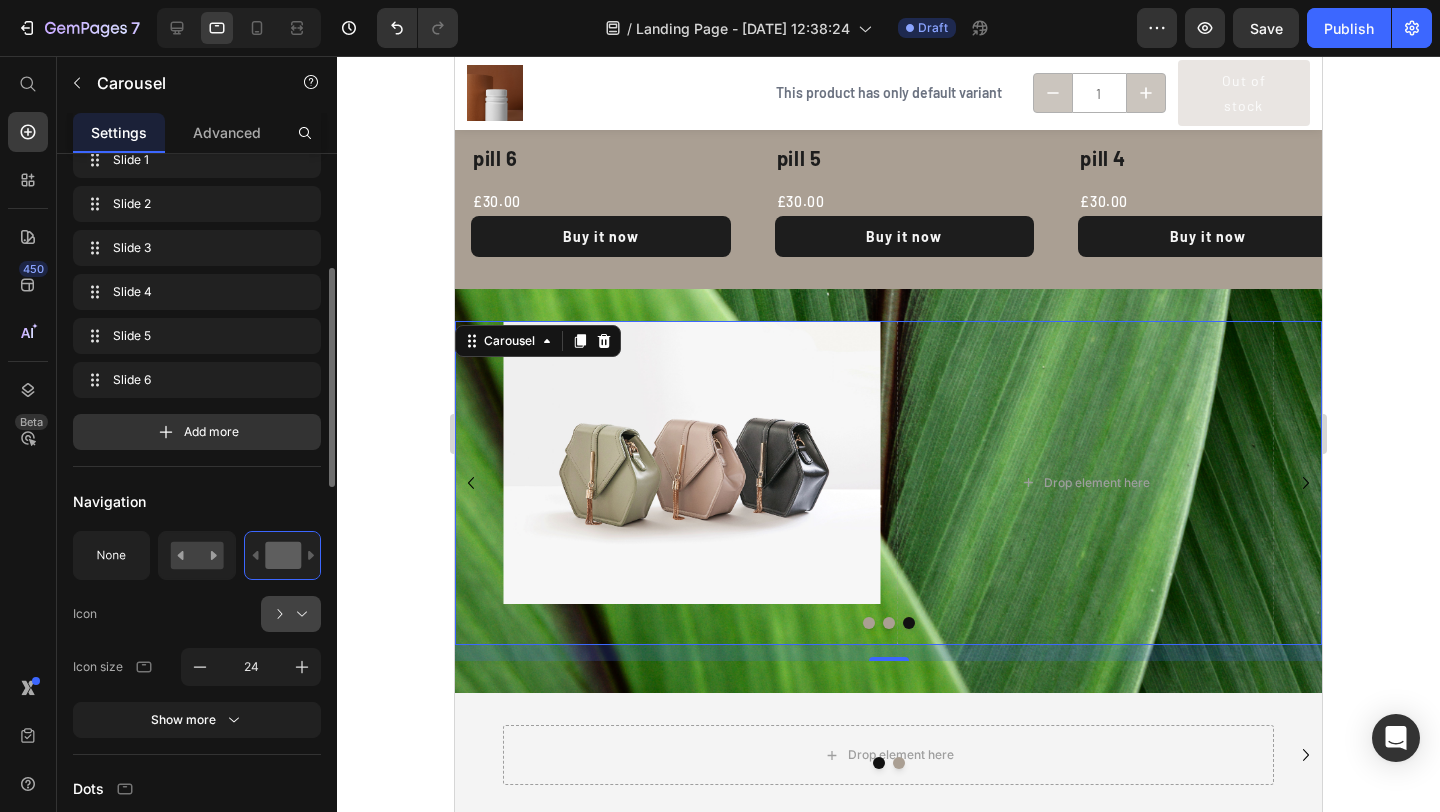 click at bounding box center (299, 614) 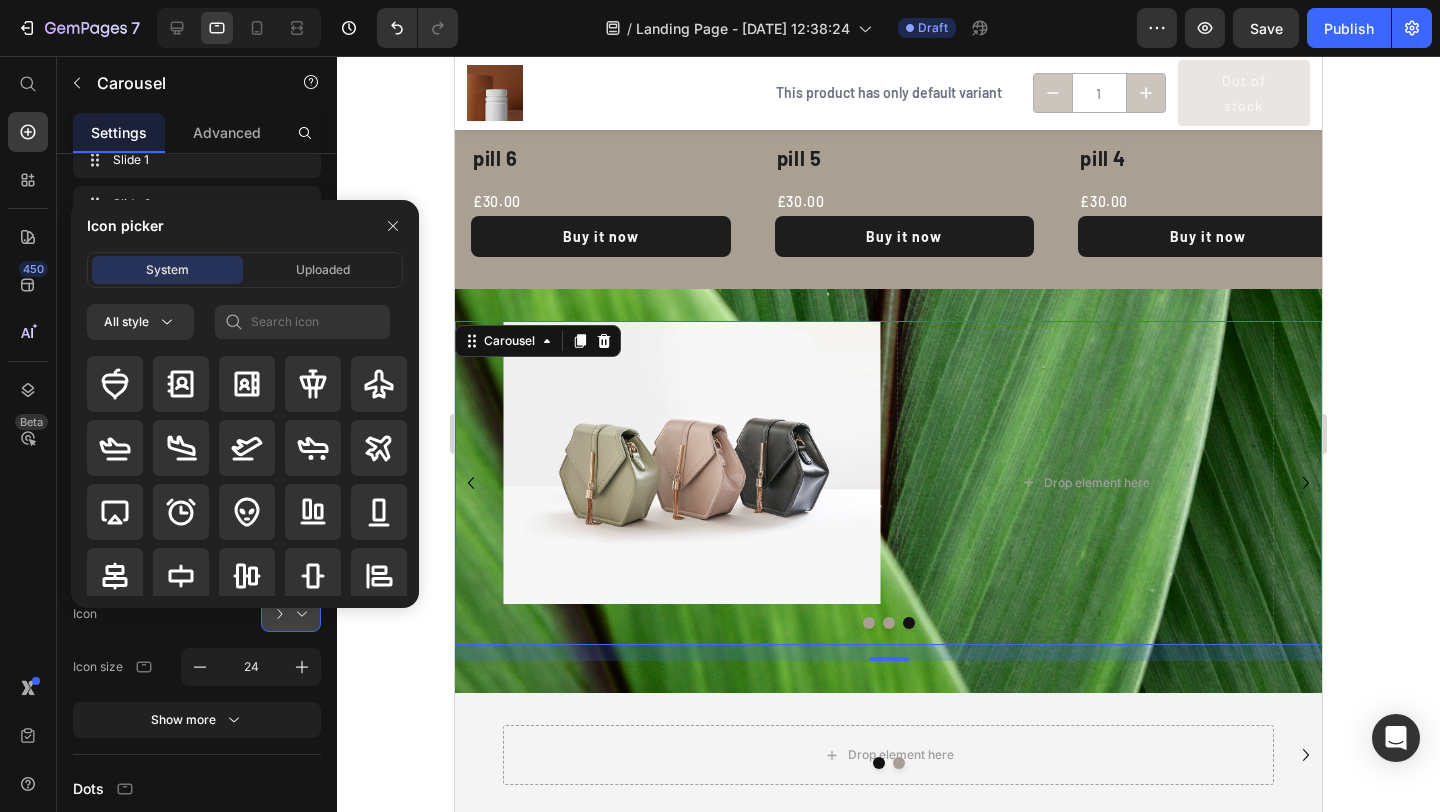 click at bounding box center [299, 614] 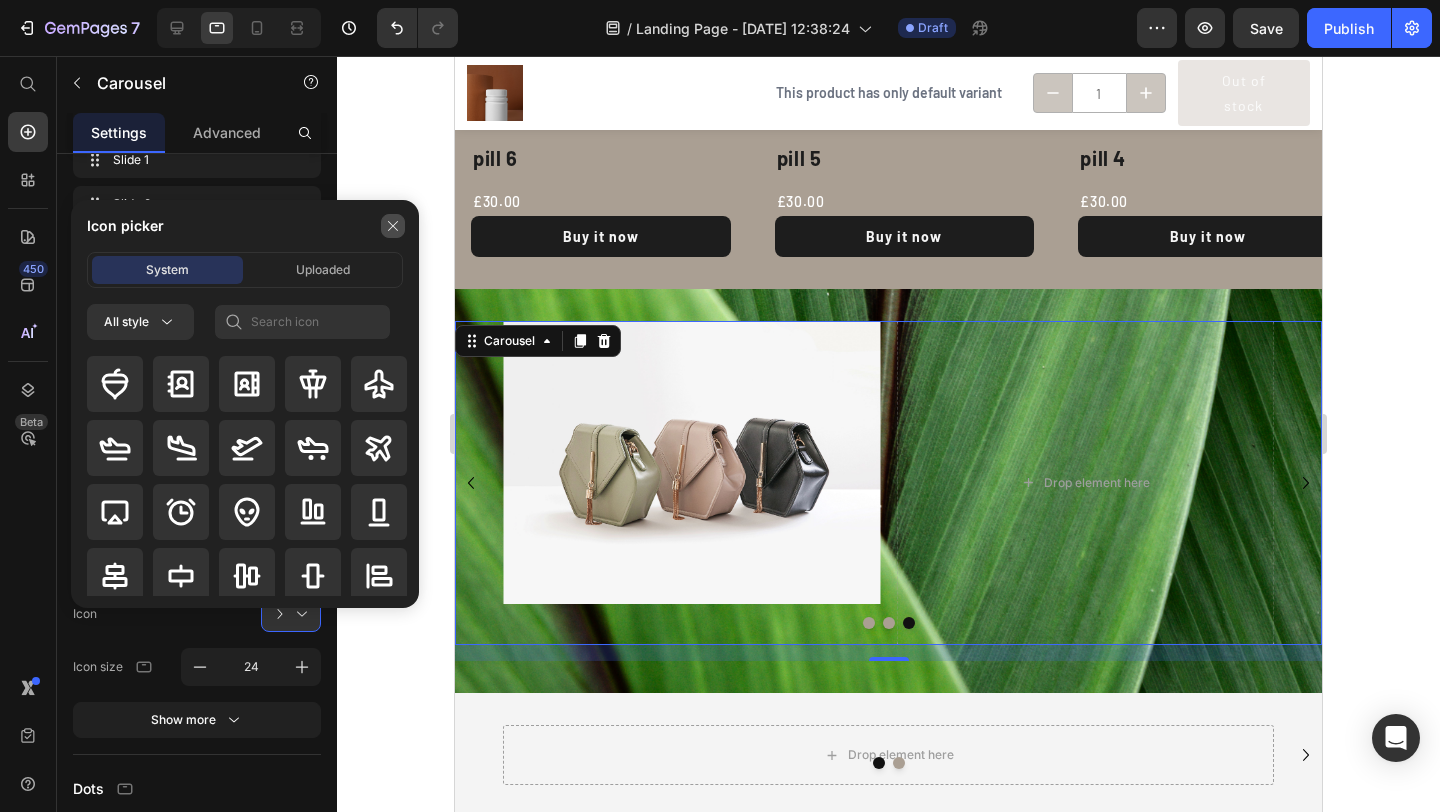 click 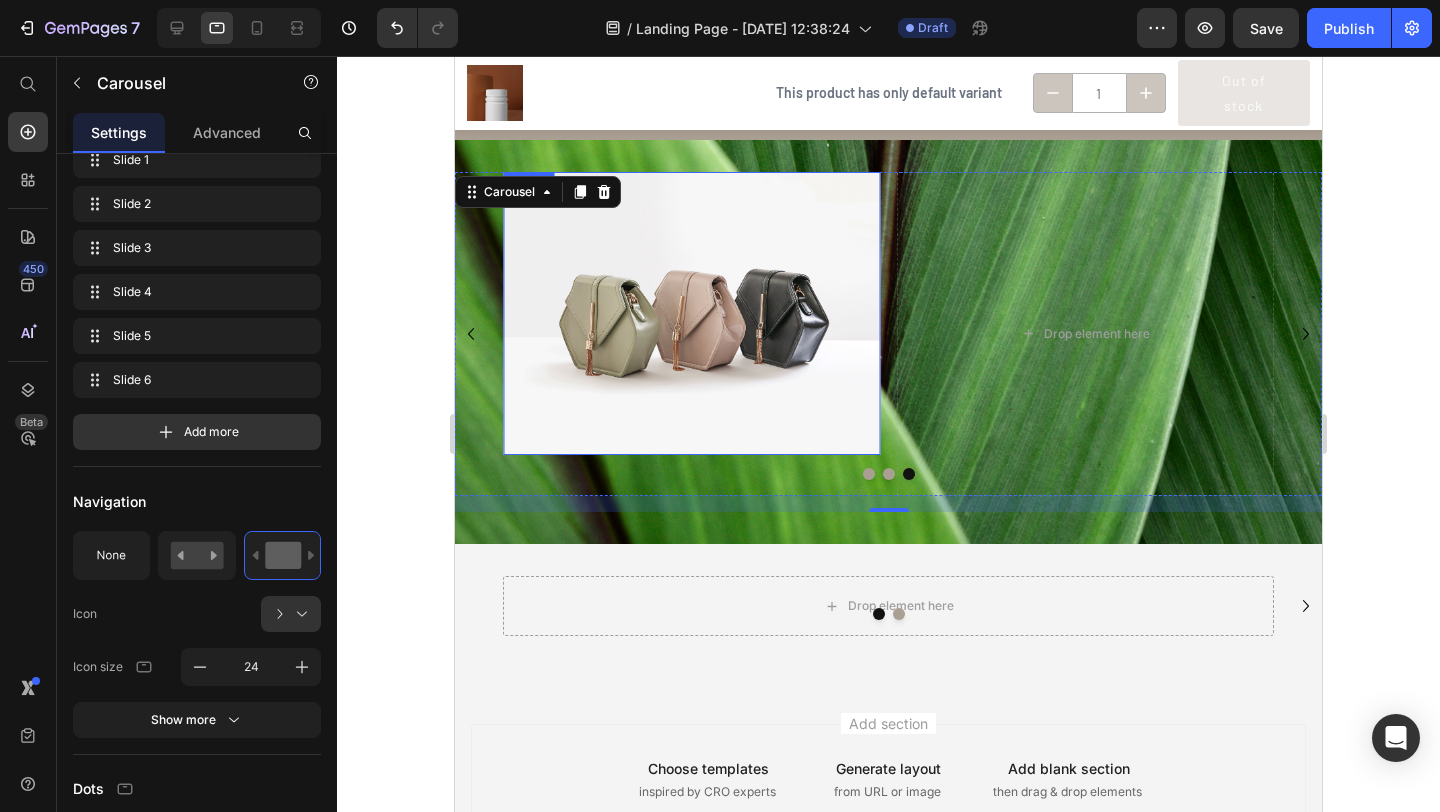 scroll, scrollTop: 2320, scrollLeft: 0, axis: vertical 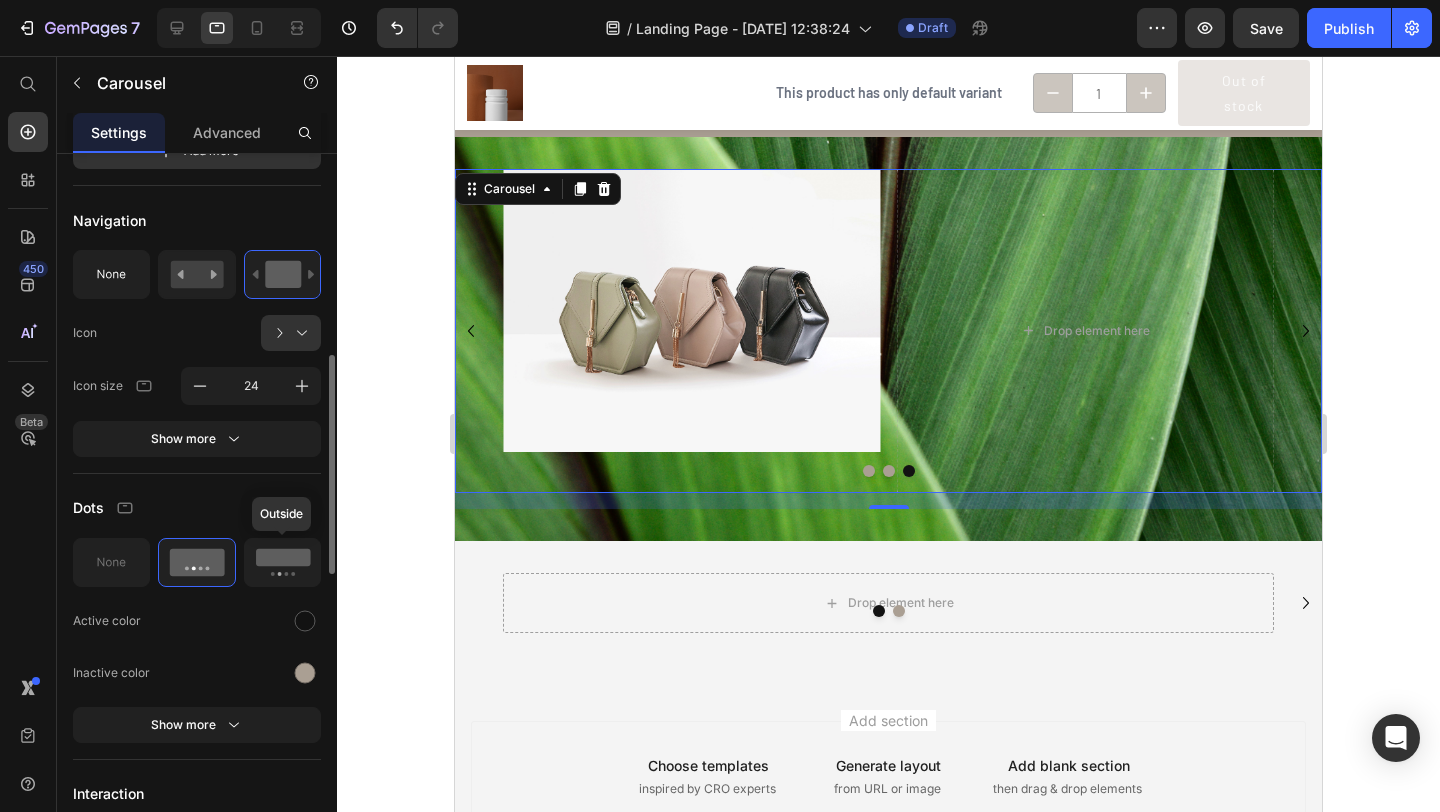 click 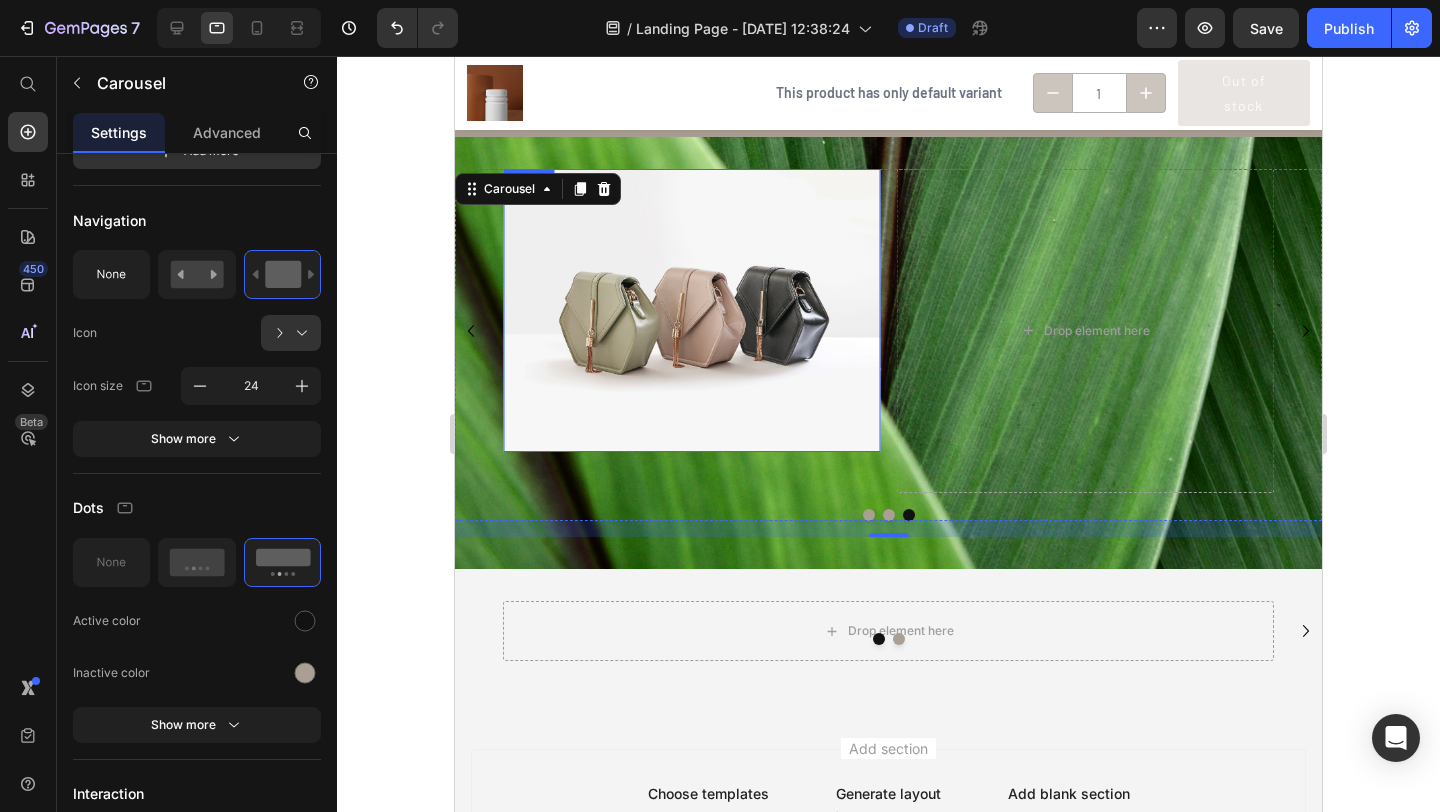 click at bounding box center [692, 310] 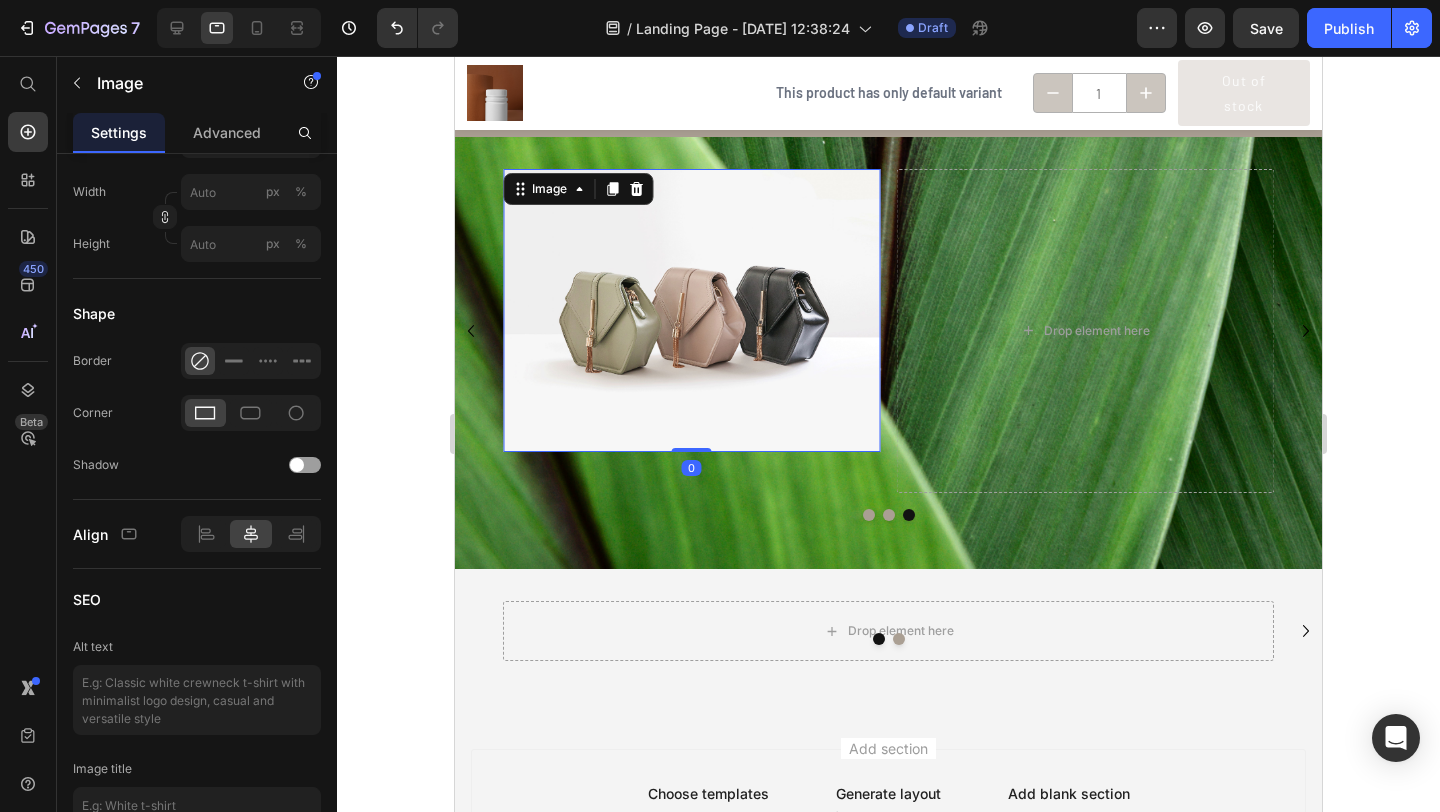 scroll, scrollTop: 0, scrollLeft: 0, axis: both 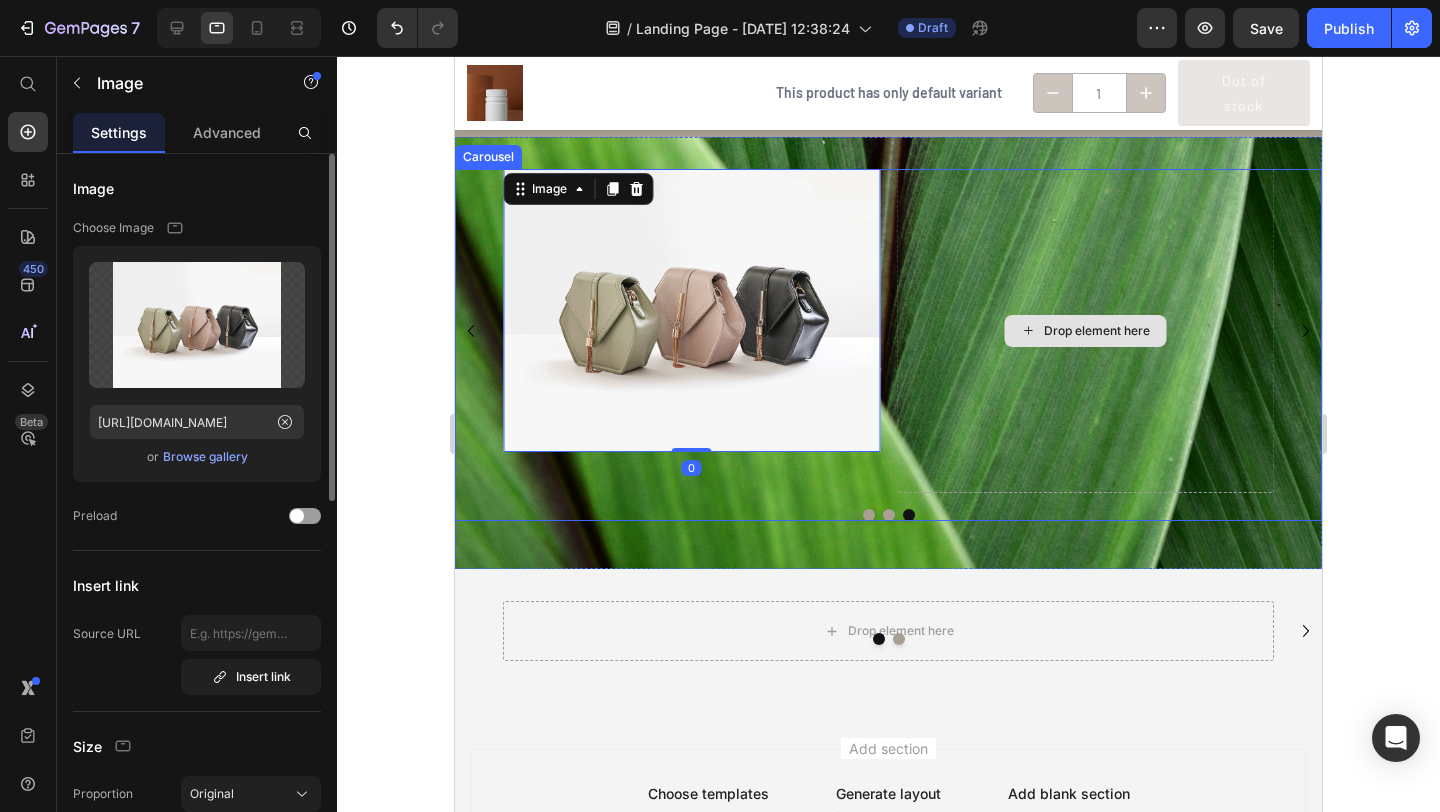 click on "Drop element here" at bounding box center [1086, 331] 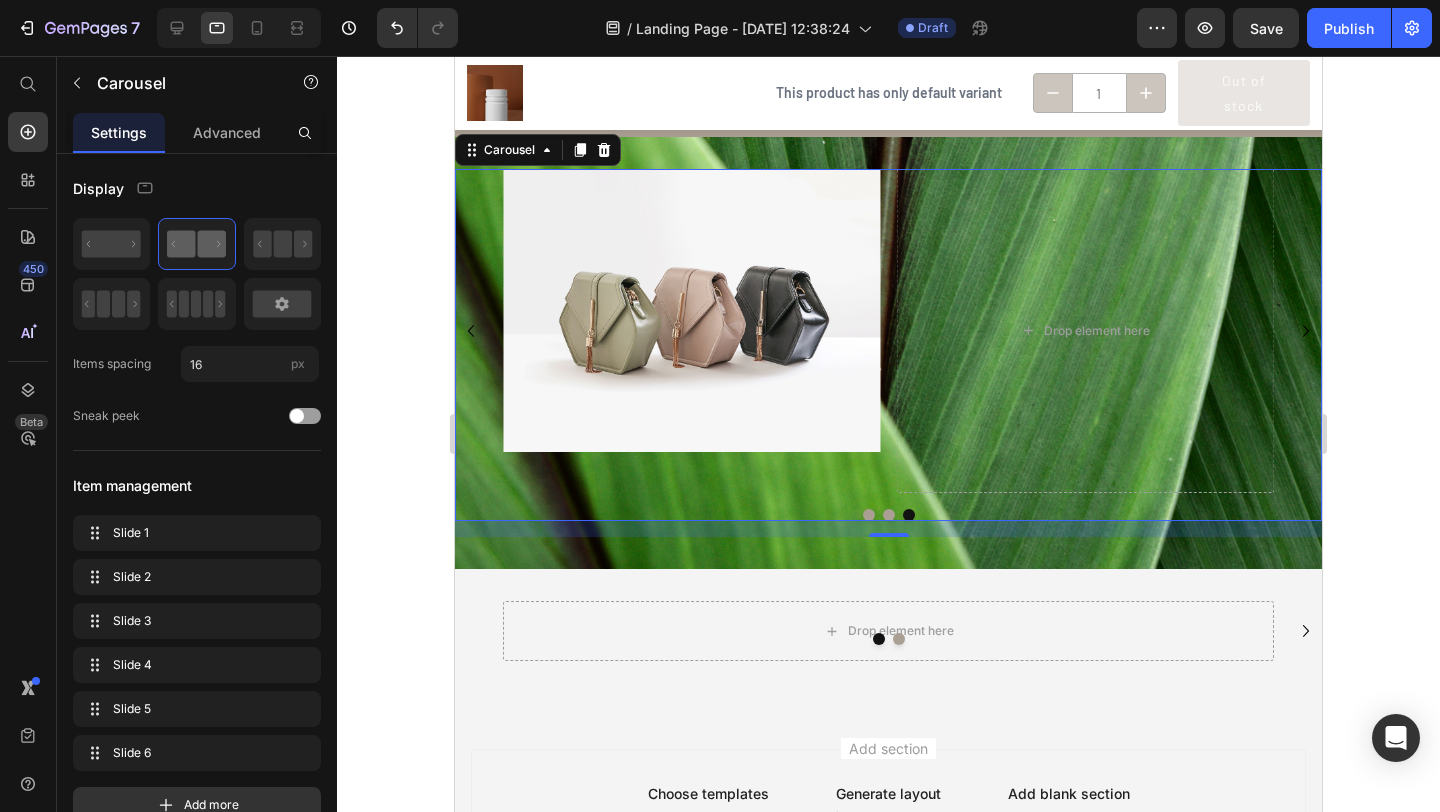 click on "Image Image Button Button Image Button Button Image
Drop element here
Drop element here" at bounding box center (888, 345) 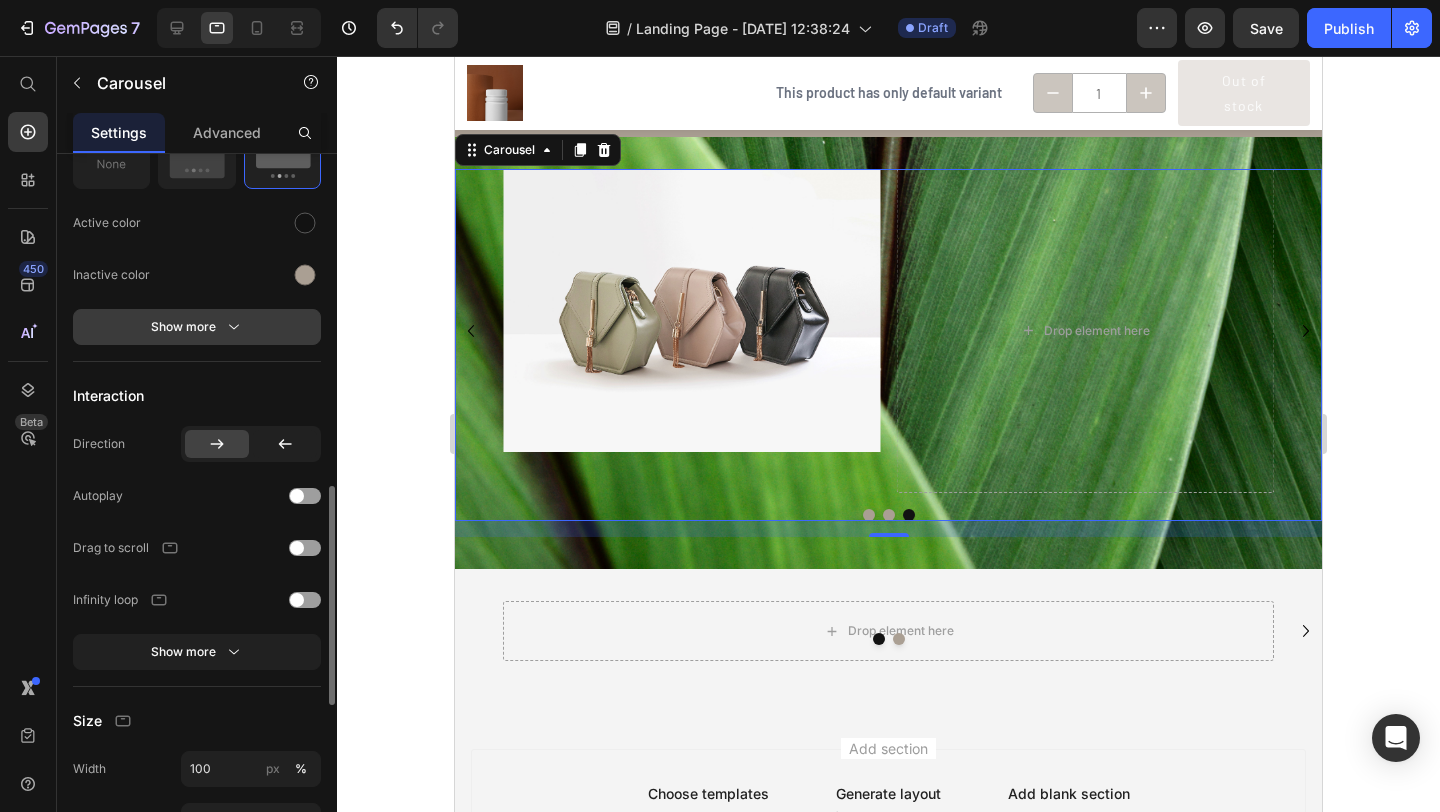 scroll, scrollTop: 1057, scrollLeft: 0, axis: vertical 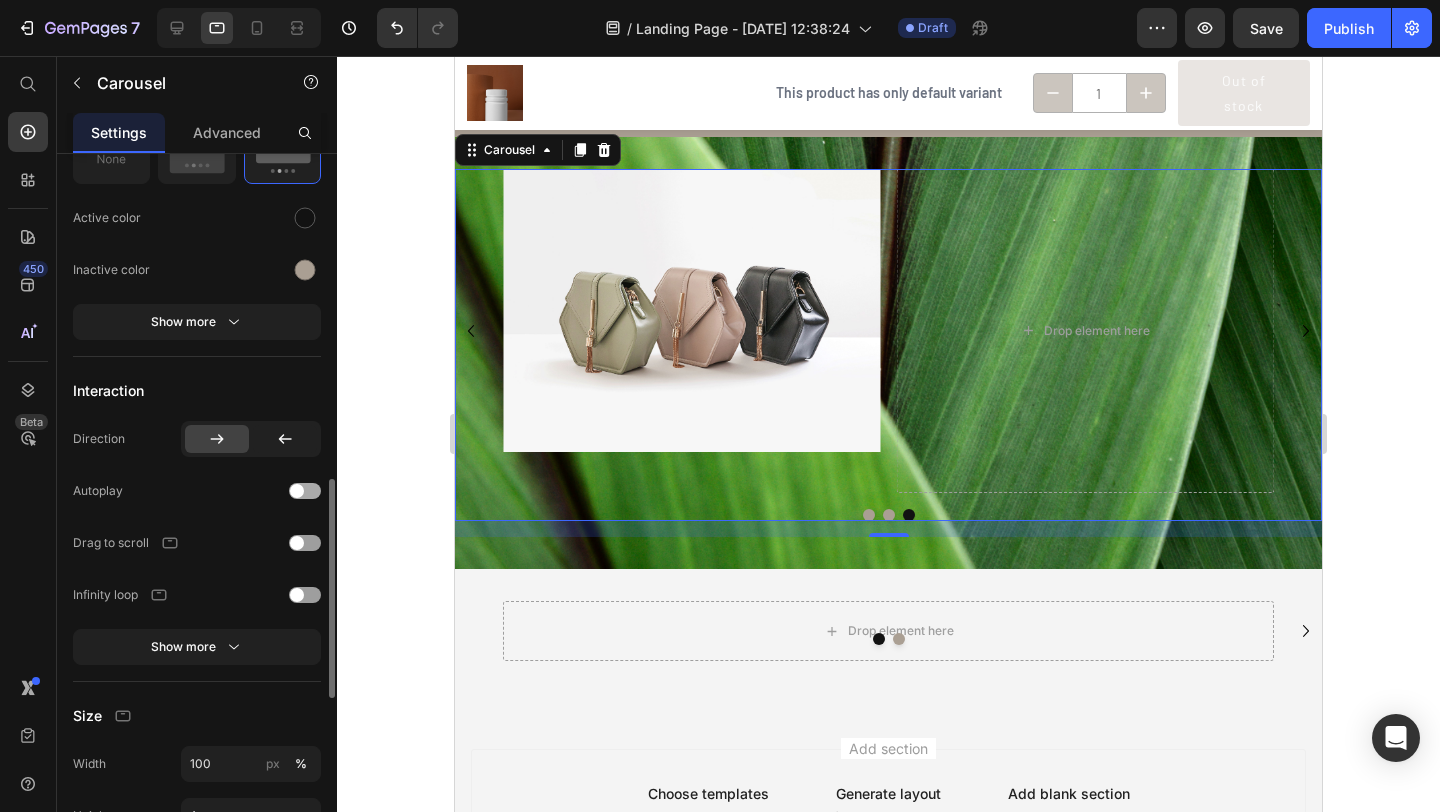 click at bounding box center (297, 491) 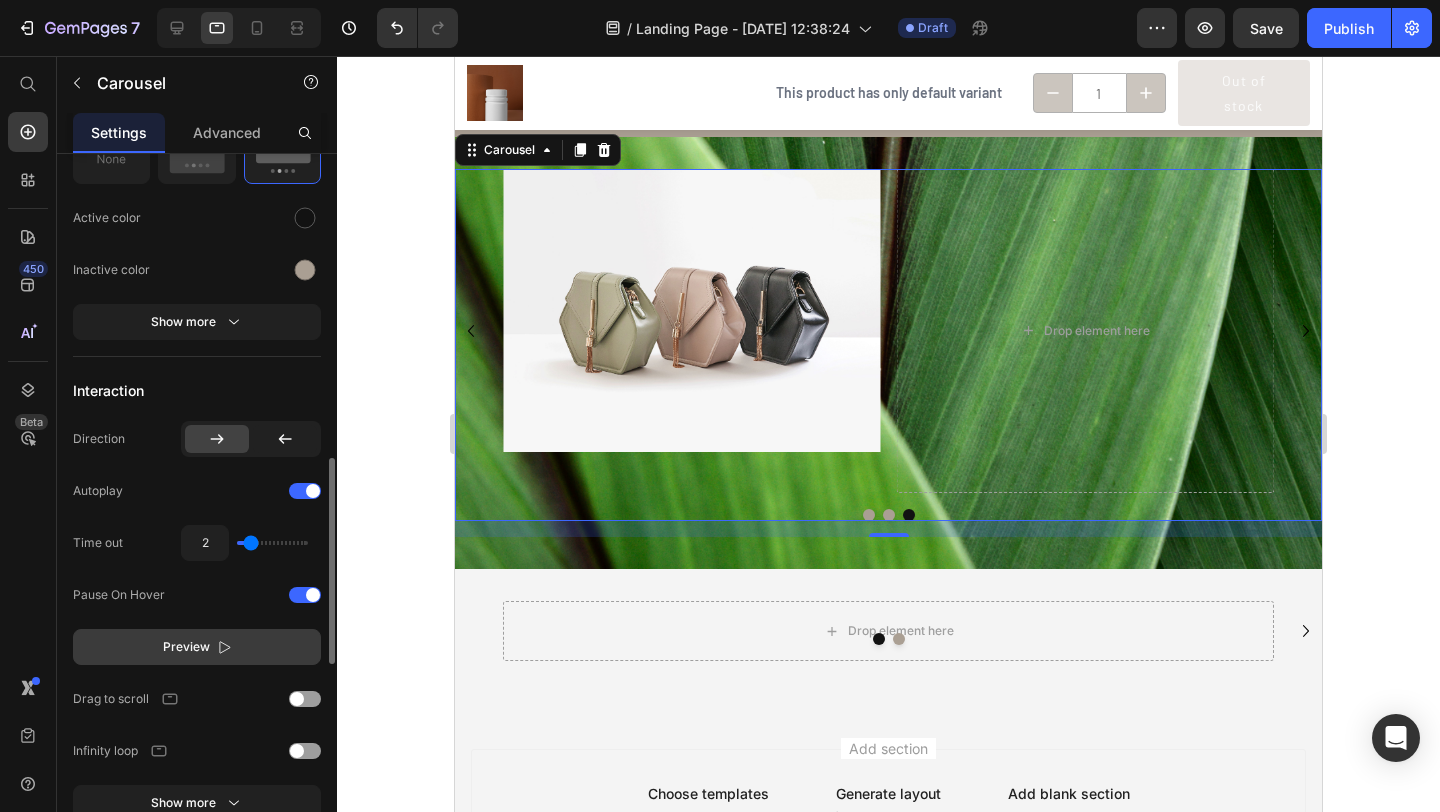 click 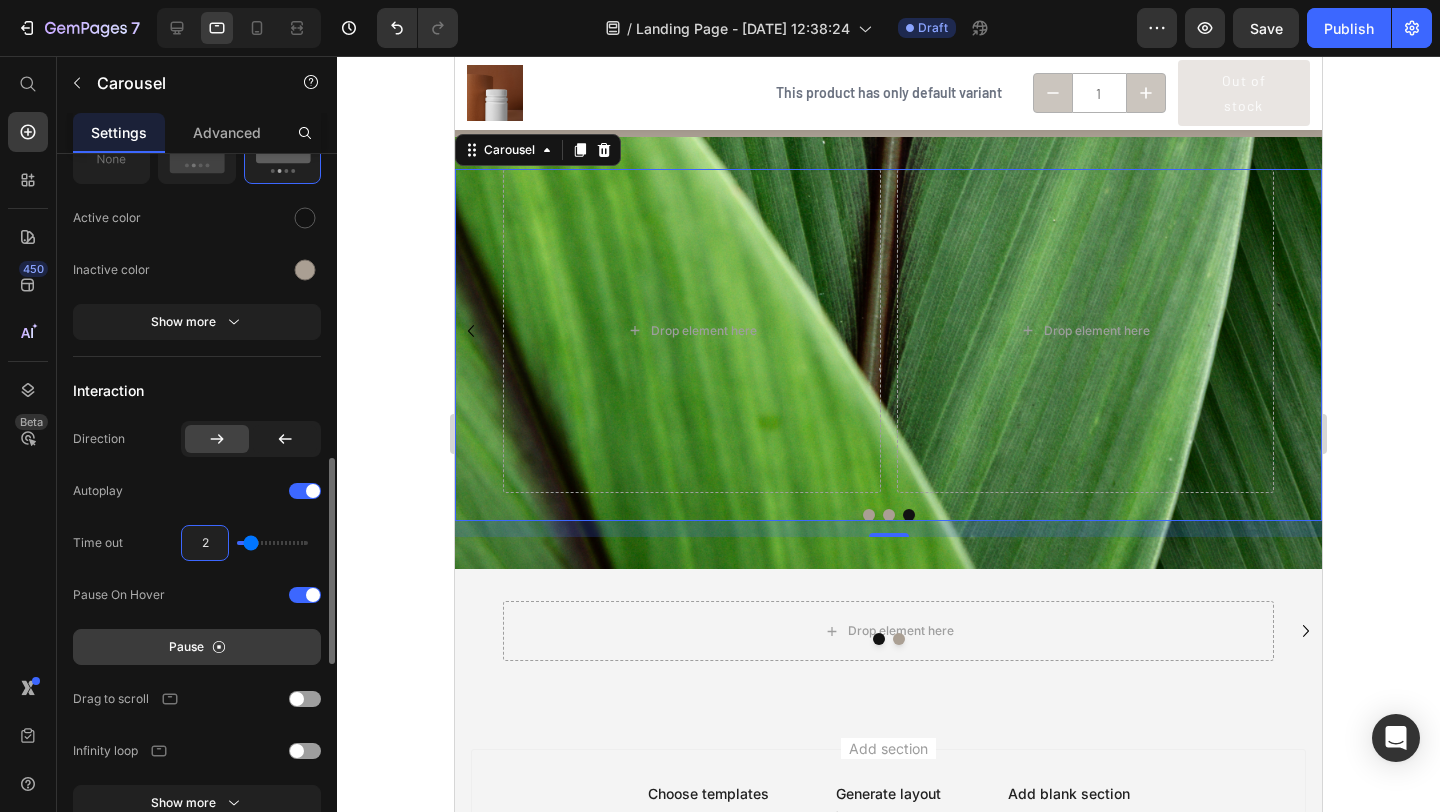 drag, startPoint x: 213, startPoint y: 545, endPoint x: 185, endPoint y: 545, distance: 28 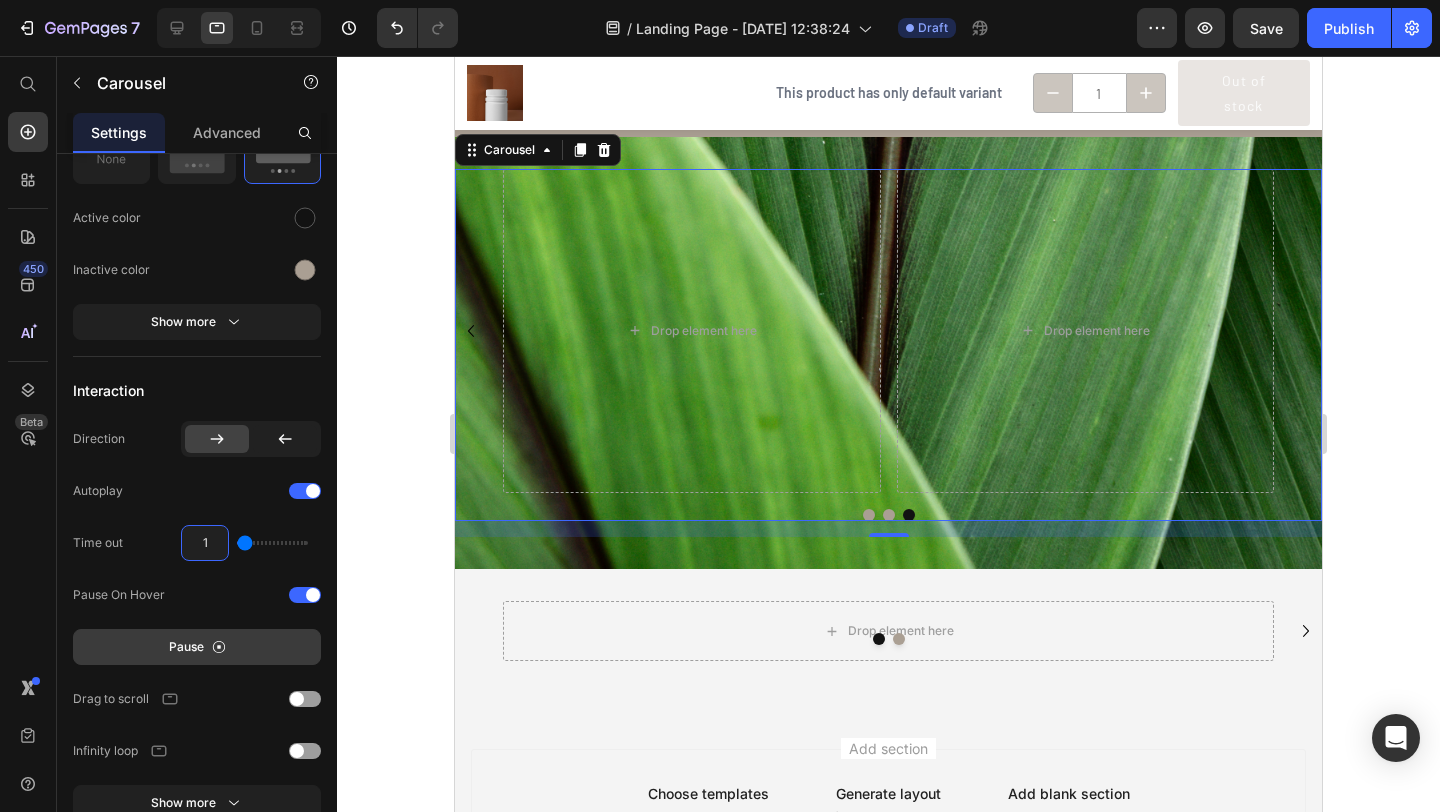 type on "1" 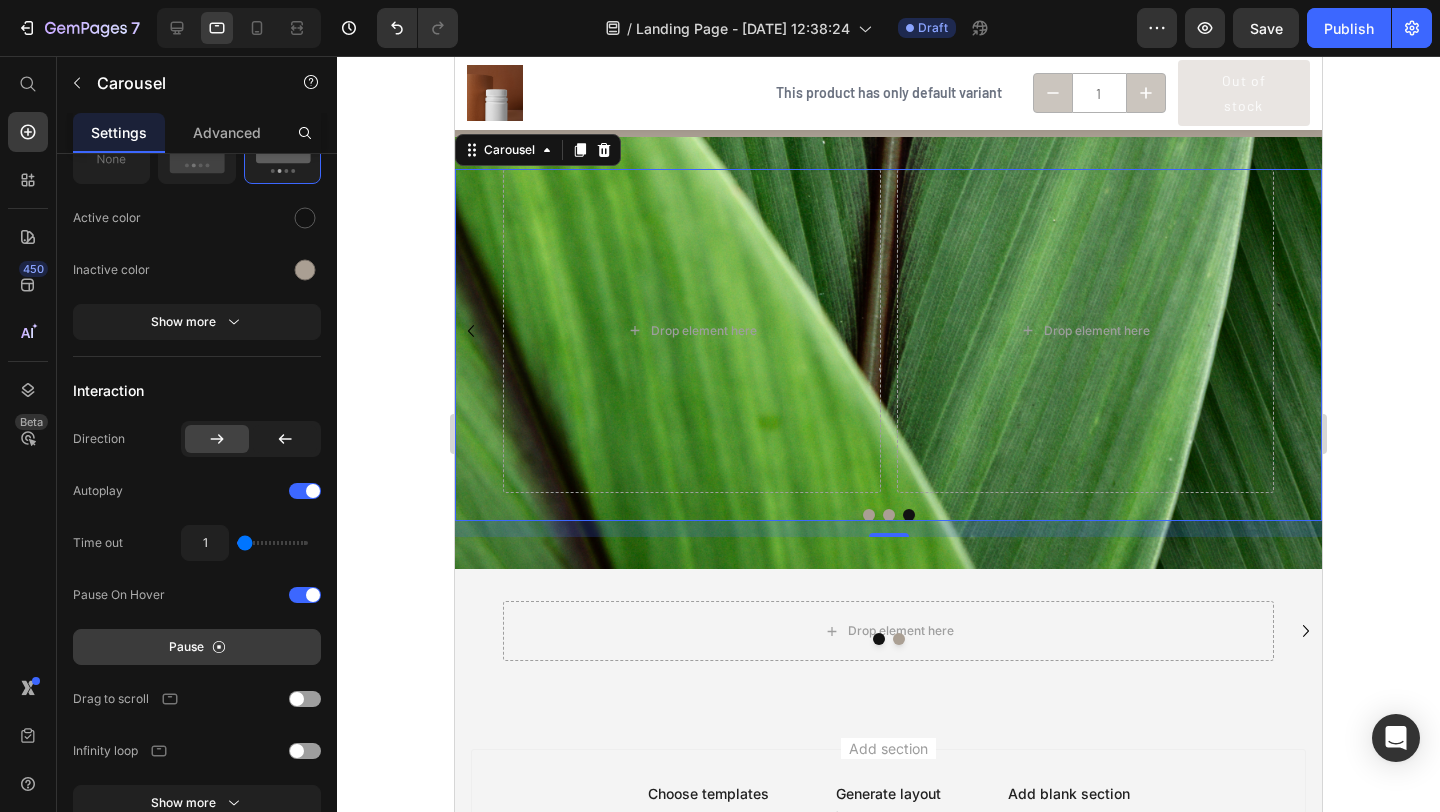 click on "Pause" at bounding box center [197, 647] 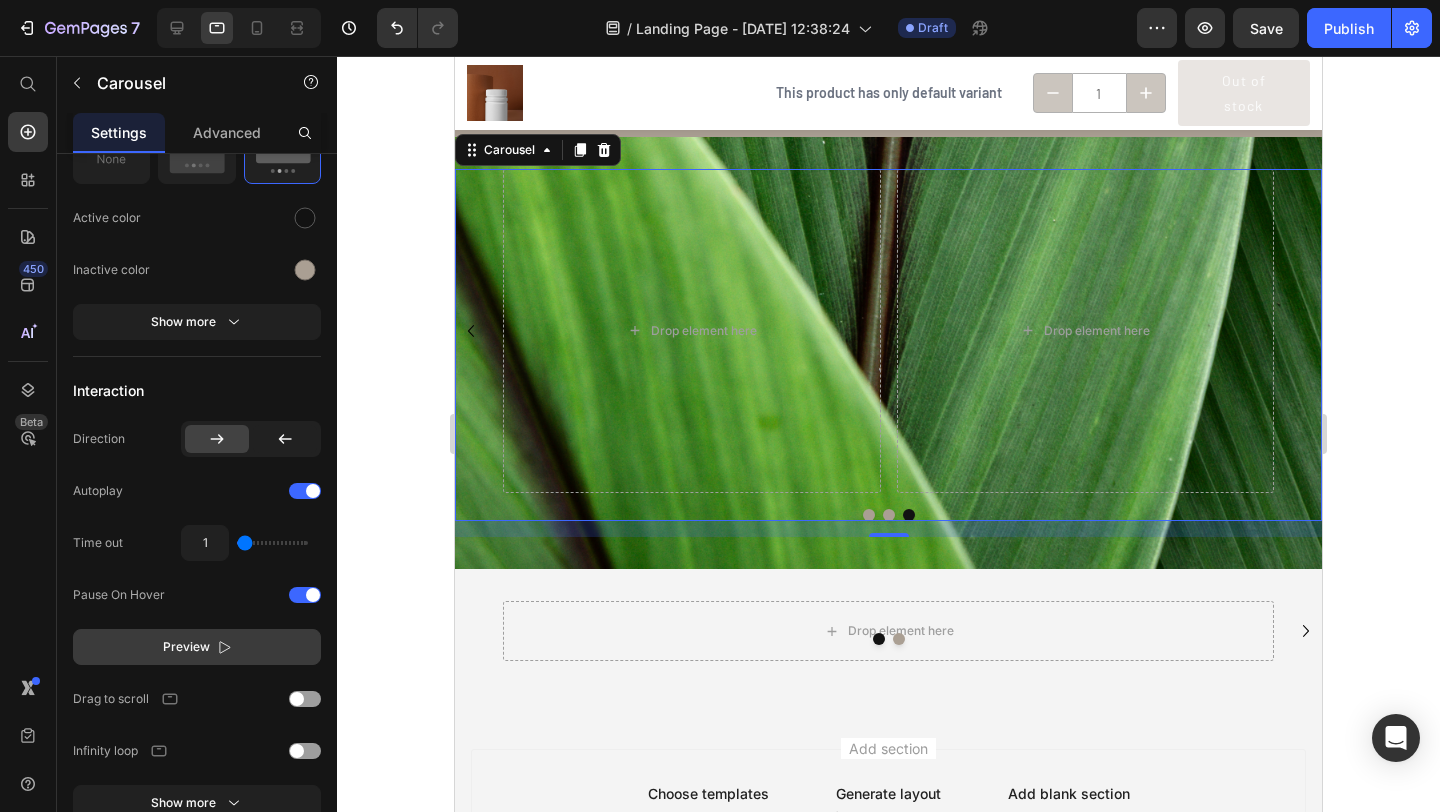 click on "Preview" at bounding box center (197, 647) 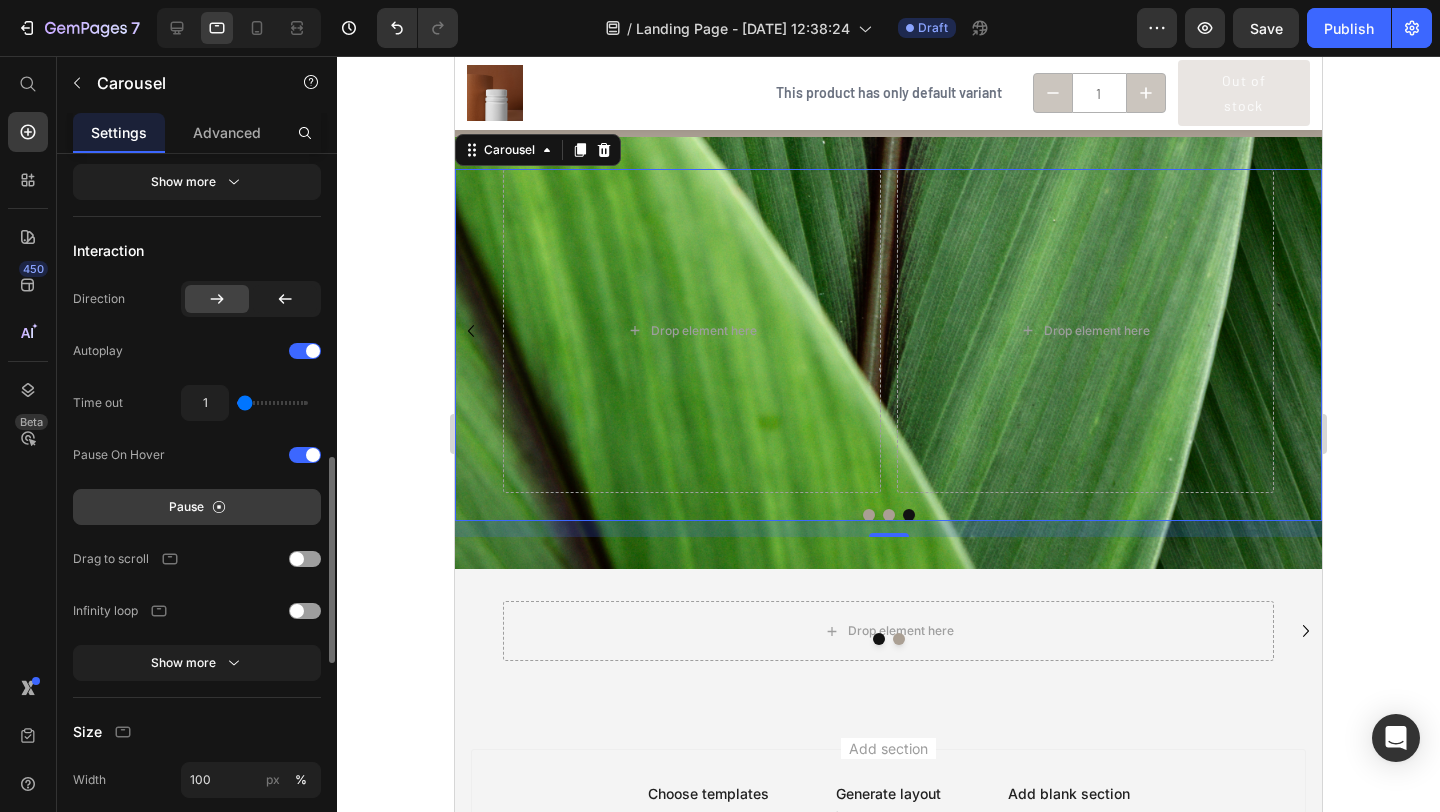 scroll, scrollTop: 1210, scrollLeft: 0, axis: vertical 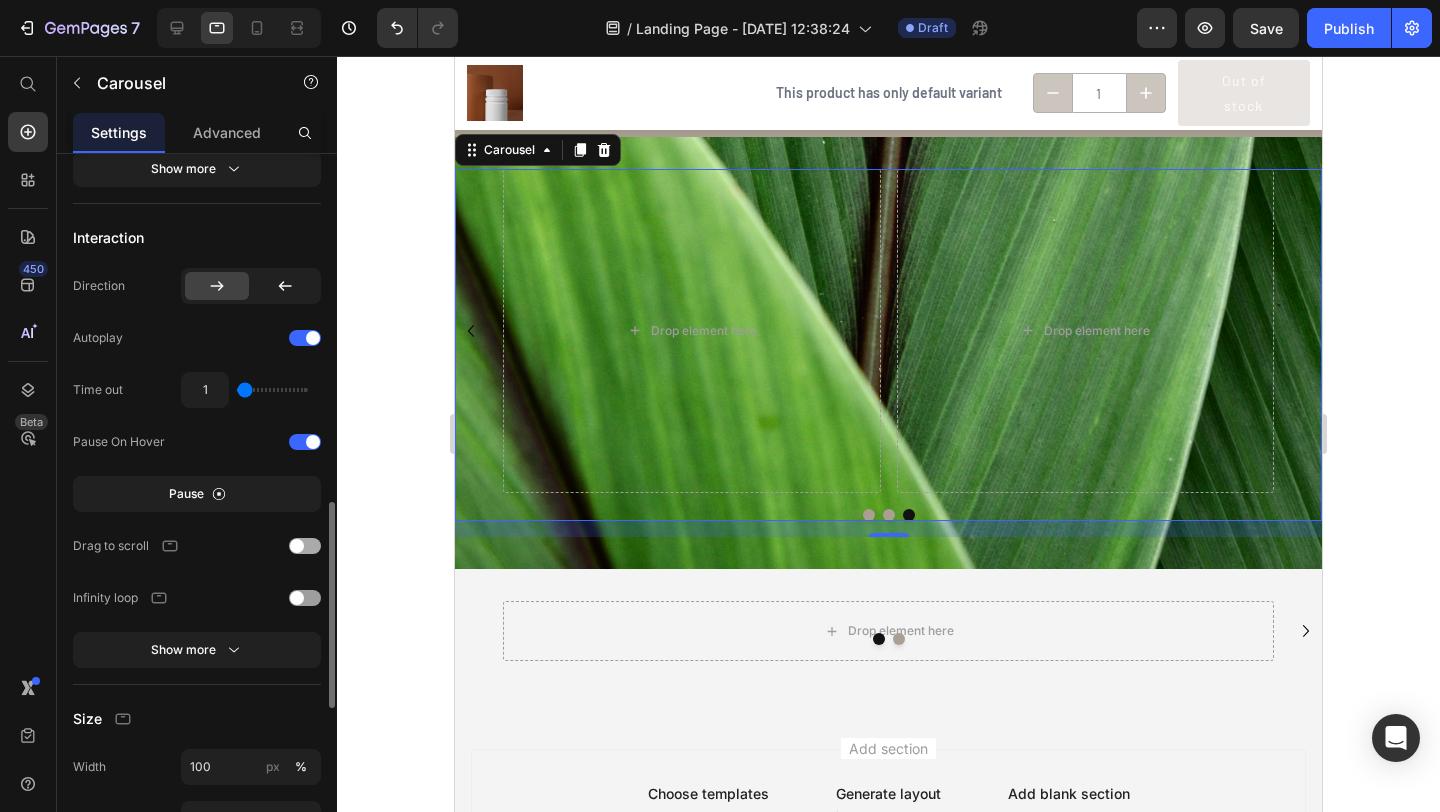 click at bounding box center (305, 546) 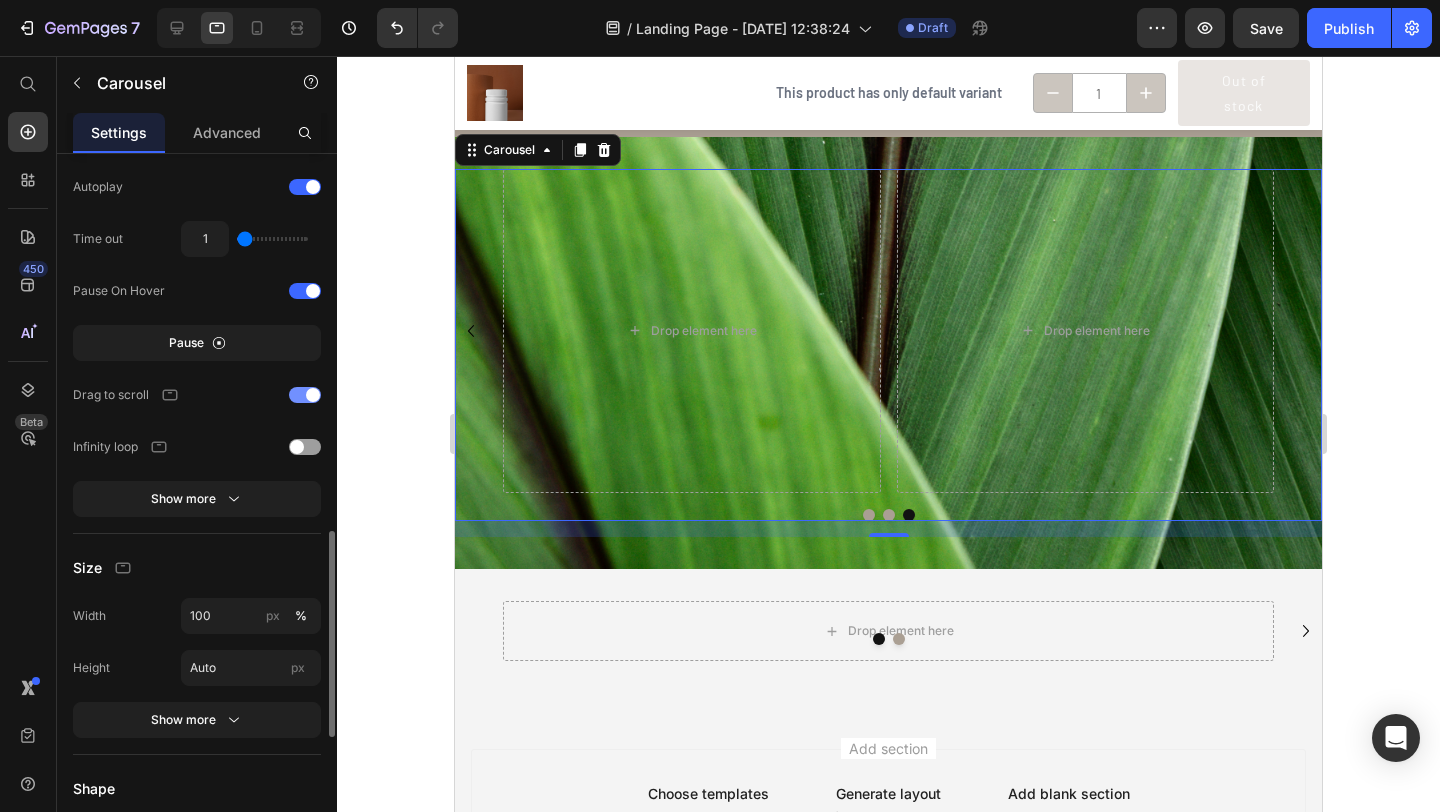 scroll, scrollTop: 1366, scrollLeft: 0, axis: vertical 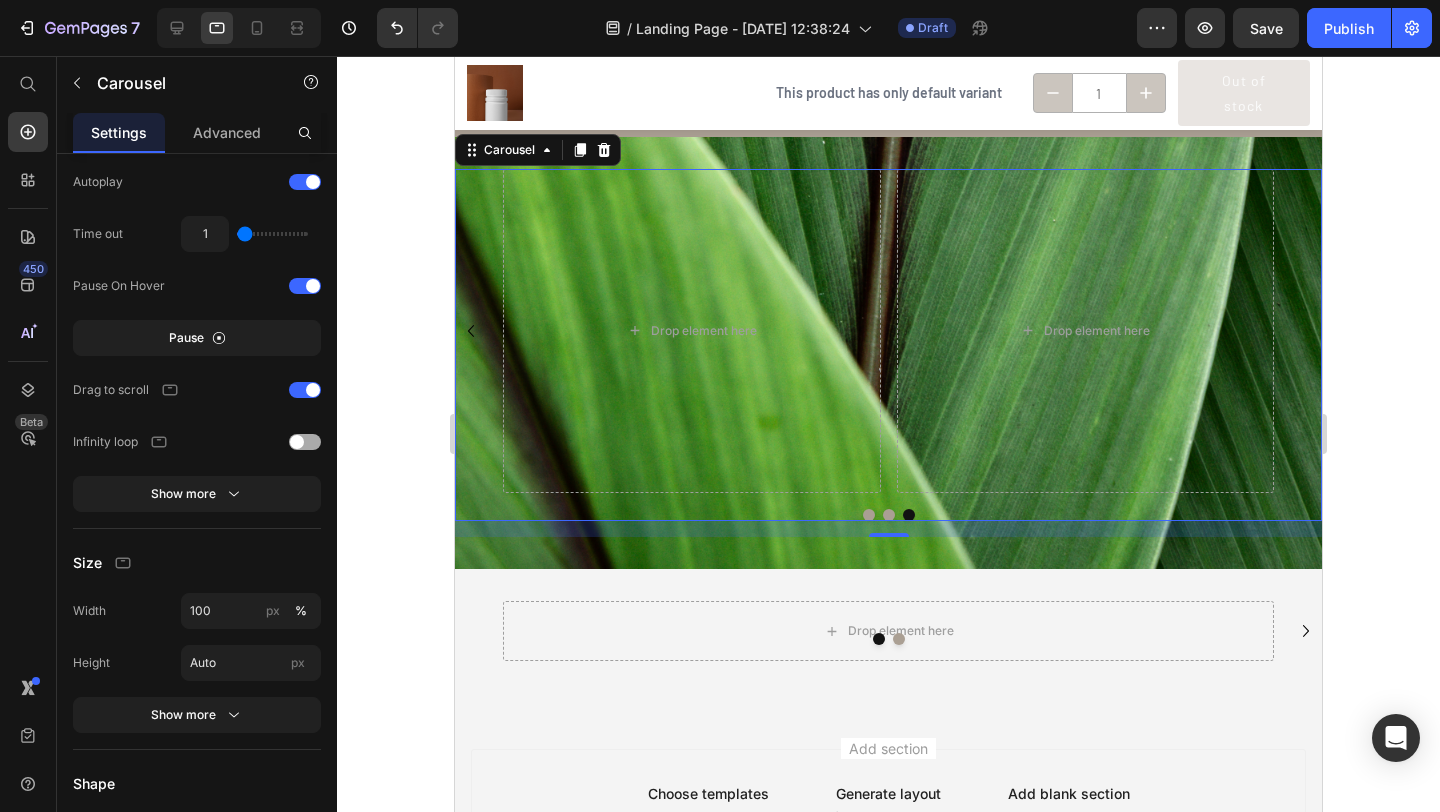 click at bounding box center (305, 442) 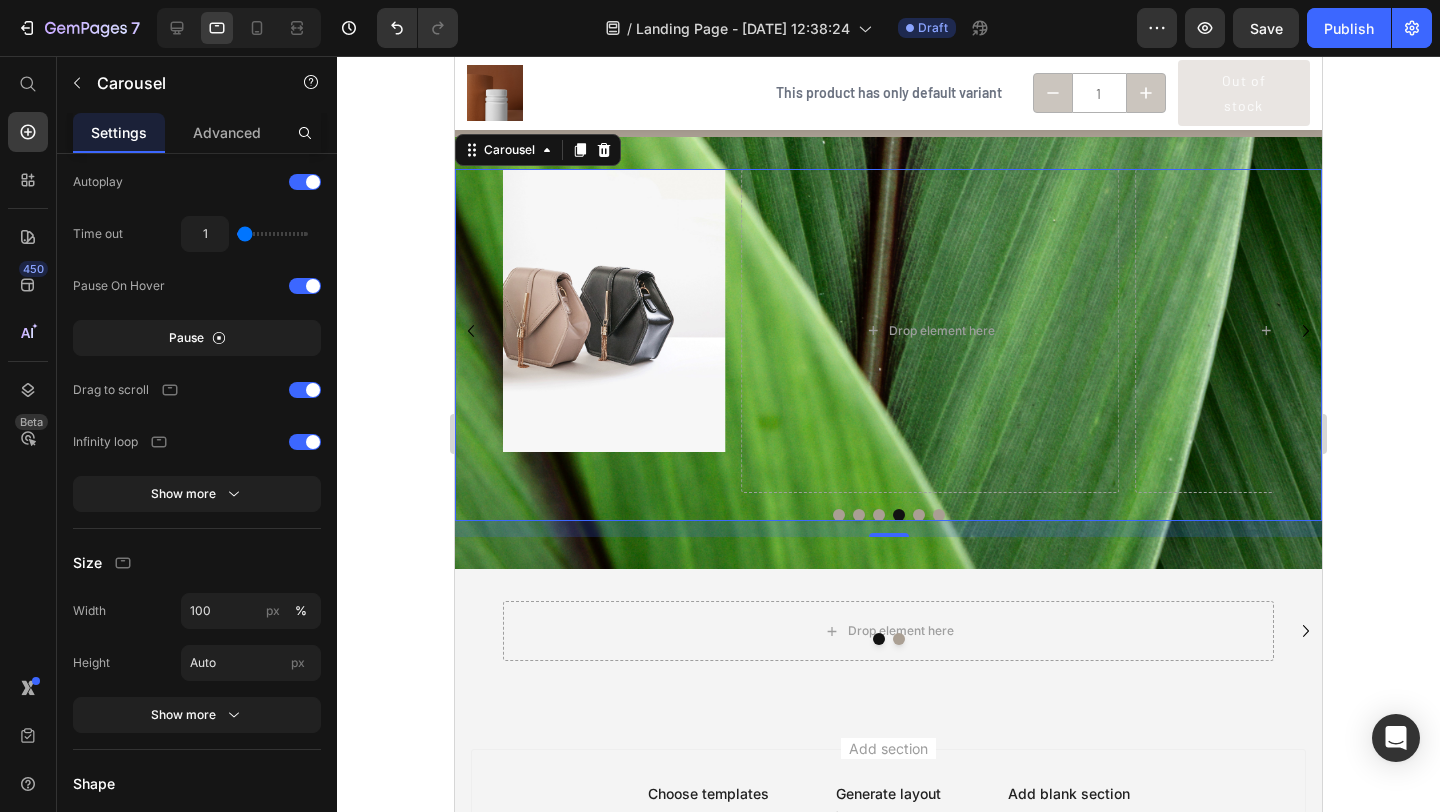 click on "Pause" 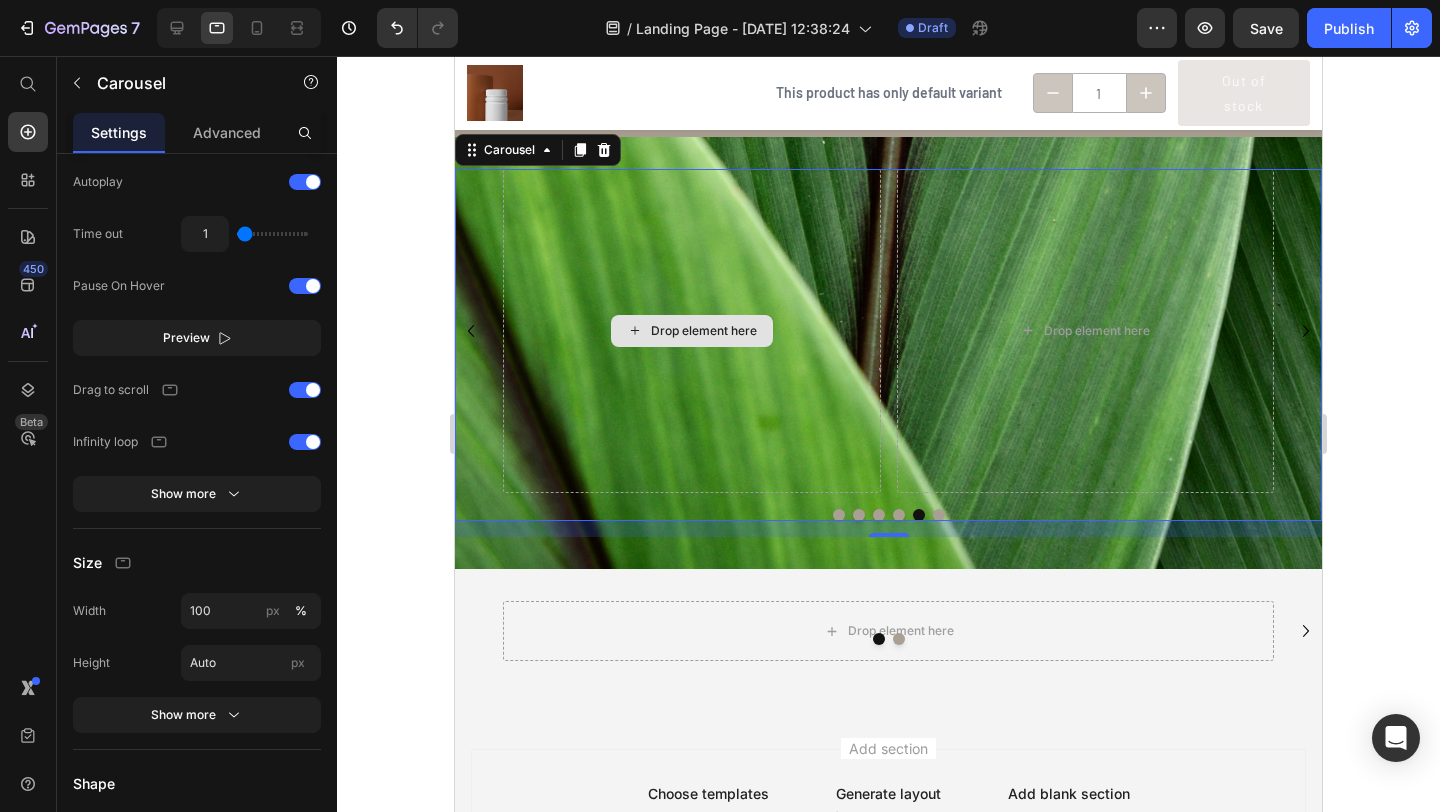 click 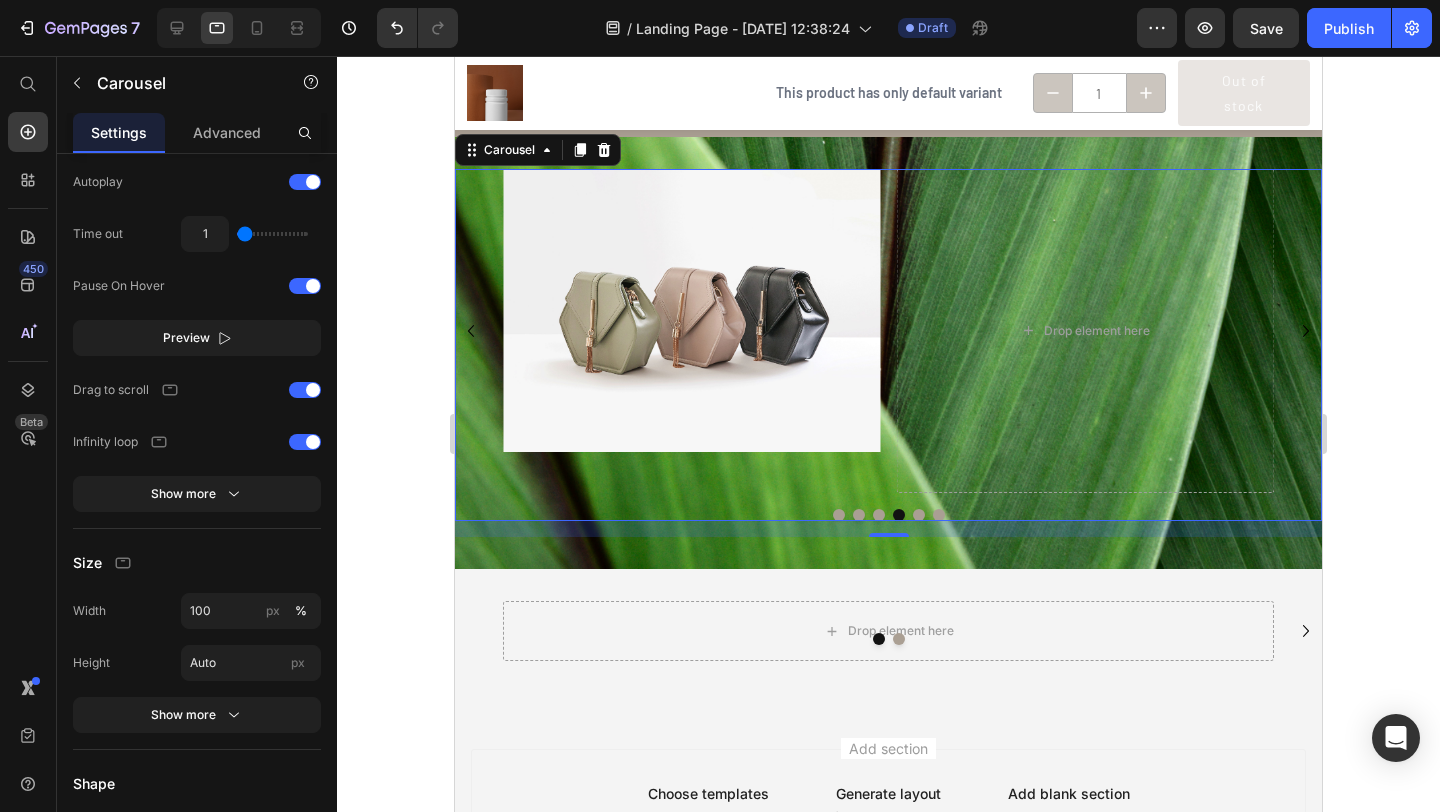 click 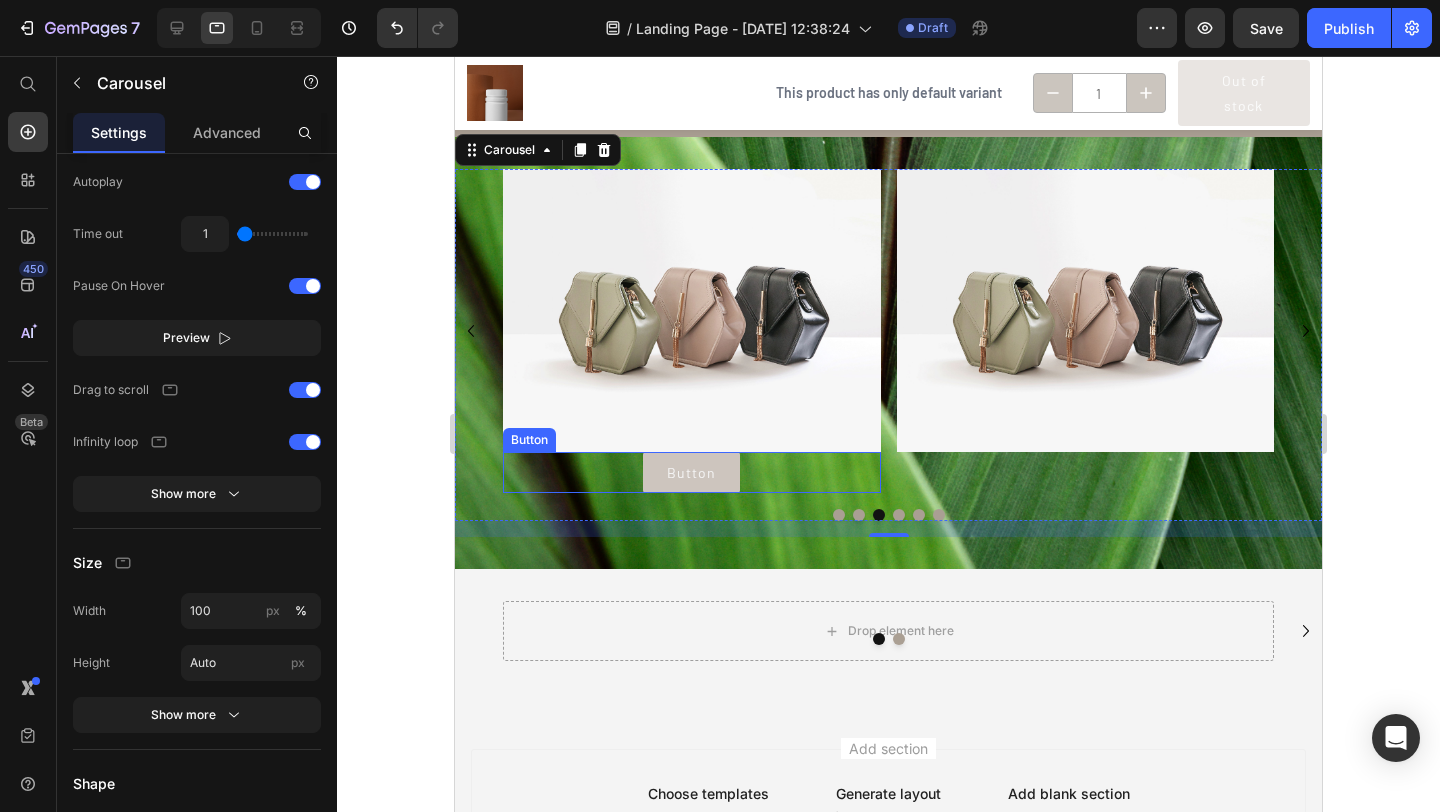 click on "Button" at bounding box center (691, 472) 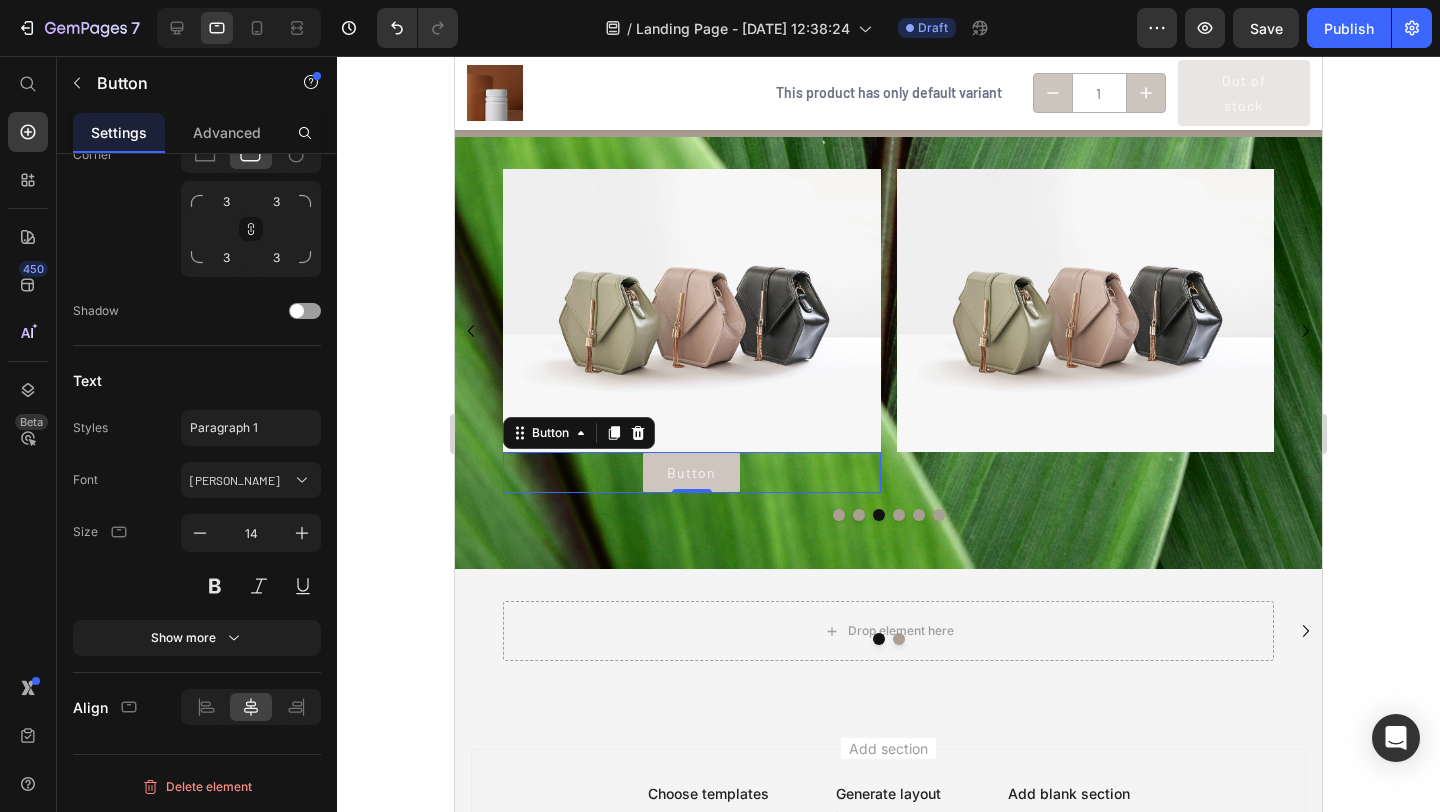 scroll, scrollTop: 0, scrollLeft: 0, axis: both 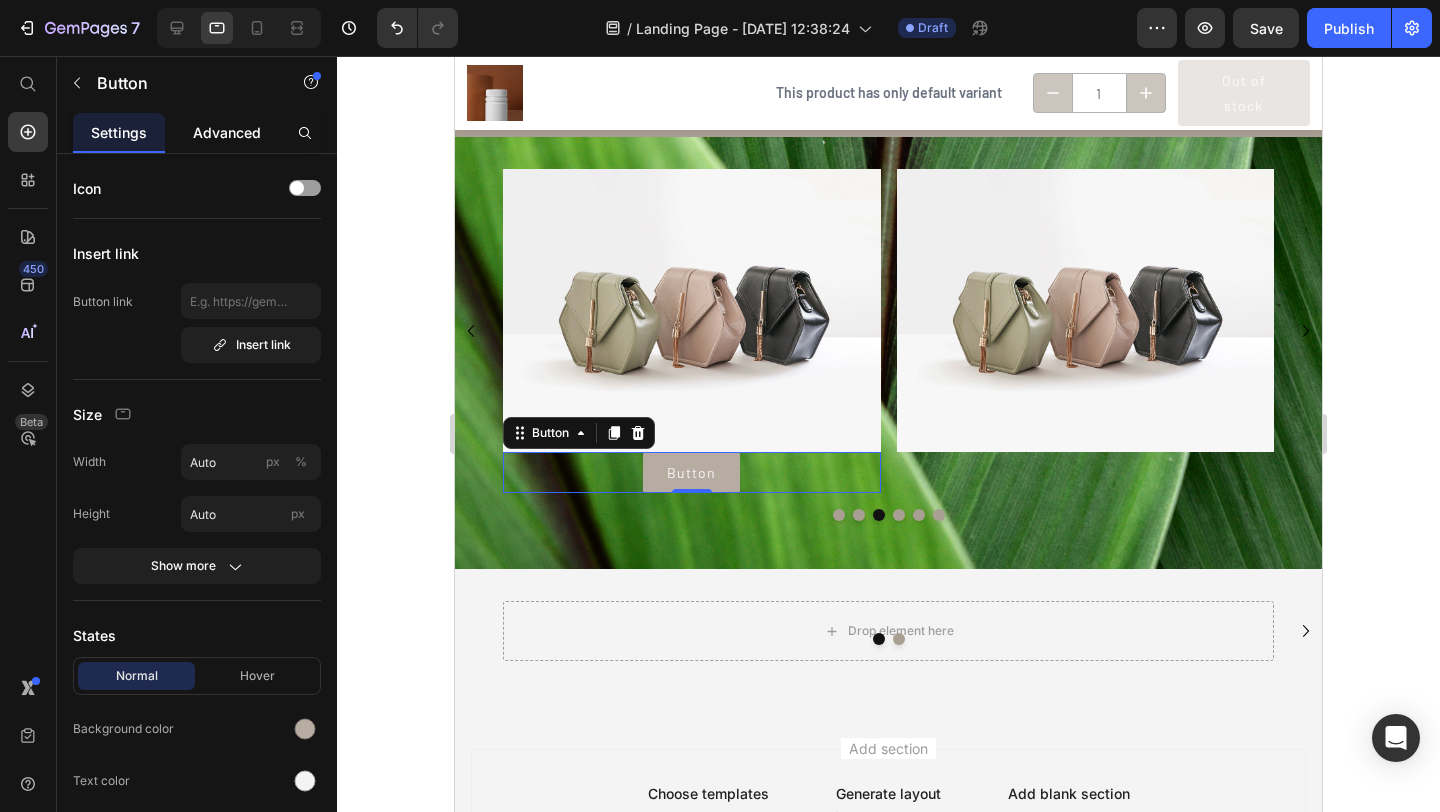 click on "Advanced" at bounding box center [227, 132] 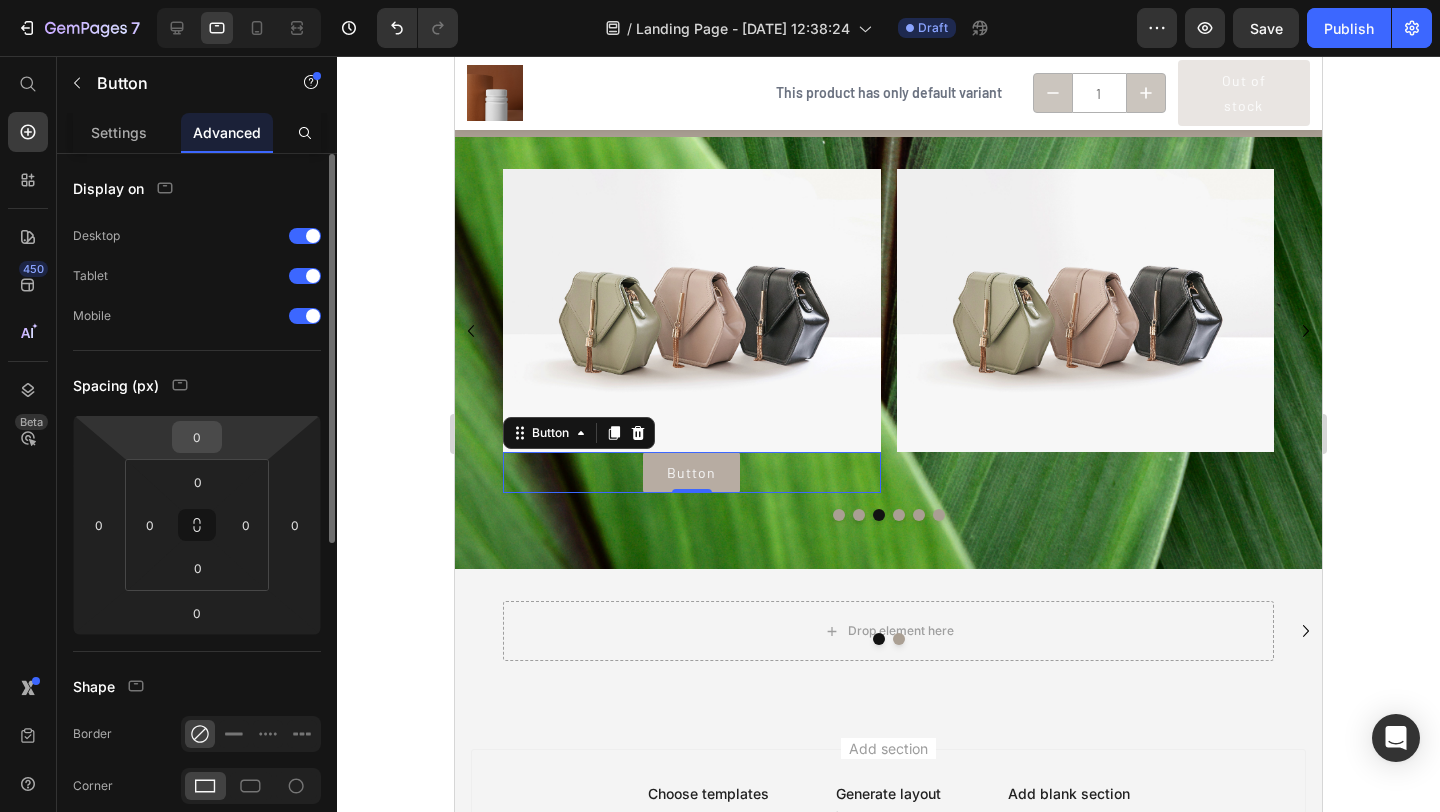 click on "0" at bounding box center (197, 437) 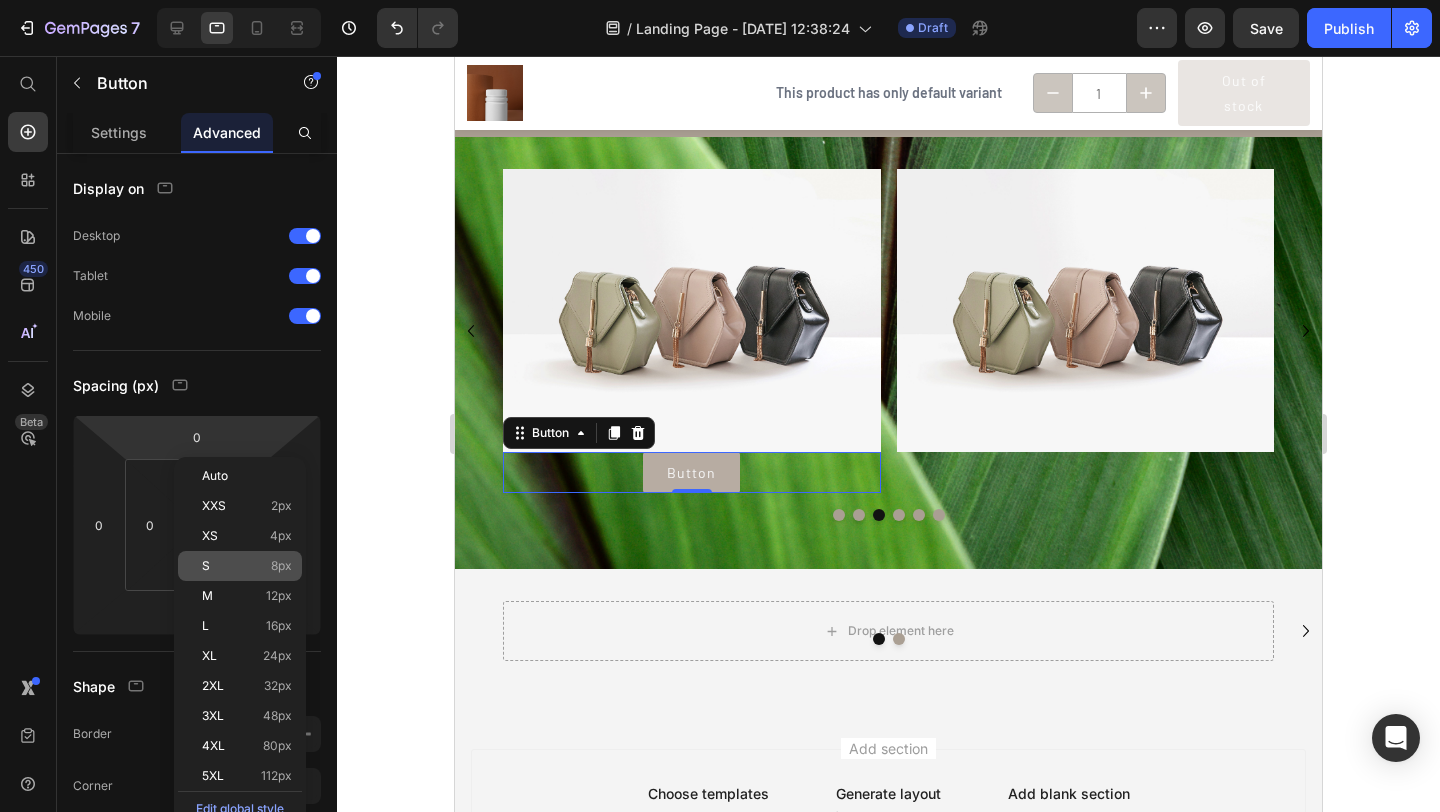 click on "S 8px" at bounding box center [247, 566] 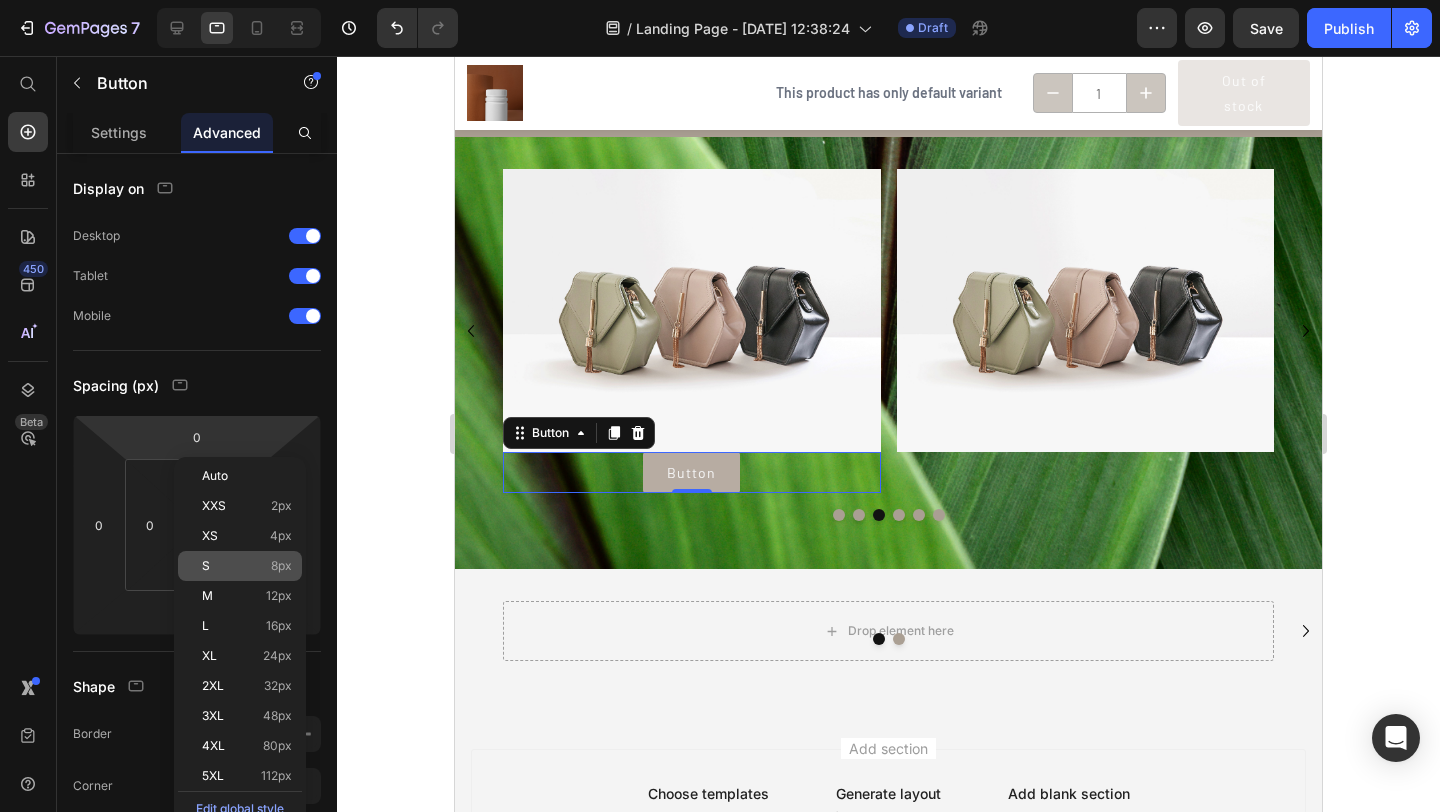 type on "8" 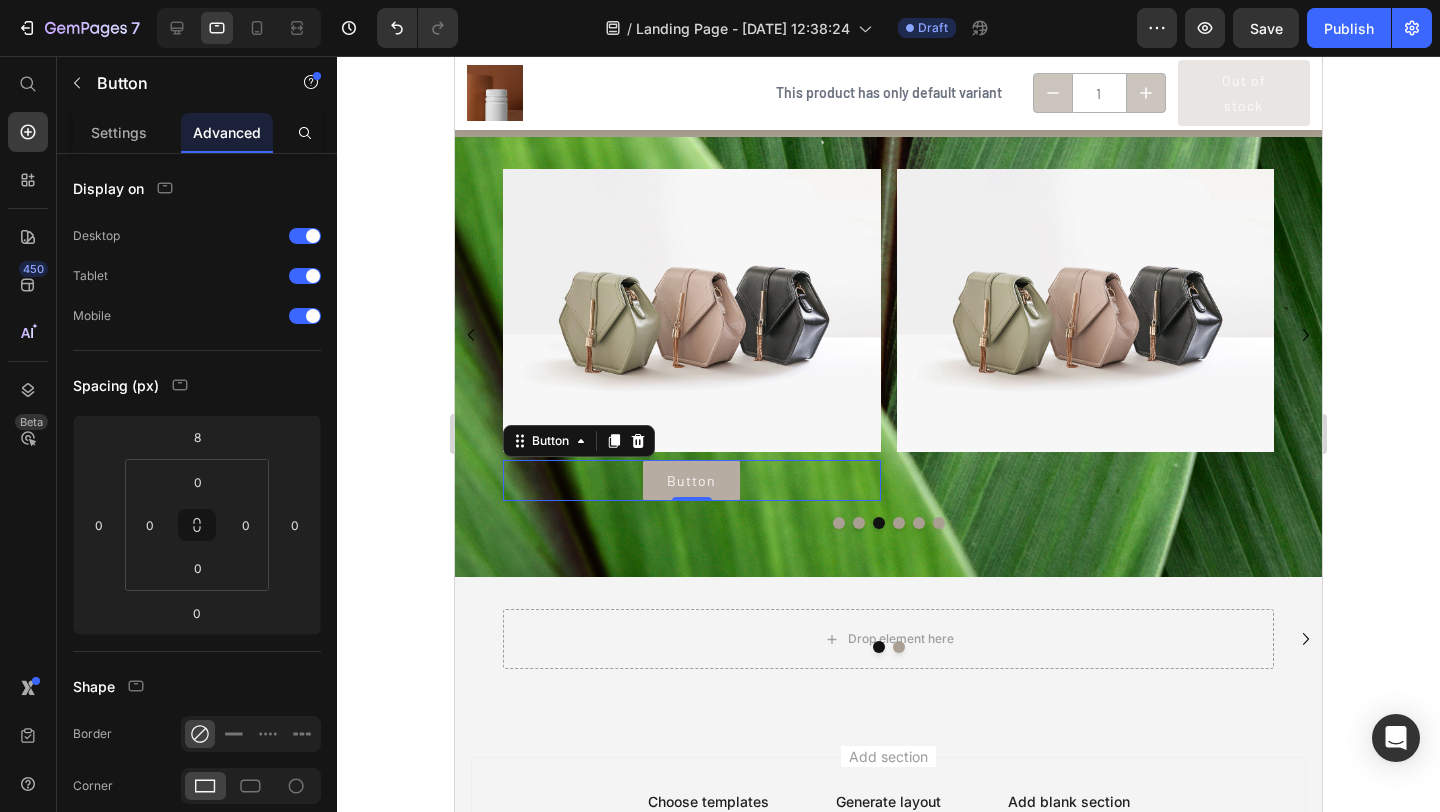 click 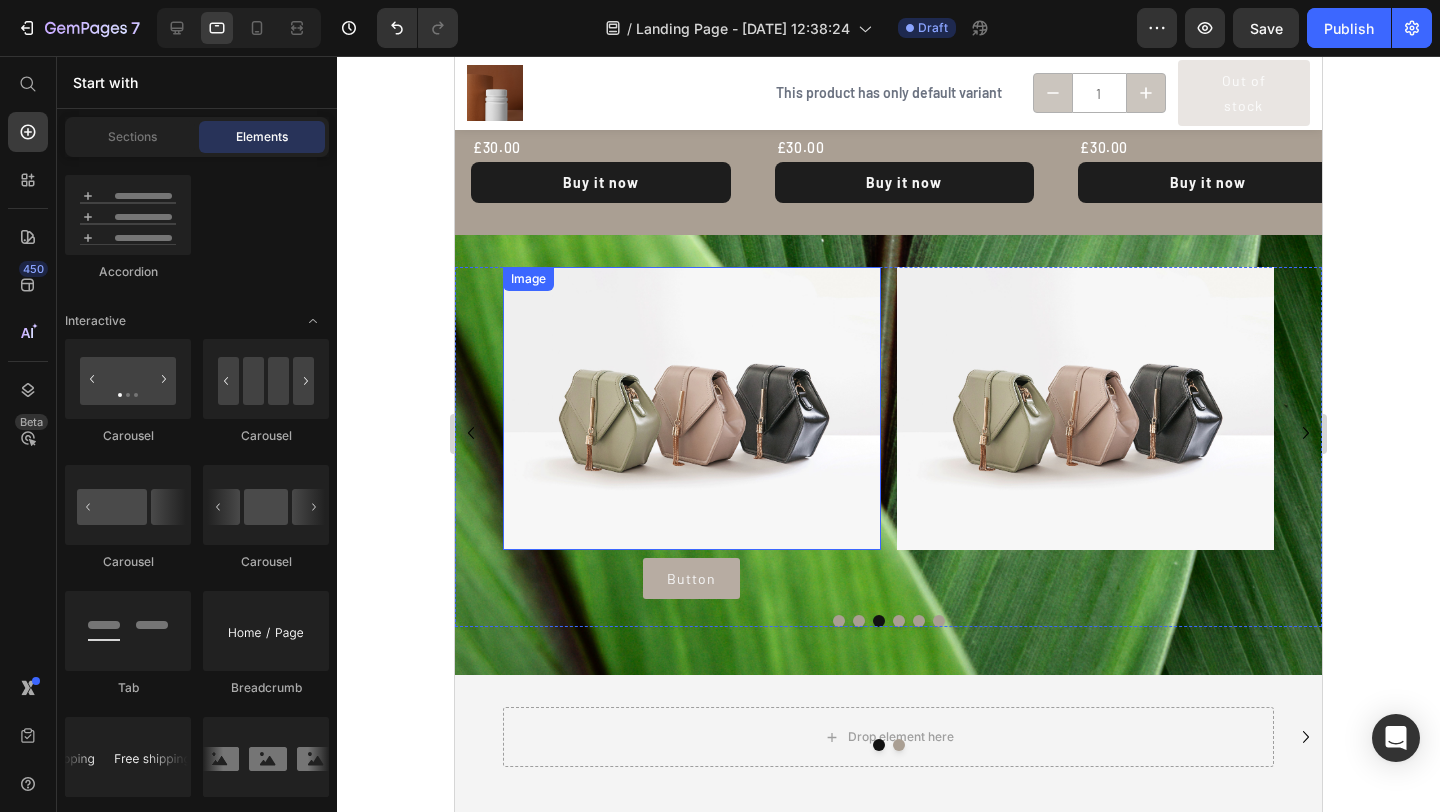scroll, scrollTop: 2219, scrollLeft: 0, axis: vertical 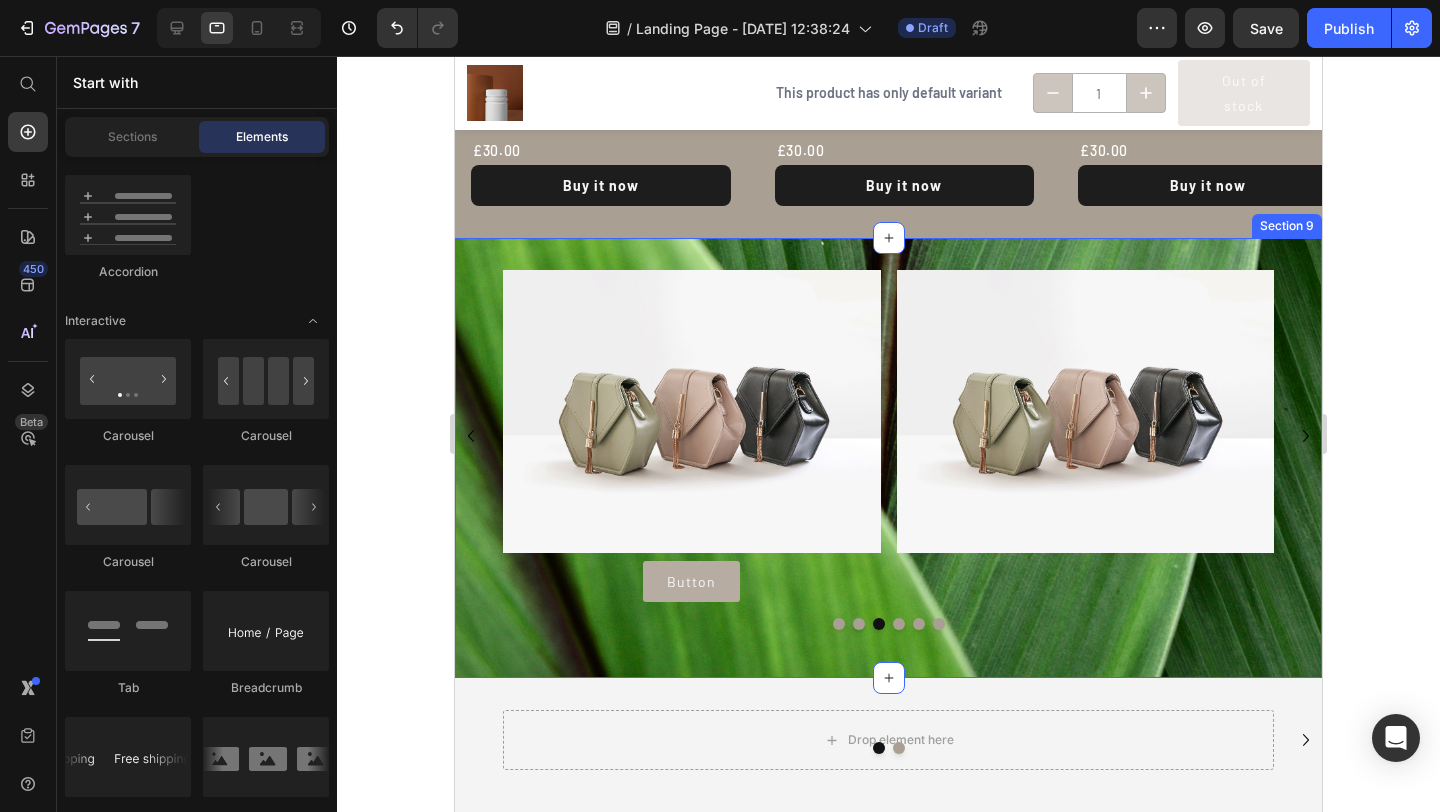 click on "Image Image Button Button Image Button Button Image
Drop element here
Drop element here
Carousel Section 9" at bounding box center (888, 458) 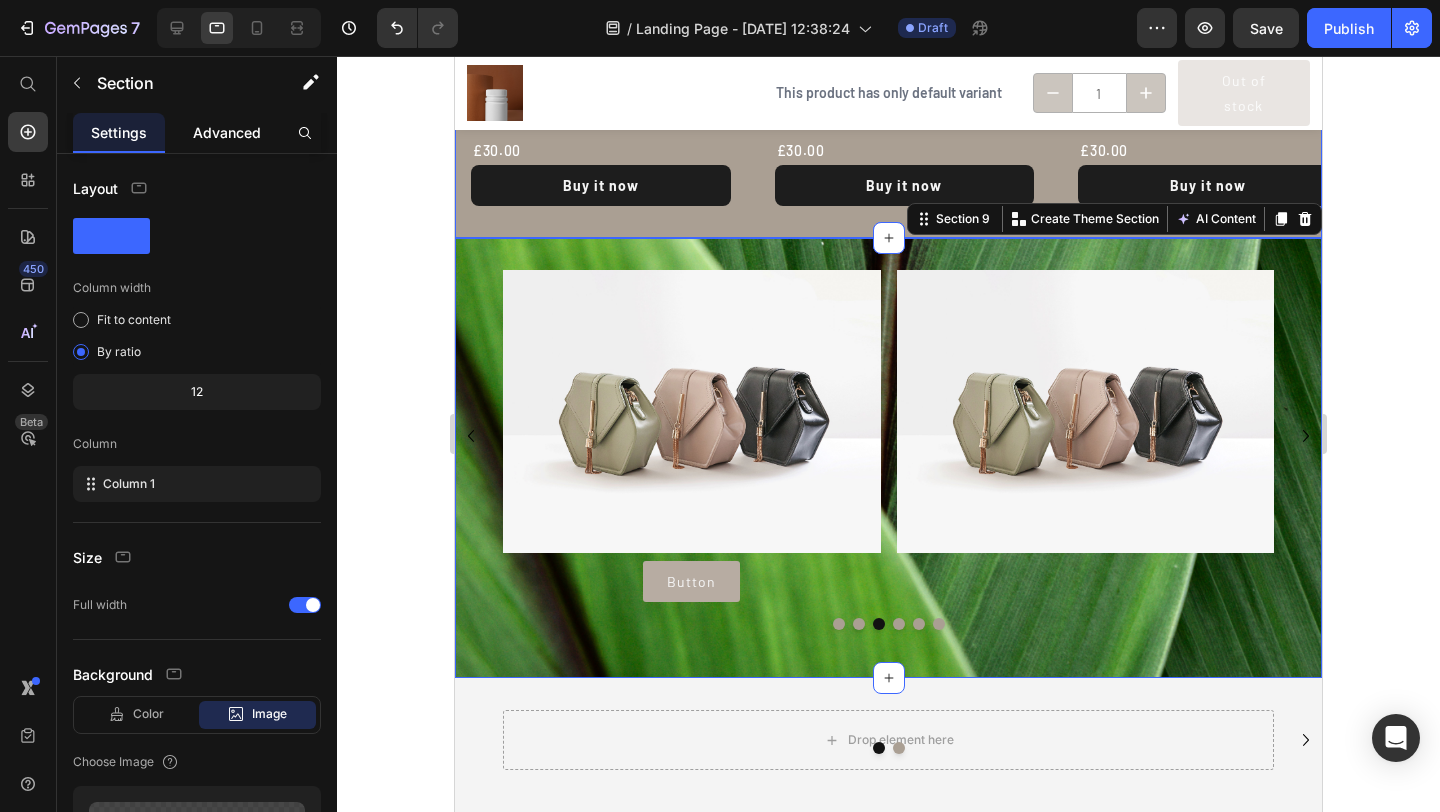 click on "Advanced" at bounding box center [227, 132] 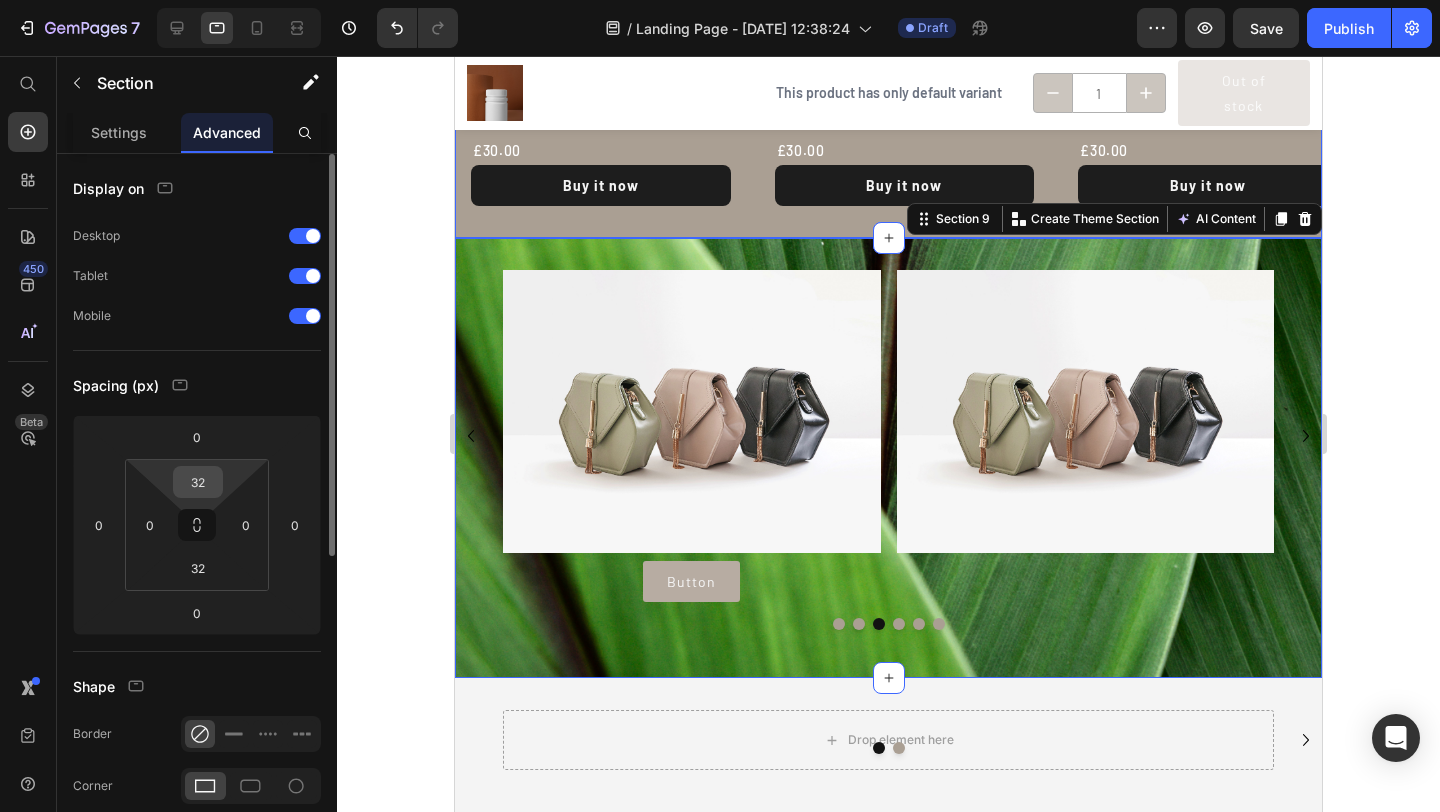 click on "32" at bounding box center (198, 482) 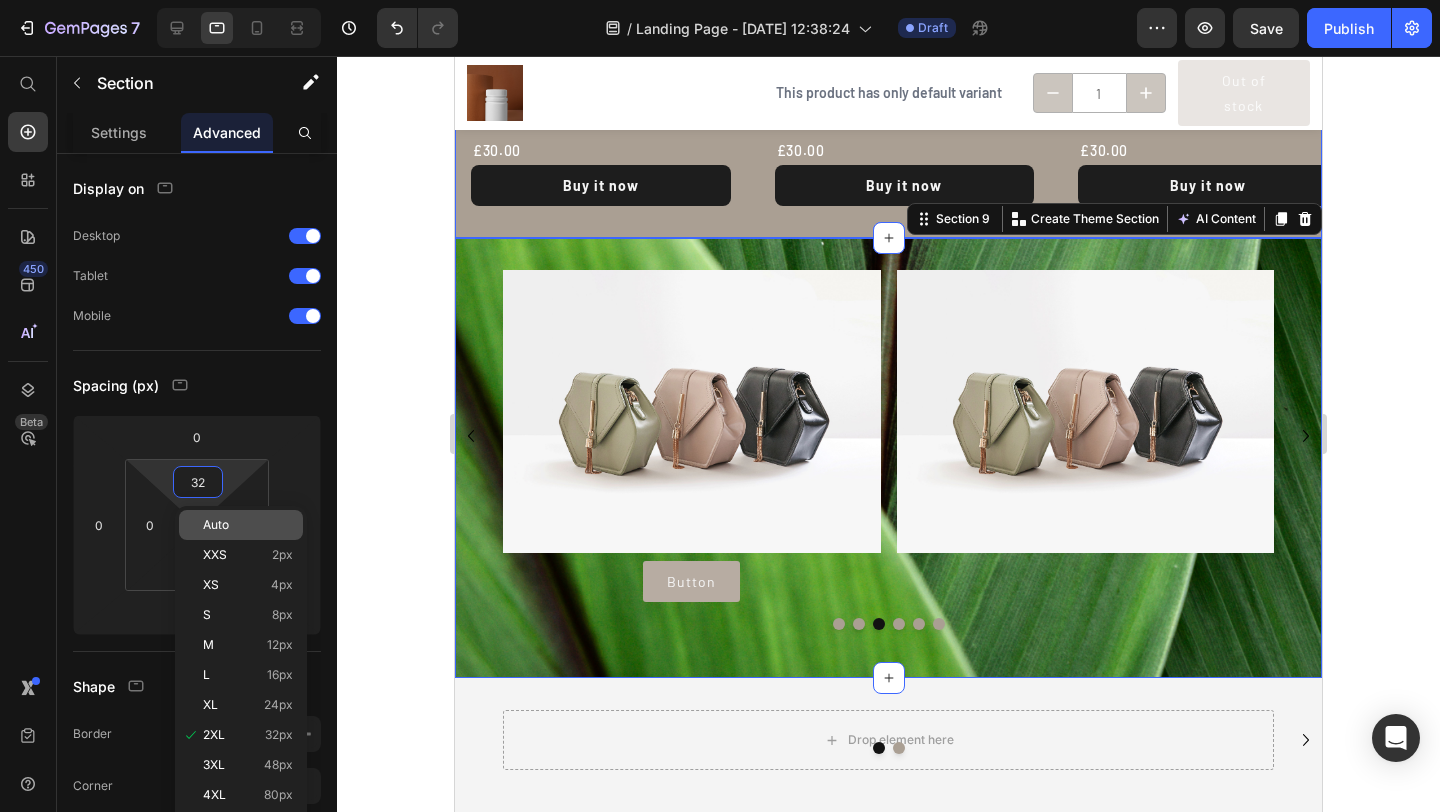 click on "Auto" at bounding box center [216, 525] 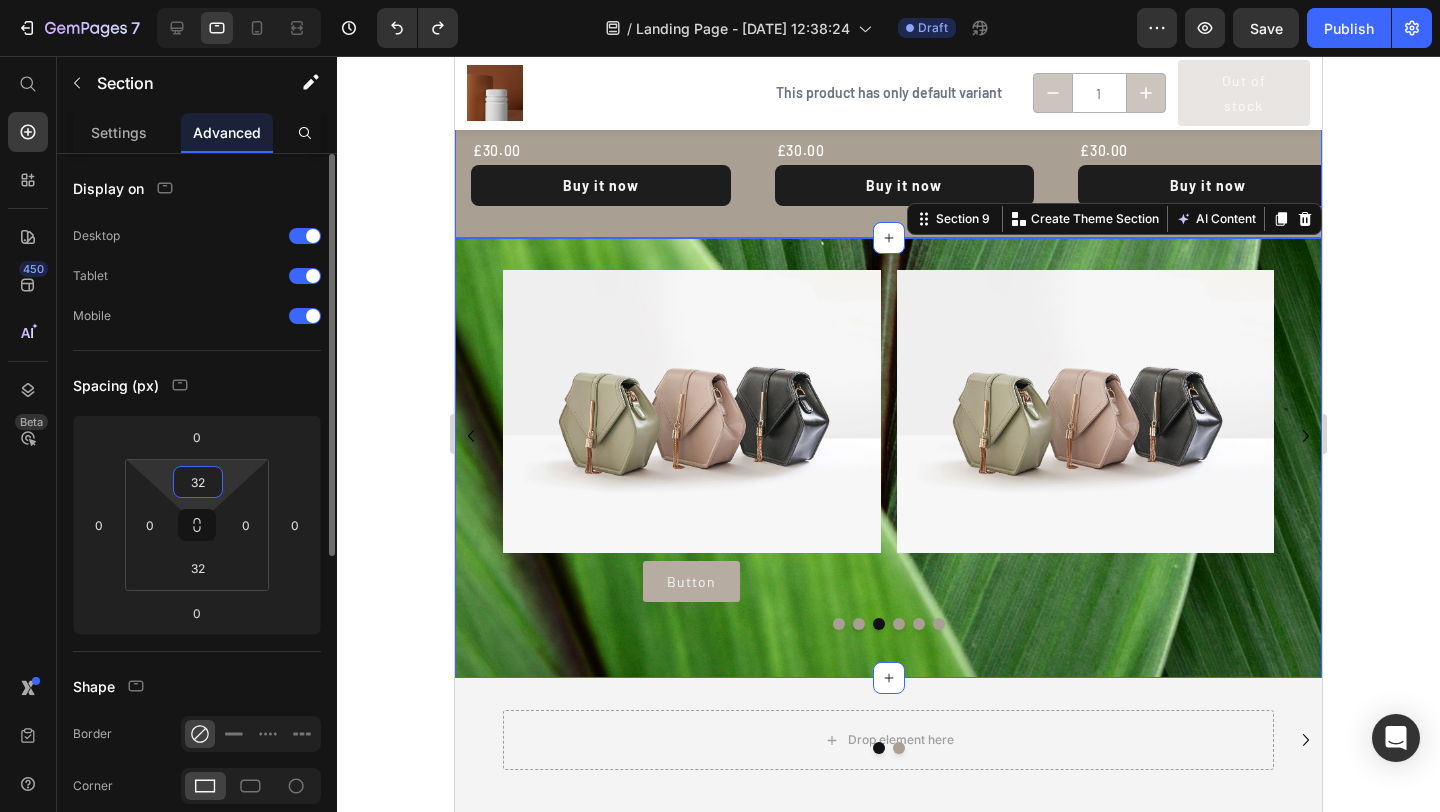 click on "32" at bounding box center (198, 482) 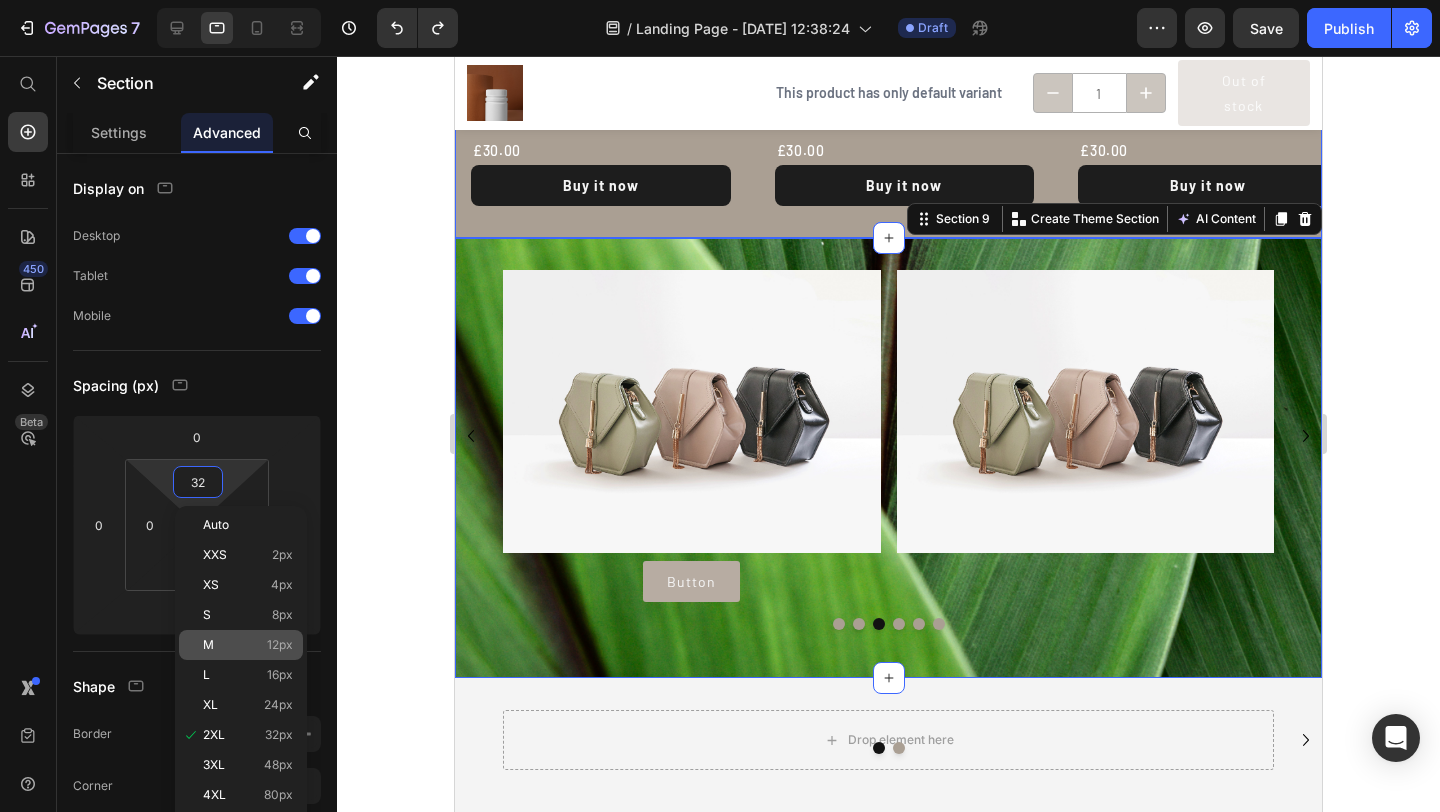 click on "M 12px" at bounding box center (248, 645) 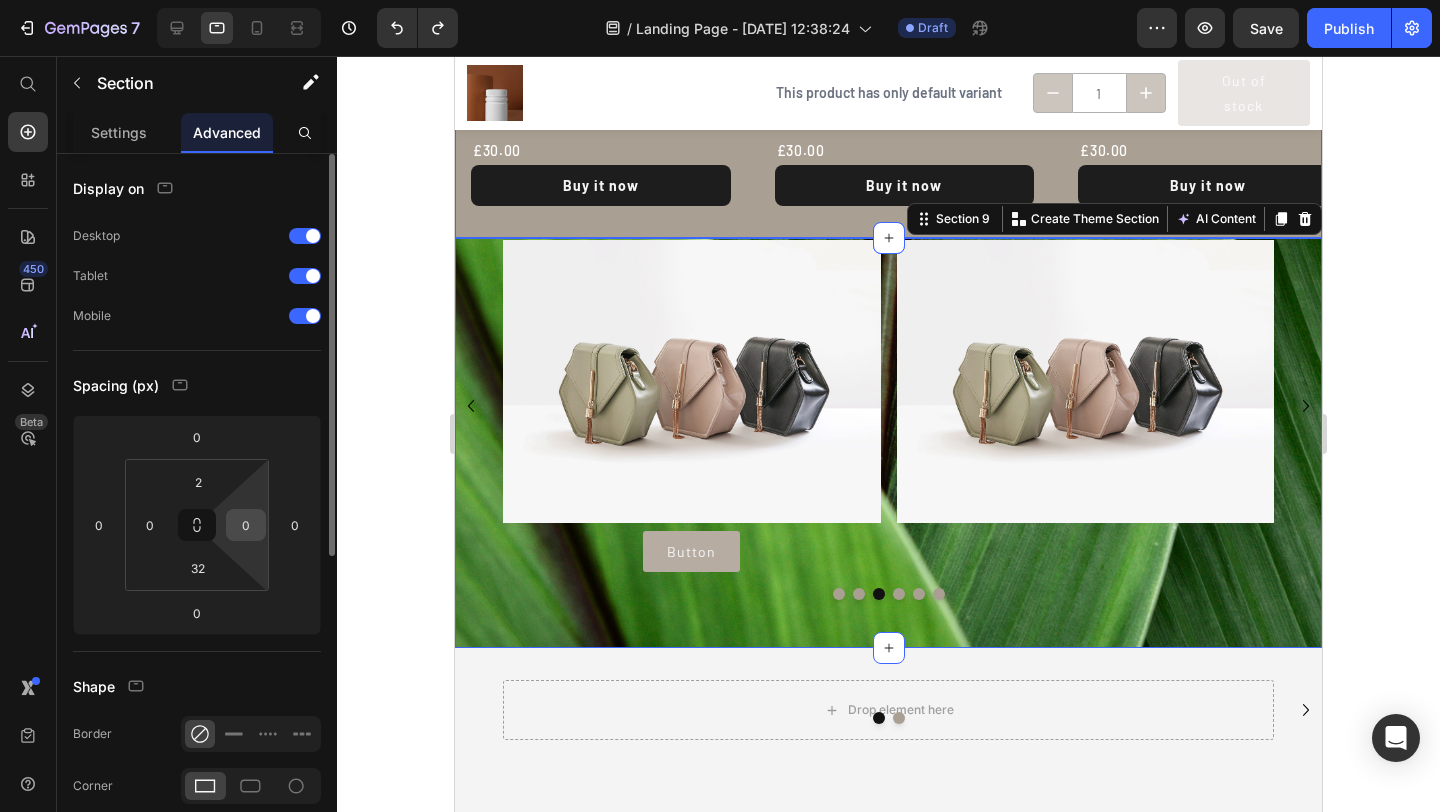 type on "32" 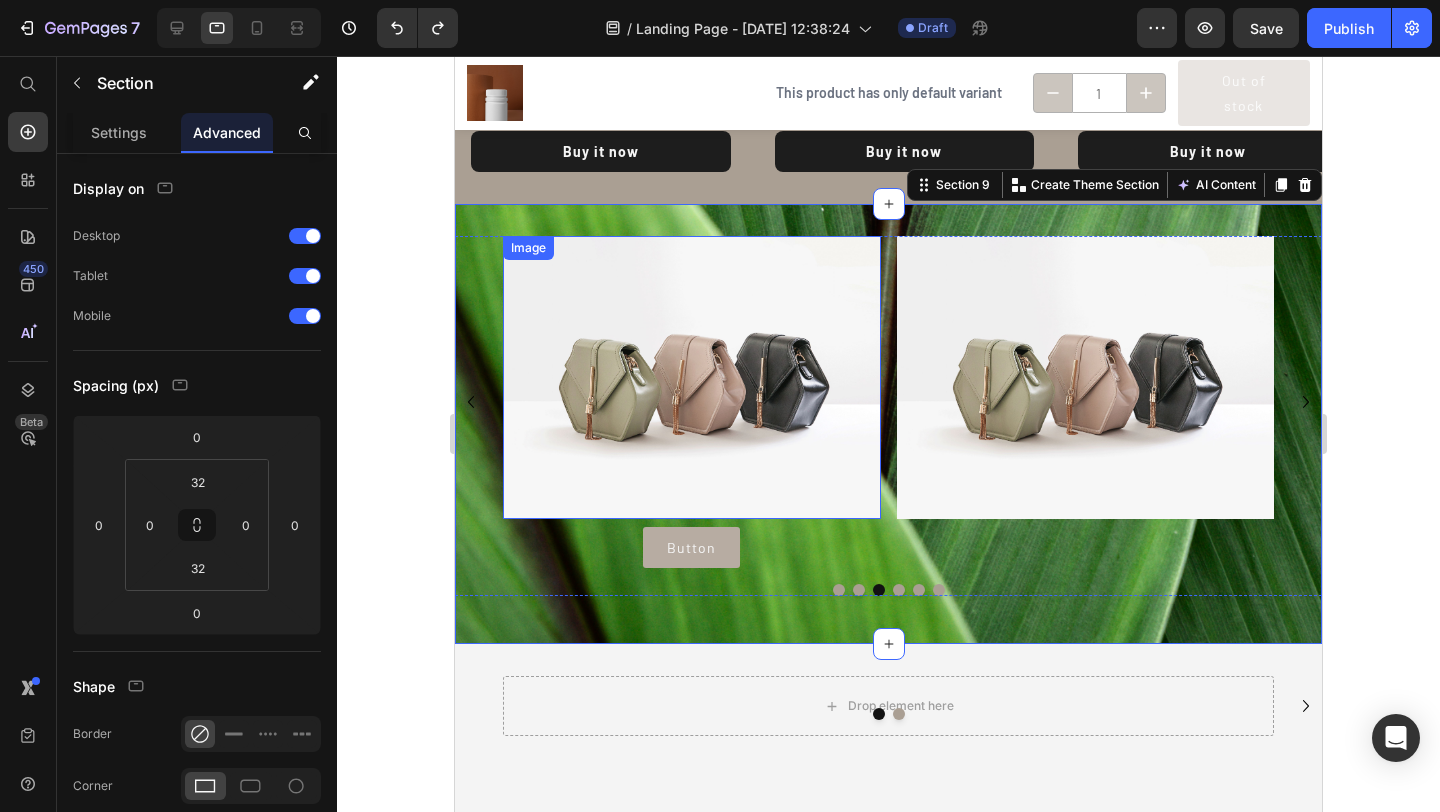 scroll, scrollTop: 2247, scrollLeft: 0, axis: vertical 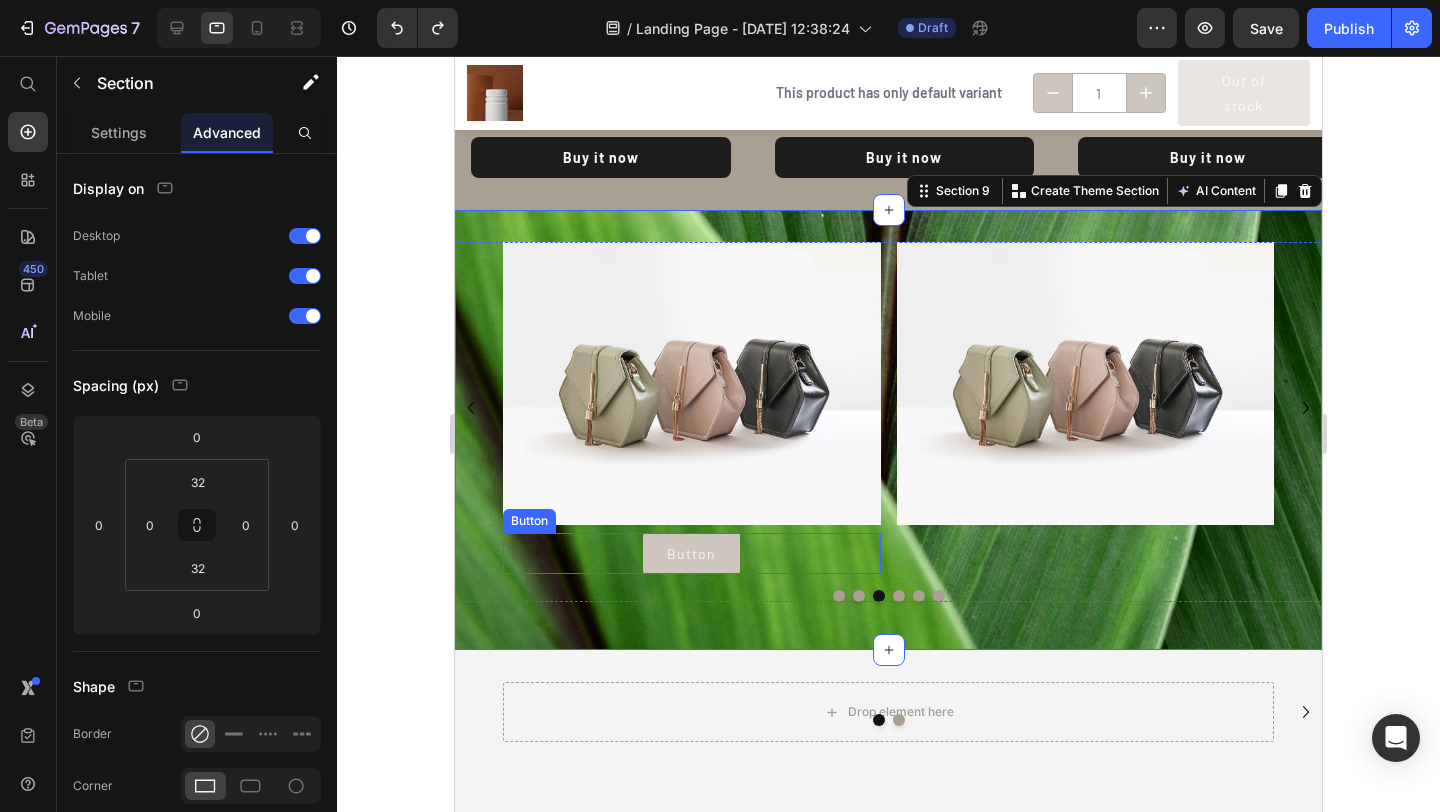 click on "Button" at bounding box center [691, 553] 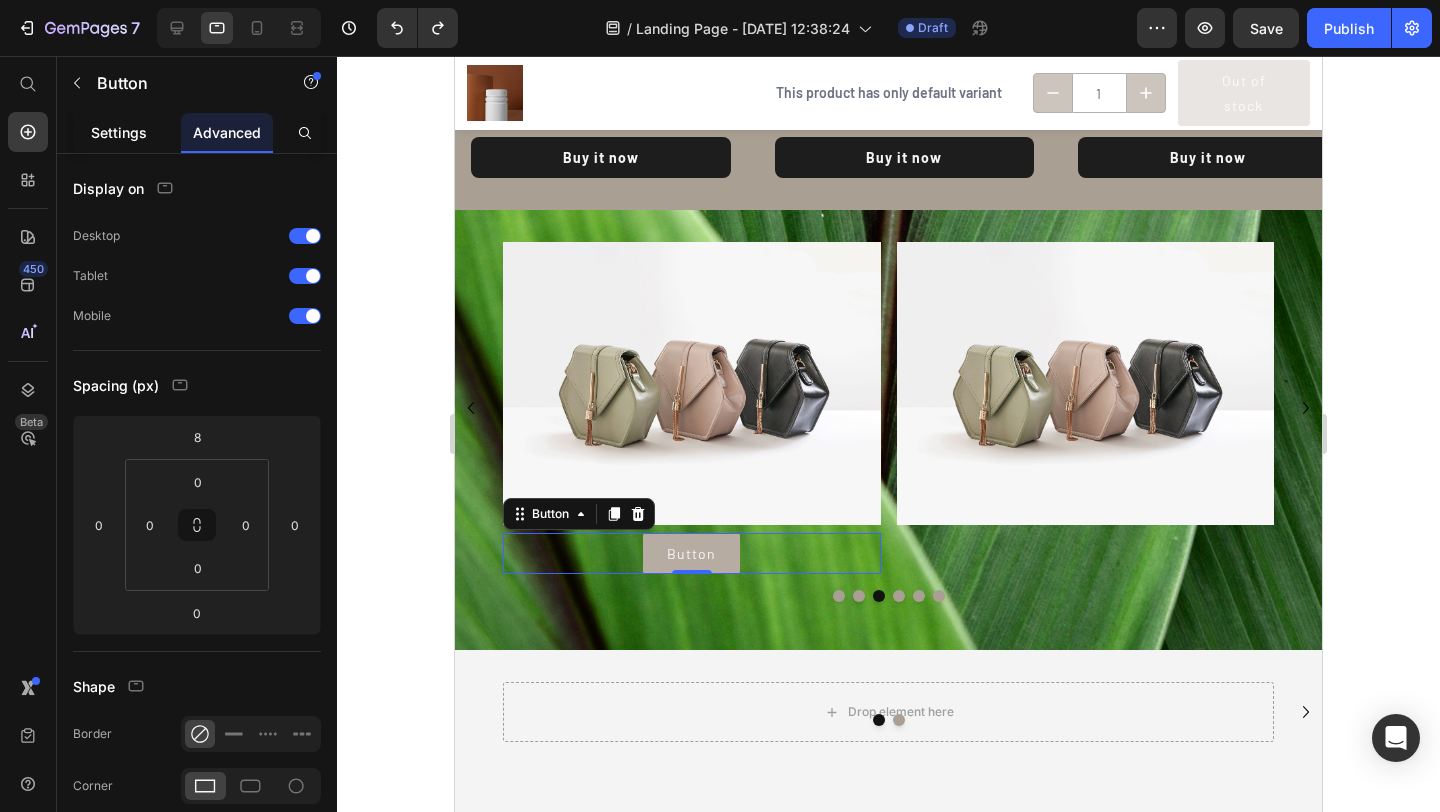 click on "Settings" at bounding box center (119, 132) 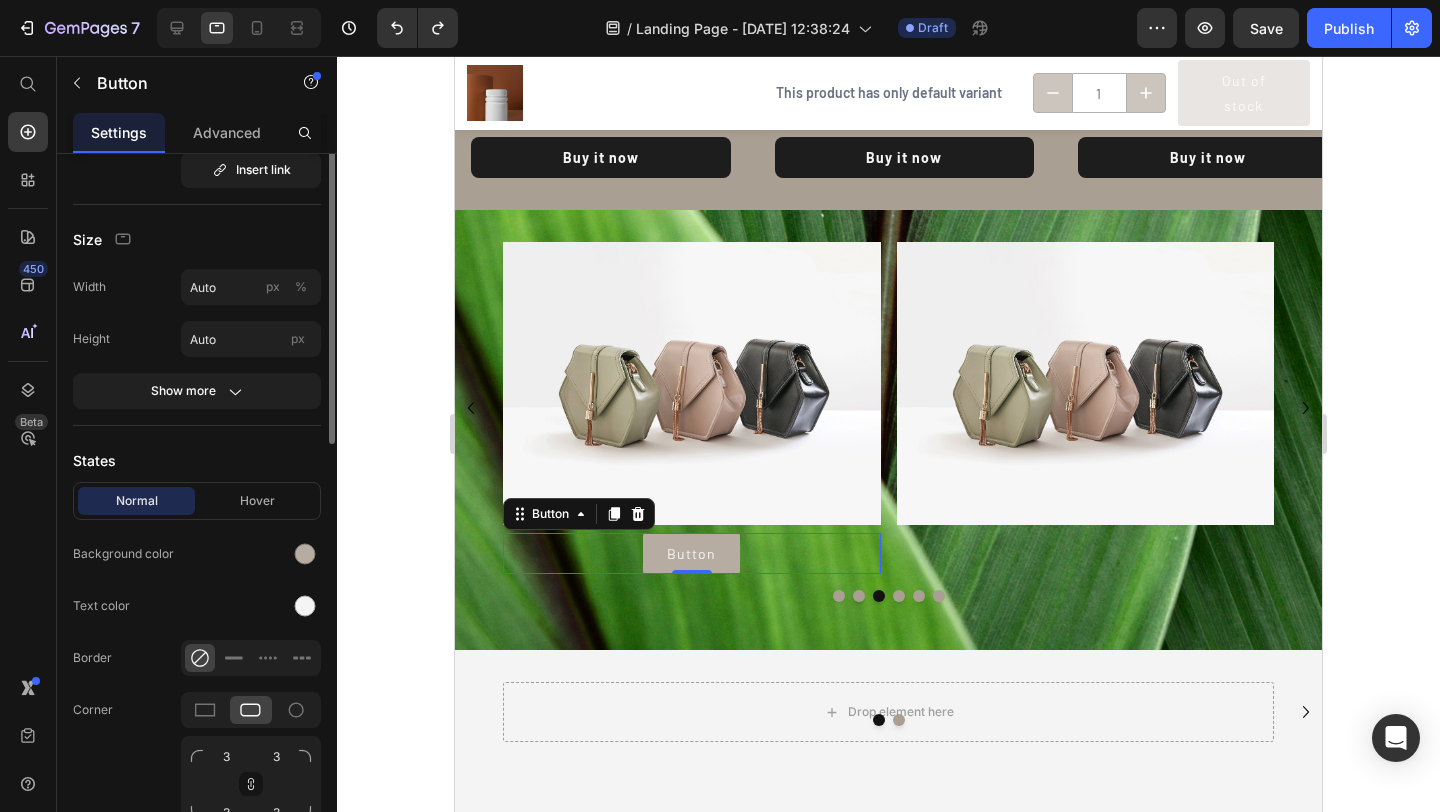scroll, scrollTop: 220, scrollLeft: 0, axis: vertical 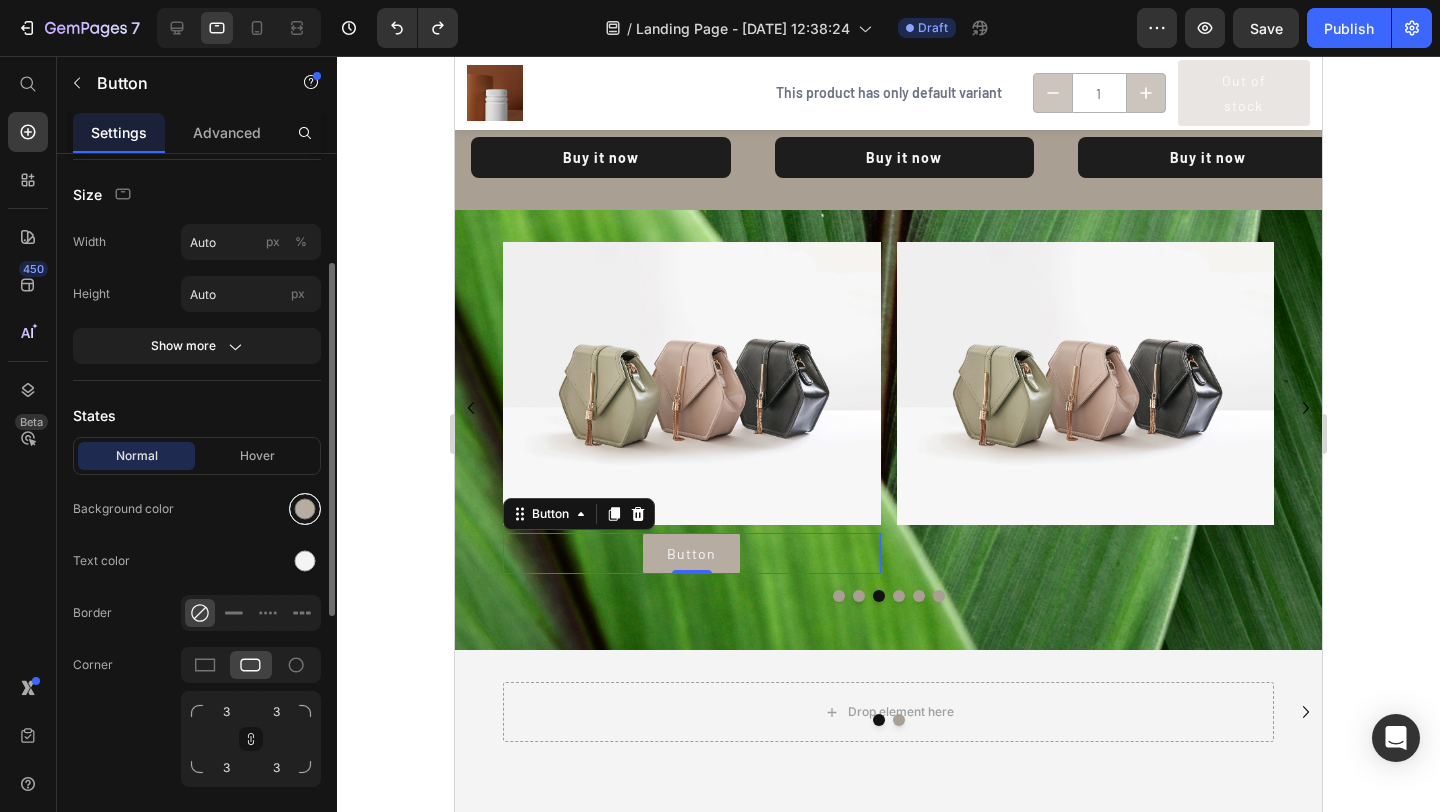 click at bounding box center [305, 509] 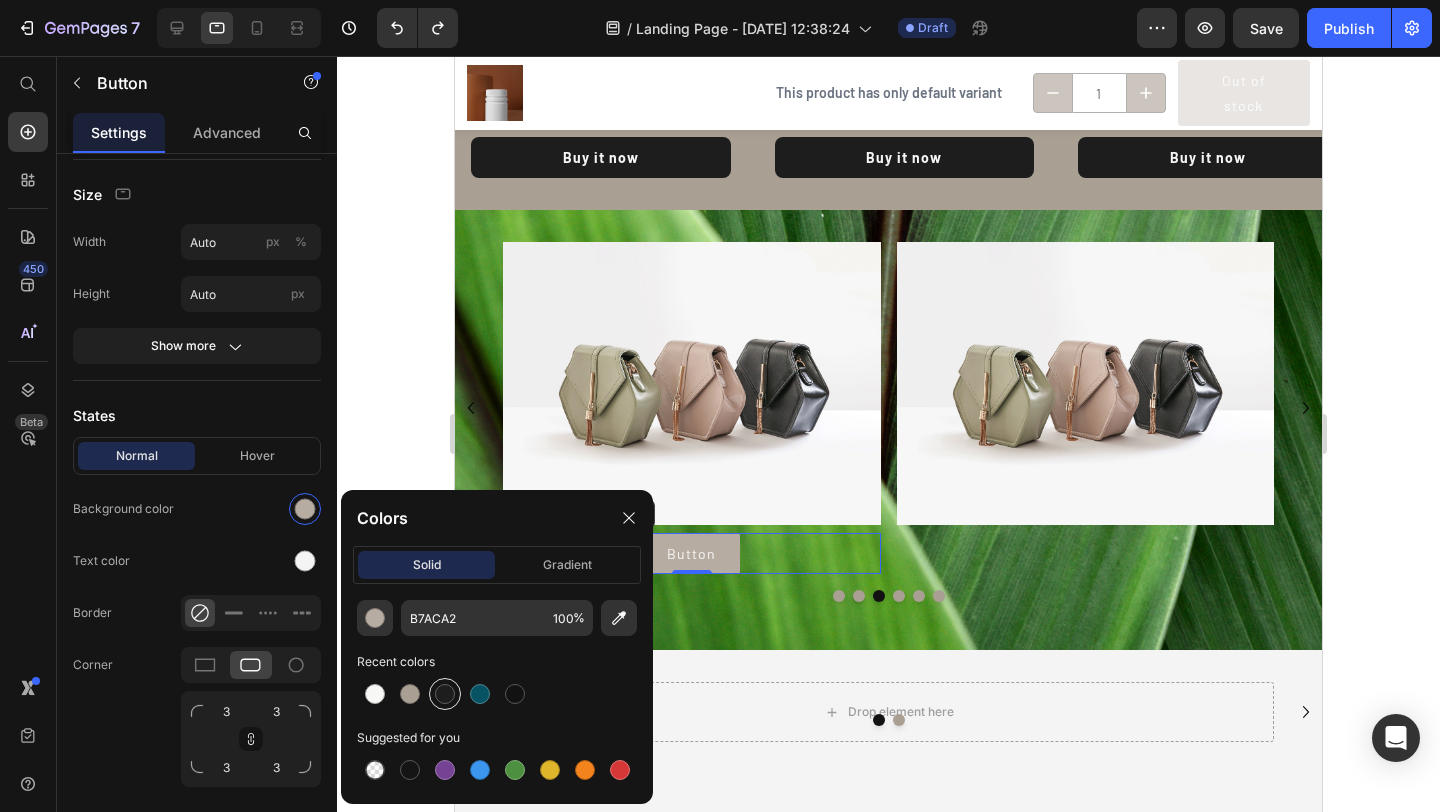 click at bounding box center (445, 694) 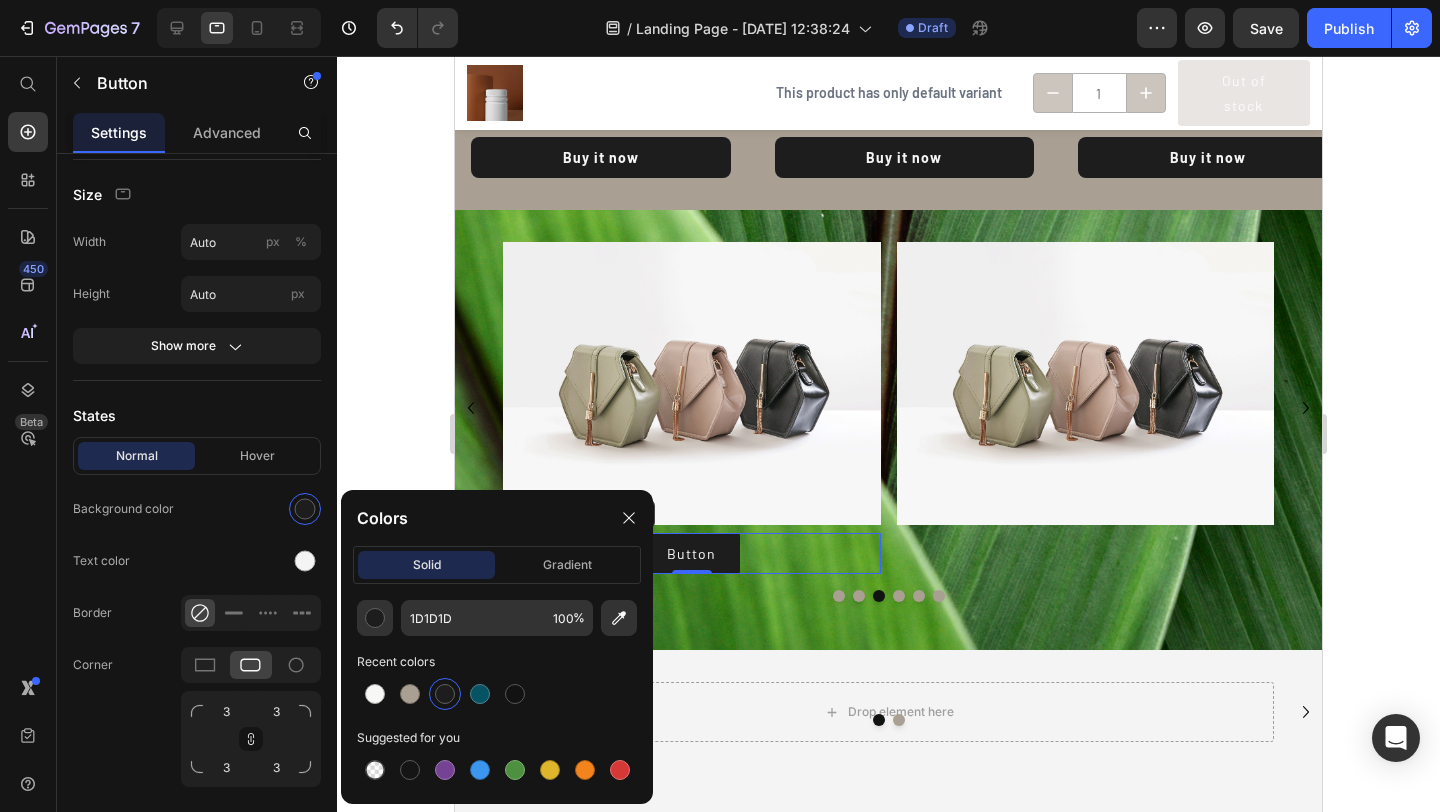 click 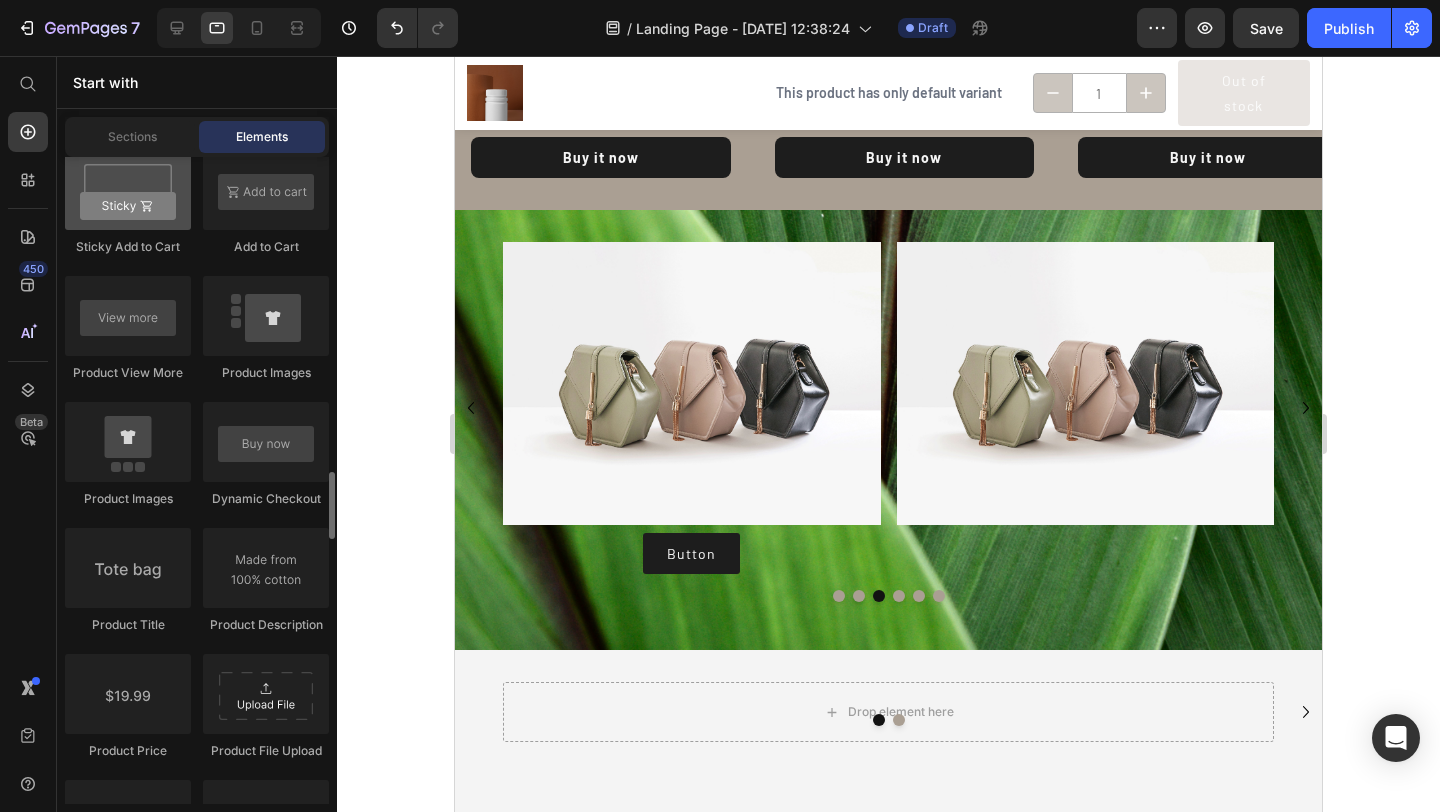 scroll, scrollTop: 2984, scrollLeft: 0, axis: vertical 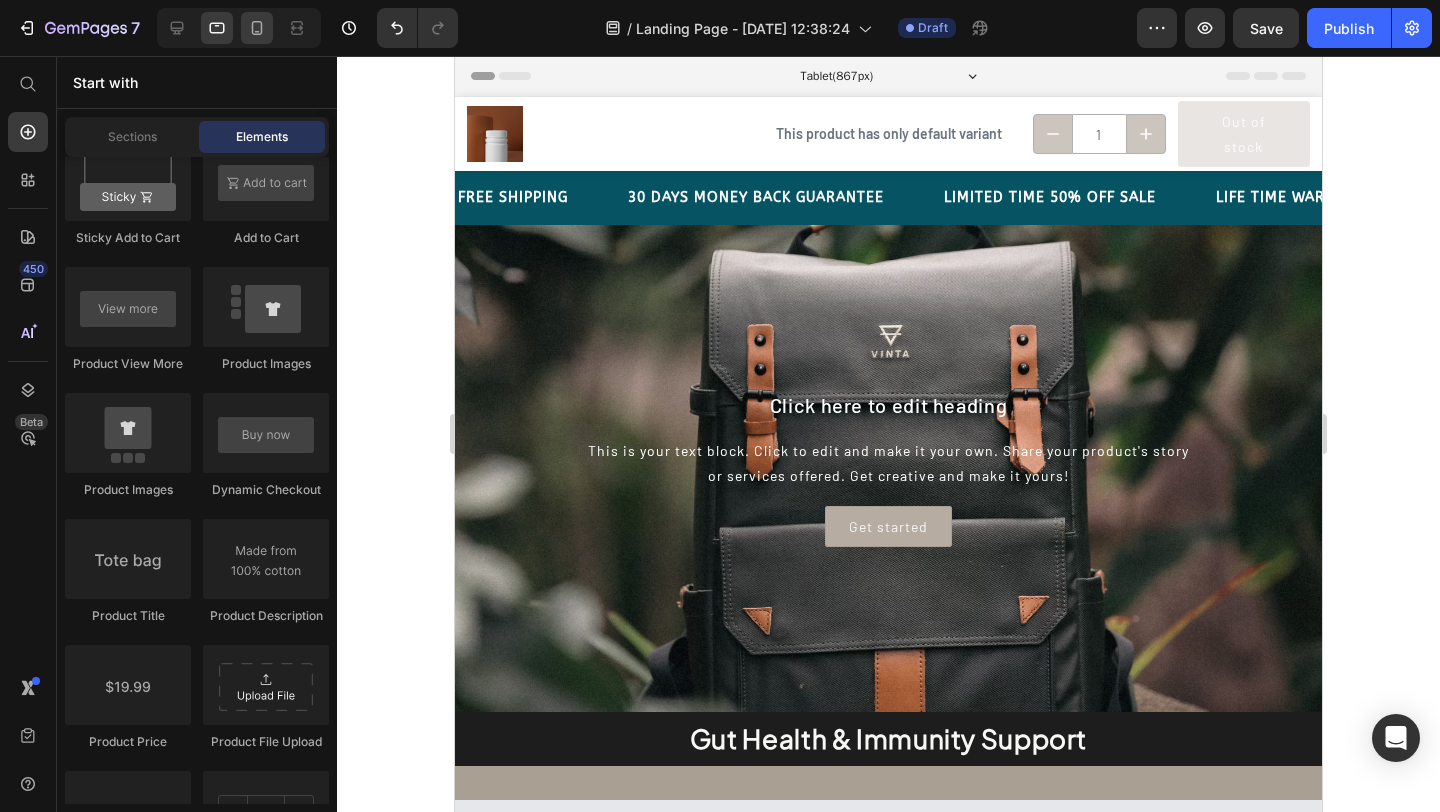 click 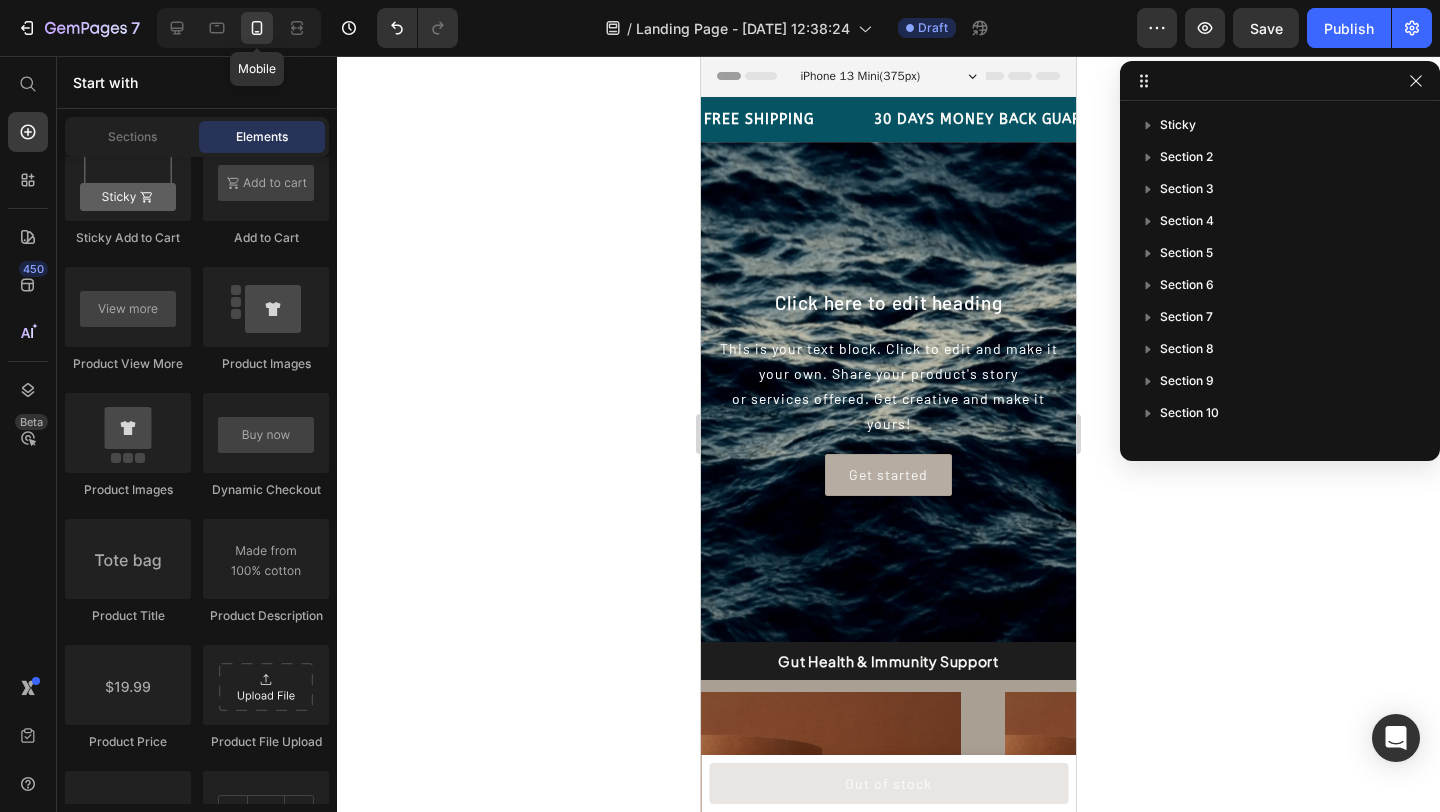 click 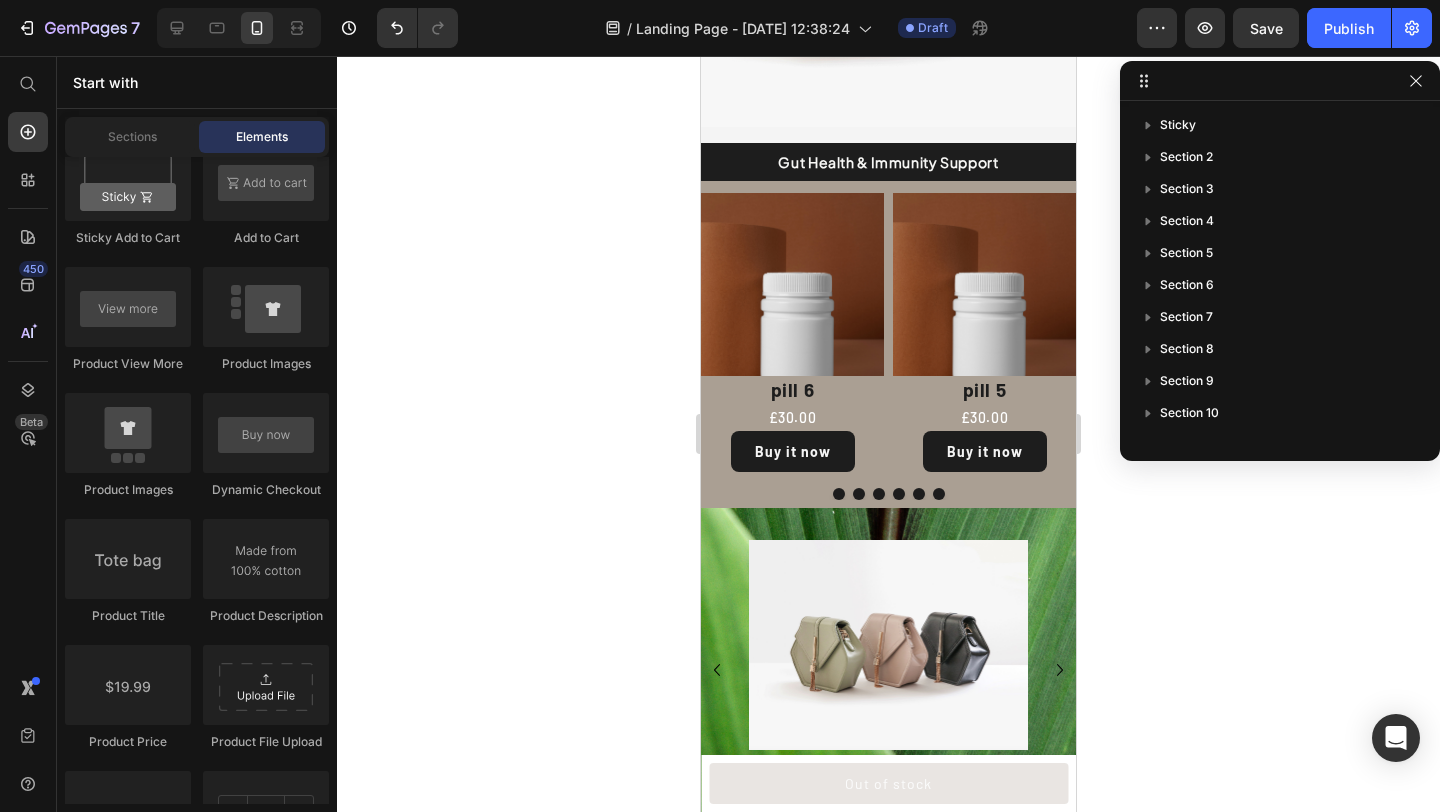 scroll, scrollTop: 1478, scrollLeft: 0, axis: vertical 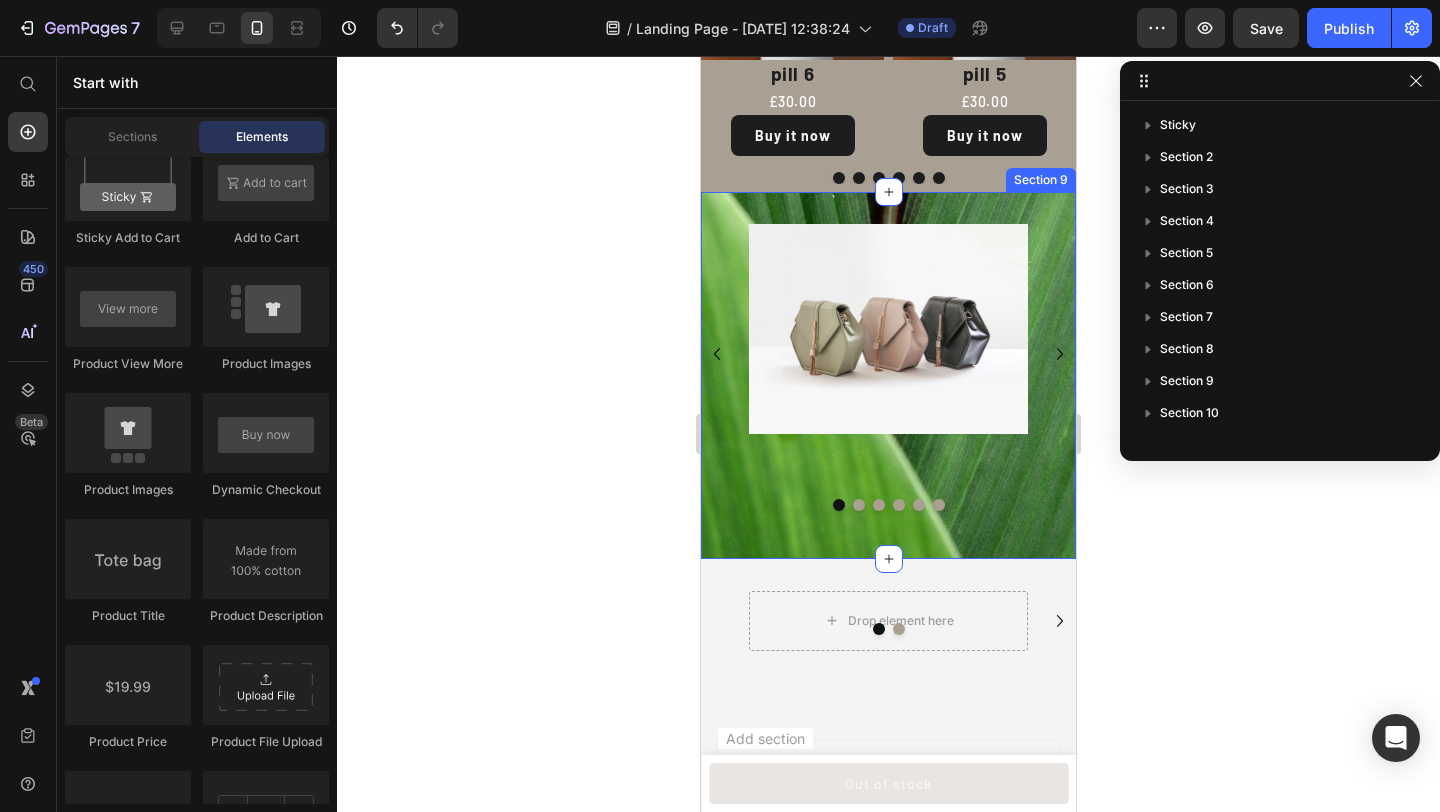 click on "Image Image Button Button Image Button Button Image
Drop element here
Drop element here
Carousel Section 9" at bounding box center (888, 375) 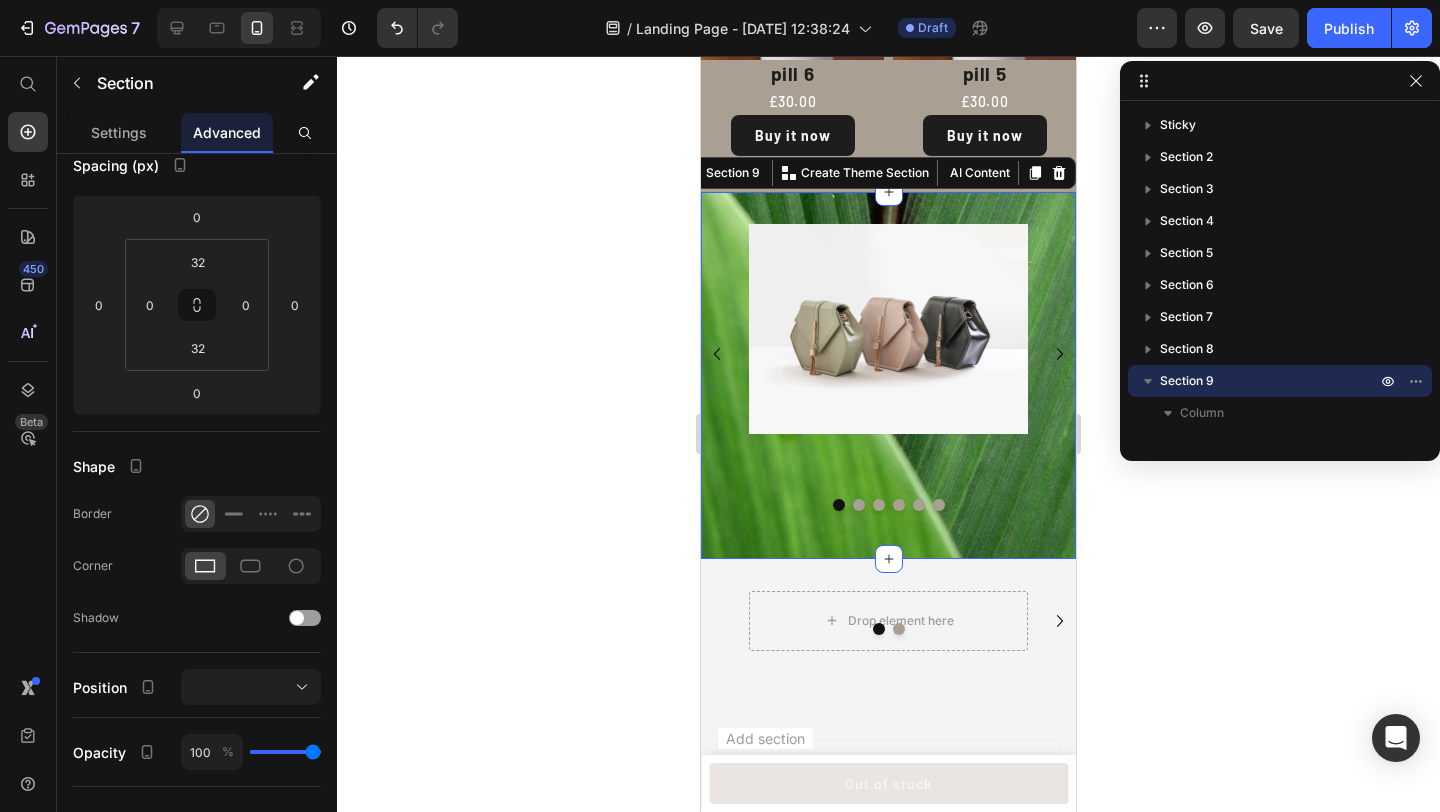 scroll, scrollTop: 0, scrollLeft: 0, axis: both 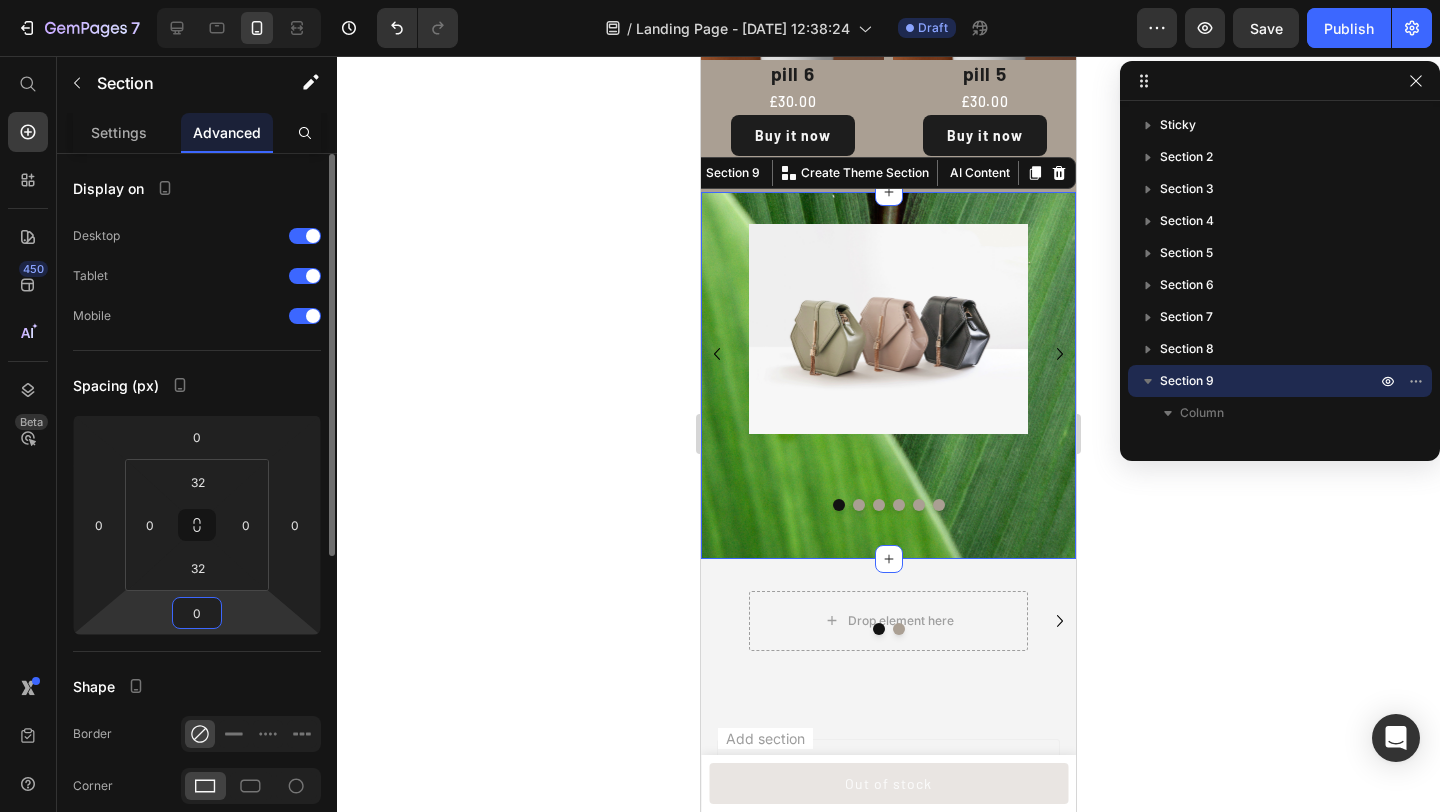 click on "0" at bounding box center [197, 613] 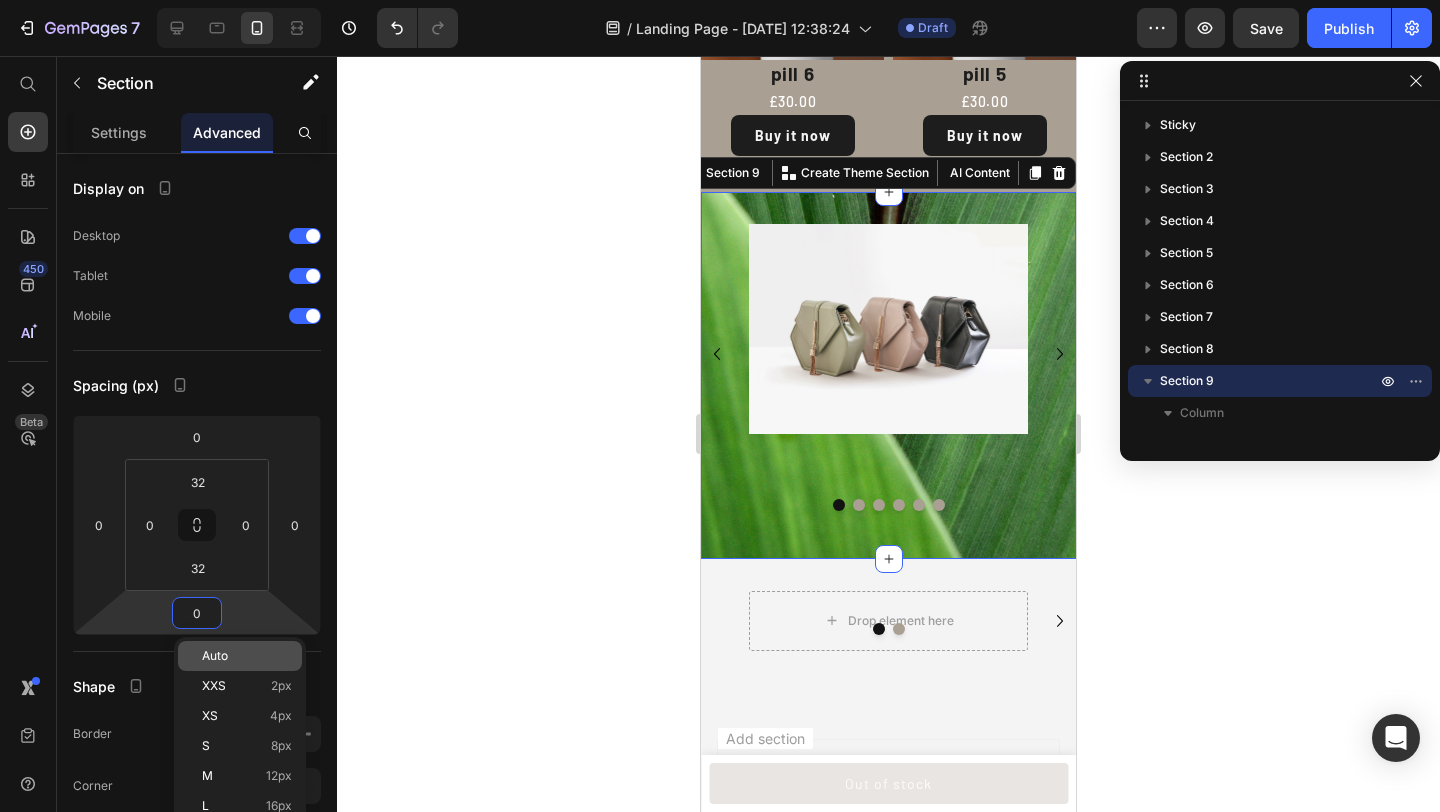 click on "Auto" at bounding box center [247, 656] 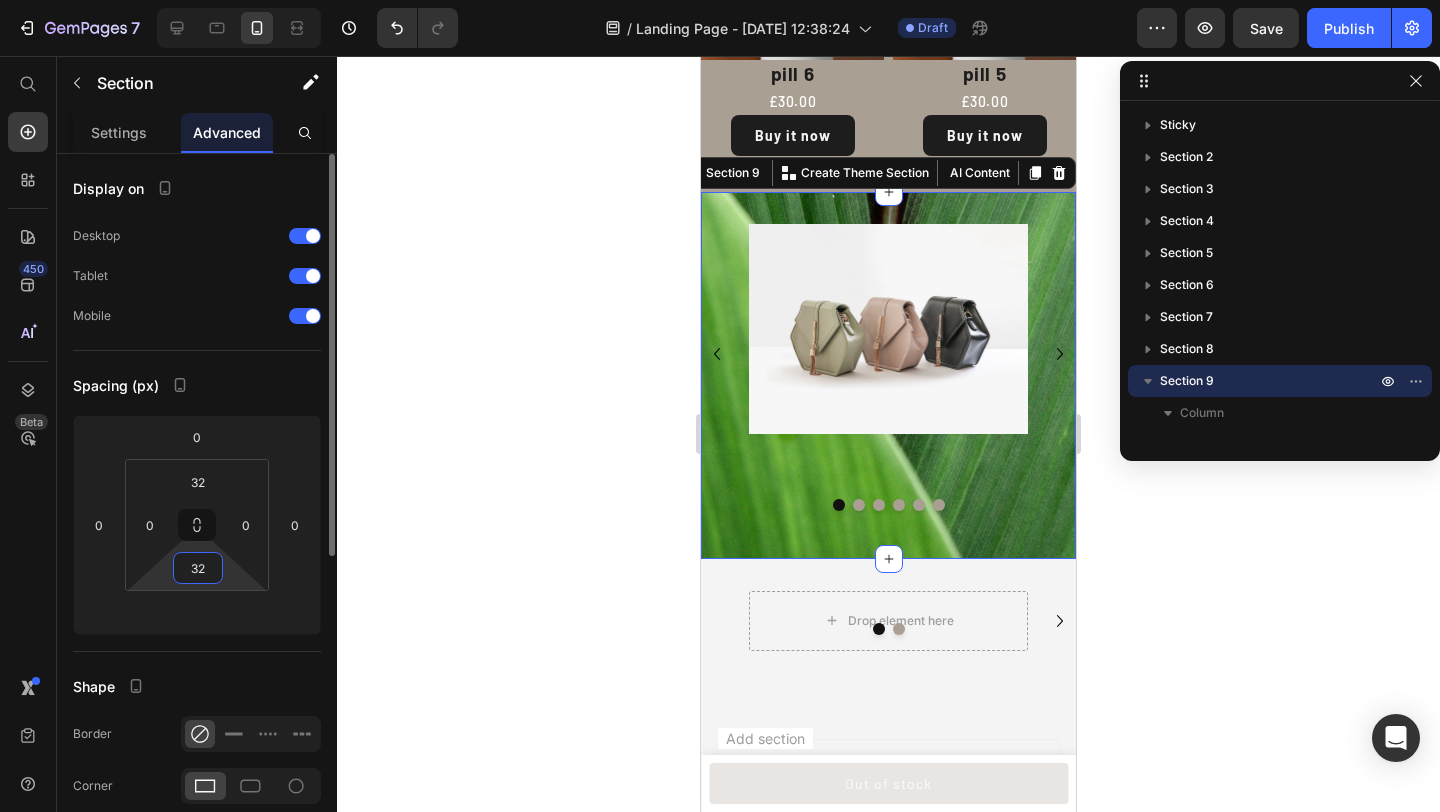 click on "32" at bounding box center [198, 568] 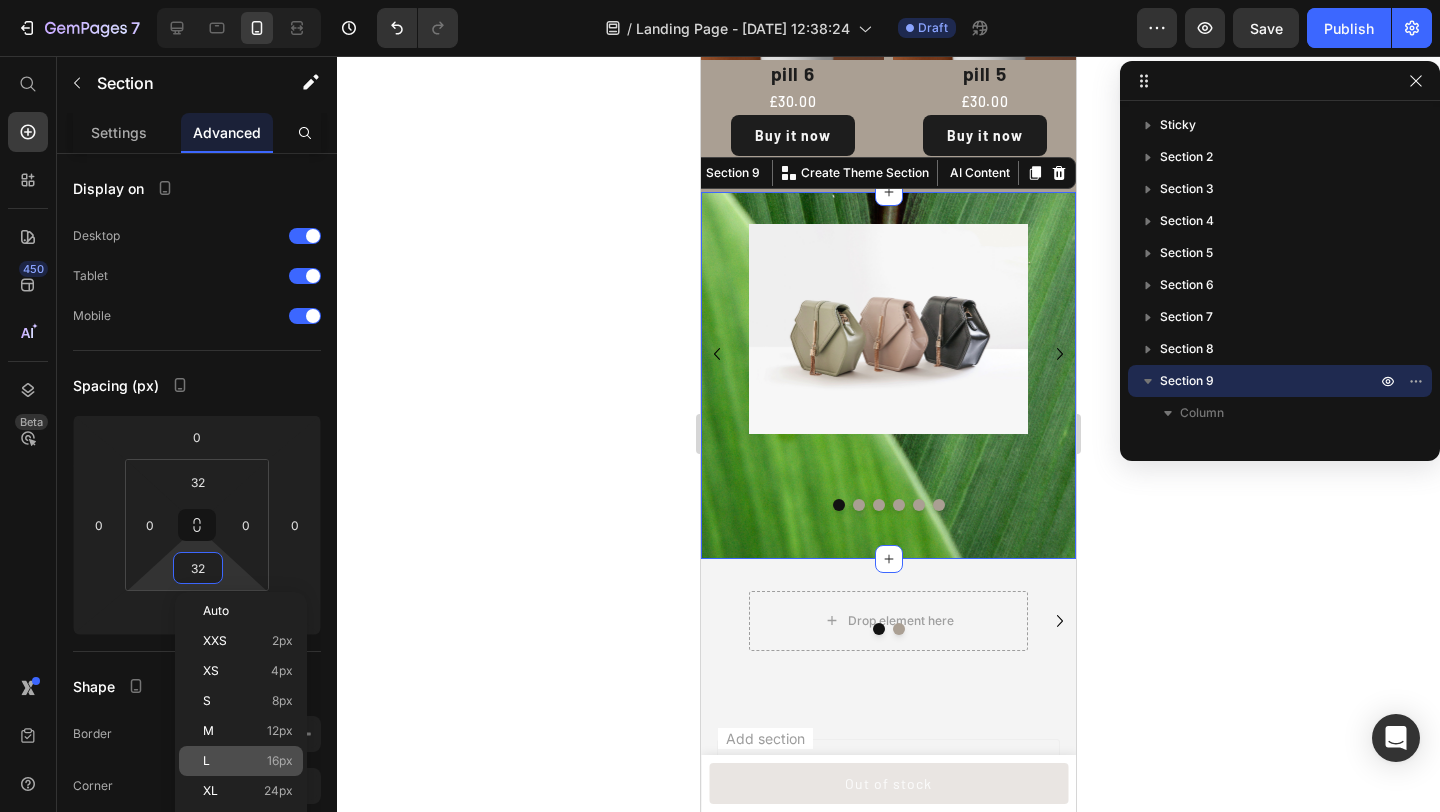 click on "L 16px" 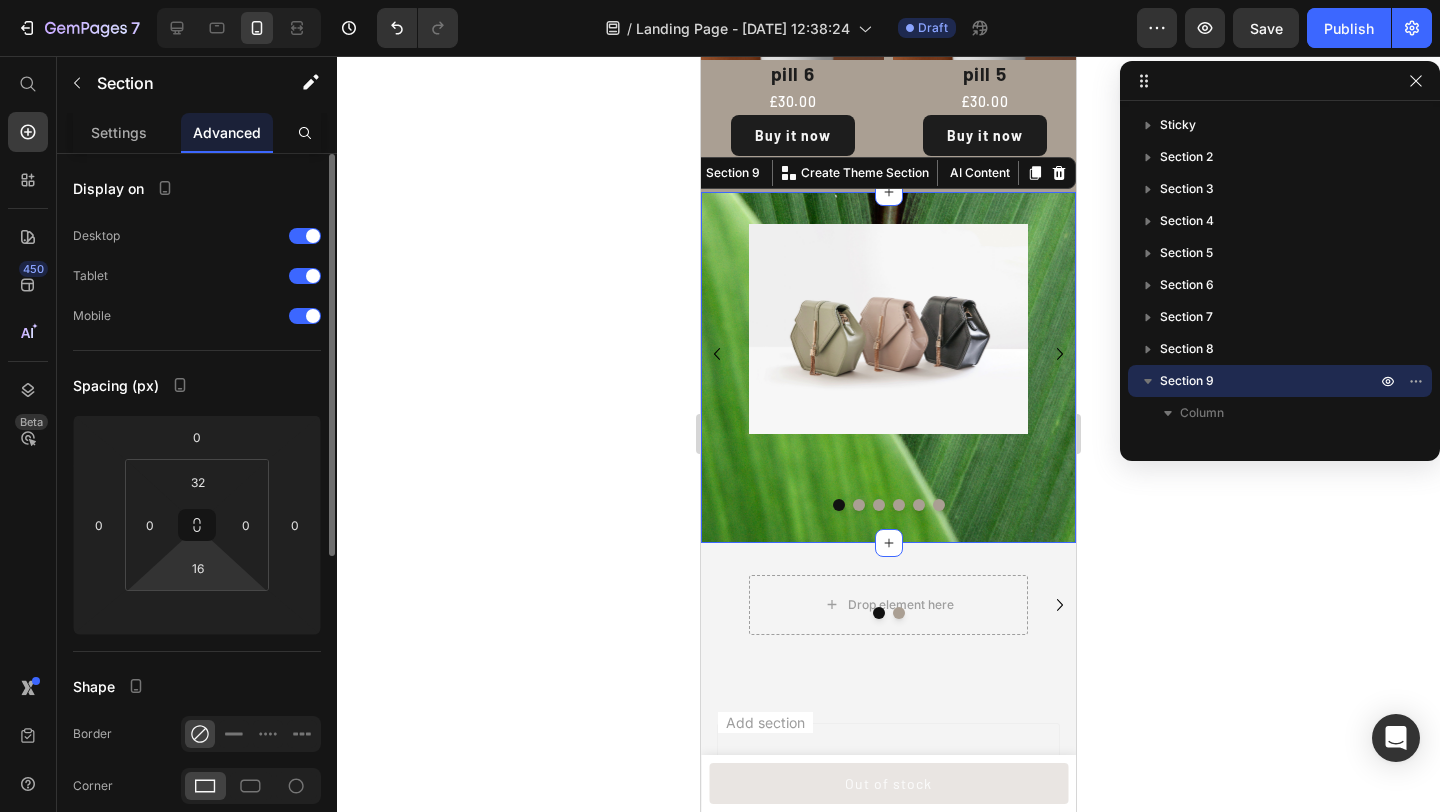 click on "7  Version history  /  Landing Page - [DATE] 12:38:24 Draft Preview  Save   Publish  450 Beta Start with Sections Elements Hero Section Product Detail Brands Trusted Badges Guarantee Product Breakdown How to use Testimonials Compare Bundle FAQs Social Proof Brand Story Product List Collection Blog List Contact Sticky Add to Cart Custom Footer Browse Library 450 Layout
Row
Row
Row
Row Text
Heading
Text Block Button
Button
Button
Sticky Back to top Media
Image Image" at bounding box center [720, 0] 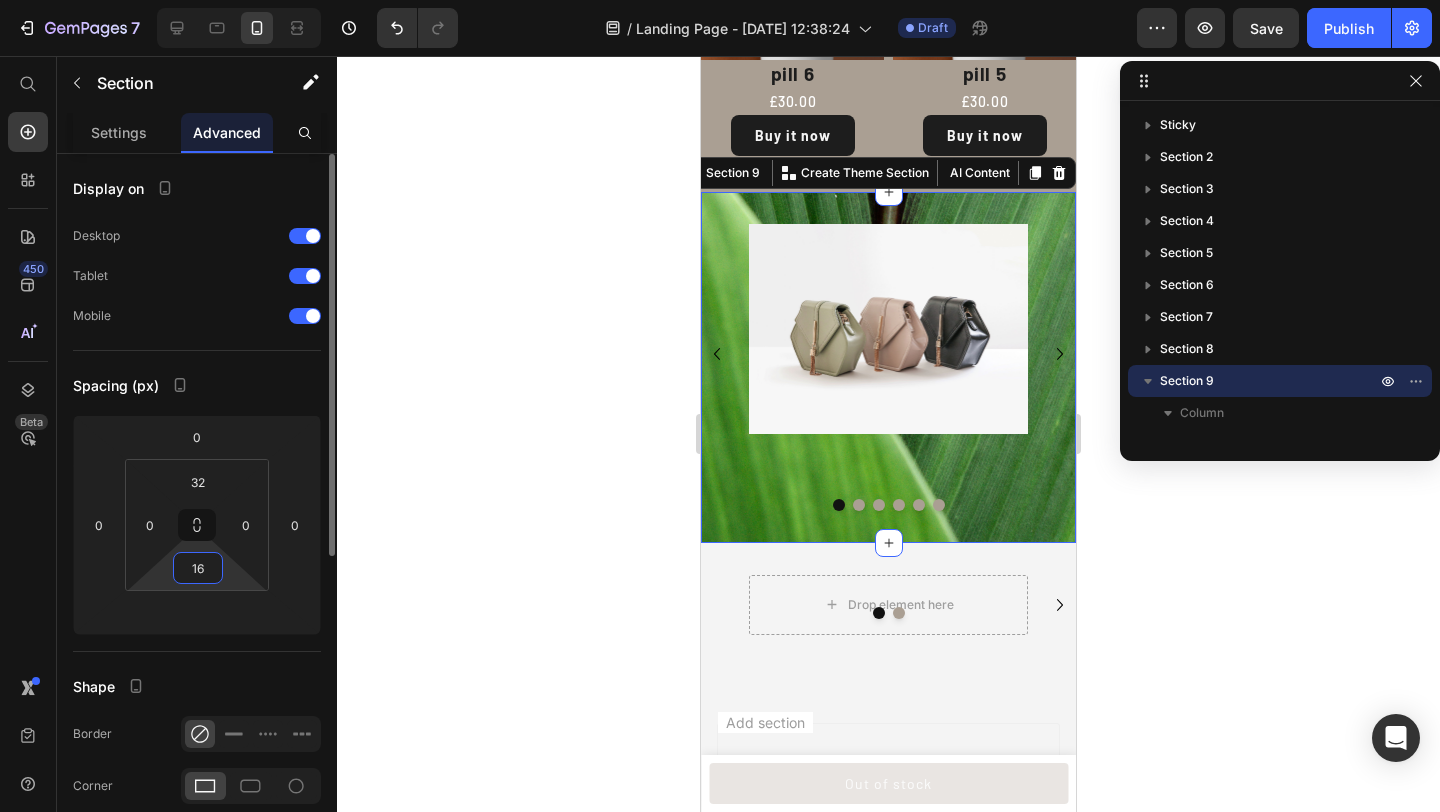 click on "16" at bounding box center (198, 568) 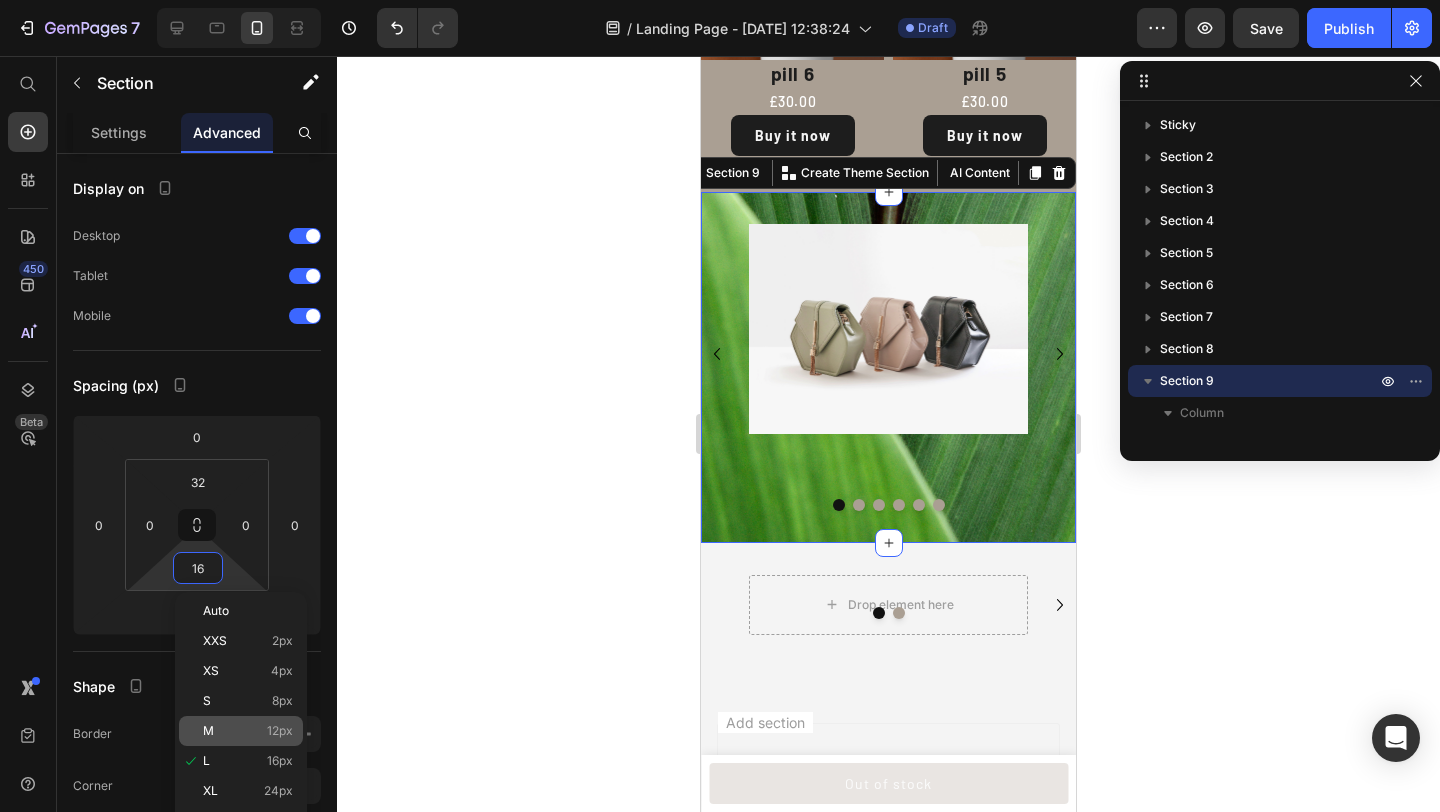 click on "M 12px" 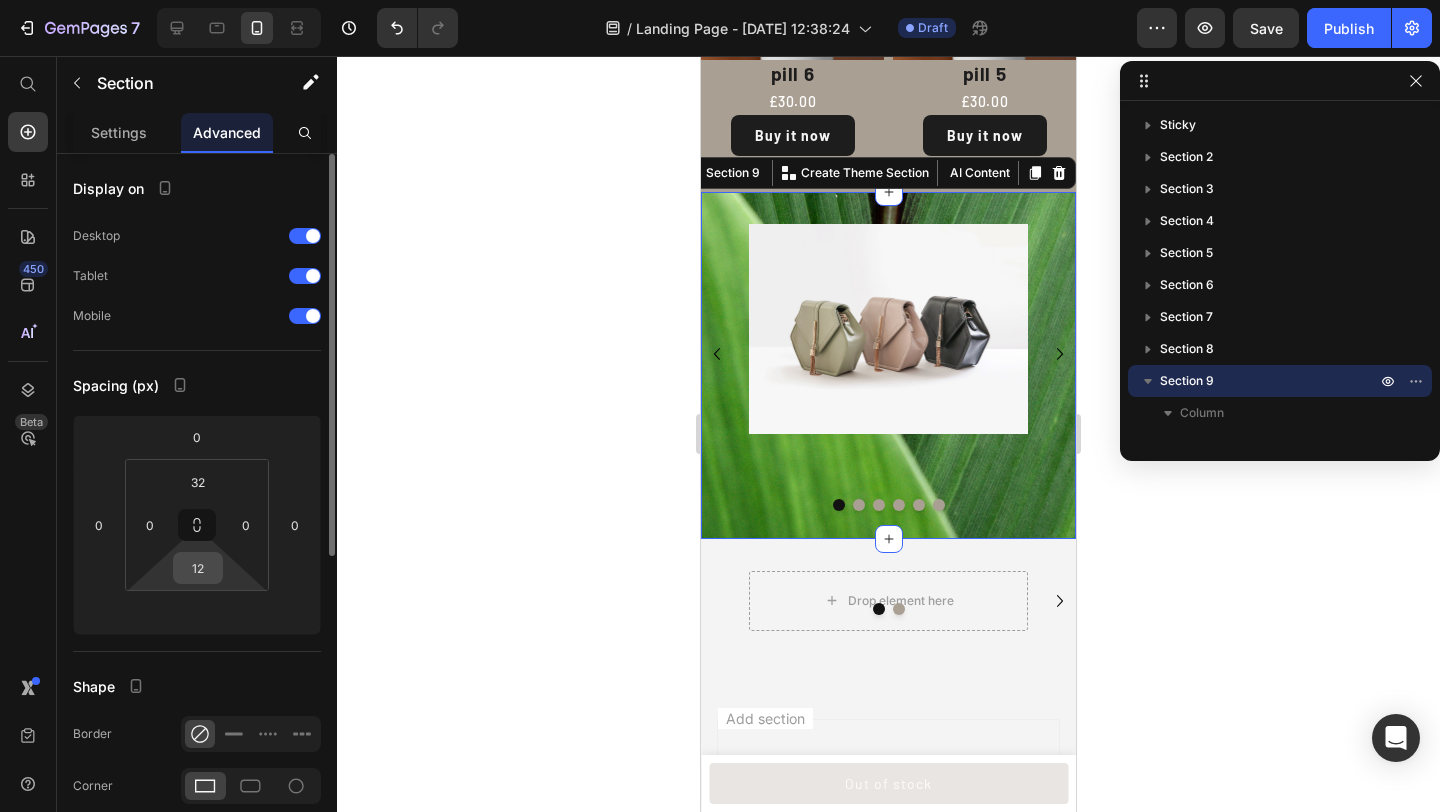click on "12" at bounding box center (198, 568) 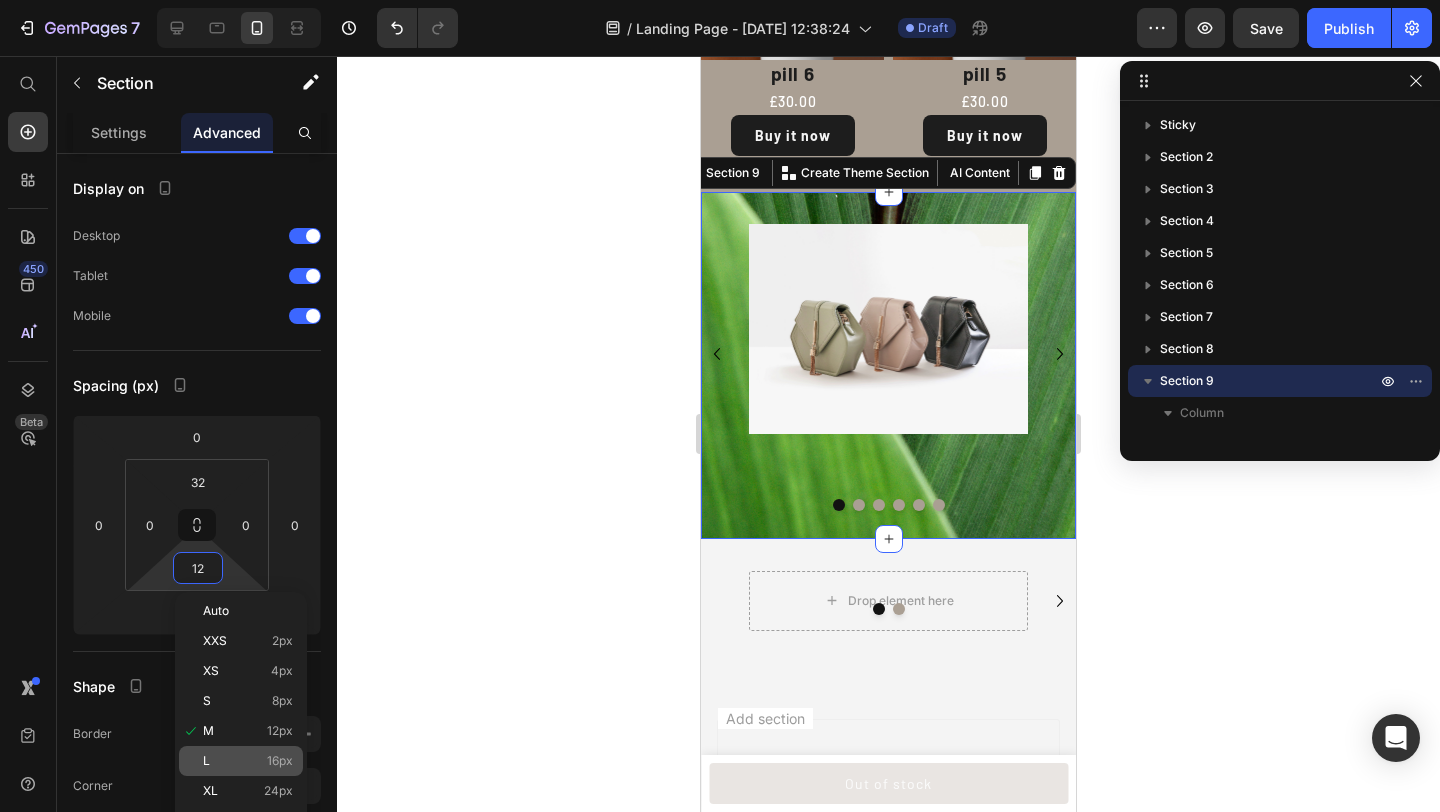 click on "L 16px" at bounding box center (248, 761) 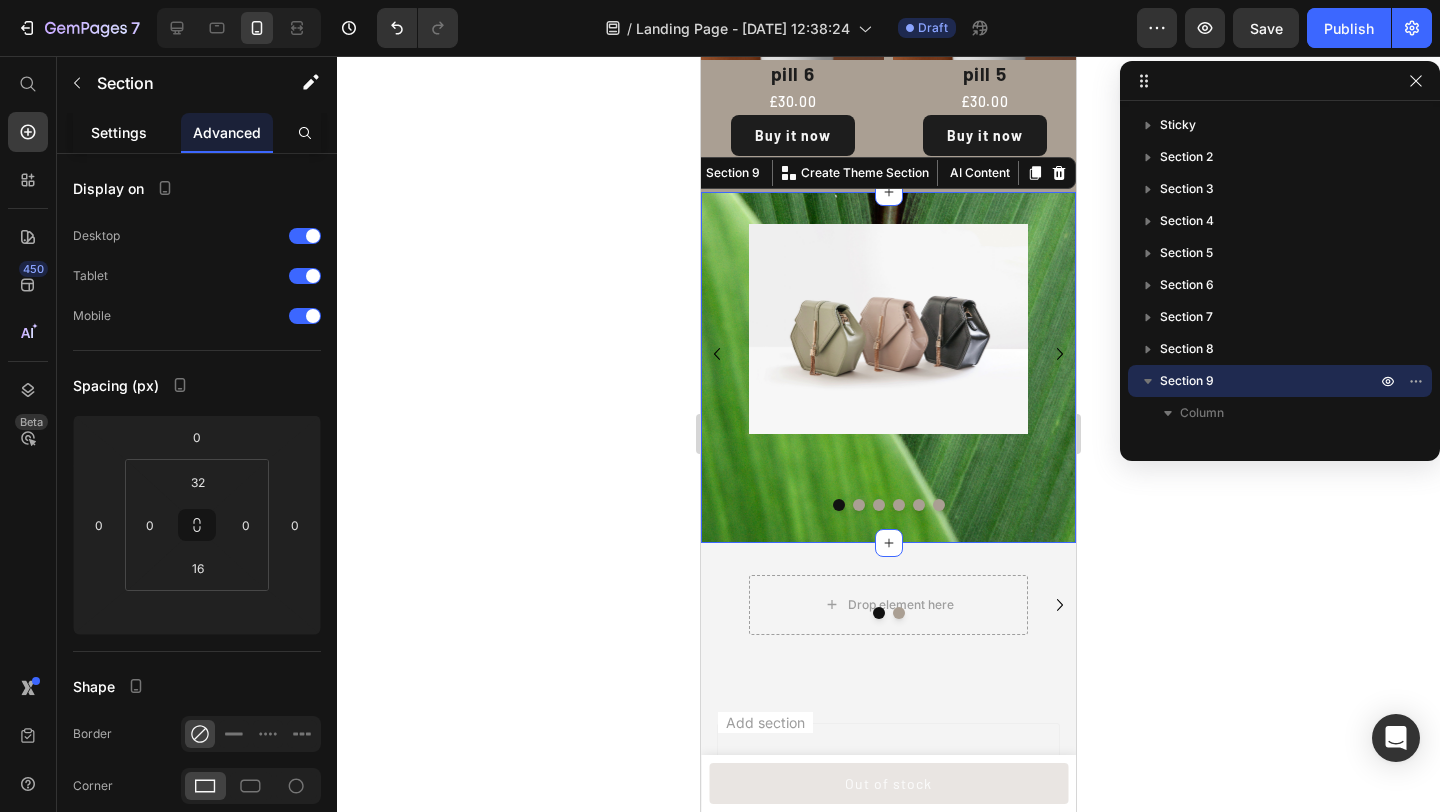 click on "Settings" at bounding box center (119, 132) 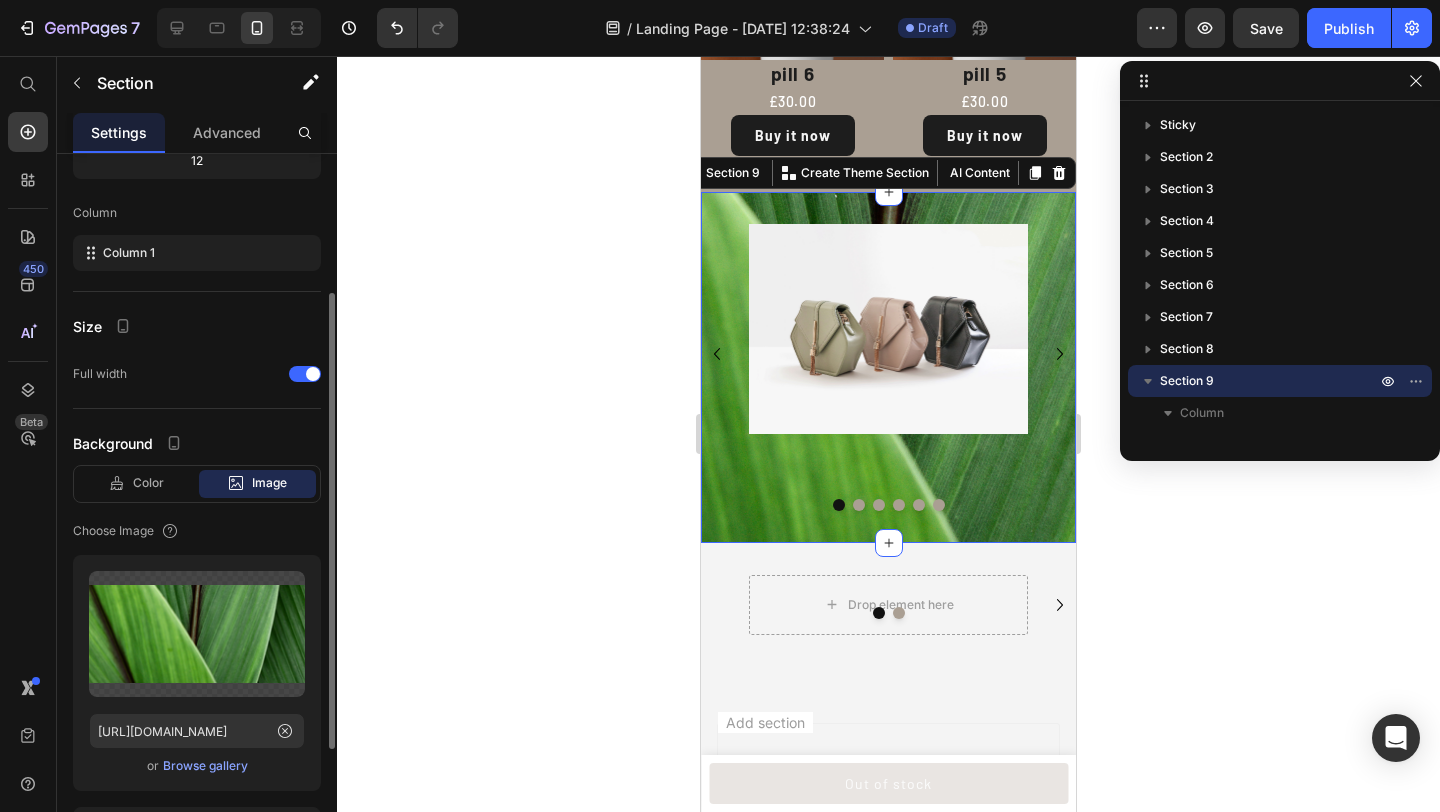 scroll, scrollTop: 233, scrollLeft: 0, axis: vertical 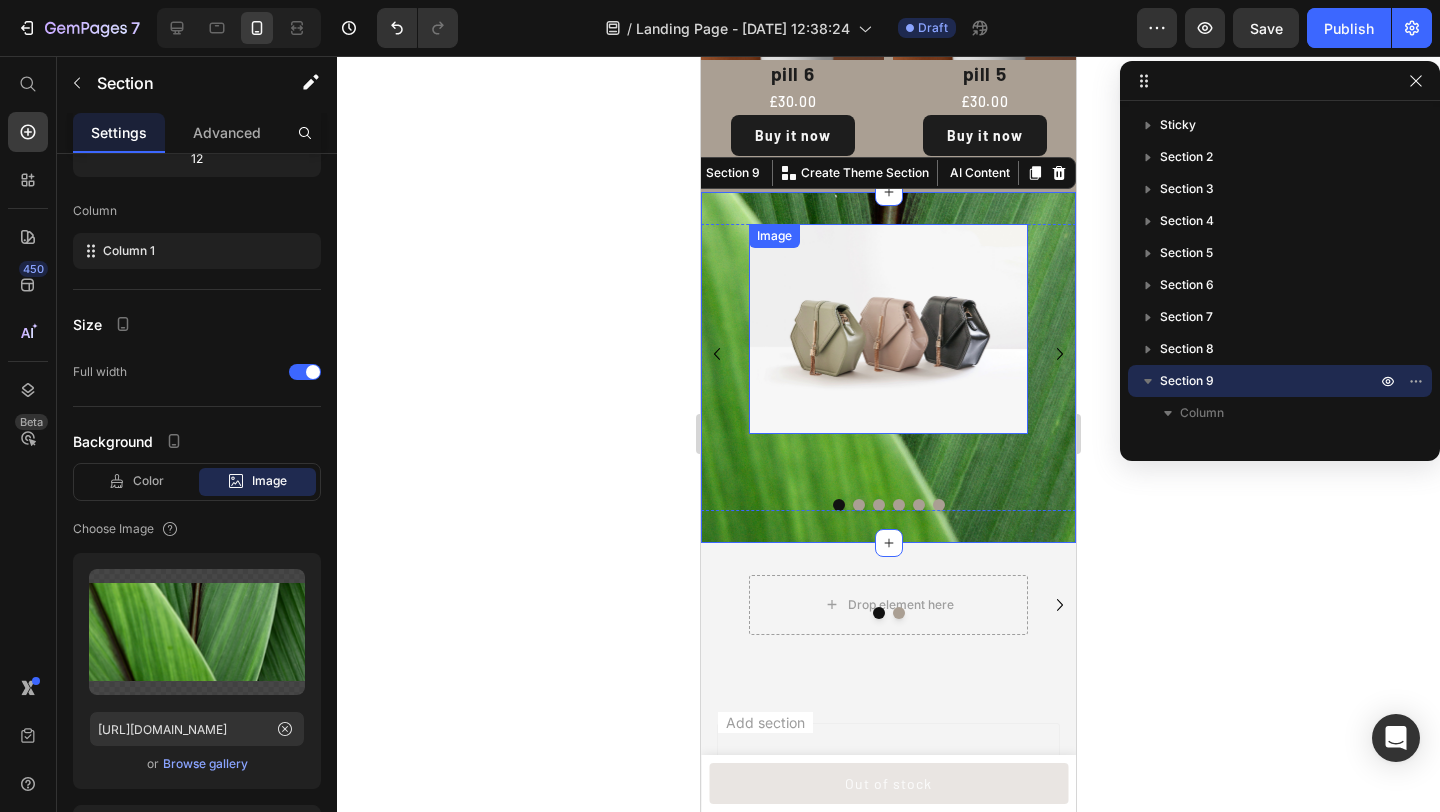click at bounding box center [888, 328] 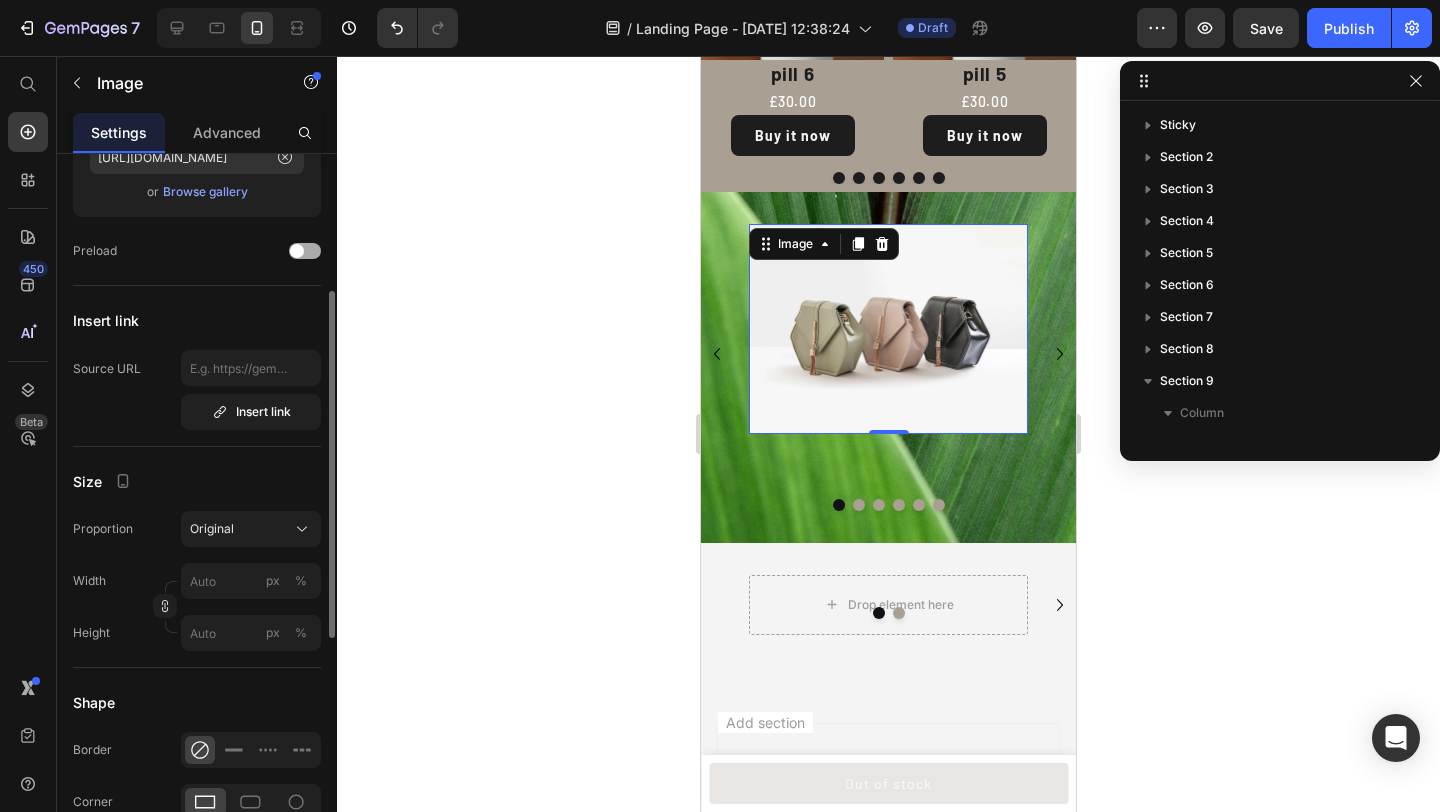scroll, scrollTop: 281, scrollLeft: 0, axis: vertical 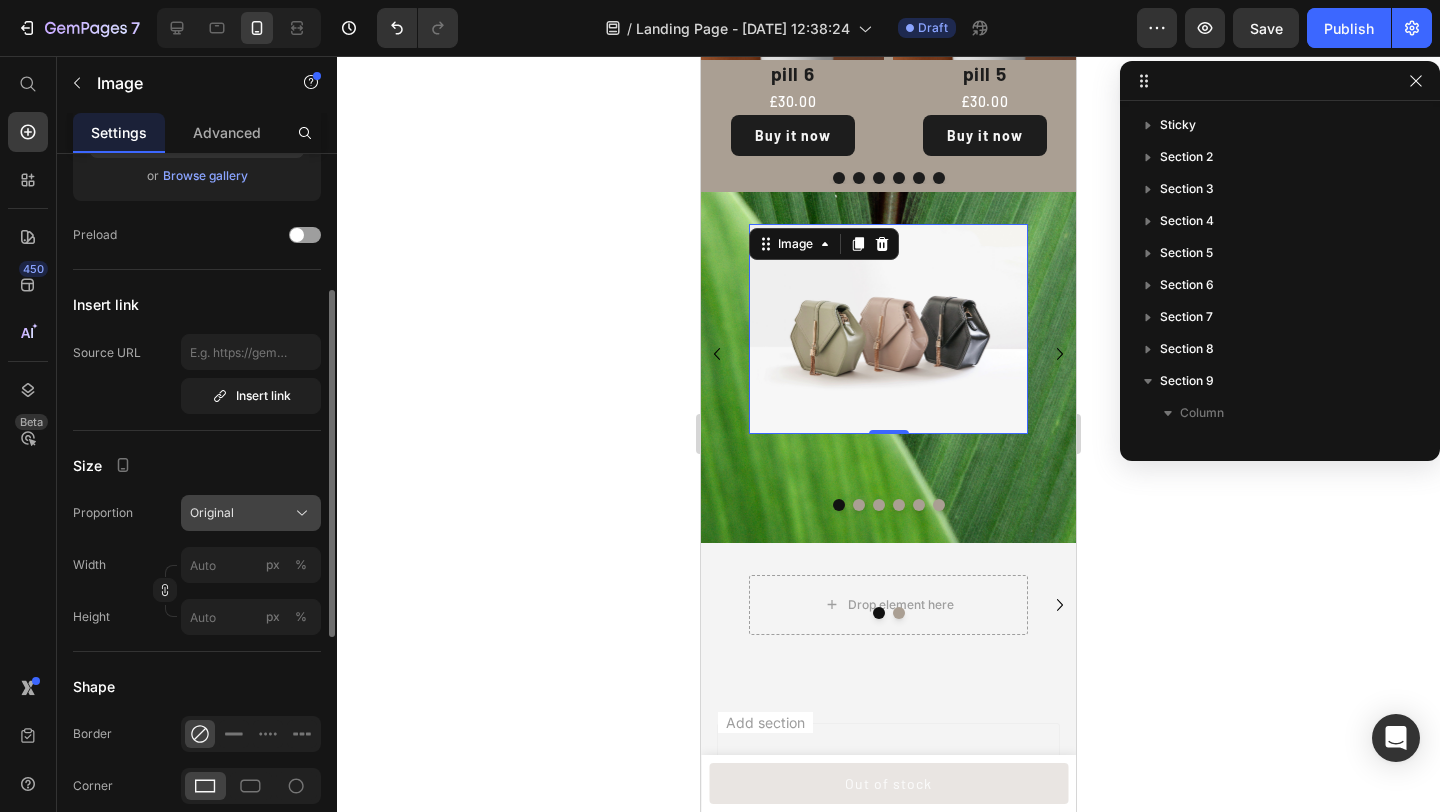 click on "Original" 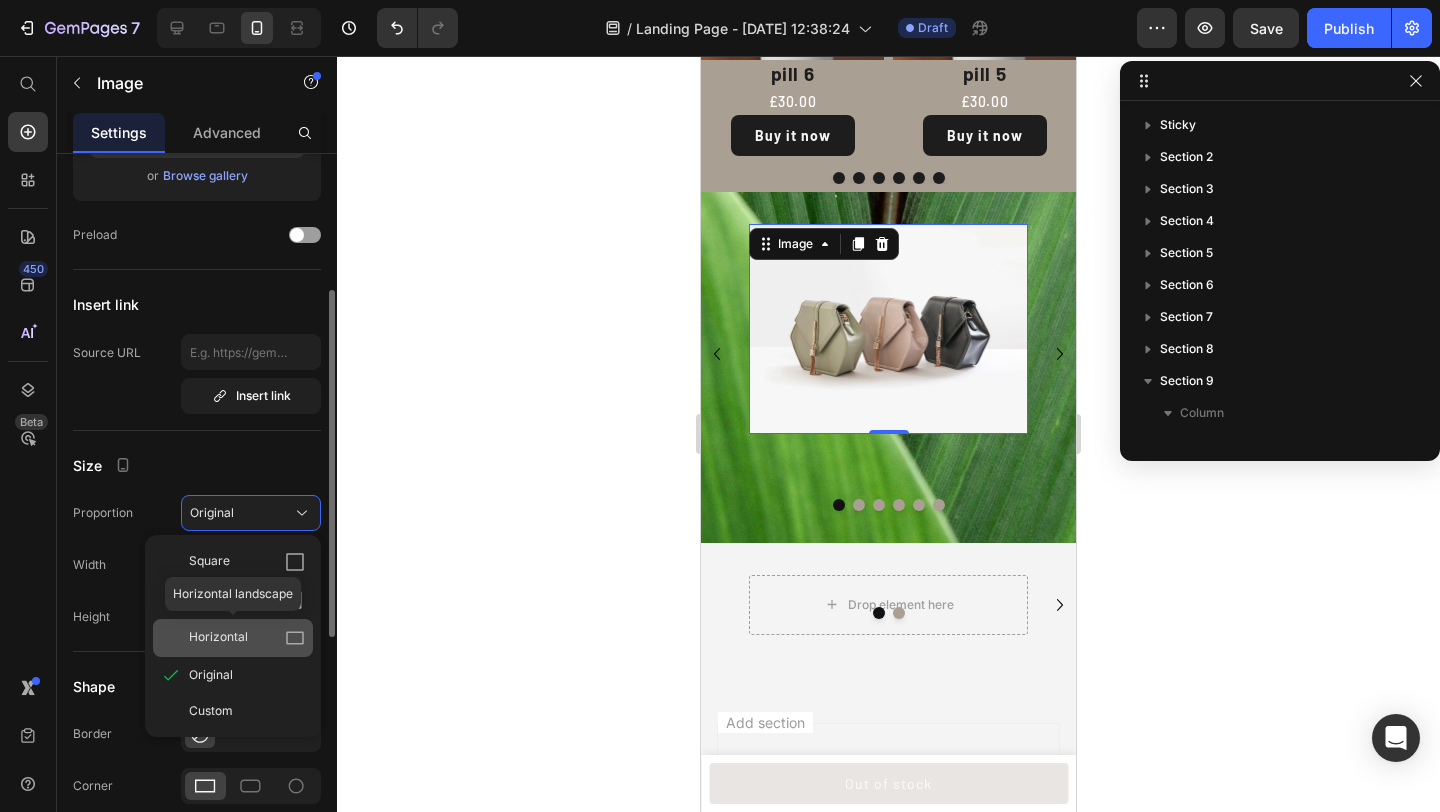 click on "Horizontal" at bounding box center (218, 638) 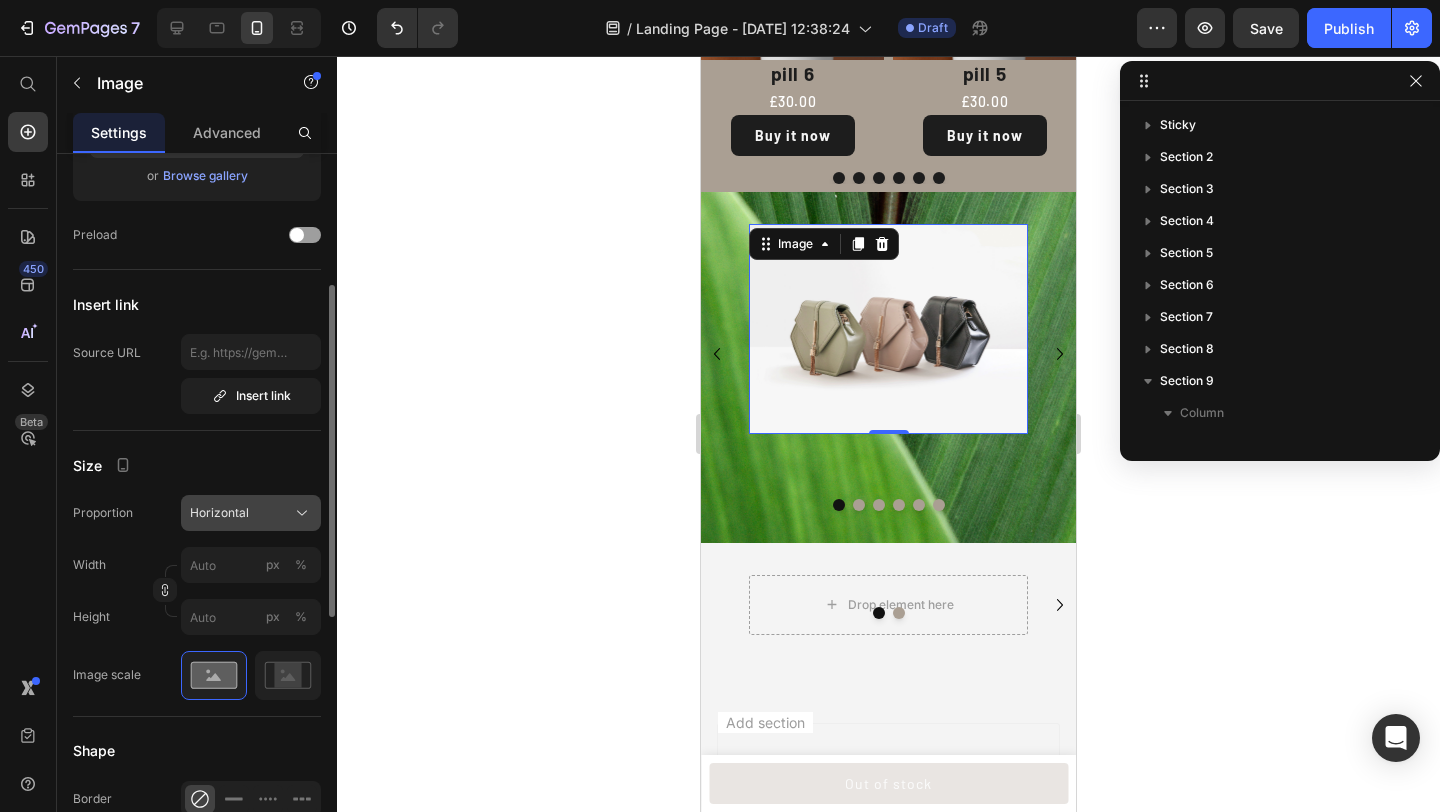 click on "Horizontal" 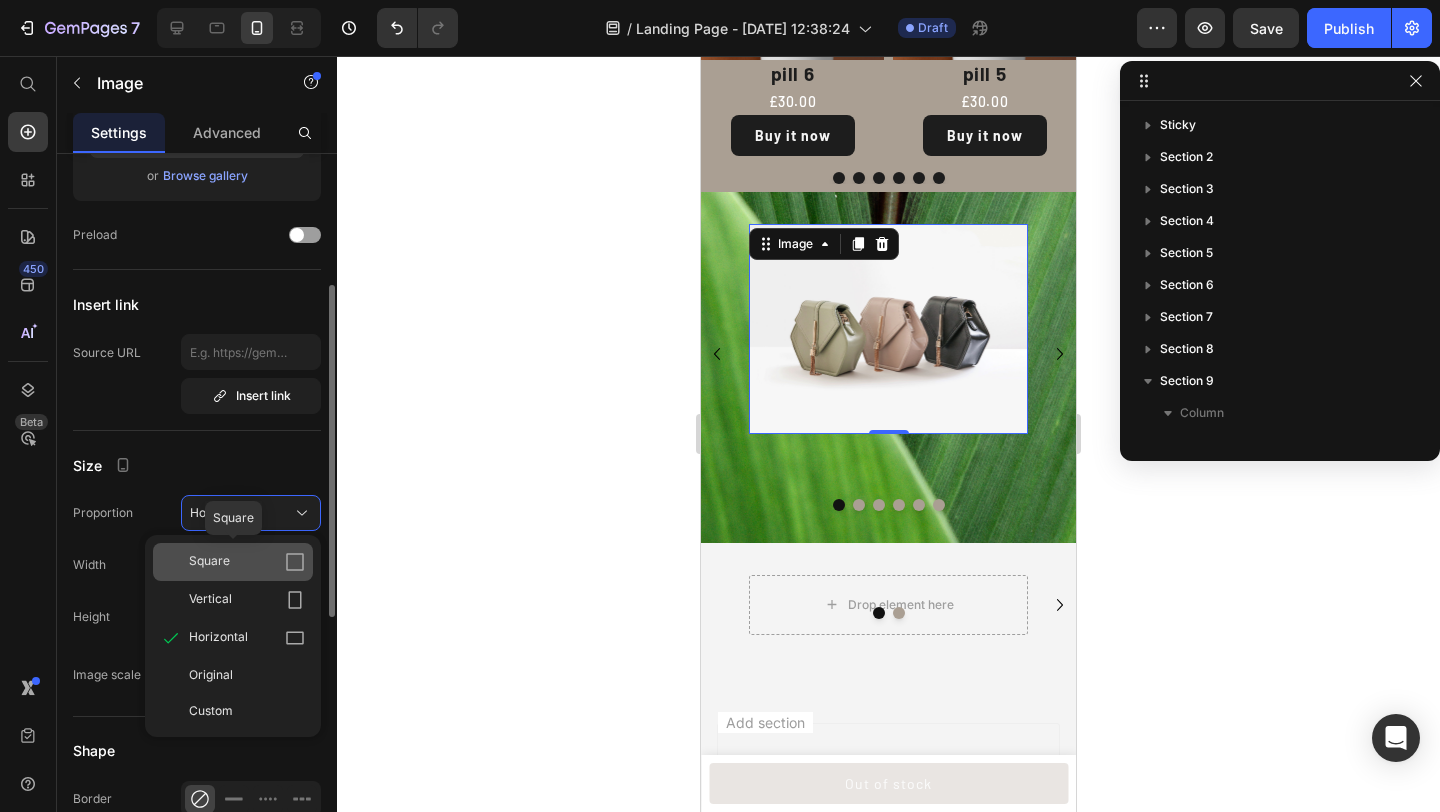 click on "Square" at bounding box center [247, 562] 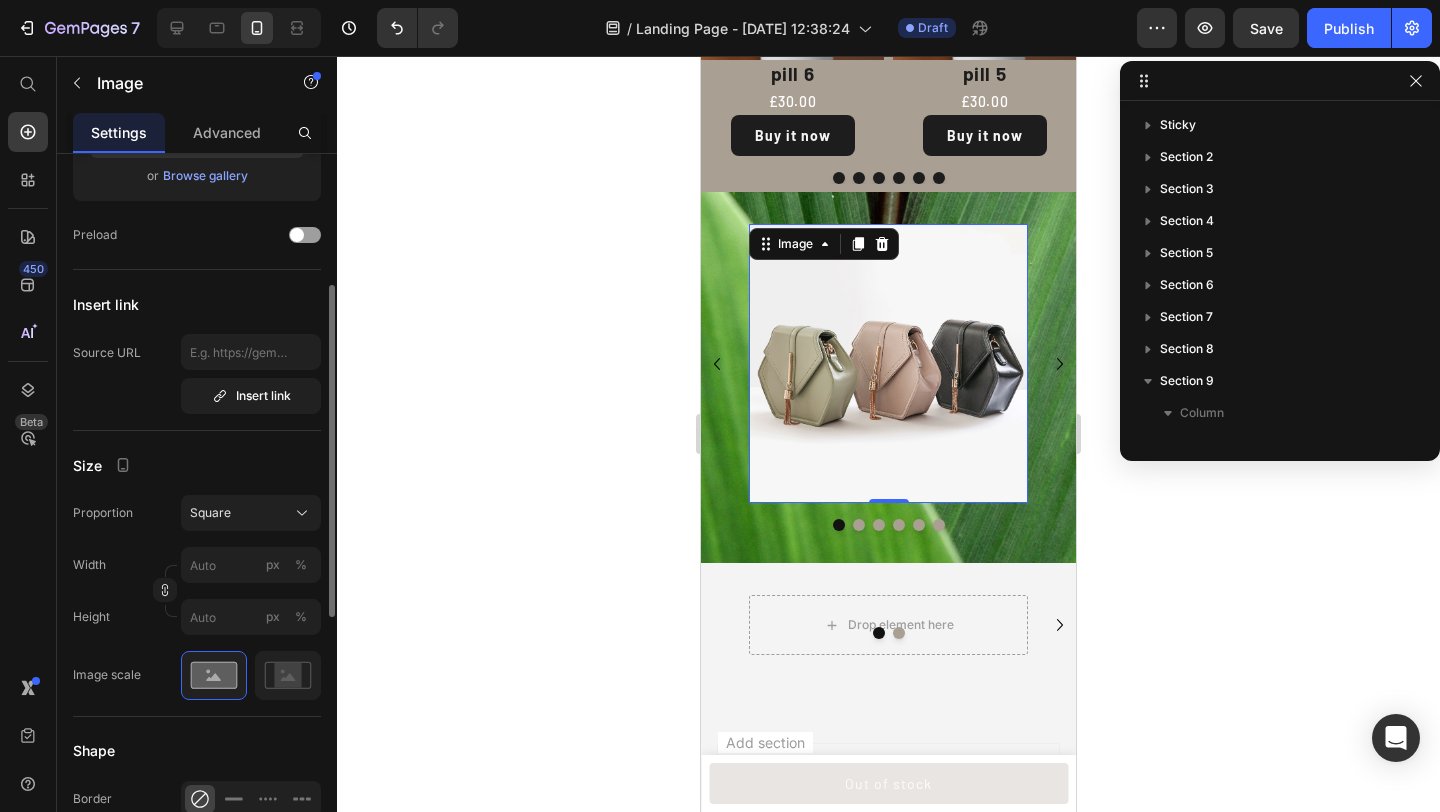 click on "Size" at bounding box center [197, 465] 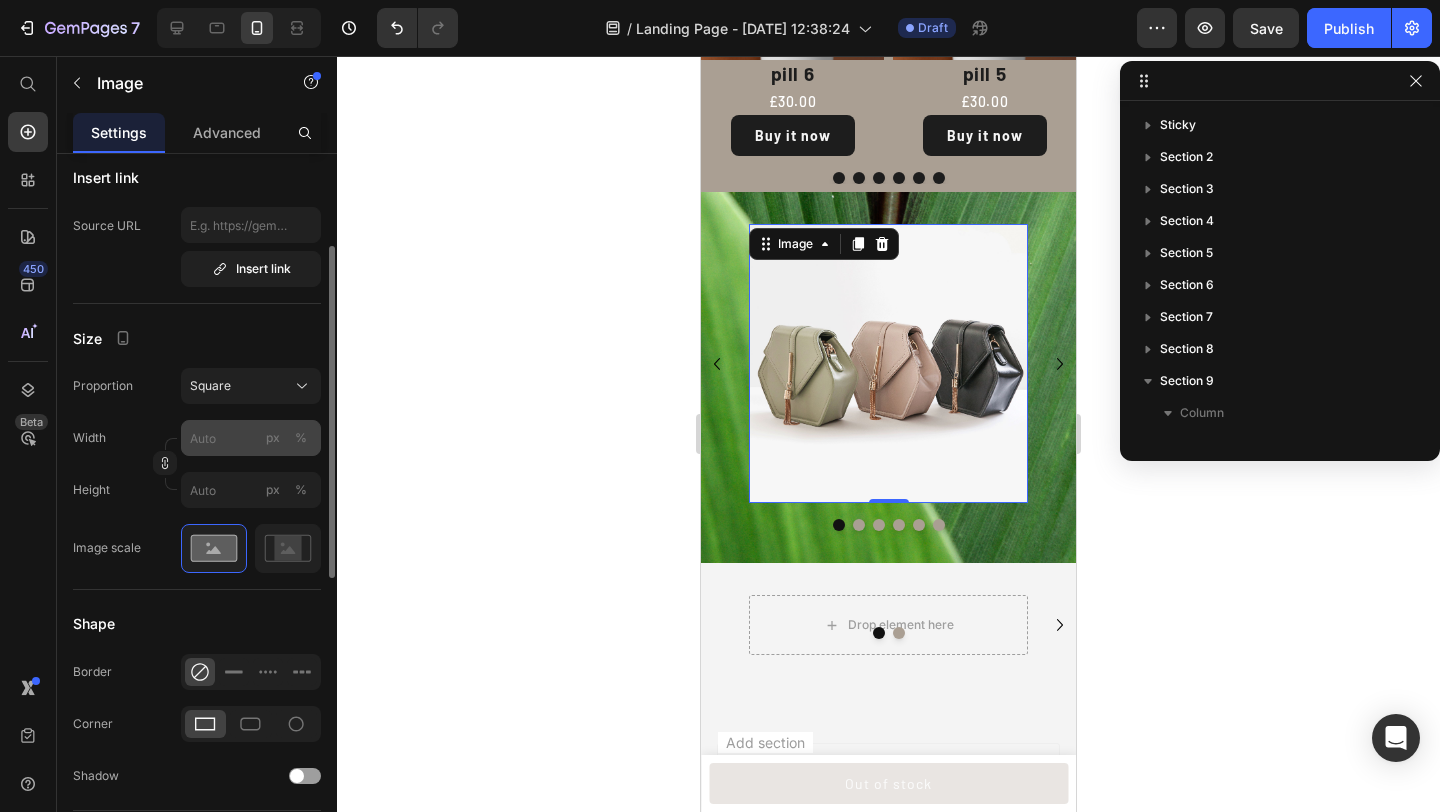 scroll, scrollTop: 475, scrollLeft: 0, axis: vertical 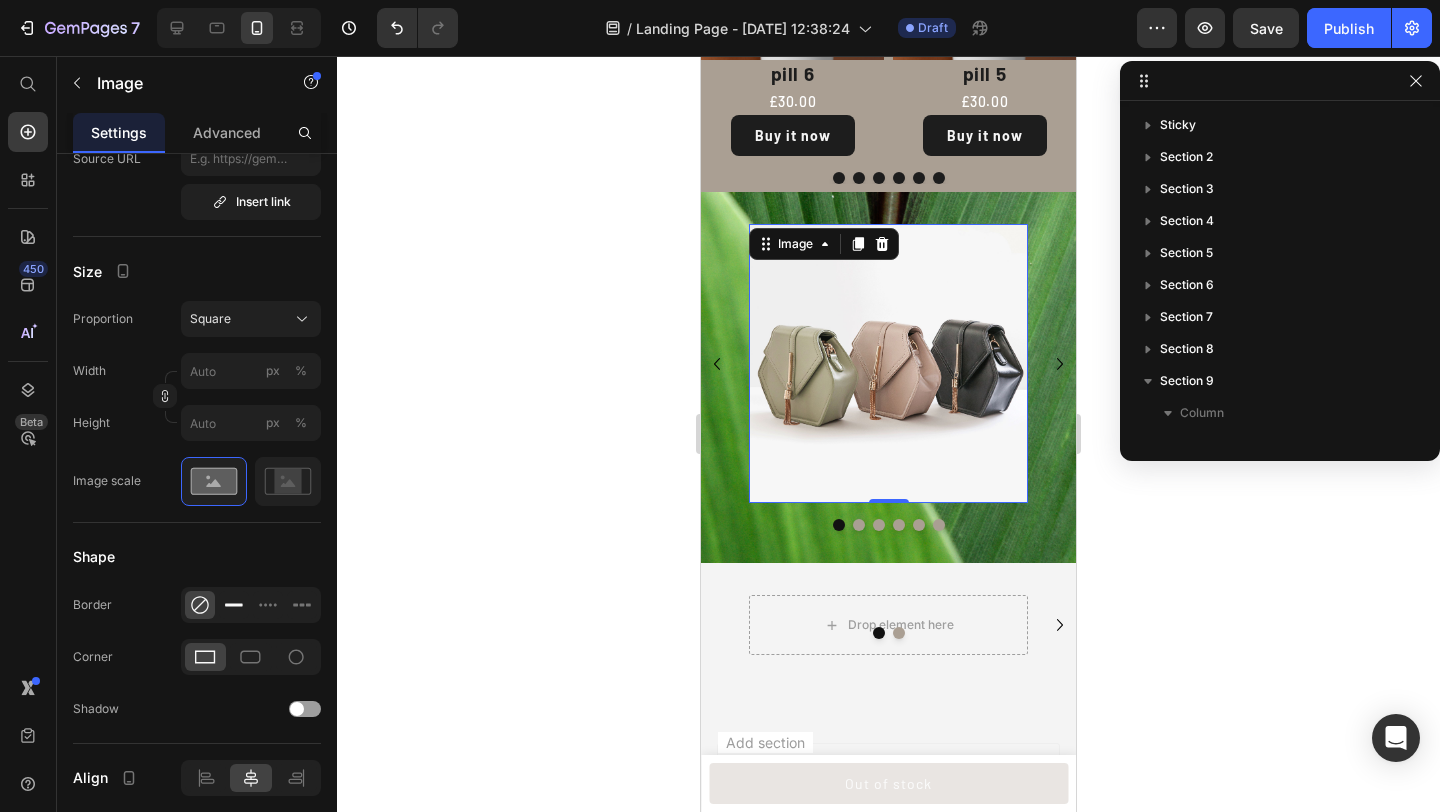 click 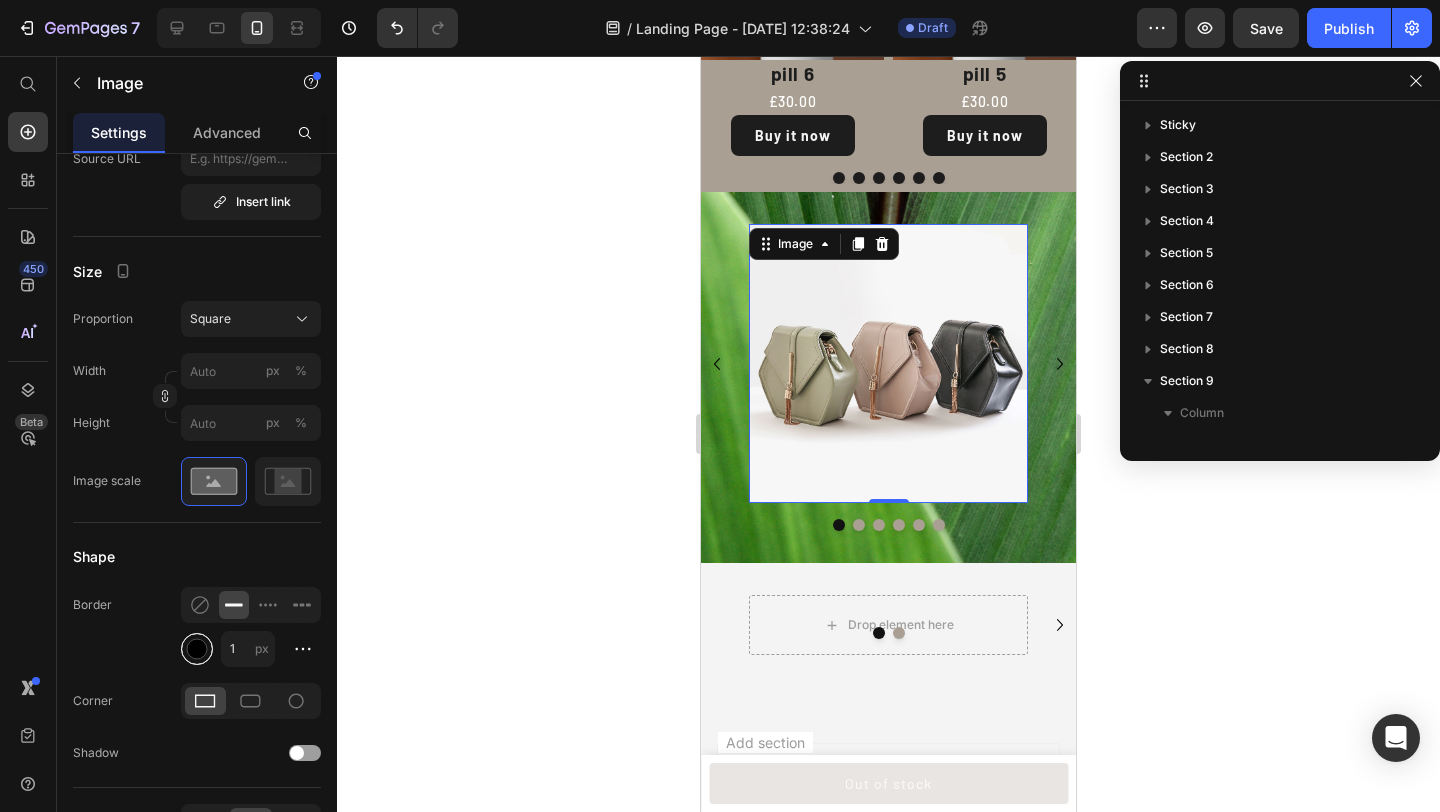click at bounding box center [197, 648] 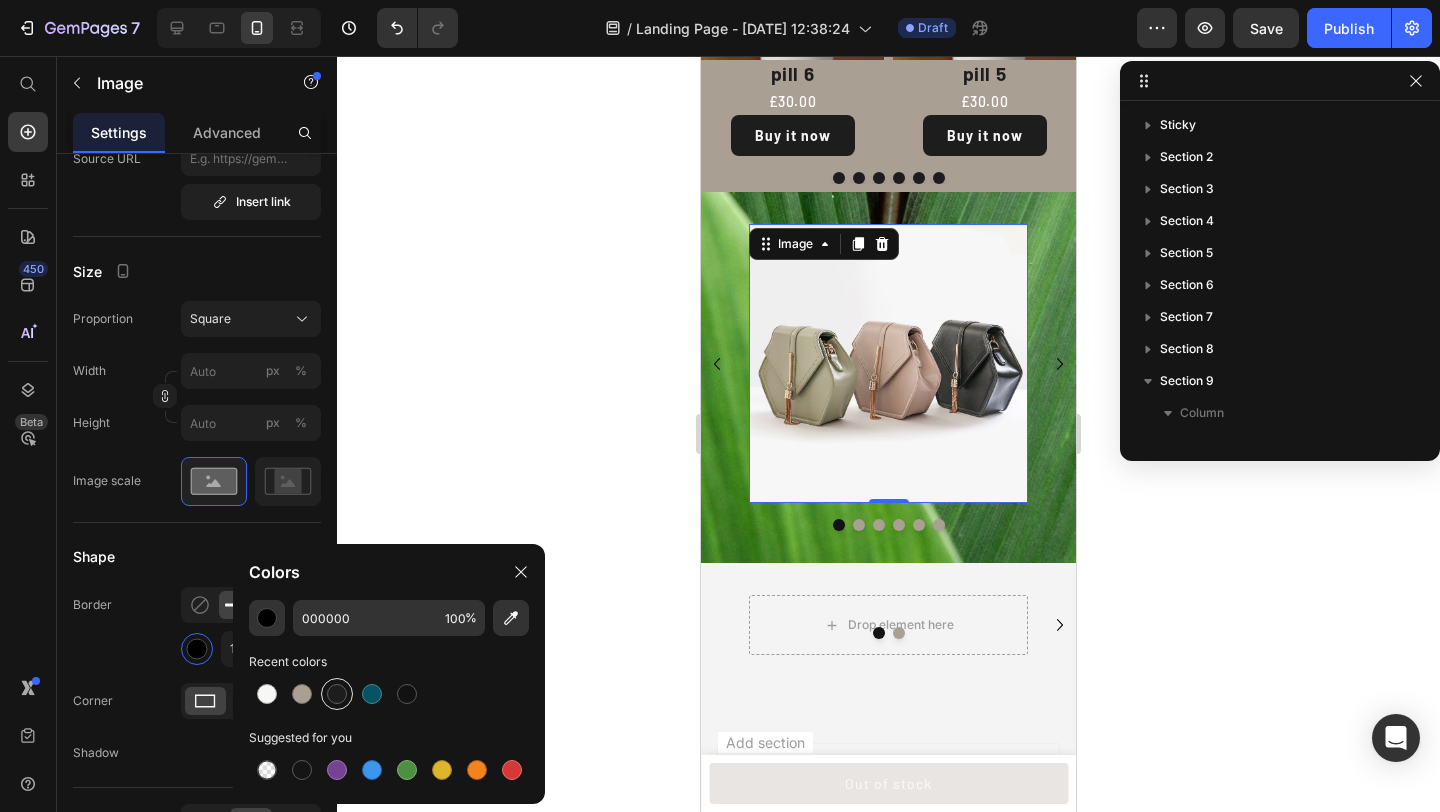 click at bounding box center (337, 694) 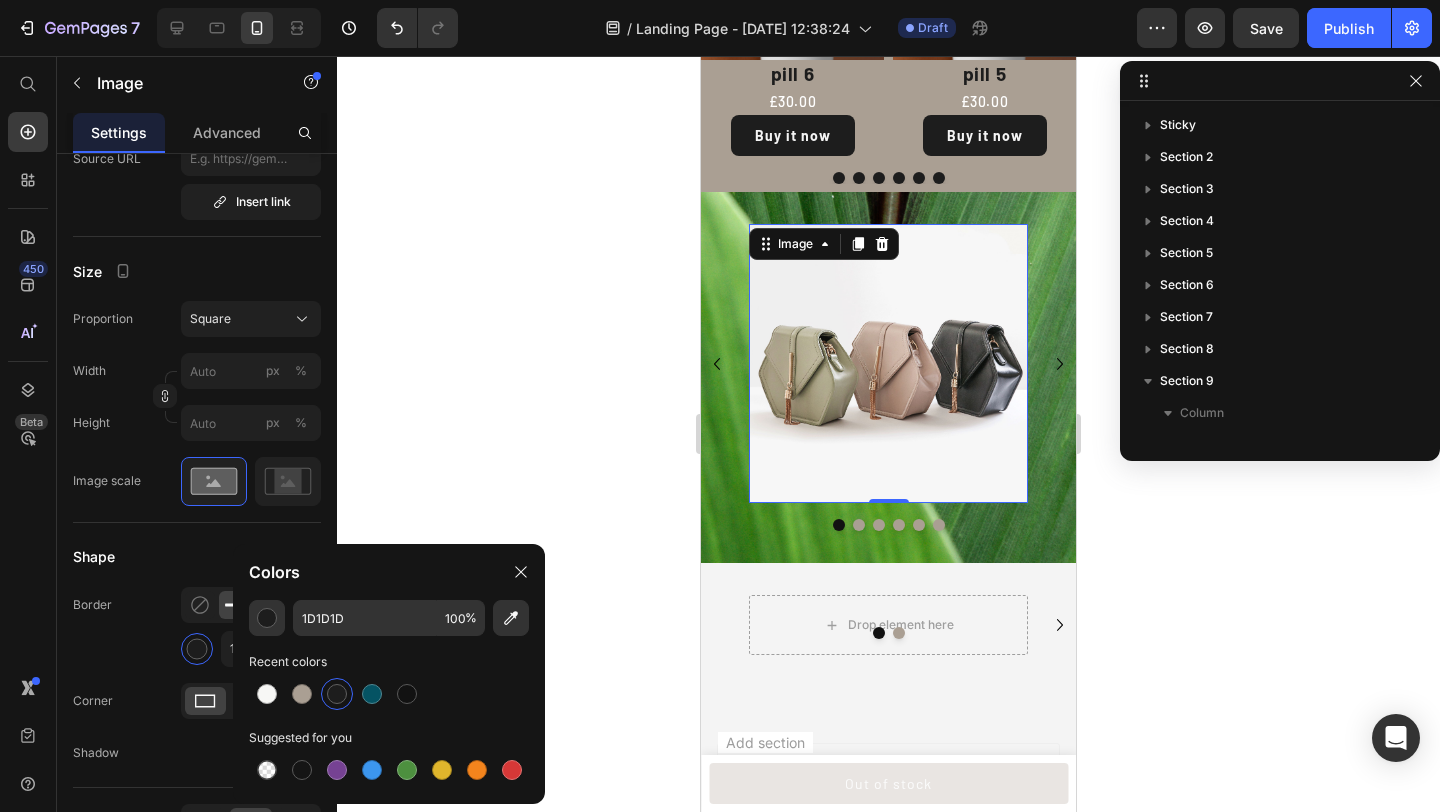 click 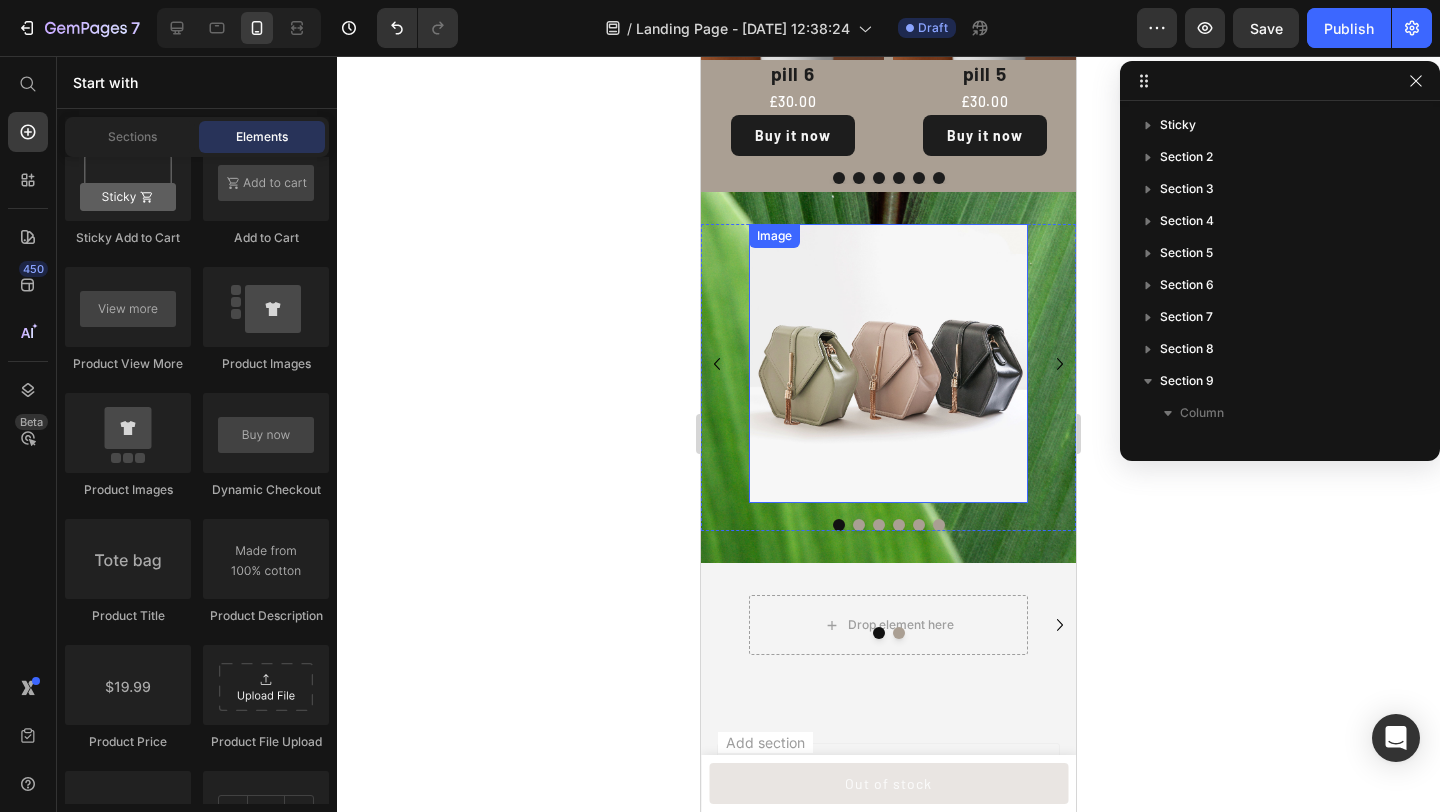 click at bounding box center [888, 363] 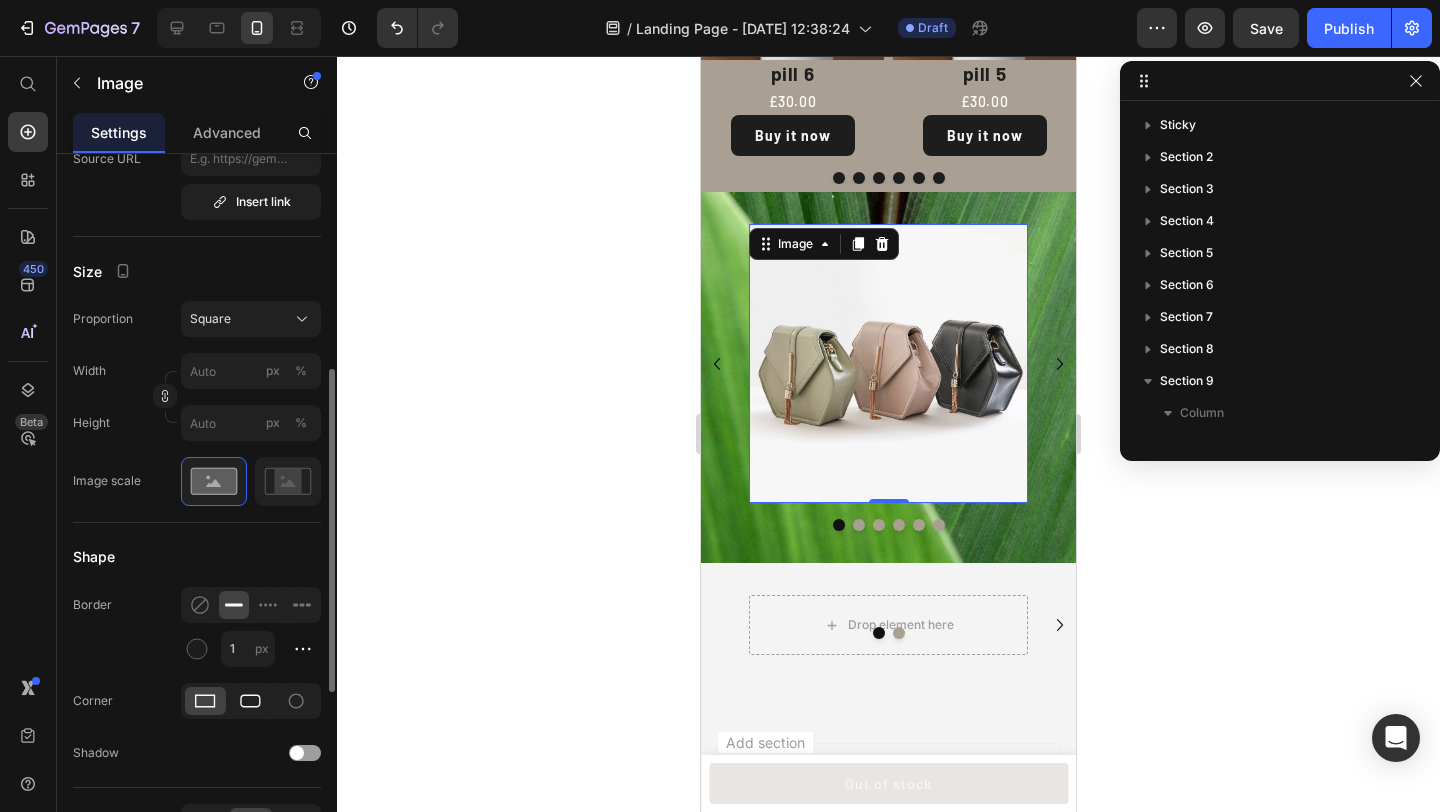 click 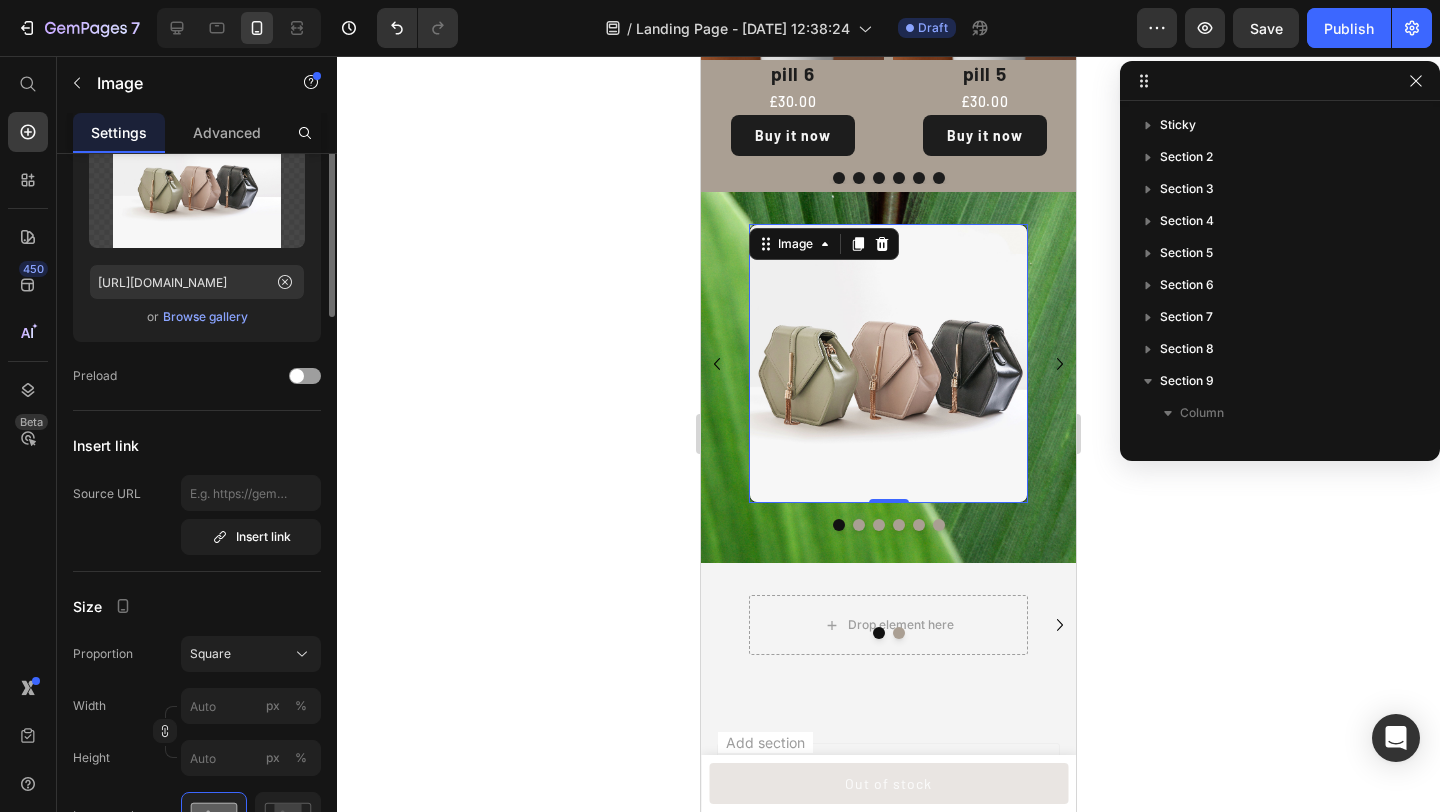 scroll, scrollTop: 0, scrollLeft: 0, axis: both 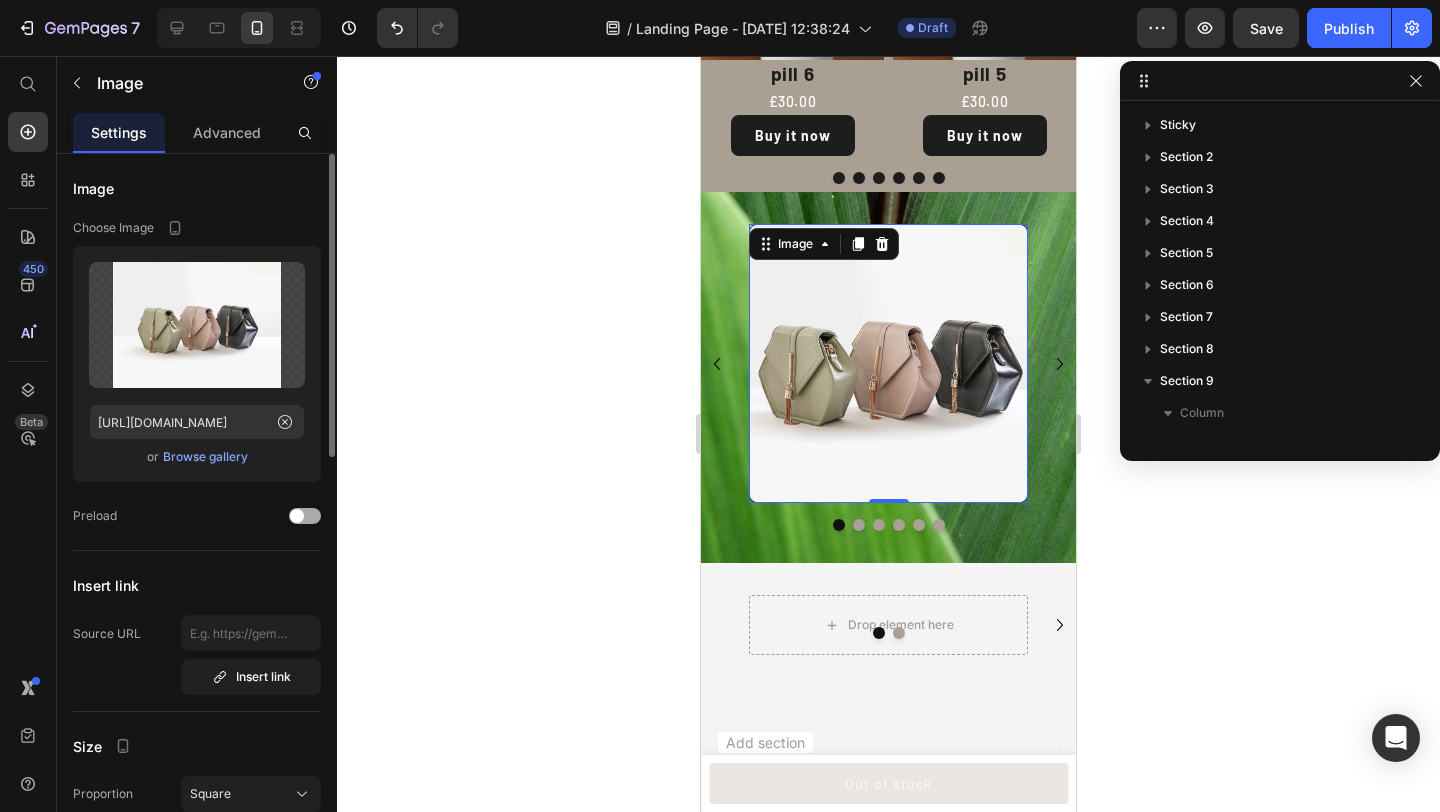 click at bounding box center (305, 516) 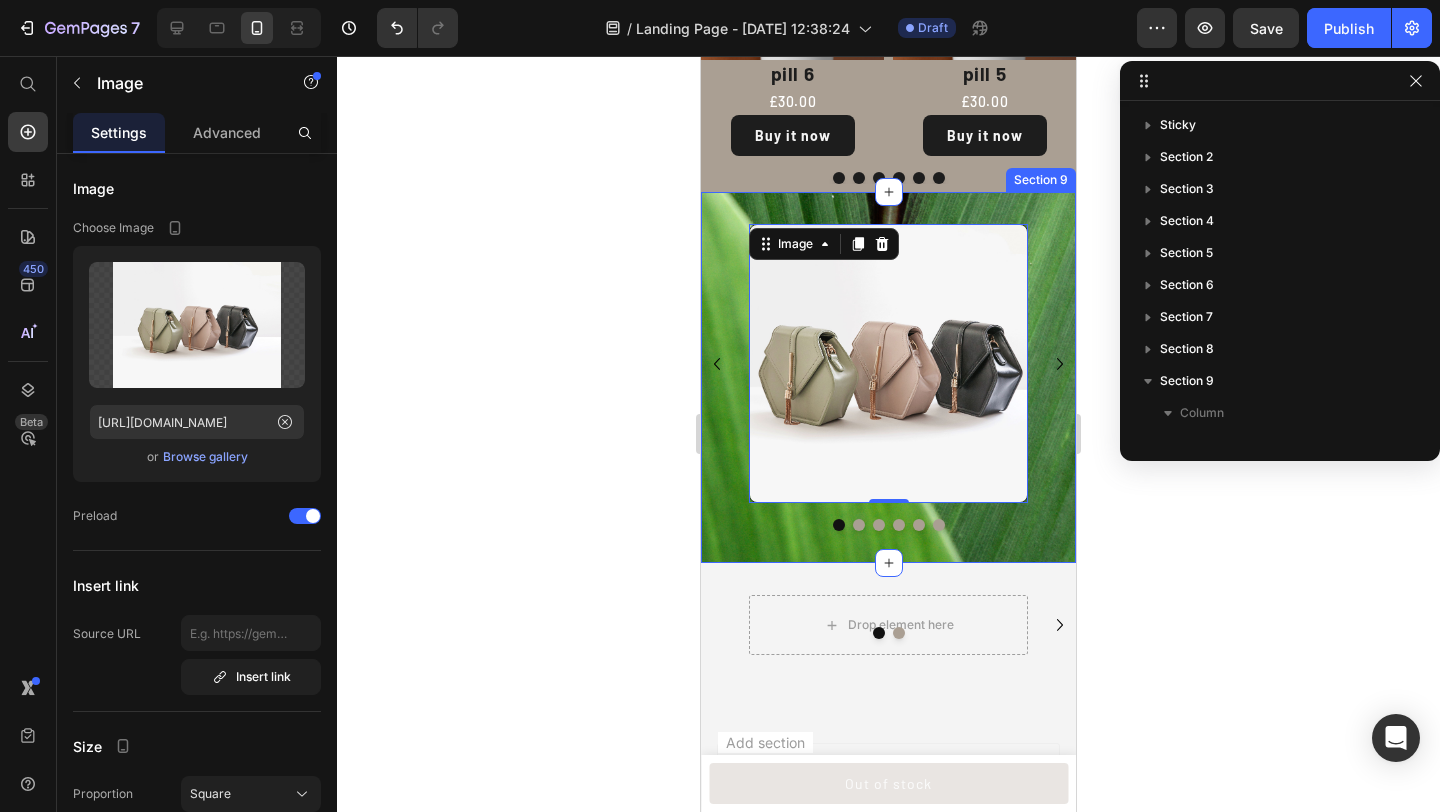 click on "Image   0 Image Button Button Image Button Button Image
Drop element here
Drop element here
Carousel Section 9" at bounding box center (888, 377) 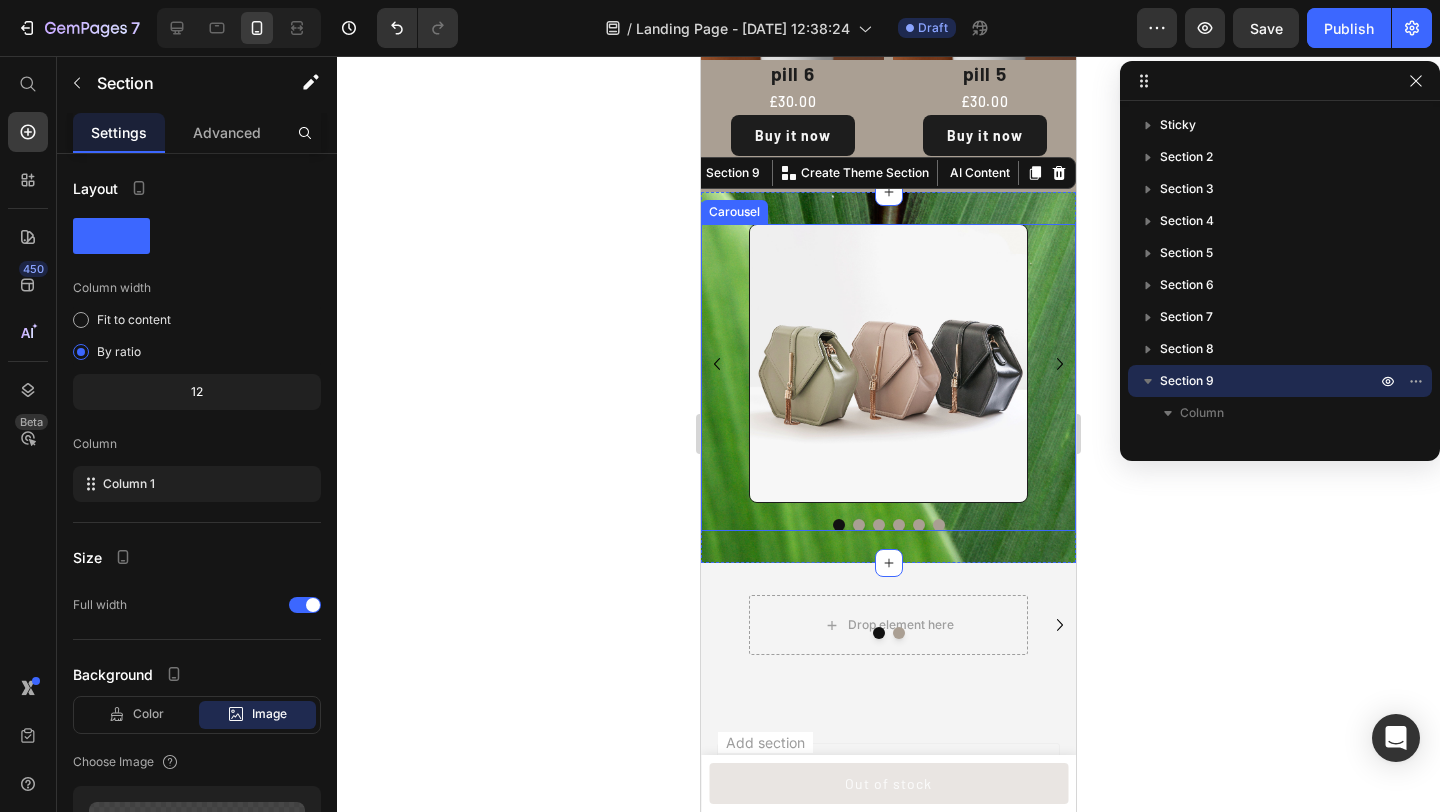 click 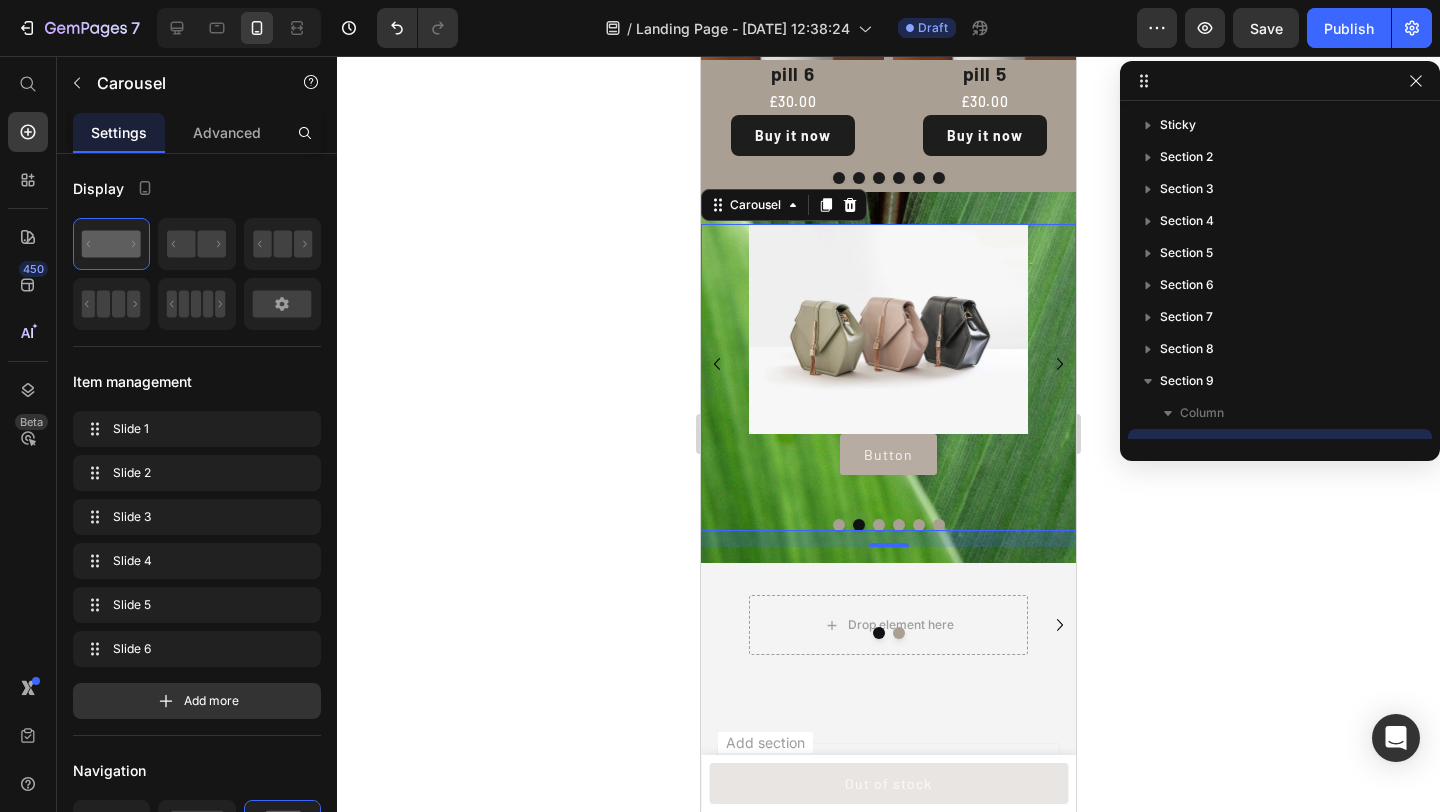 click 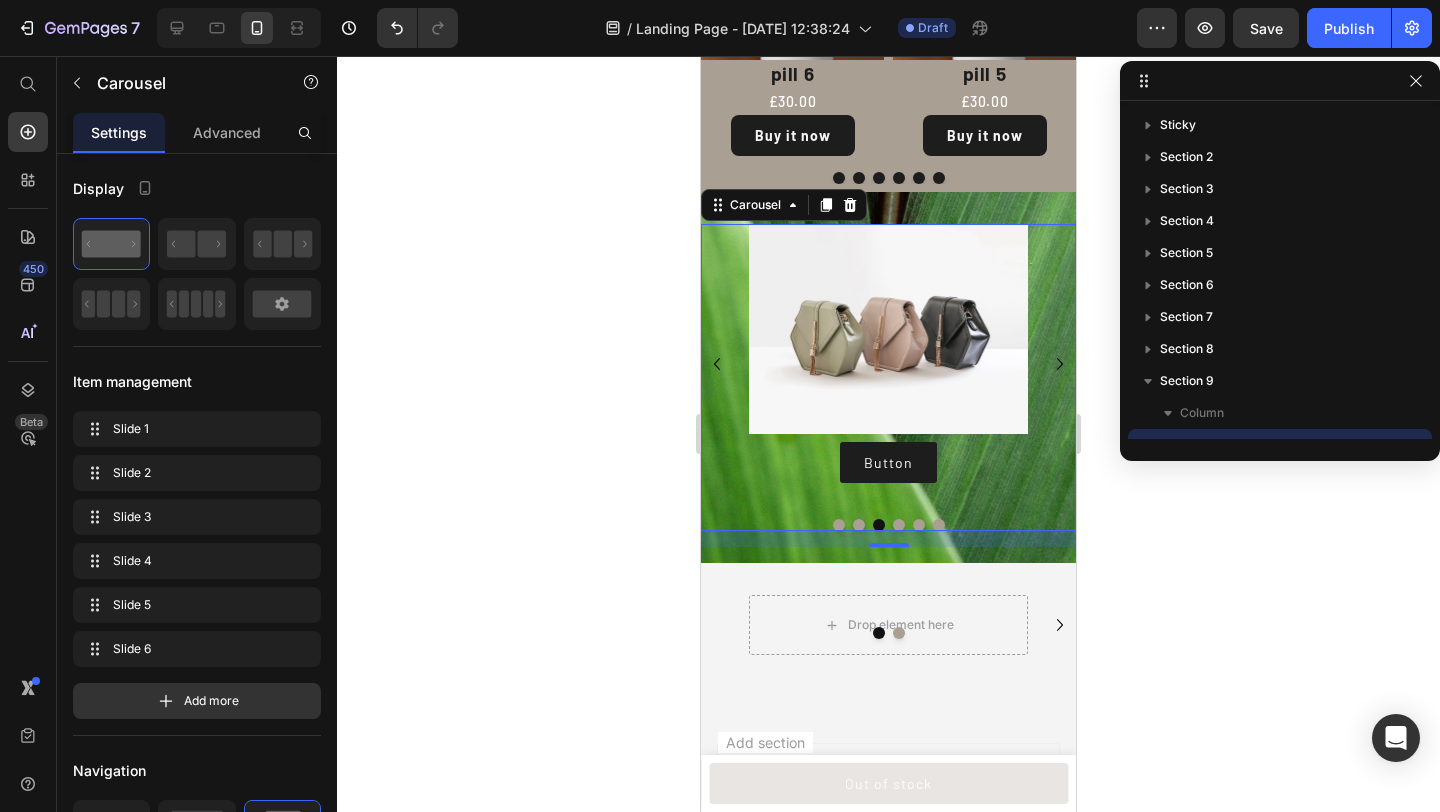 click 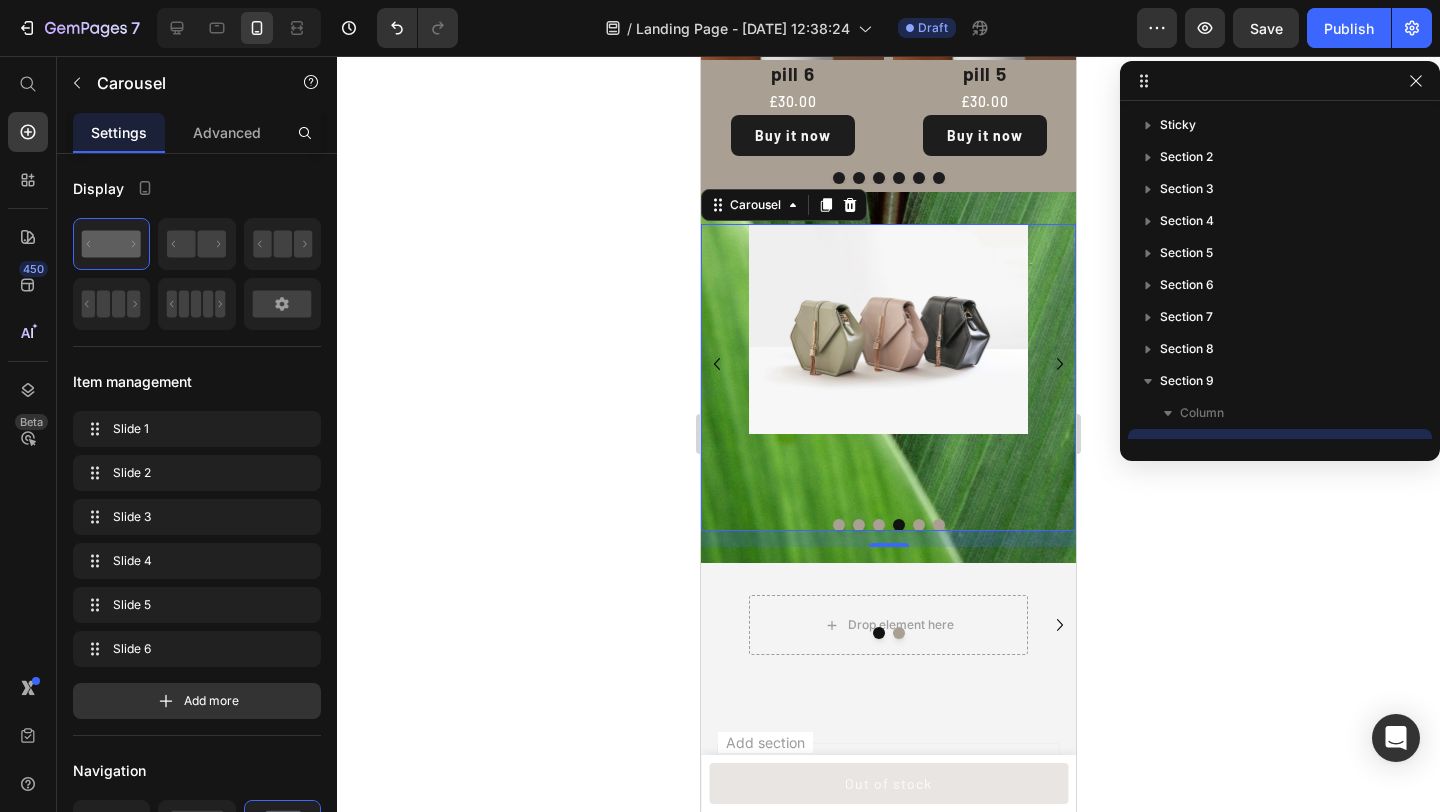 click 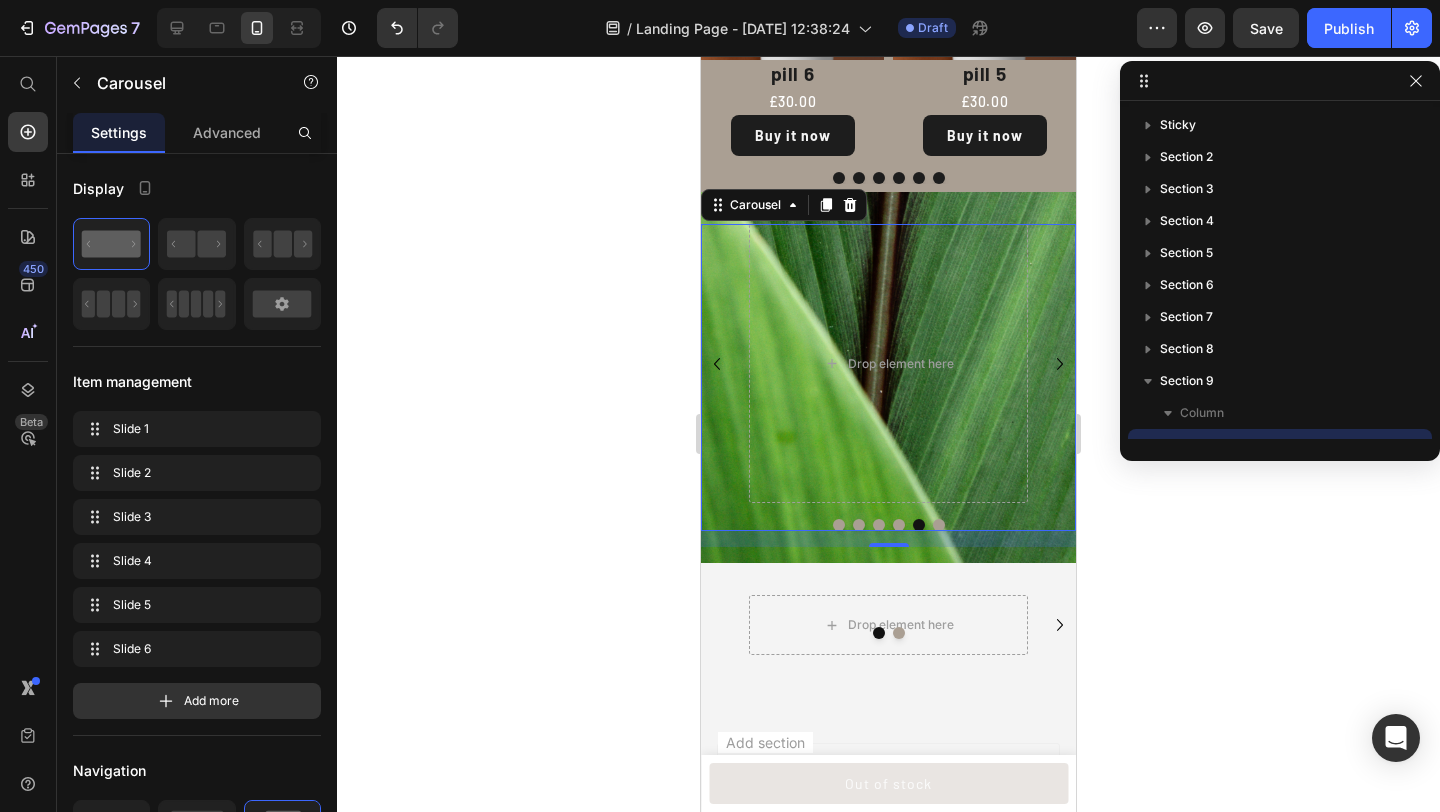 click 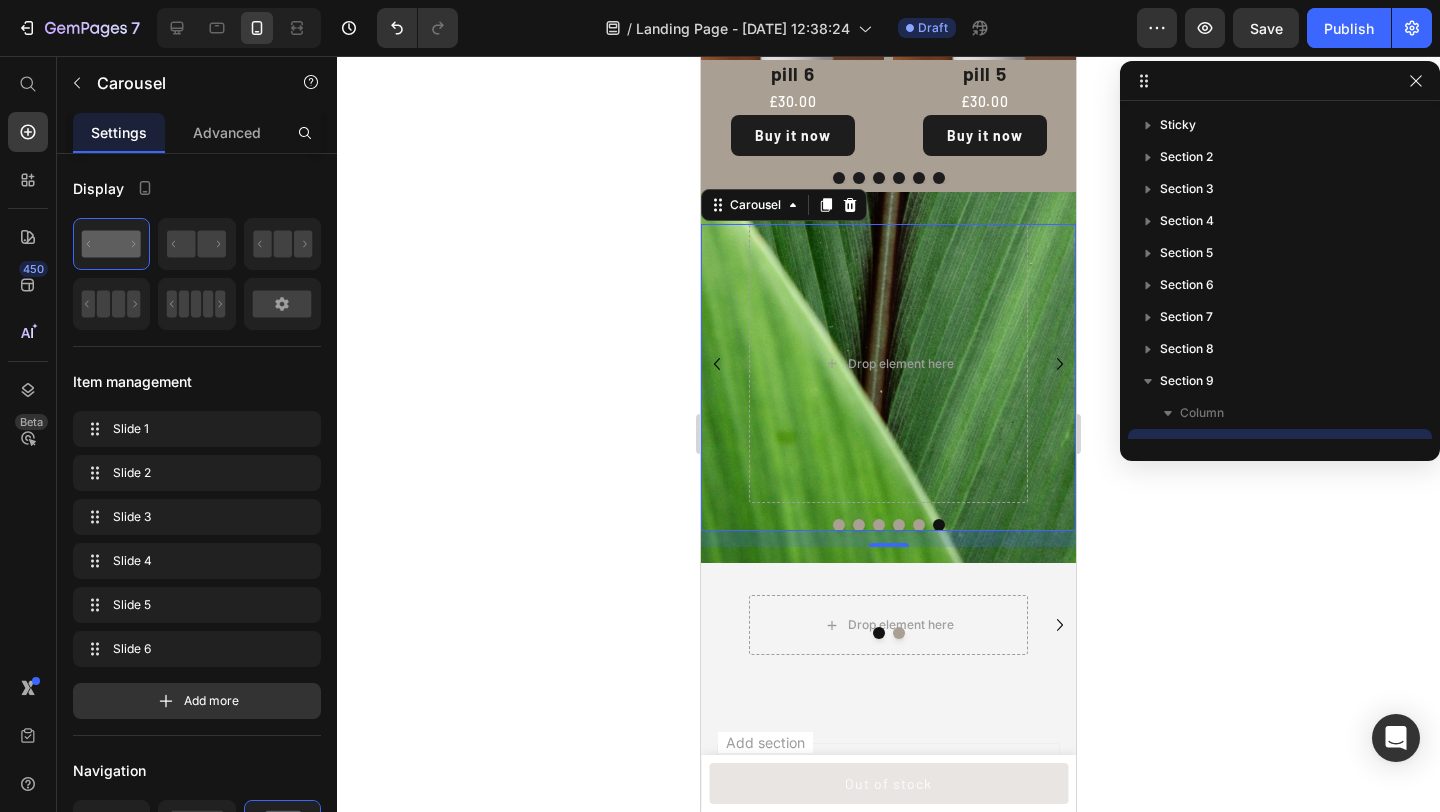 click at bounding box center (859, 525) 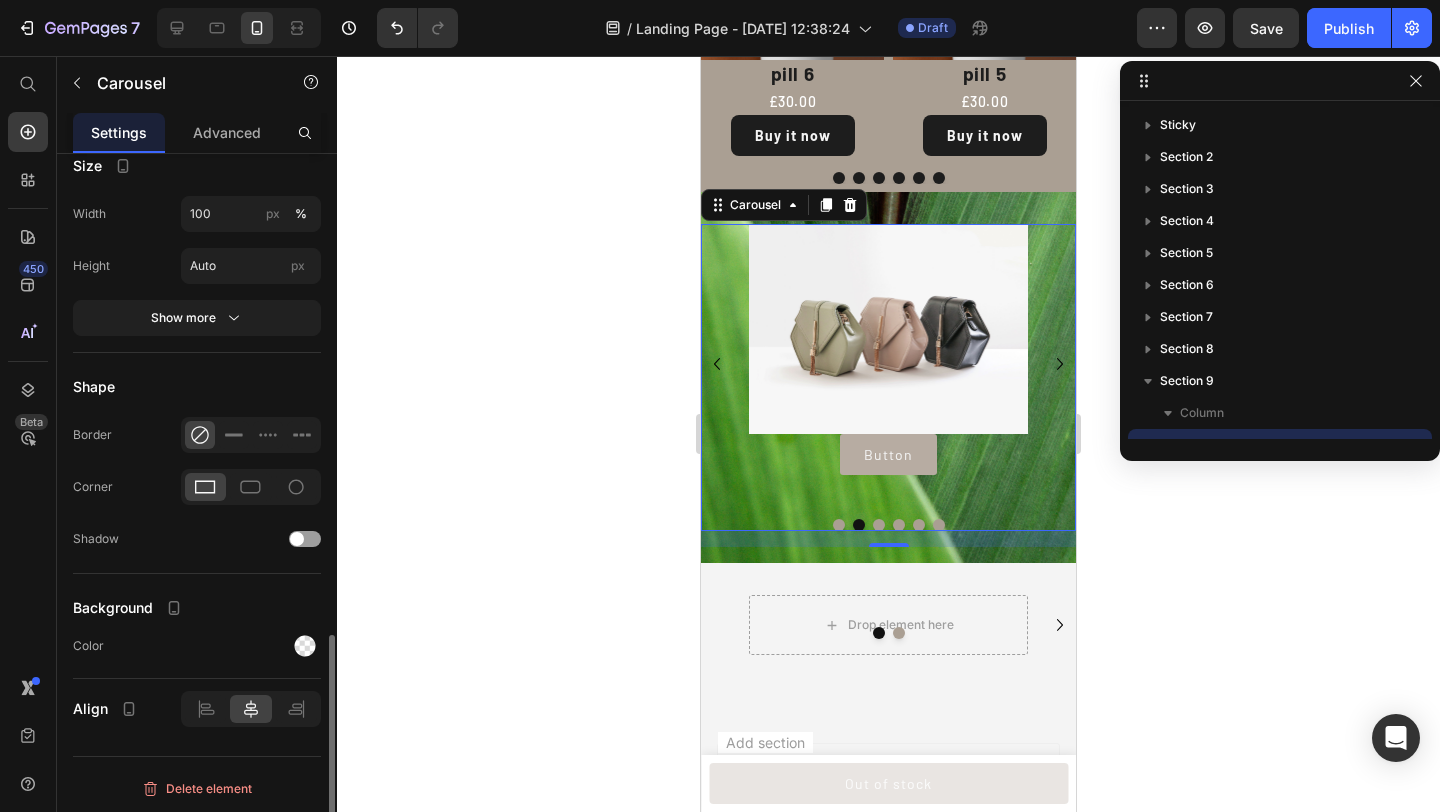 scroll, scrollTop: 1661, scrollLeft: 0, axis: vertical 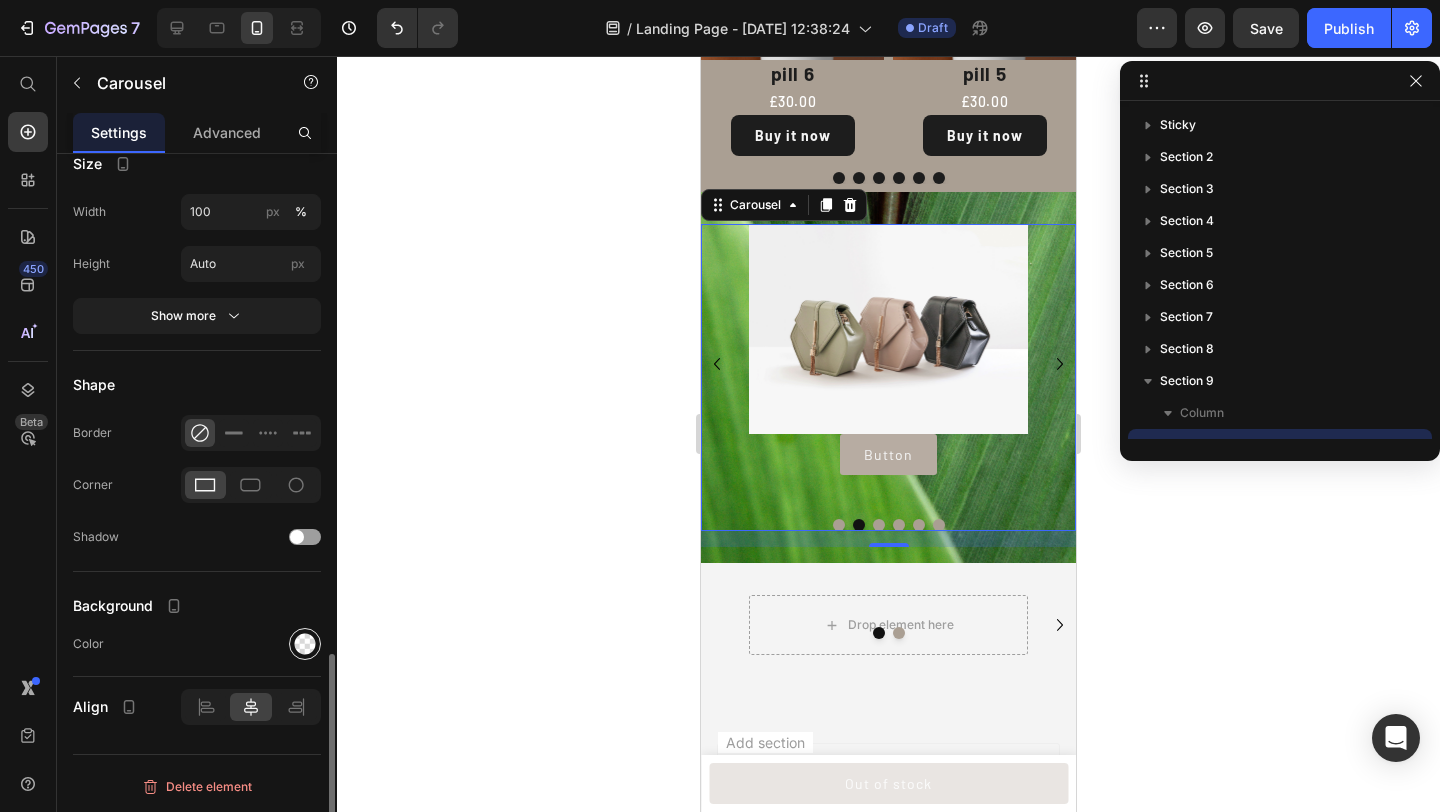 click at bounding box center [305, 644] 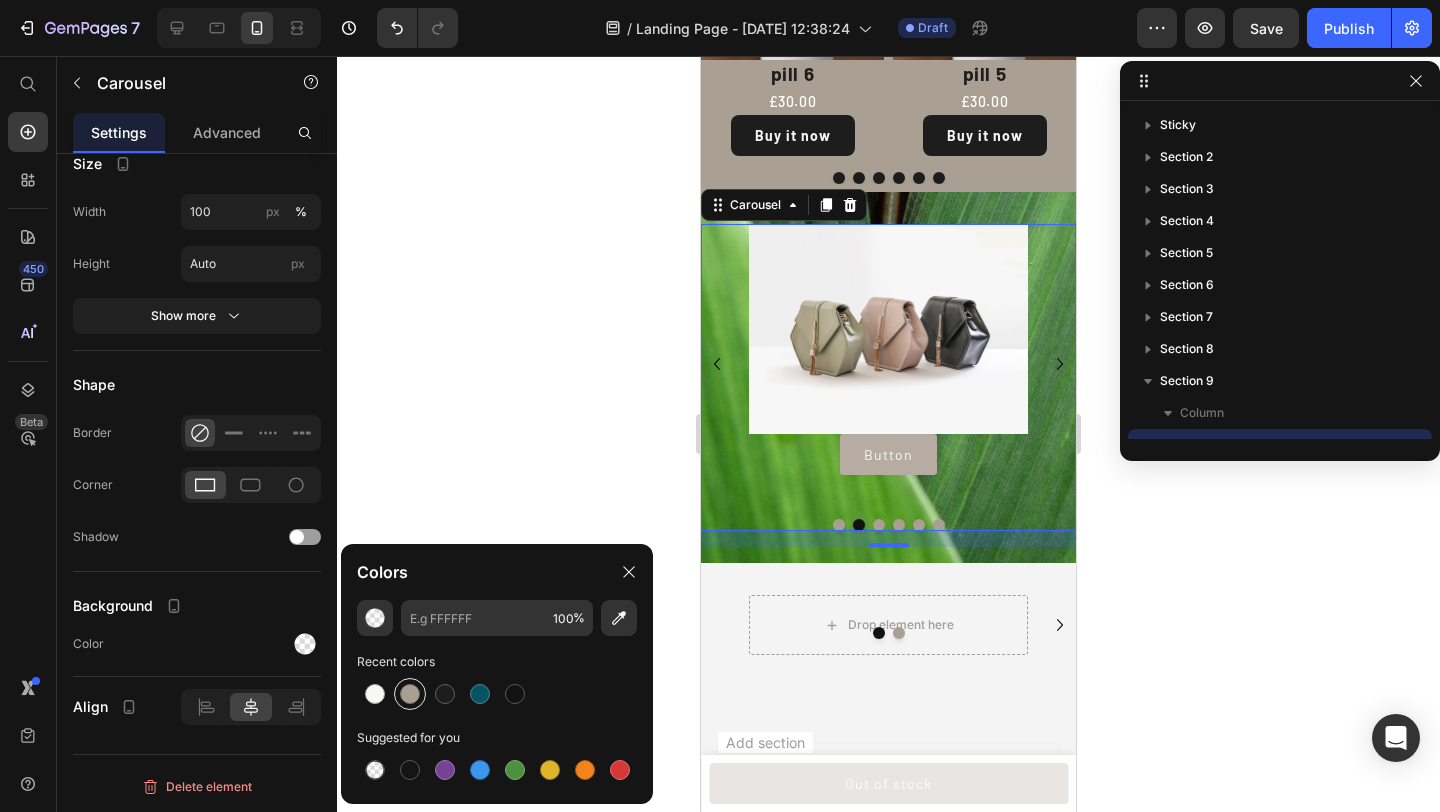 click at bounding box center (410, 694) 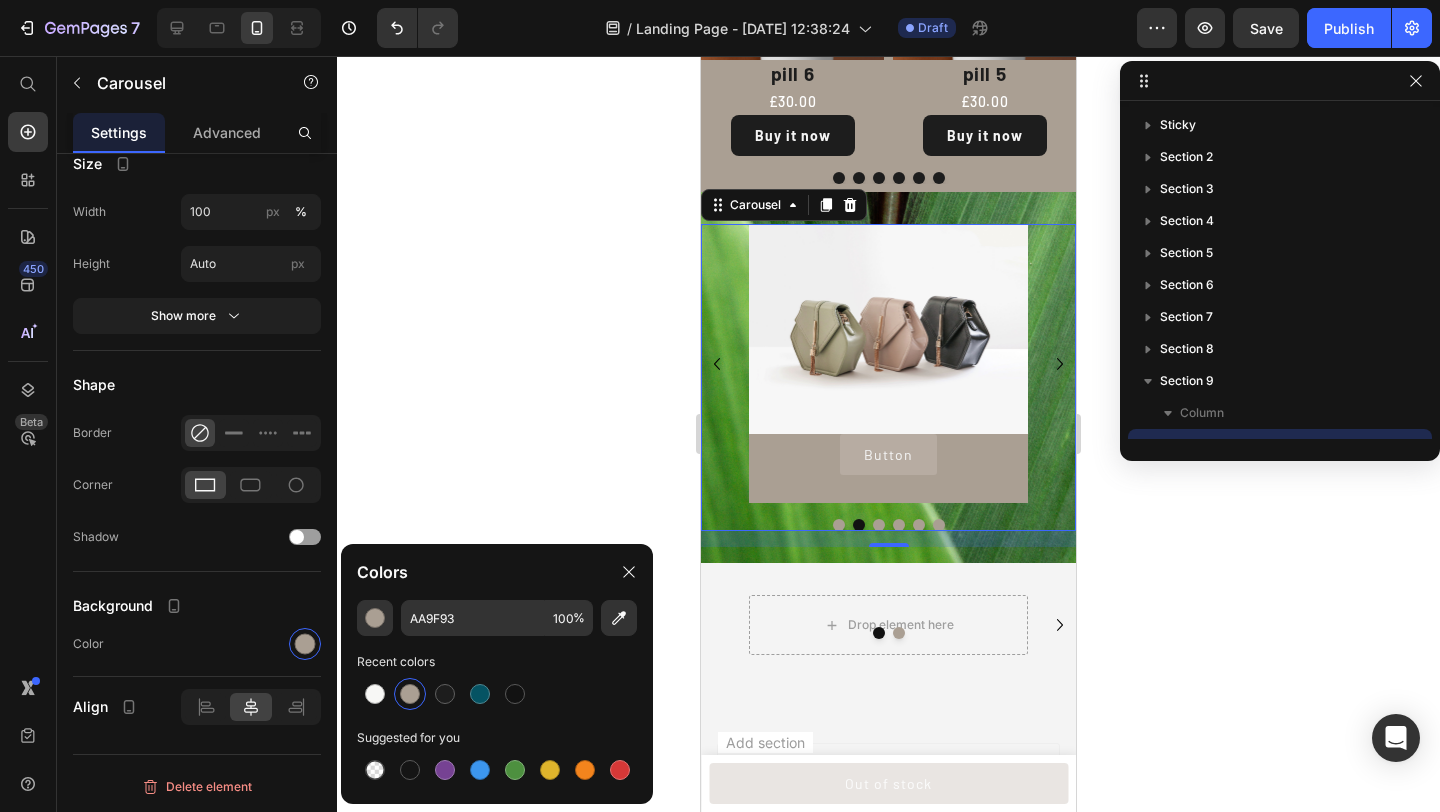 type on "000000" 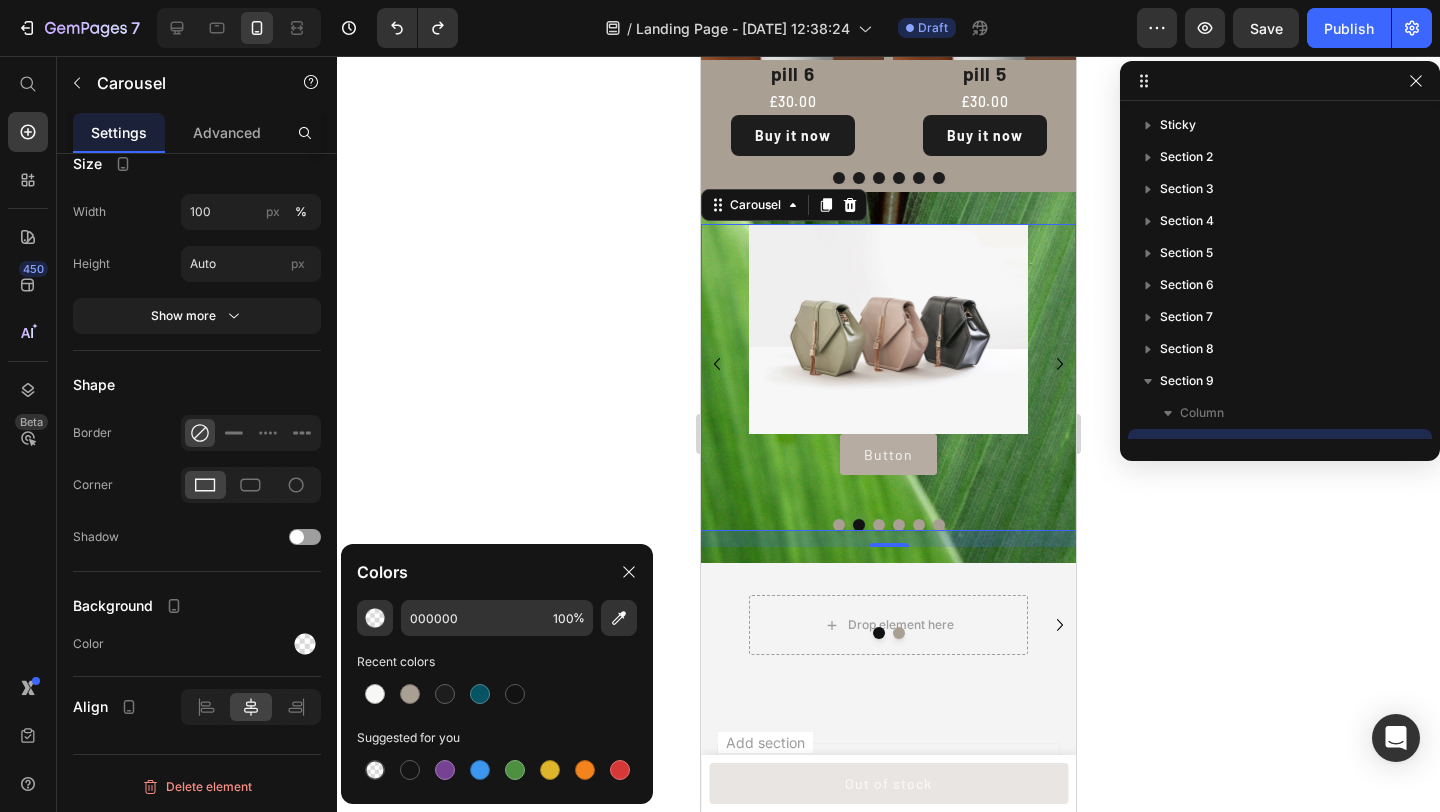 click 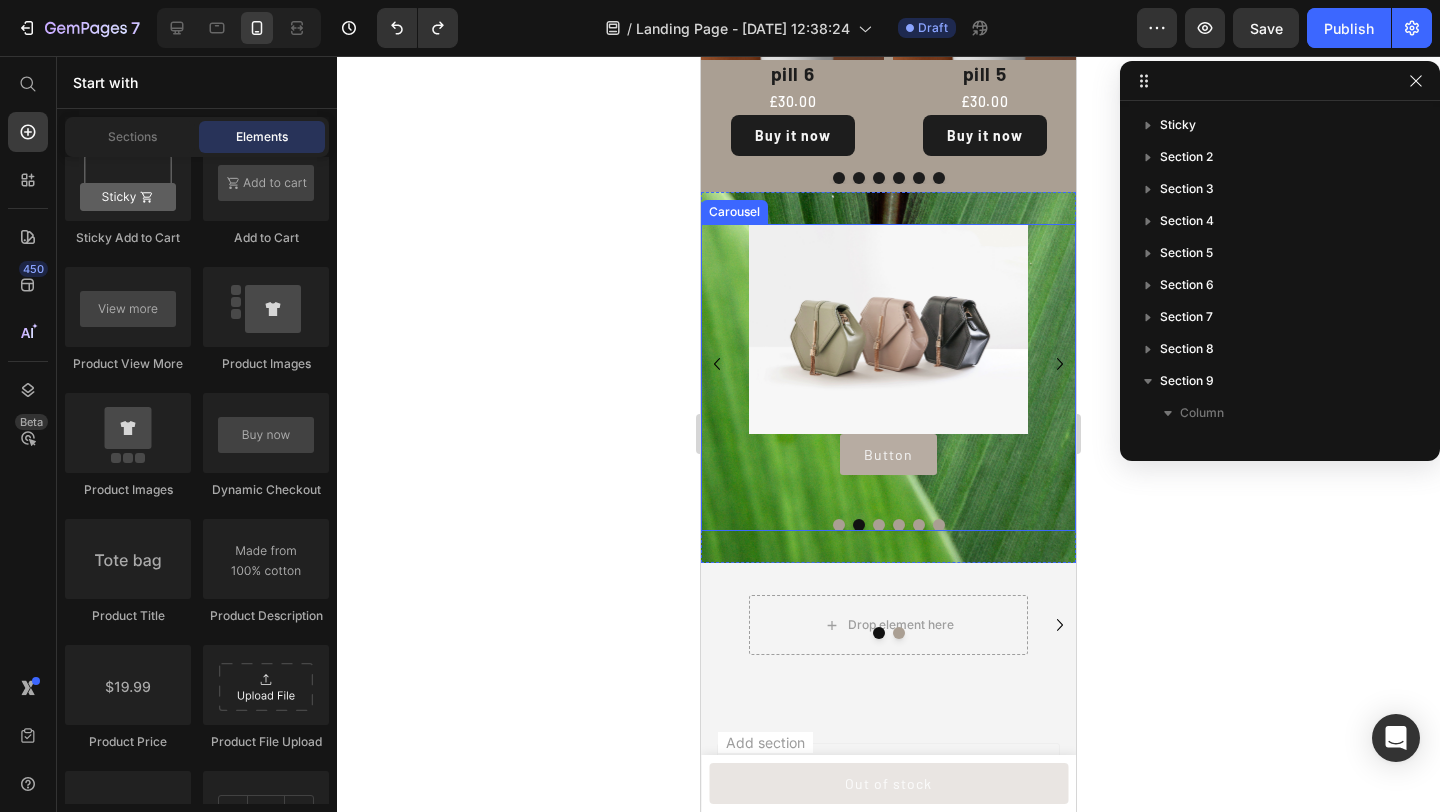 click on "Image Image Button Button Image Button Button Image
Drop element here
Drop element here" at bounding box center [888, 377] 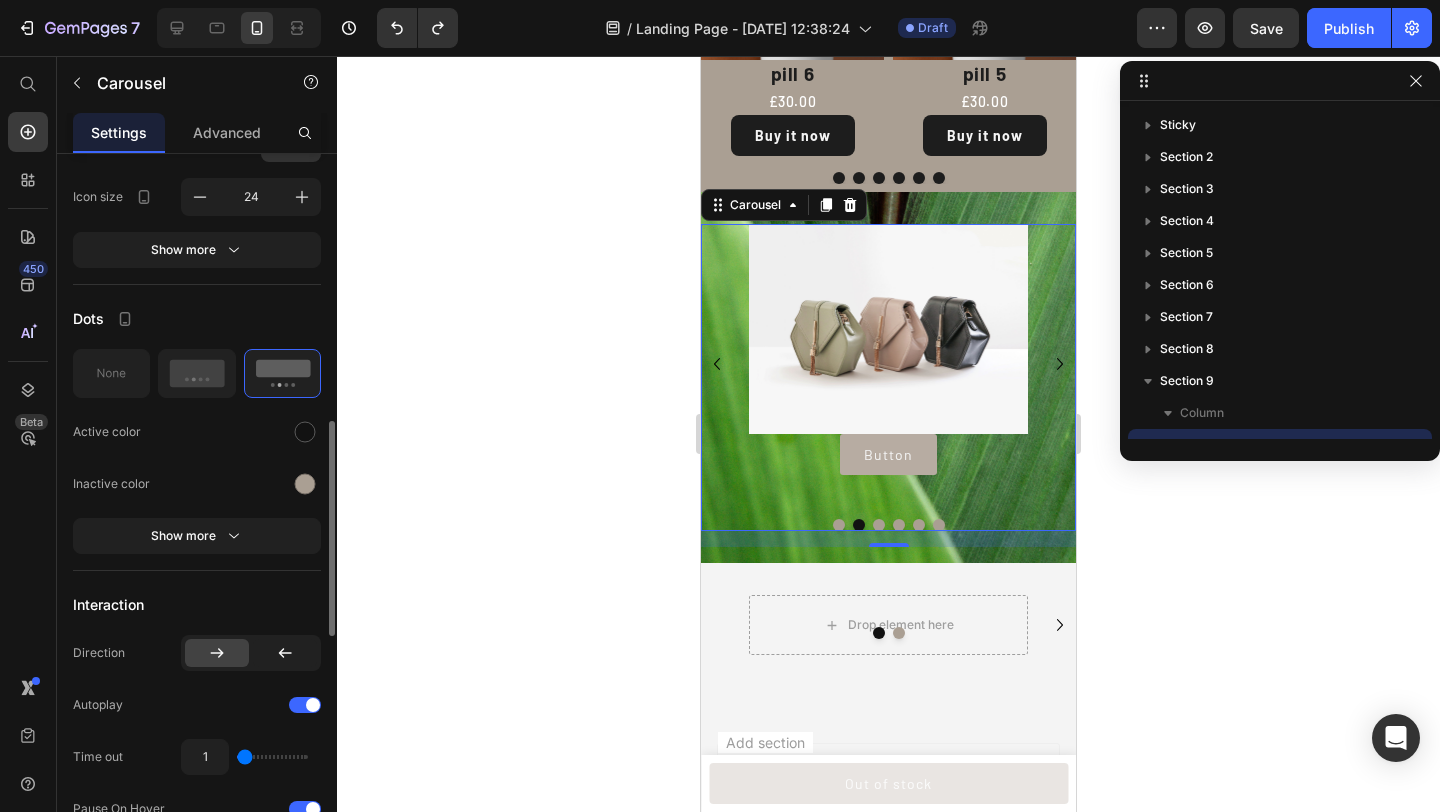 scroll, scrollTop: 725, scrollLeft: 0, axis: vertical 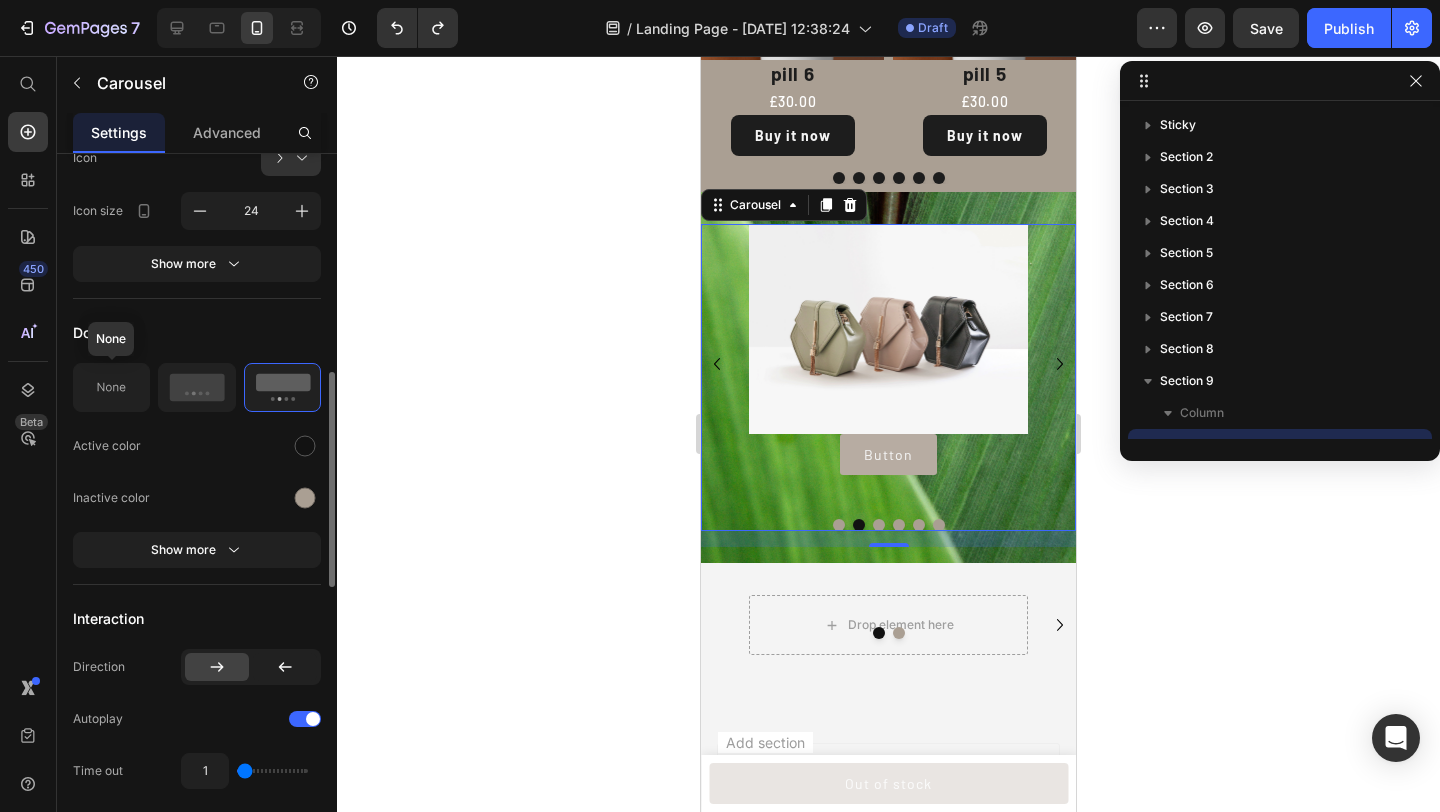 click 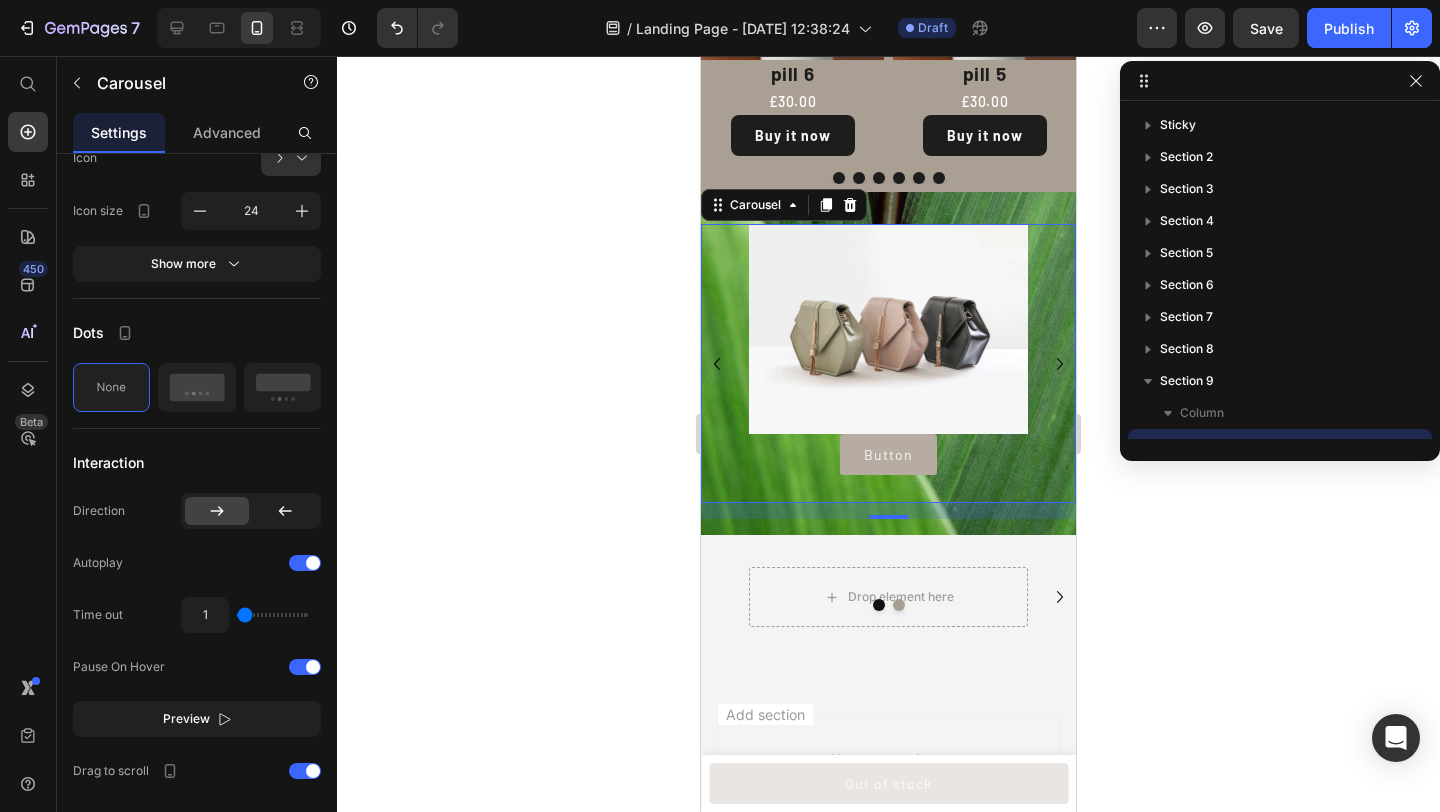 click 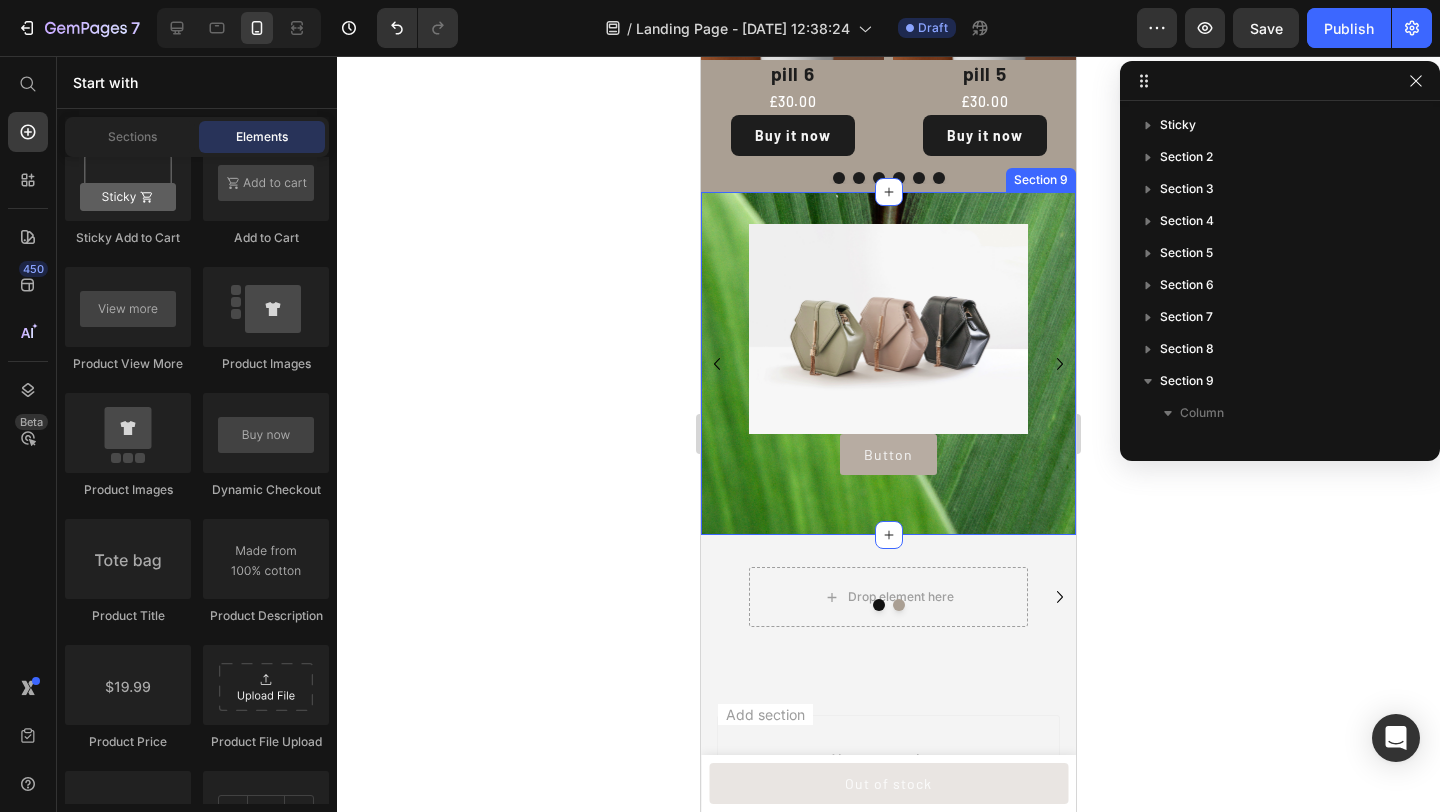 click on "Image Image Button Button Image Button Button Image
Drop element here
Drop element here
[GEOGRAPHIC_DATA]" at bounding box center [888, 371] 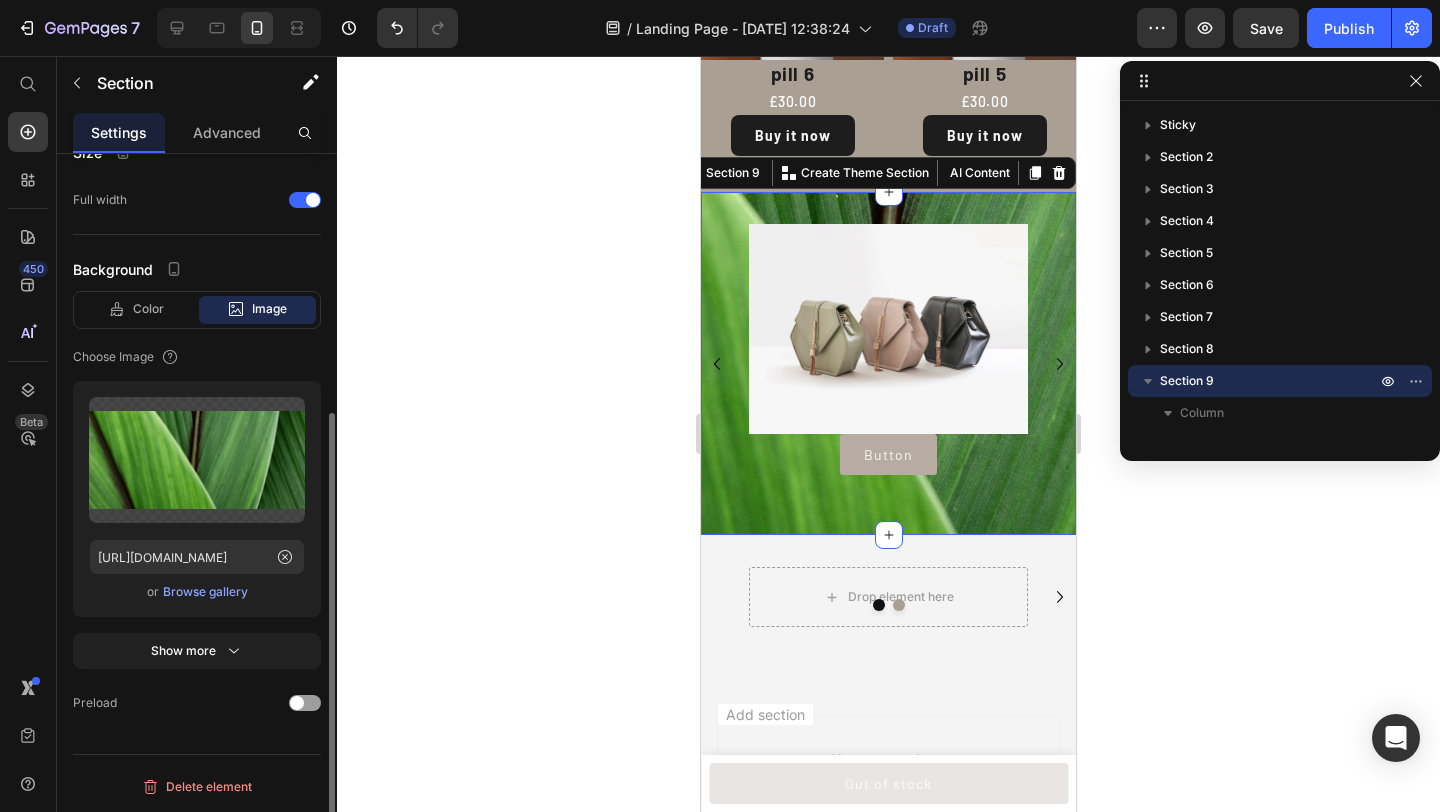 scroll, scrollTop: 0, scrollLeft: 0, axis: both 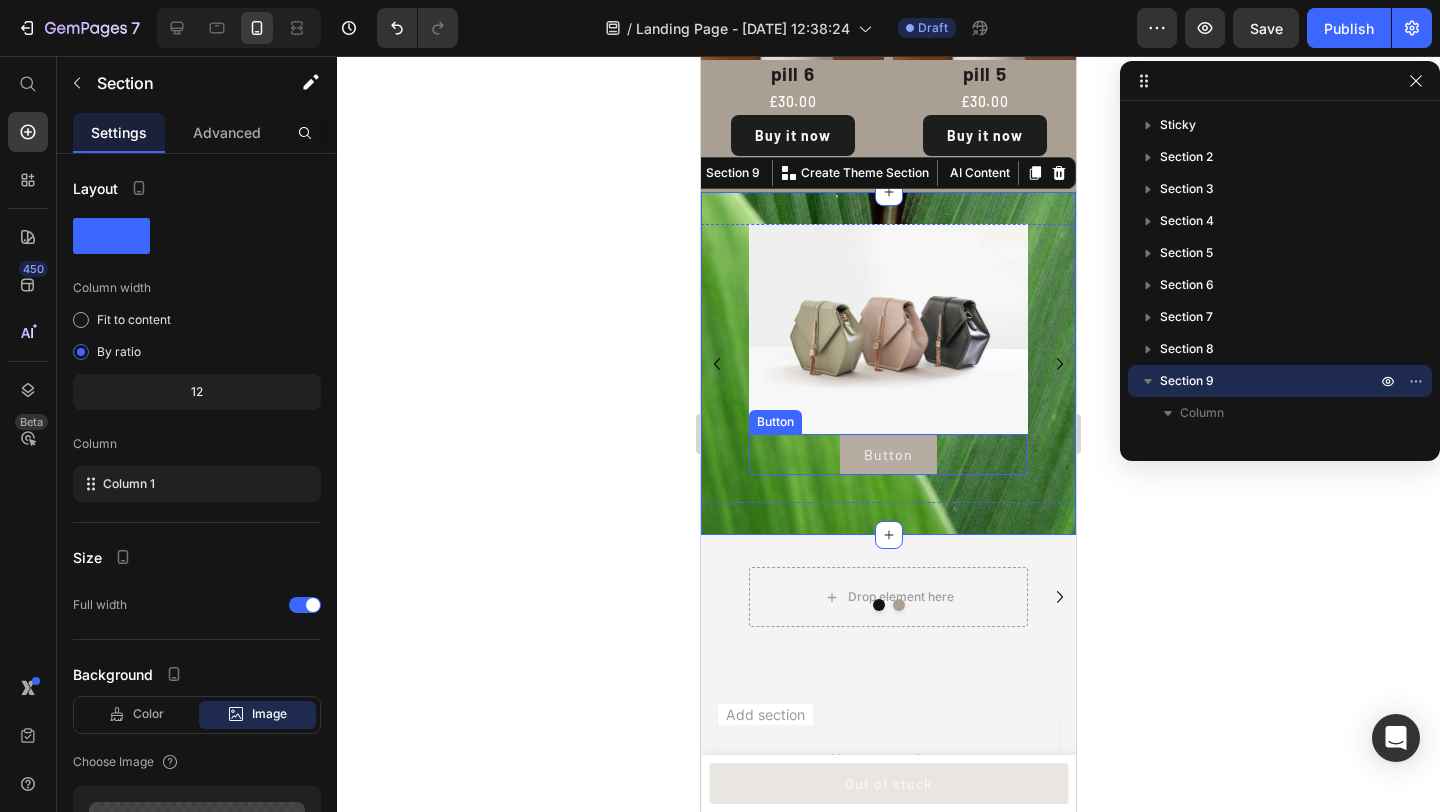 click on "Button Button" at bounding box center [888, 454] 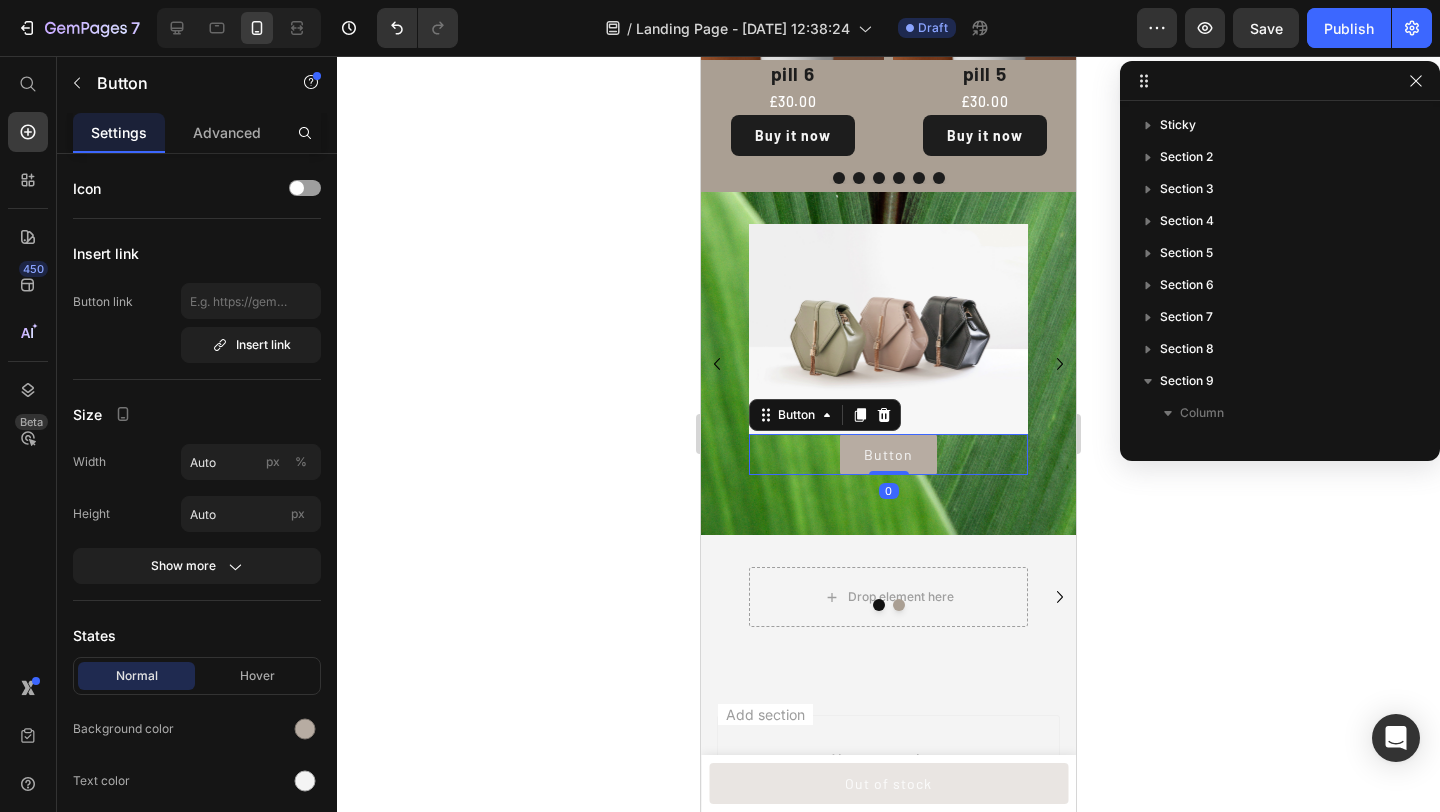 click on "Button Button   0" at bounding box center (888, 454) 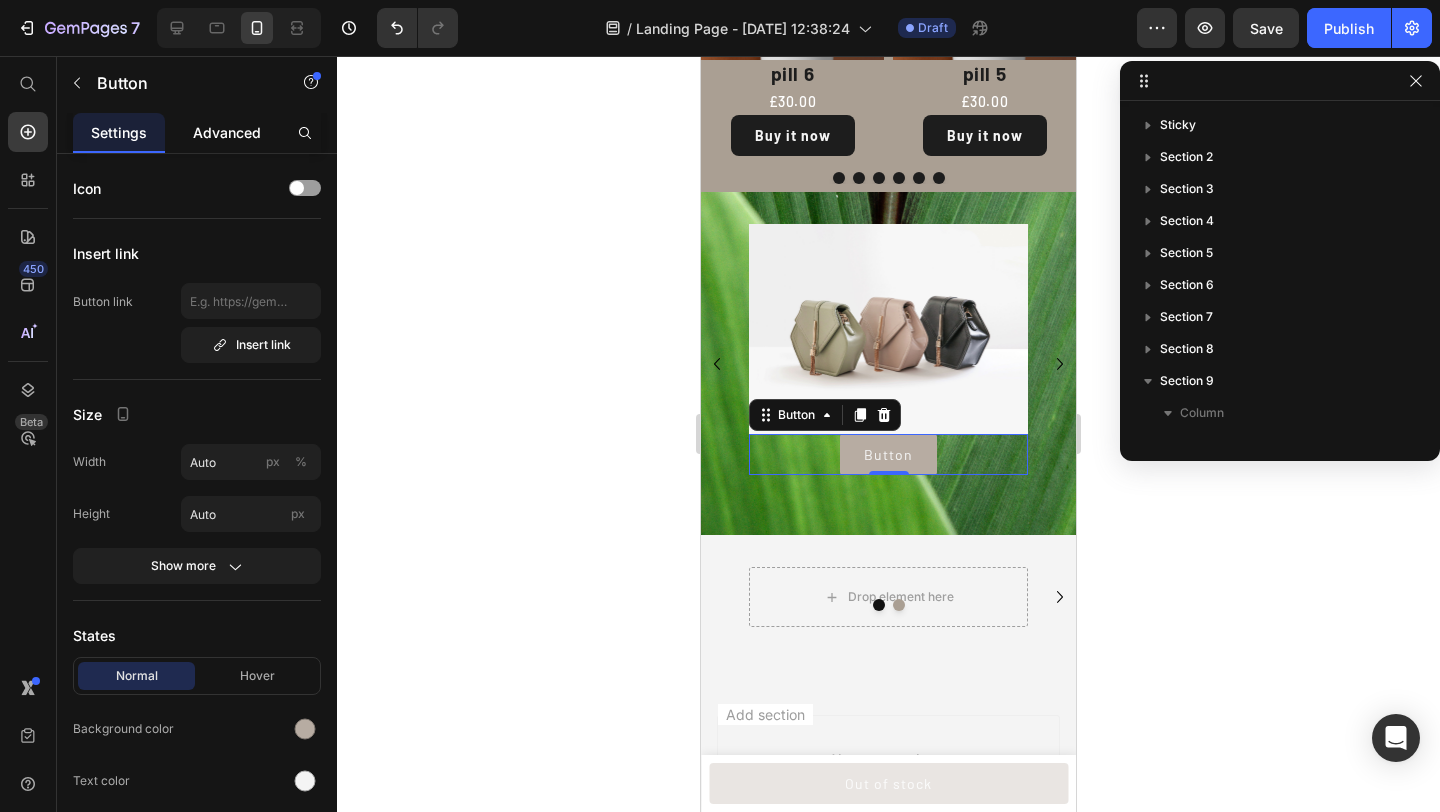 click on "Advanced" at bounding box center (227, 132) 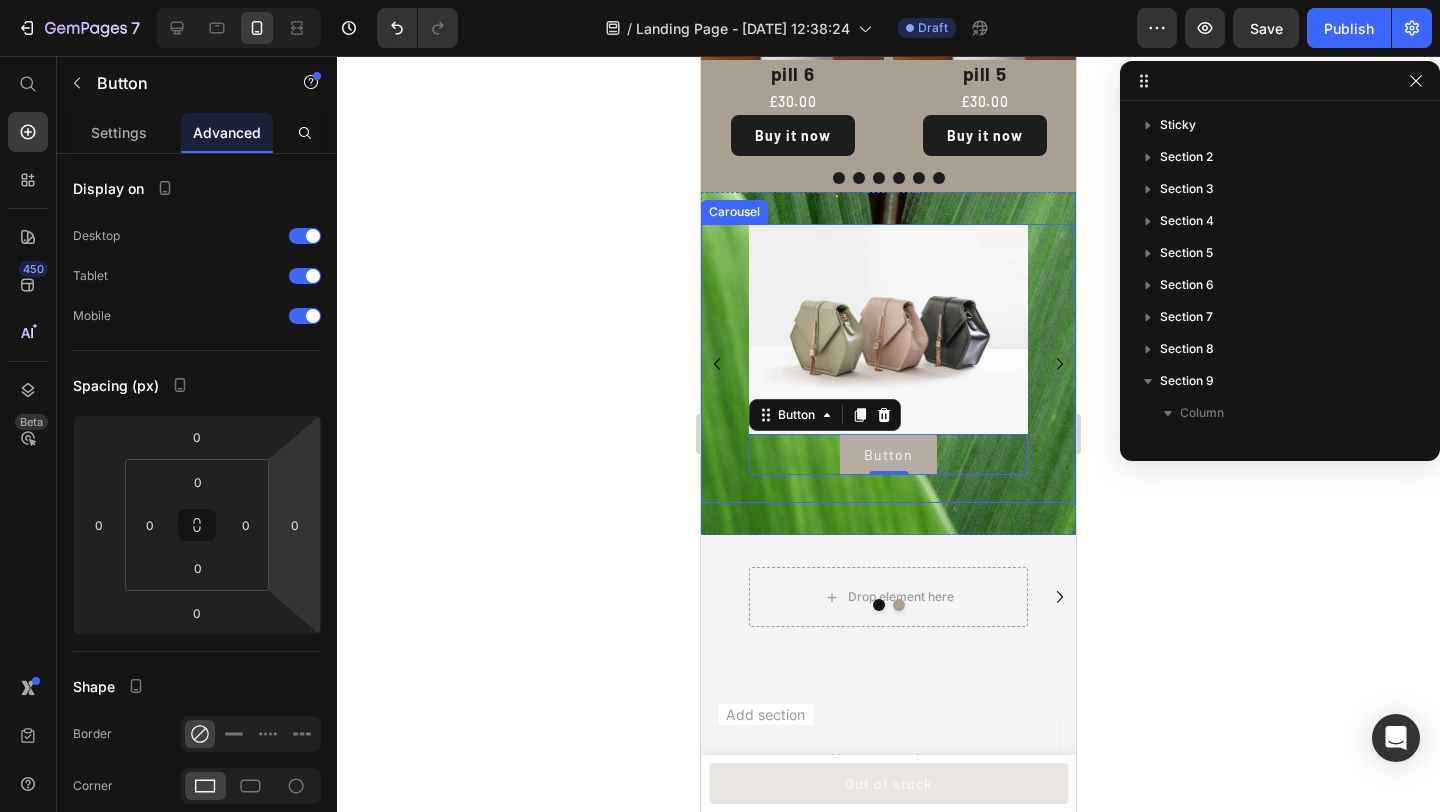 click 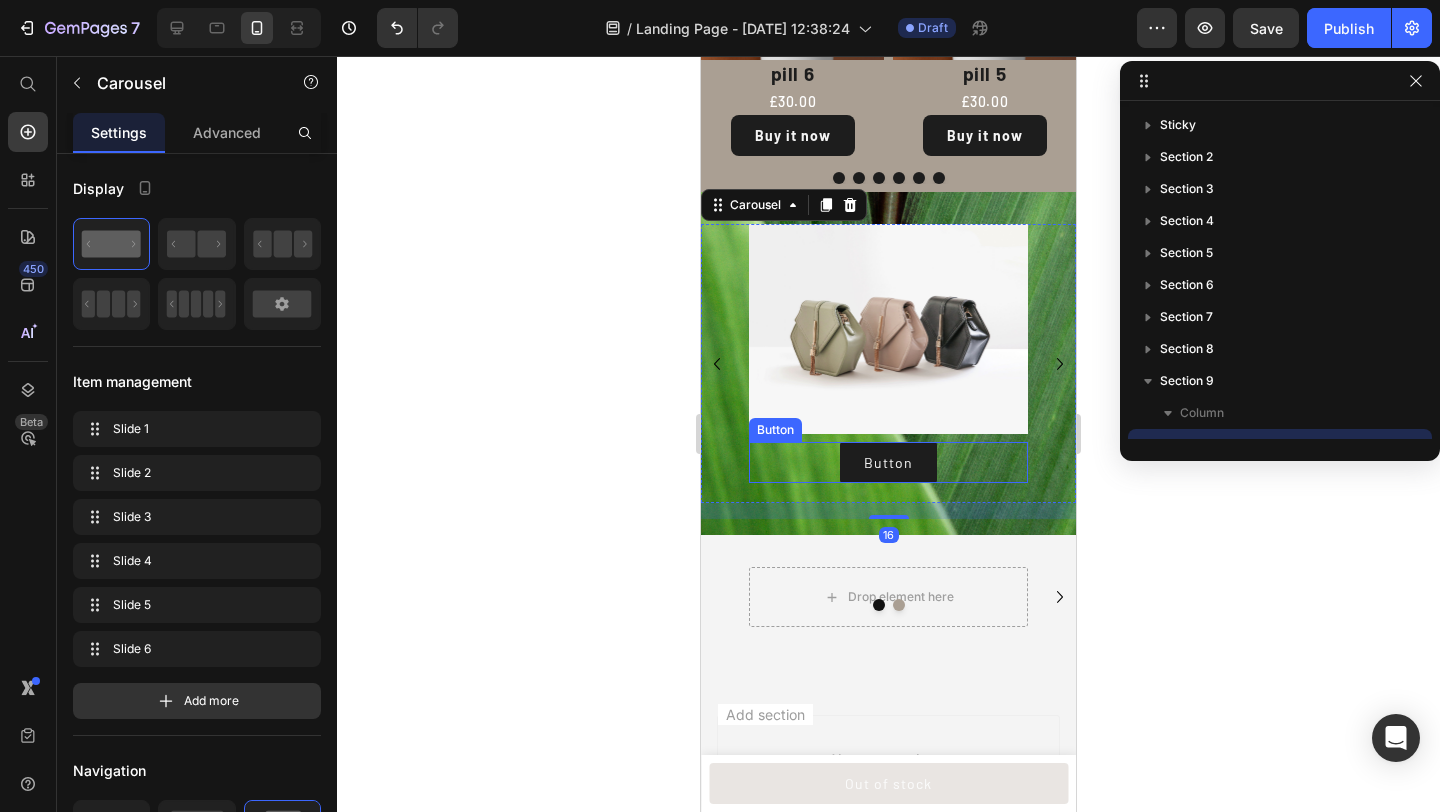 click on "Button Button" at bounding box center [888, 462] 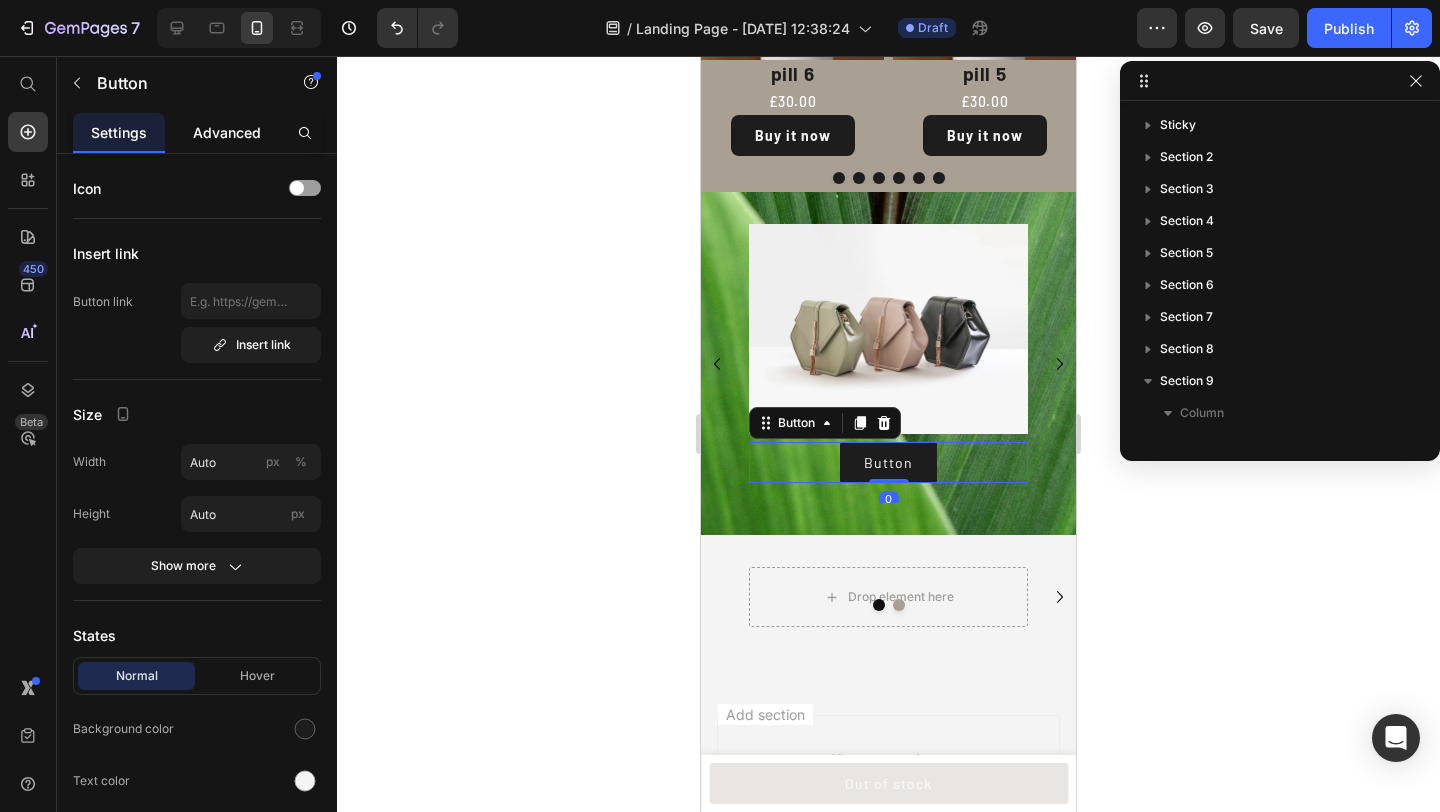 click on "Advanced" at bounding box center [227, 132] 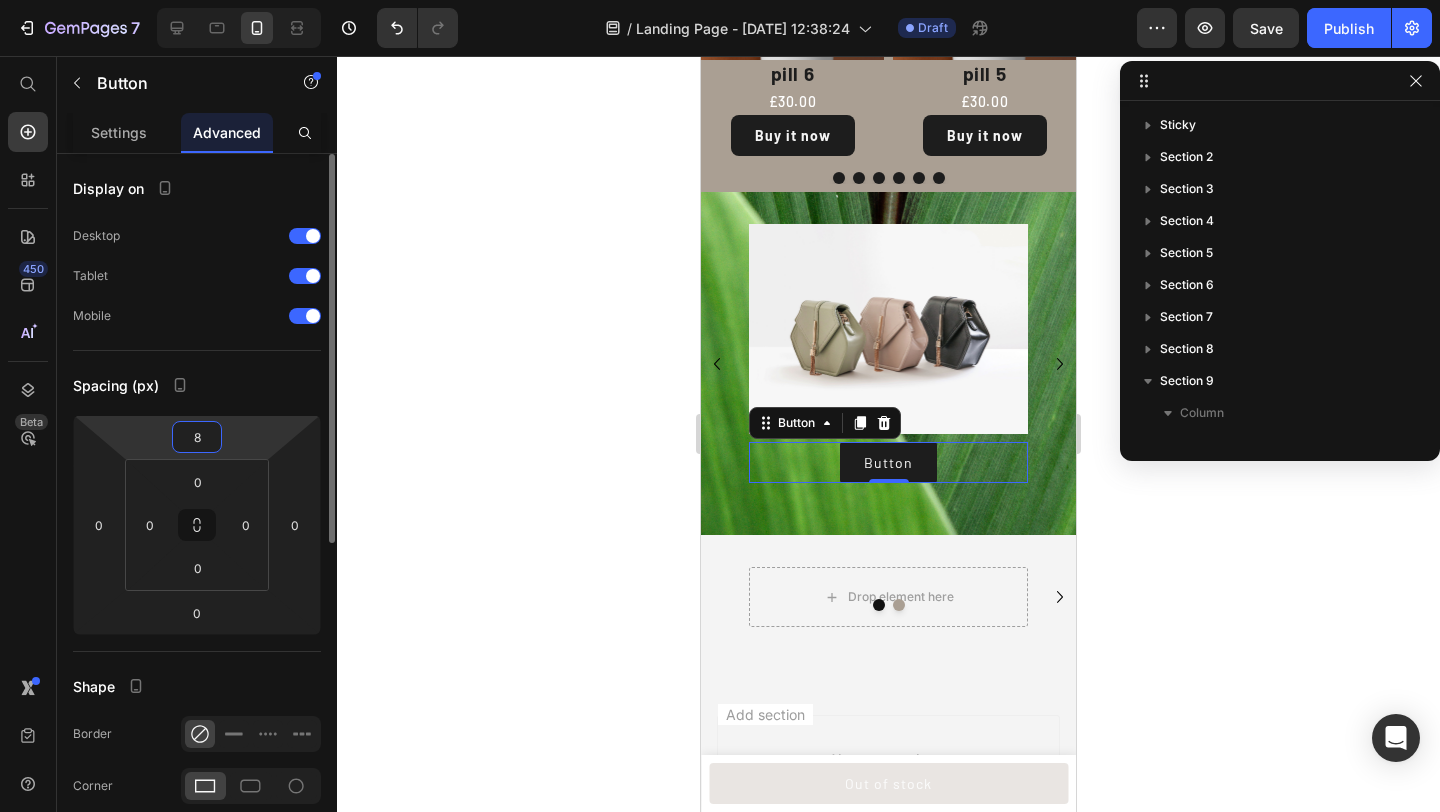 click on "8" at bounding box center [197, 437] 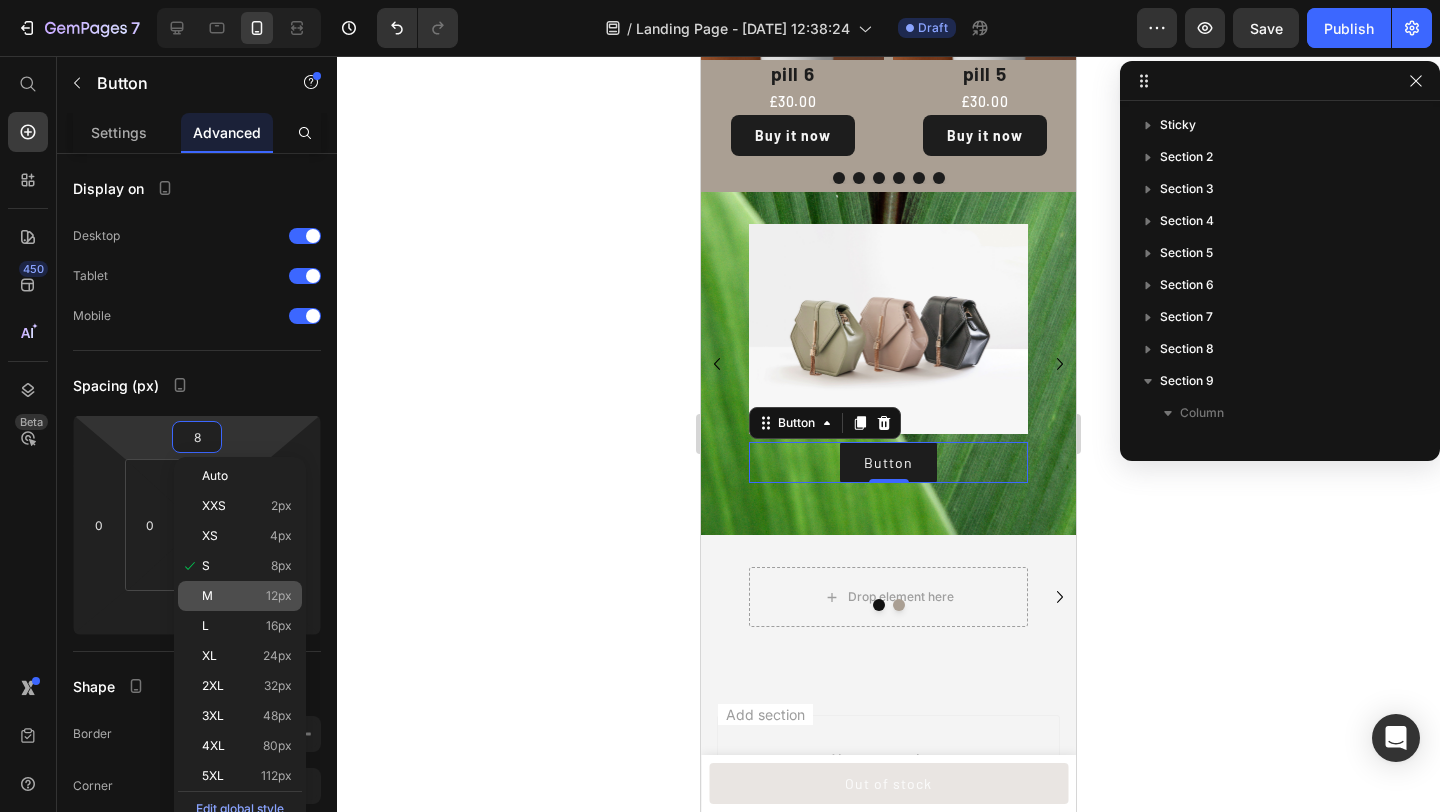 click on "M 12px" at bounding box center [247, 596] 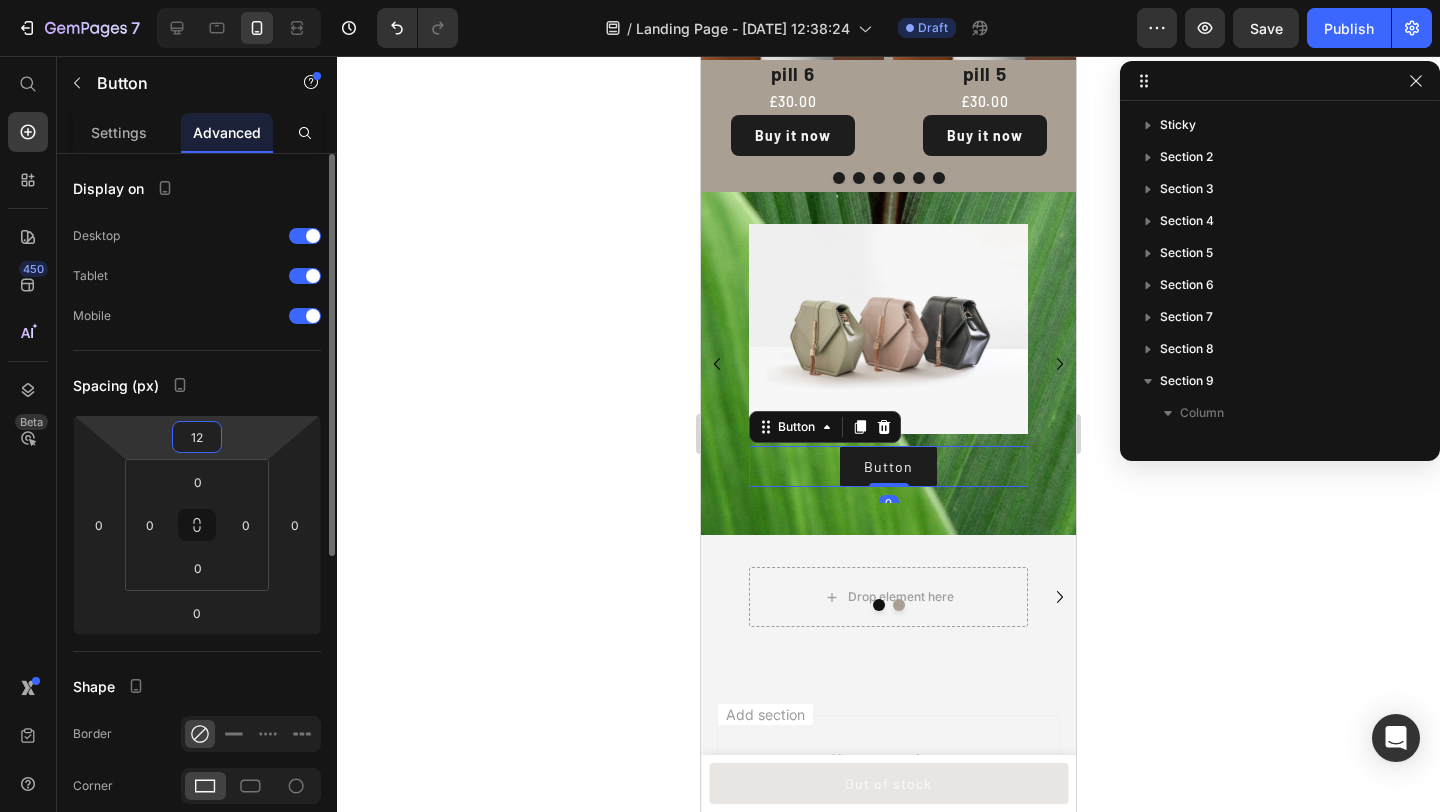 click on "12" at bounding box center [197, 437] 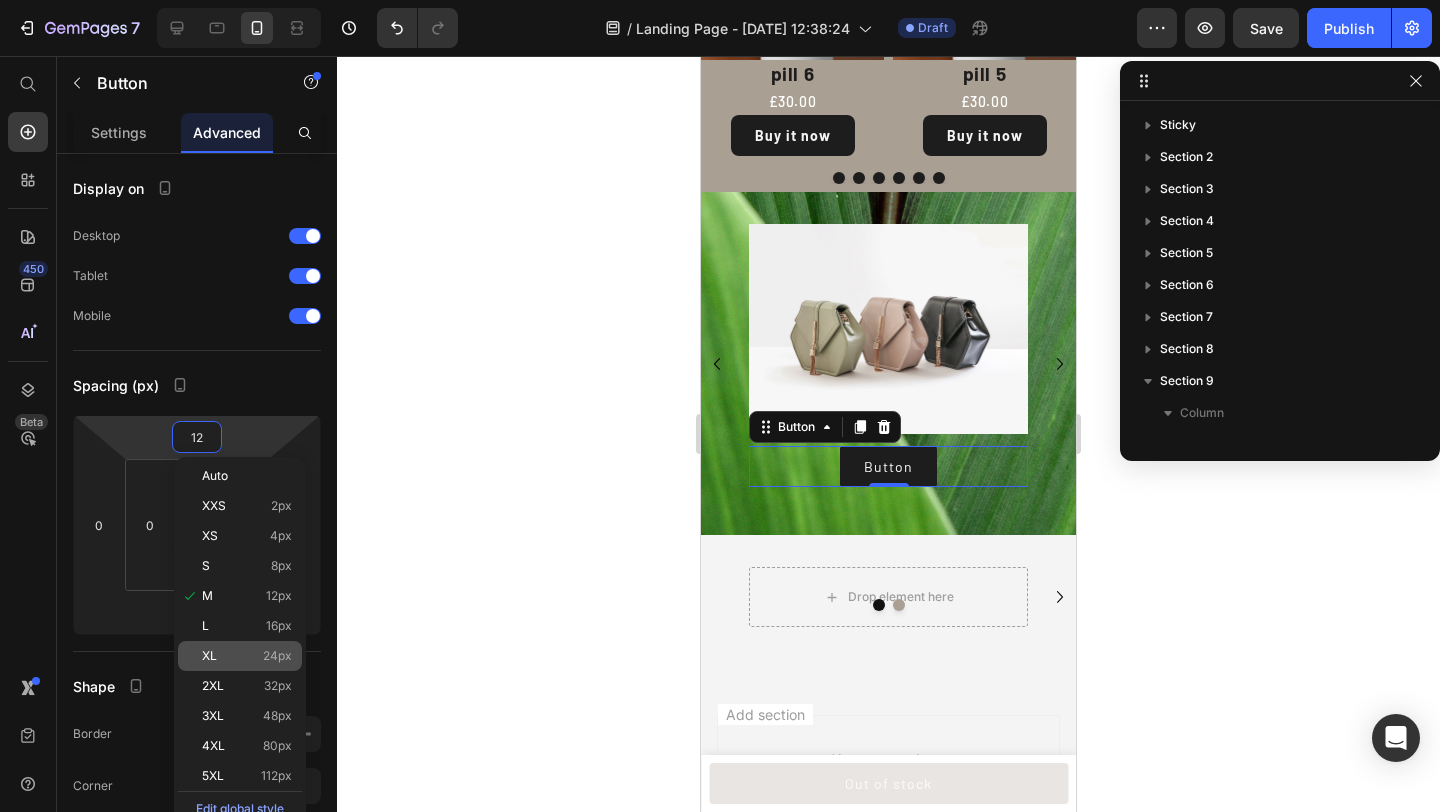 click on "XL 24px" at bounding box center [247, 656] 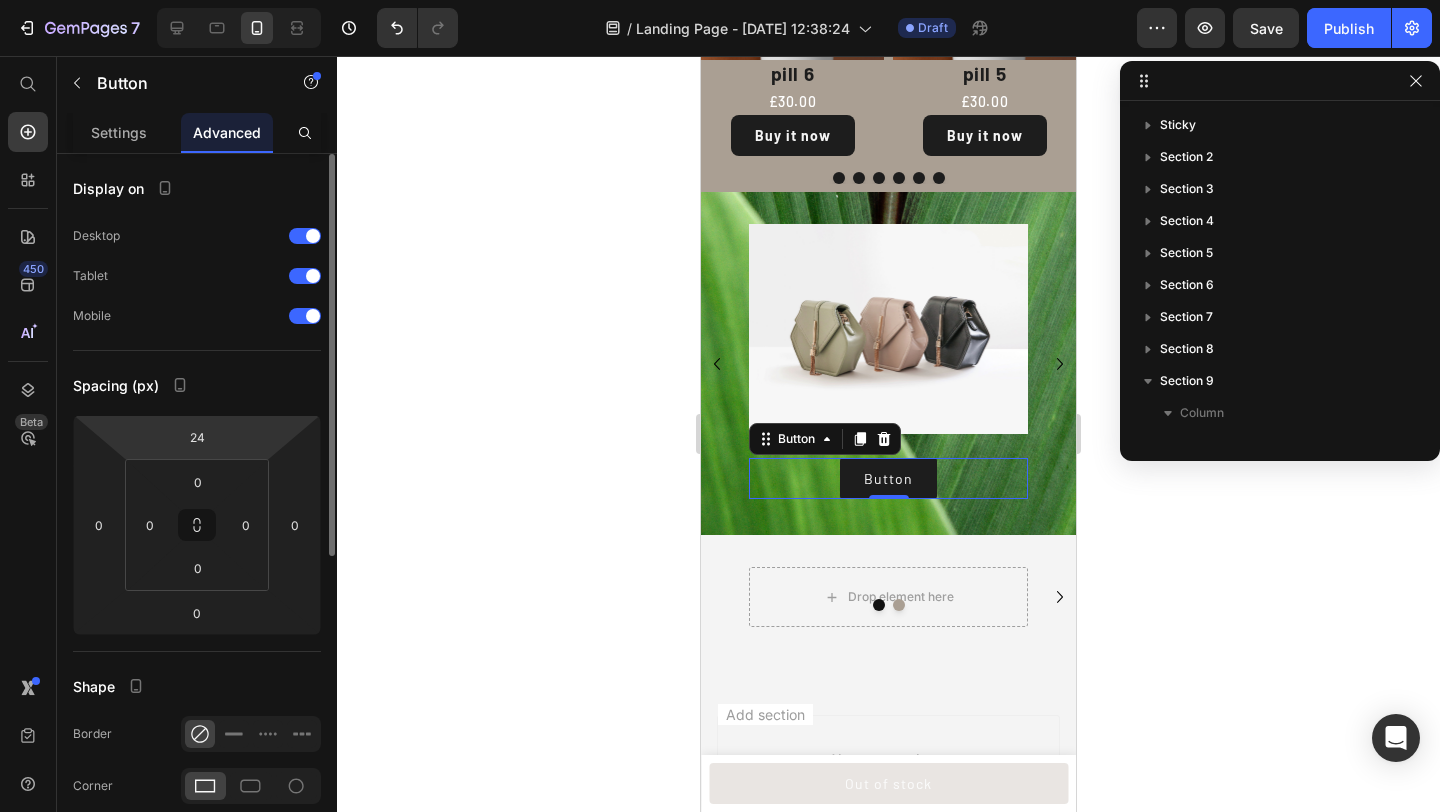 click on "7  Version history  /  Landing Page - [DATE] 12:38:24 Draft Preview  Save   Publish  450 Beta Start with Sections Elements Hero Section Product Detail Brands Trusted Badges Guarantee Product Breakdown How to use Testimonials Compare Bundle FAQs Social Proof Brand Story Product List Collection Blog List Contact Sticky Add to Cart Custom Footer Browse Library 450 Layout
Row
Row
Row
Row Text
Heading
Text Block Button
Button
Button
Sticky Back to top Media
Image Image" at bounding box center (720, 0) 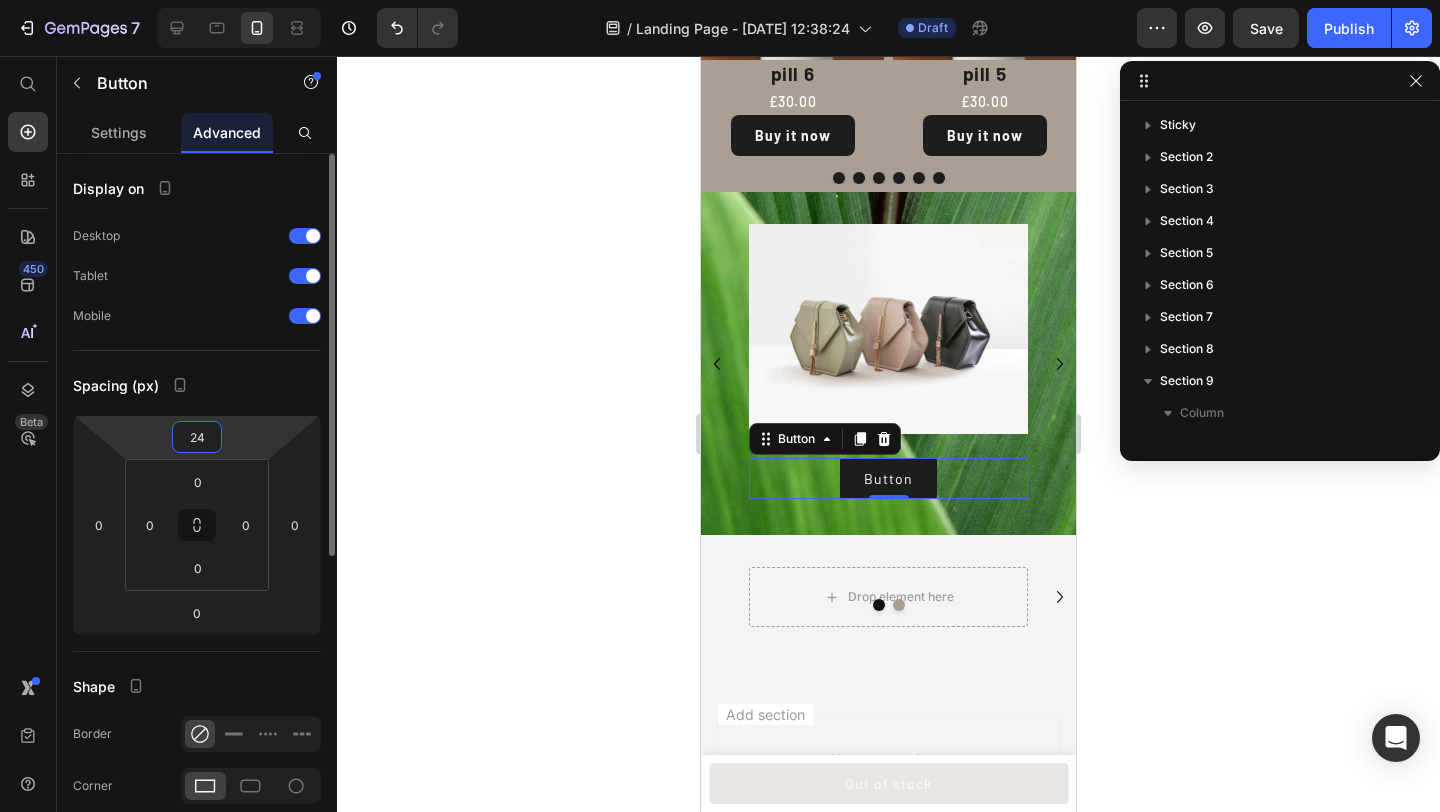 click on "24" at bounding box center (197, 437) 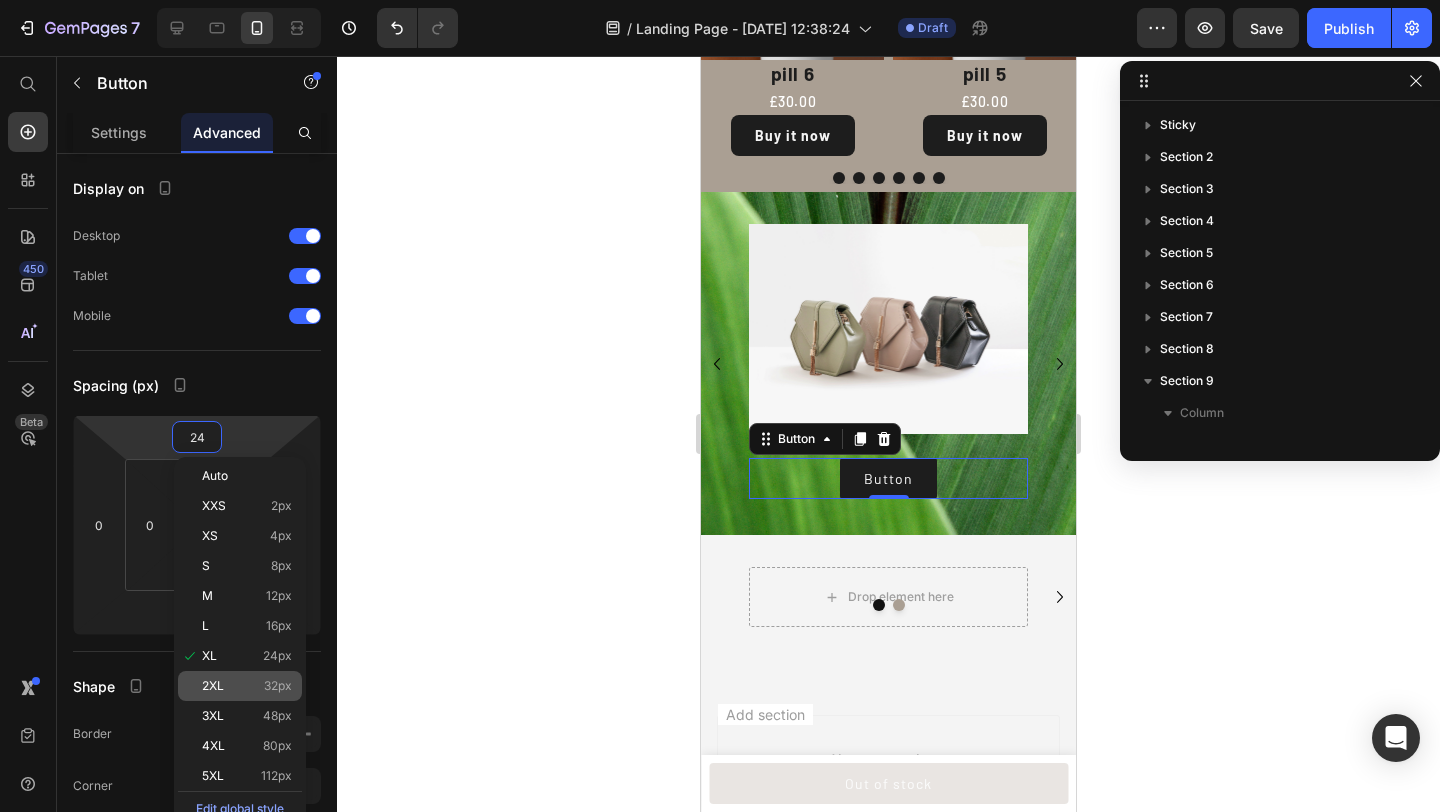 click on "2XL 32px" at bounding box center [247, 686] 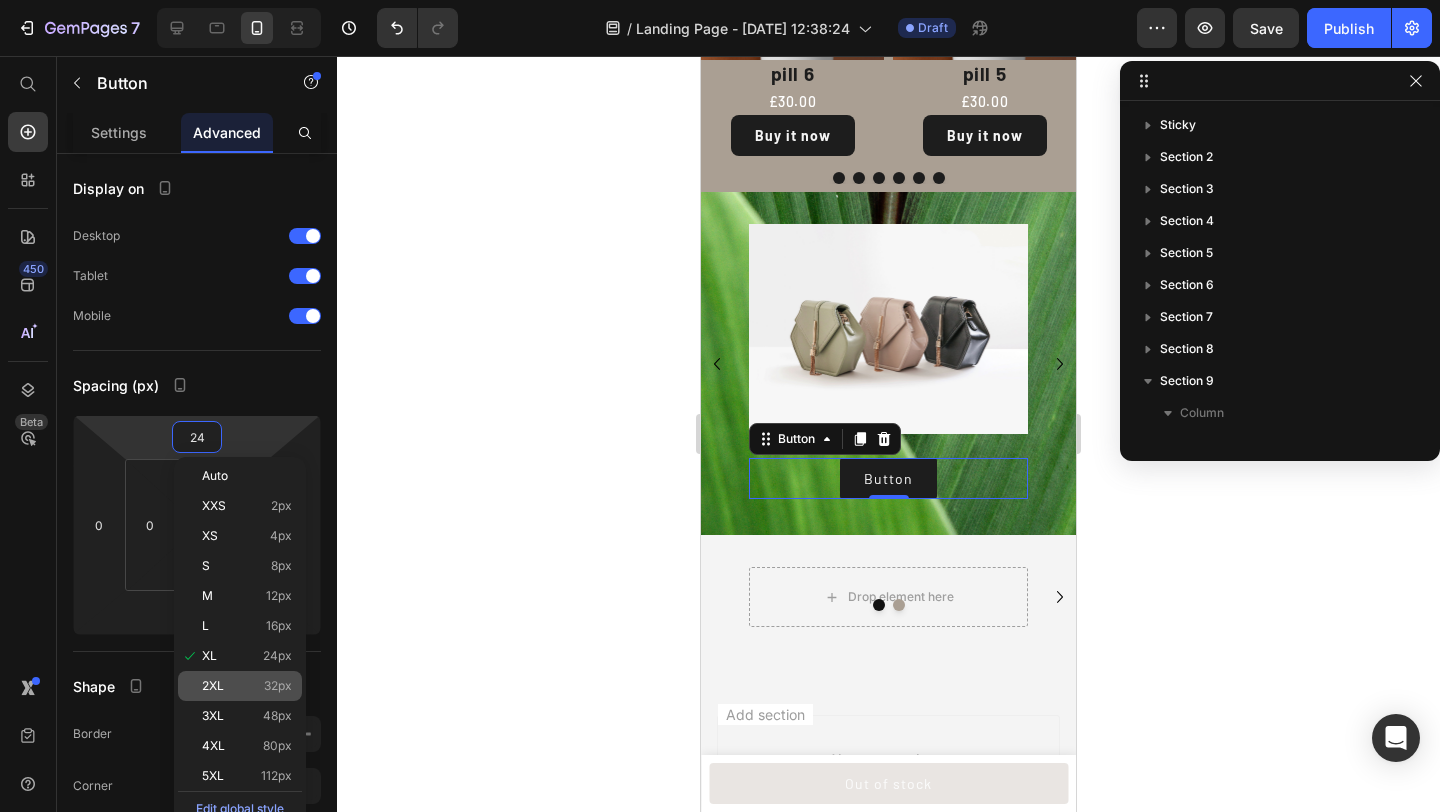 type on "32" 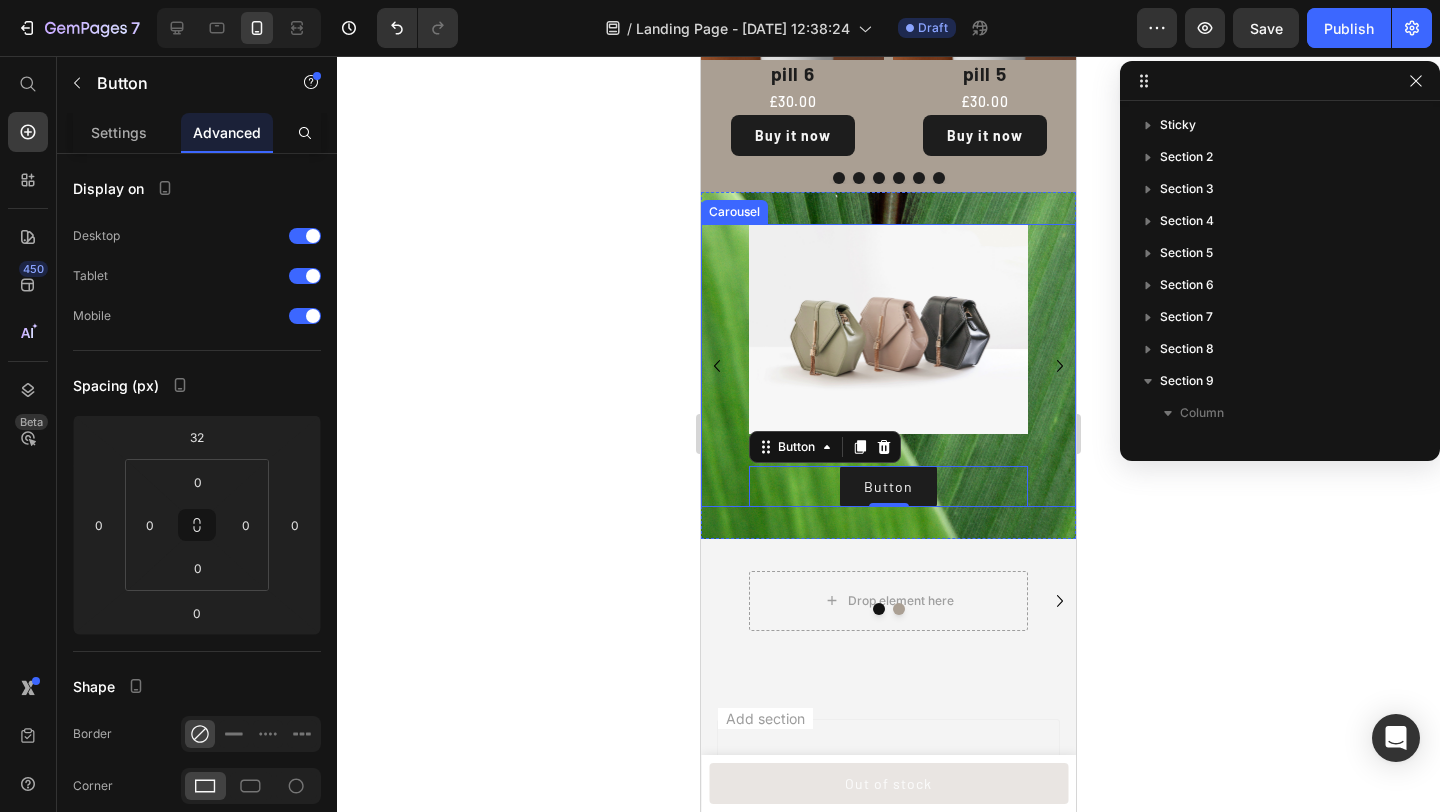 click 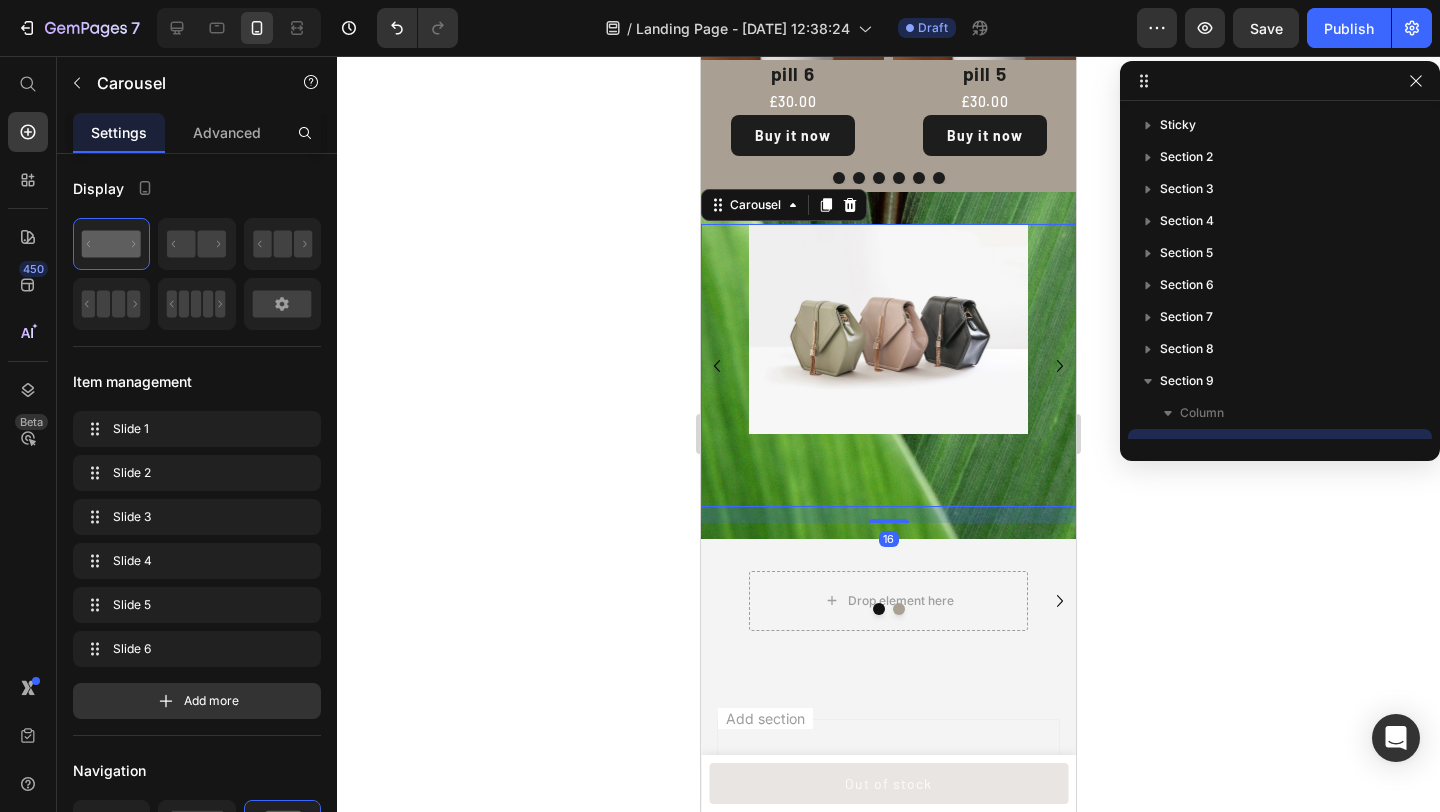 click 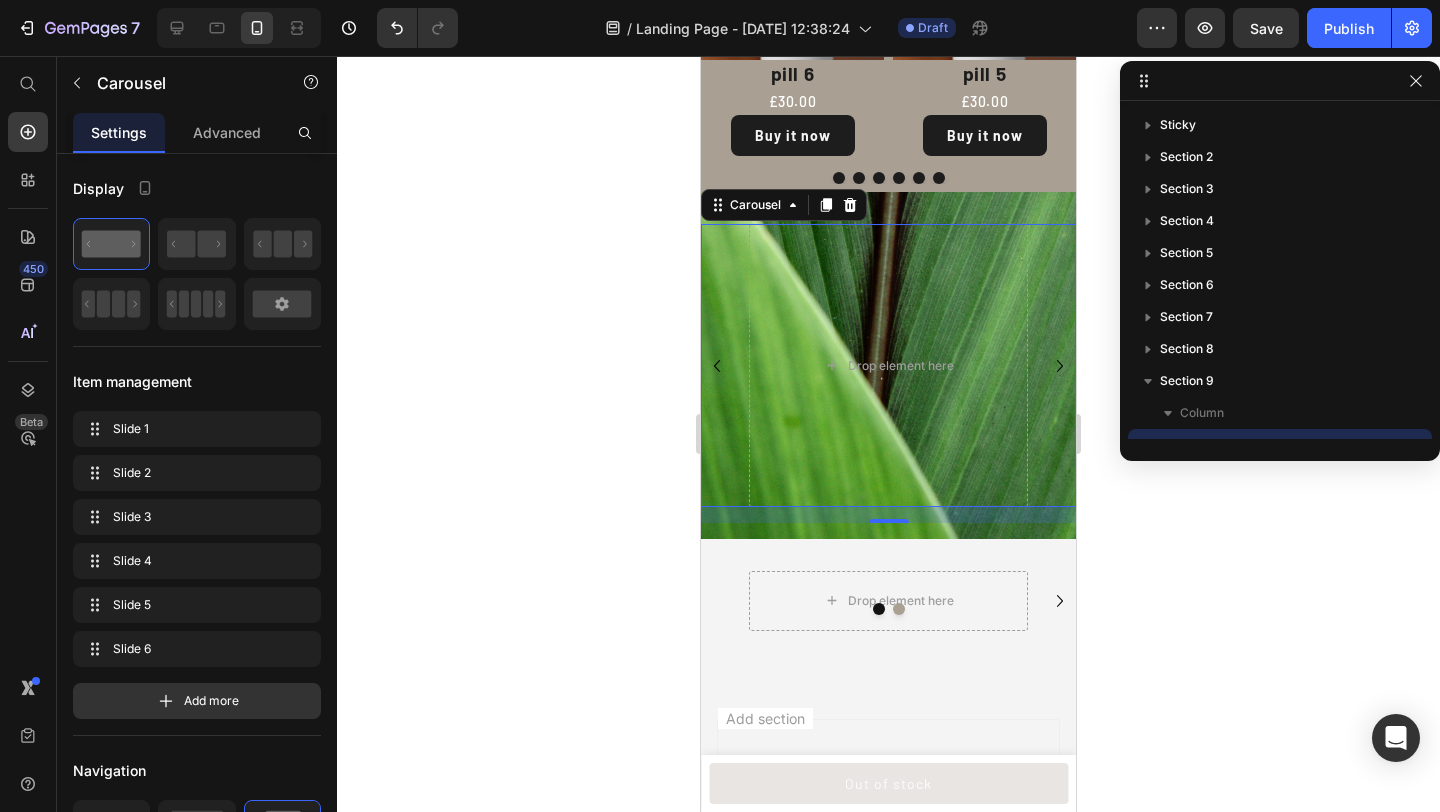 click 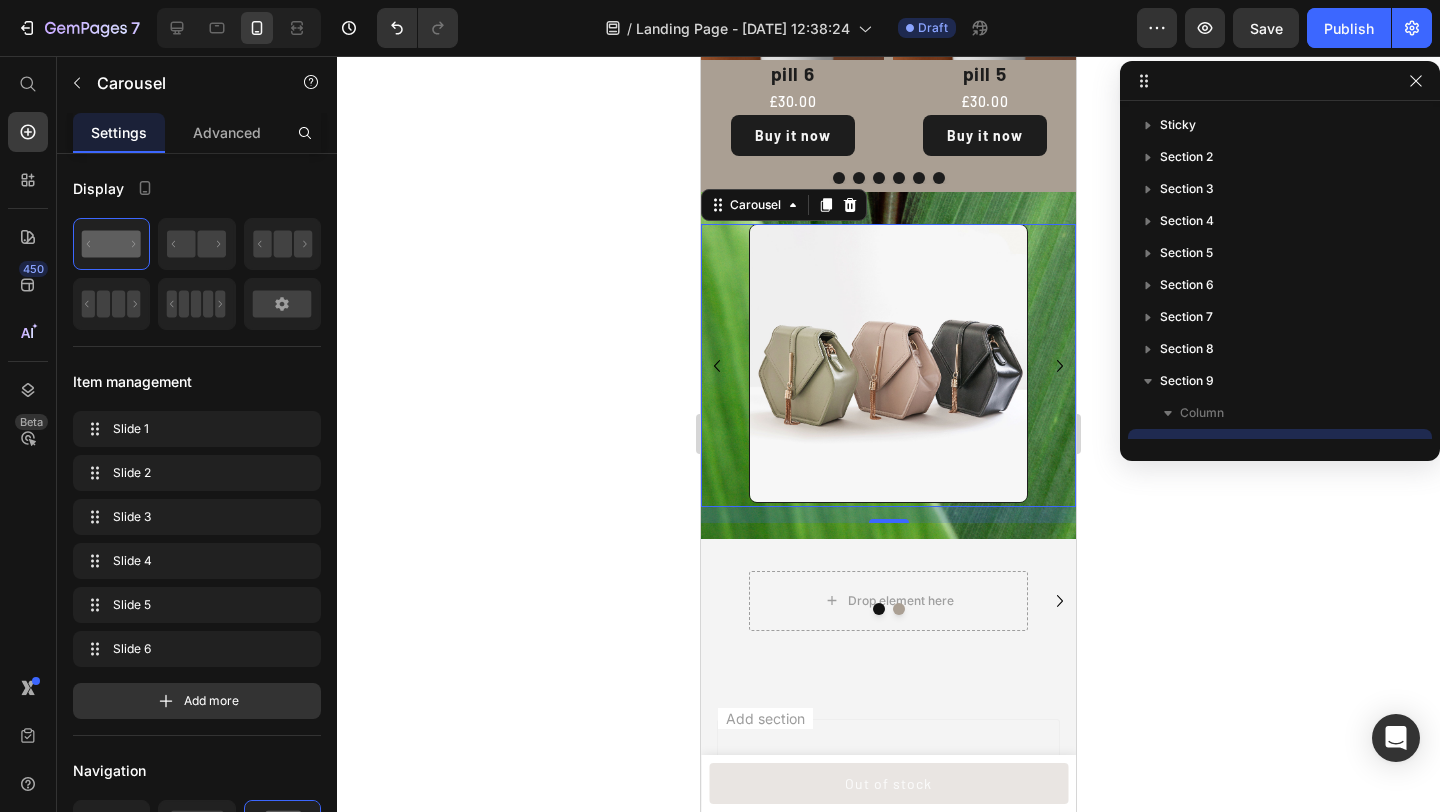 click 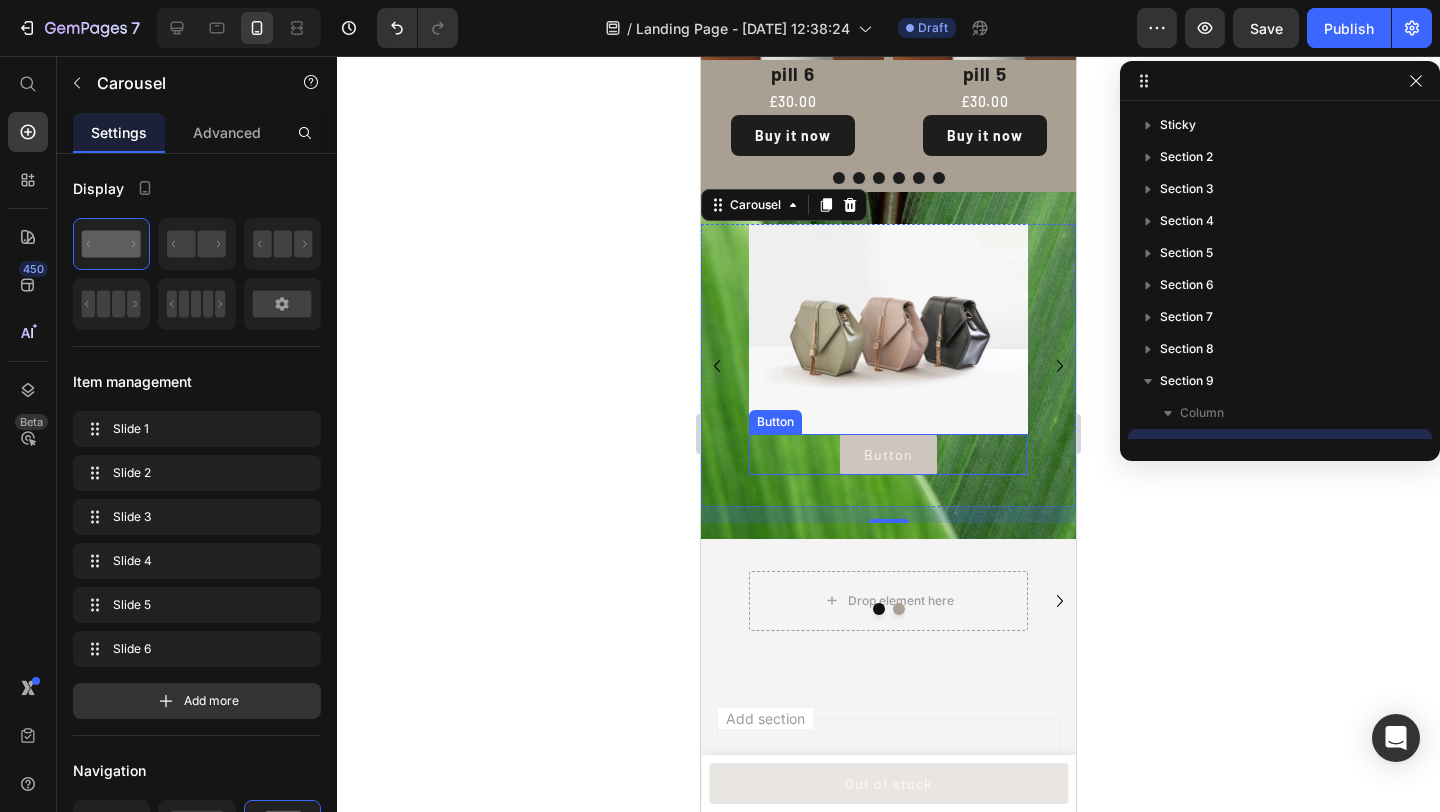 click on "Button" at bounding box center [888, 454] 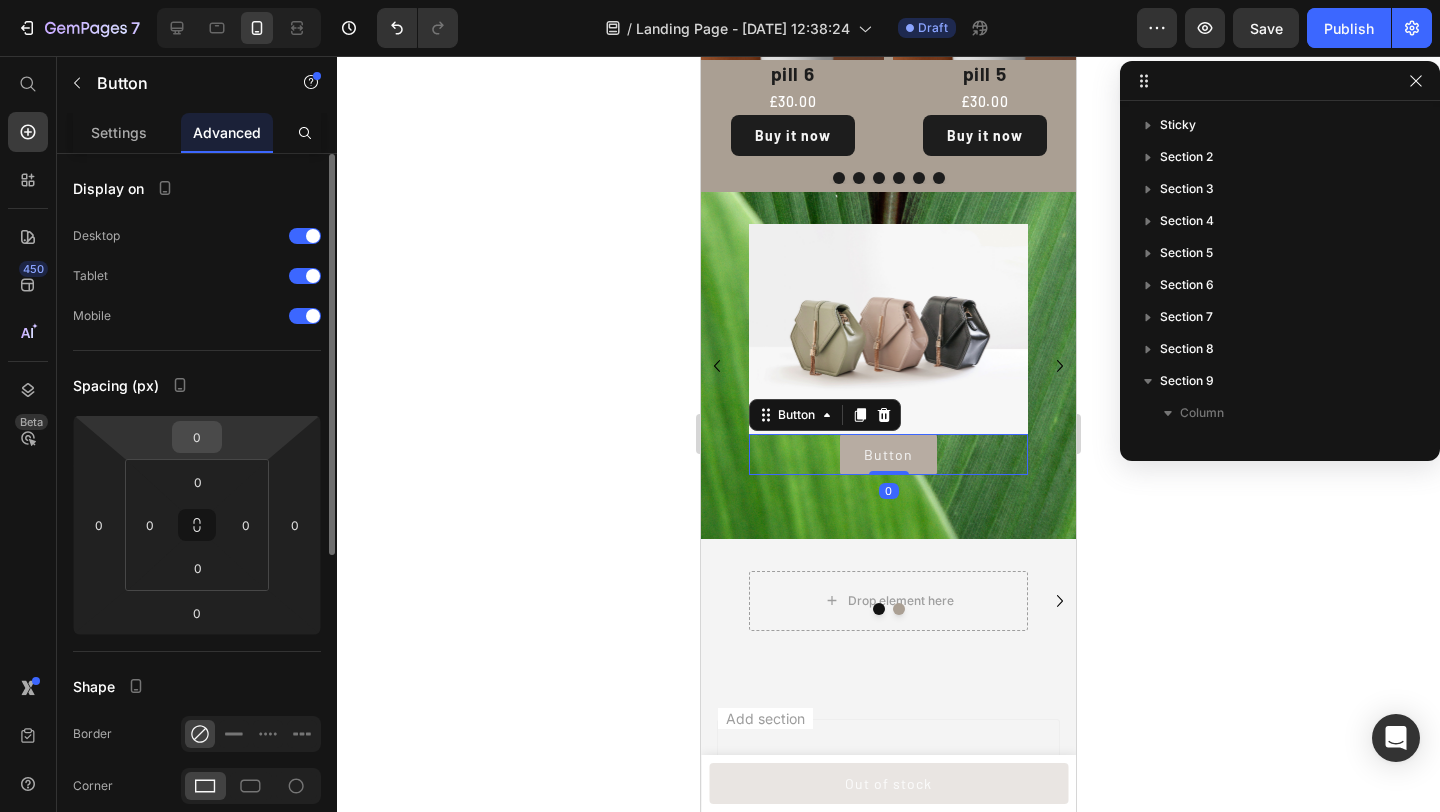 click on "0" at bounding box center (197, 437) 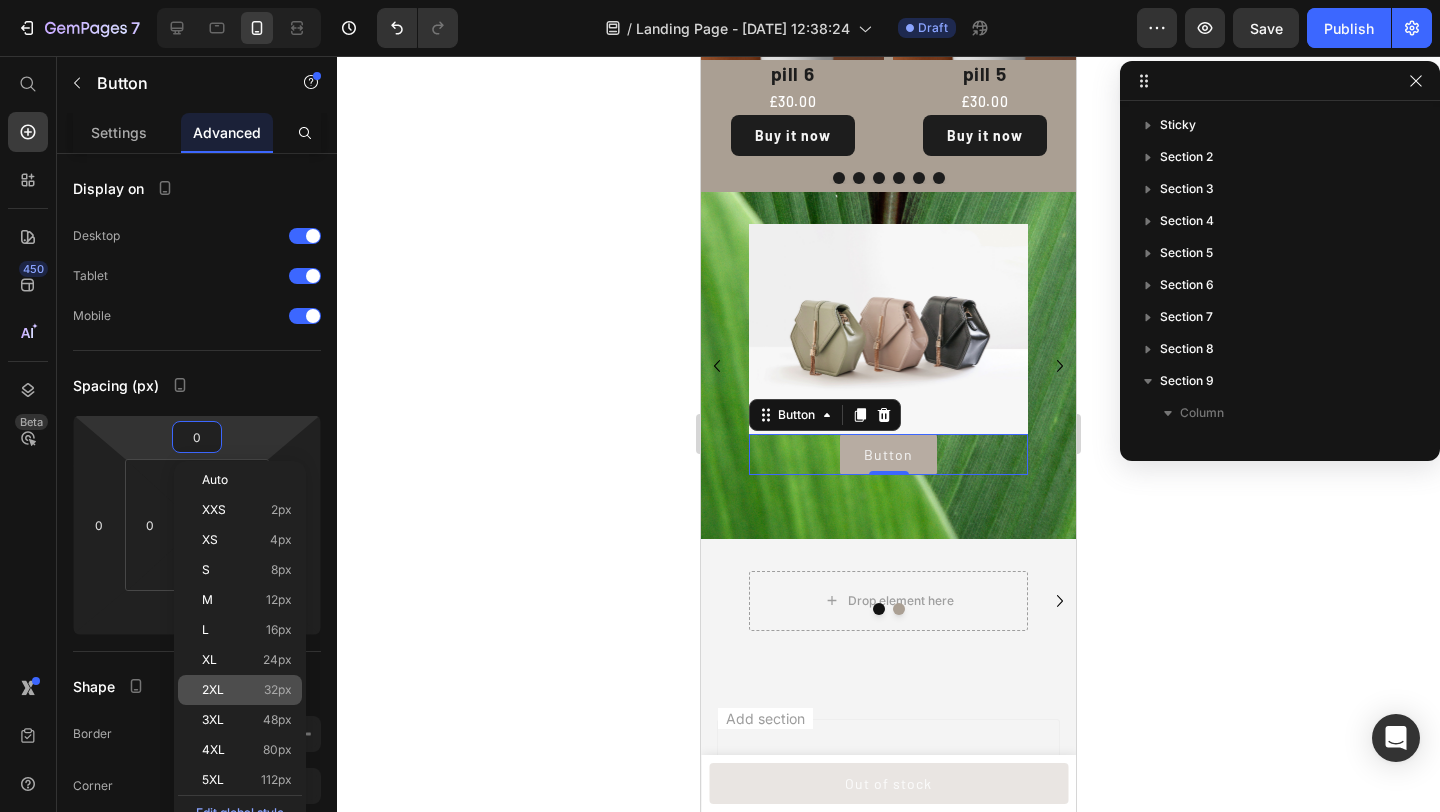 click on "2XL 32px" at bounding box center (247, 690) 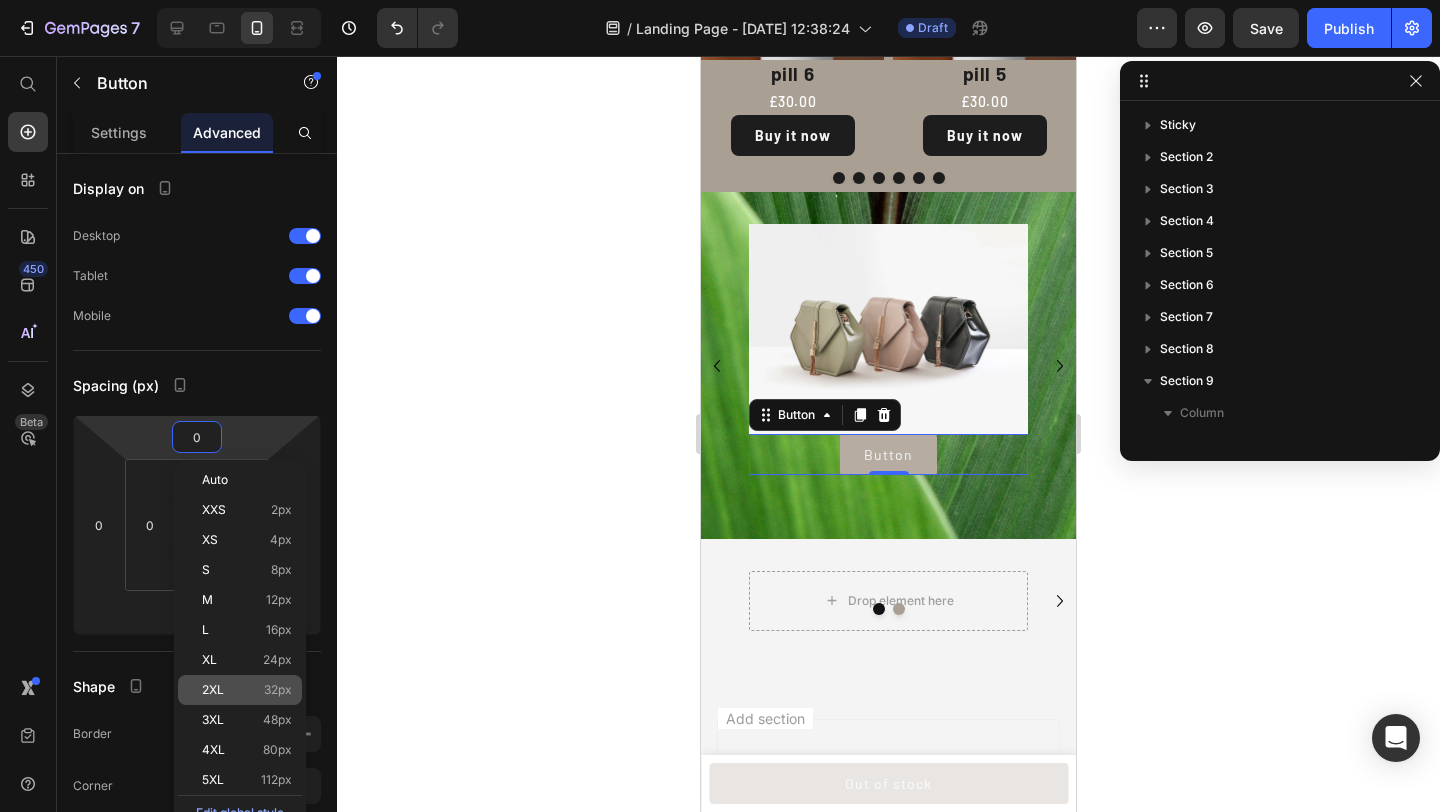 type on "32" 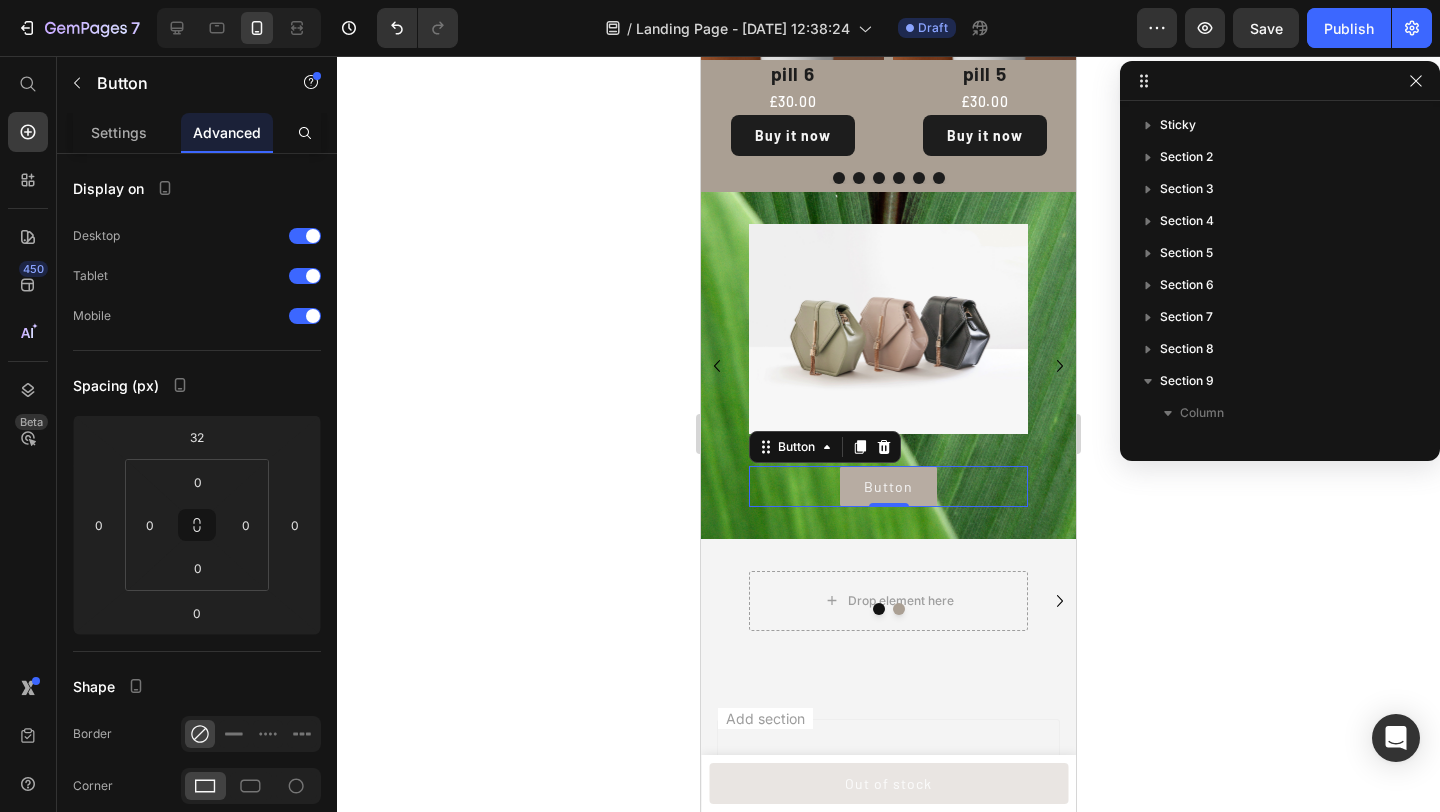 click 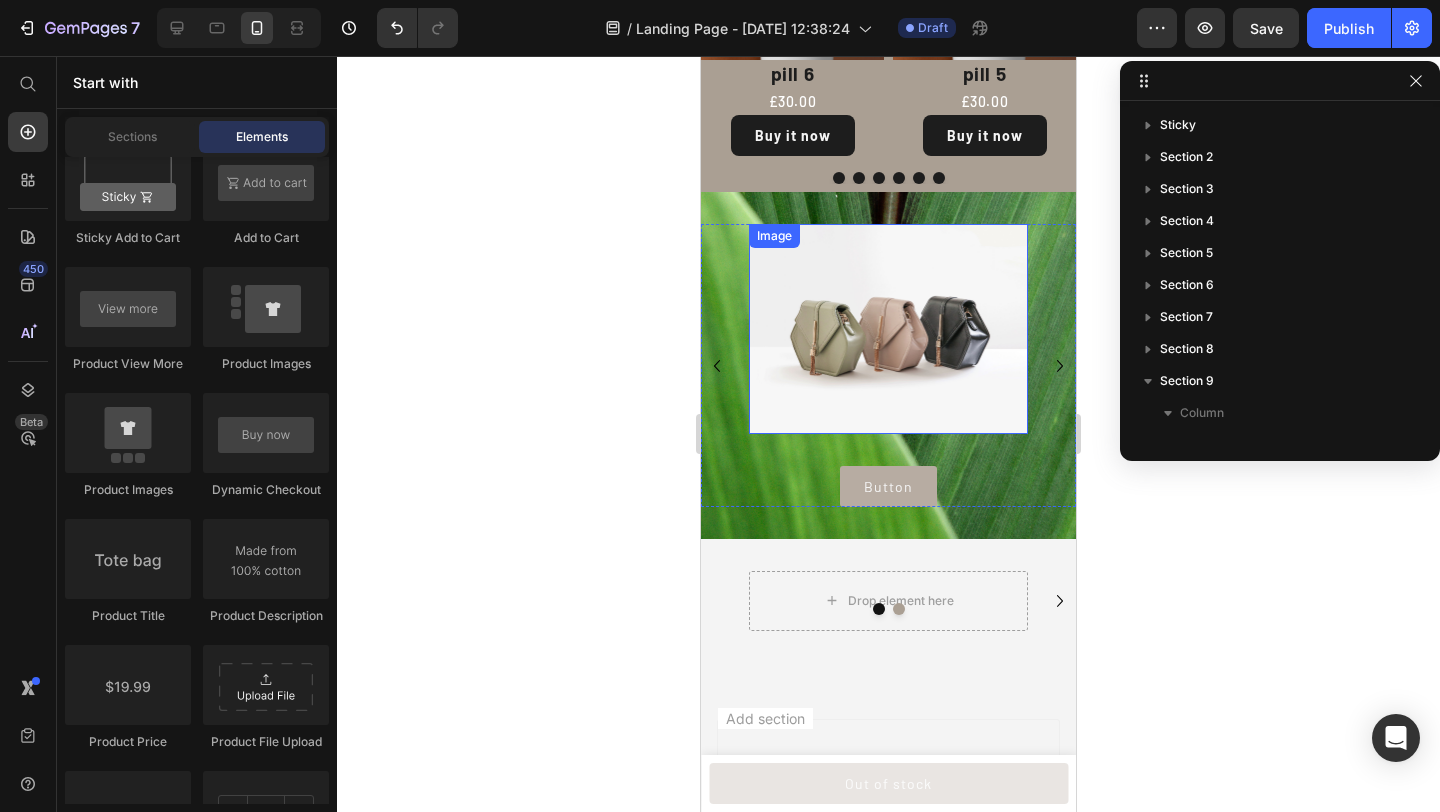 scroll, scrollTop: 1470, scrollLeft: 0, axis: vertical 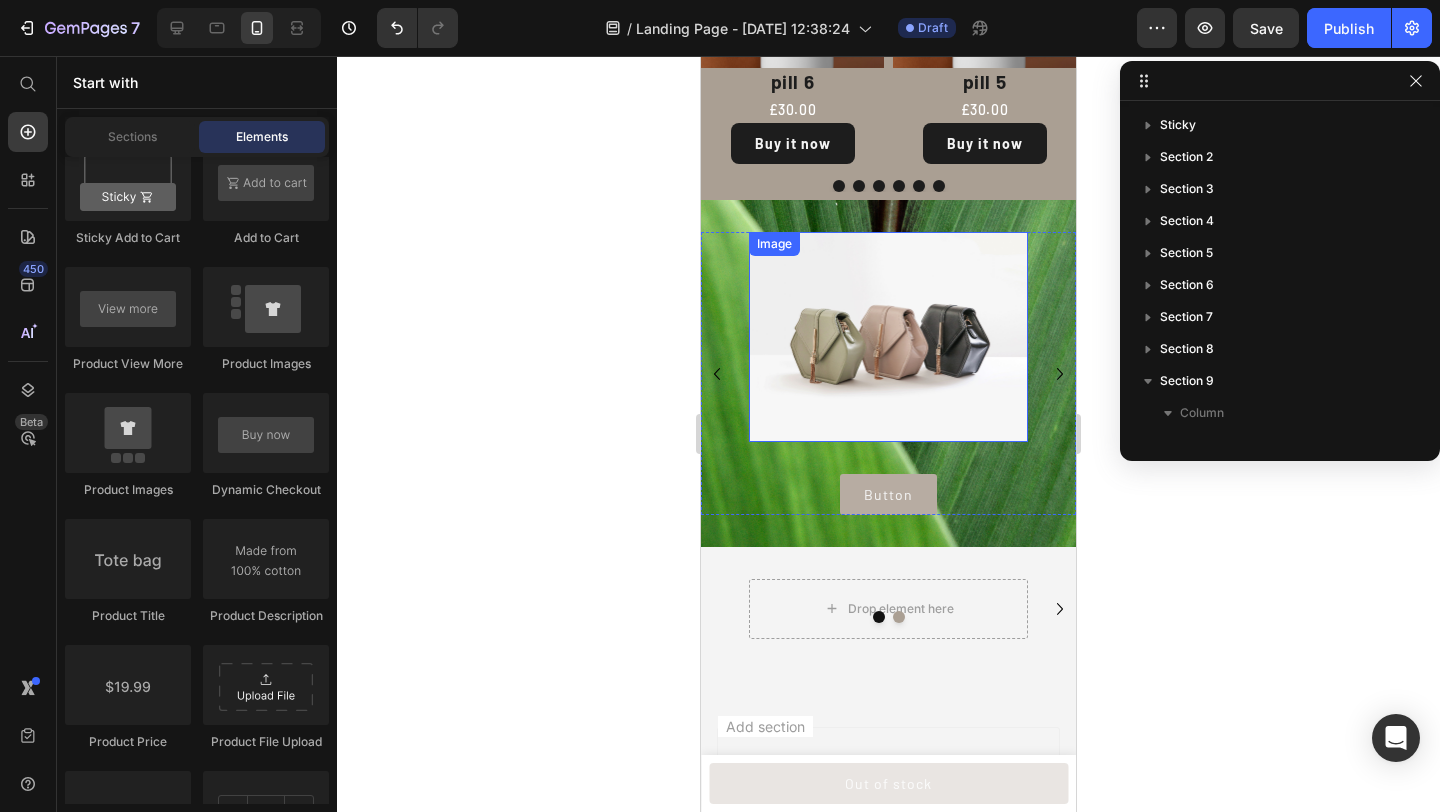 click on "Image Button Button" at bounding box center [888, 373] 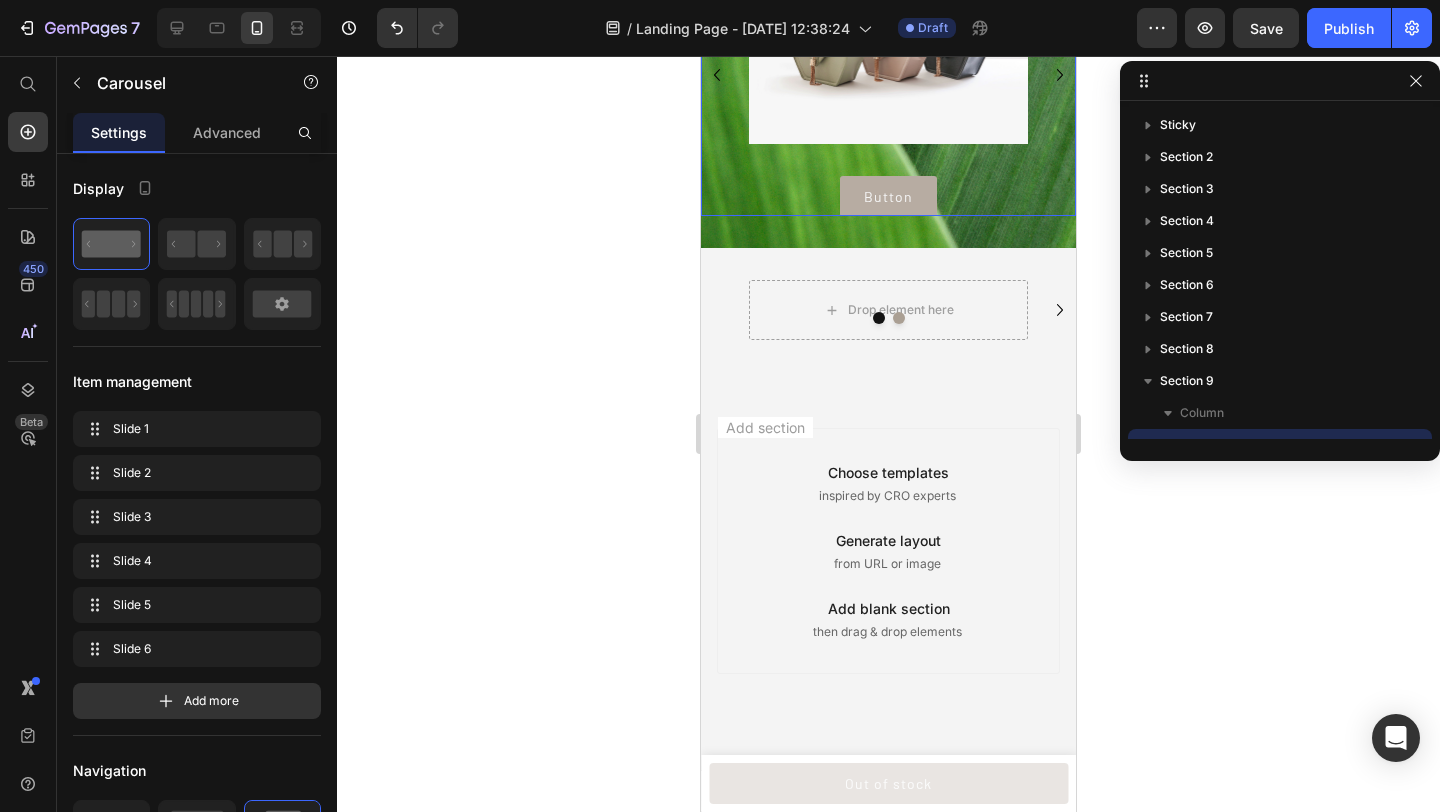 click on "iPhone 13 Mini  ( 375 px) iPhone 13 Mini iPhone 13 Pro iPhone 11 Pro Max iPhone 15 Pro Max Pixel 7 Galaxy S8+ Galaxy S20 Ultra iPad Mini iPad Air iPad Pro Header Product Images pill 1 Product Title £30.00 Product Price Row This product has only default variant Product Variants & Swatches 1 Product Quantity Out of stock Product Cart Button Row Product Sticky Product List Section 5 Image Row Section 6 Gut Health & Immunity Support Heading Section 7 Product List Section 8
Image Image Button Button Image Button Button Image
Drop element here
Drop element here
Carousel Section 9
Drop element here
Drop element here
Carousel Section 10 Root Start with Sections from sidebar Add sections Add elements Start with Generating from URL or image Add section Footer" at bounding box center (888, -159) 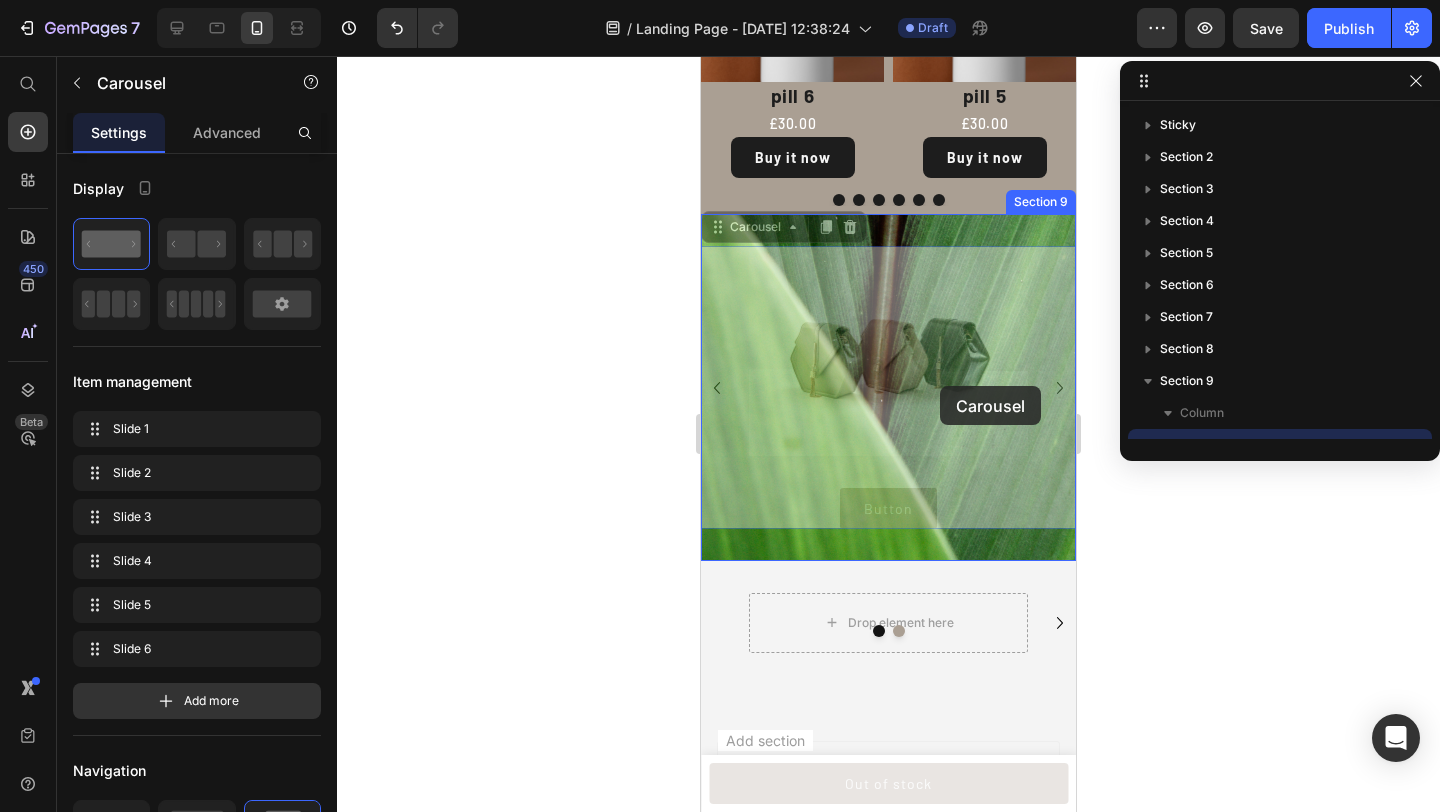 scroll, scrollTop: 1470, scrollLeft: 0, axis: vertical 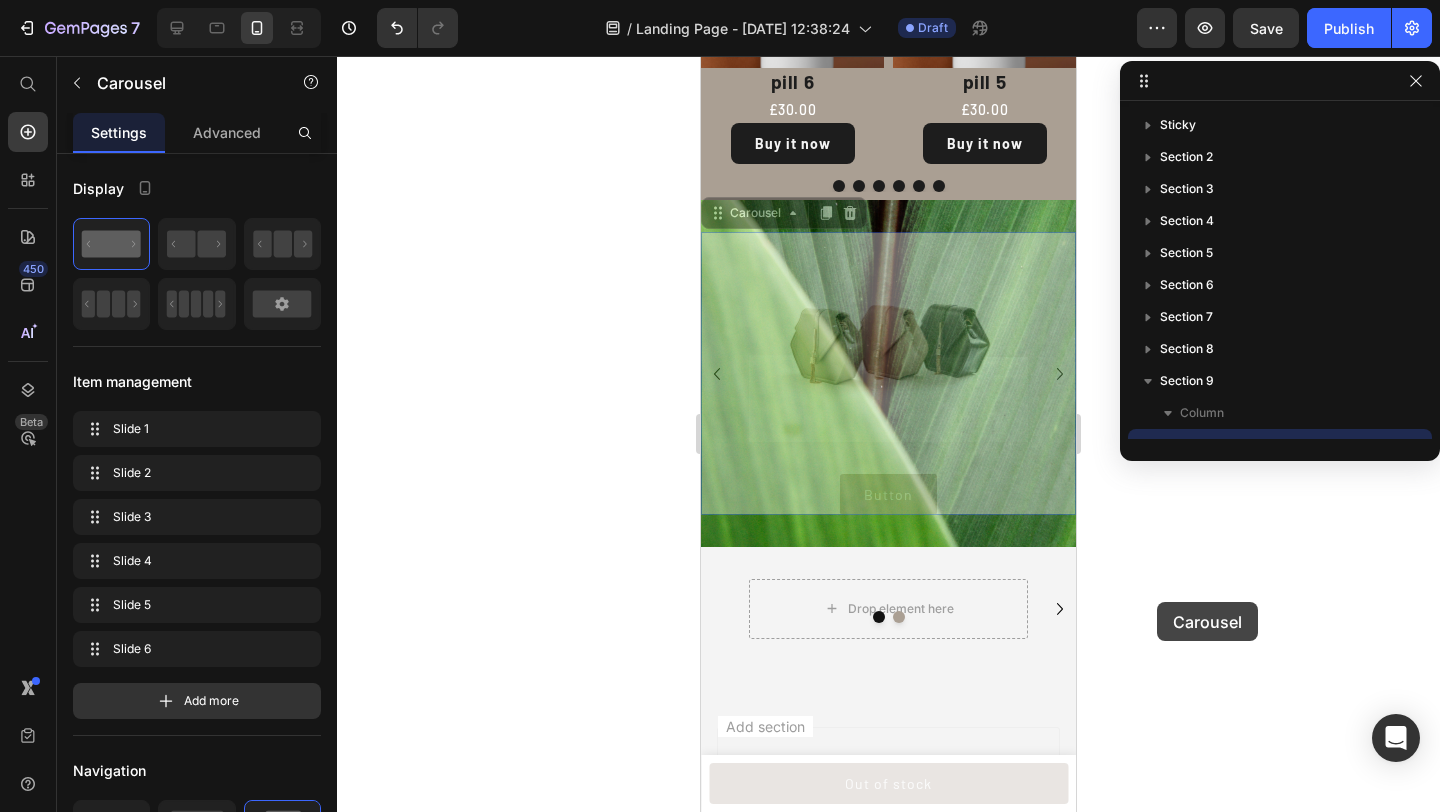 click 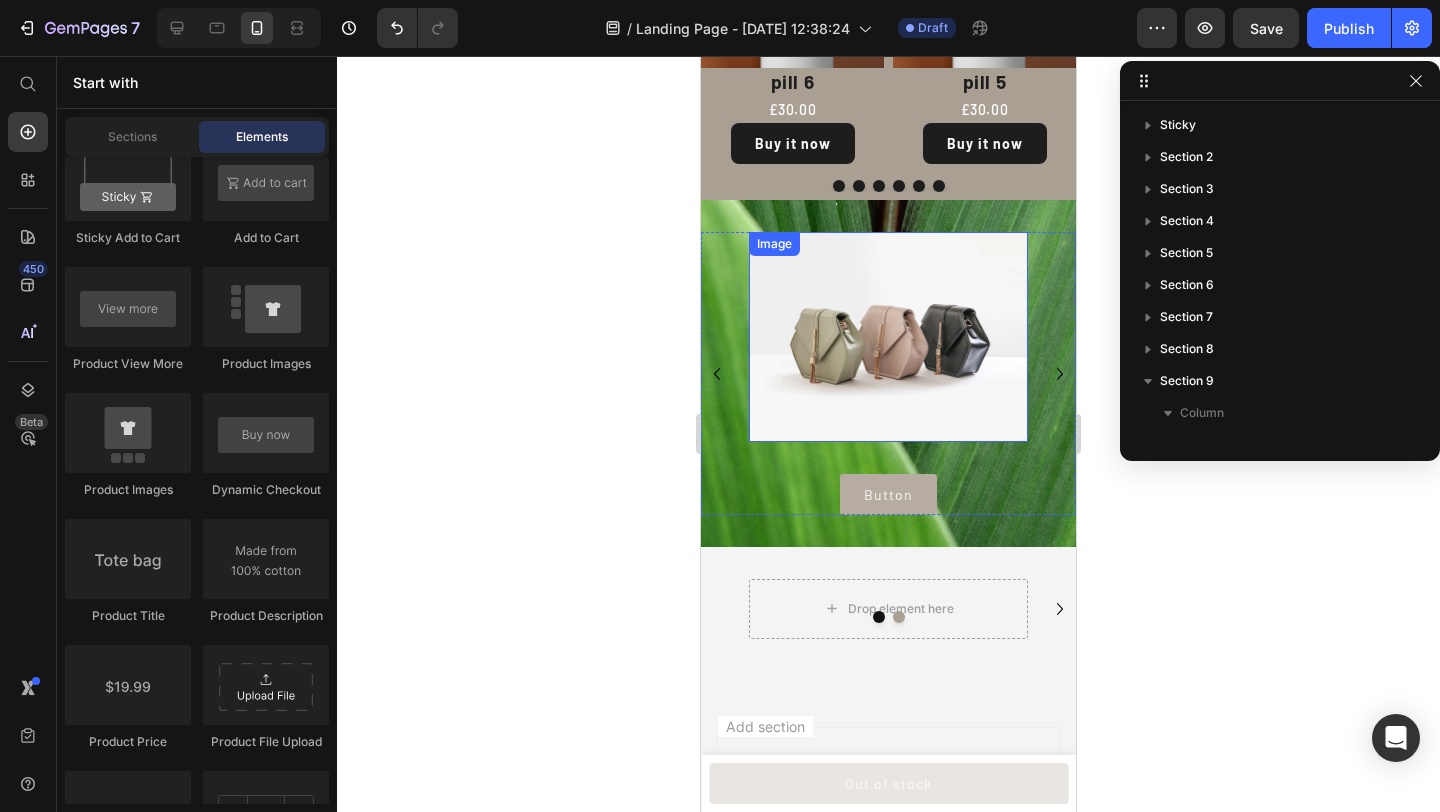 click on "Drop element here" at bounding box center [889, 609] 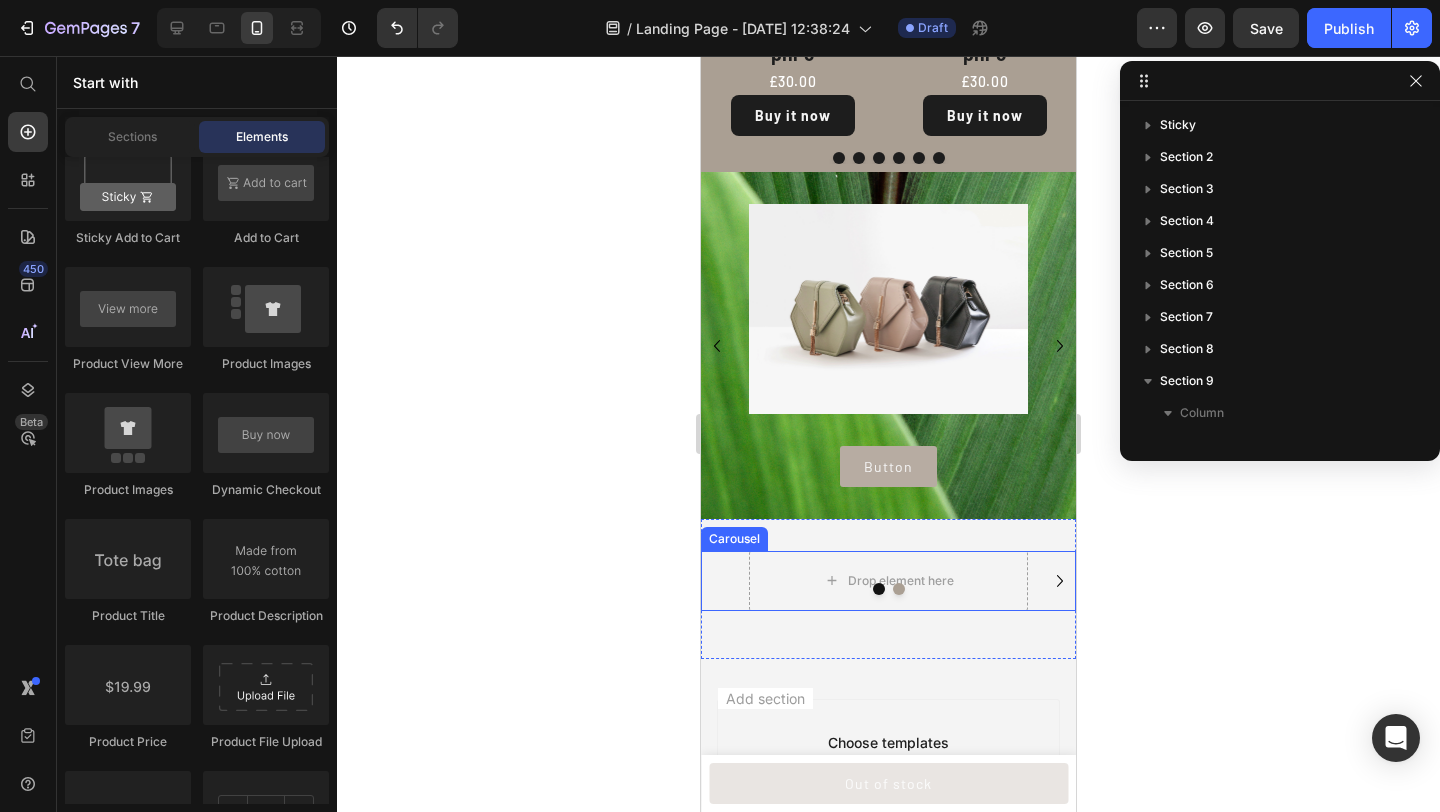 click at bounding box center [879, 158] 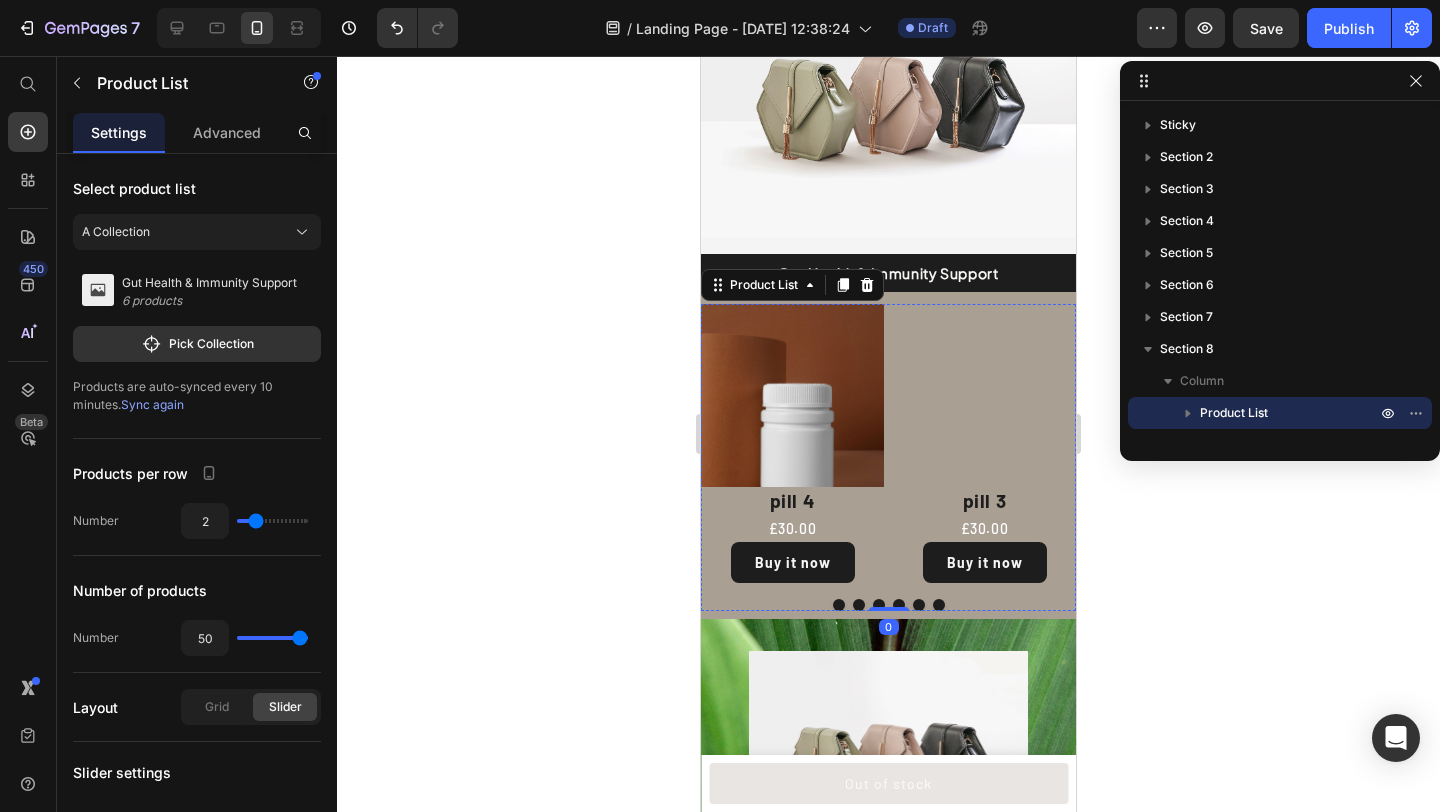 scroll, scrollTop: 1177, scrollLeft: 0, axis: vertical 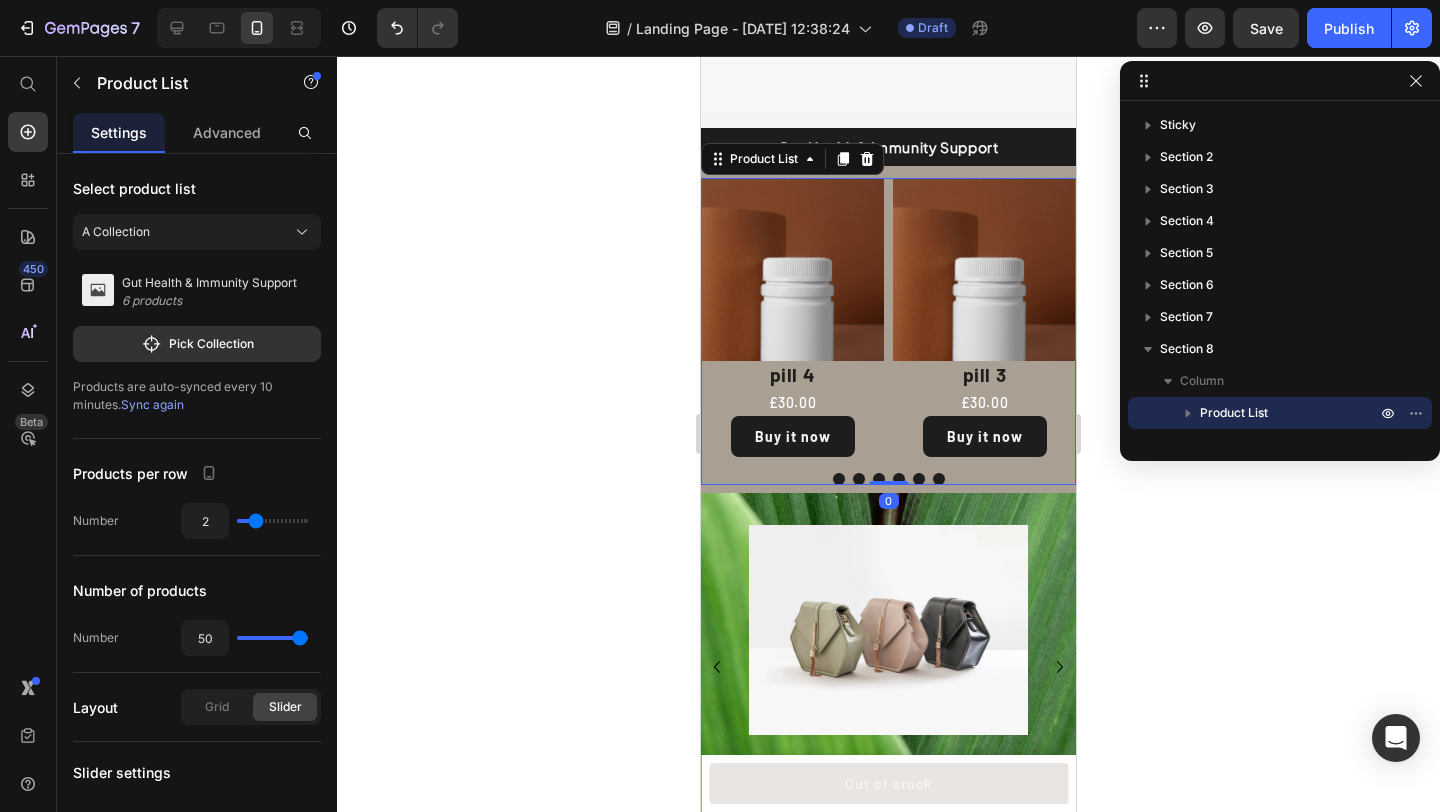 click on "Product Images pill 6 Product Title £30.00 Product Price Buy it now Dynamic Checkout Row Product Images pill 5 Product Title £30.00 Product Price Buy it now Dynamic Checkout Row Product Images pill 4 Product Title £30.00 Product Price Buy it now Dynamic Checkout Row Product Images pill 3 Product Title £30.00 Product Price Buy it now Dynamic Checkout Row Product Images pill 2 Product Title £30.00 Product Price Buy it now Dynamic Checkout Row Product Images pill 1 Product Title £30.00 Product Price Buy it now Dynamic Checkout Row" at bounding box center [888, 331] 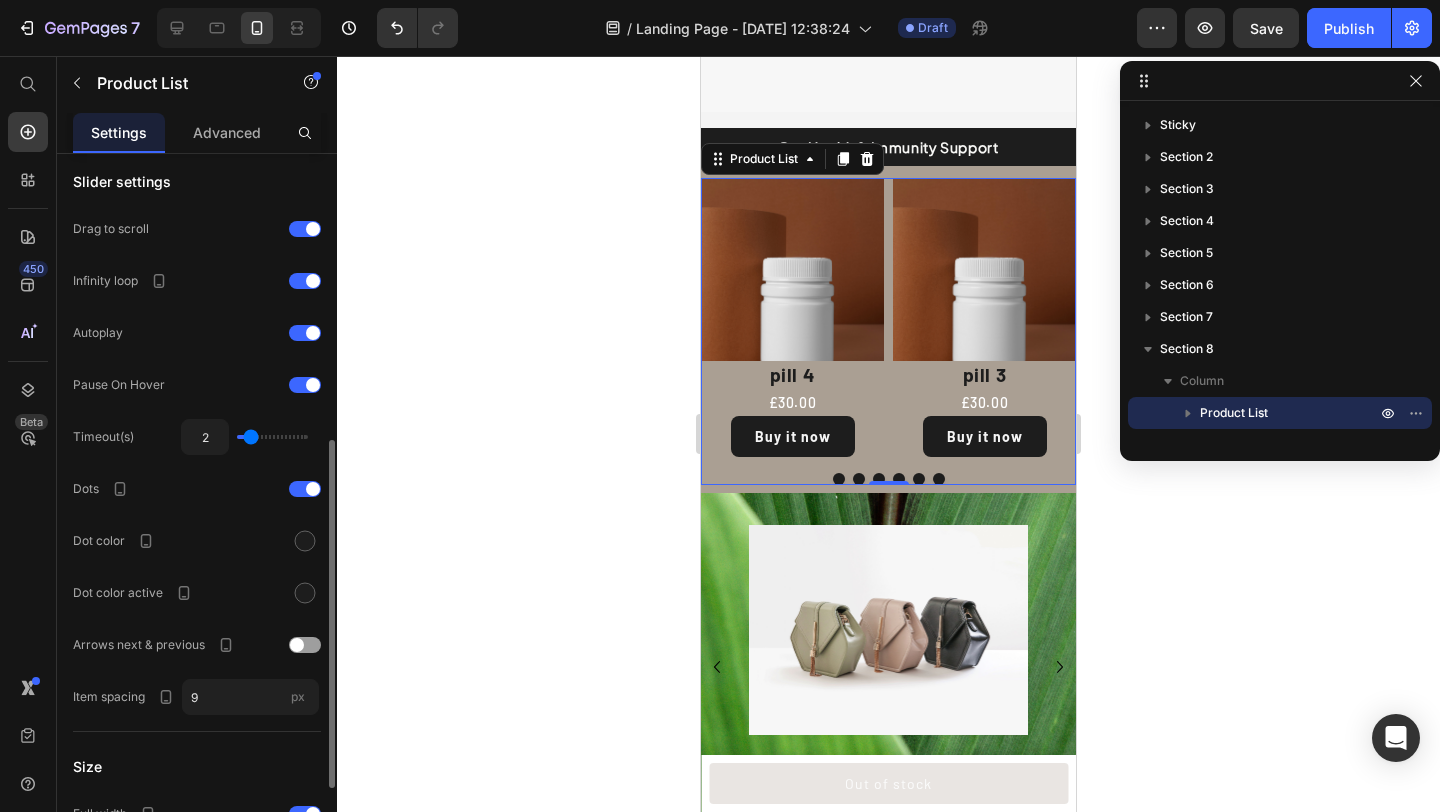scroll, scrollTop: 592, scrollLeft: 0, axis: vertical 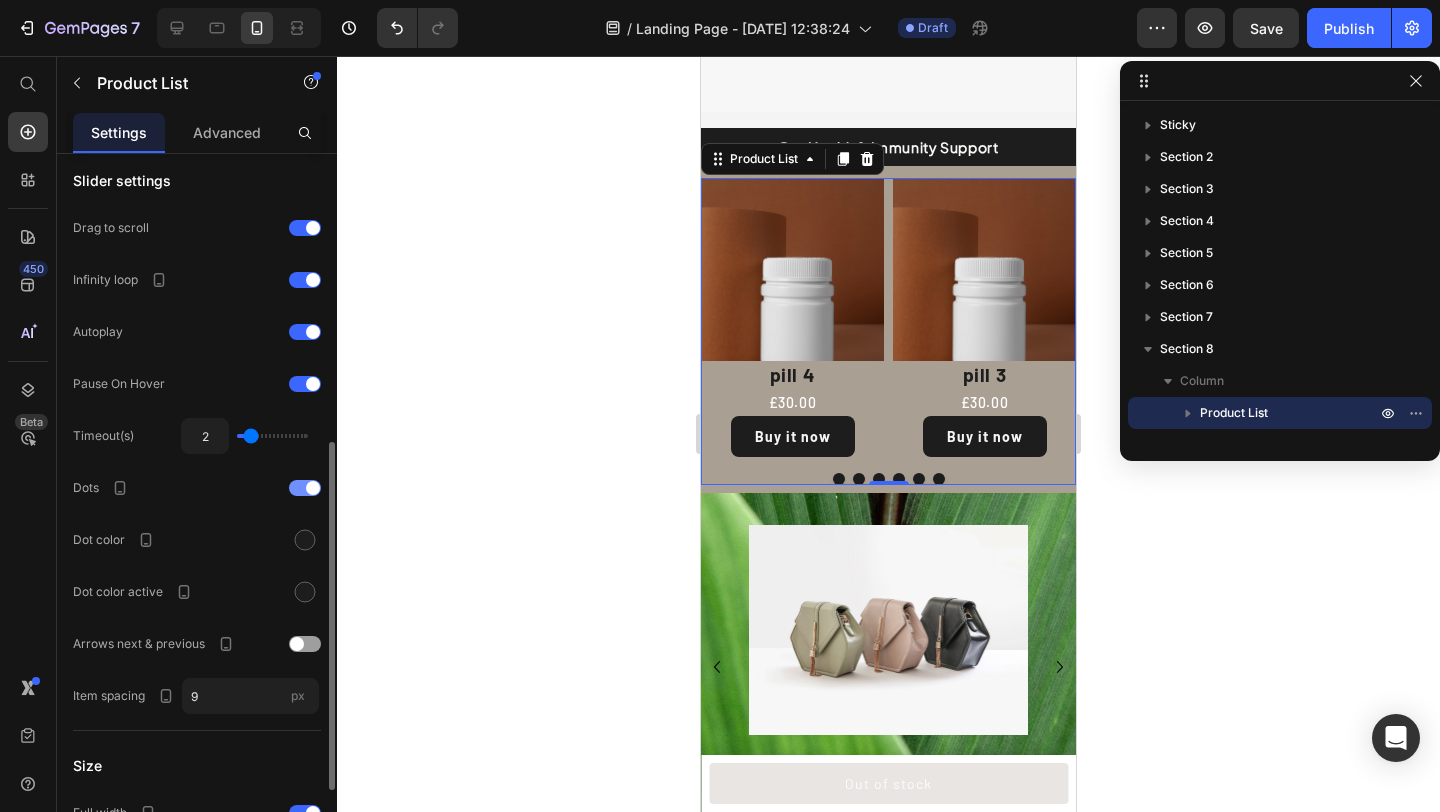 click at bounding box center (305, 488) 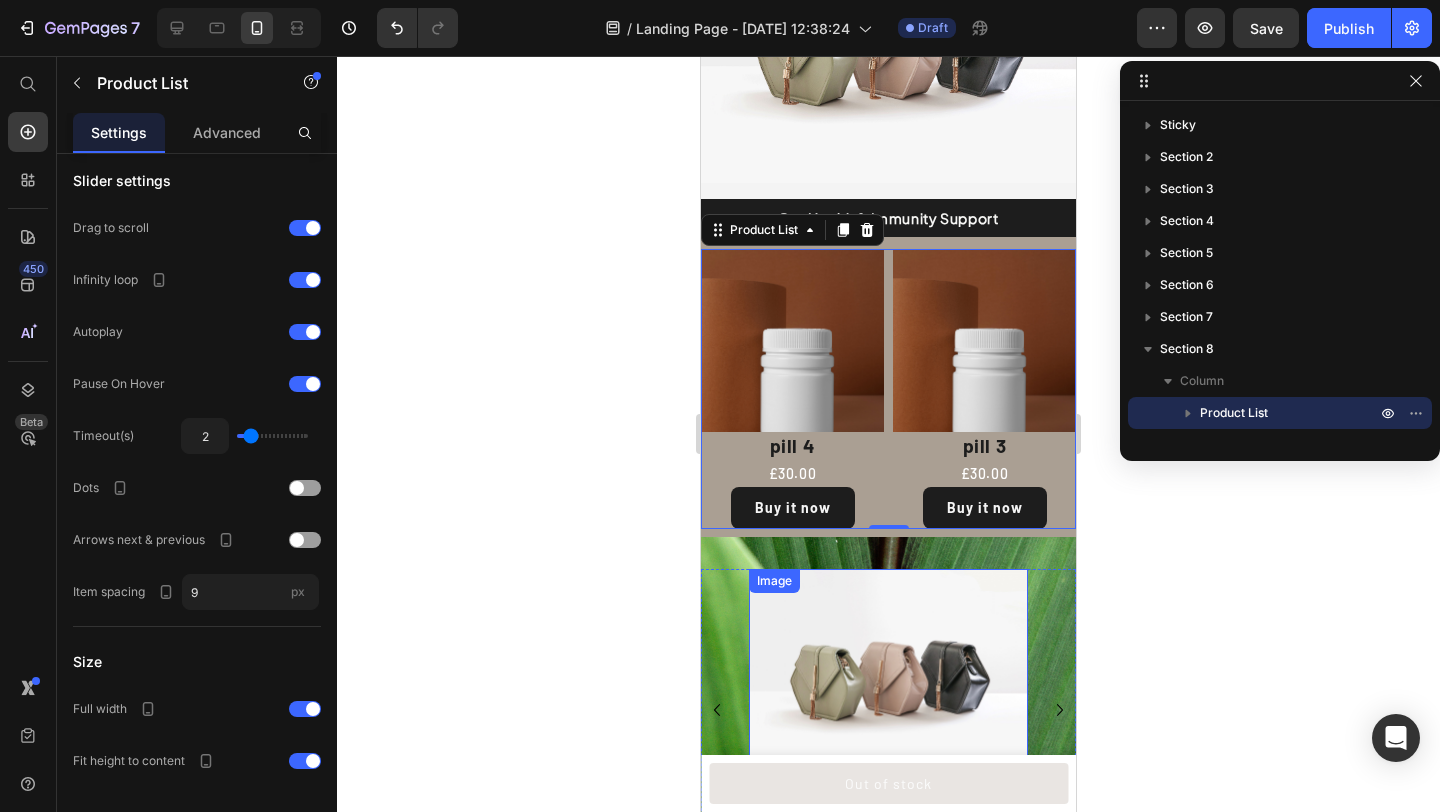 scroll, scrollTop: 922, scrollLeft: 0, axis: vertical 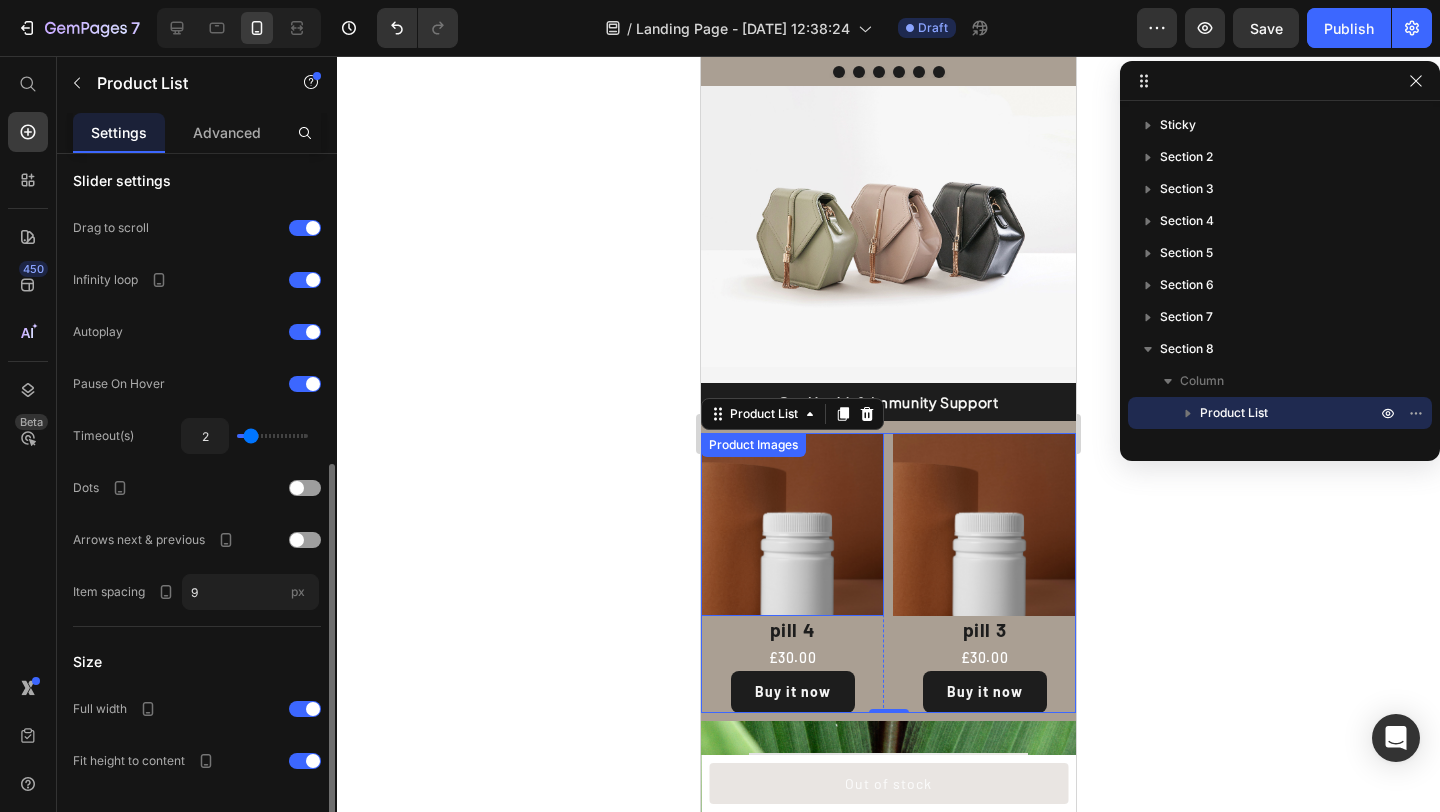 type on "1.7" 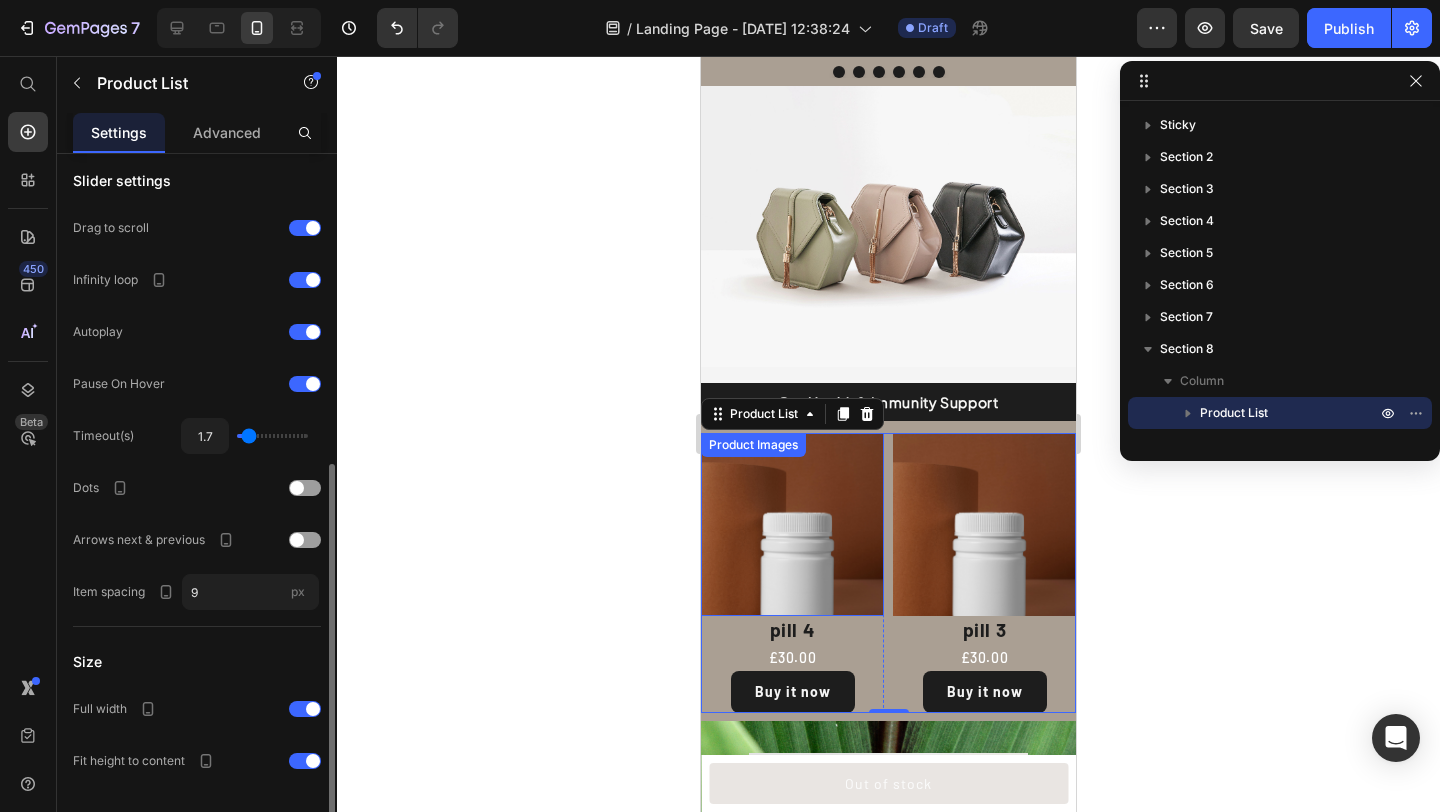 type on "1.6" 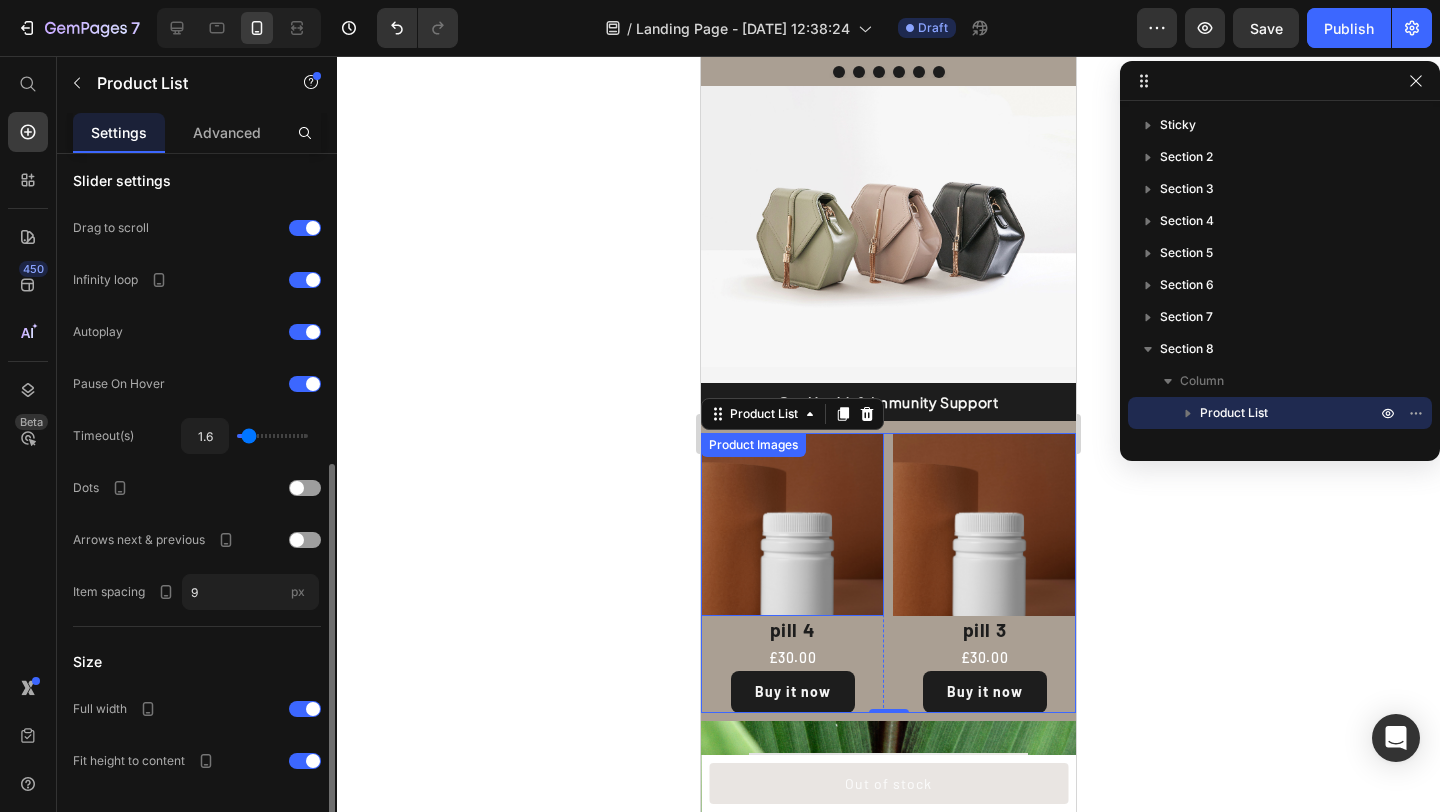 type on "1.5" 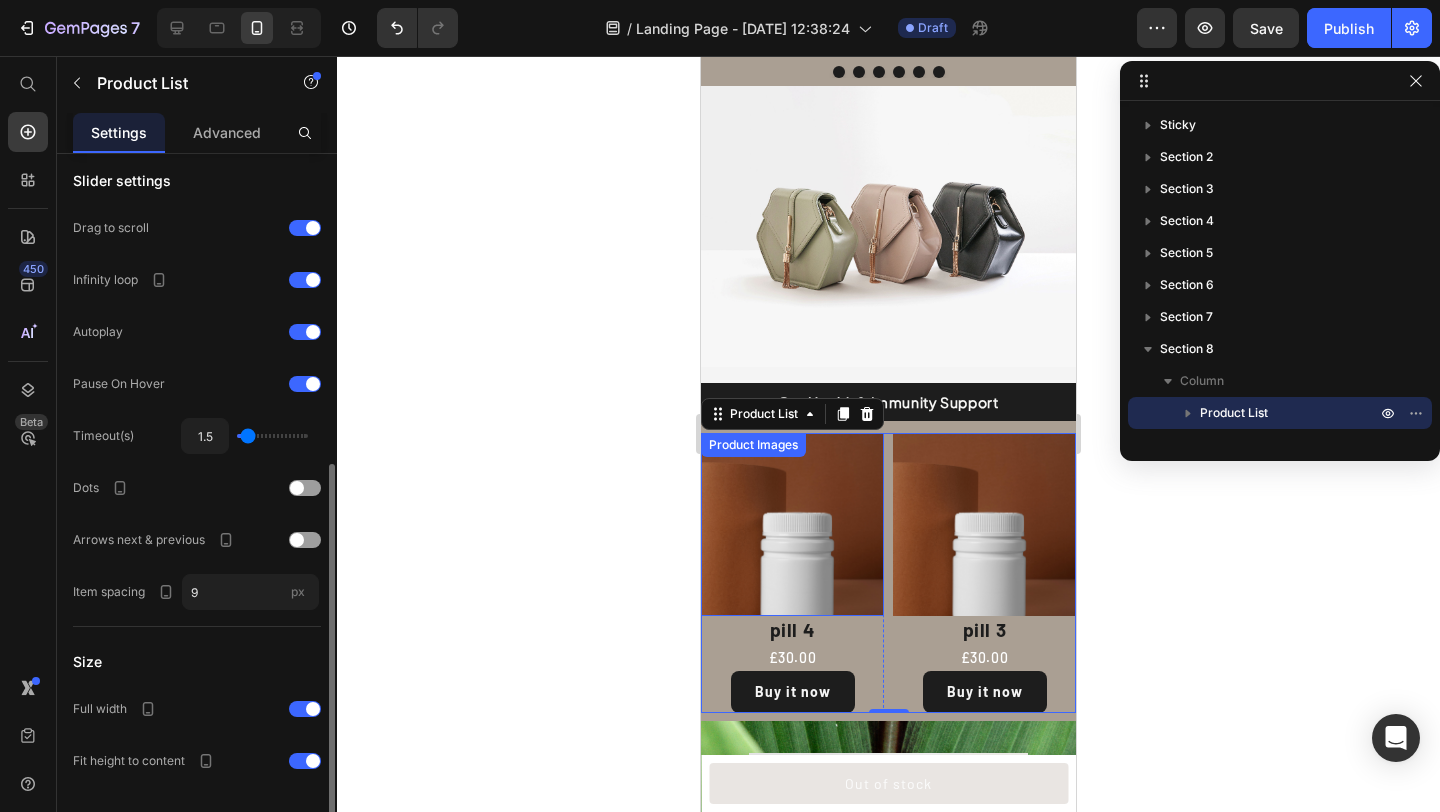 type on "1.4" 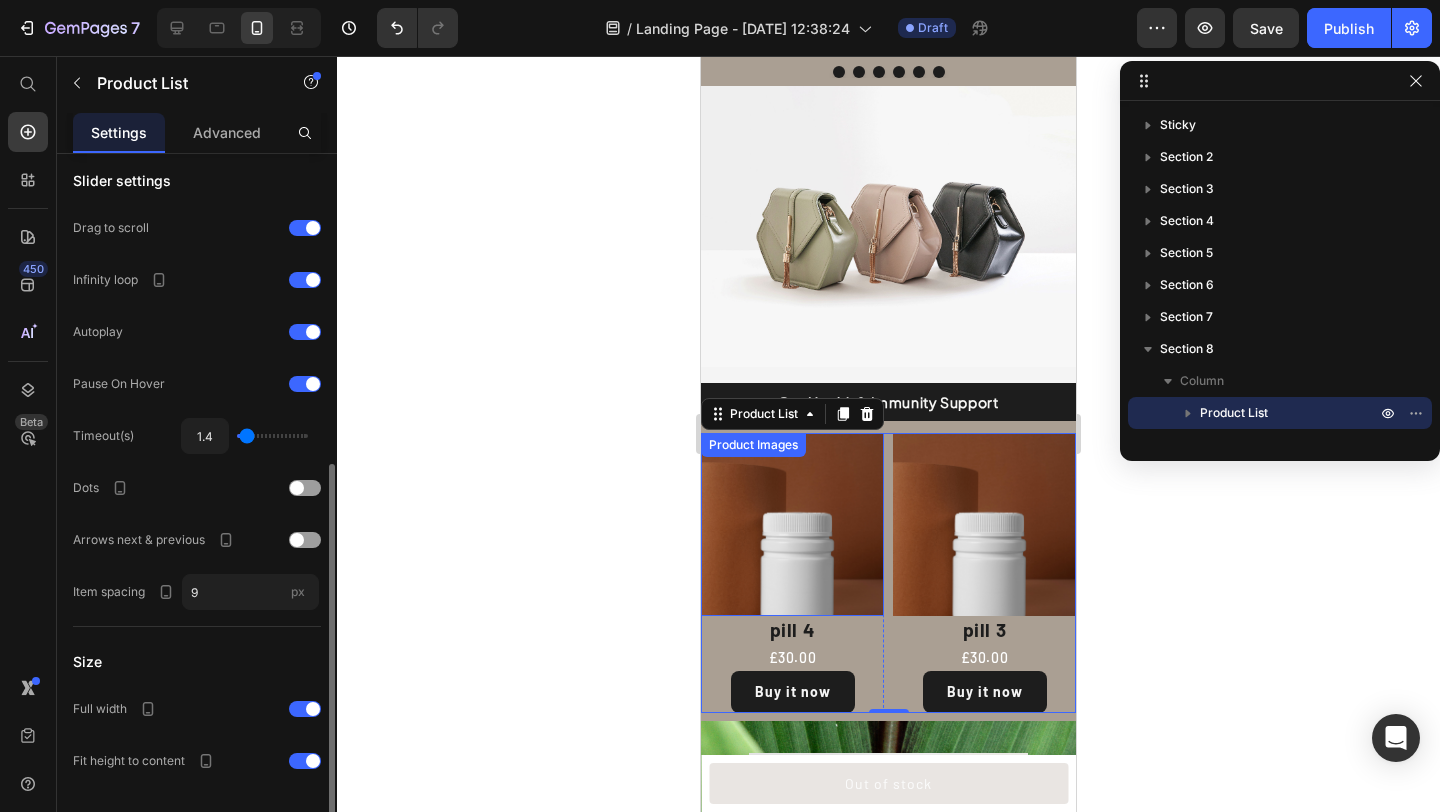 type on "1.3" 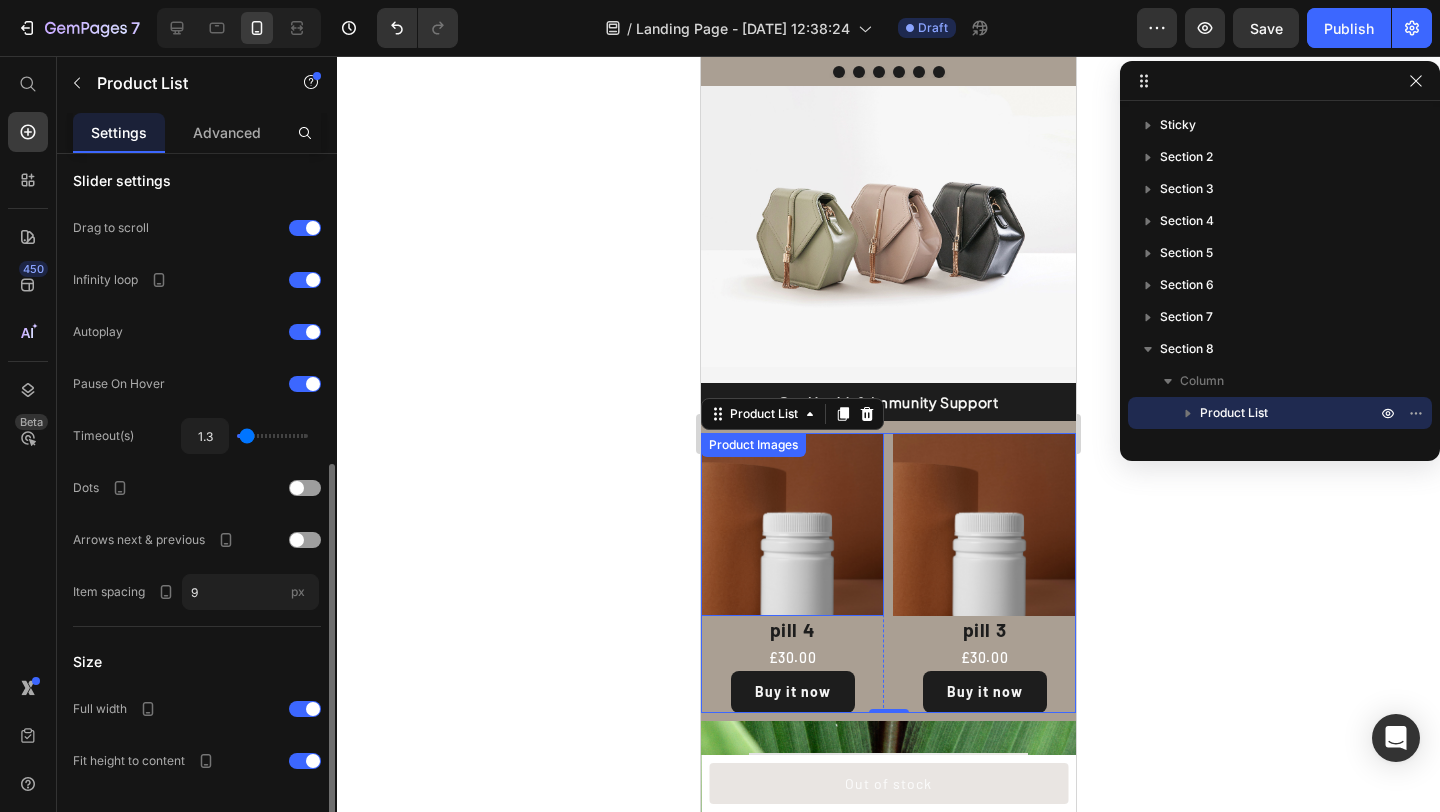 type on "1.2" 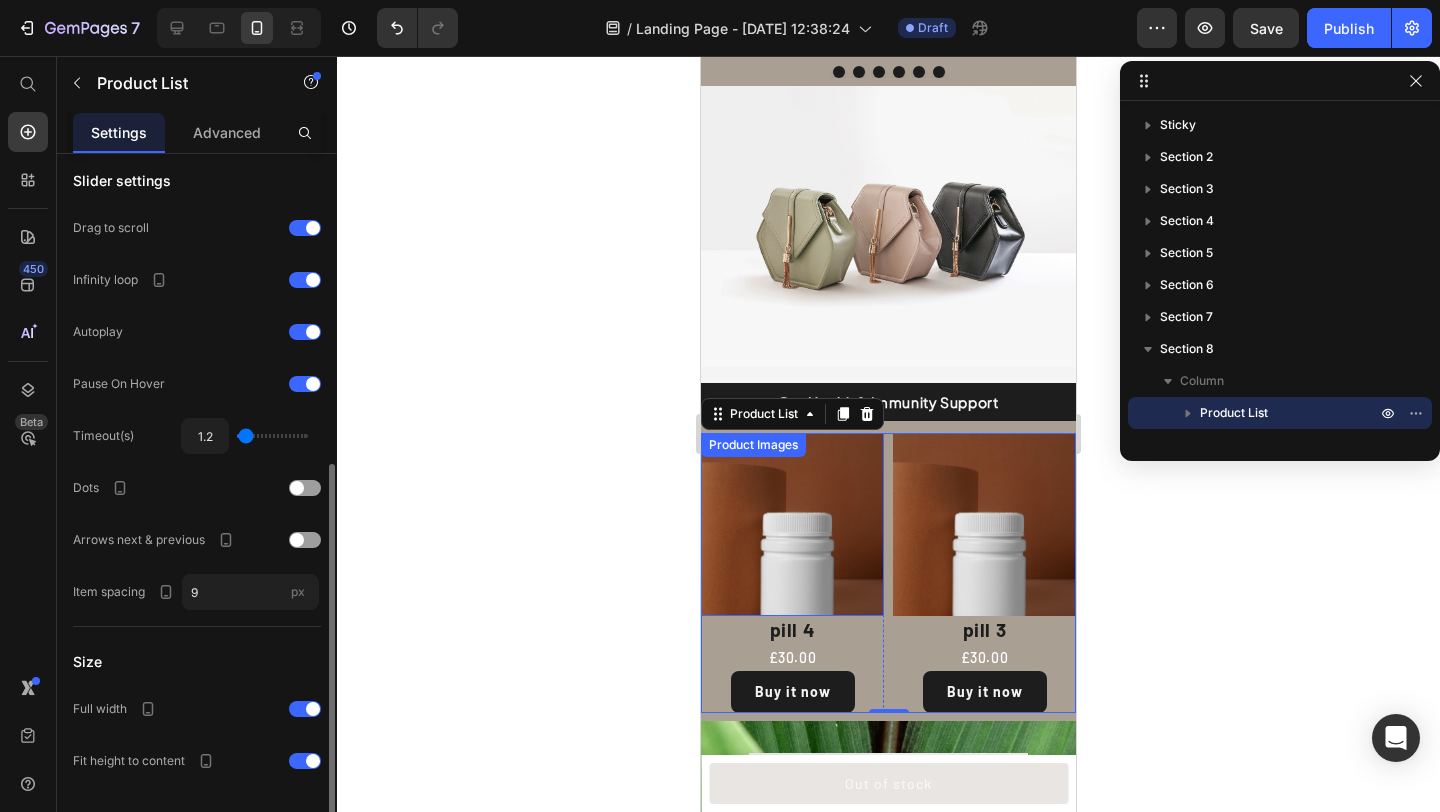 type on "1.1" 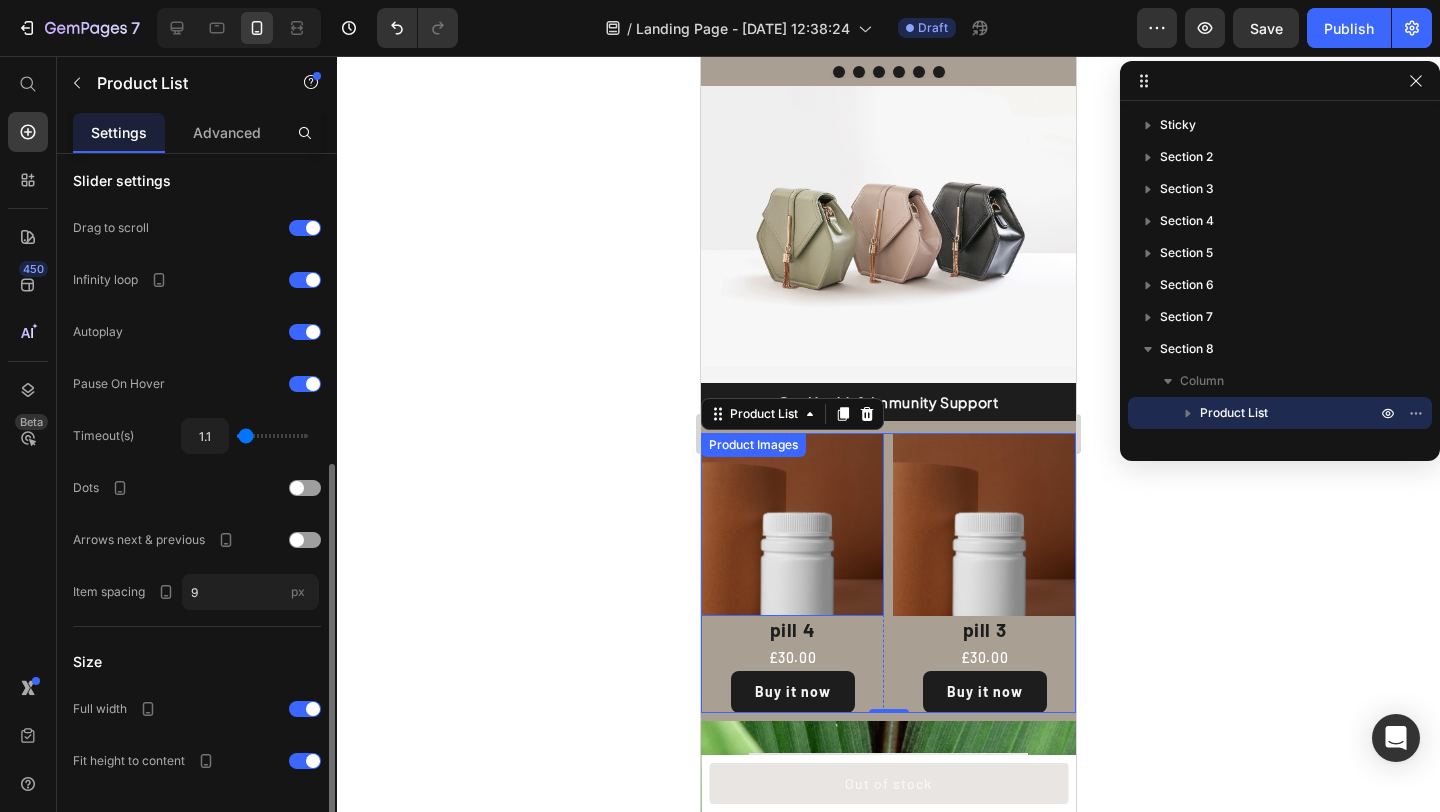 type on "1" 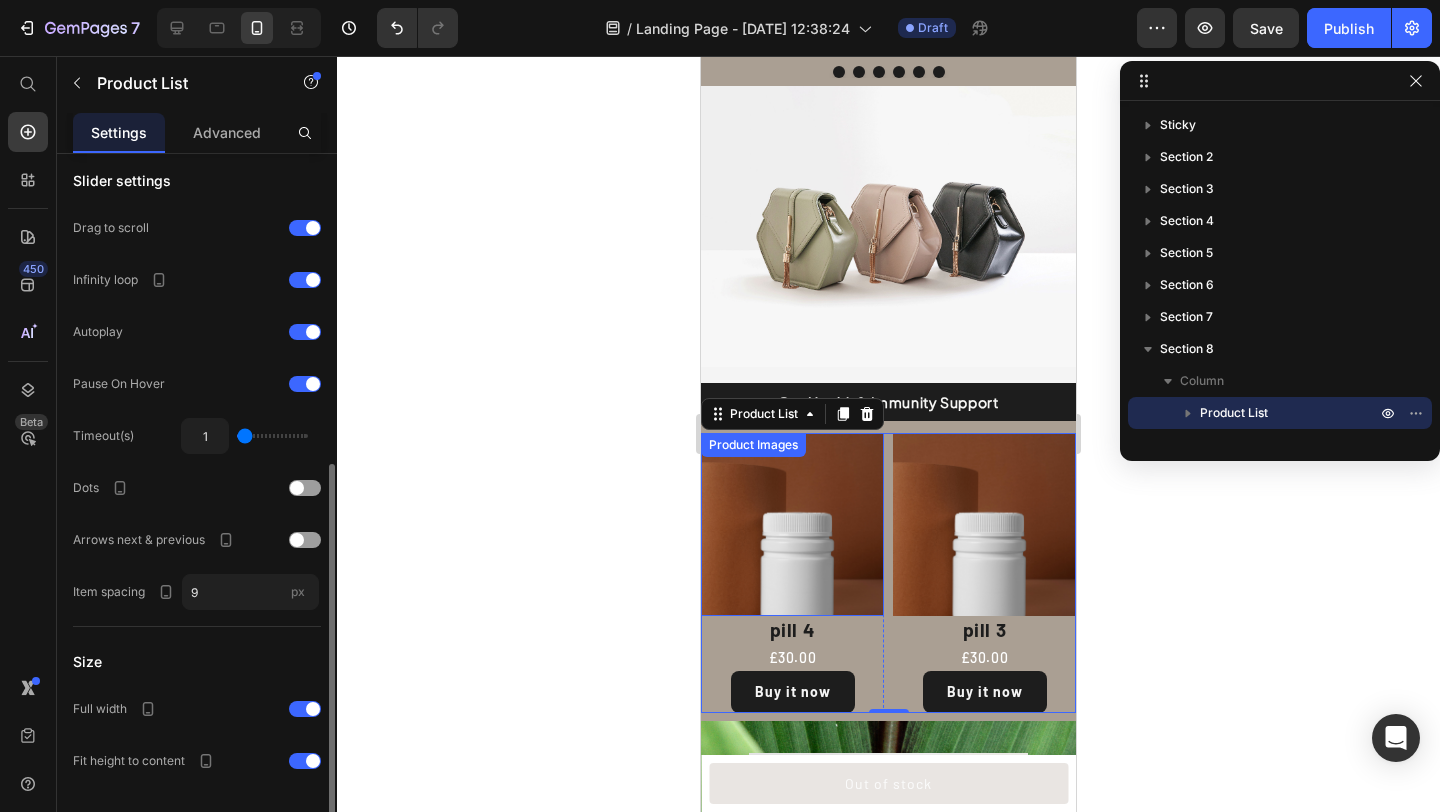 type on "1" 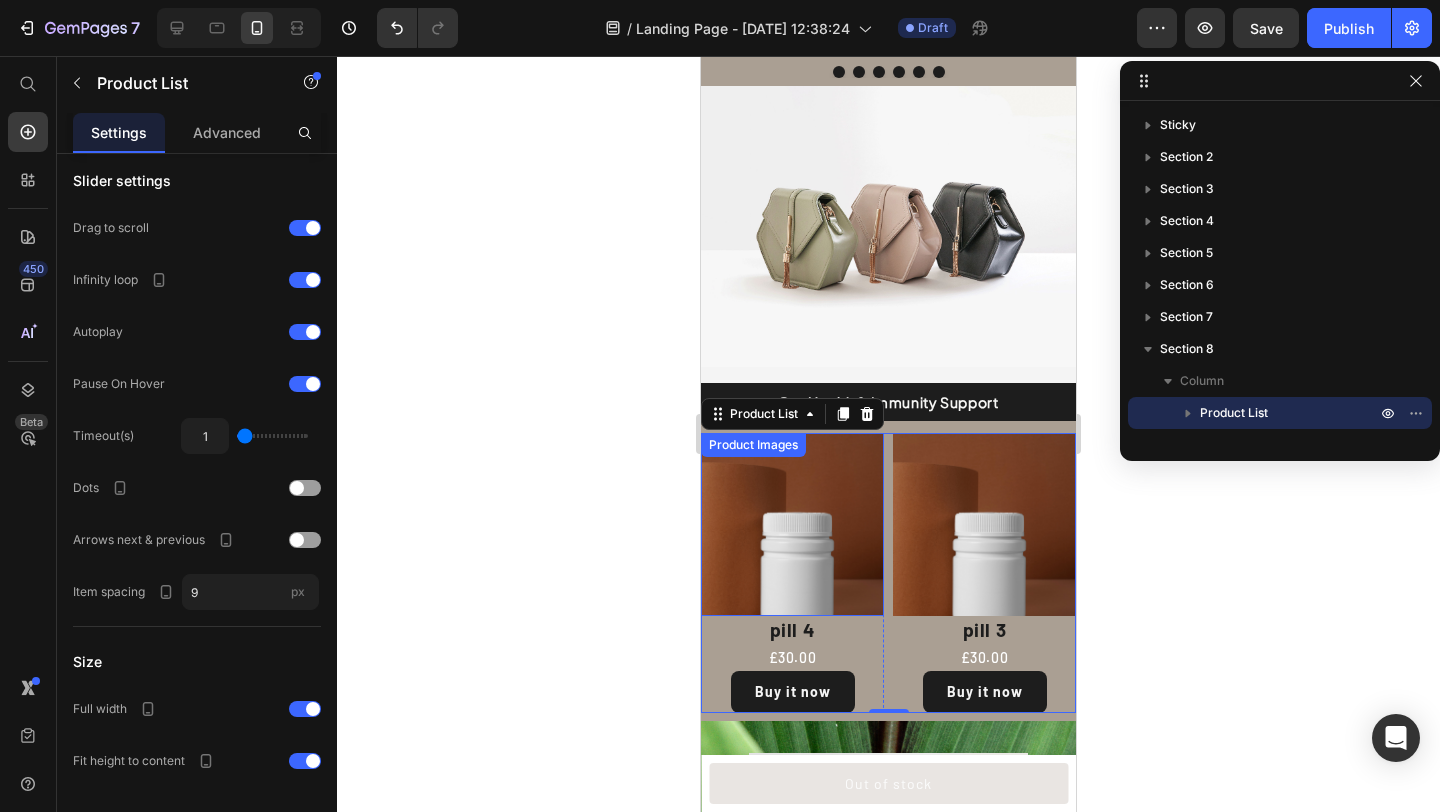 click 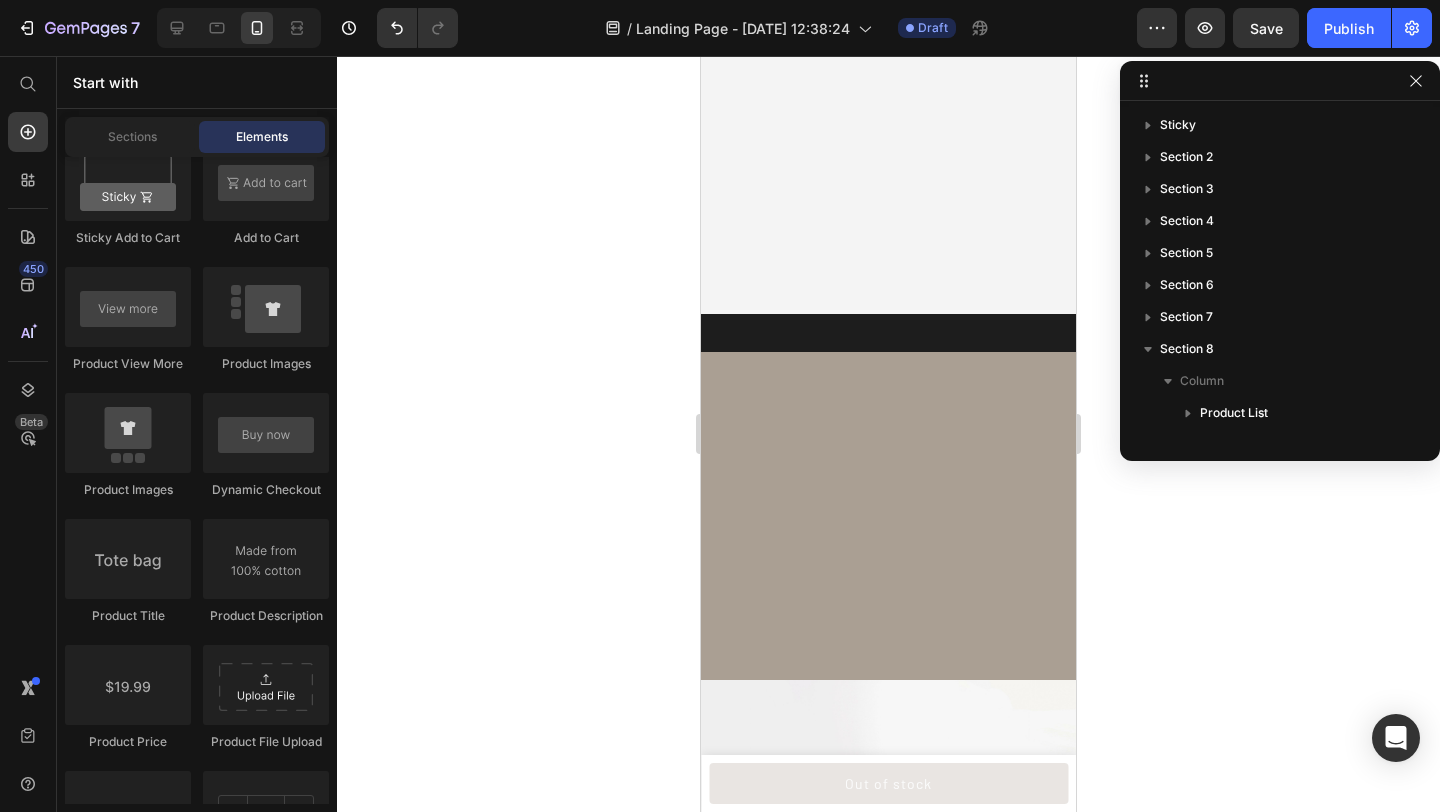 scroll, scrollTop: 1503, scrollLeft: 0, axis: vertical 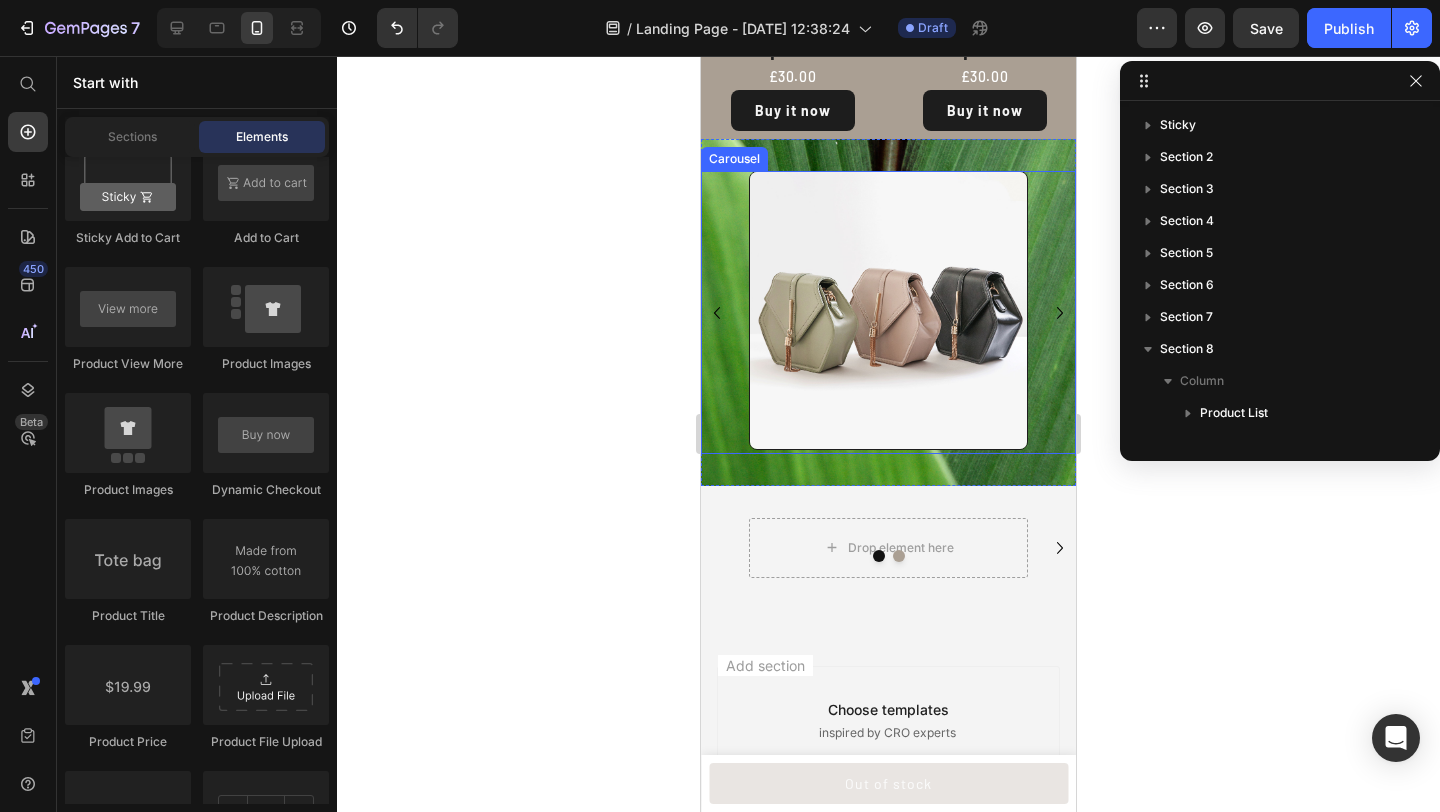 click 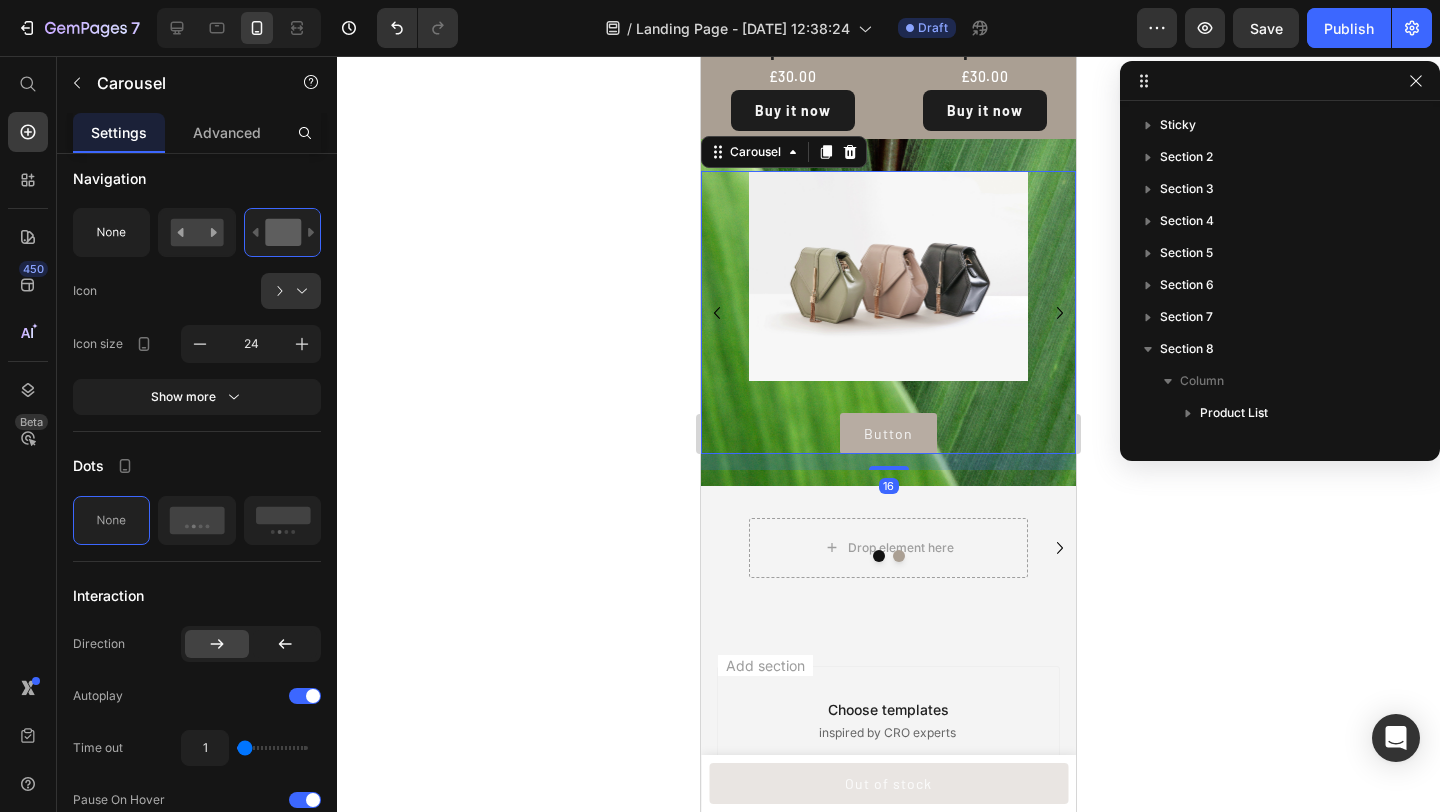 scroll, scrollTop: 0, scrollLeft: 0, axis: both 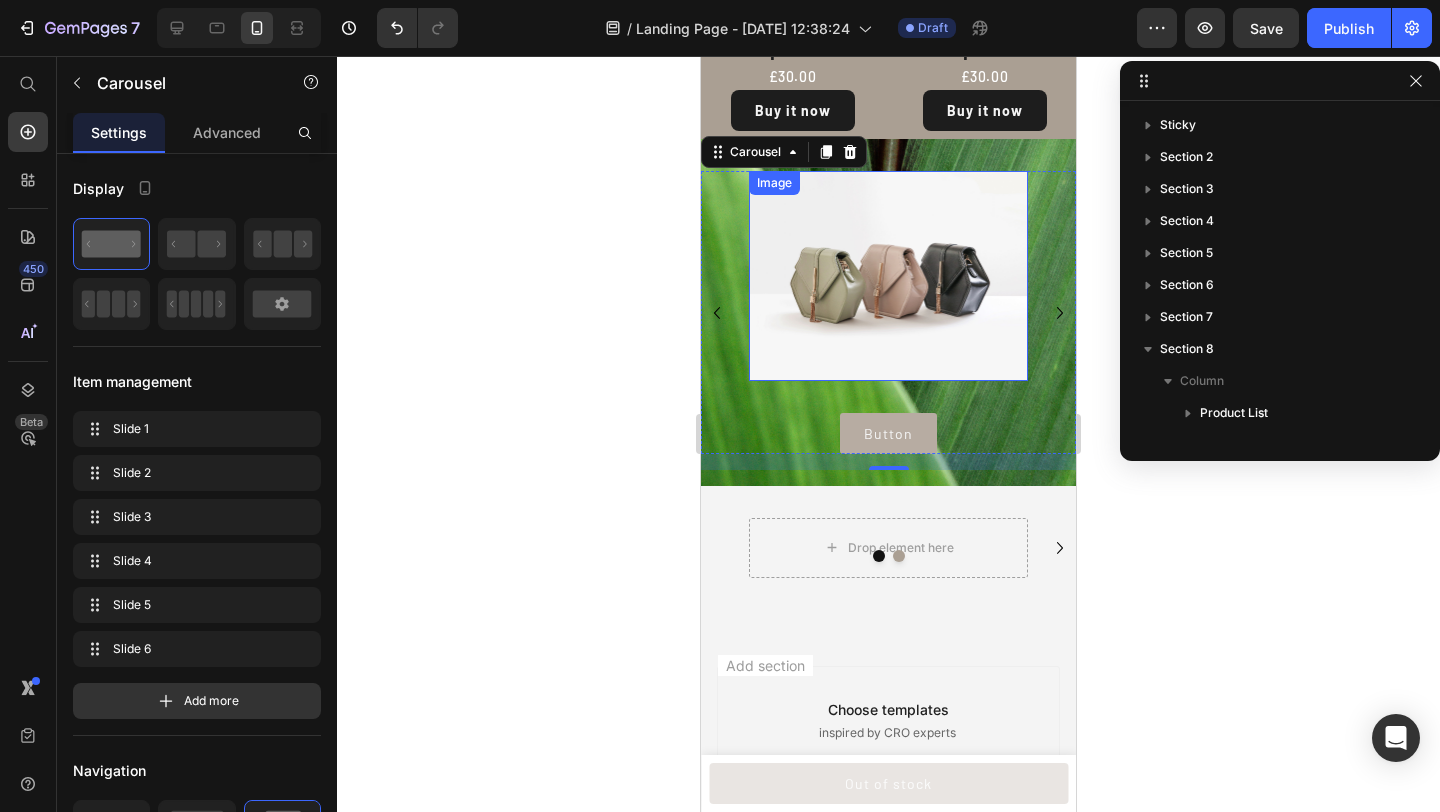click at bounding box center (888, 275) 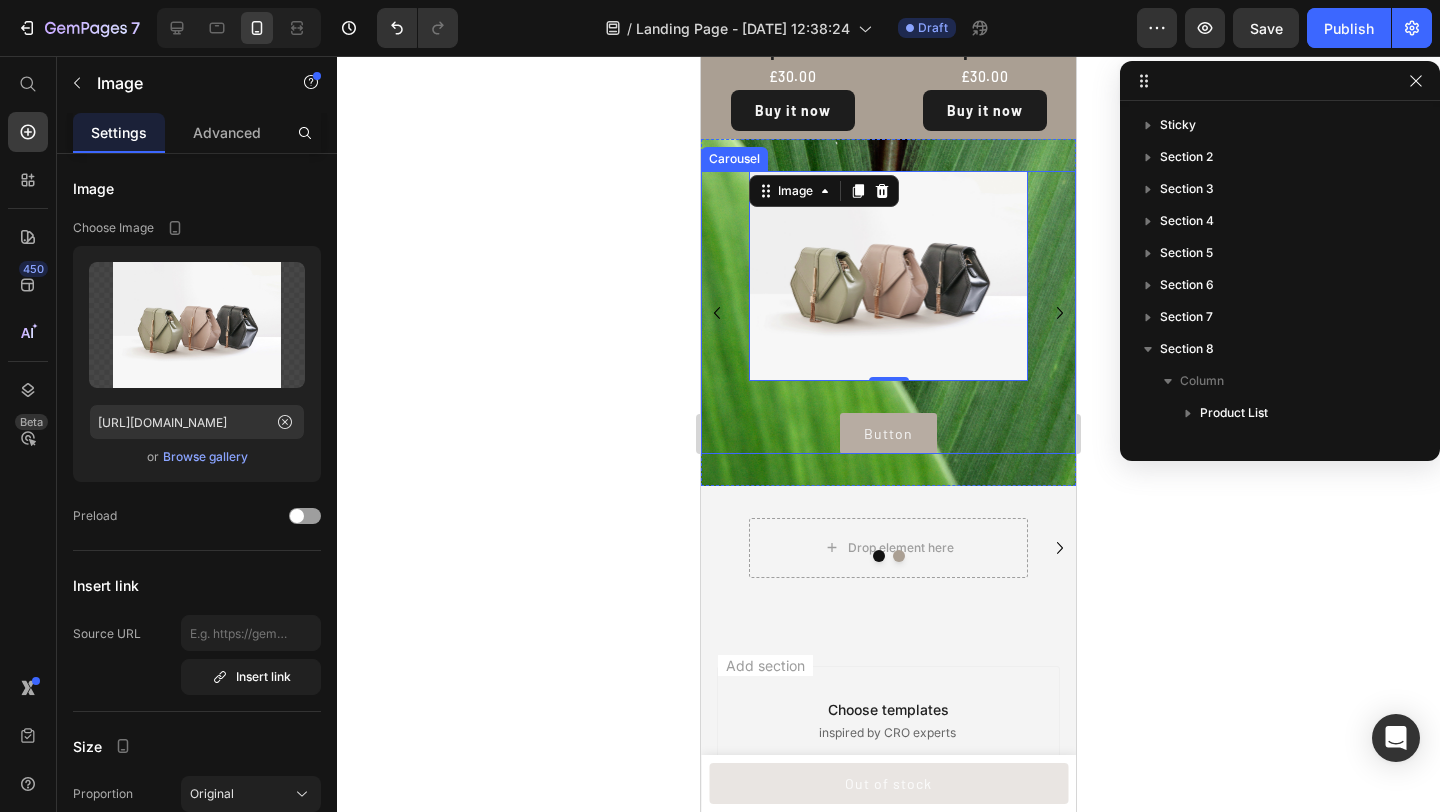 click 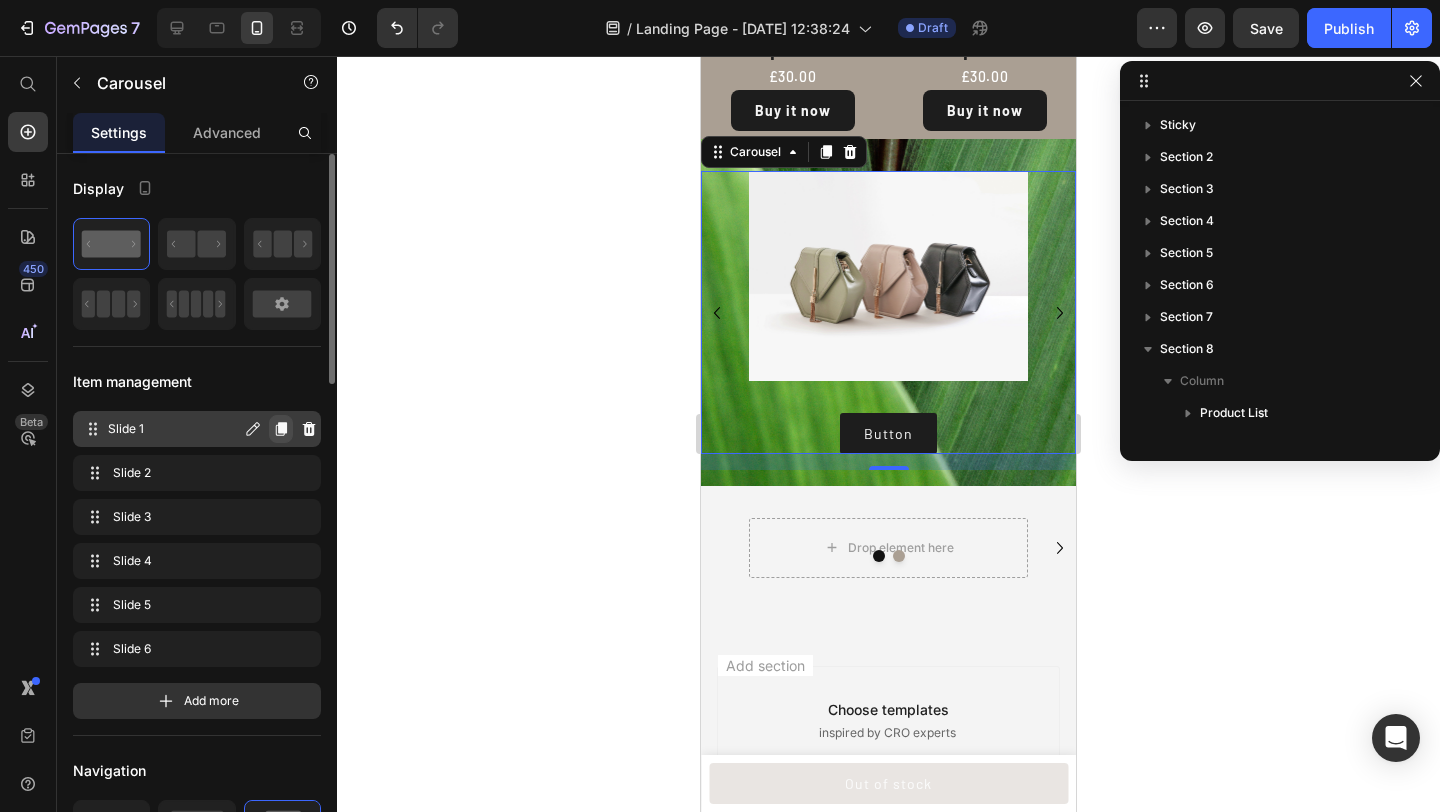 click 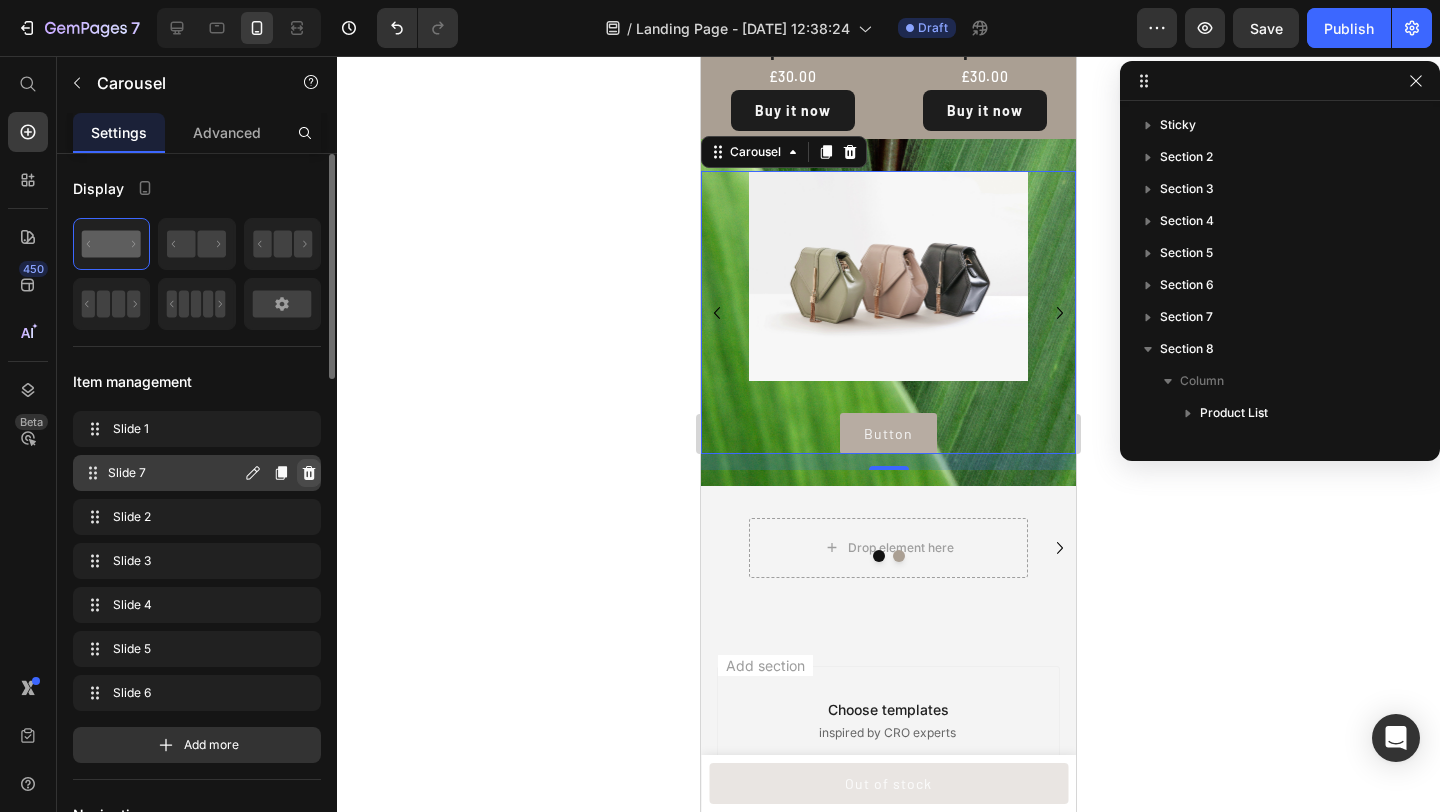 click 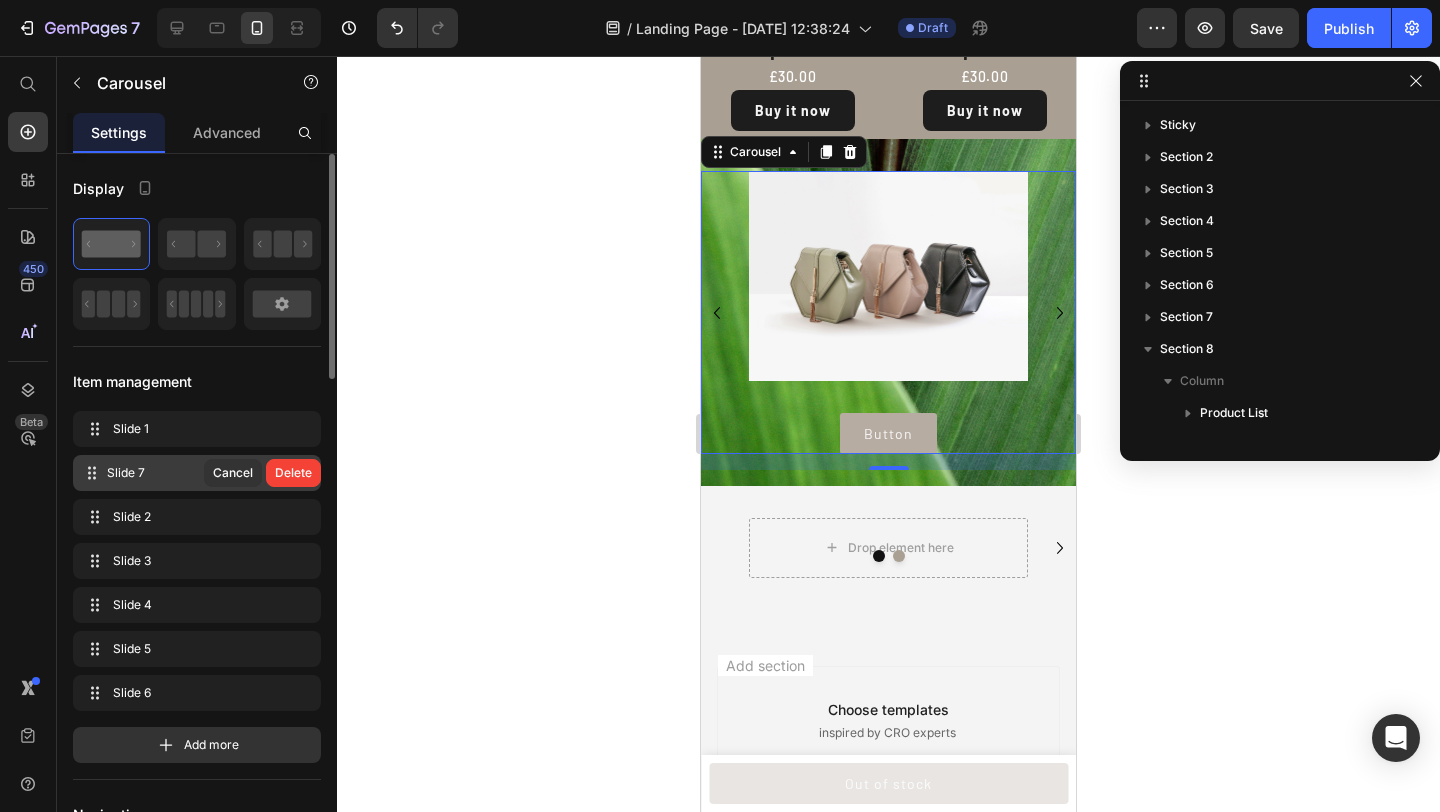 click on "Delete" at bounding box center (293, 473) 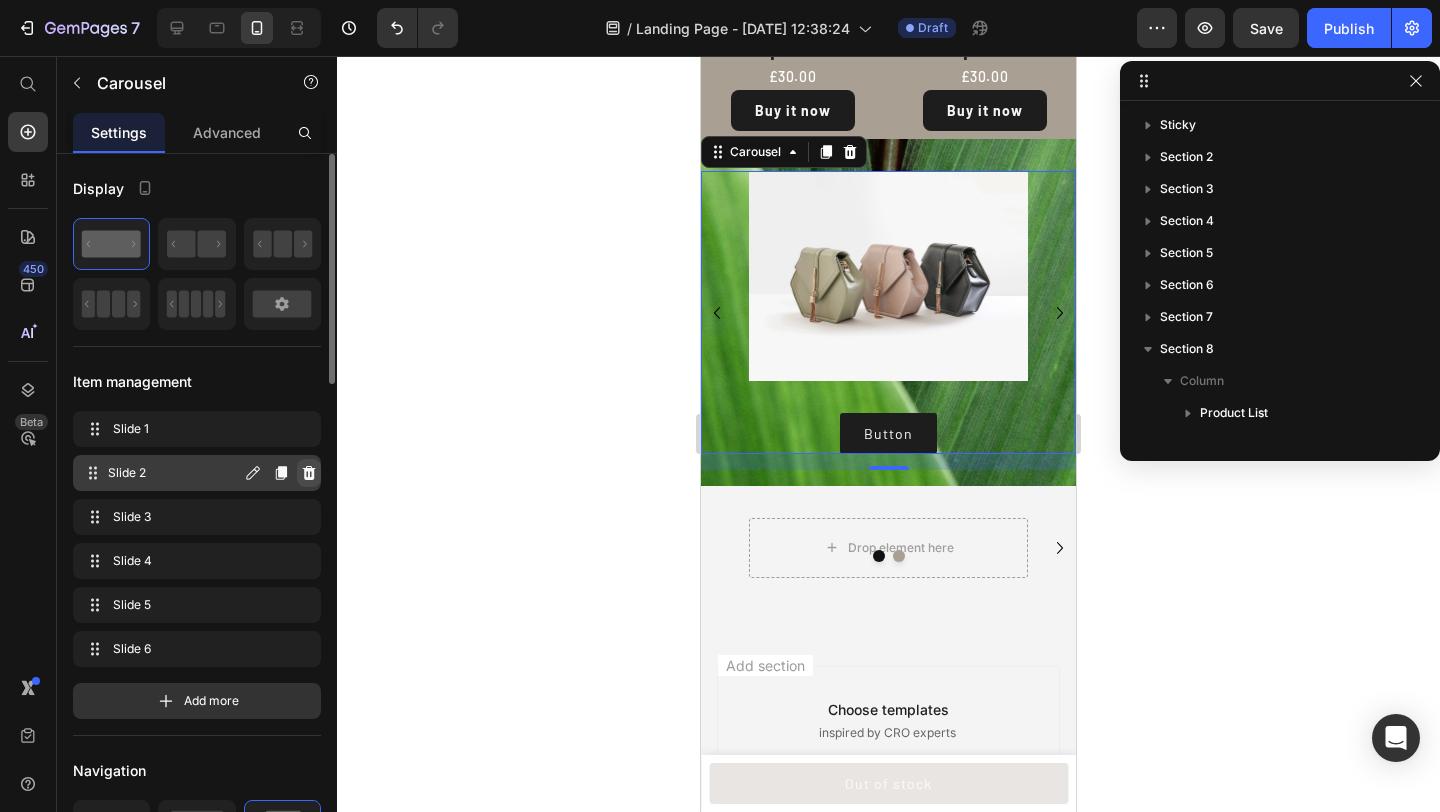 click 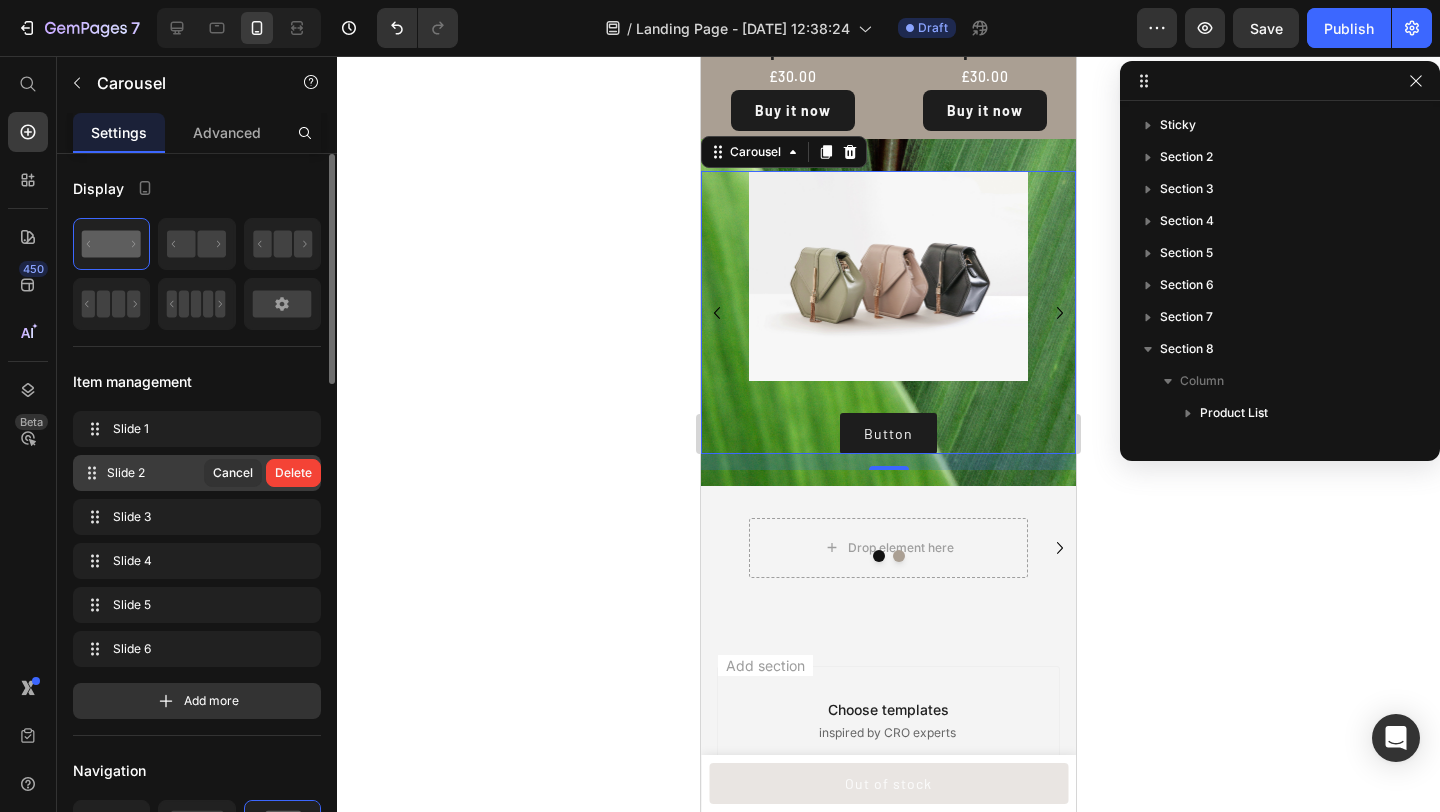 click on "Delete" at bounding box center [293, 473] 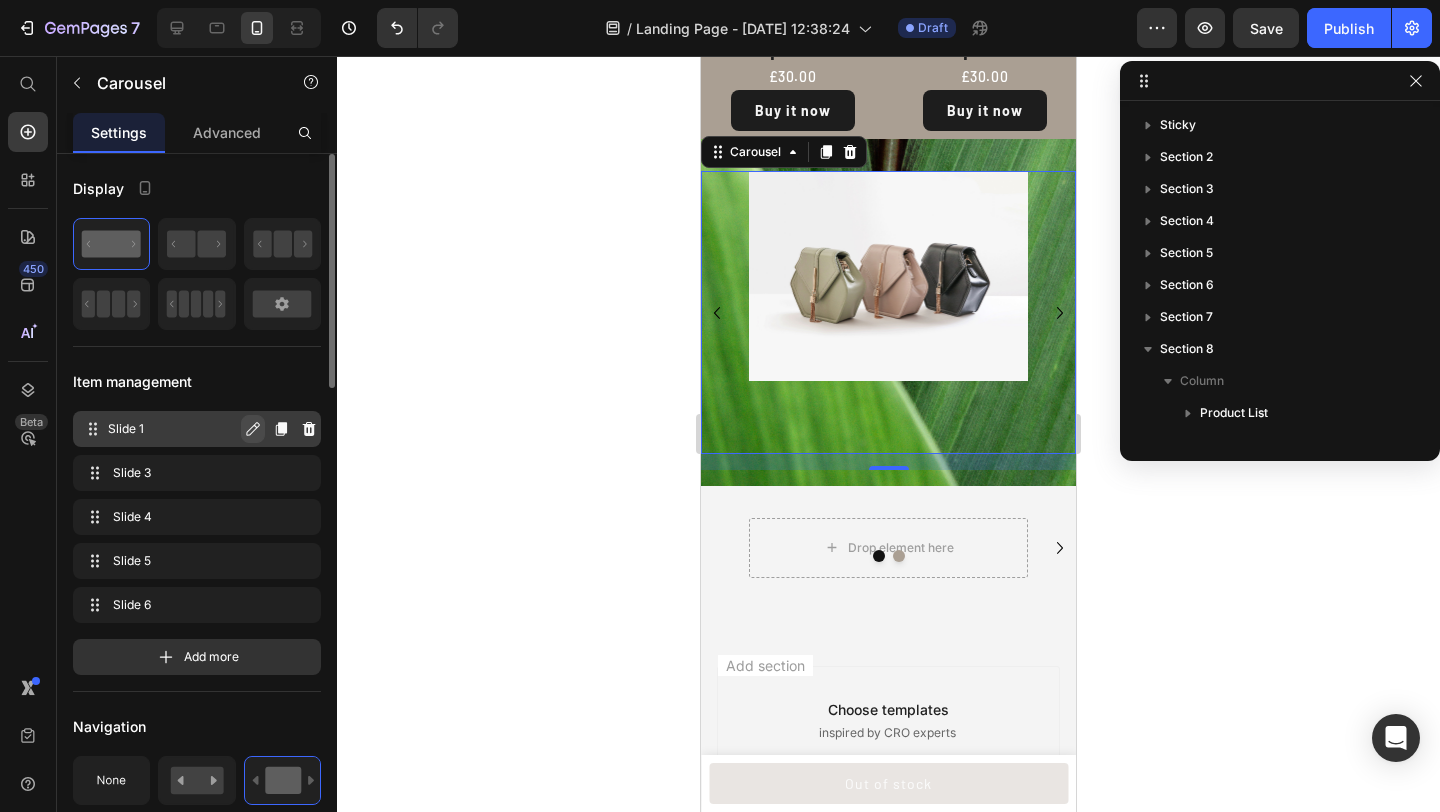 click 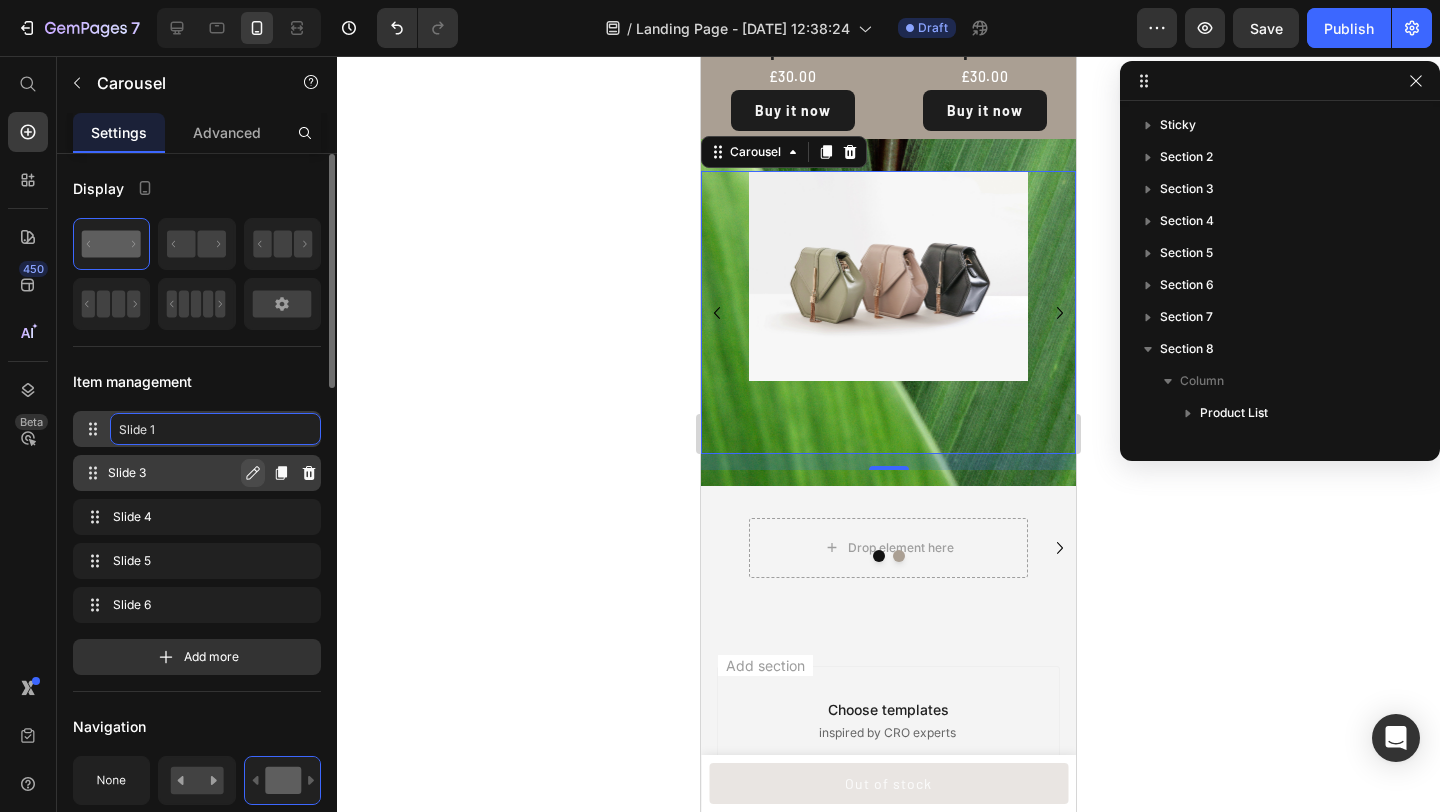 click 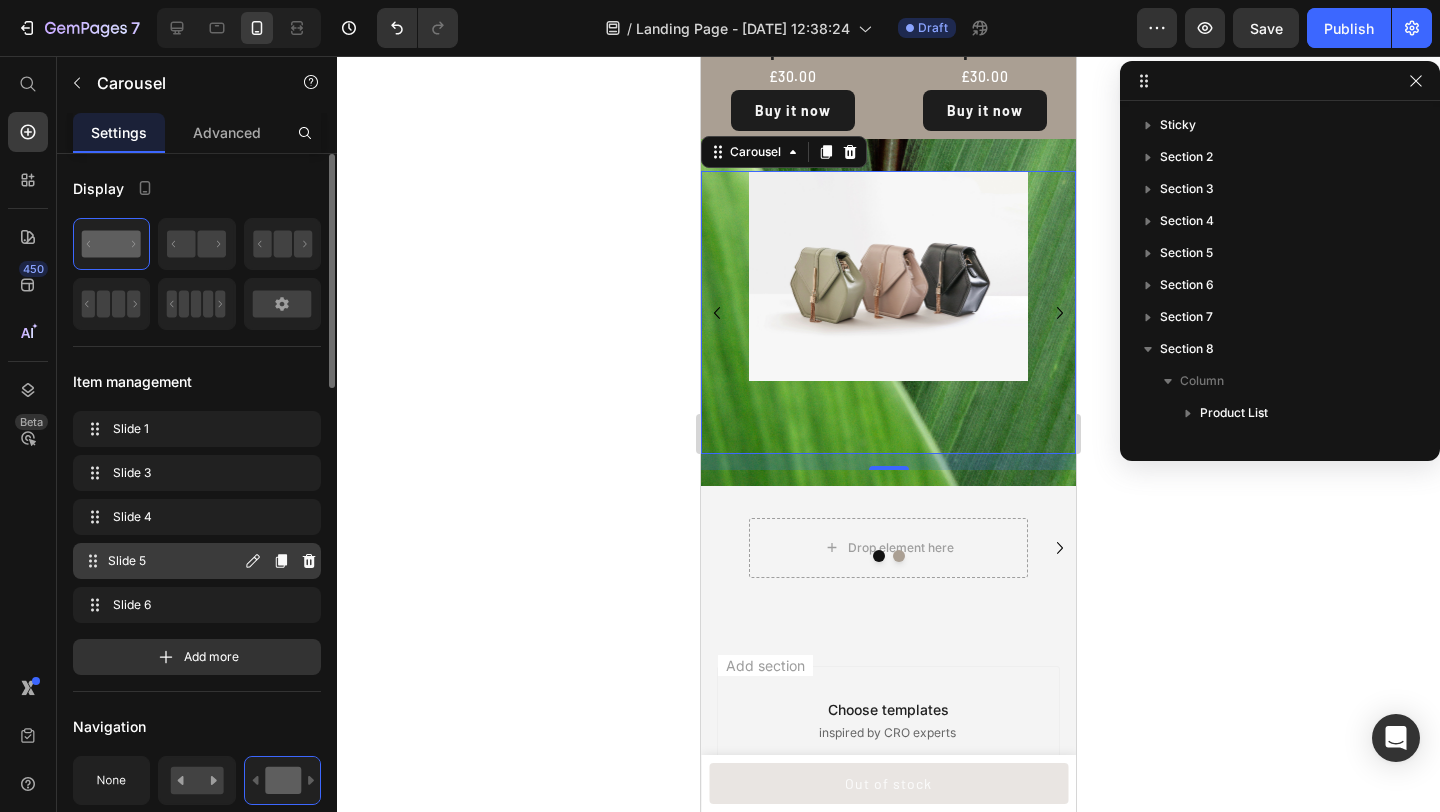 click on "Slide 5" at bounding box center [174, 561] 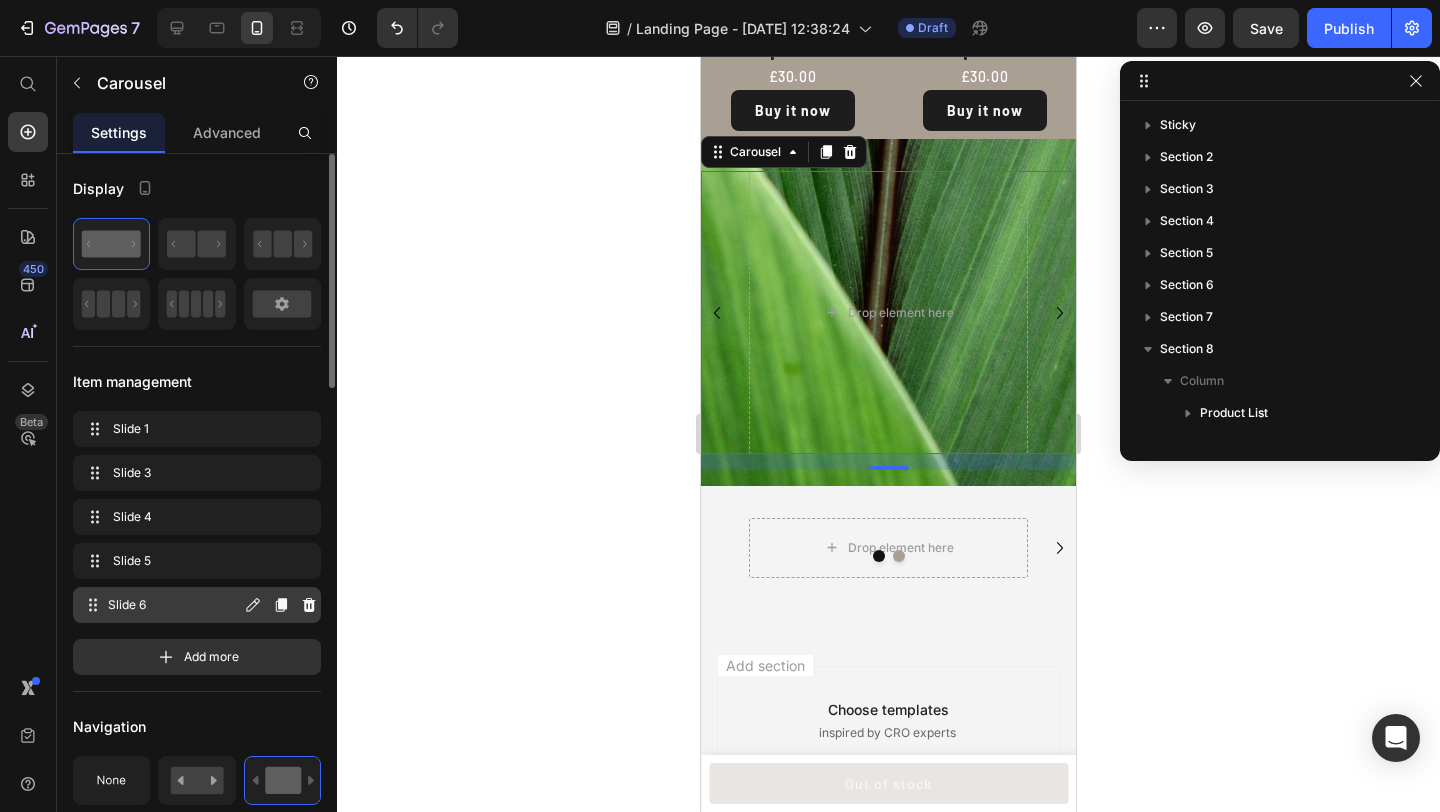 click on "Slide 6" at bounding box center (174, 605) 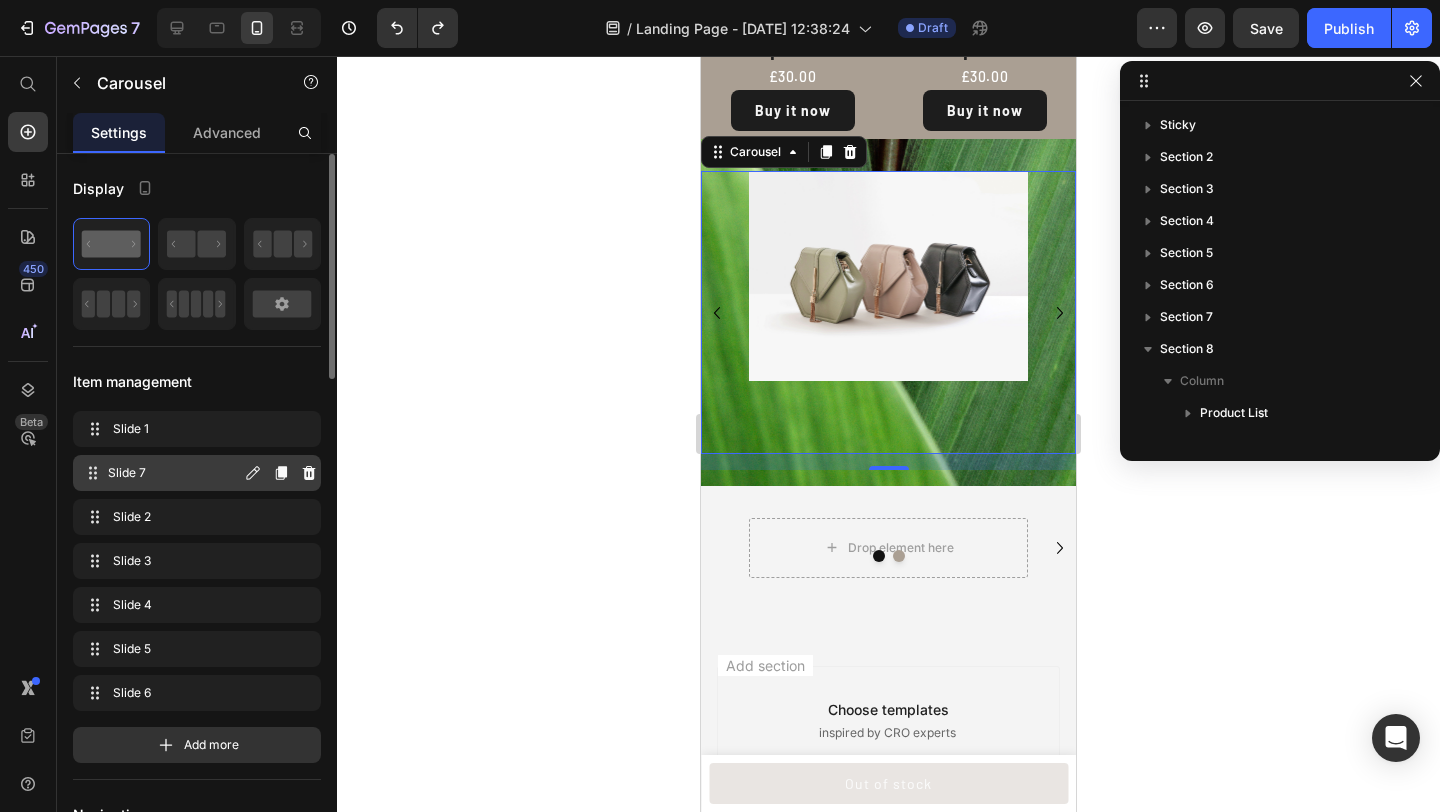 click on "Slide 7 Slide 7" at bounding box center (161, 473) 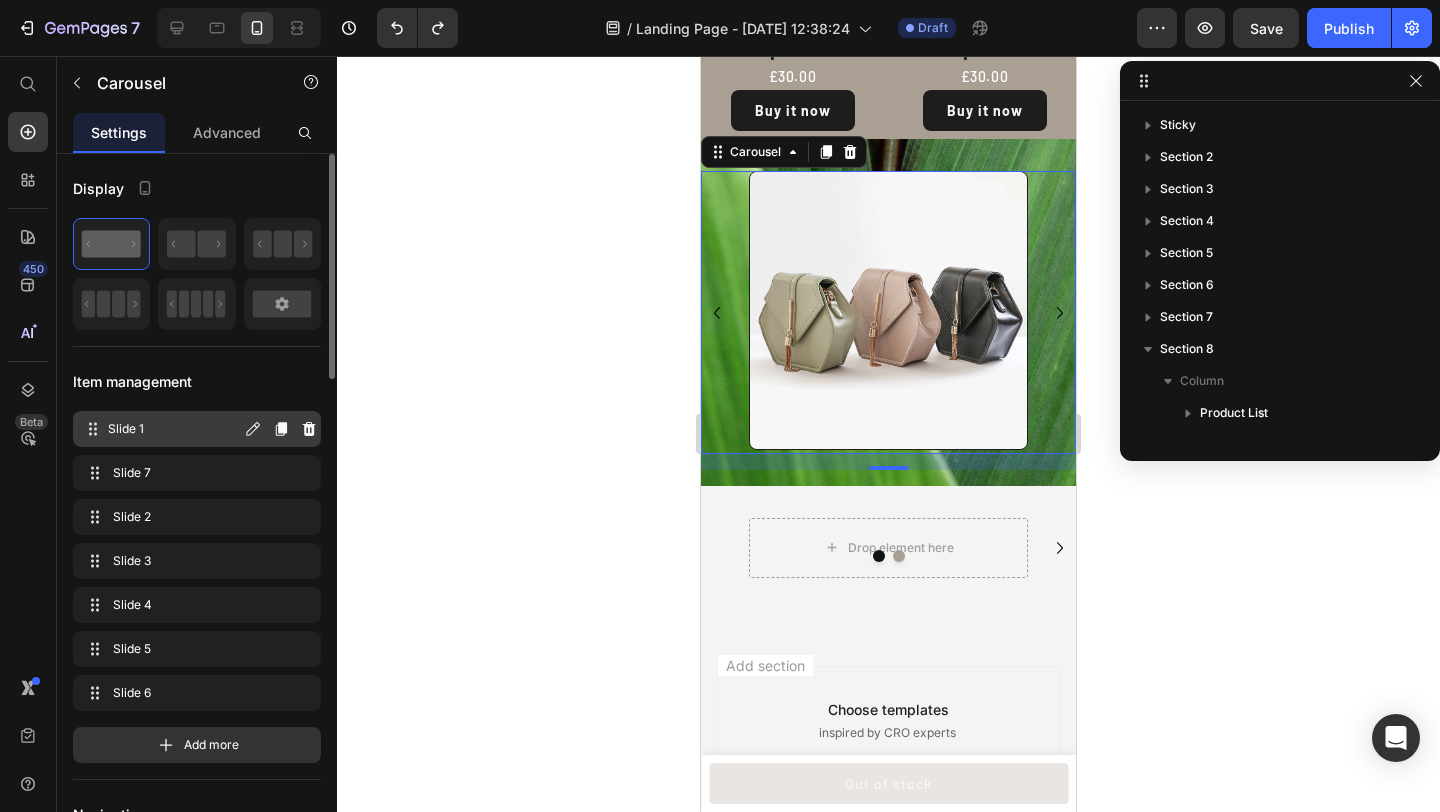 click on "Slide 1" at bounding box center (174, 429) 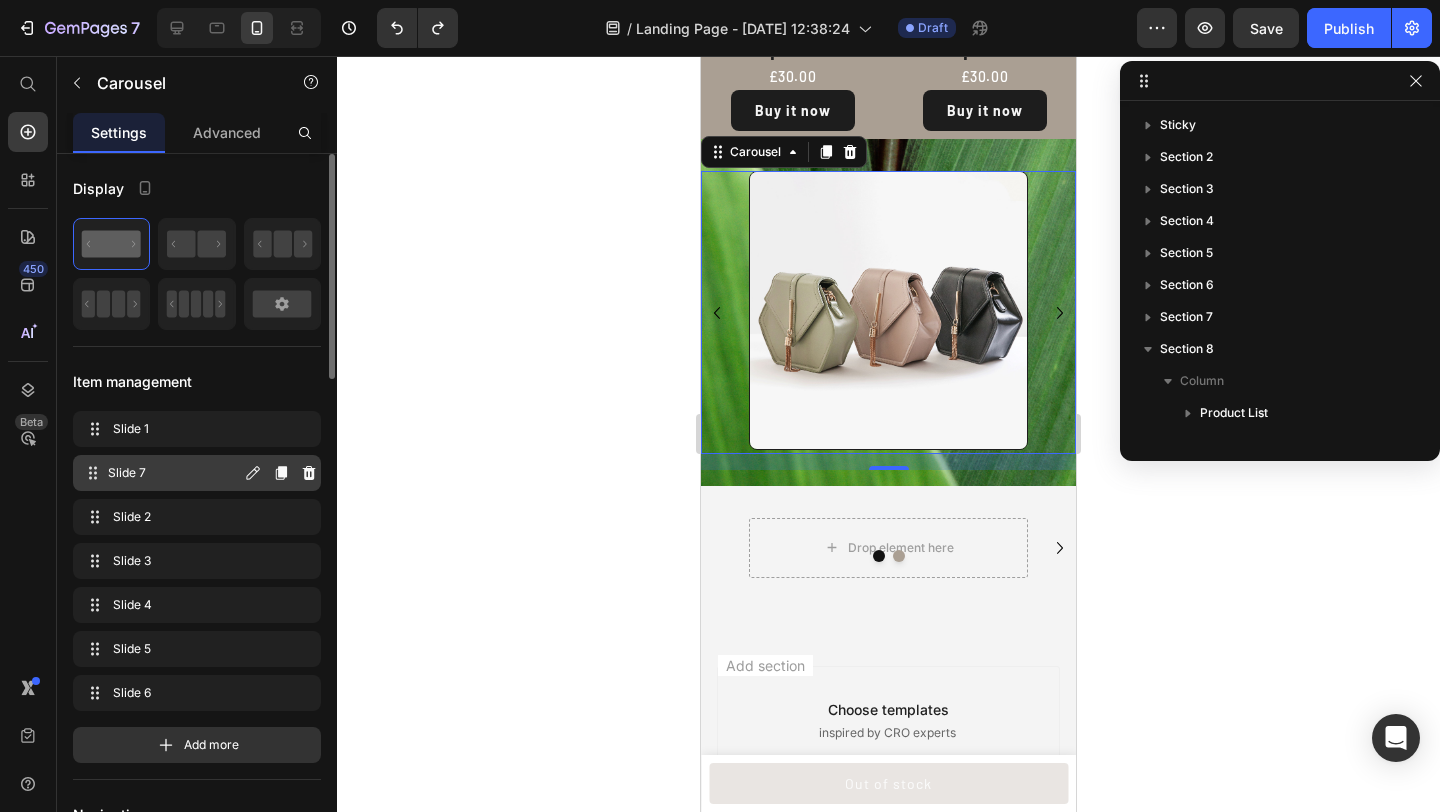 click on "Slide 7" at bounding box center [174, 473] 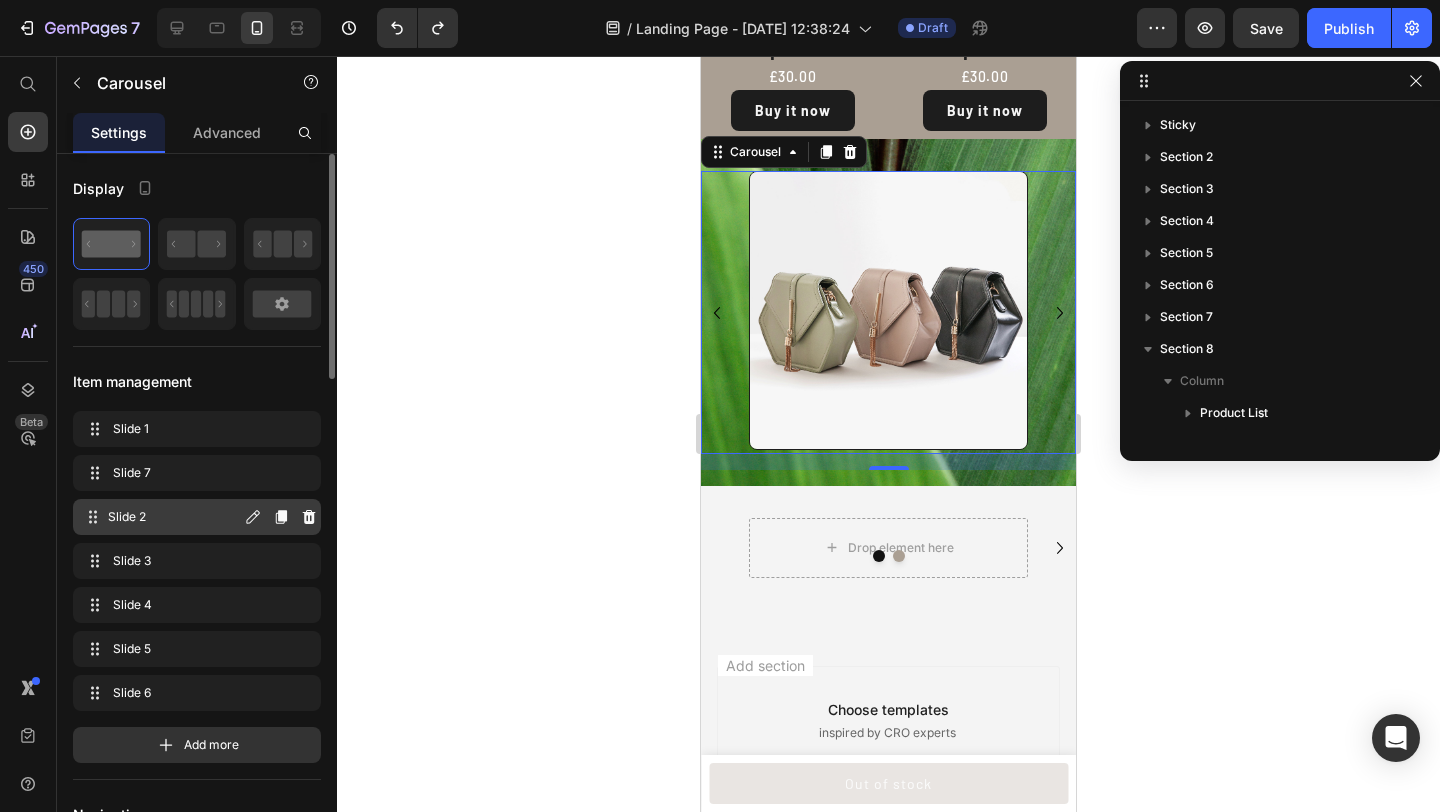 click on "Slide 2" at bounding box center (174, 517) 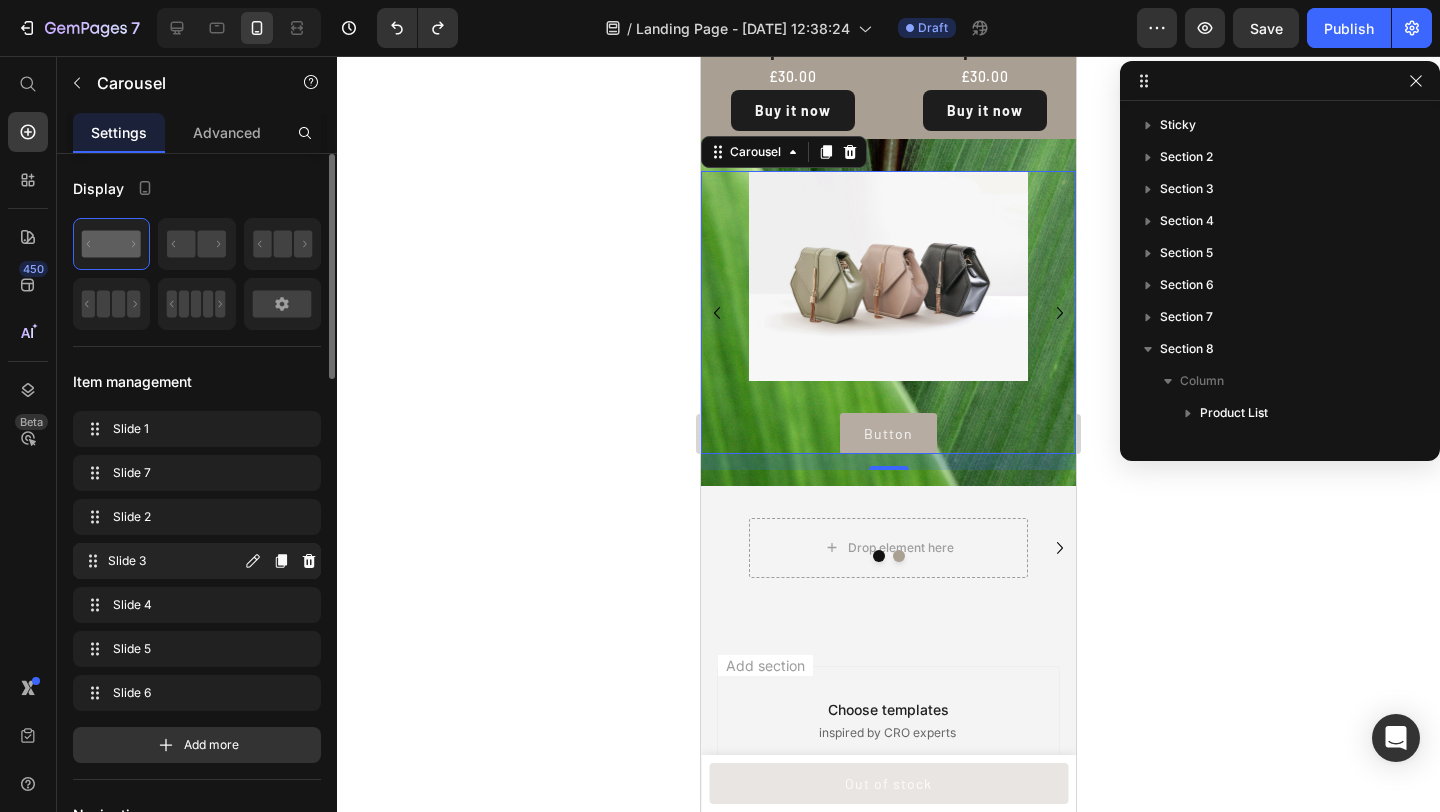 click on "Slide 3" at bounding box center (174, 561) 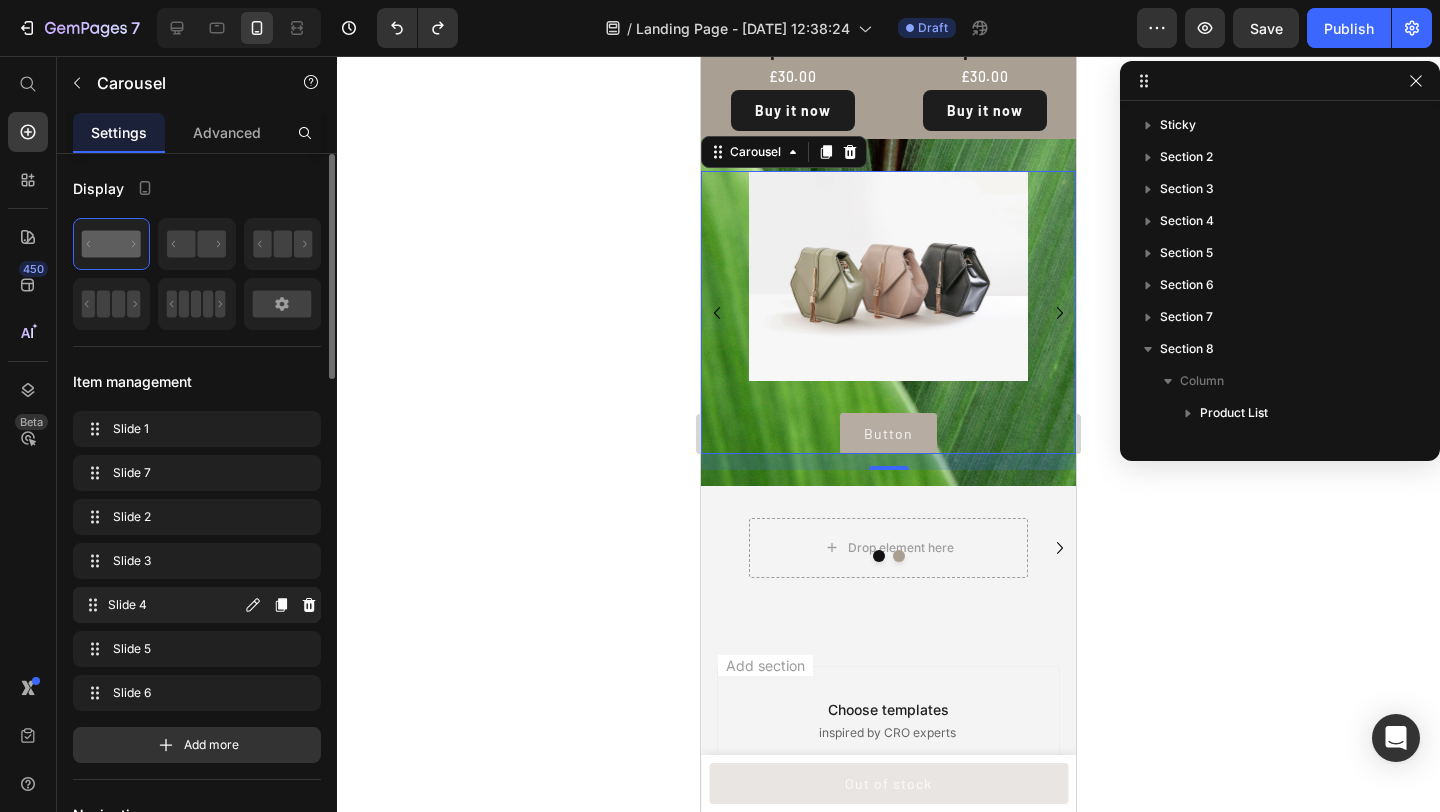 click on "Slide 4" at bounding box center (174, 605) 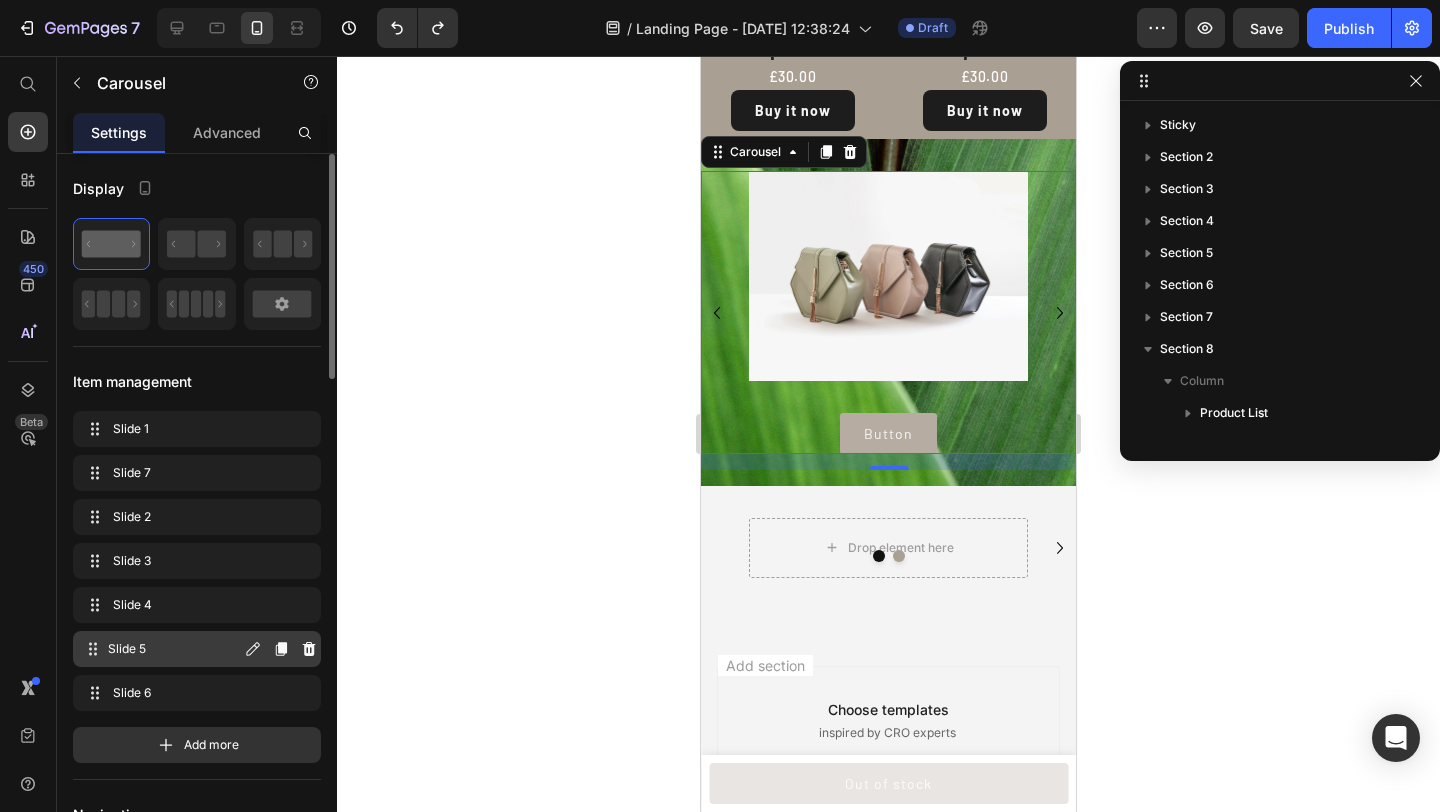 click on "Slide 5" at bounding box center (174, 649) 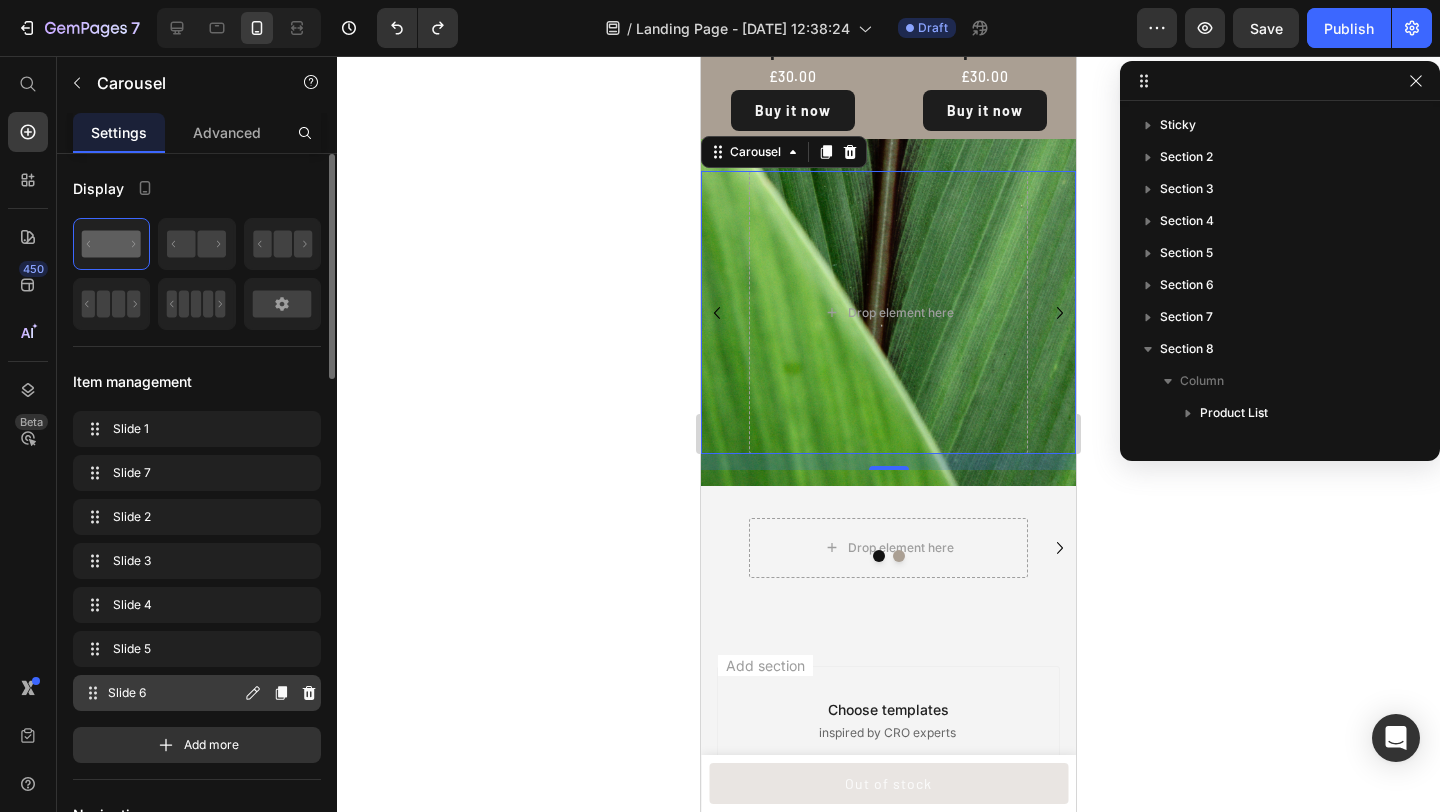 click on "Slide 6" at bounding box center [174, 693] 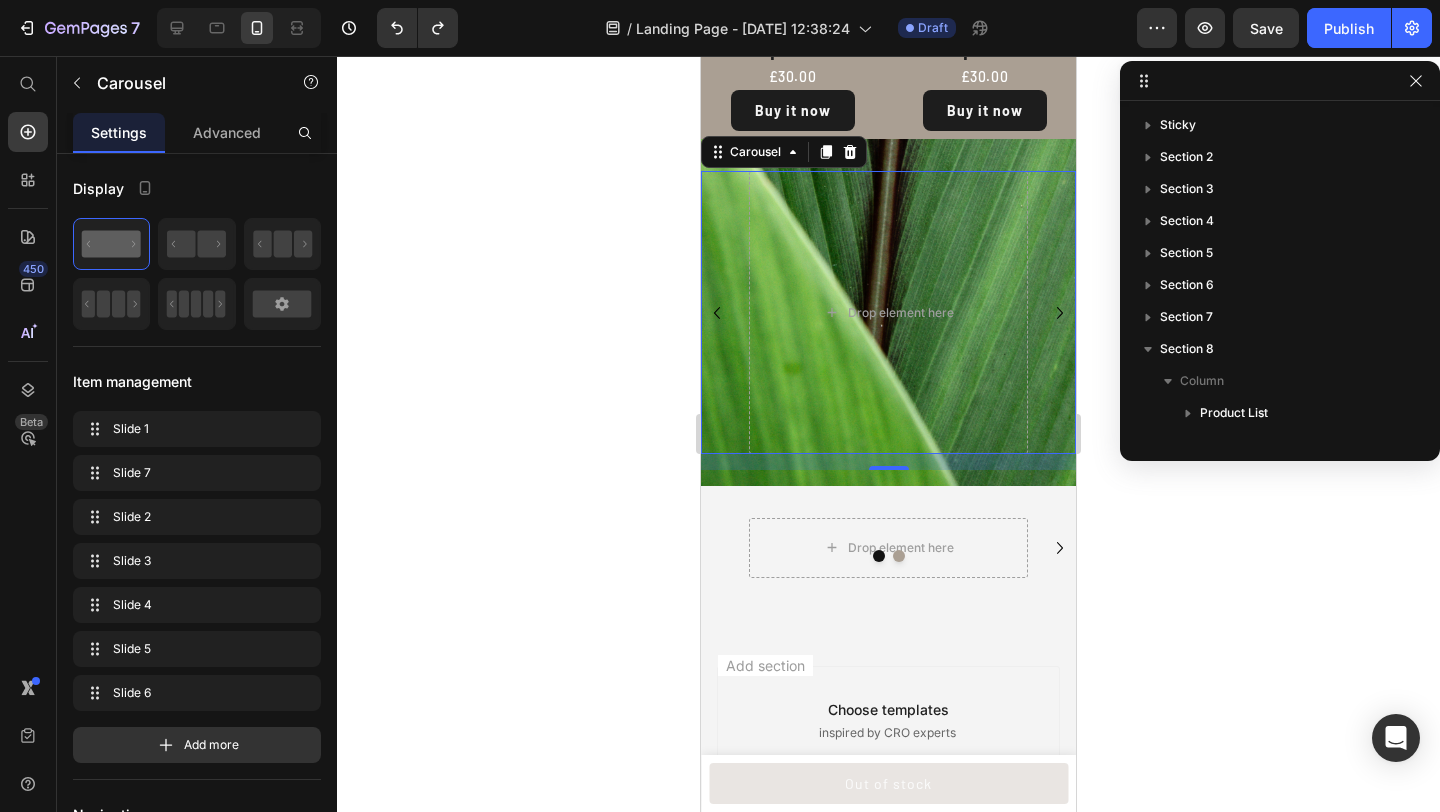 click 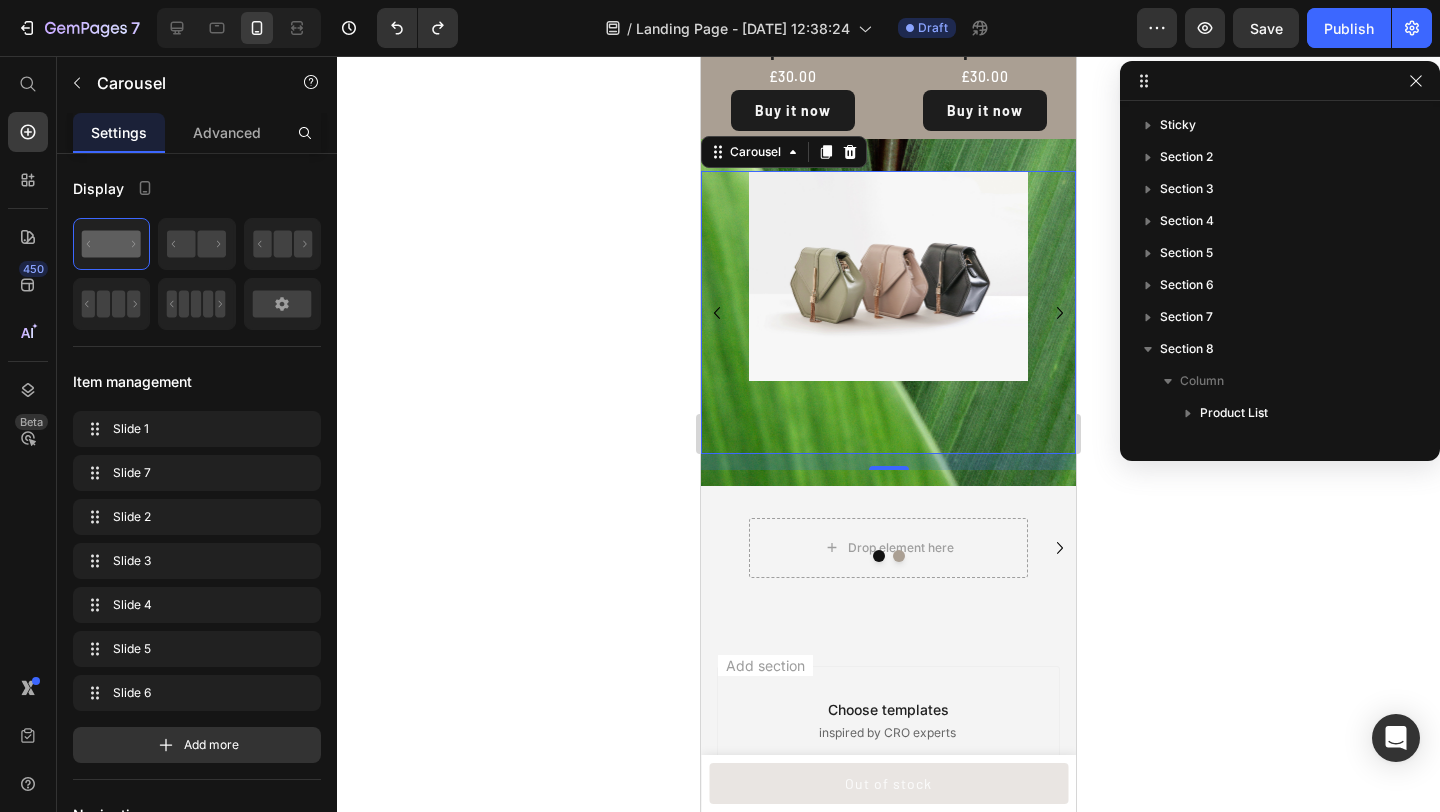 click 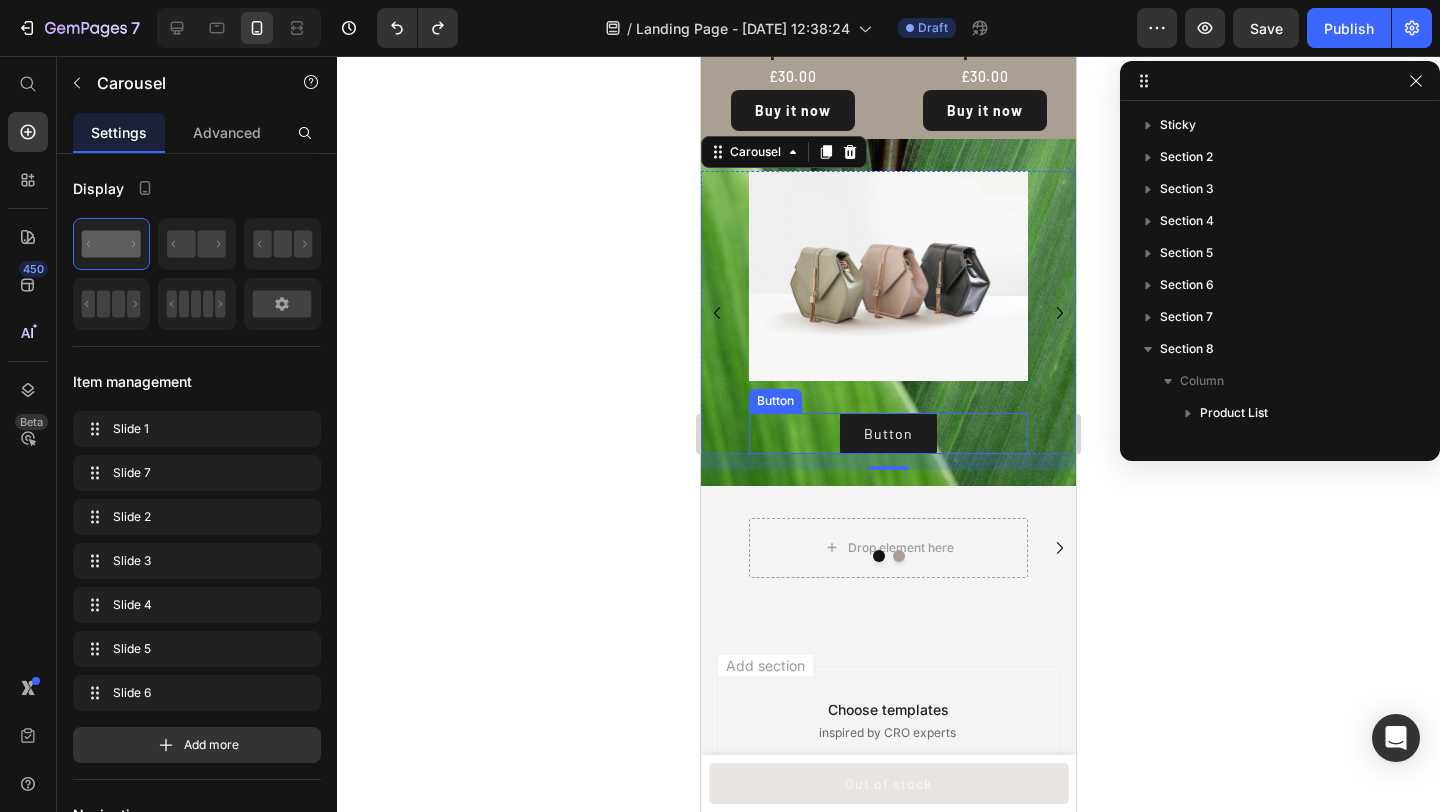 click on "Button Button" at bounding box center [888, 433] 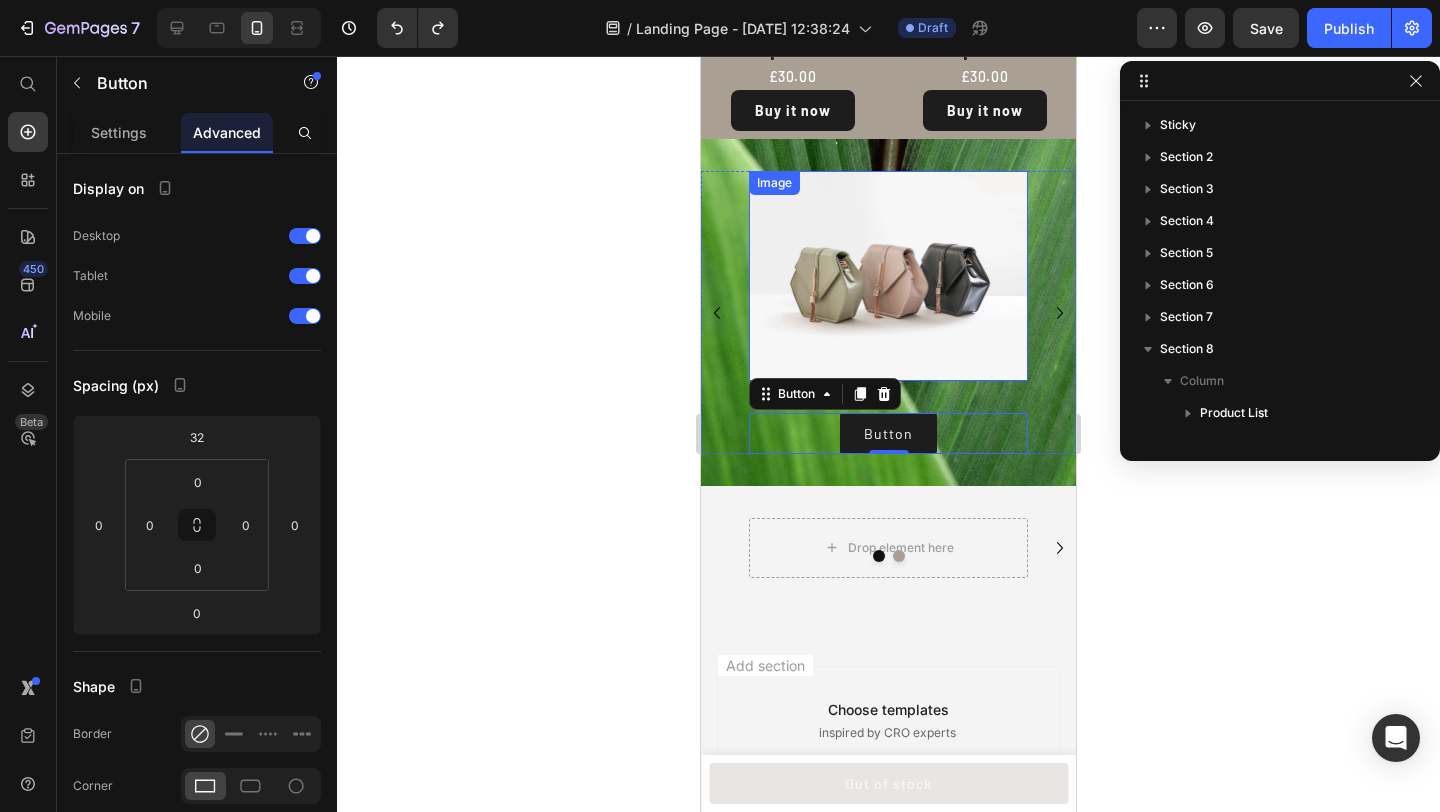 click at bounding box center (888, 275) 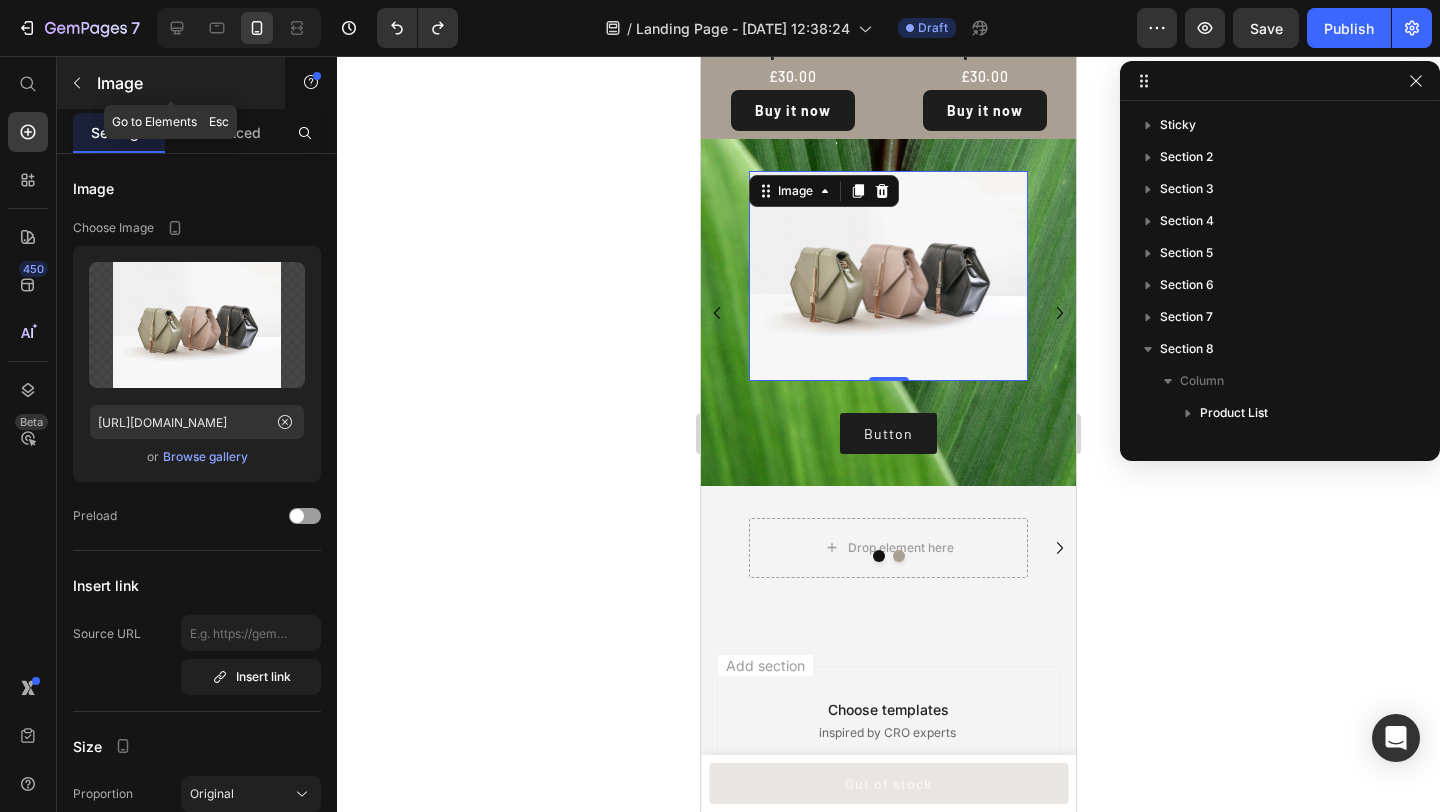 click 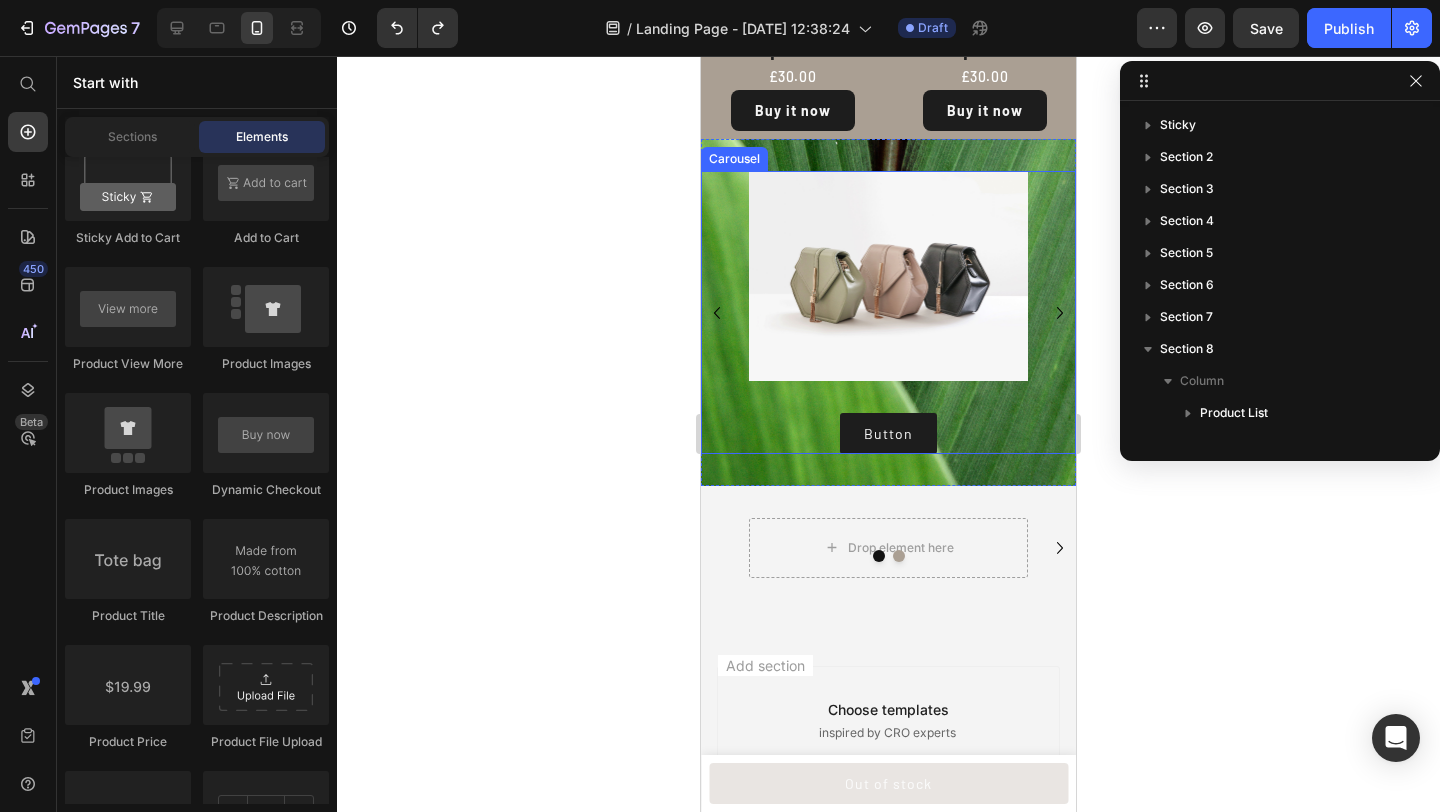 click on "Image Image Image Button Button Image Button Button Image
Drop element here
Drop element here" at bounding box center (888, 312) 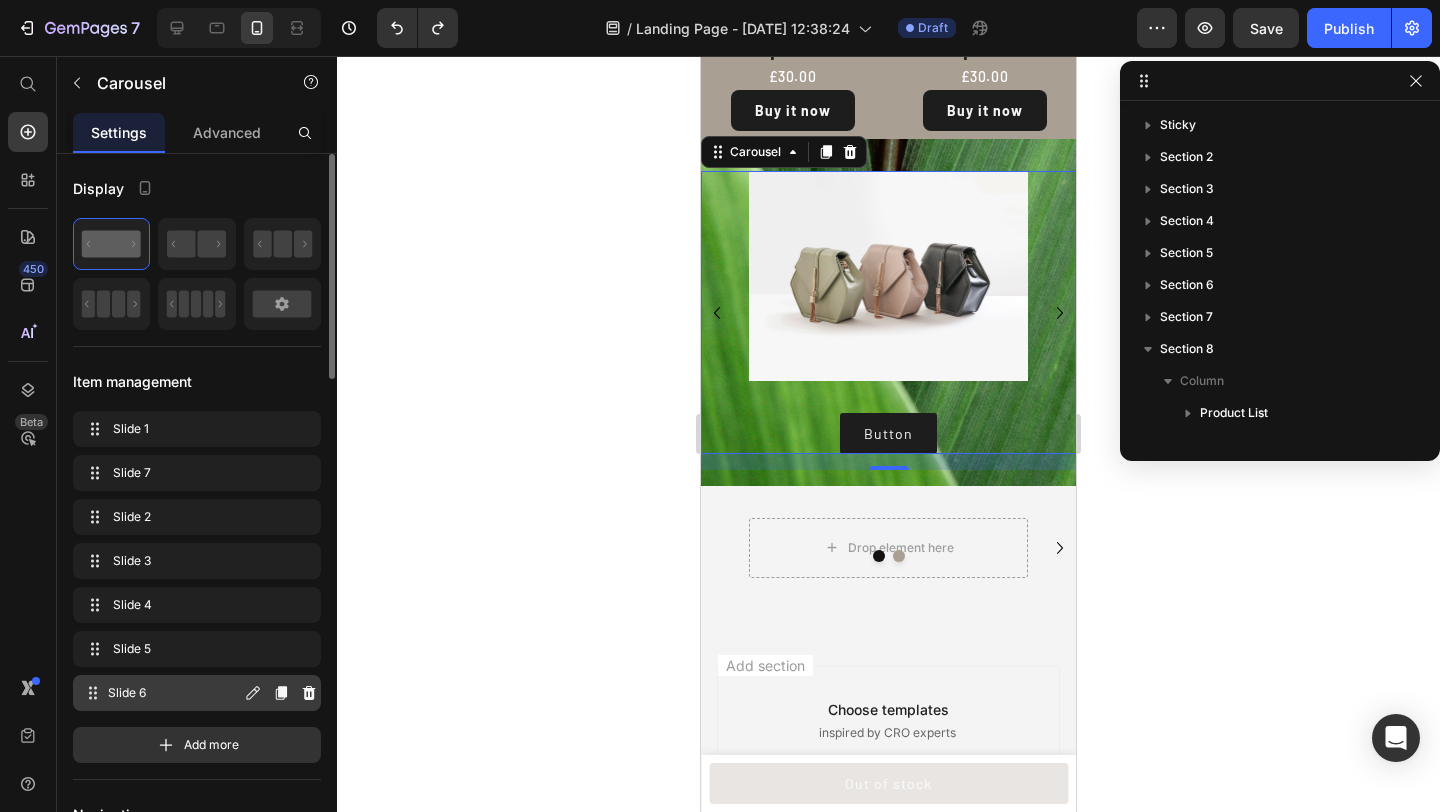 click on "Slide 6" at bounding box center [174, 693] 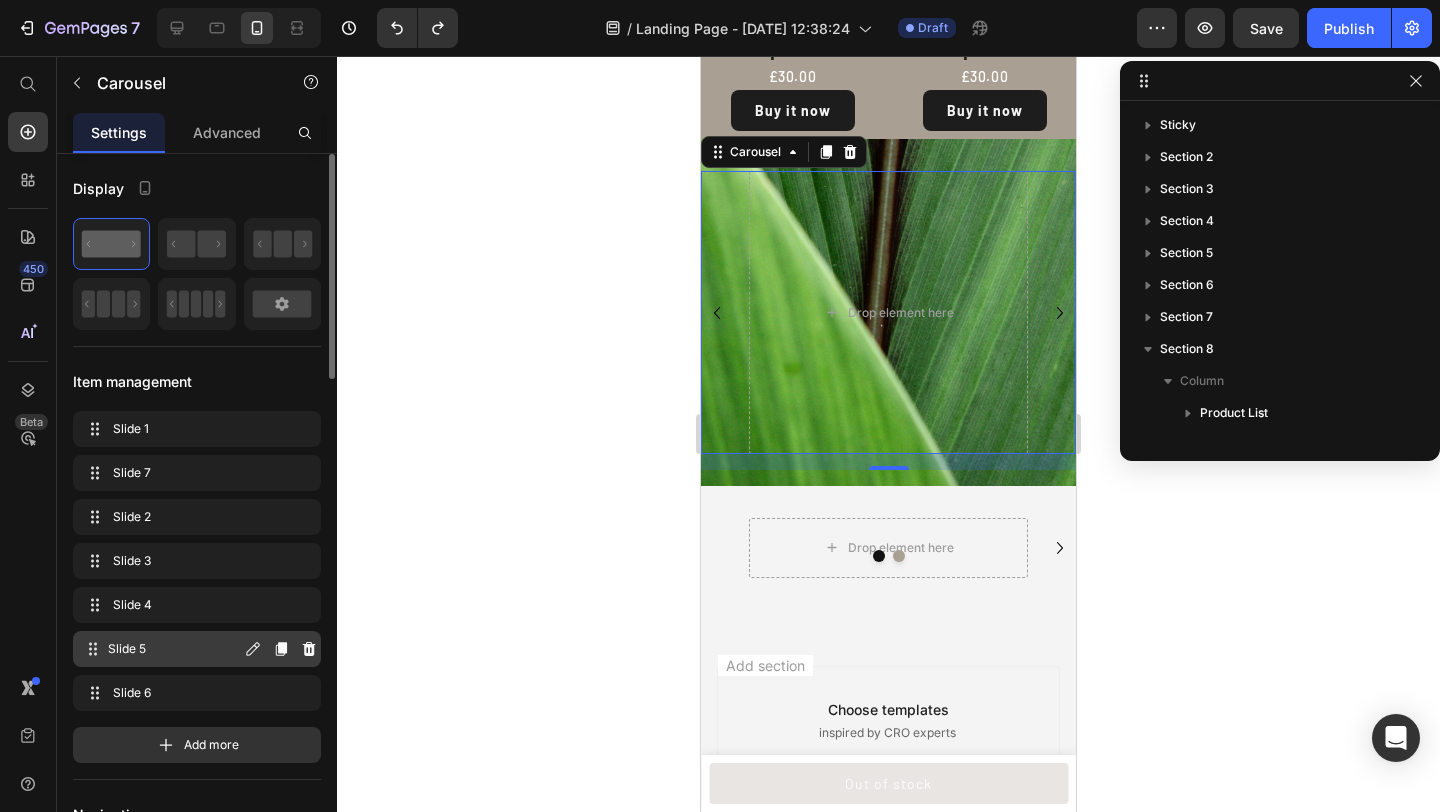 click on "Slide 5" at bounding box center [174, 649] 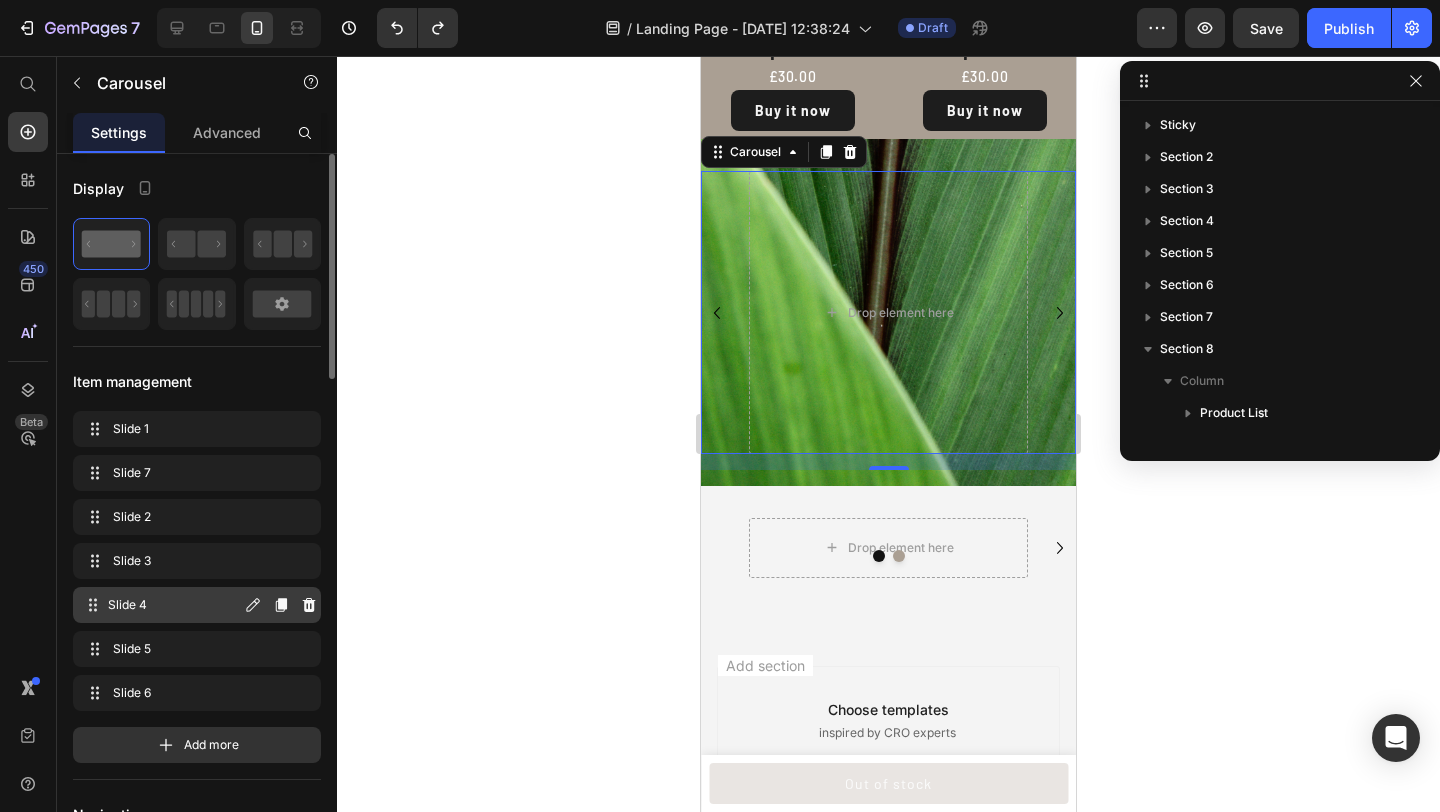 click on "Slide 4" at bounding box center (174, 605) 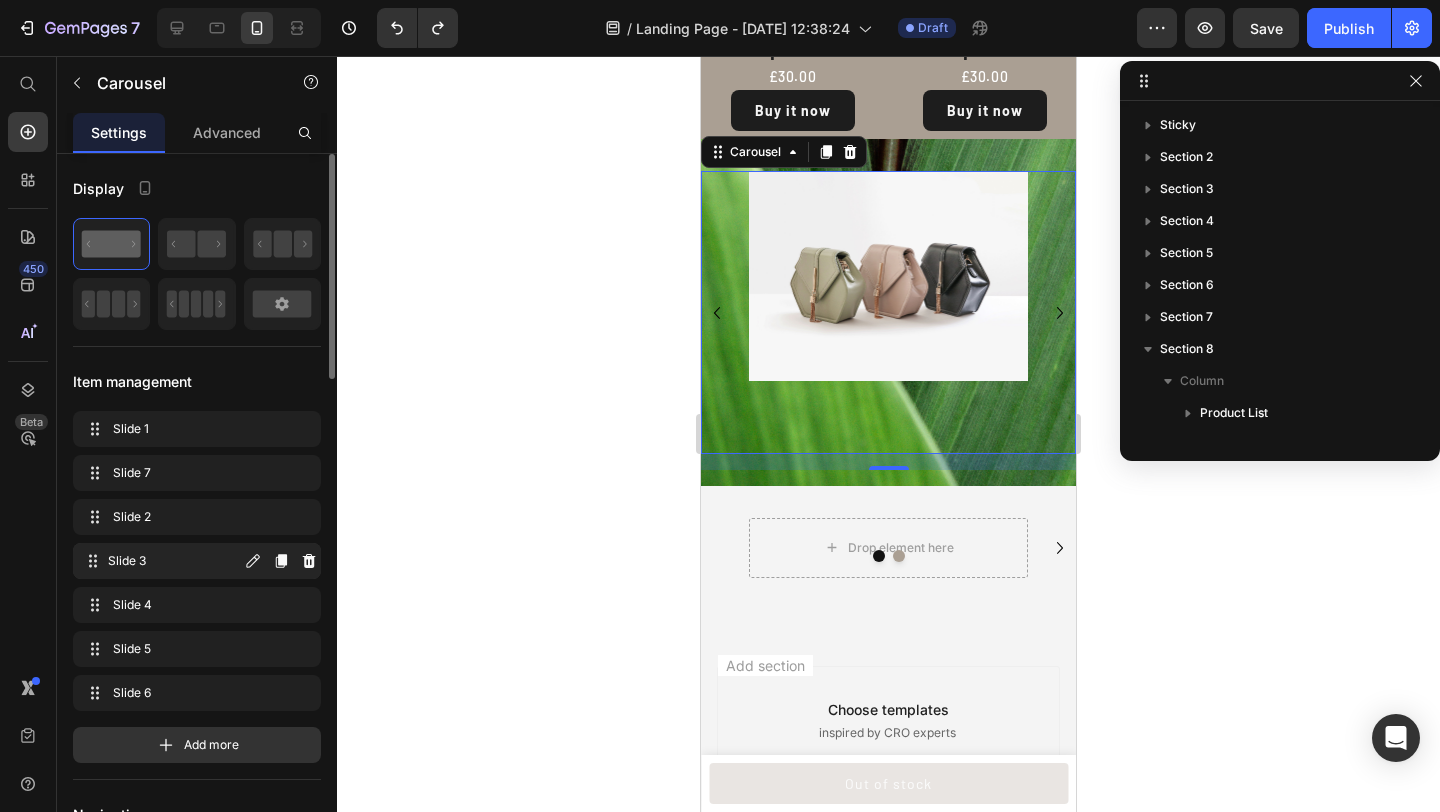 click on "Slide 3" at bounding box center (174, 561) 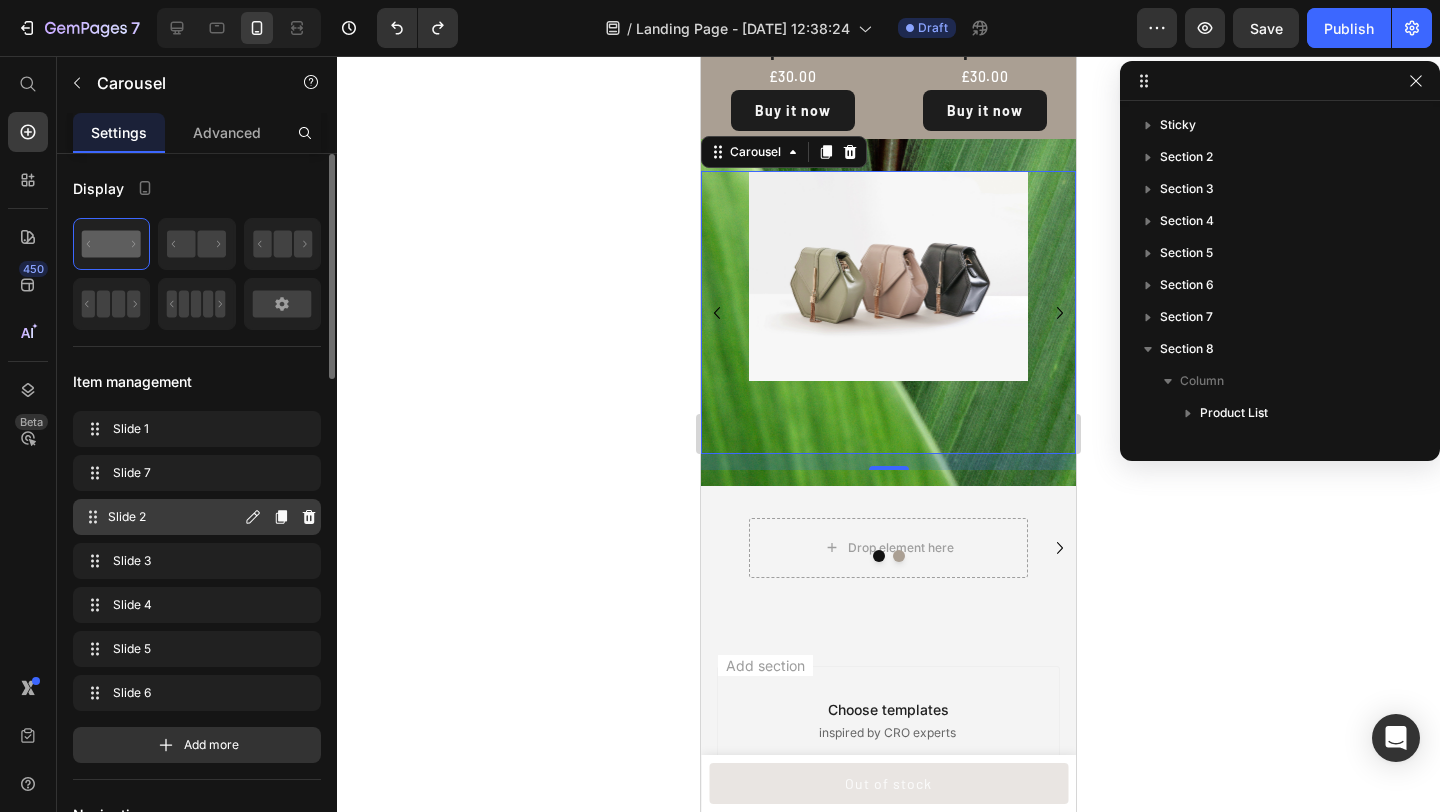 click on "Slide 2" at bounding box center (174, 517) 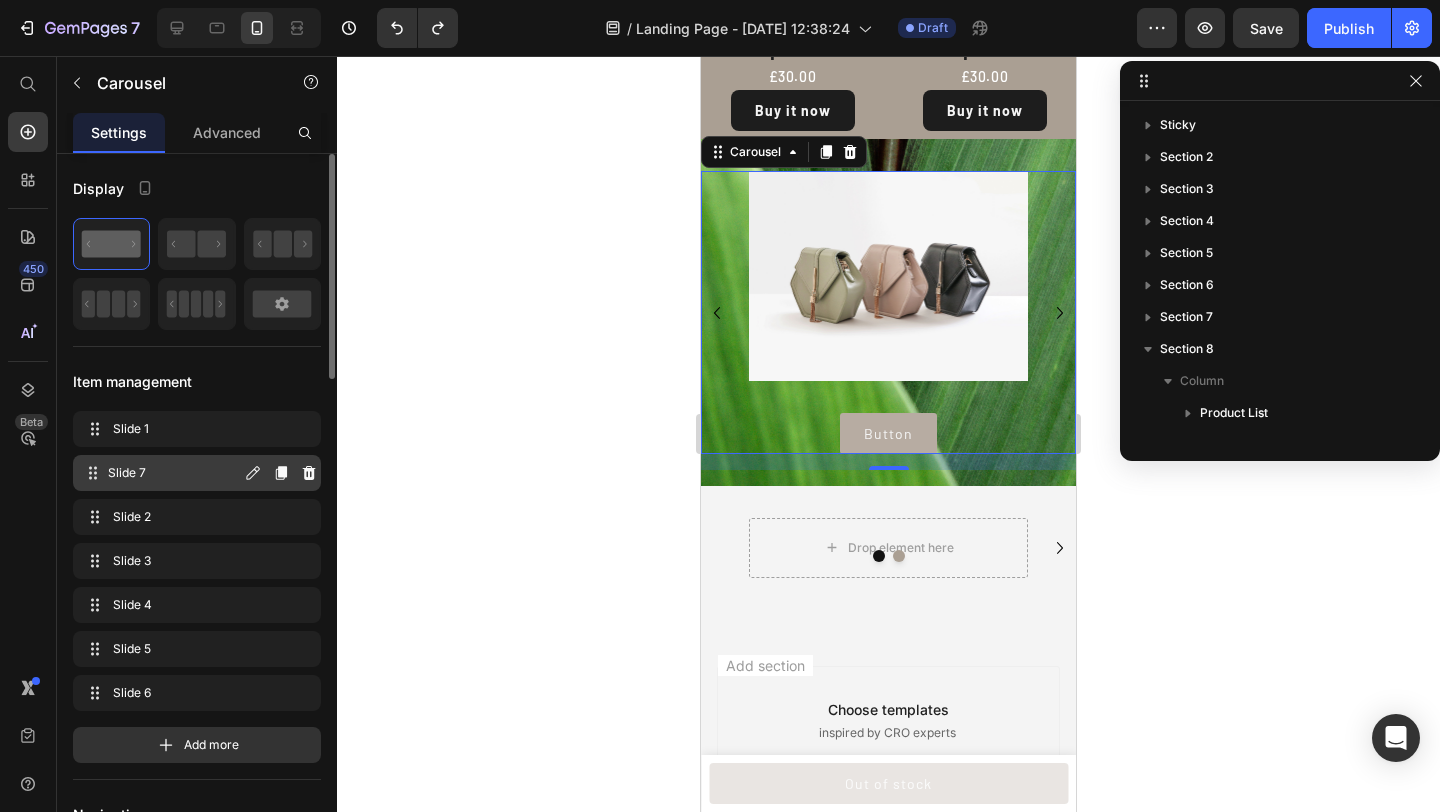 click on "Slide 7" at bounding box center [174, 473] 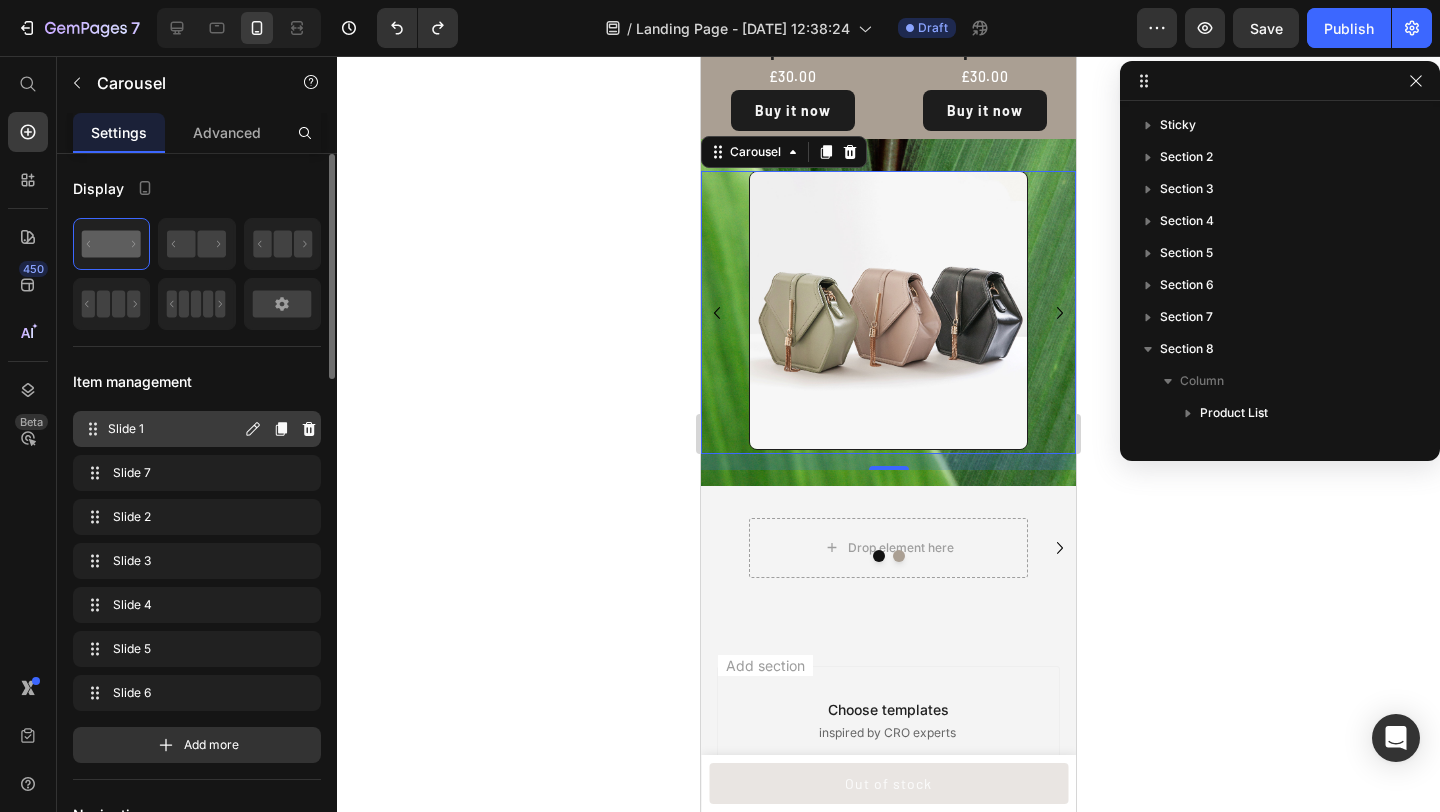 click on "Slide 1 Slide 1" at bounding box center (161, 429) 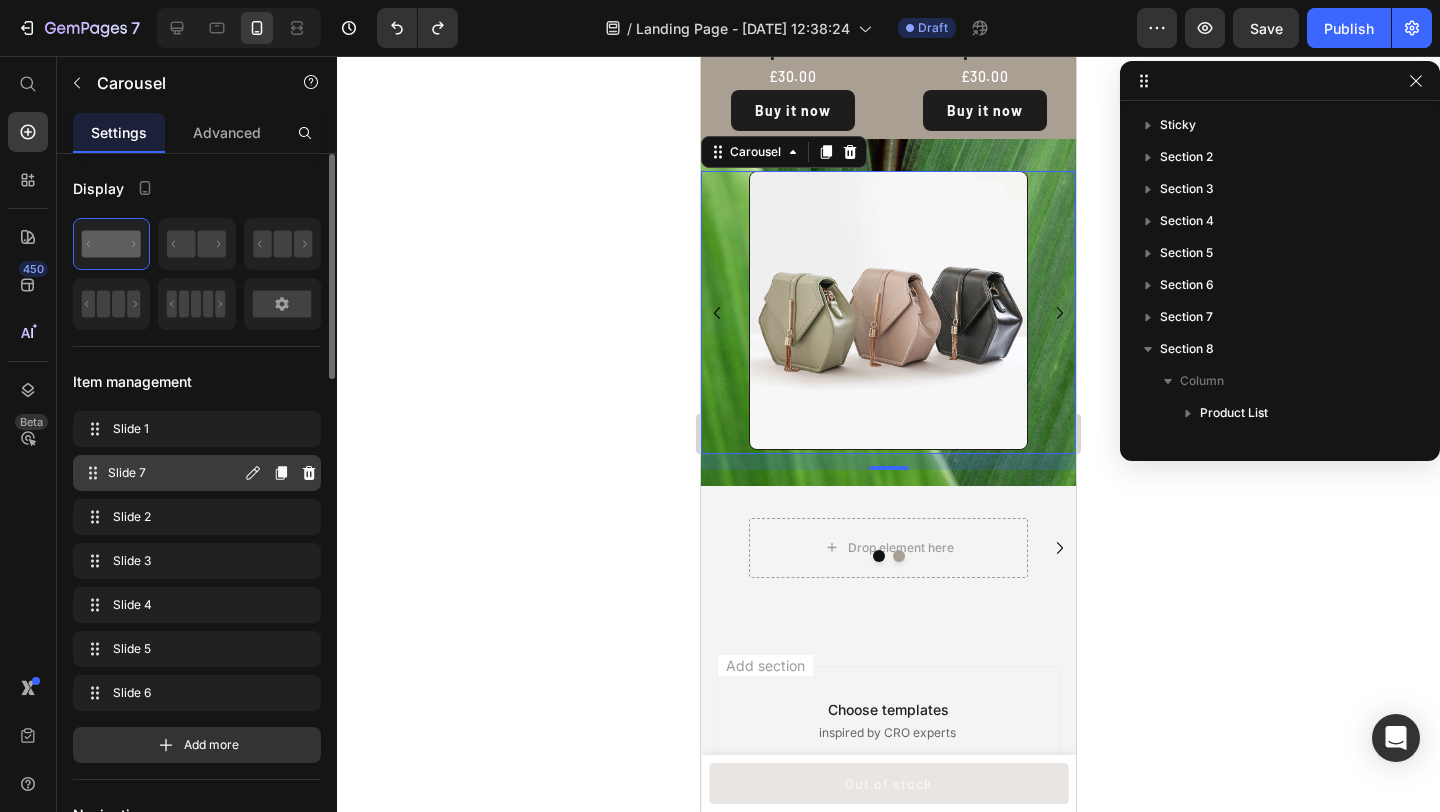 click on "Slide 7" at bounding box center [174, 473] 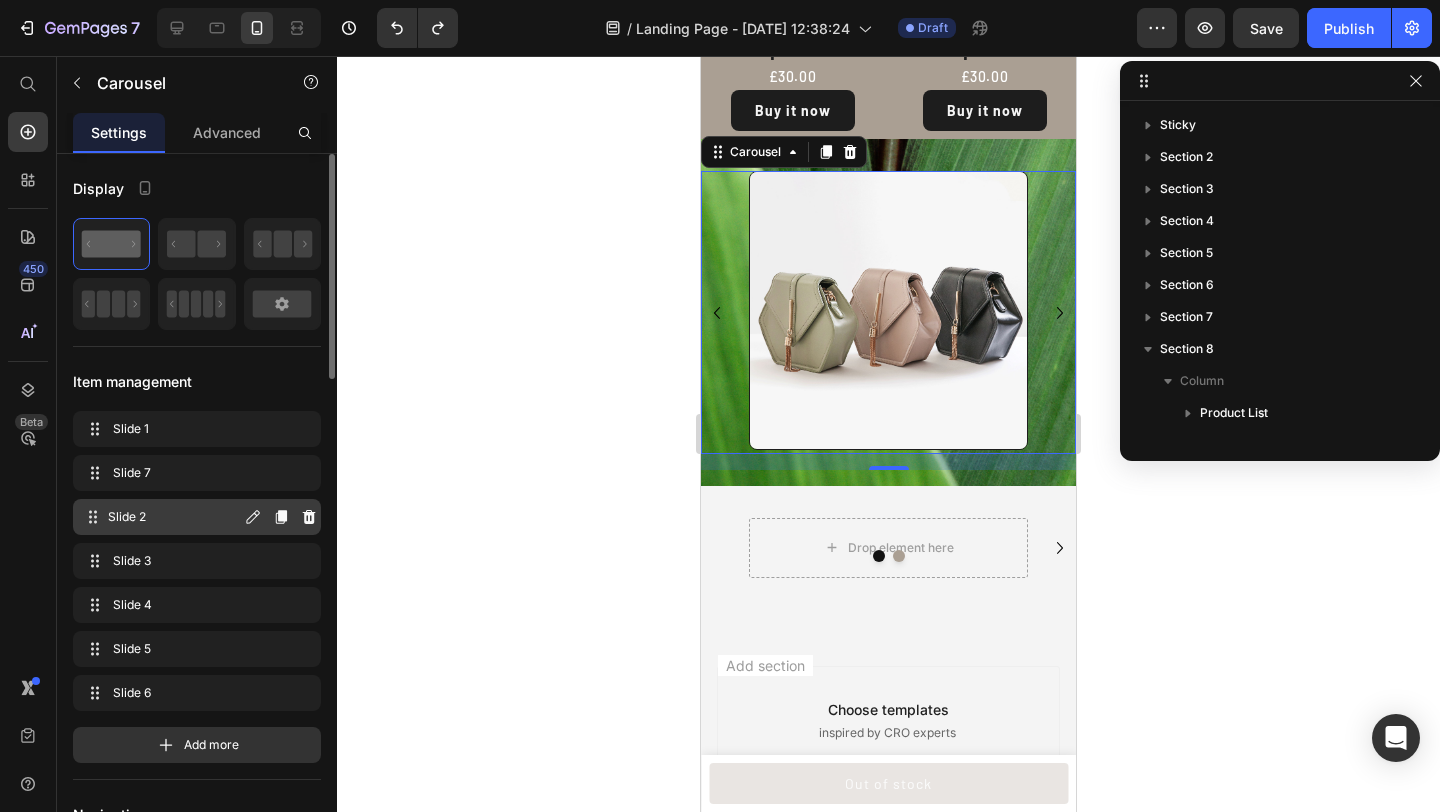 click on "Slide 2" at bounding box center [174, 517] 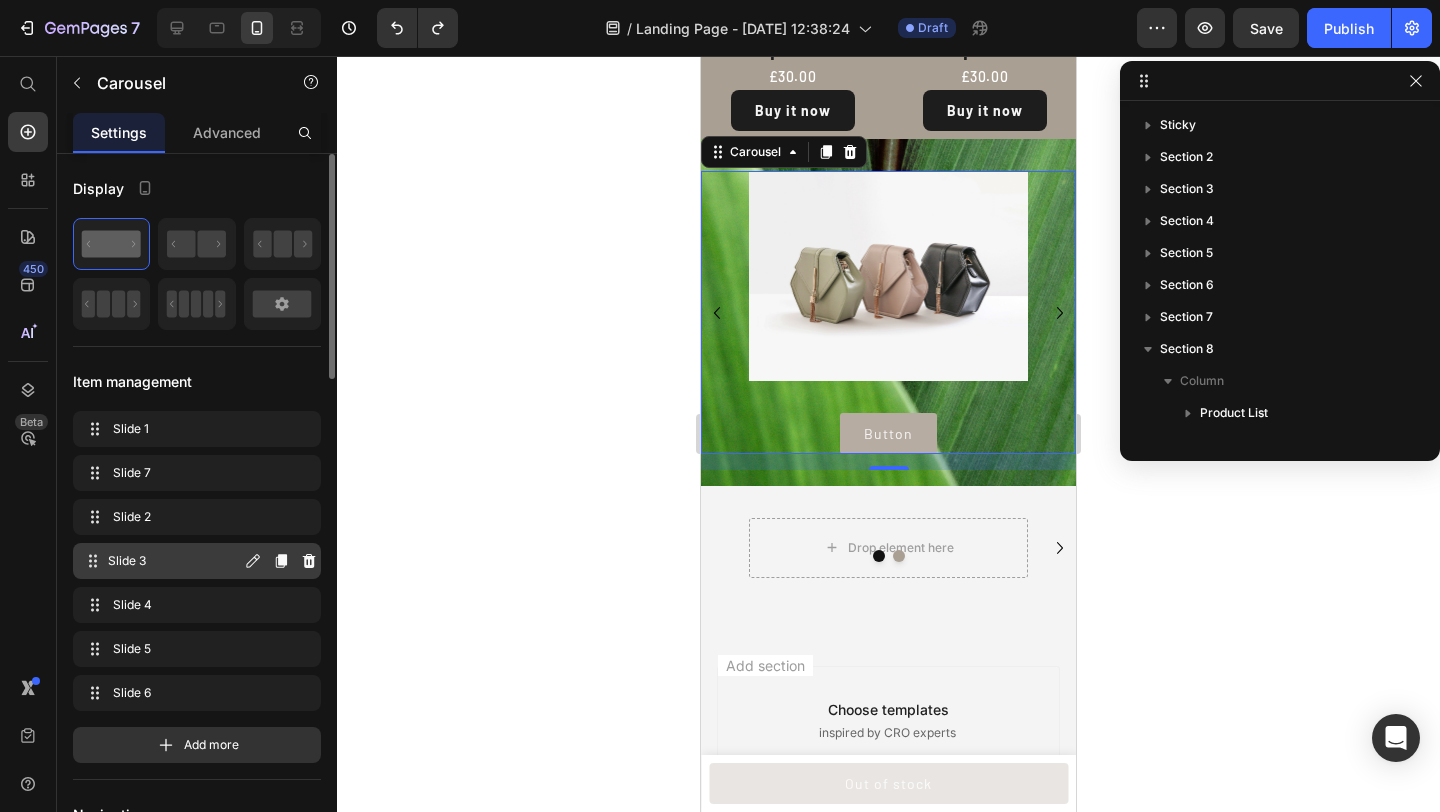 click on "Slide 3 Slide 3" at bounding box center (161, 561) 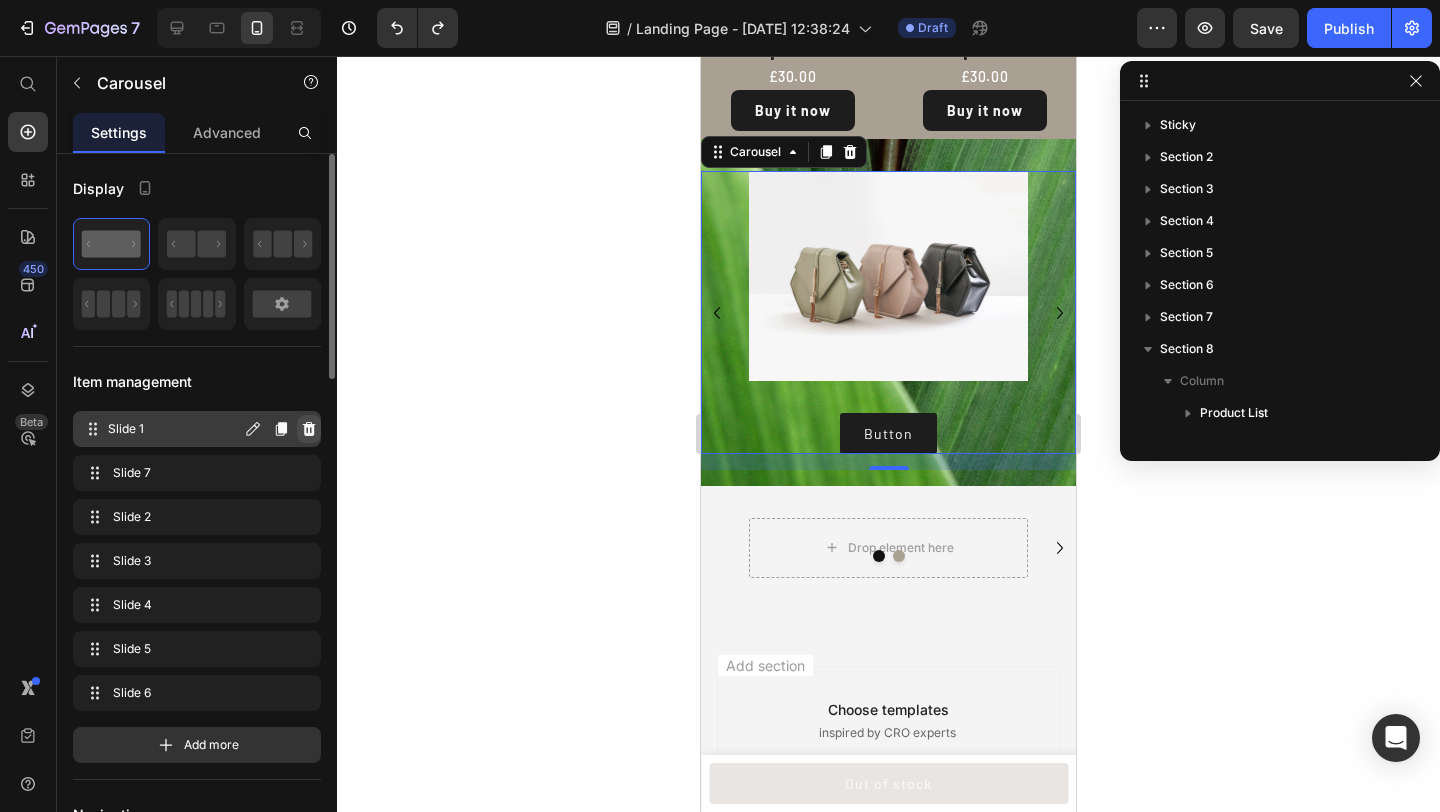 click 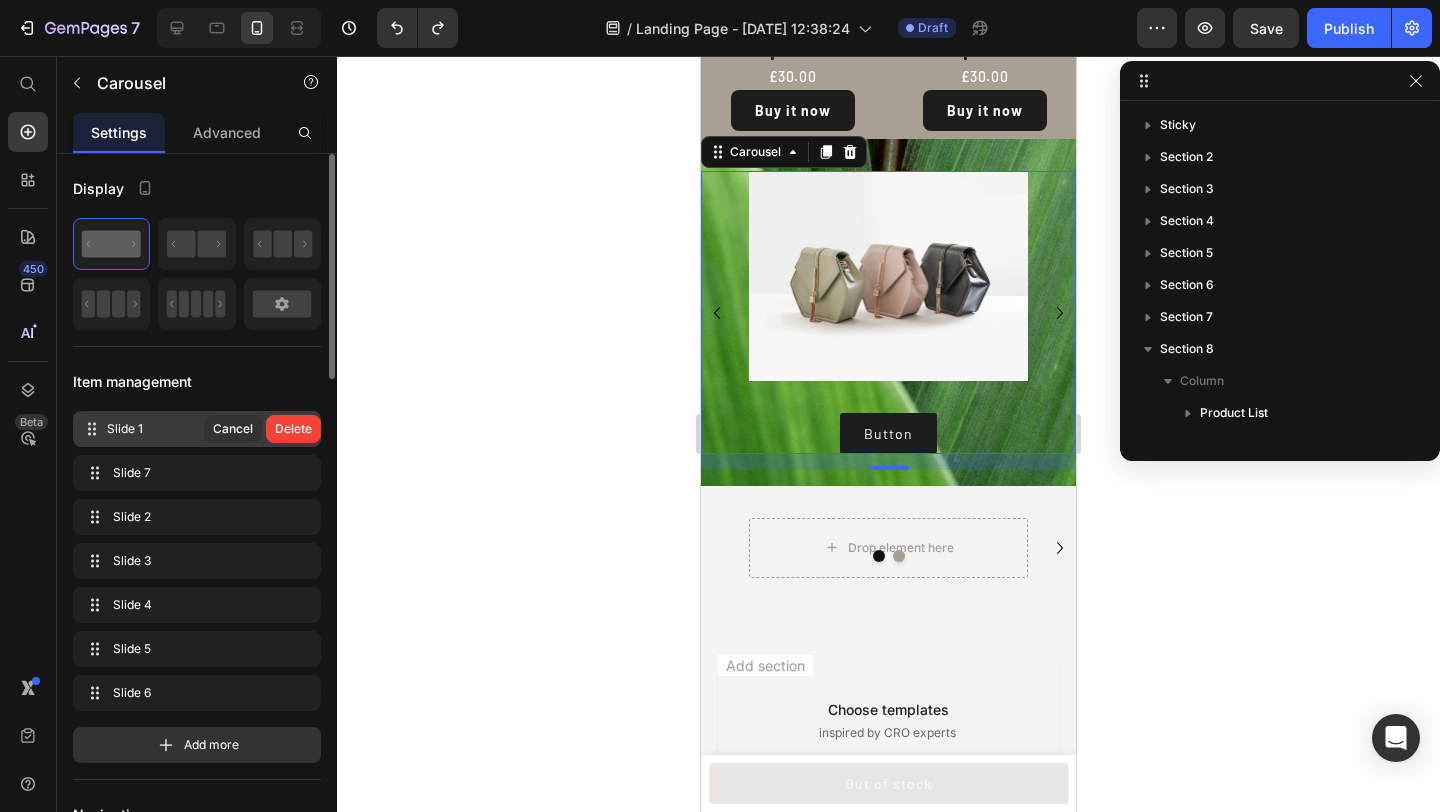 click on "Delete" at bounding box center [293, 429] 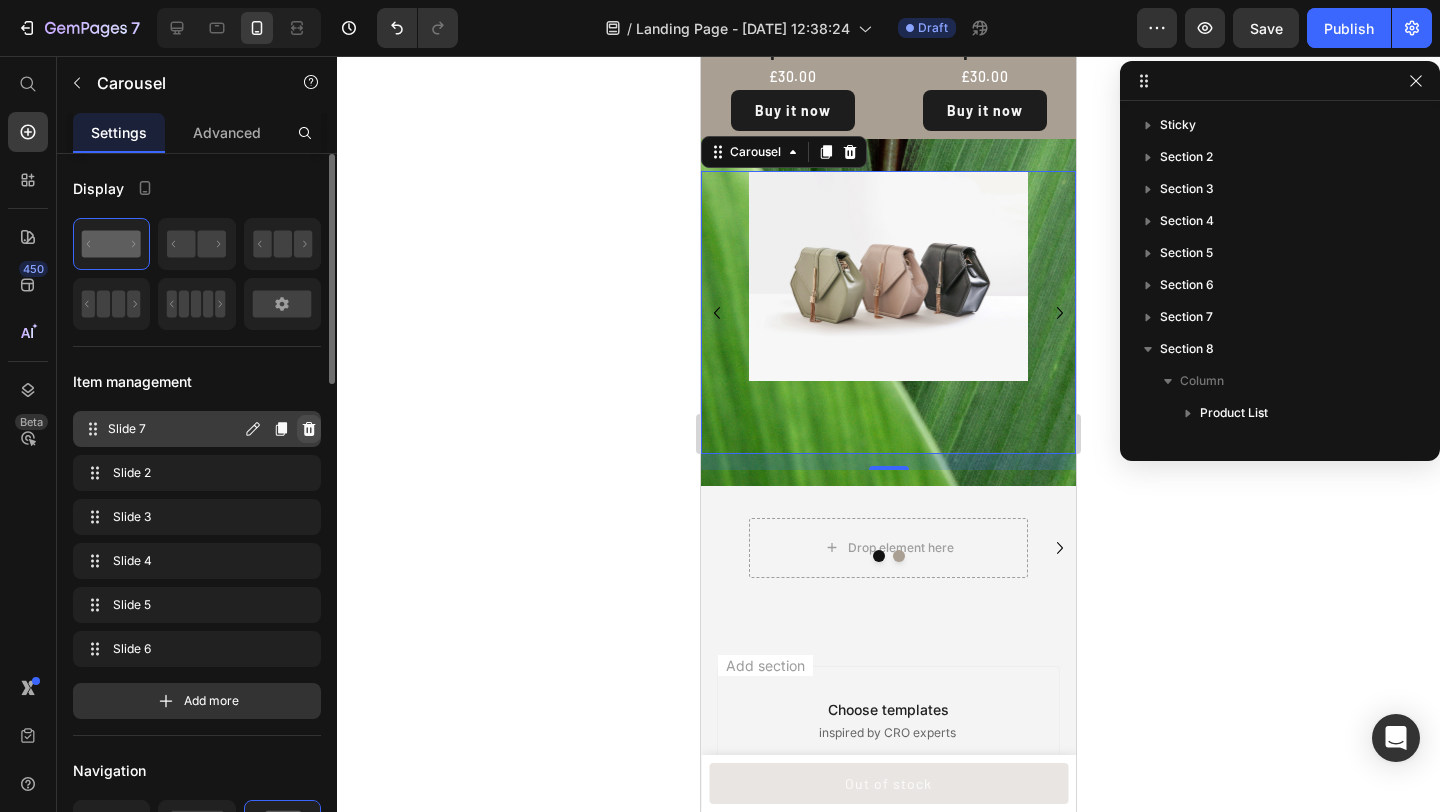 click 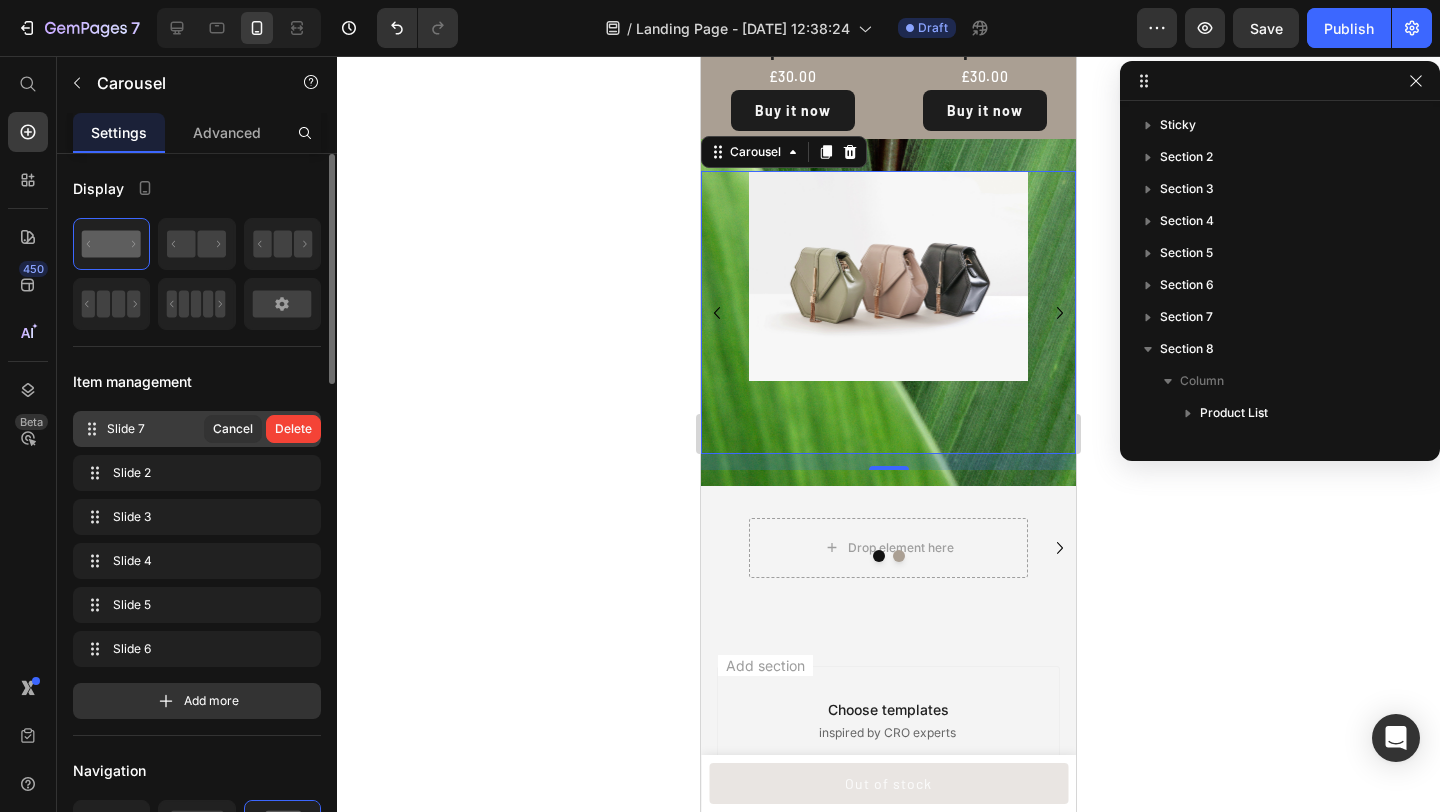 click on "Delete" at bounding box center (293, 429) 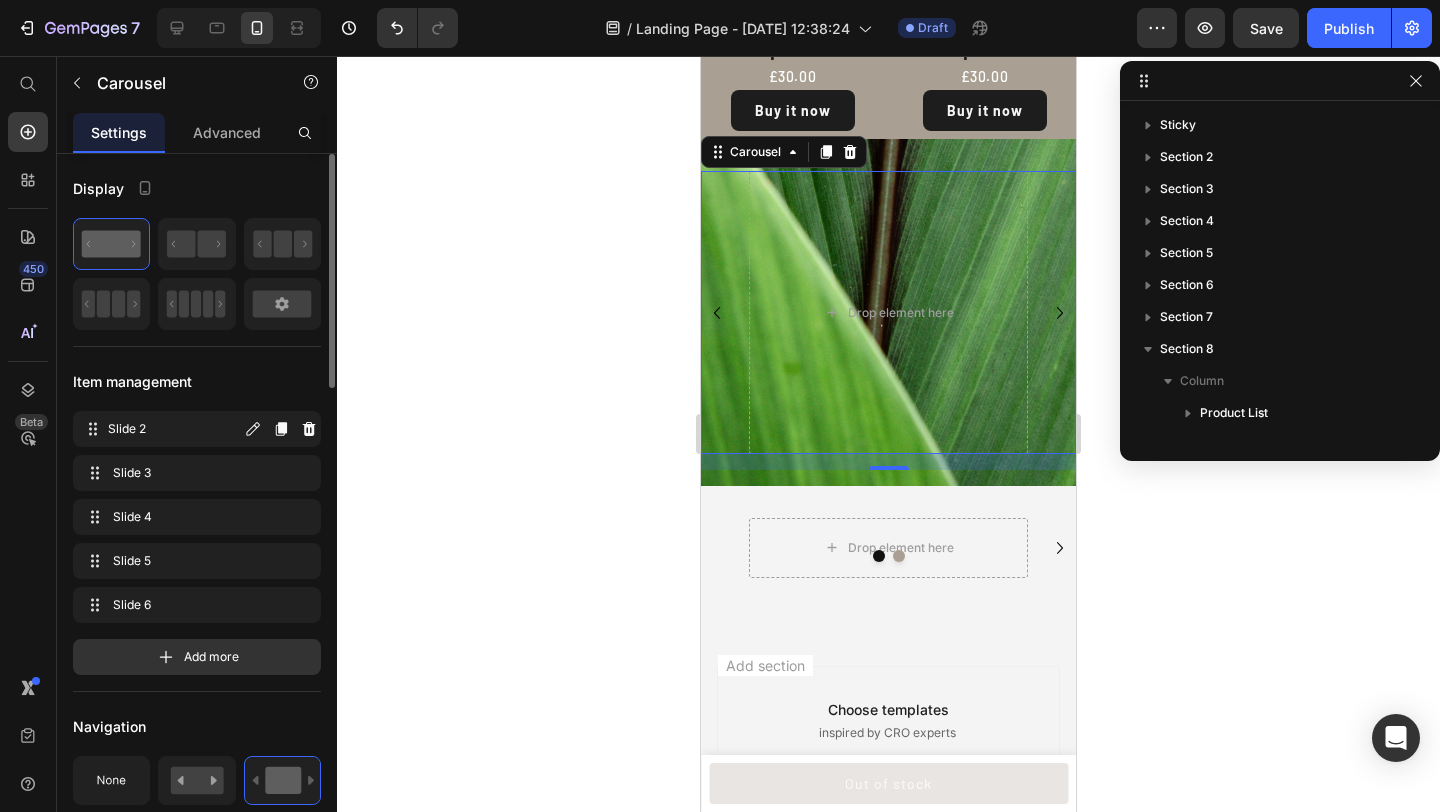 click 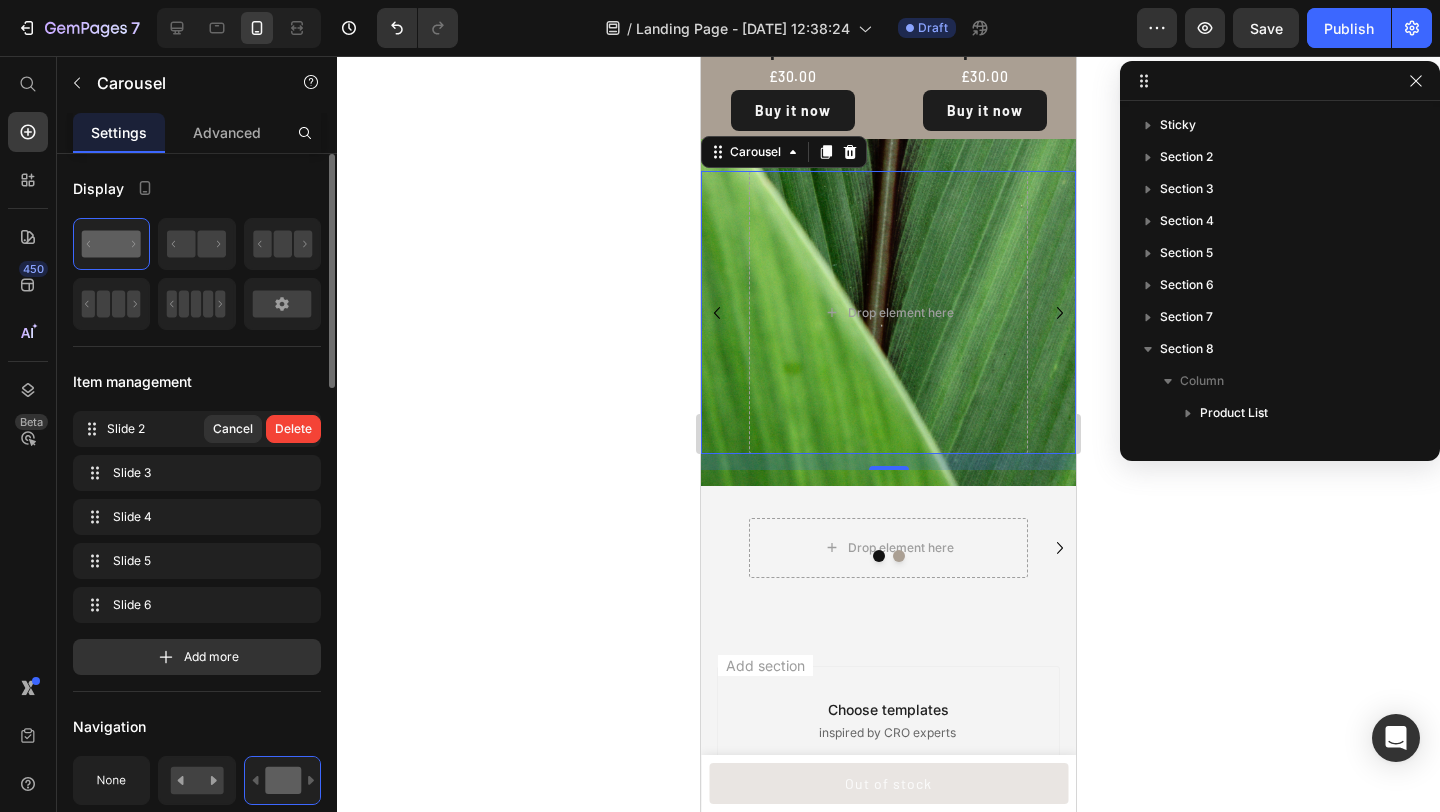 click on "Delete" at bounding box center [293, 429] 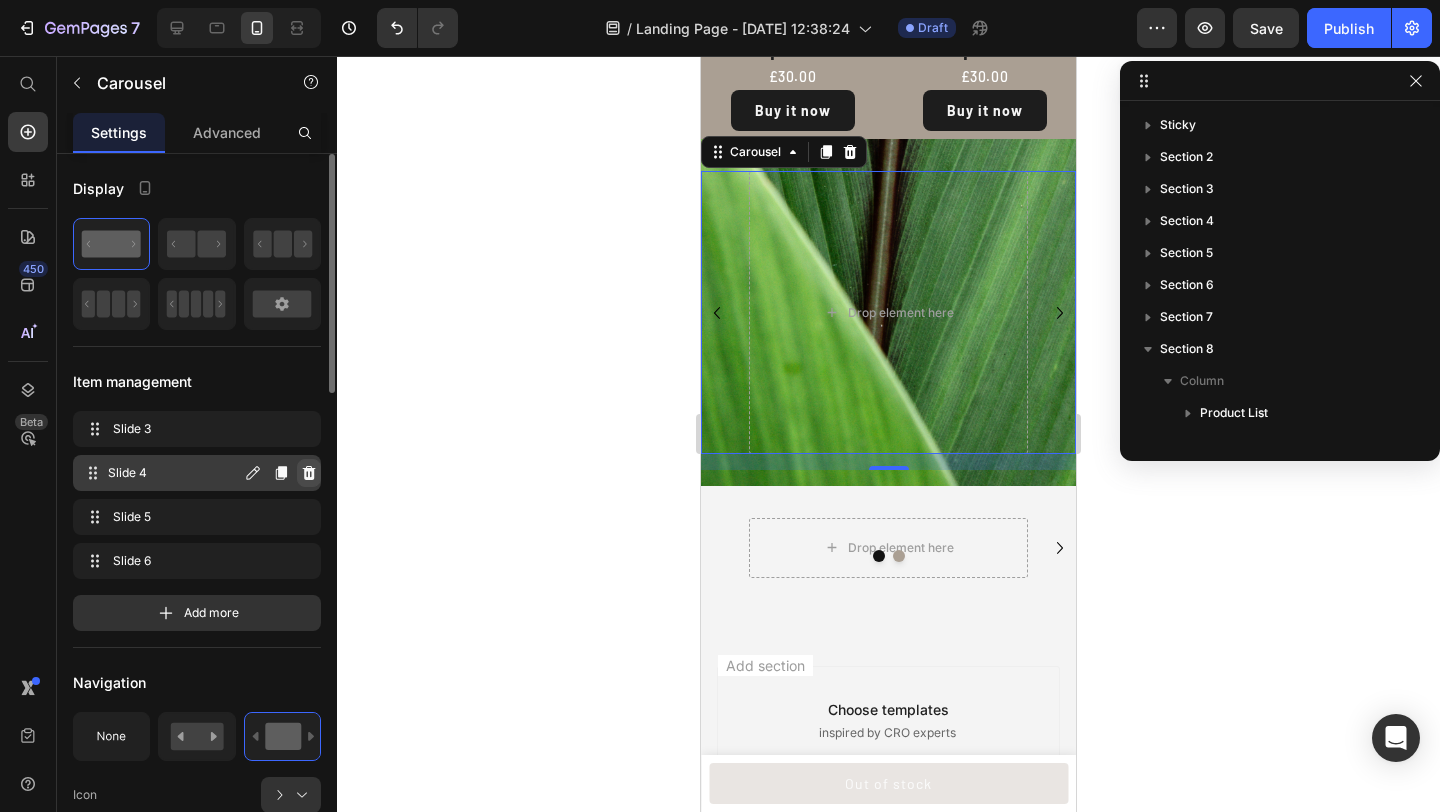 click 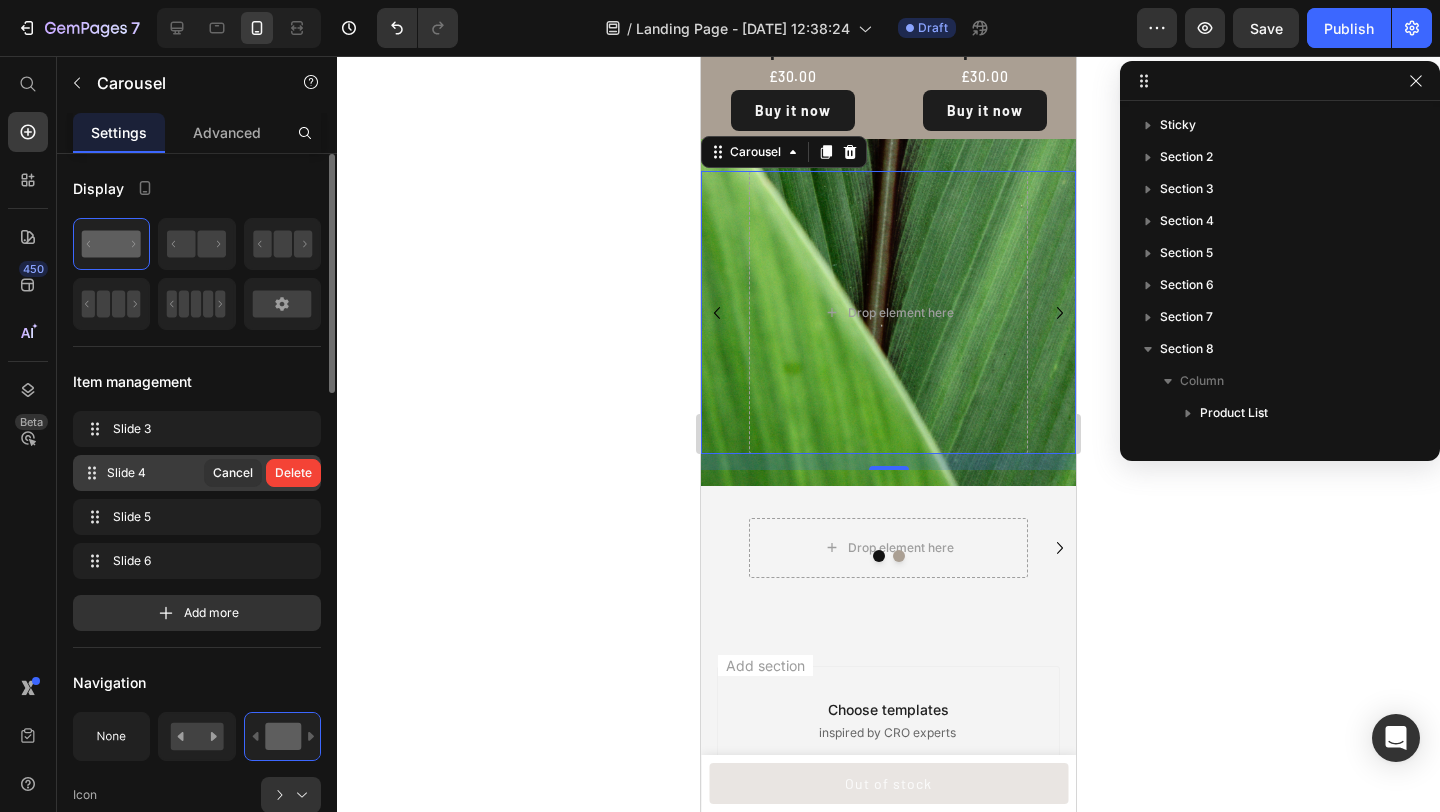 click on "Delete" at bounding box center [293, 473] 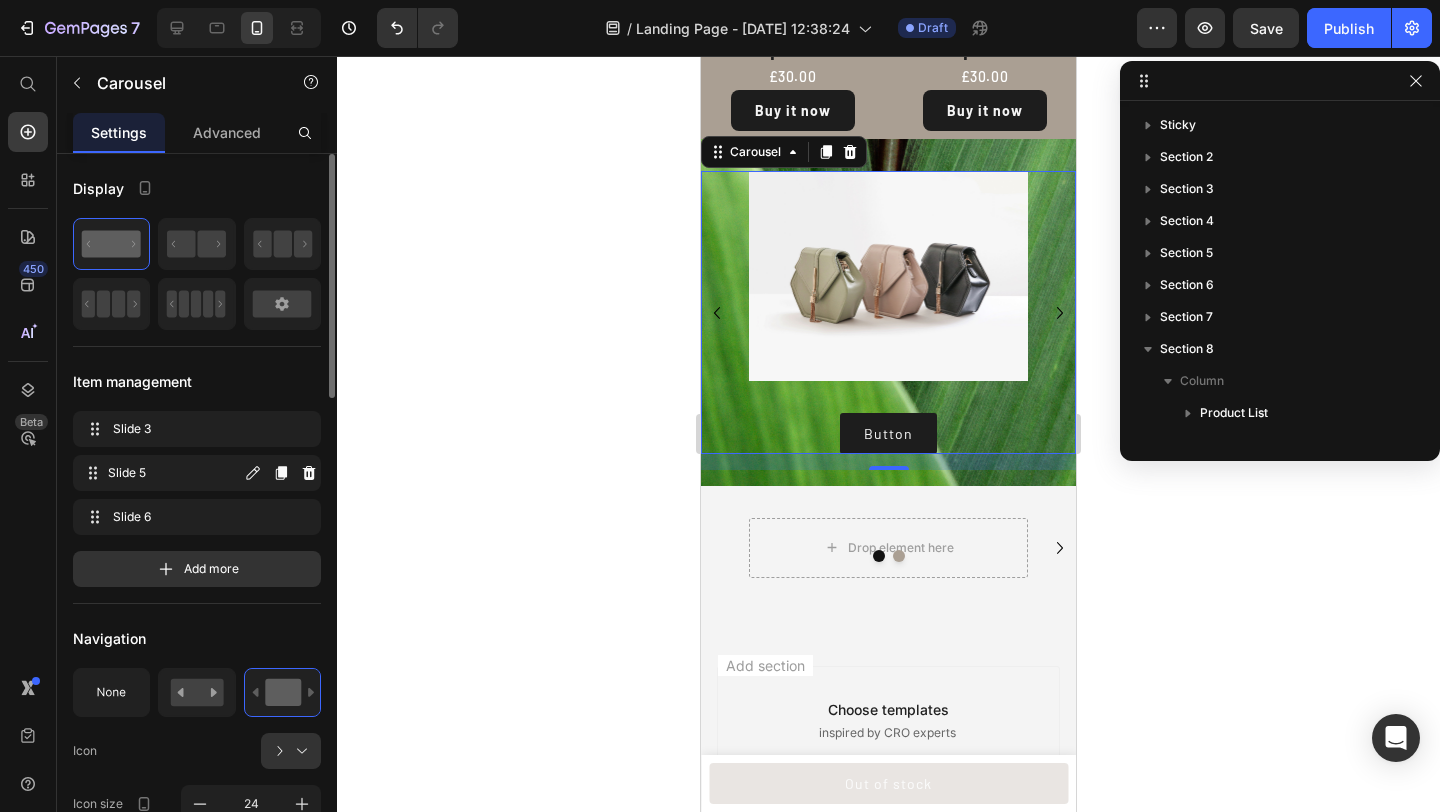 click 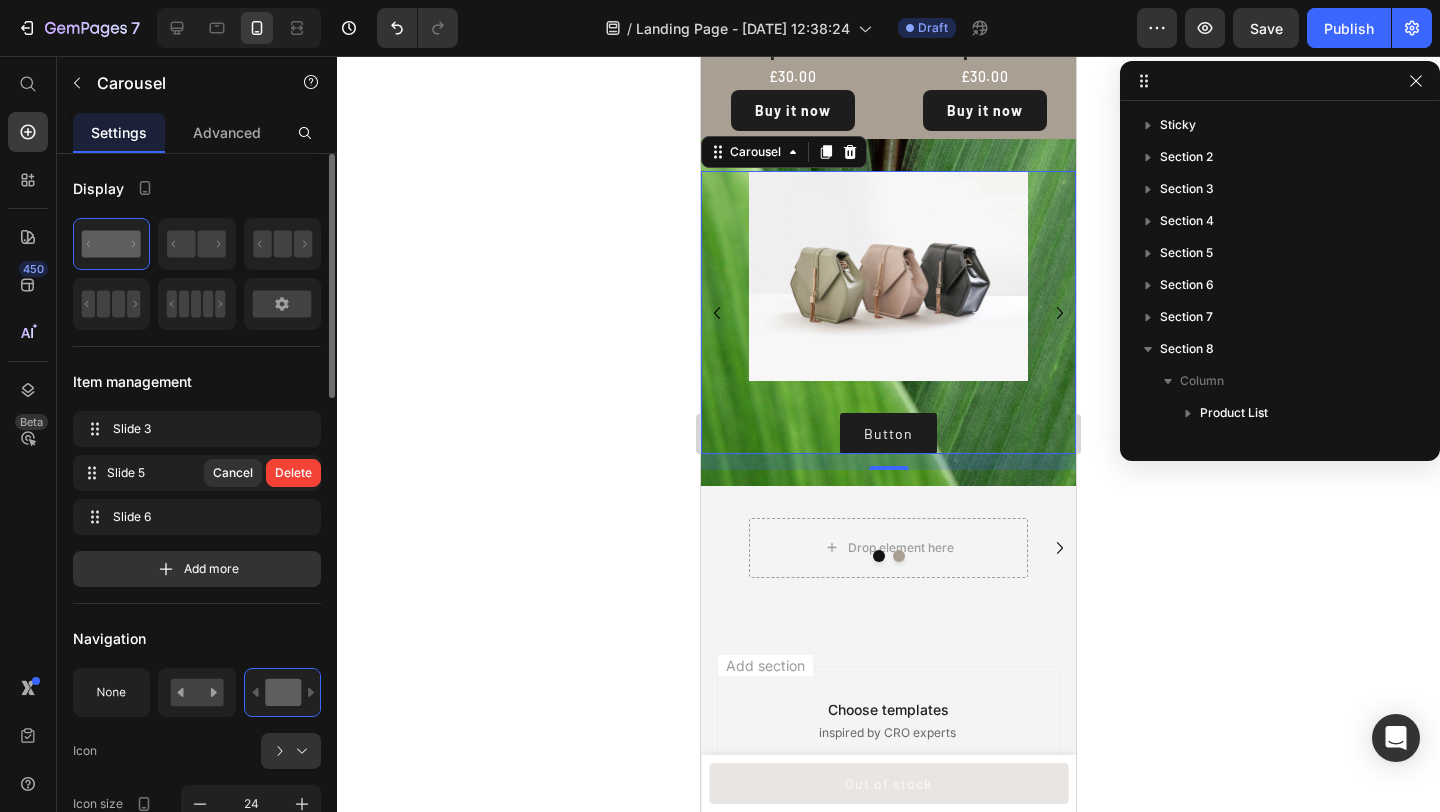 click on "Delete" at bounding box center (293, 473) 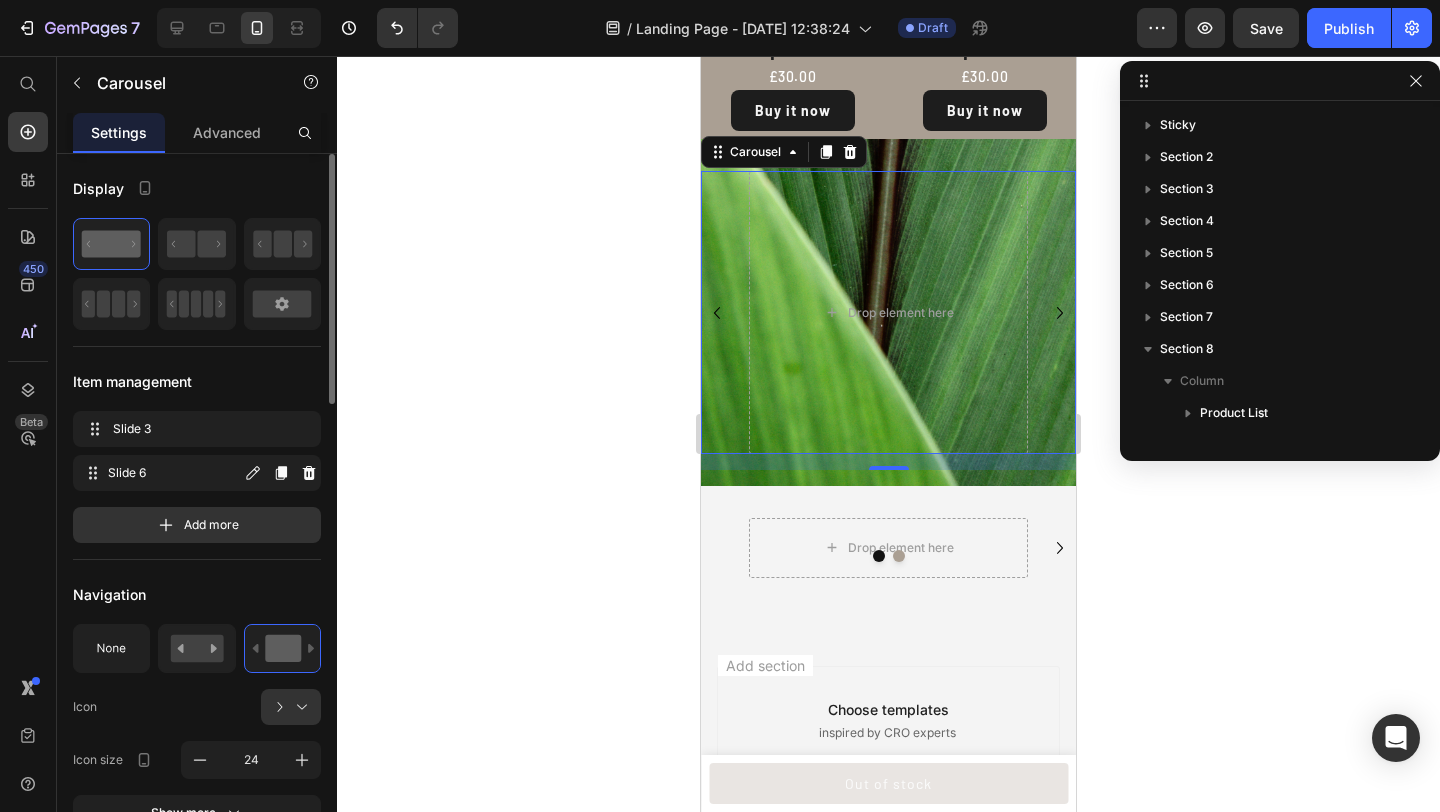 click 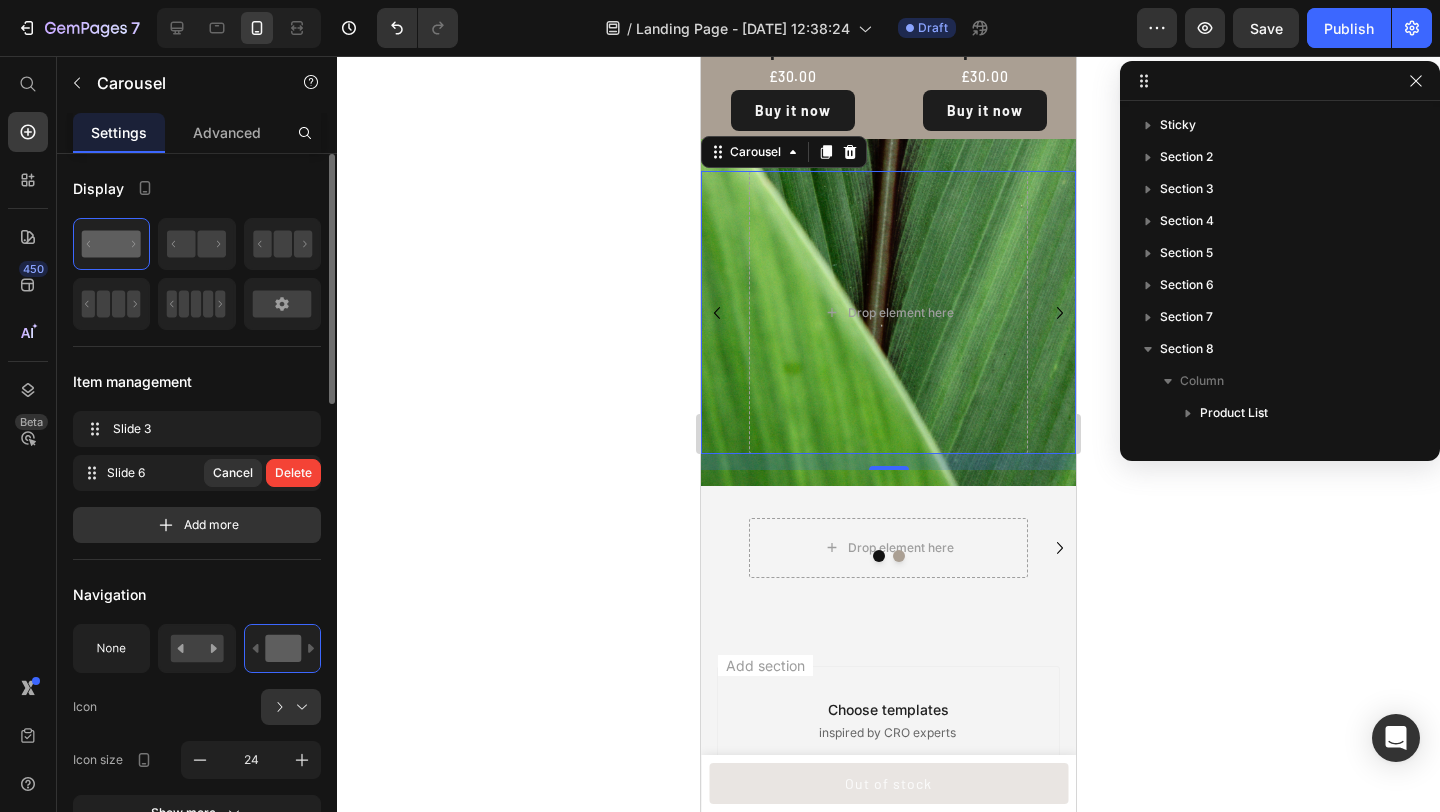 click on "Delete" at bounding box center (293, 473) 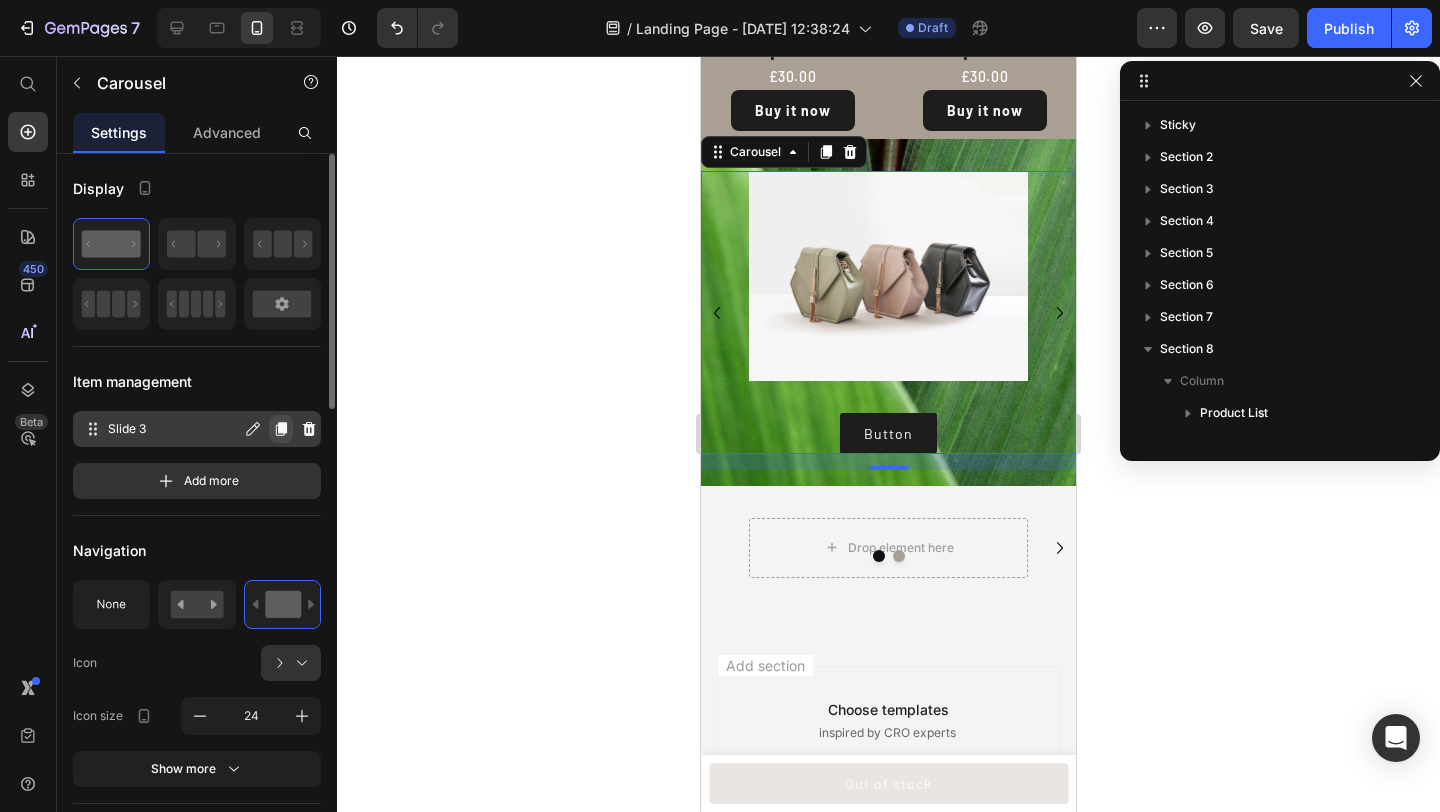 click 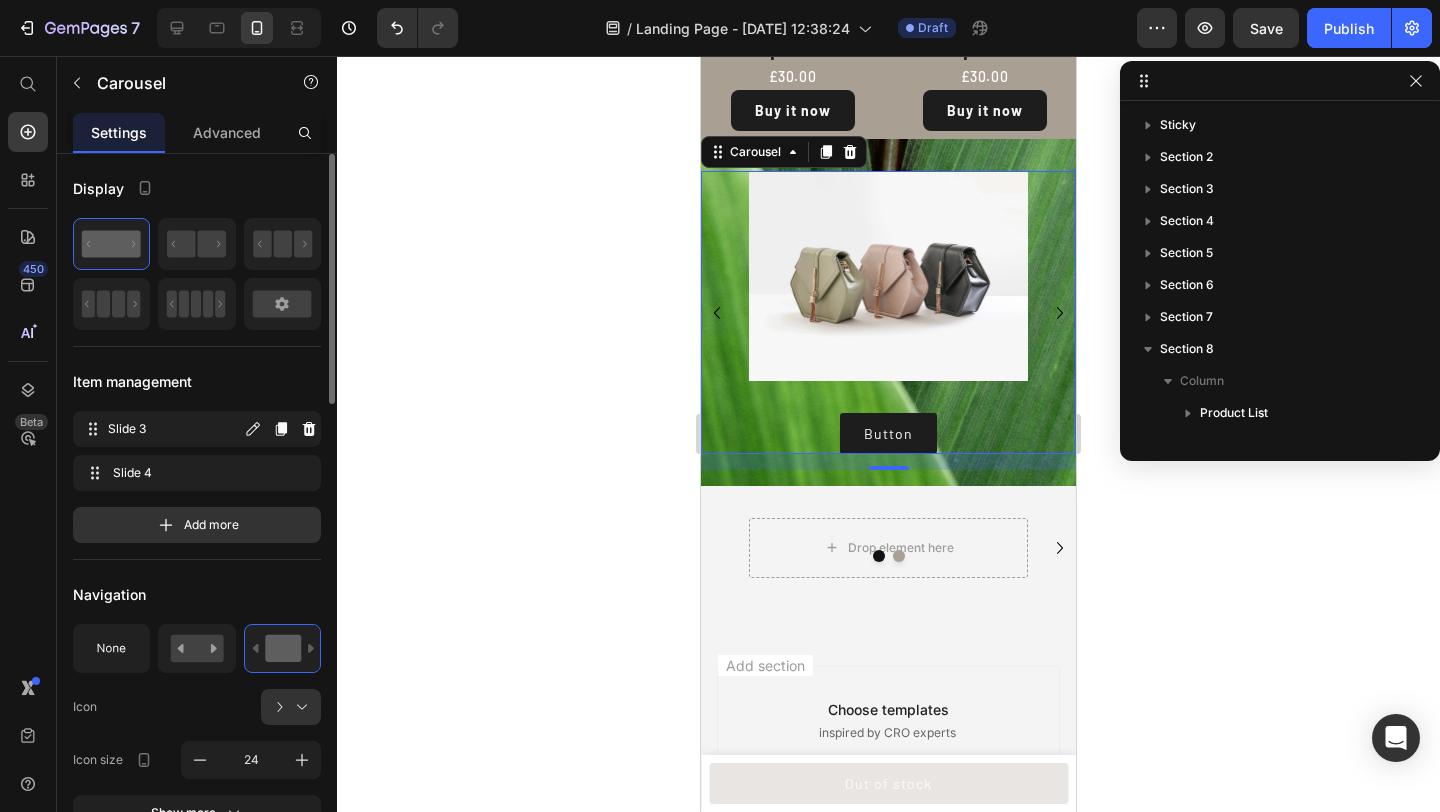 click 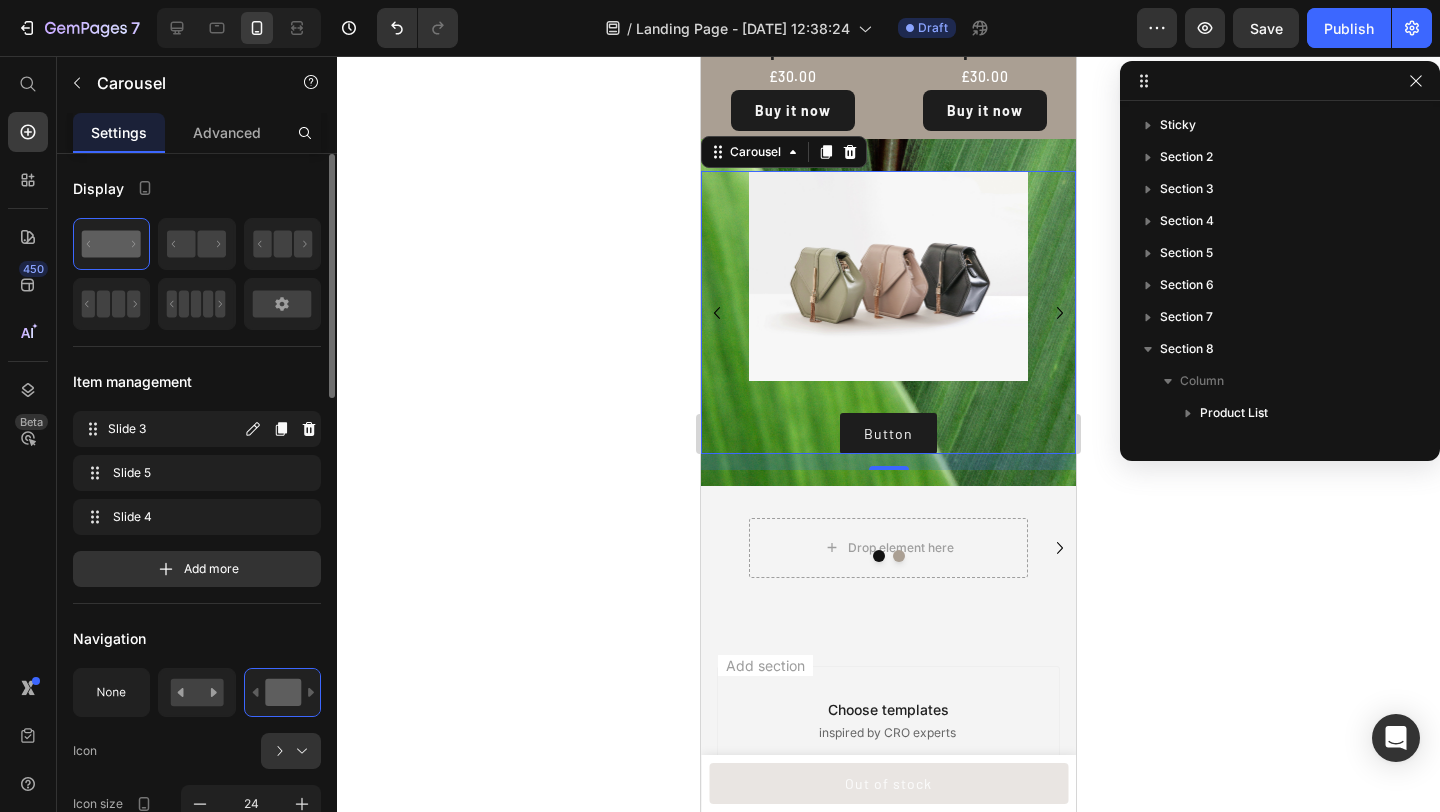 click 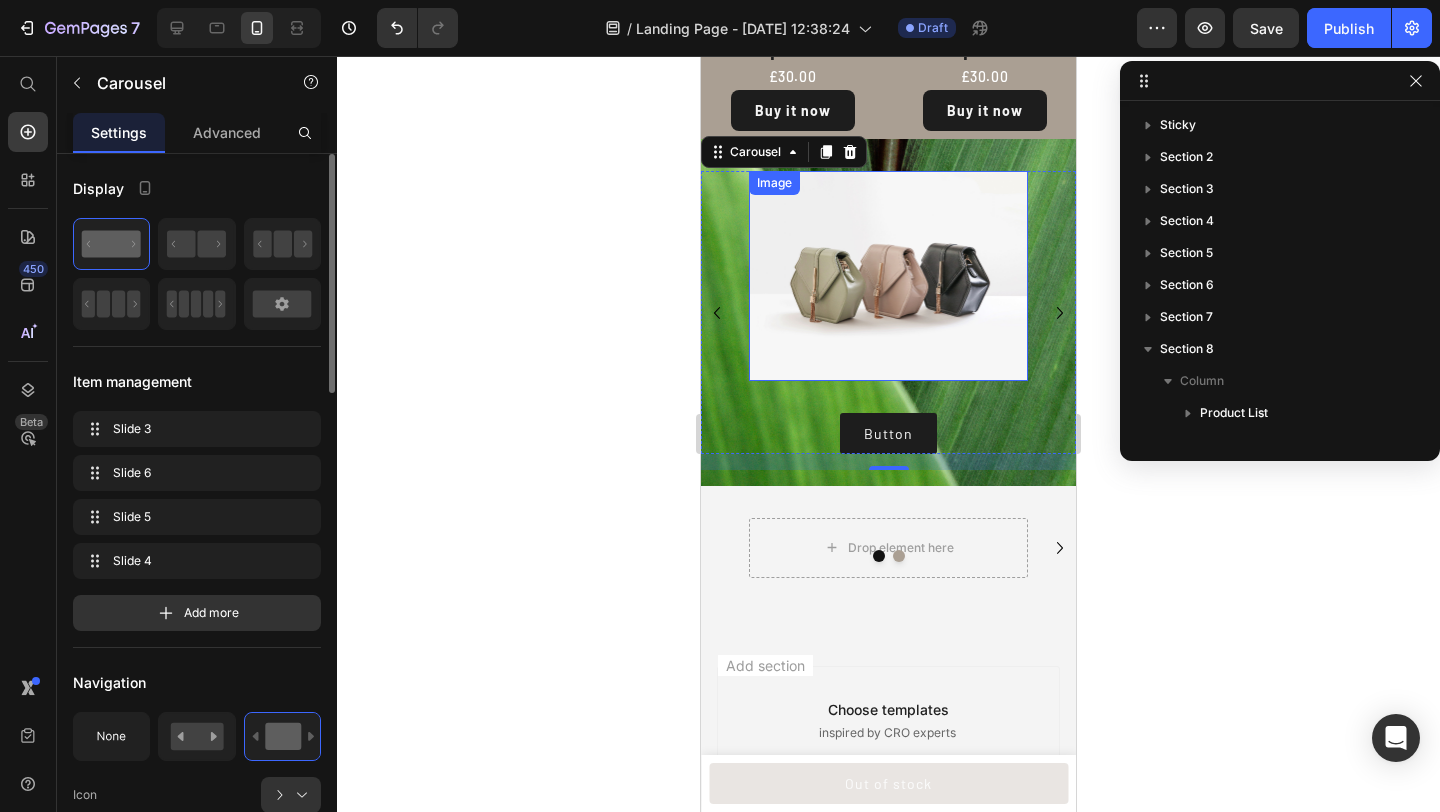 scroll, scrollTop: 1467, scrollLeft: 0, axis: vertical 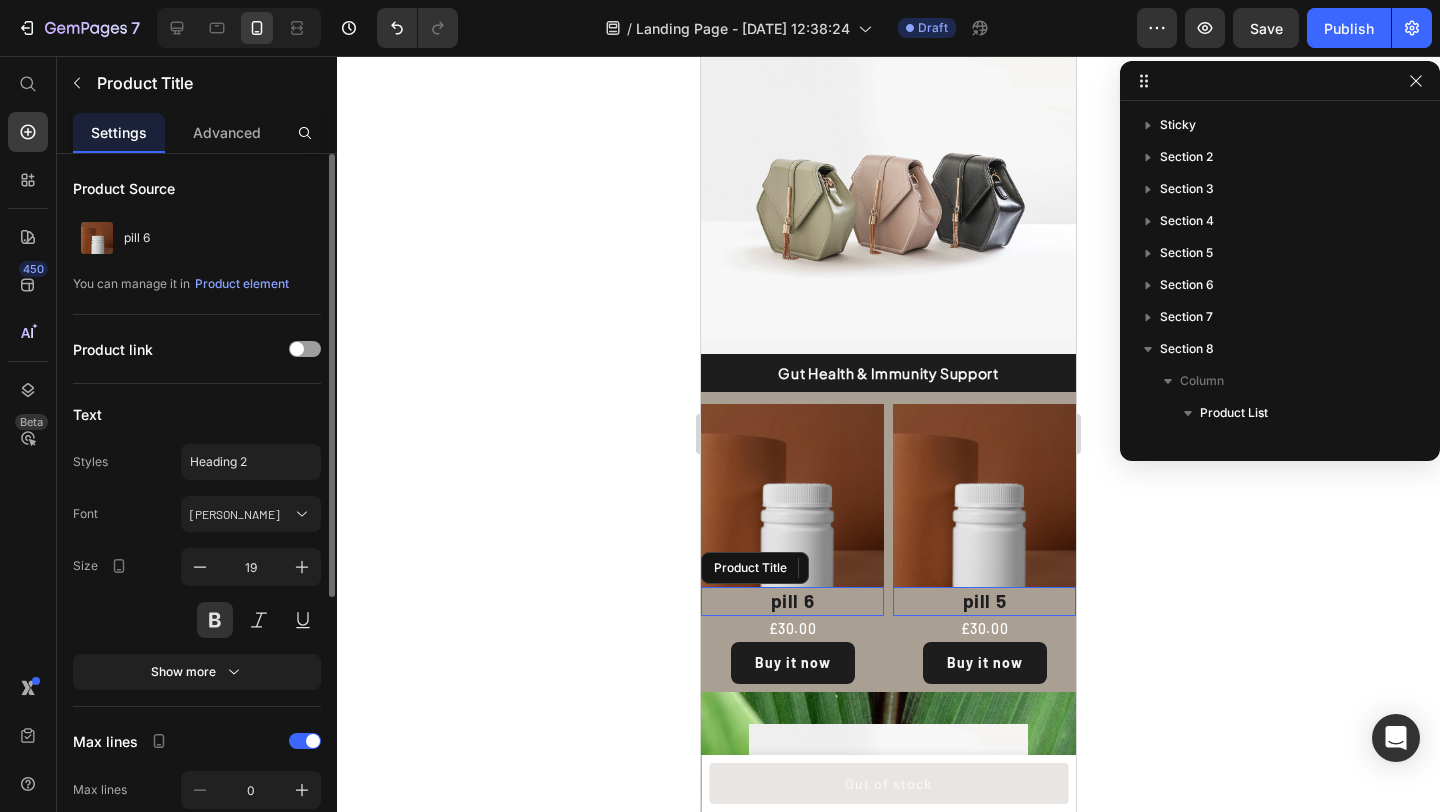 click on "pill 6" at bounding box center (792, 601) 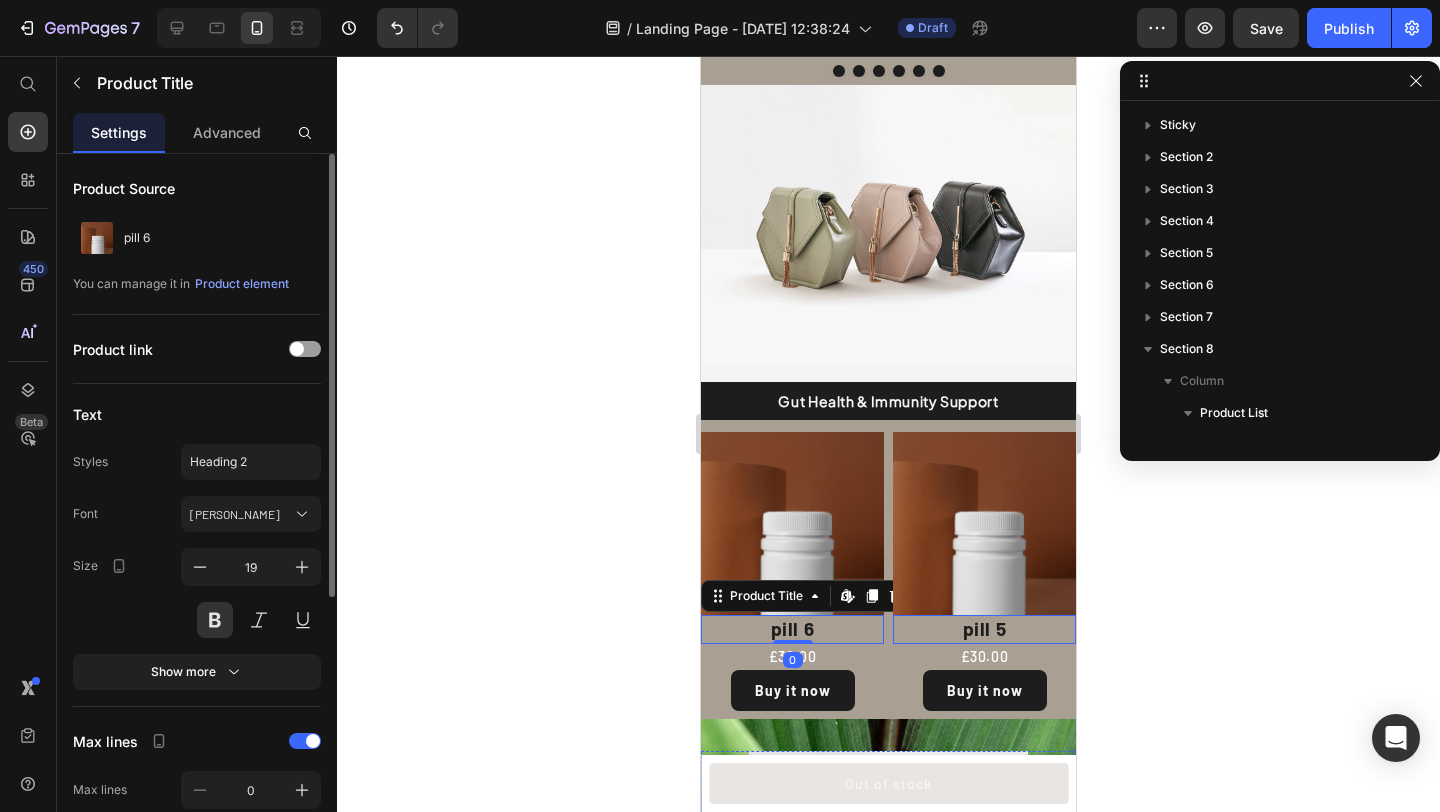 scroll, scrollTop: 1434, scrollLeft: 0, axis: vertical 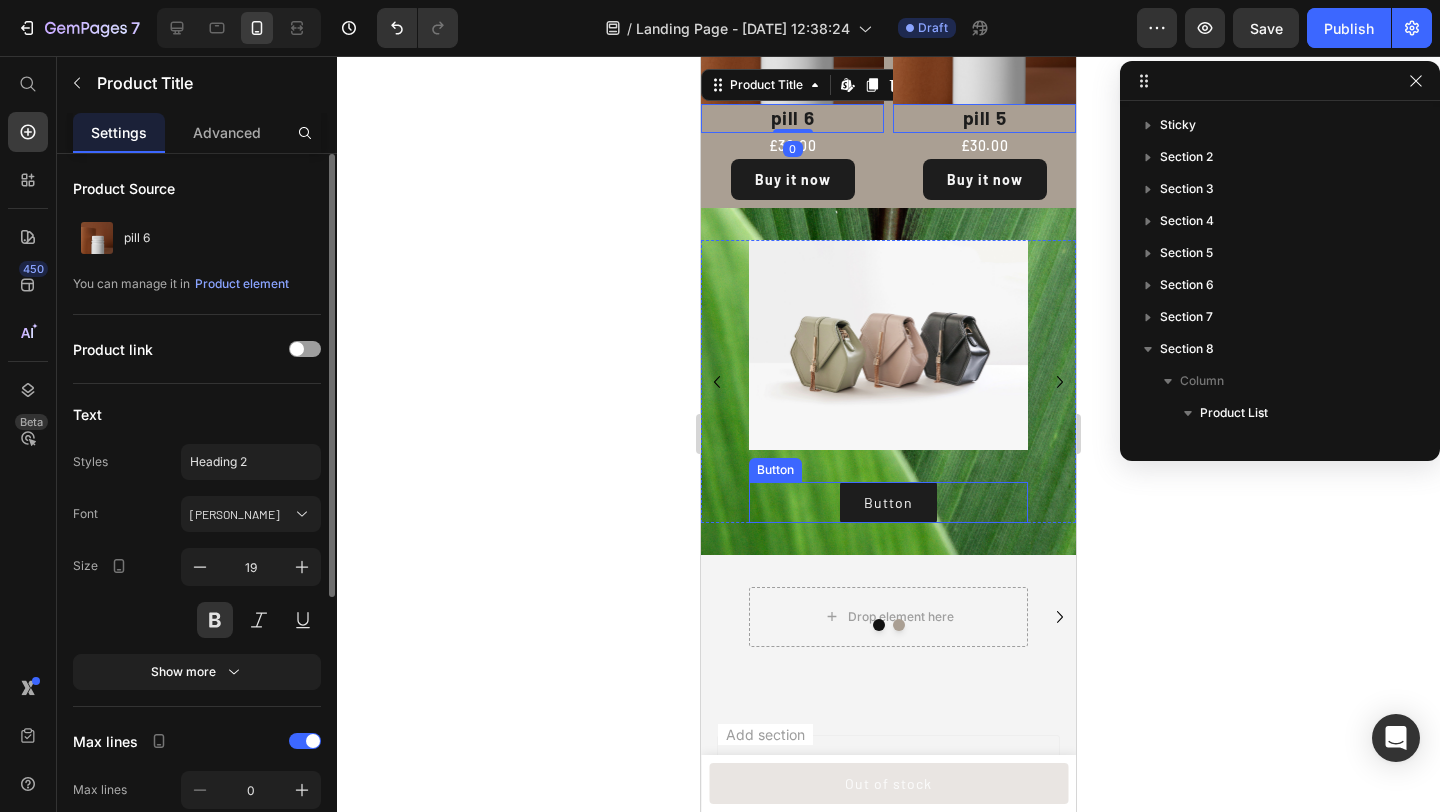 click on "Button Button" at bounding box center [888, 502] 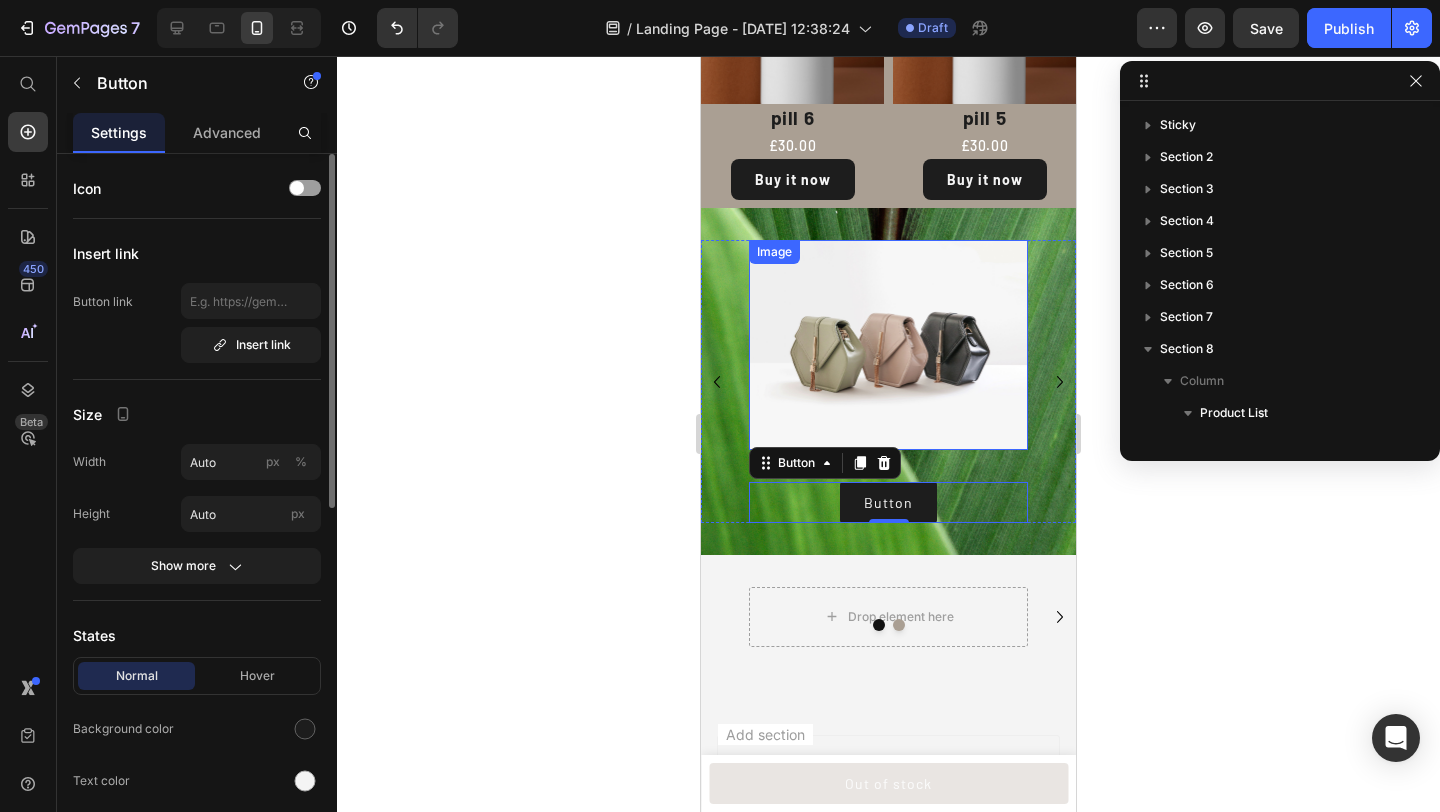 click at bounding box center (888, 344) 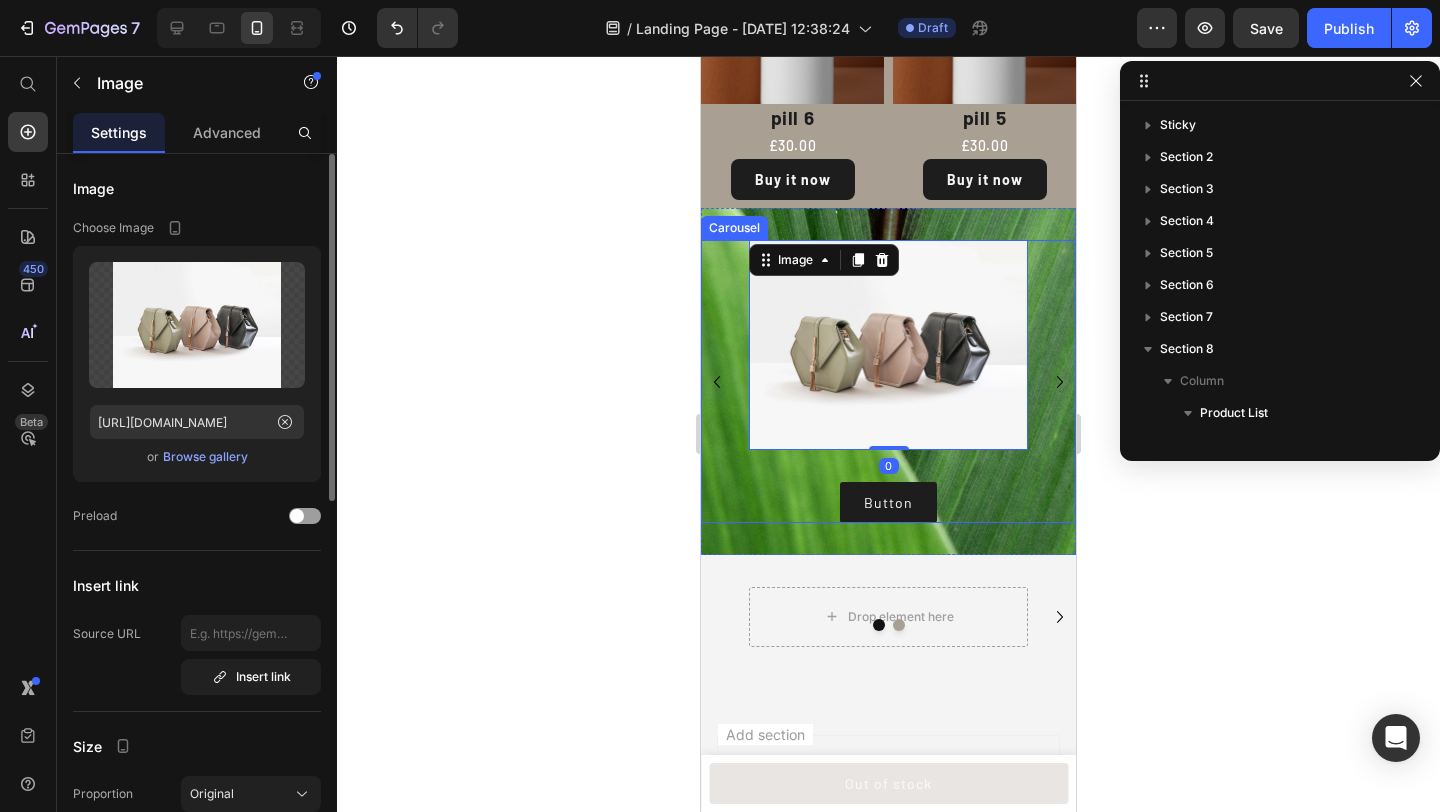 click on "Image Button Button Image Button Button Image Button Button Image   0 Button Button" at bounding box center [888, 381] 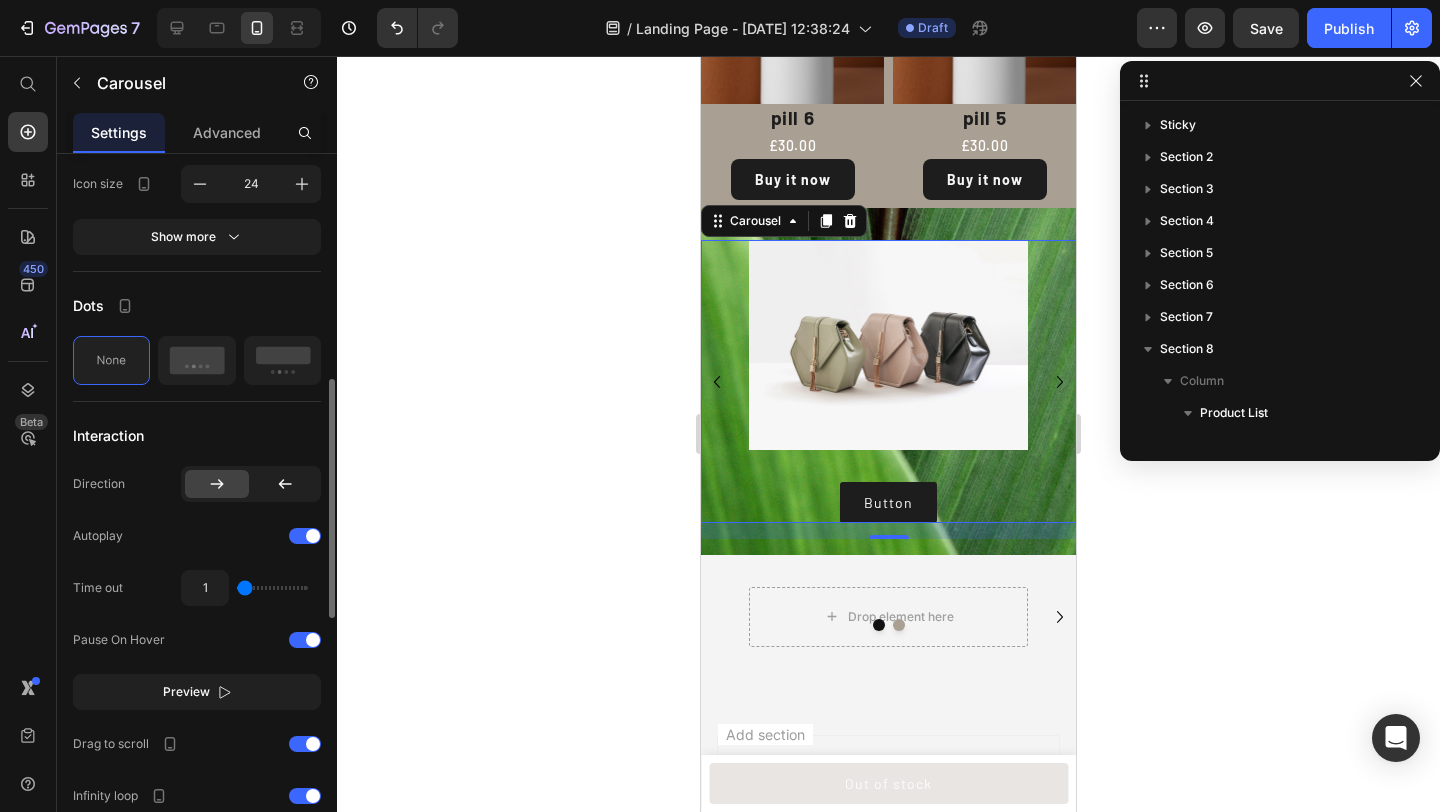 scroll, scrollTop: 678, scrollLeft: 0, axis: vertical 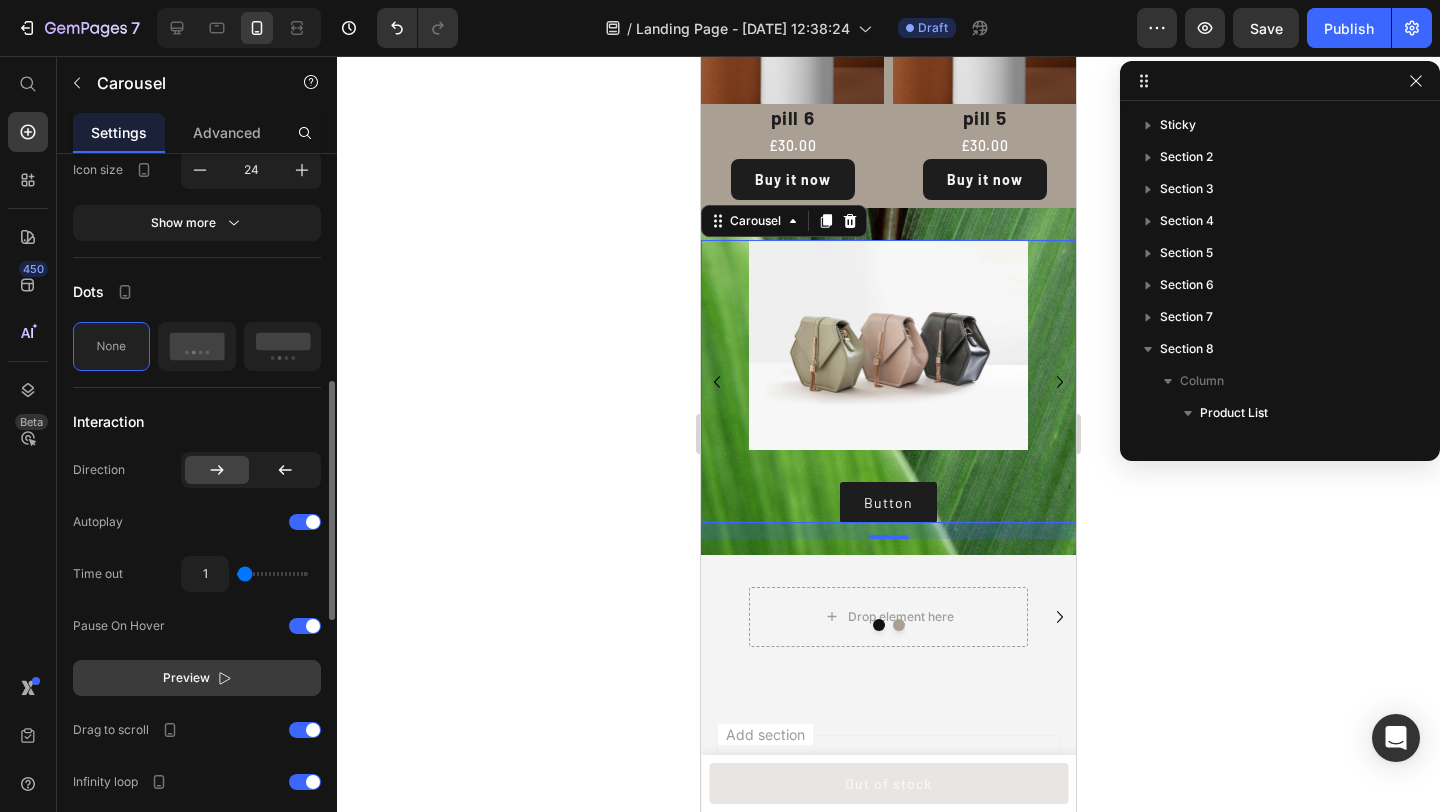 click 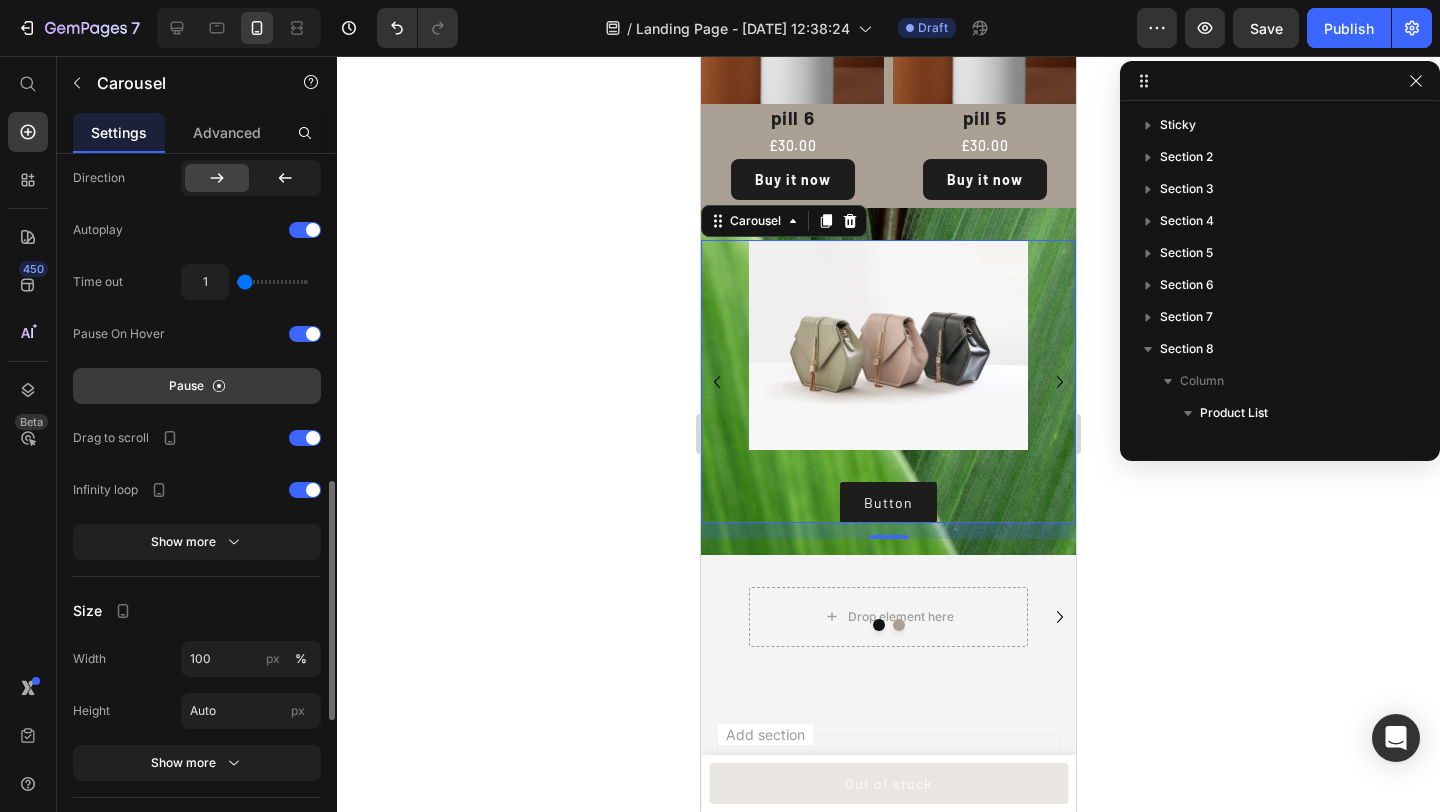 scroll, scrollTop: 971, scrollLeft: 0, axis: vertical 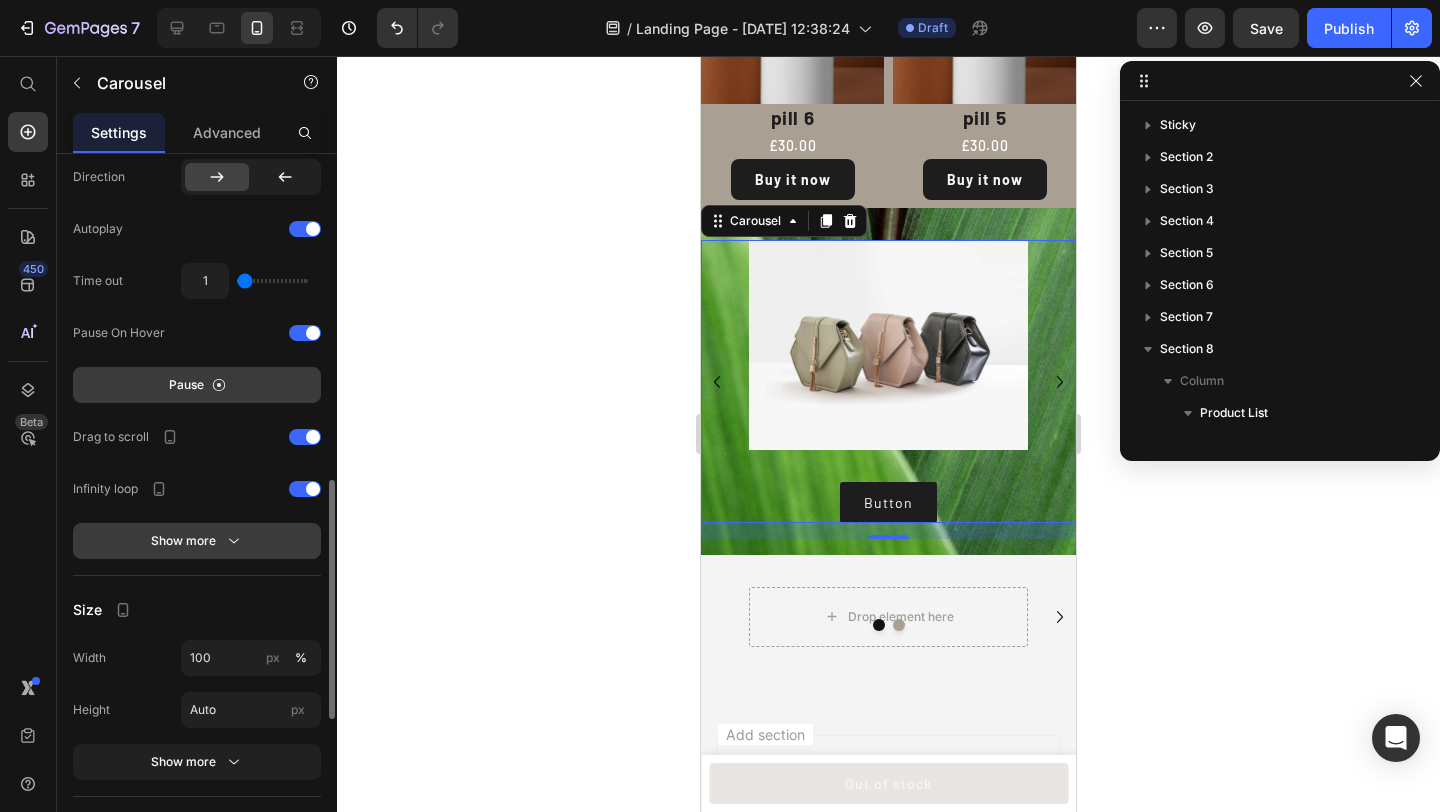 click 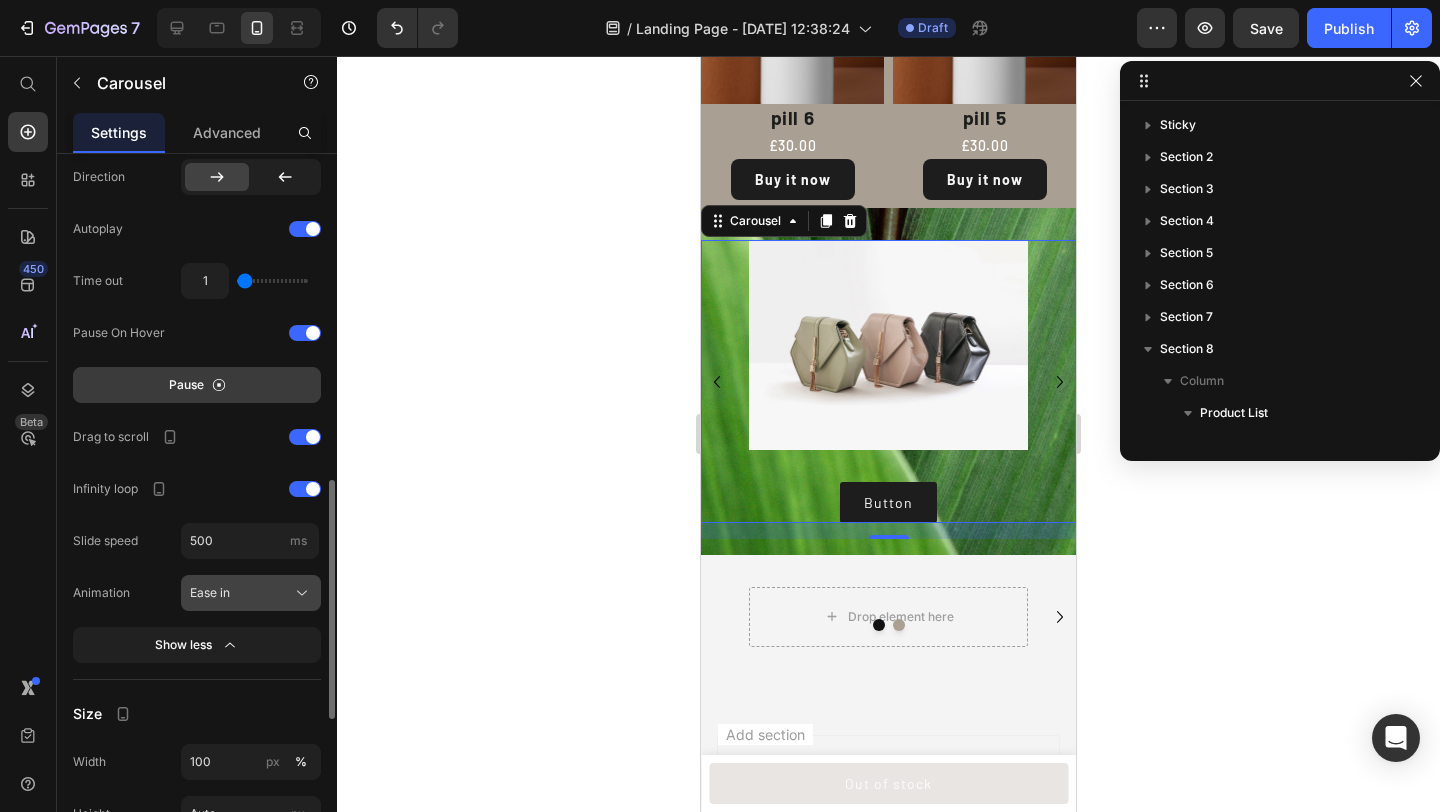 click on "Ease in" 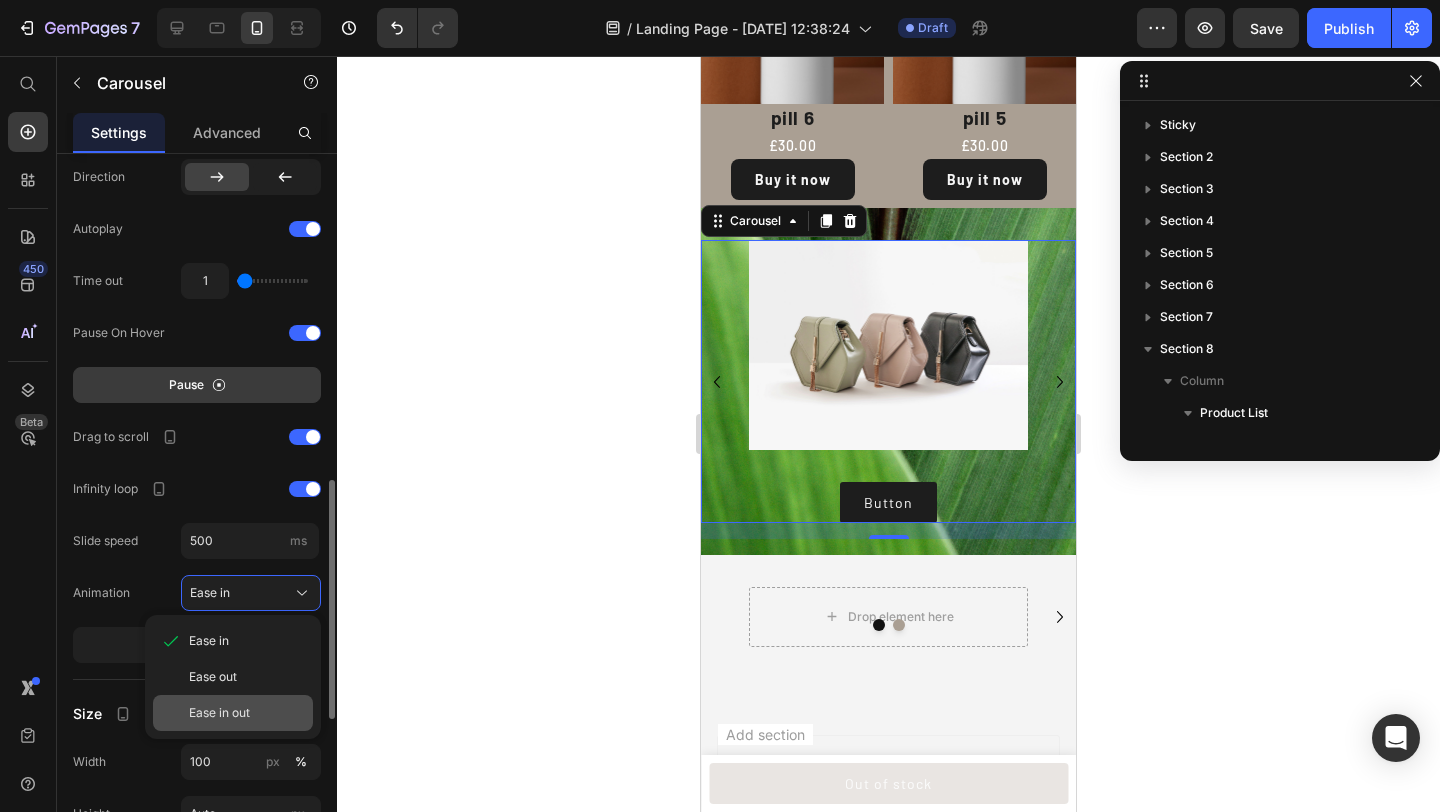 click on "Ease in out" at bounding box center (219, 713) 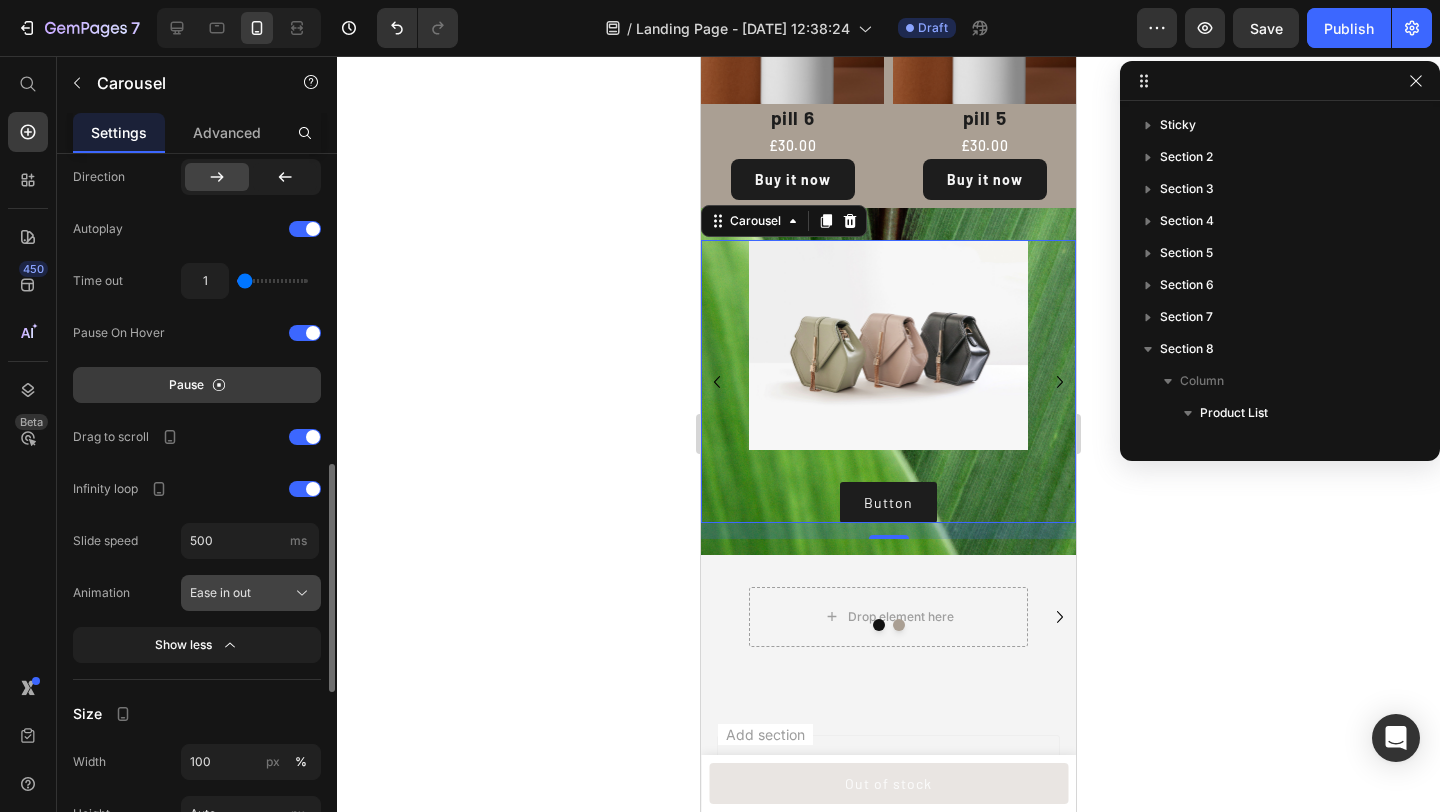 click on "Ease in out" 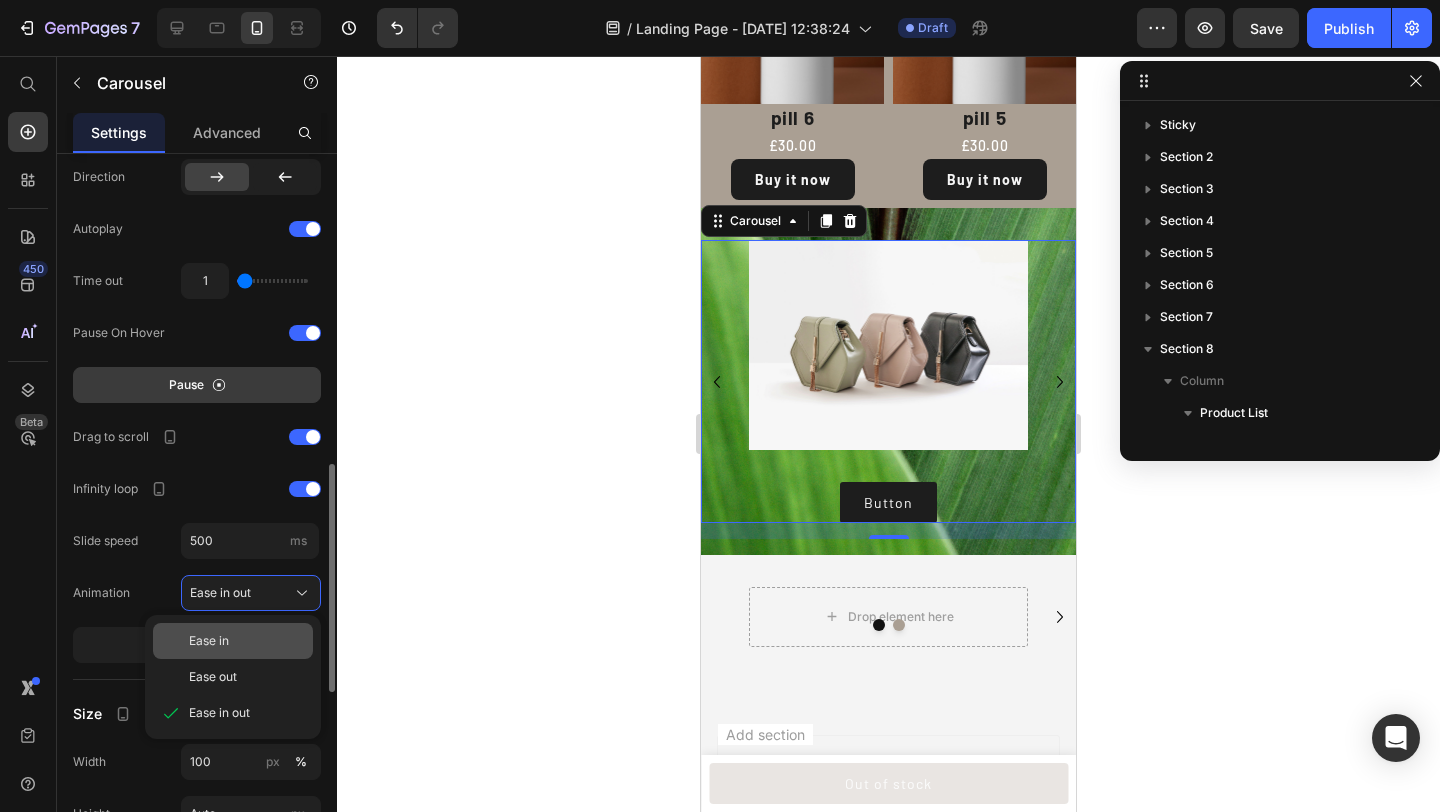 click on "Ease in" at bounding box center (247, 641) 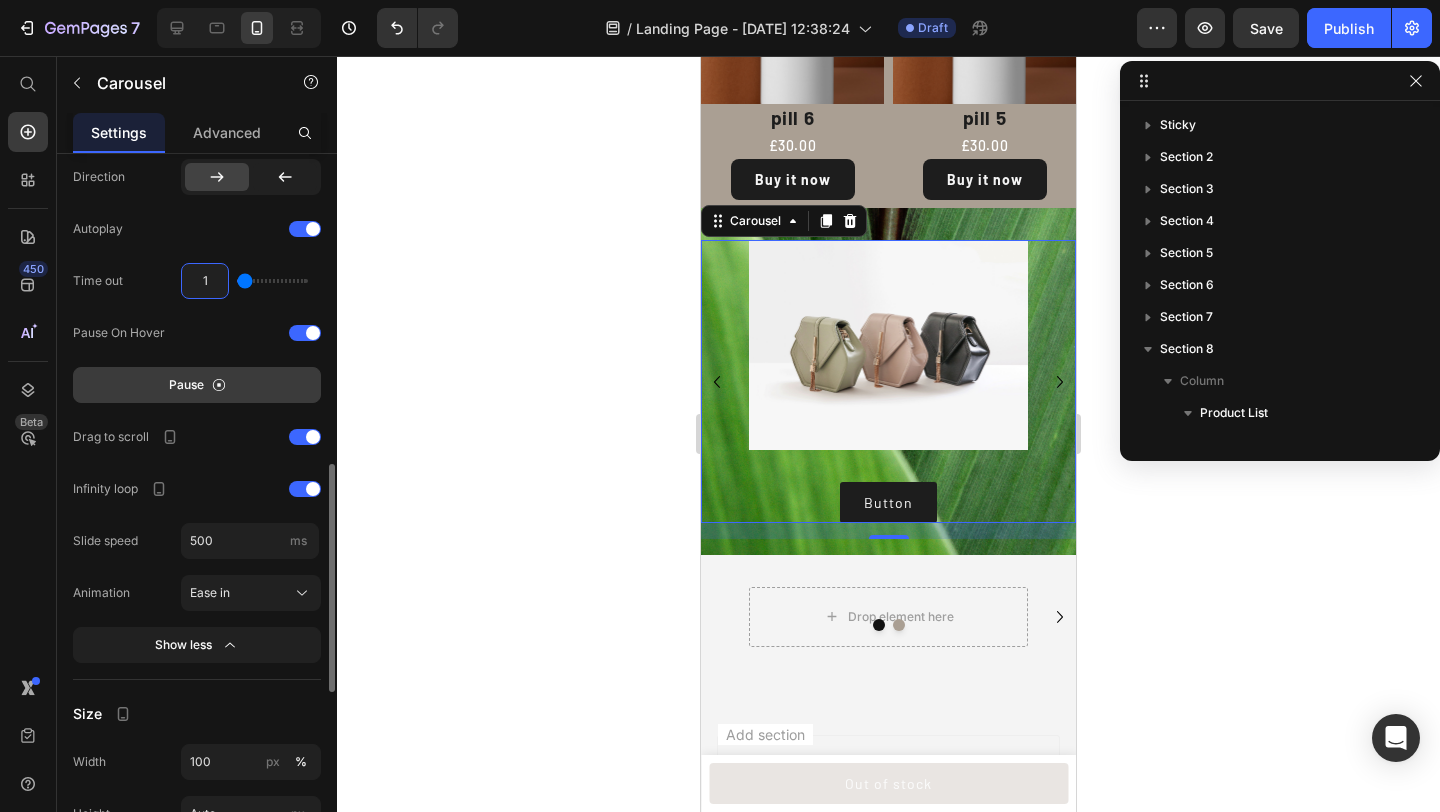 click on "1" at bounding box center [205, 281] 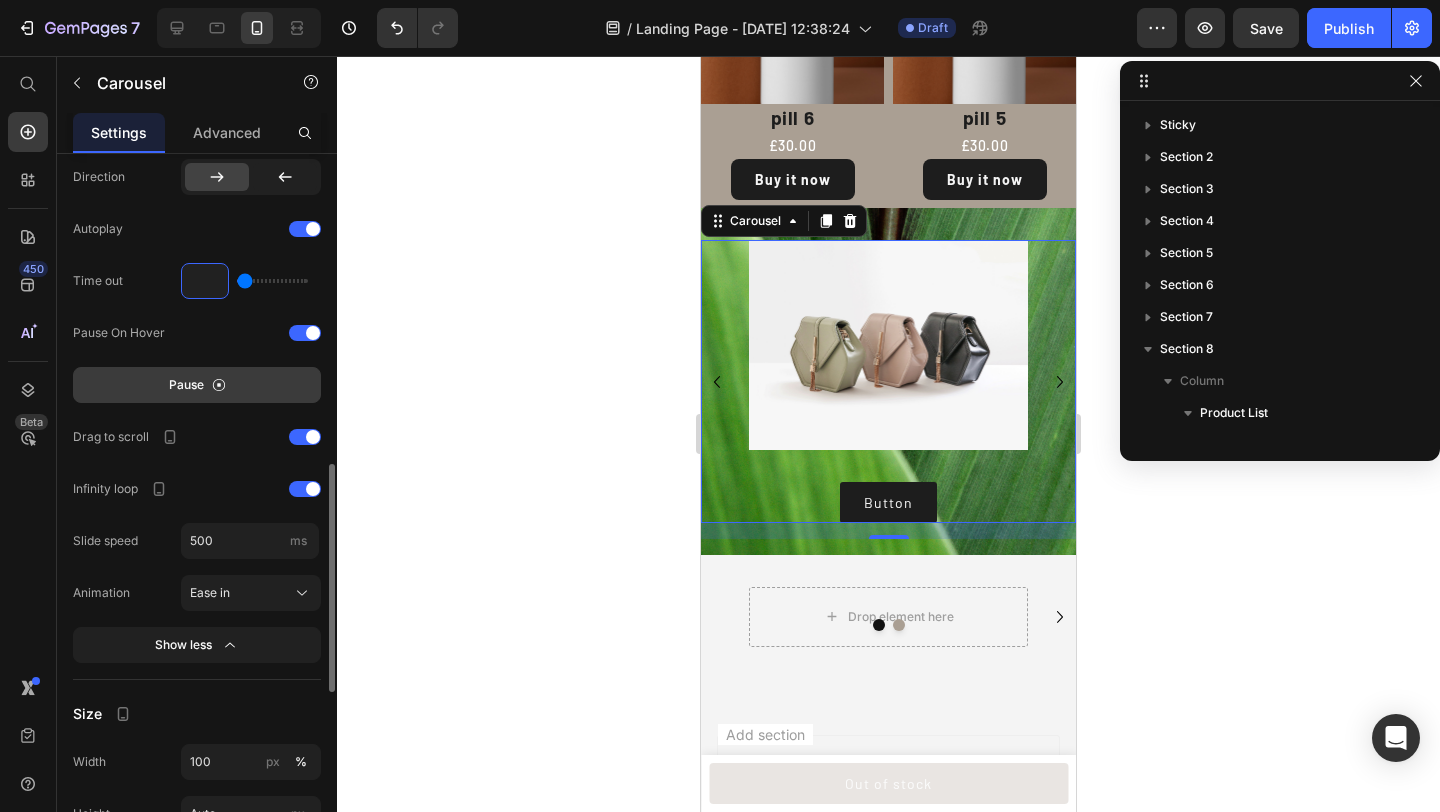 type on "1.5" 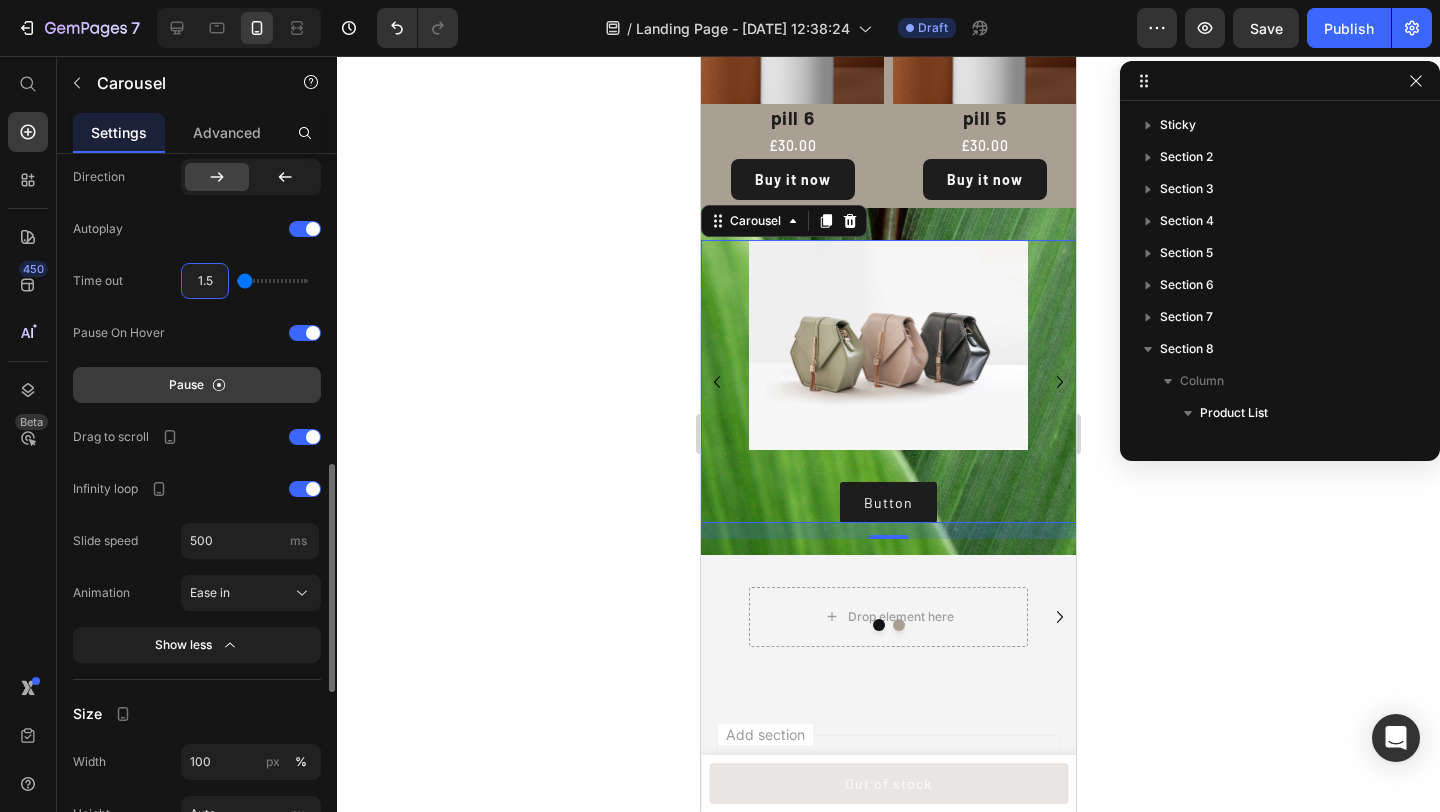 type on "1.5" 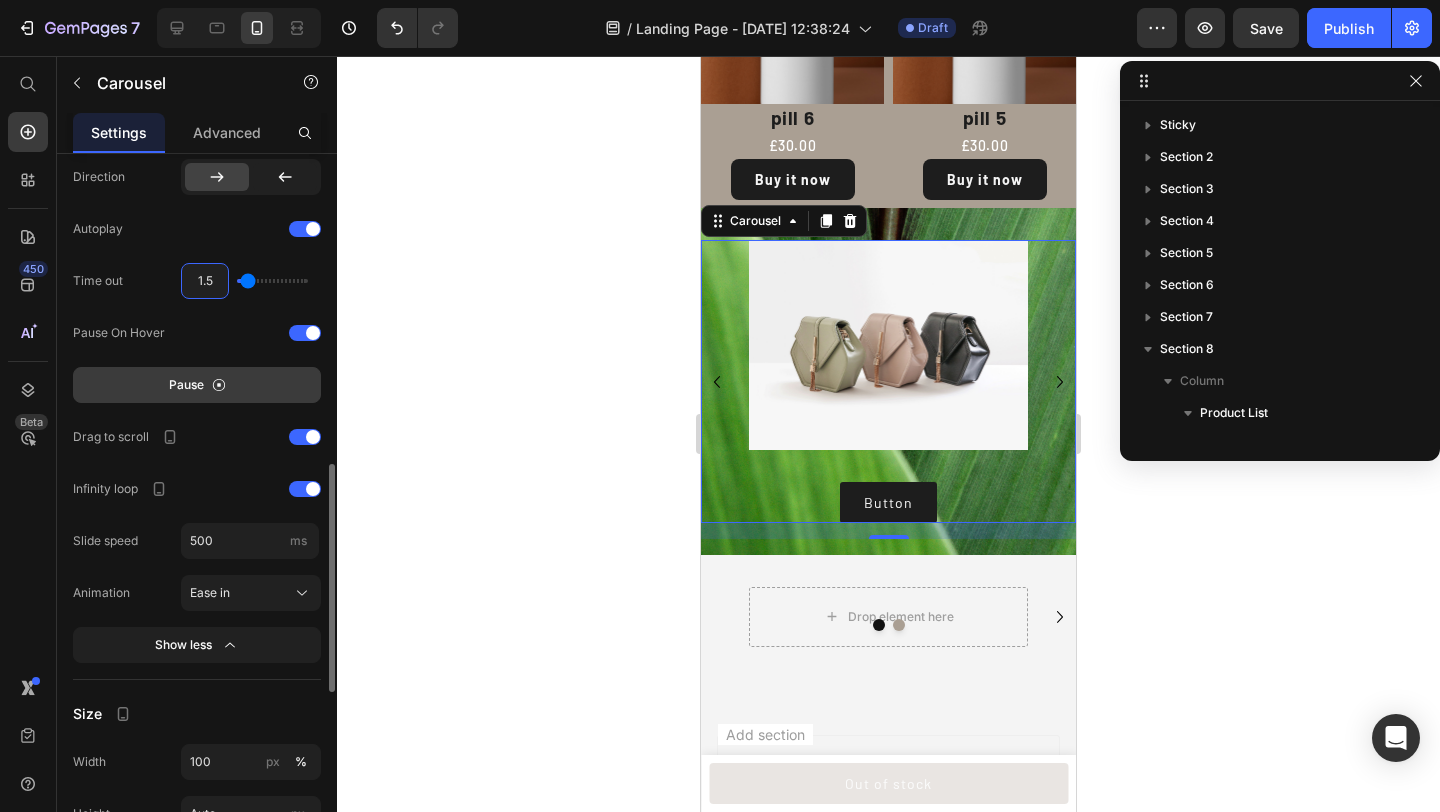 type on "1.5" 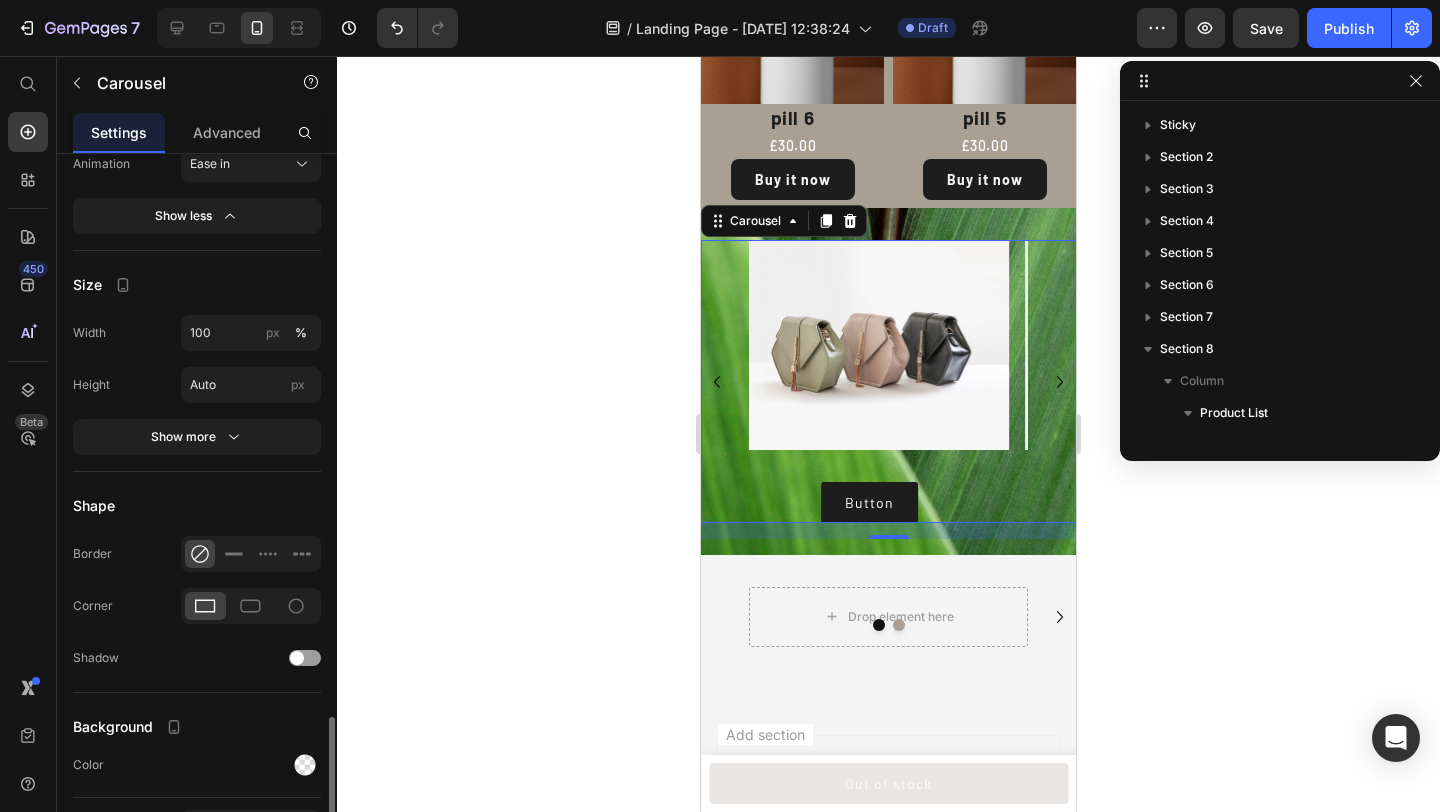 scroll, scrollTop: 1493, scrollLeft: 0, axis: vertical 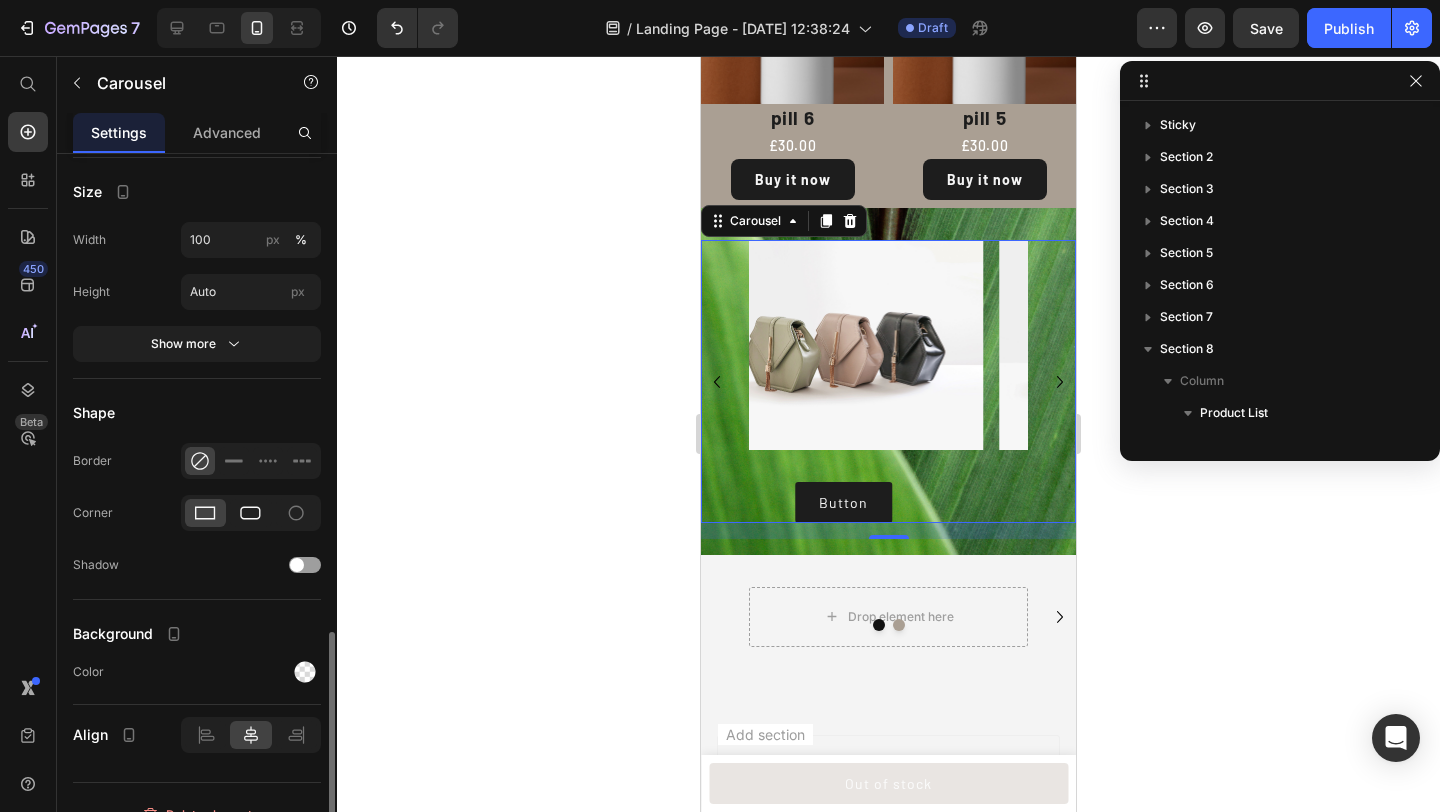 click 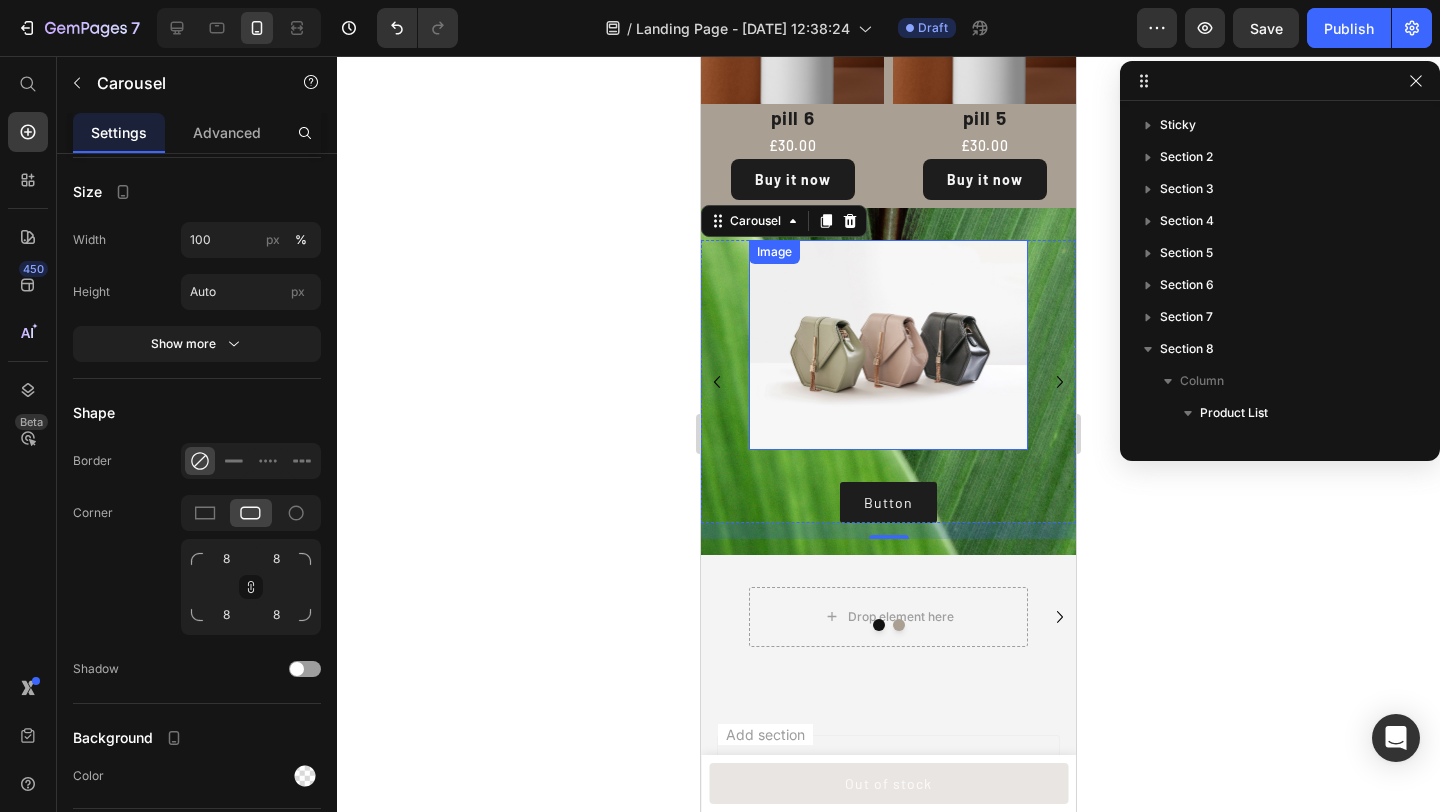click at bounding box center (888, 344) 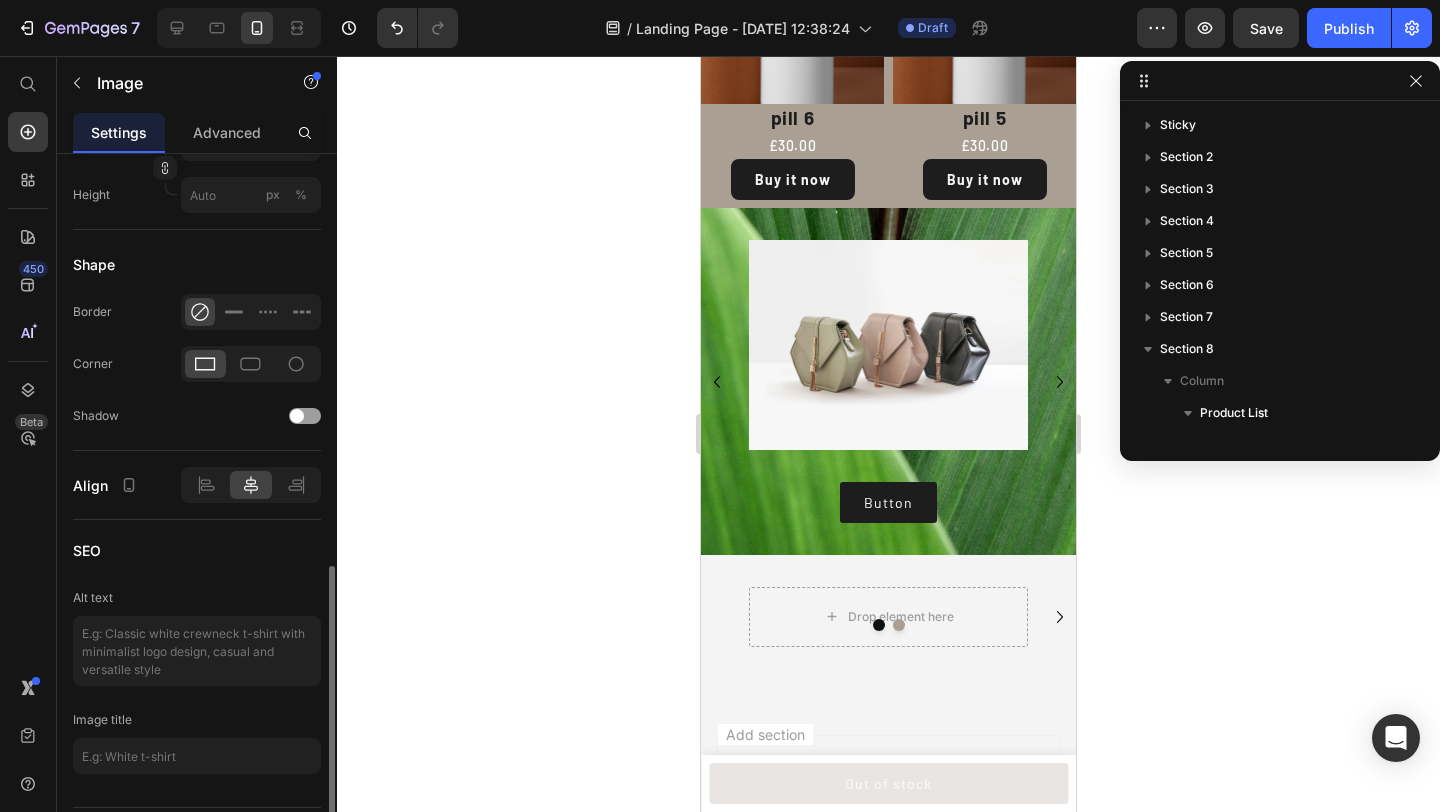 scroll, scrollTop: 756, scrollLeft: 0, axis: vertical 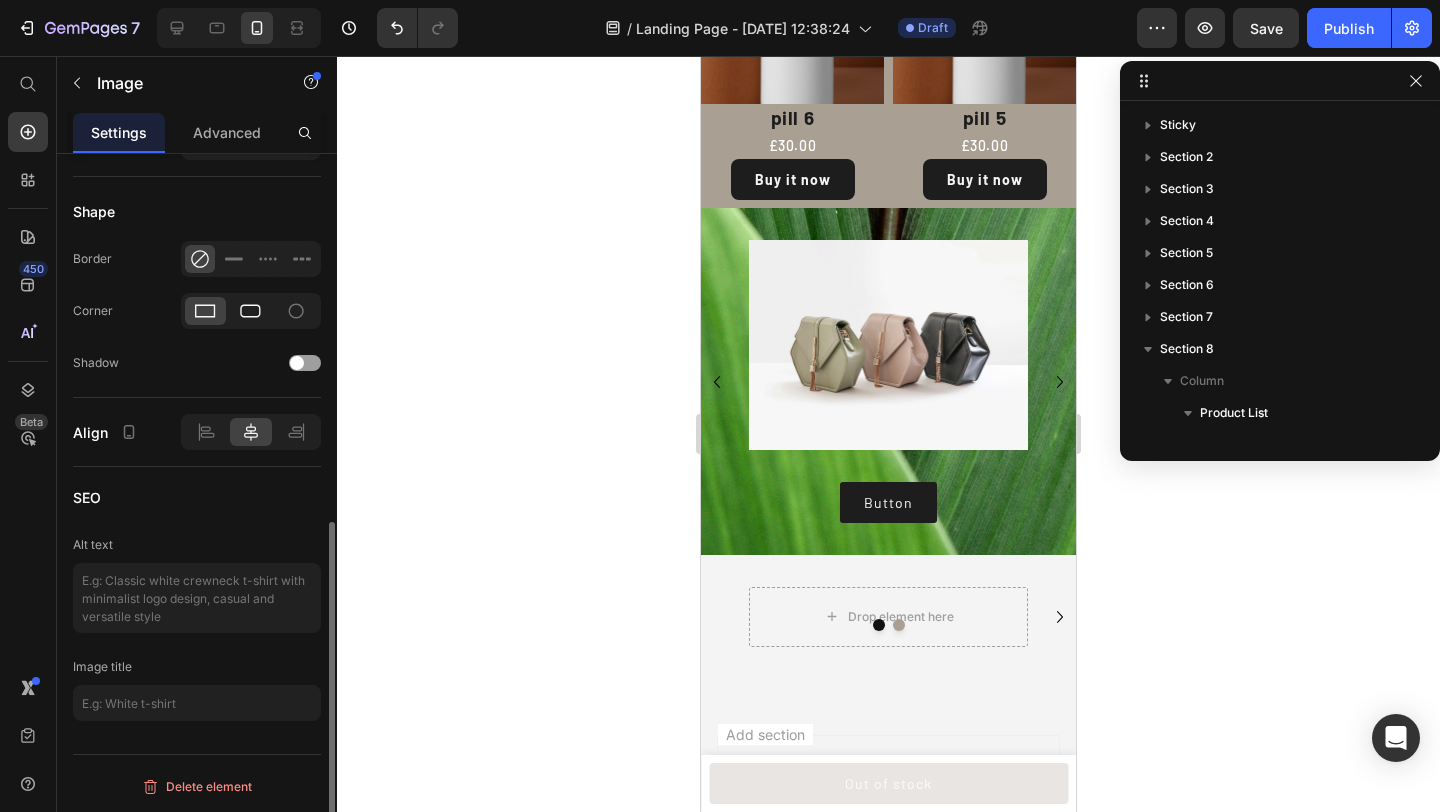 click 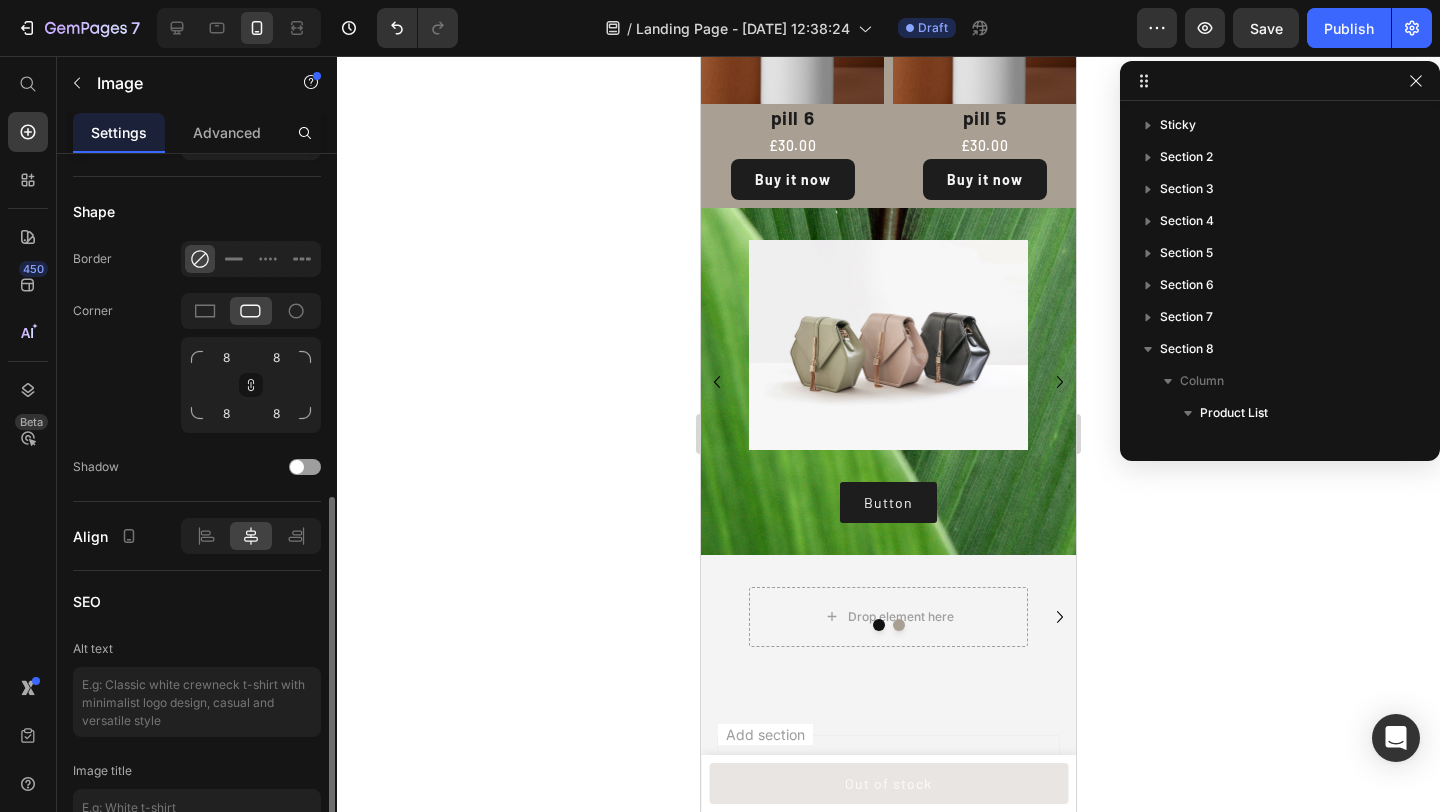 click 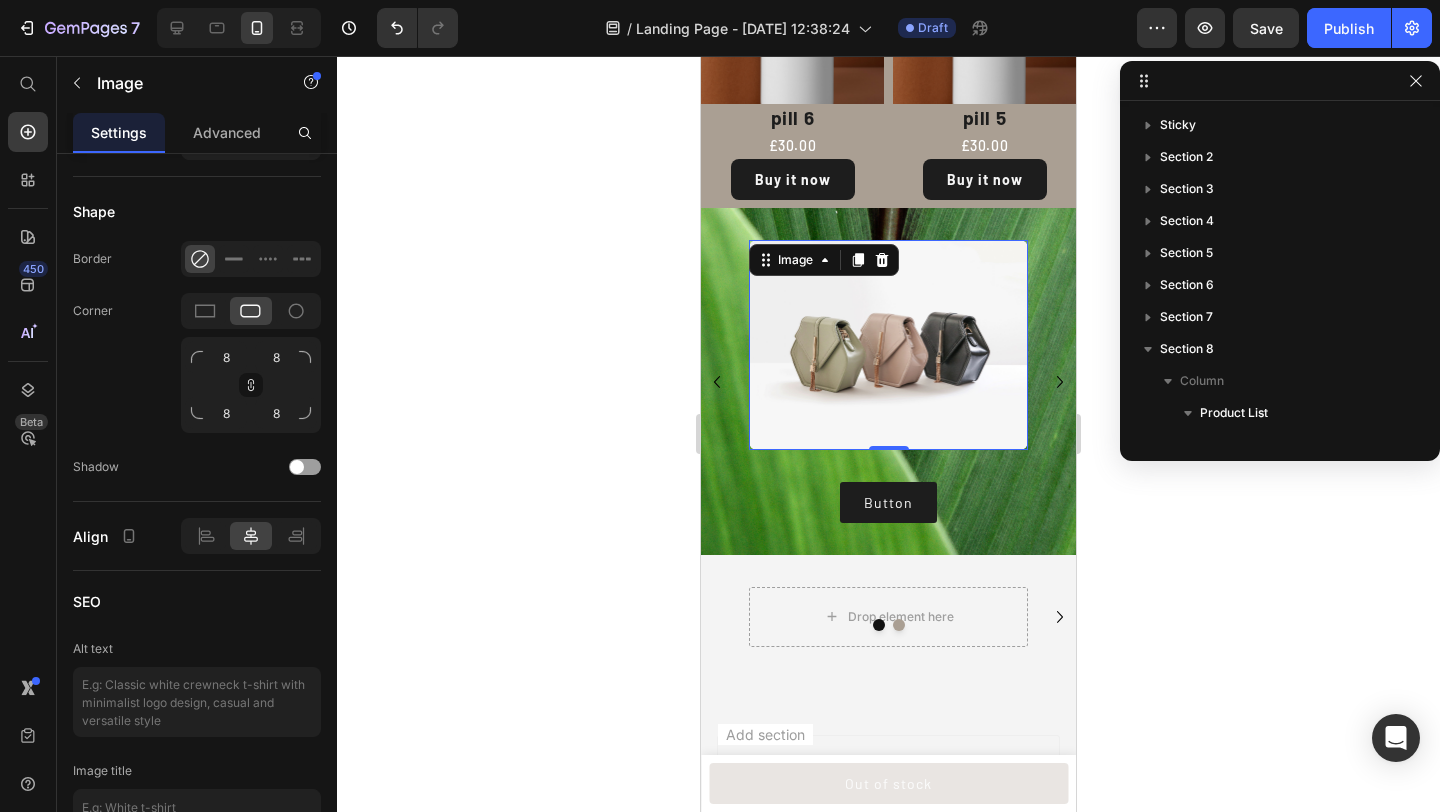 click at bounding box center (888, 344) 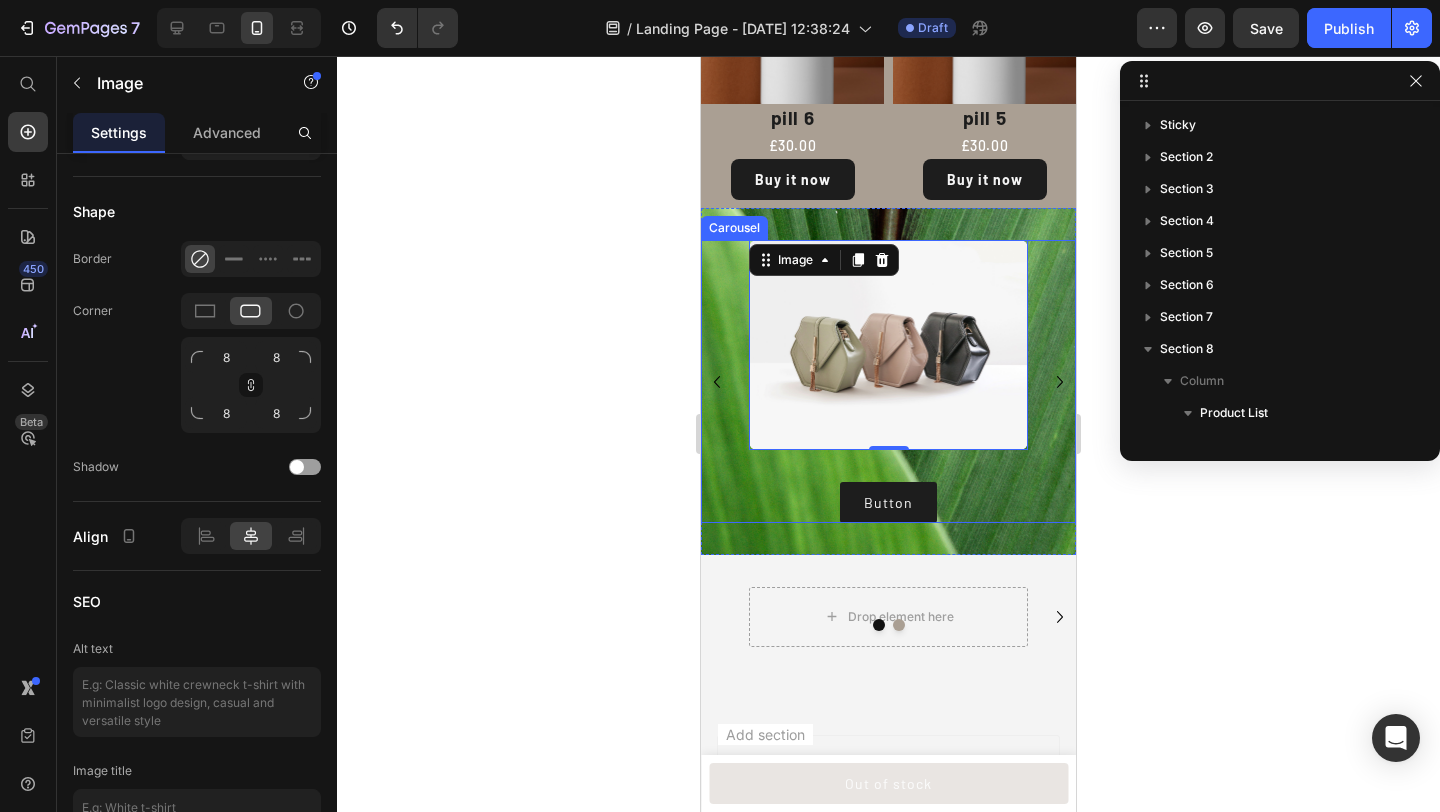 click 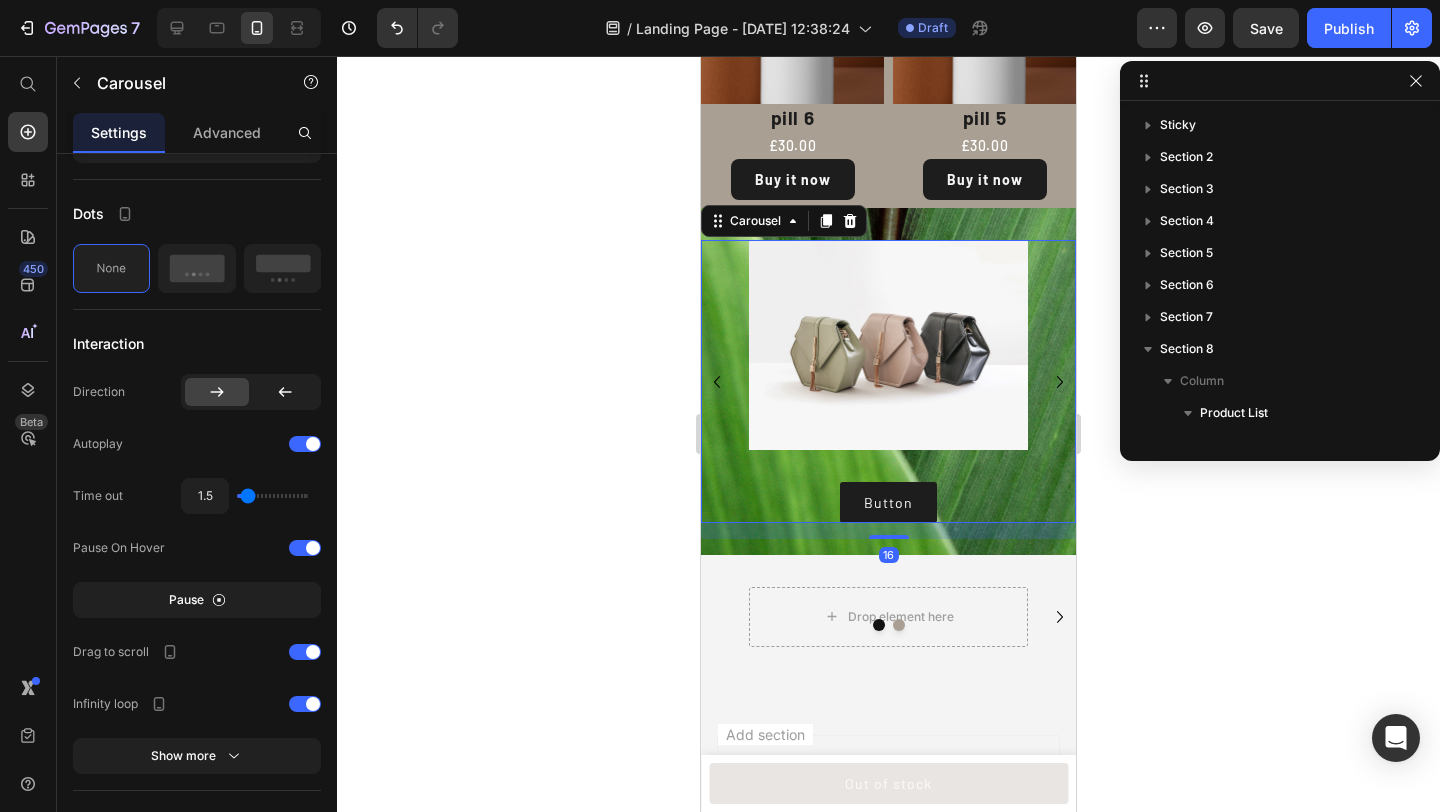 scroll, scrollTop: 0, scrollLeft: 0, axis: both 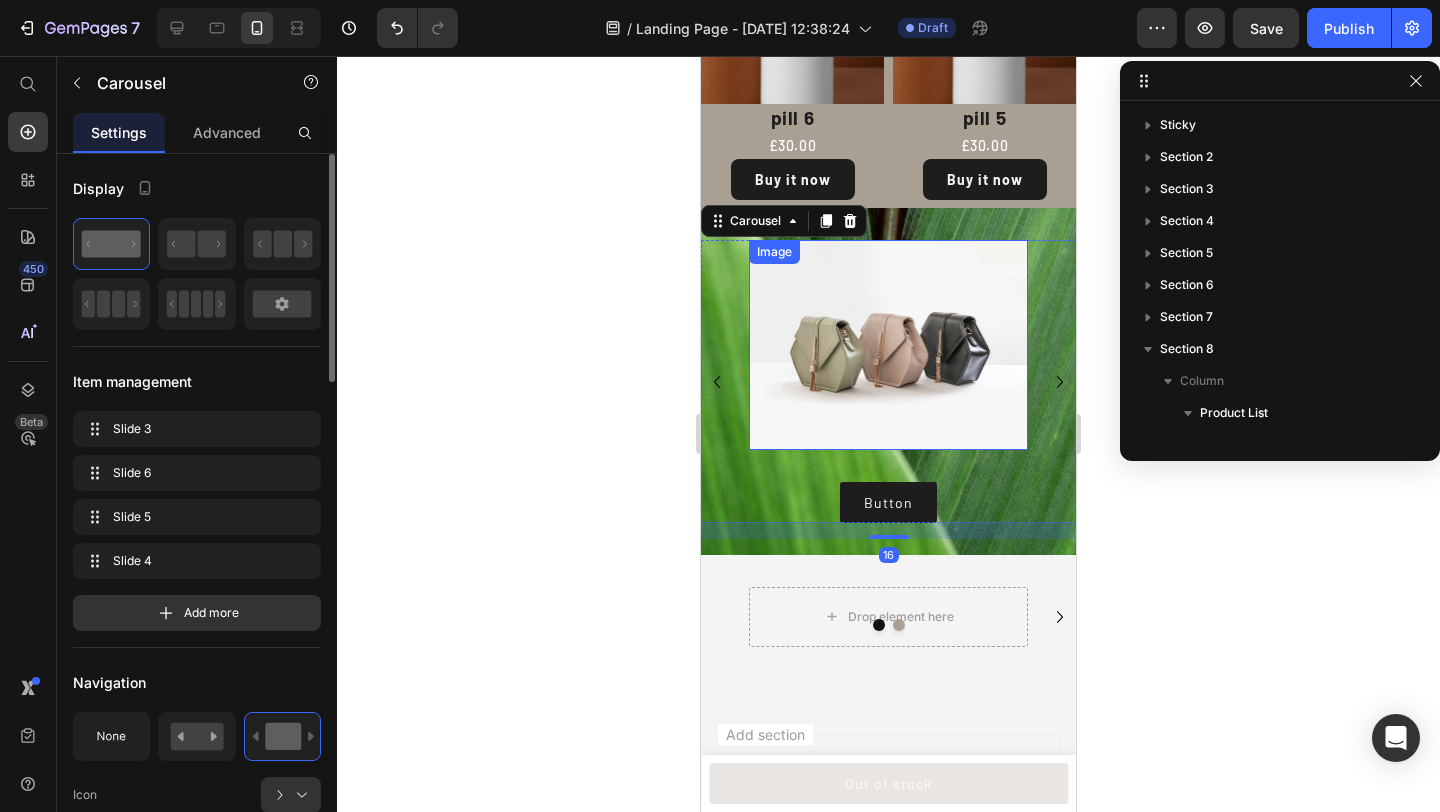 click at bounding box center (888, 344) 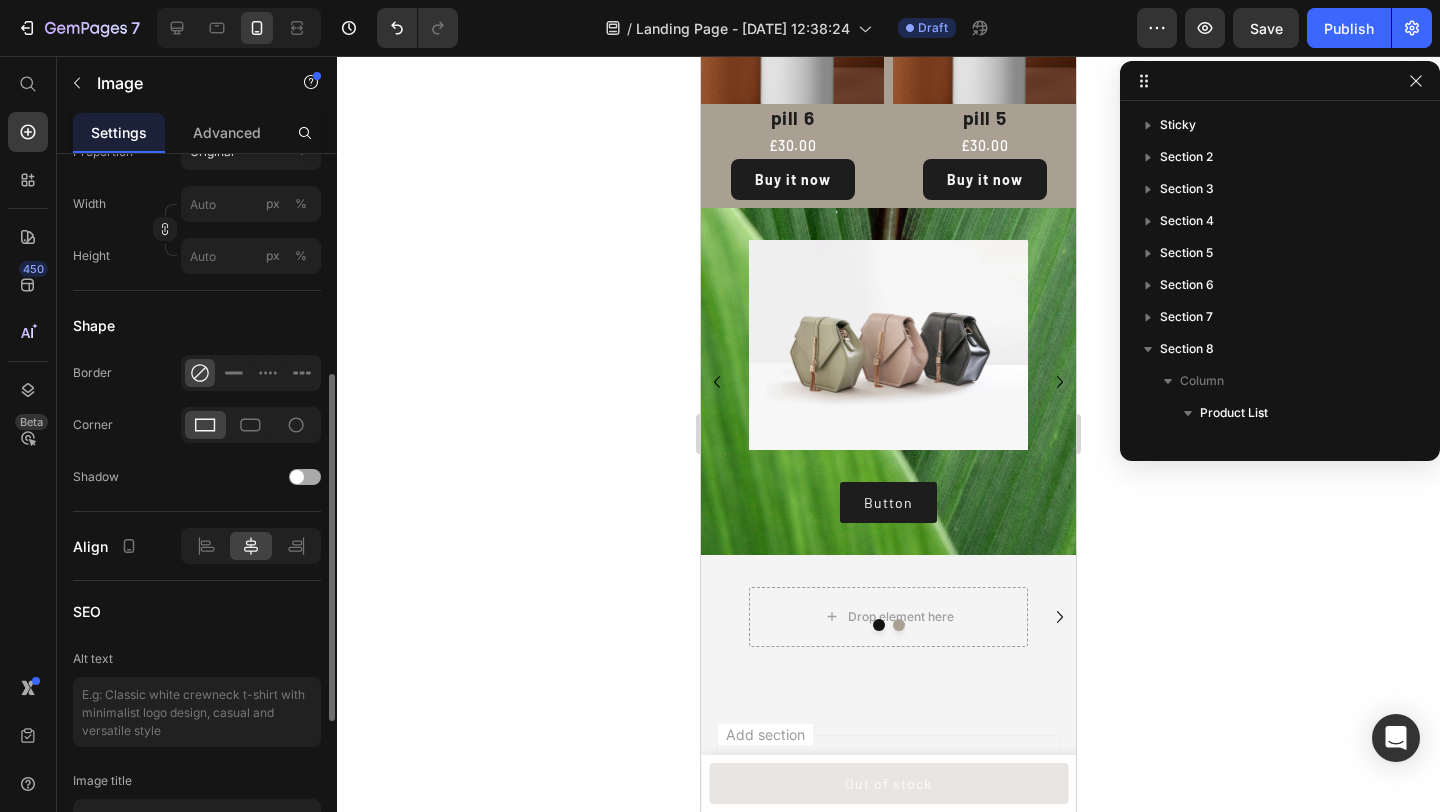 scroll, scrollTop: 677, scrollLeft: 0, axis: vertical 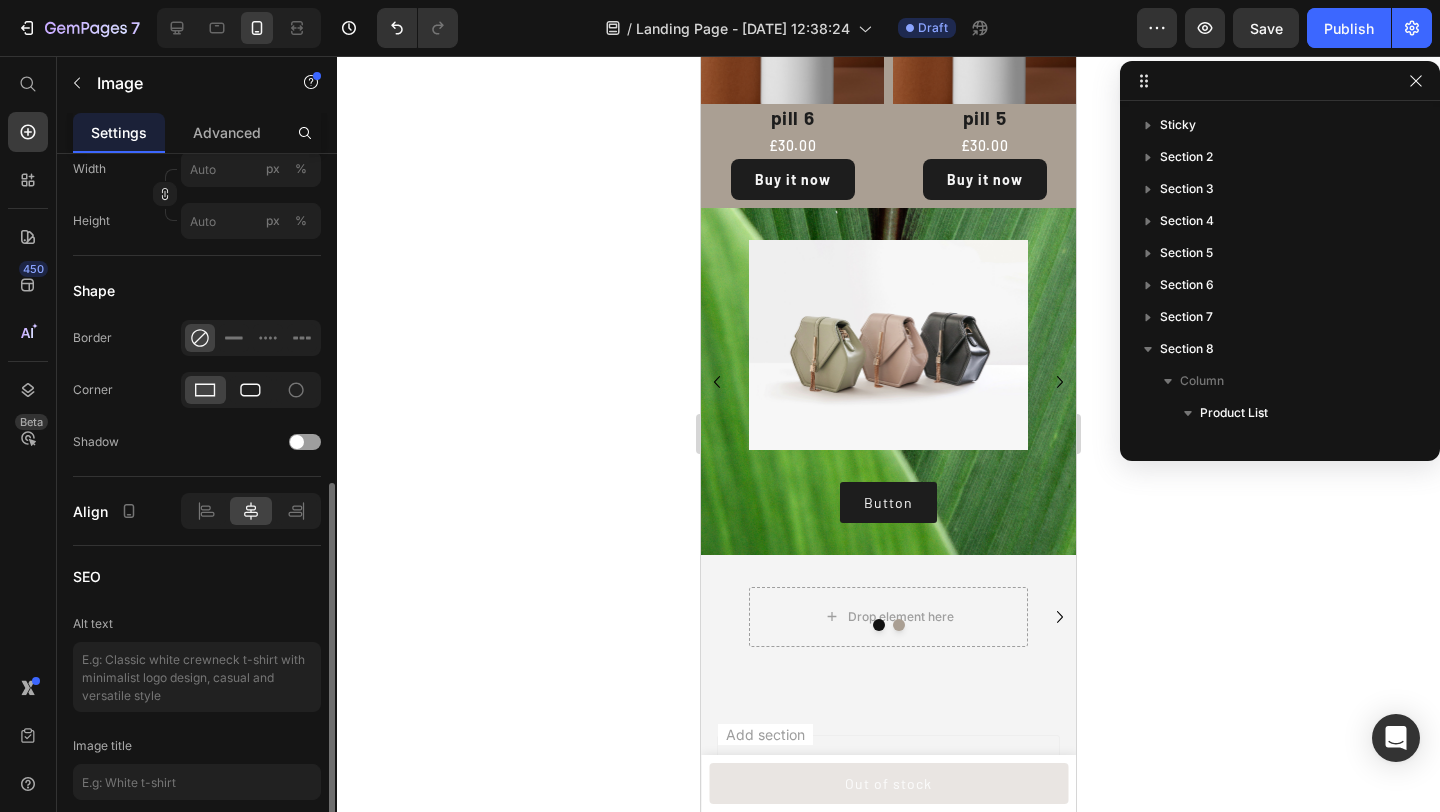 click 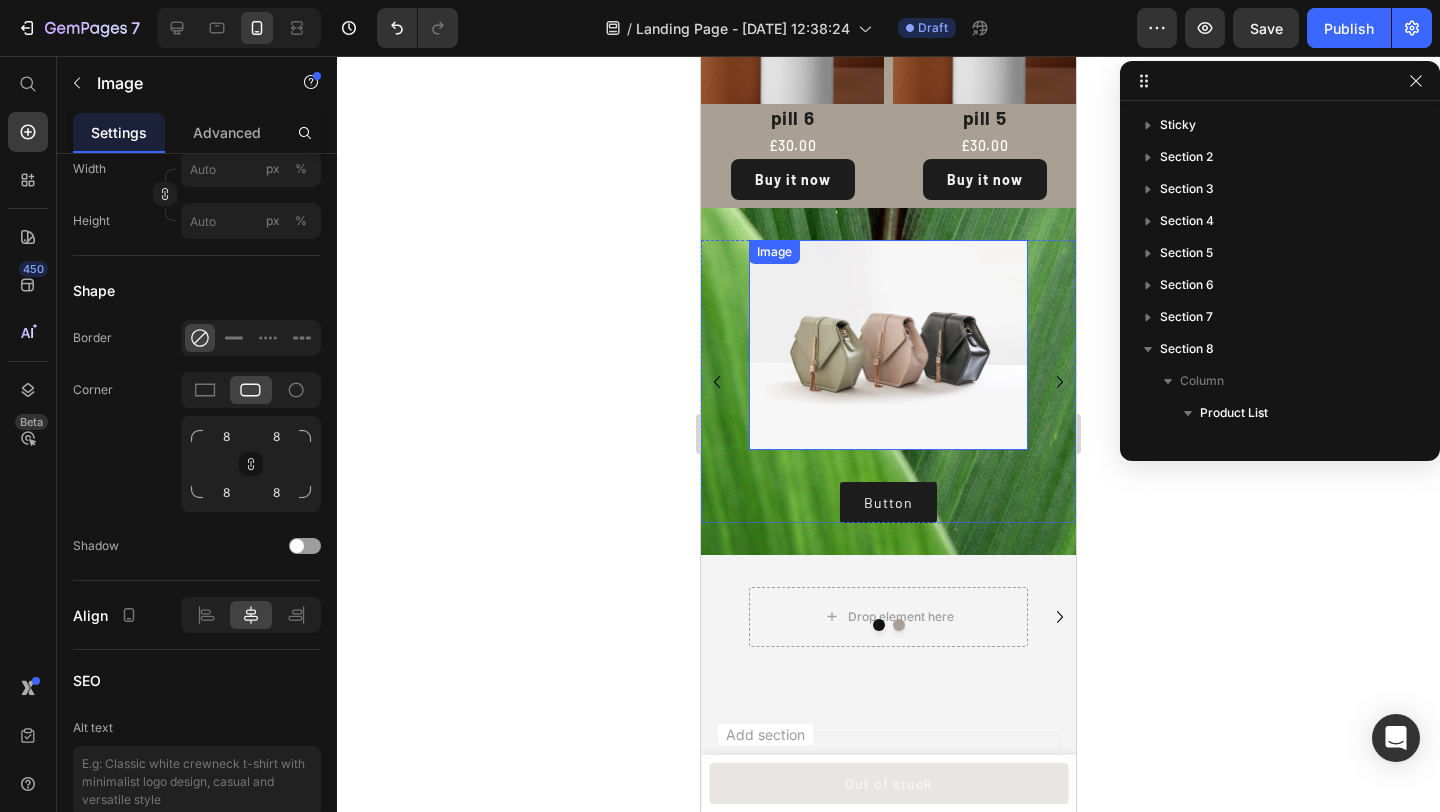 click at bounding box center [888, 344] 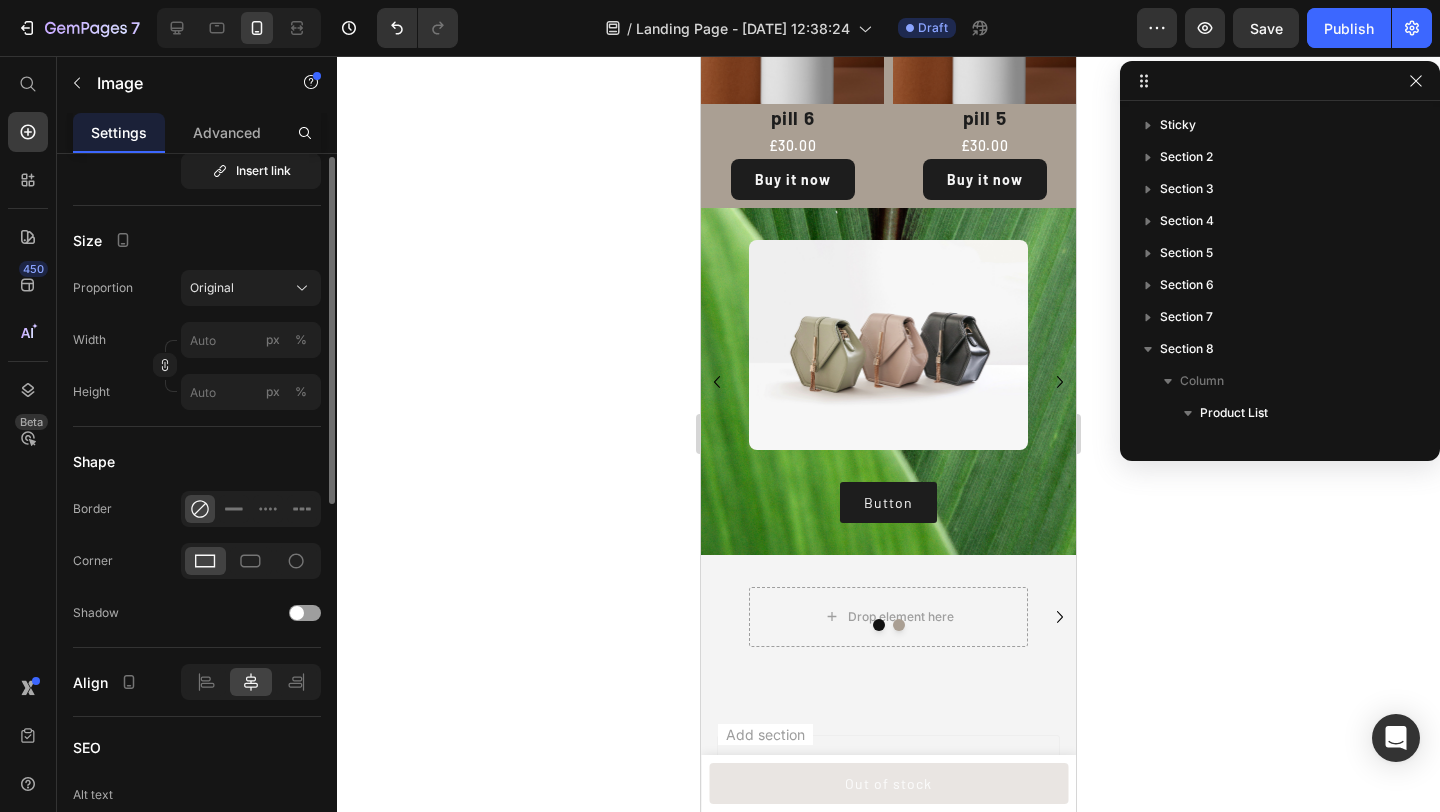 scroll, scrollTop: 756, scrollLeft: 0, axis: vertical 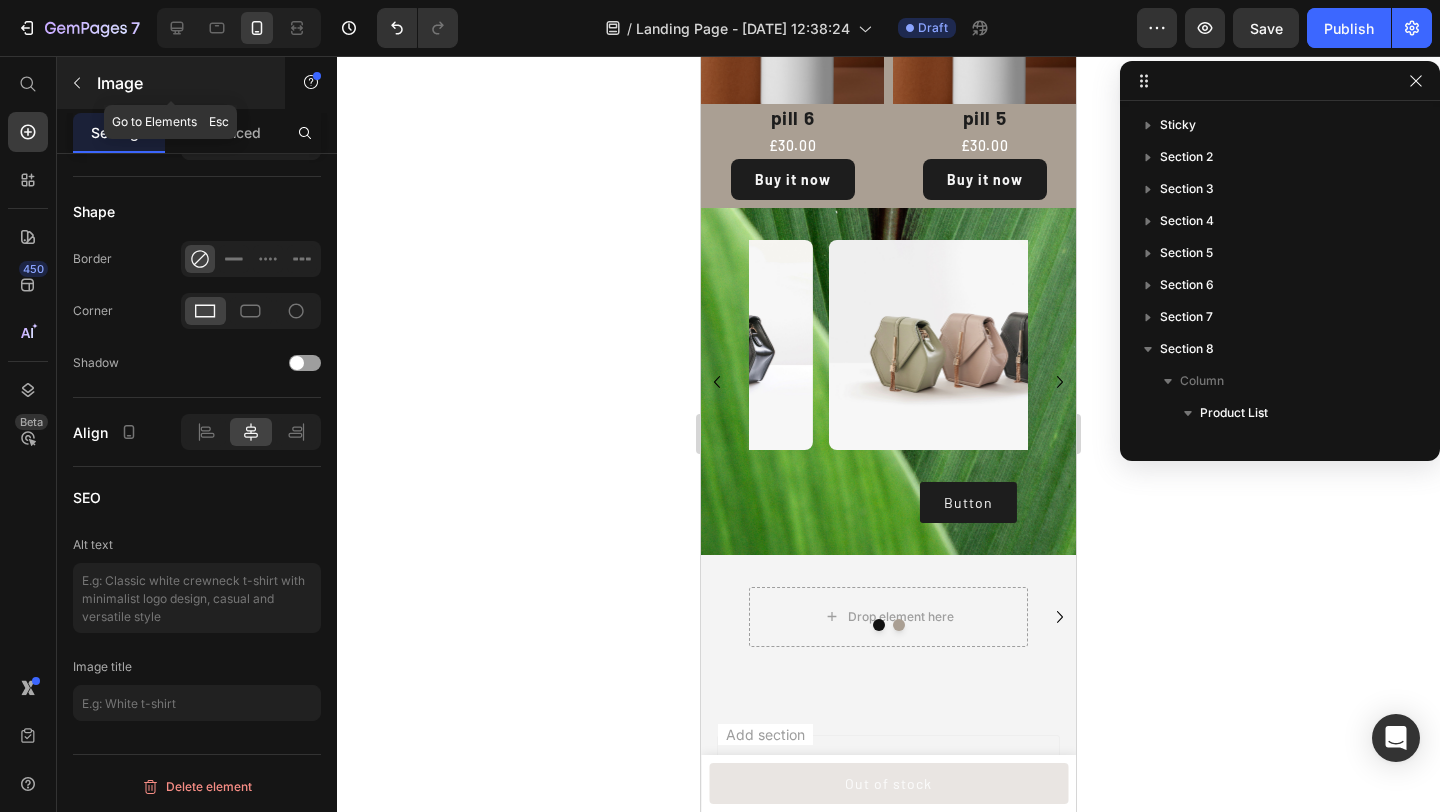click 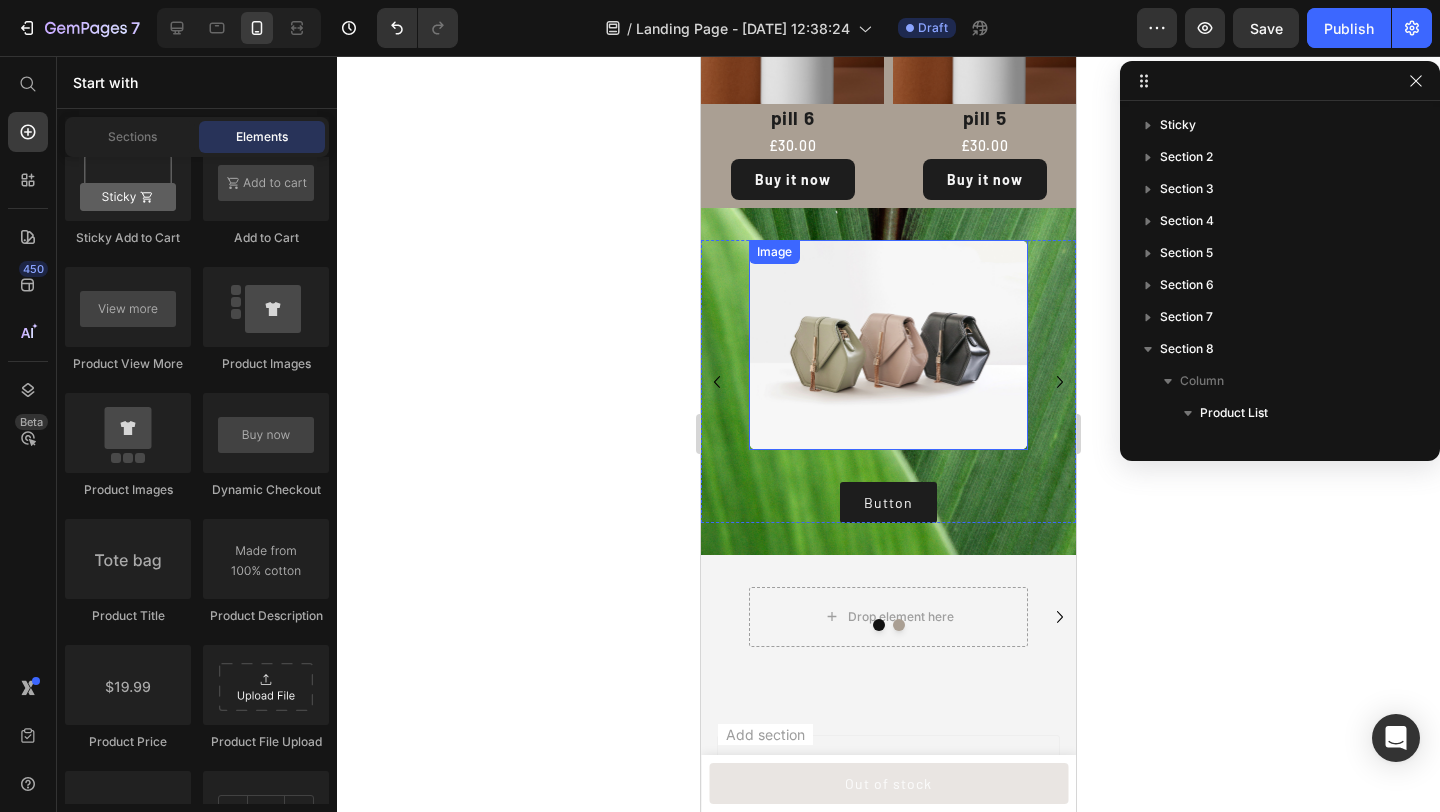 click at bounding box center [888, 344] 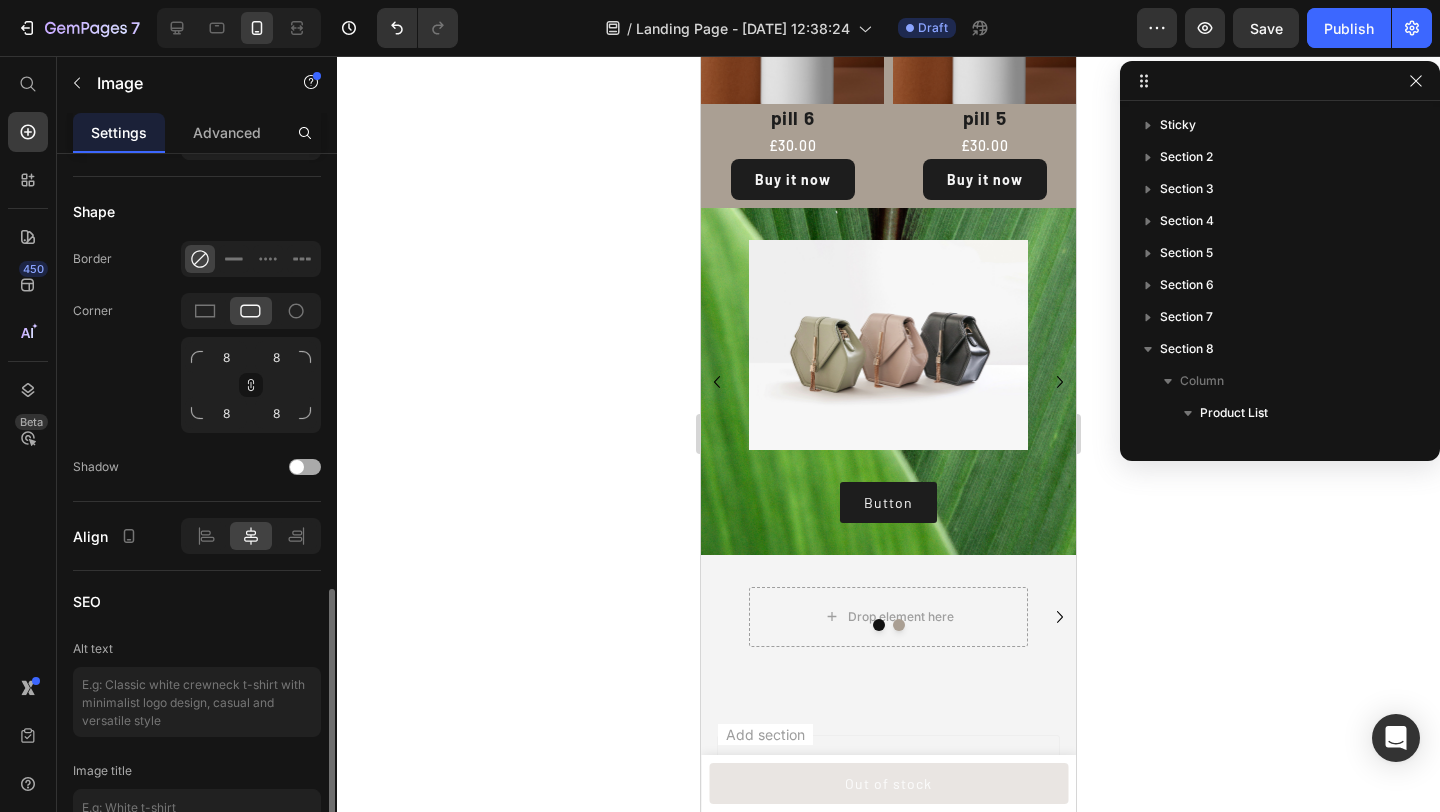 scroll, scrollTop: 860, scrollLeft: 0, axis: vertical 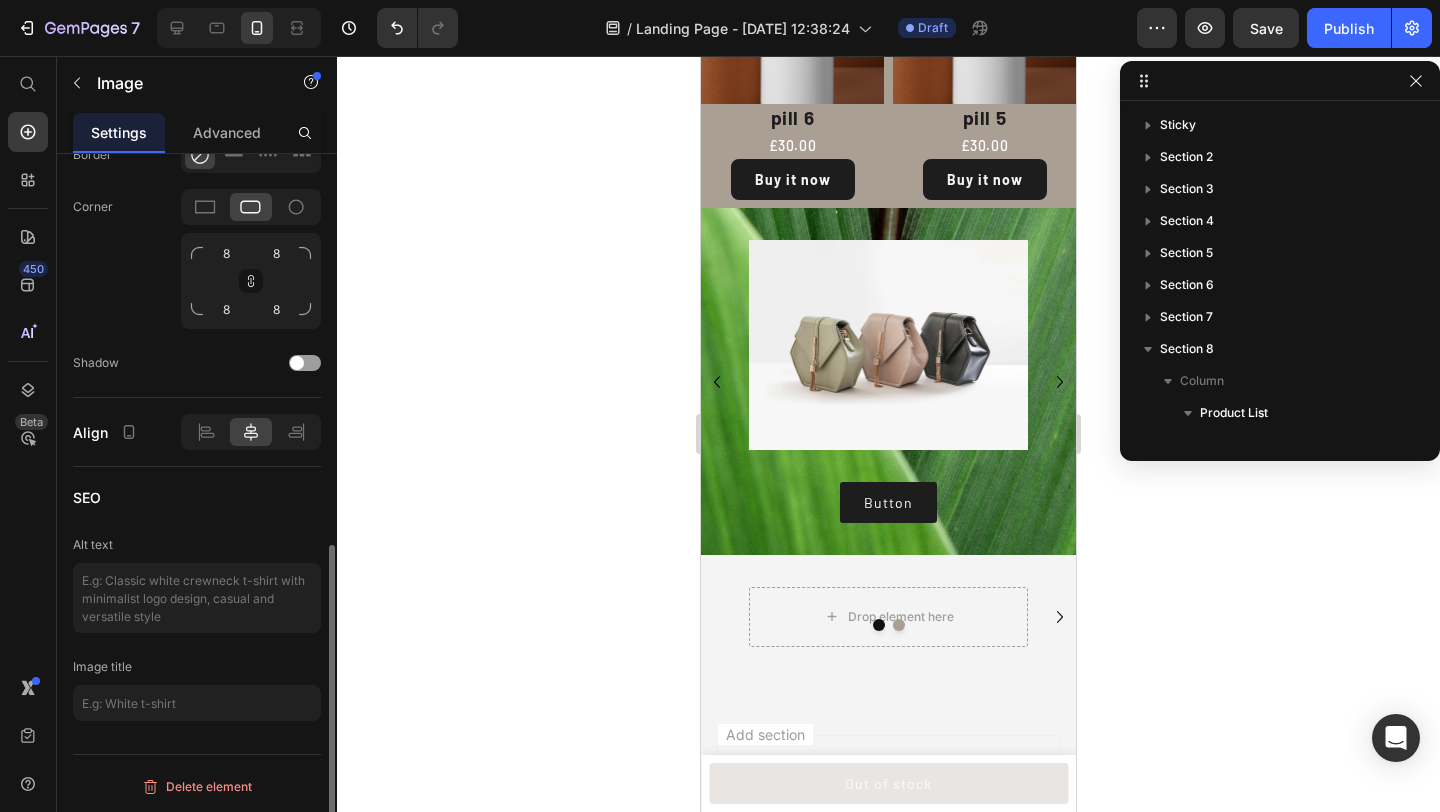 click 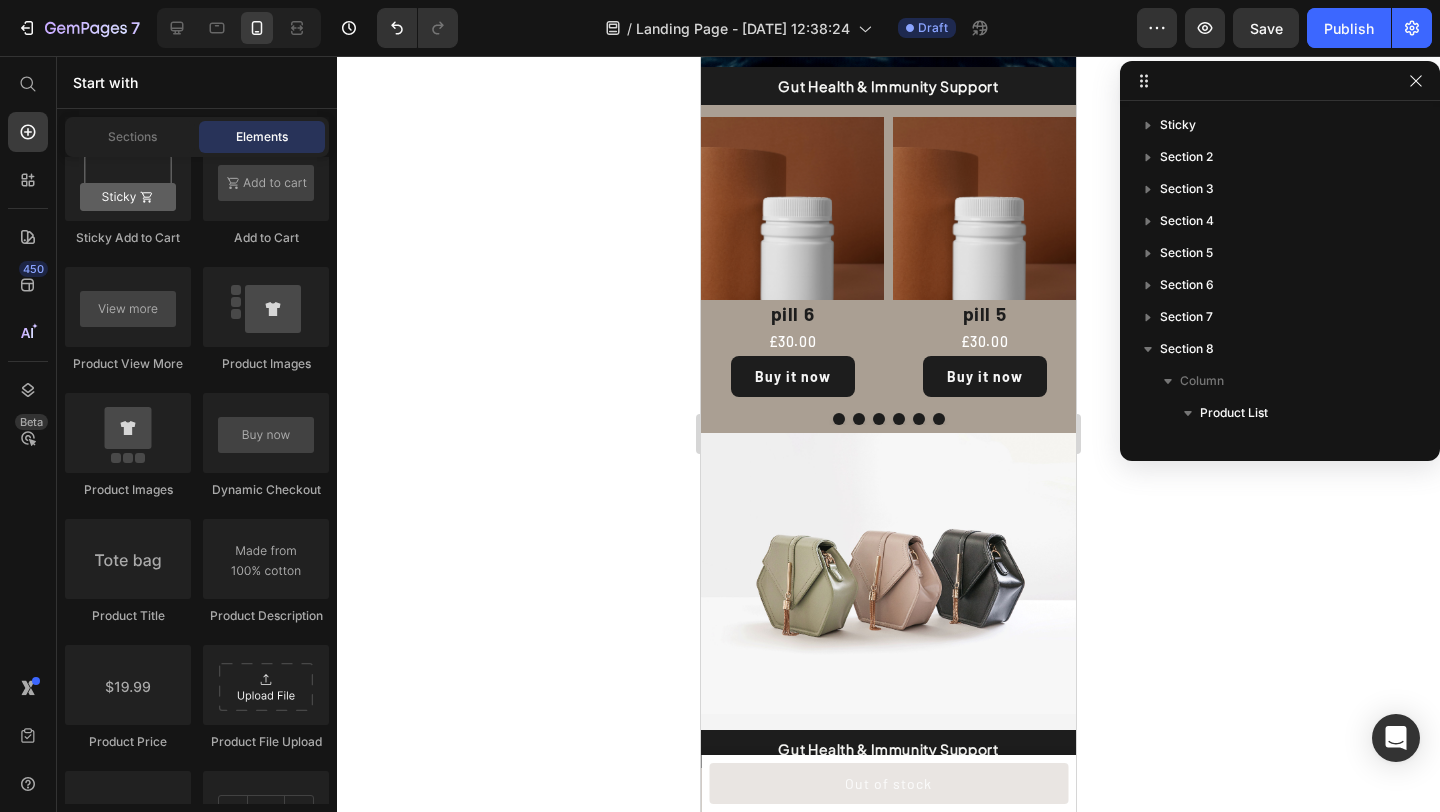 scroll, scrollTop: 0, scrollLeft: 0, axis: both 